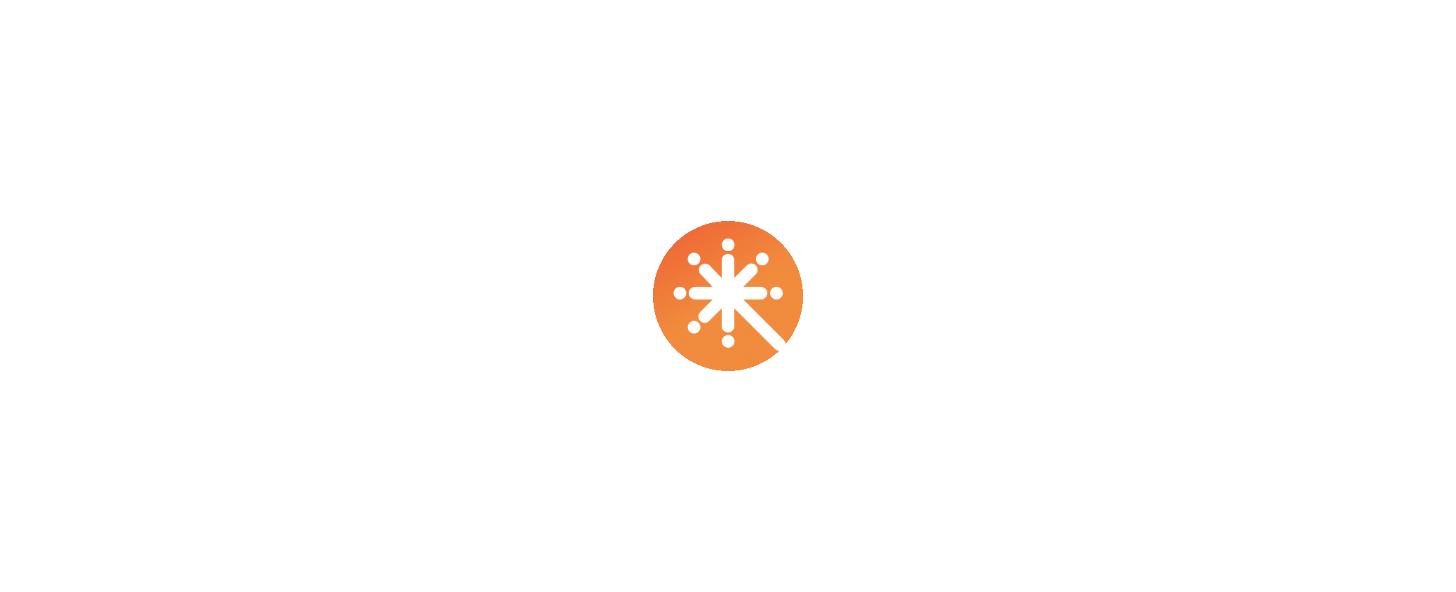 scroll, scrollTop: 0, scrollLeft: 0, axis: both 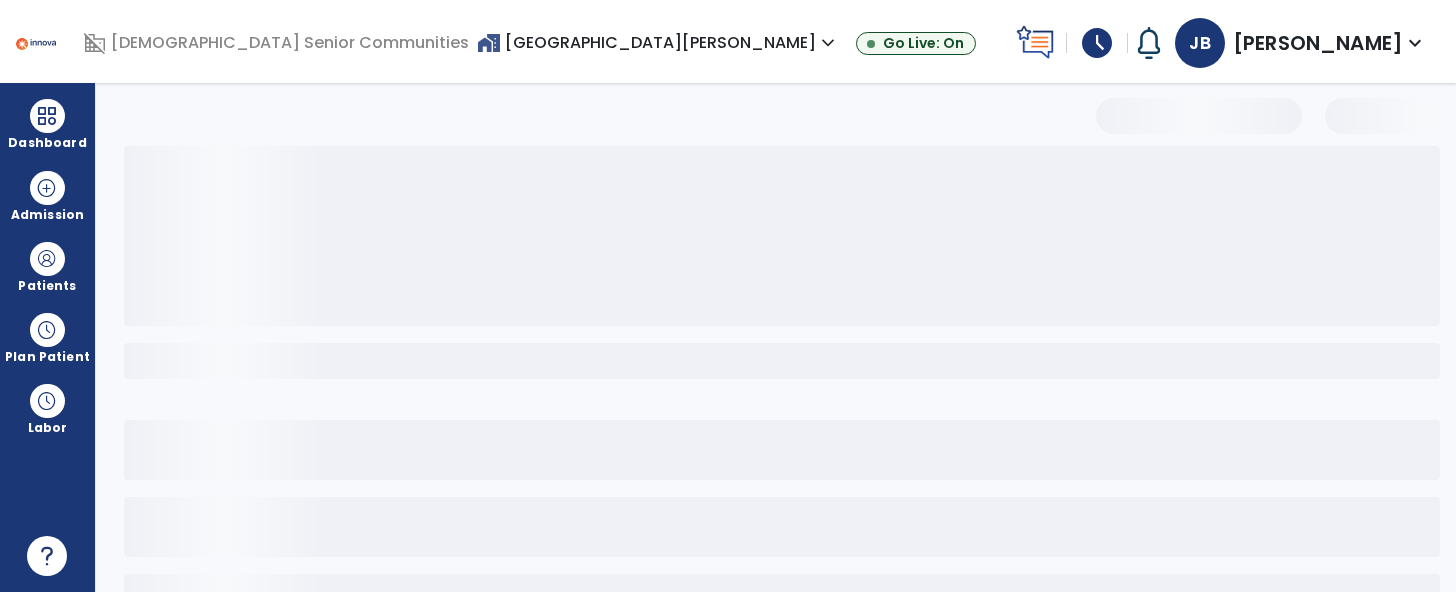 select on "*" 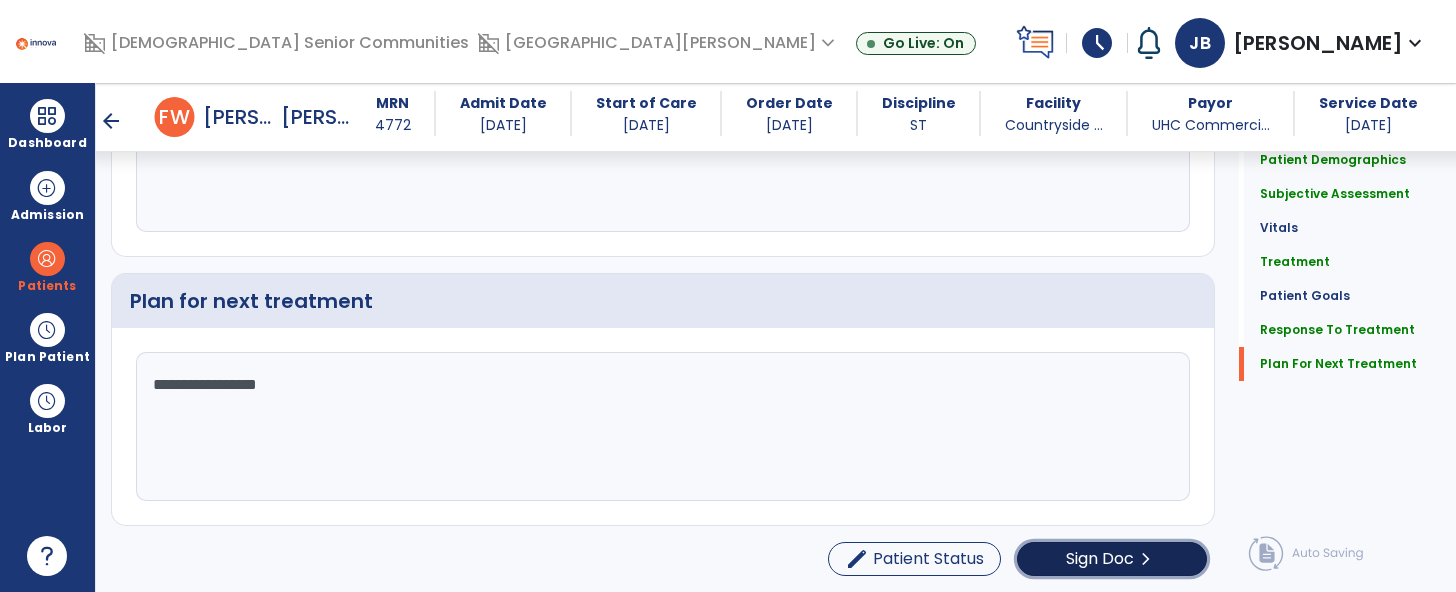 click on "Sign Doc" 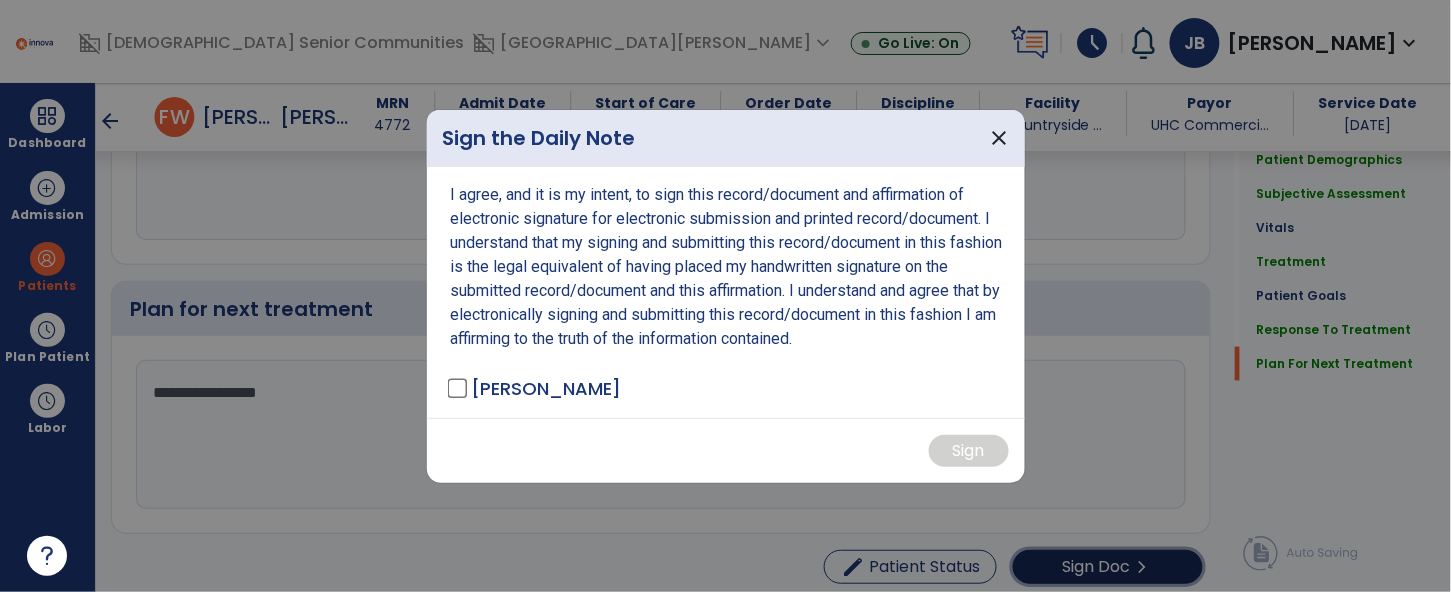scroll, scrollTop: 2555, scrollLeft: 0, axis: vertical 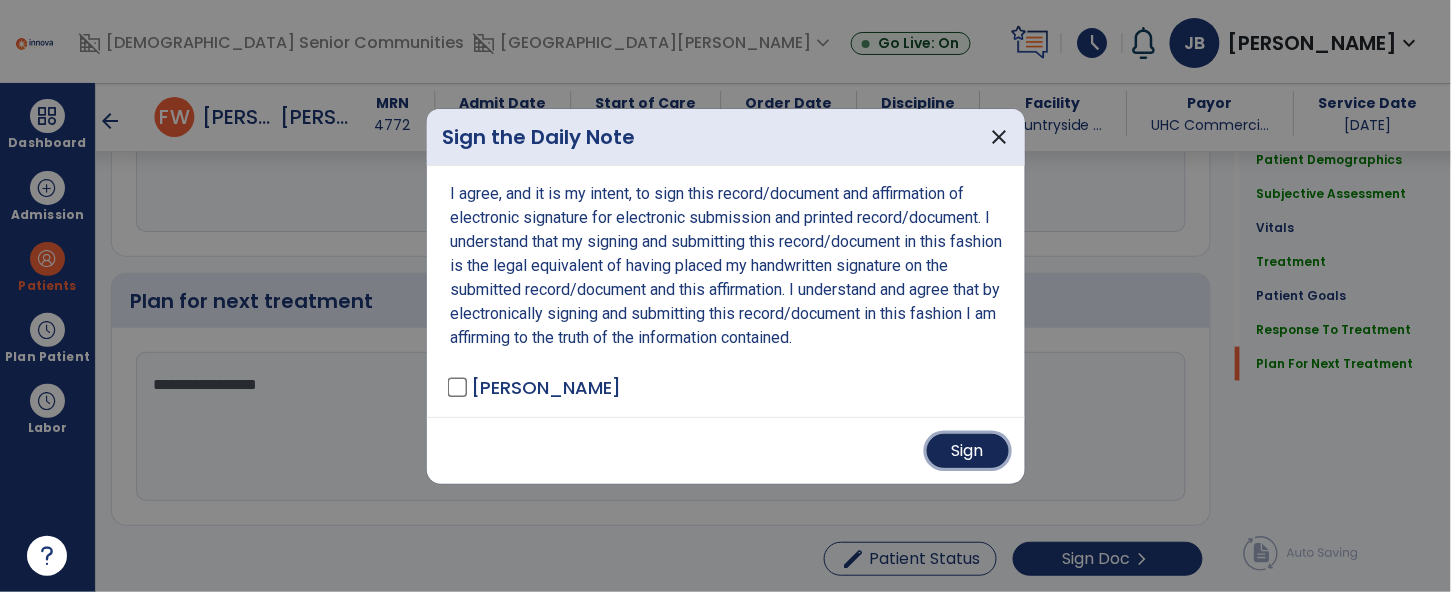 click on "Sign" at bounding box center (968, 451) 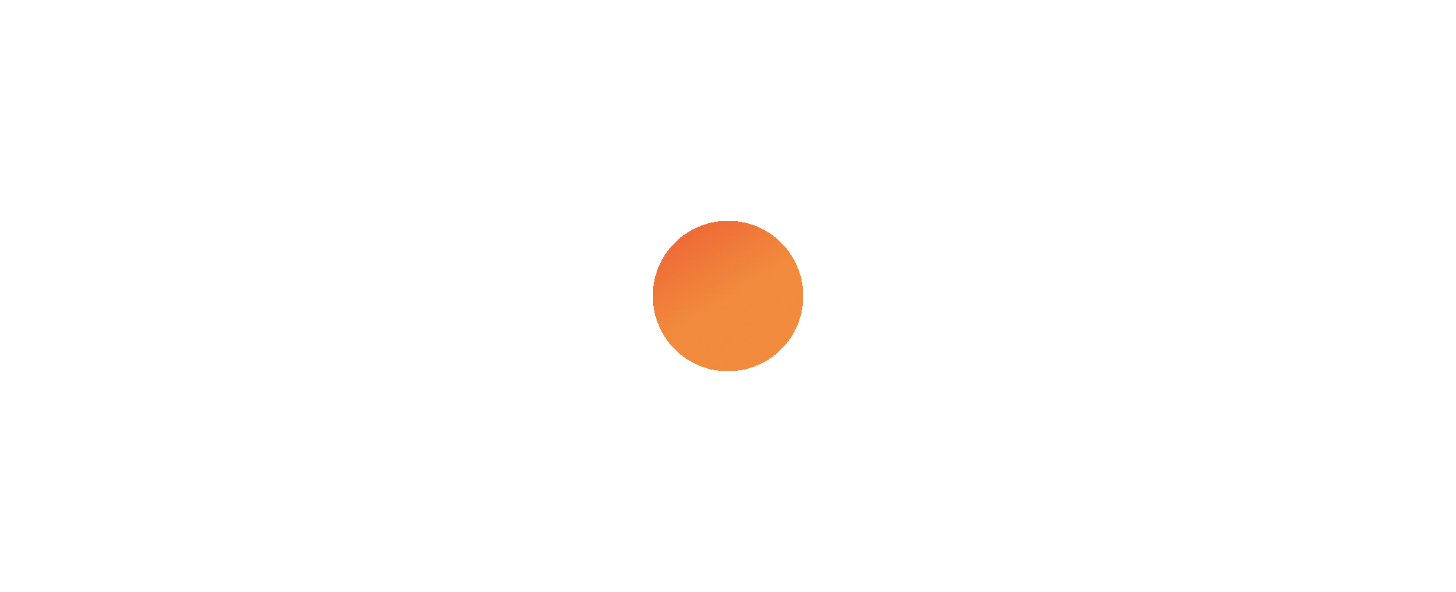scroll, scrollTop: 0, scrollLeft: 0, axis: both 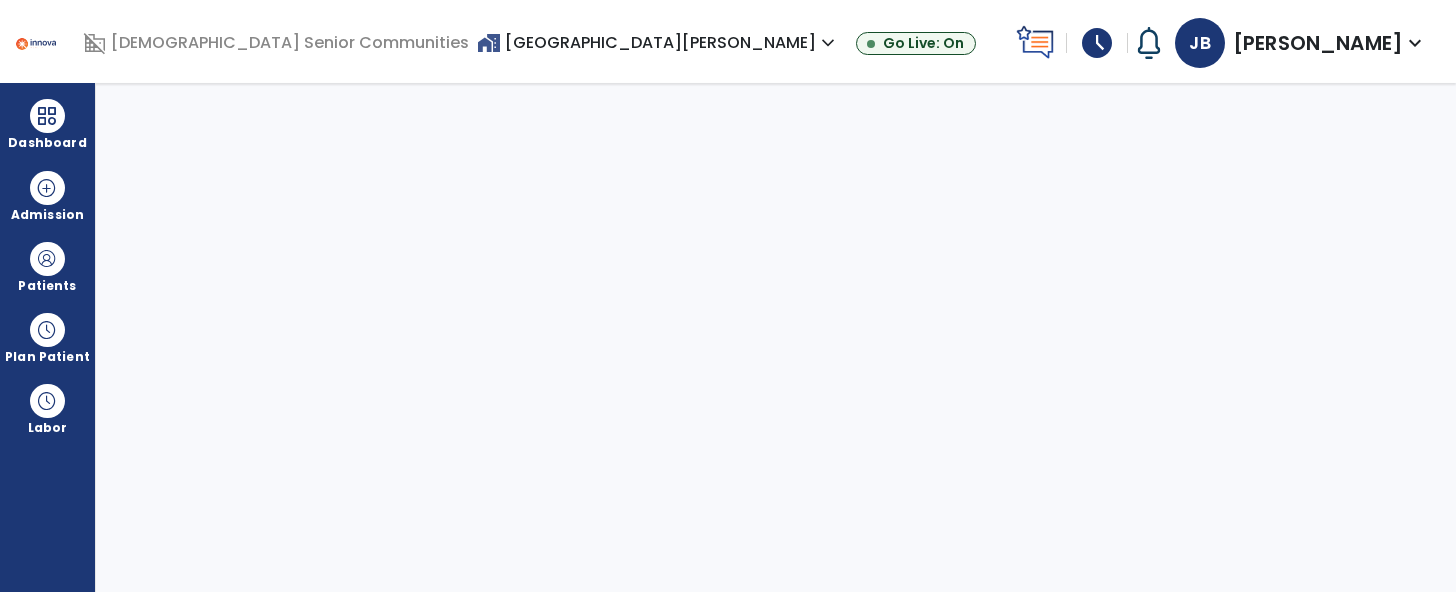select on "****" 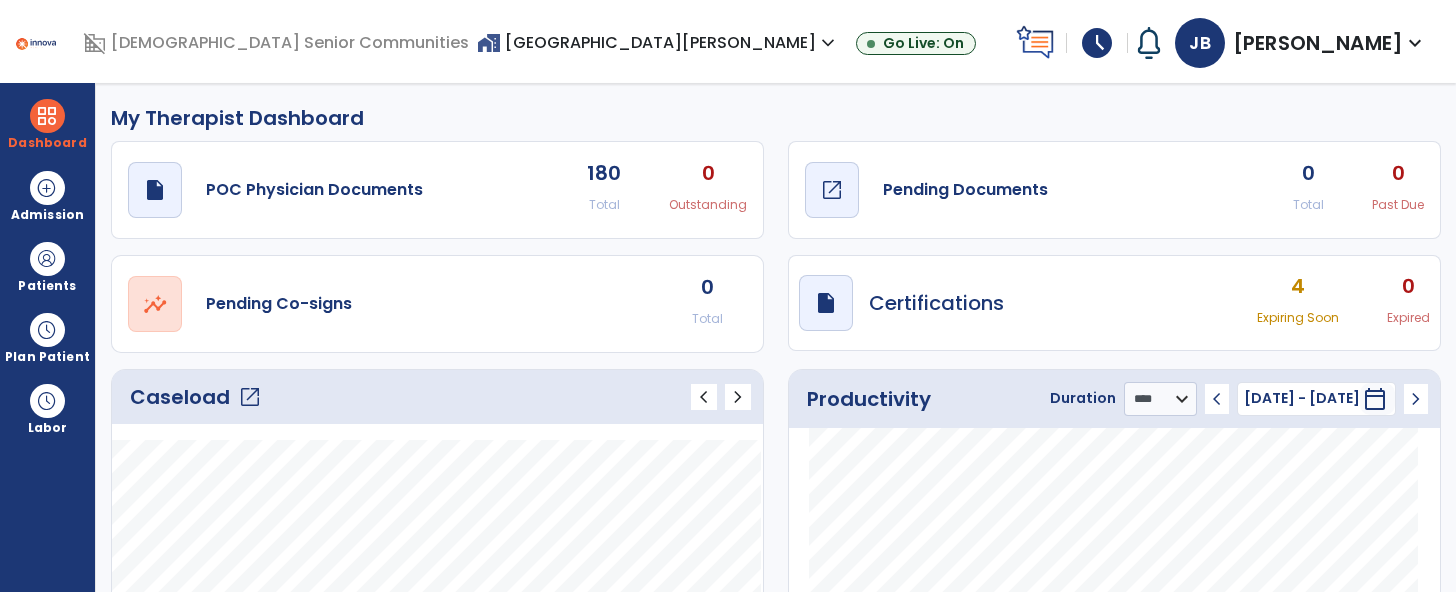 click on "Pending Documents" 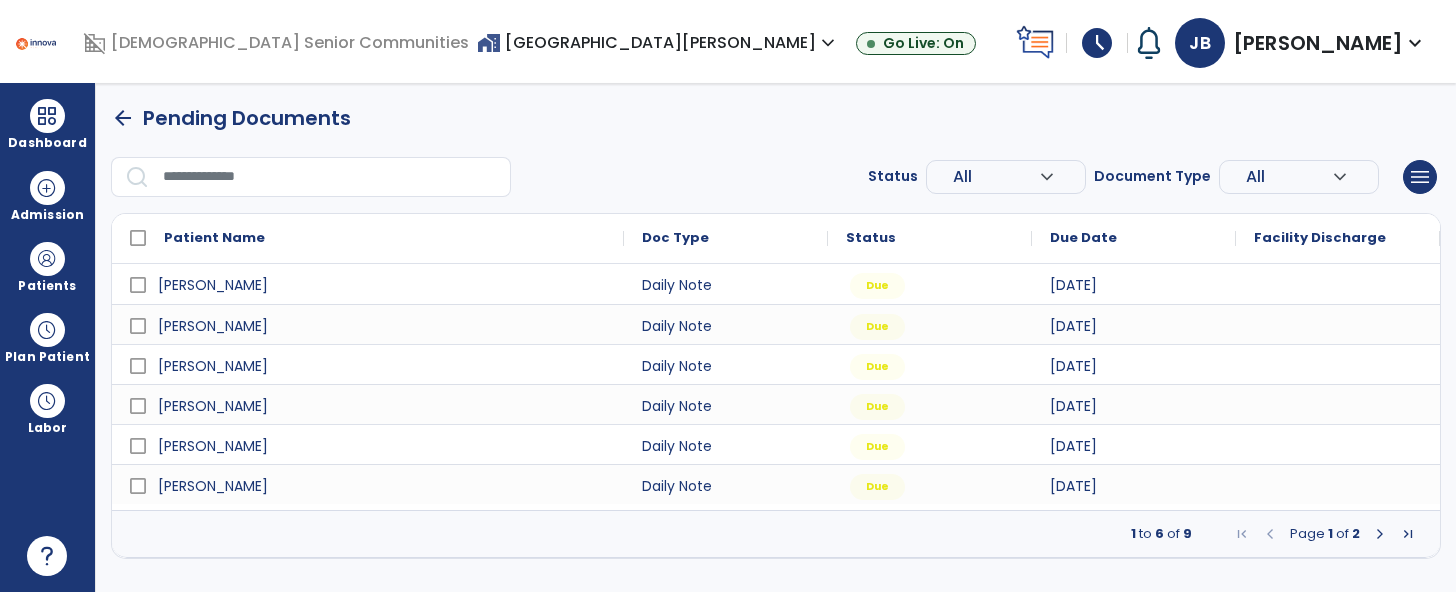 click at bounding box center (1380, 534) 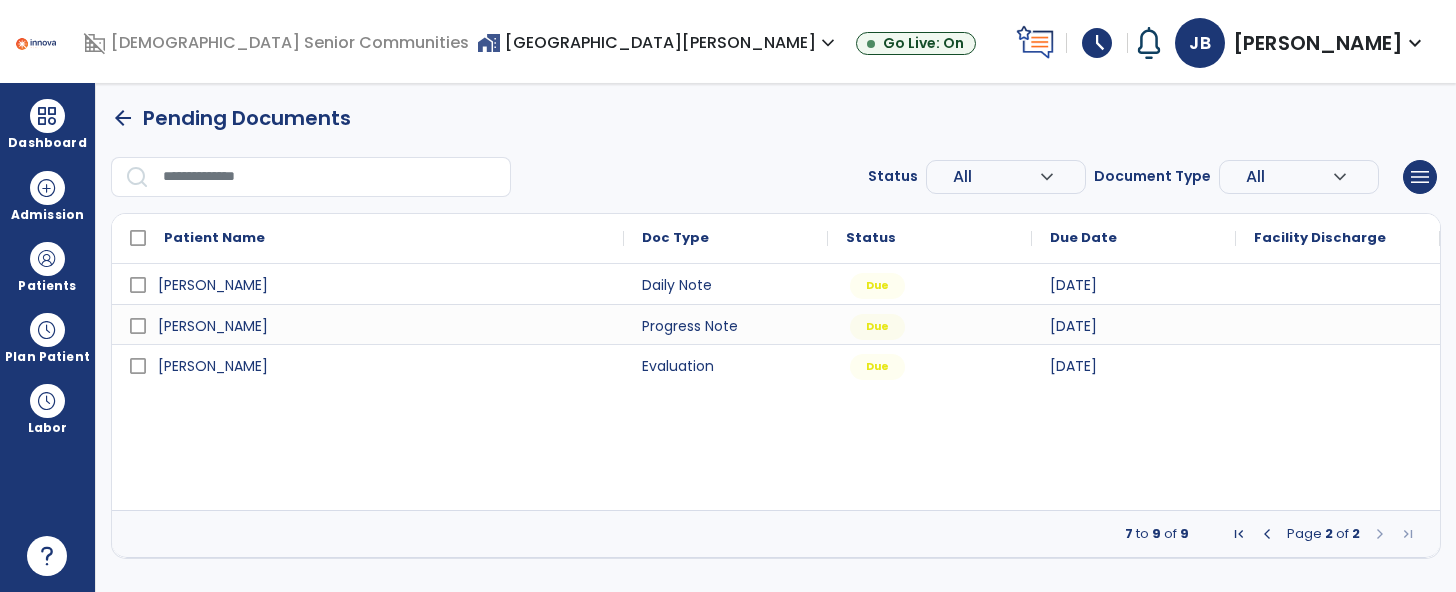 click at bounding box center [1267, 534] 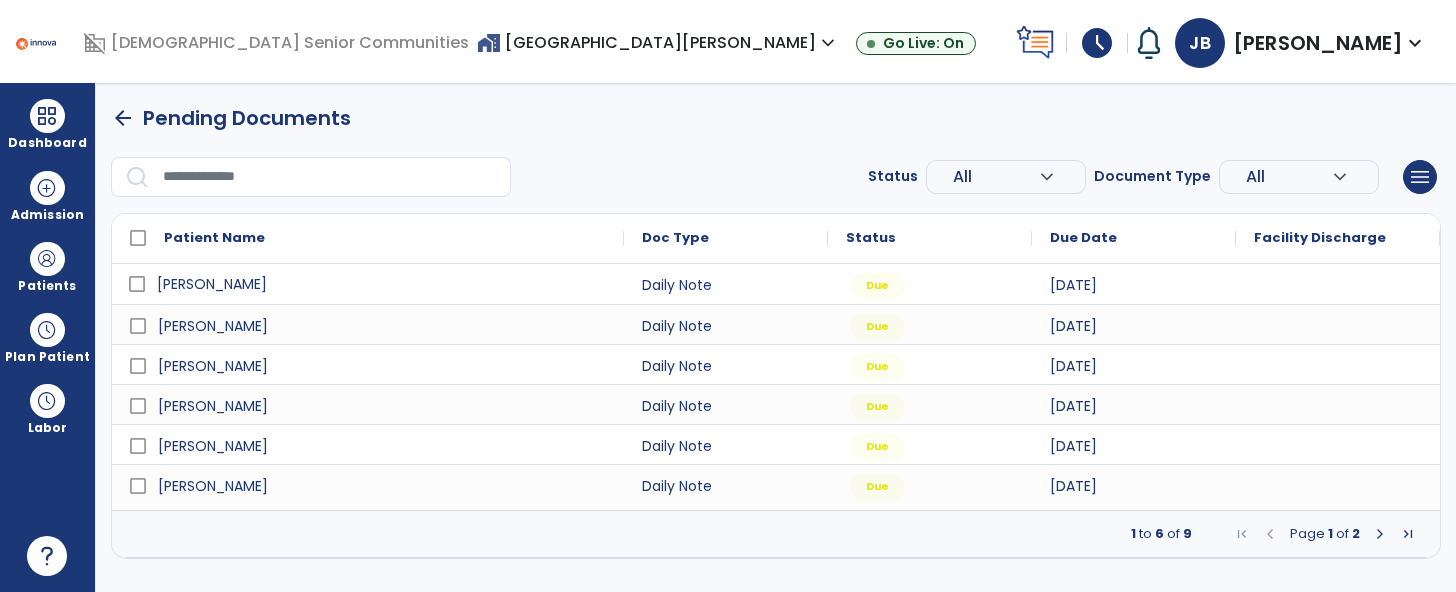 click on "[PERSON_NAME]" at bounding box center (382, 284) 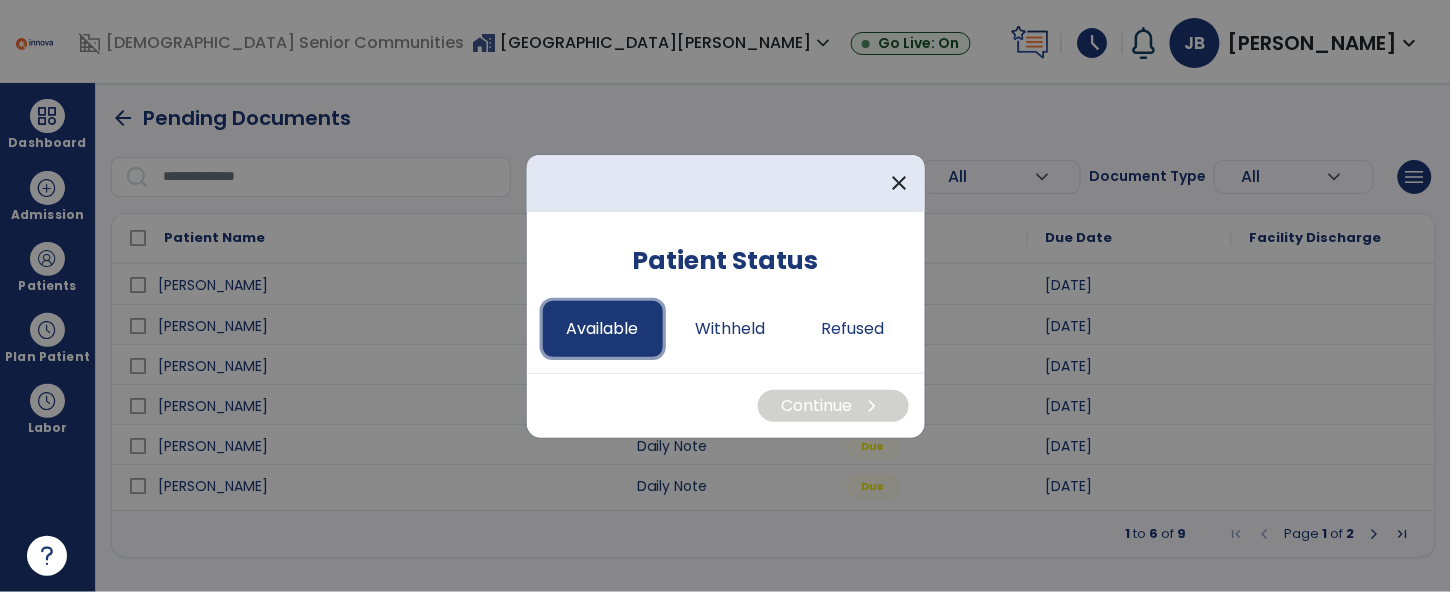 click on "Available" at bounding box center [603, 329] 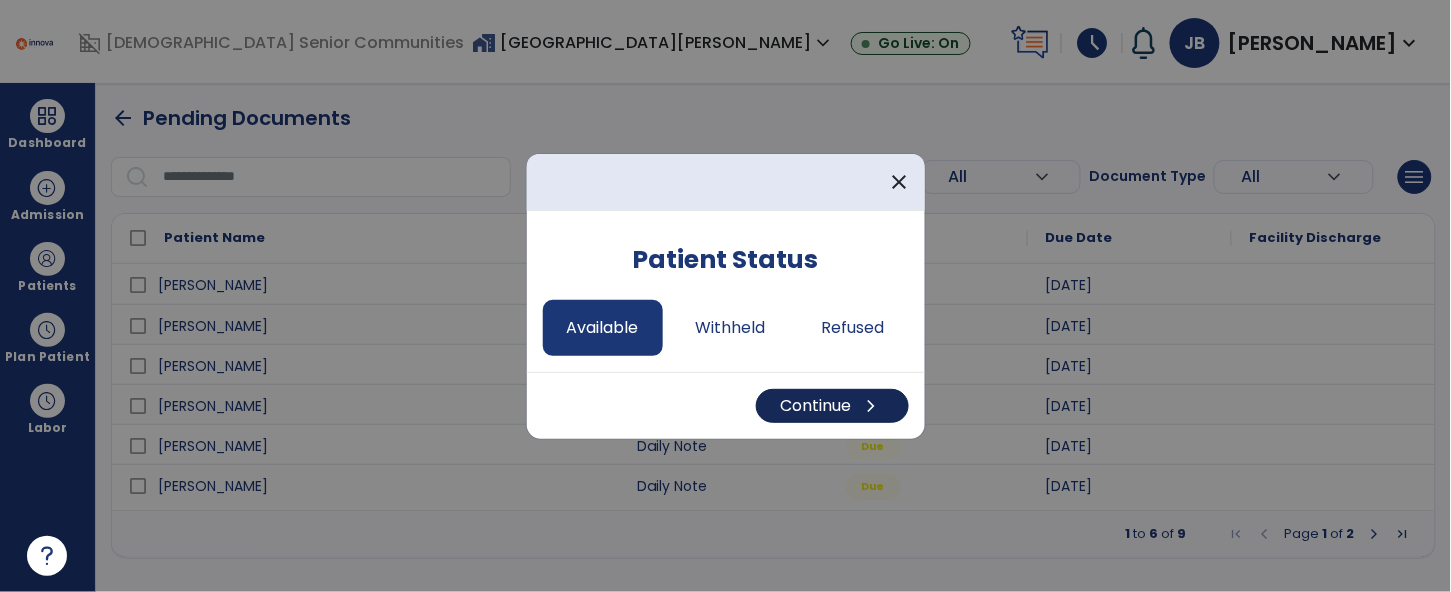 click on "Continue   chevron_right" at bounding box center [832, 406] 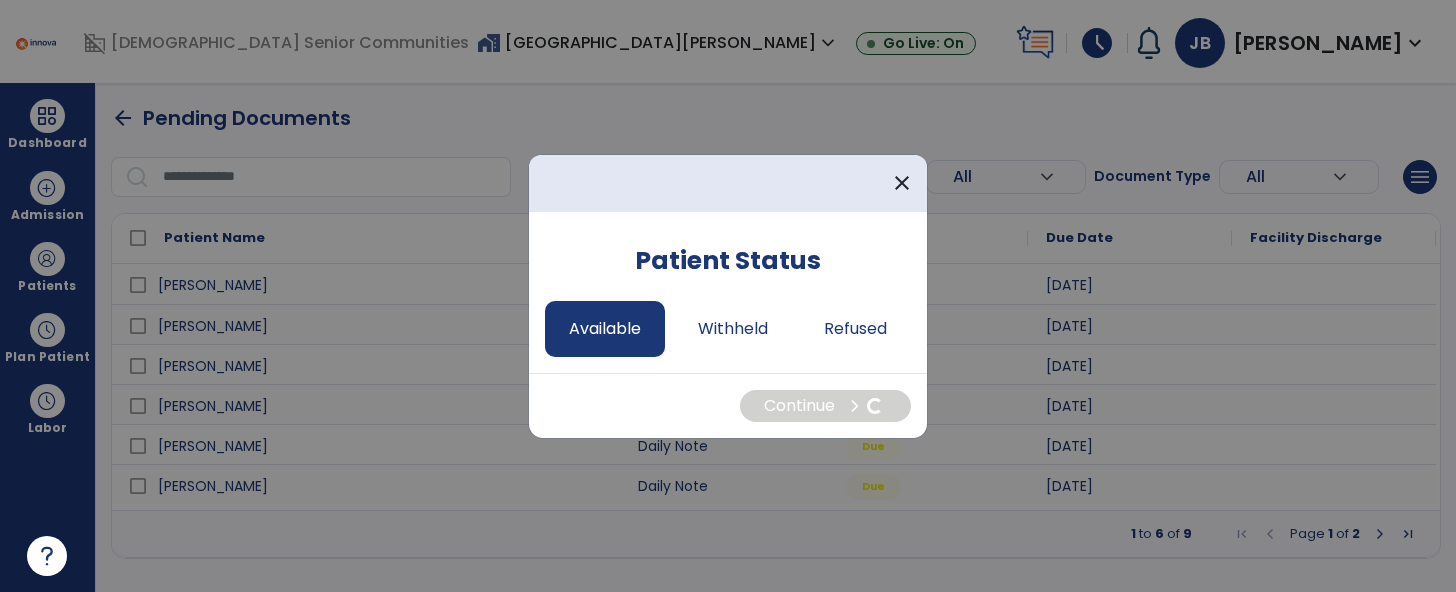 select on "*" 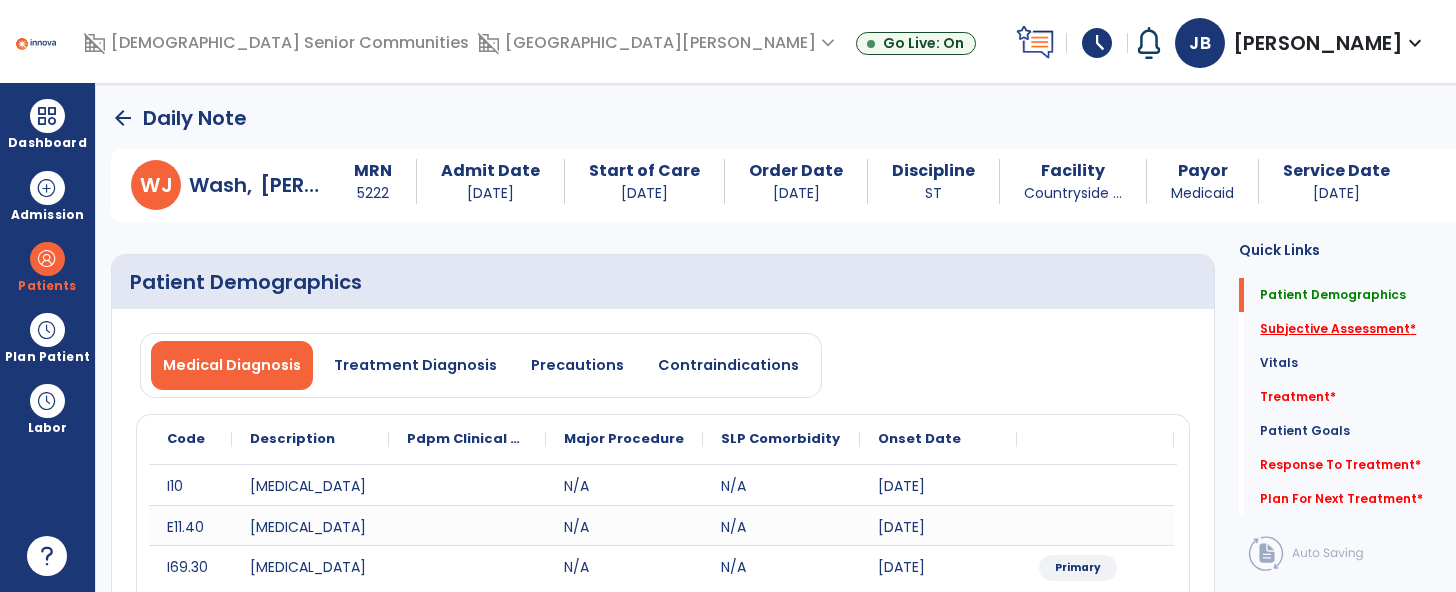 click on "Subjective Assessment   *" 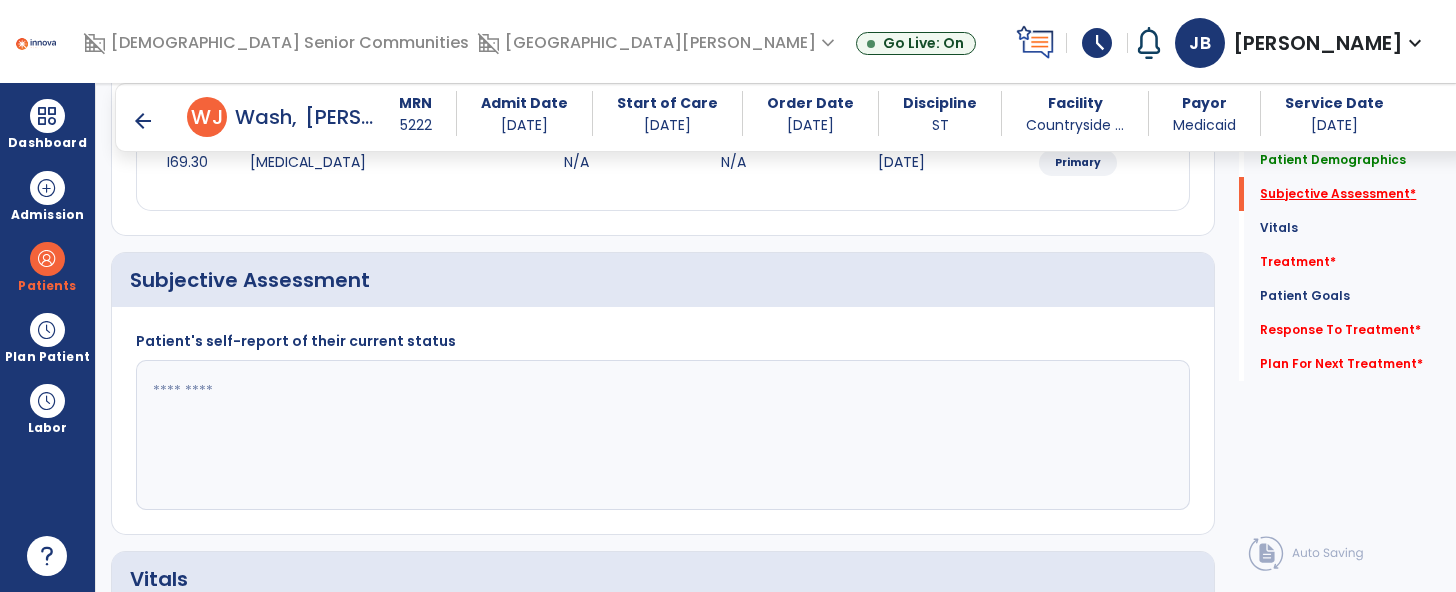 scroll, scrollTop: 460, scrollLeft: 0, axis: vertical 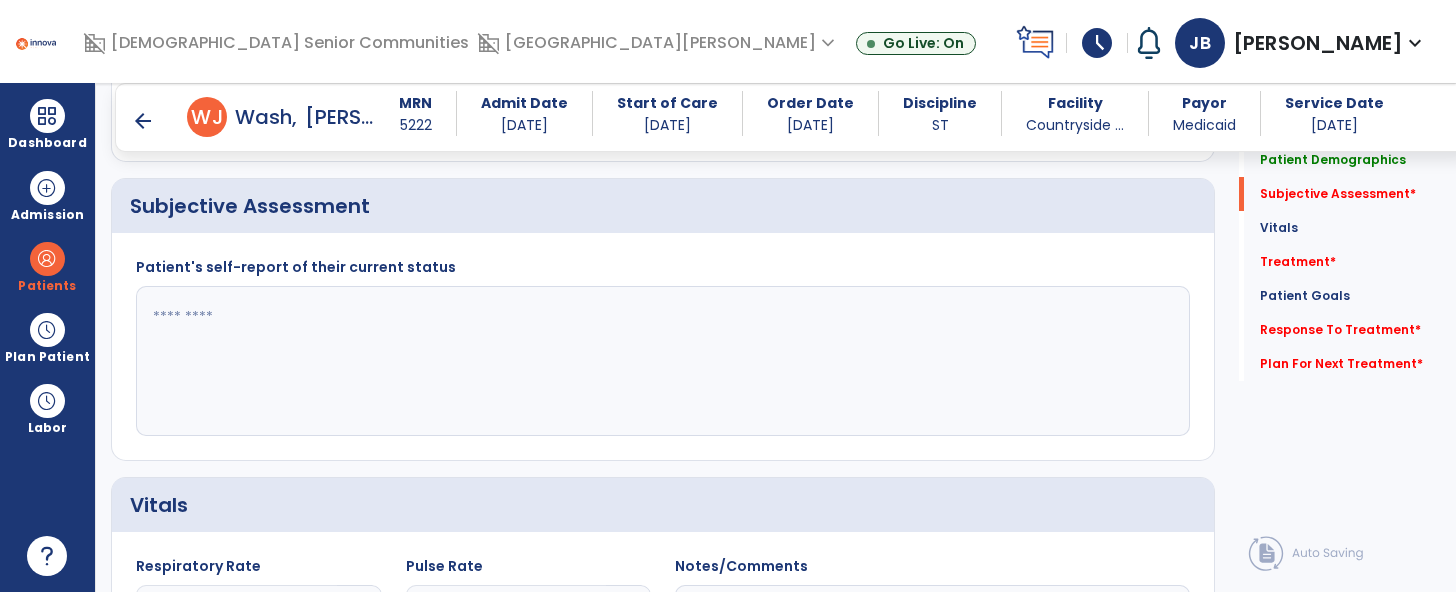 click 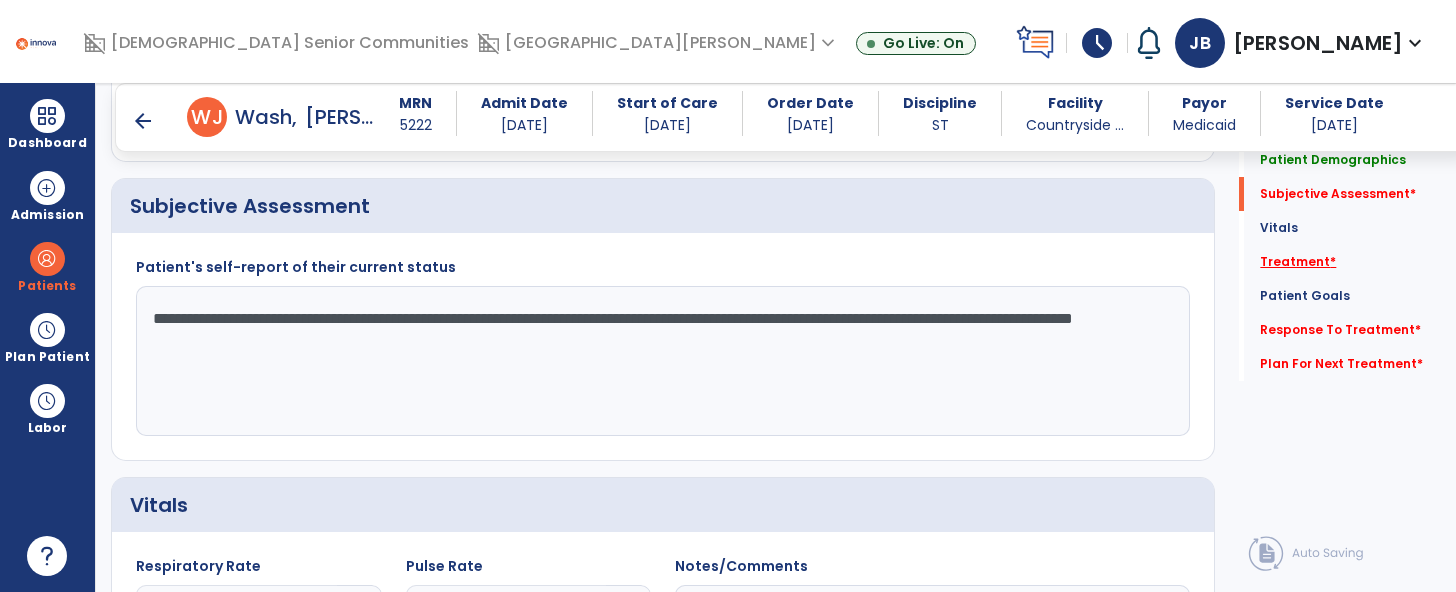 type on "**********" 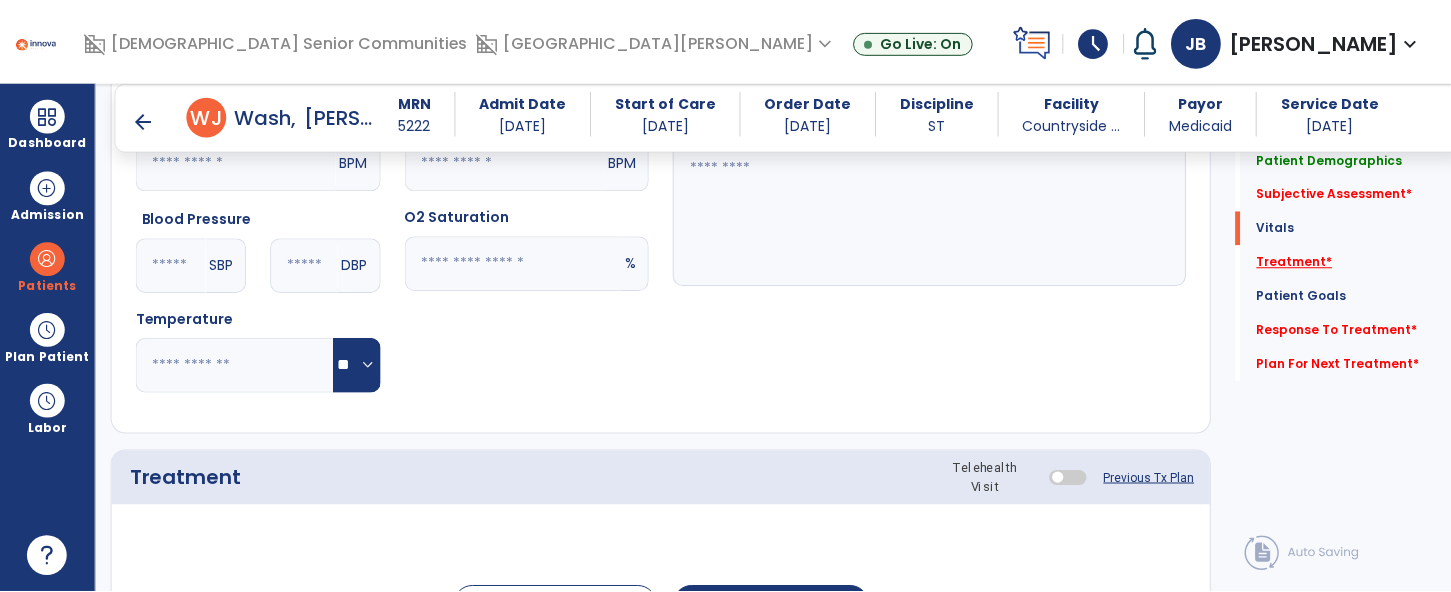 scroll, scrollTop: 1149, scrollLeft: 0, axis: vertical 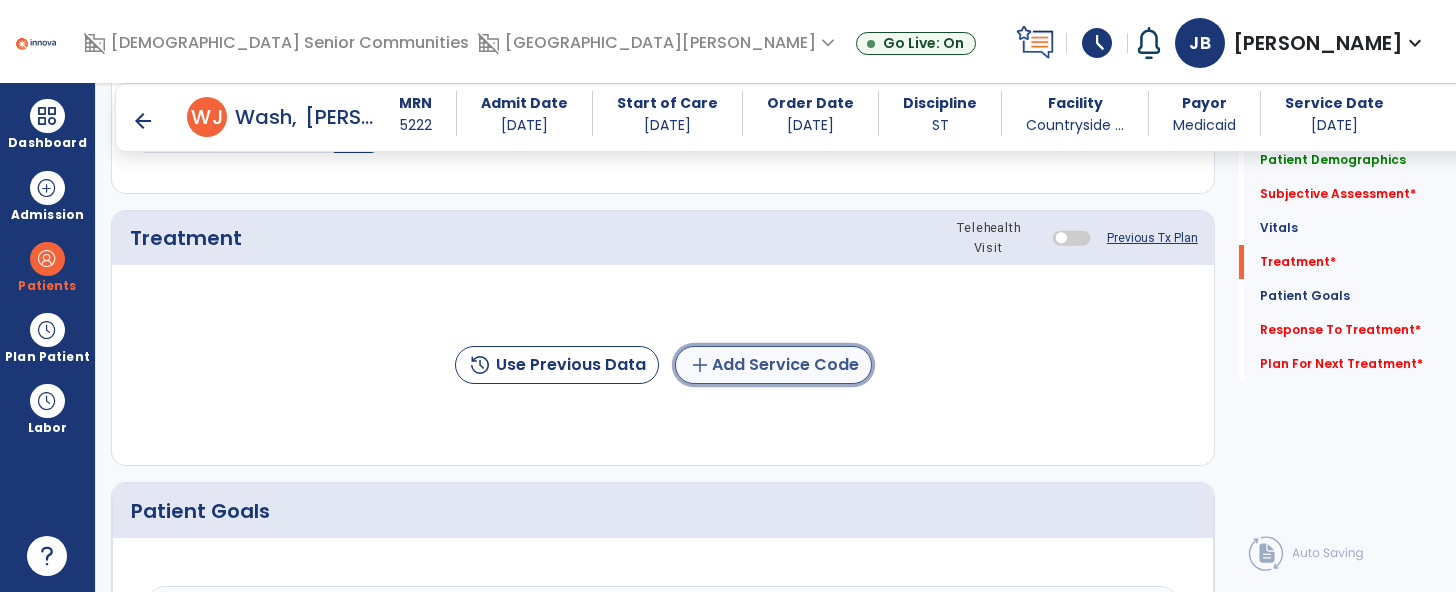click on "add  Add Service Code" 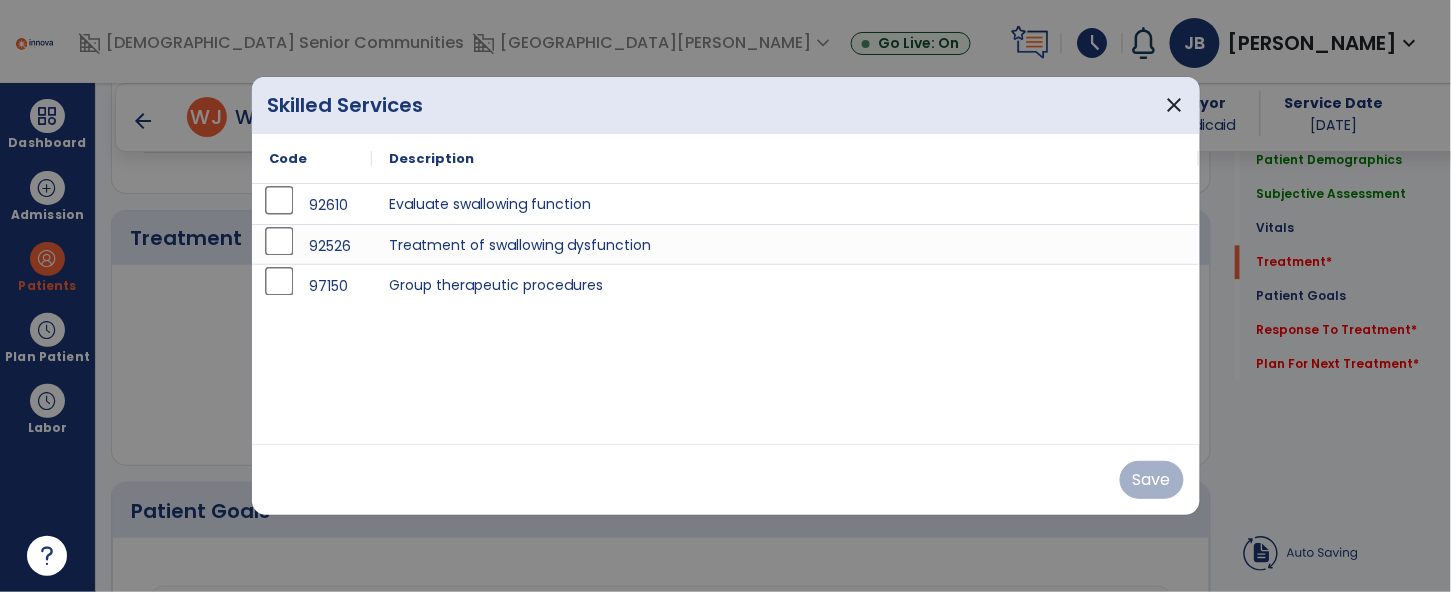 scroll, scrollTop: 1149, scrollLeft: 0, axis: vertical 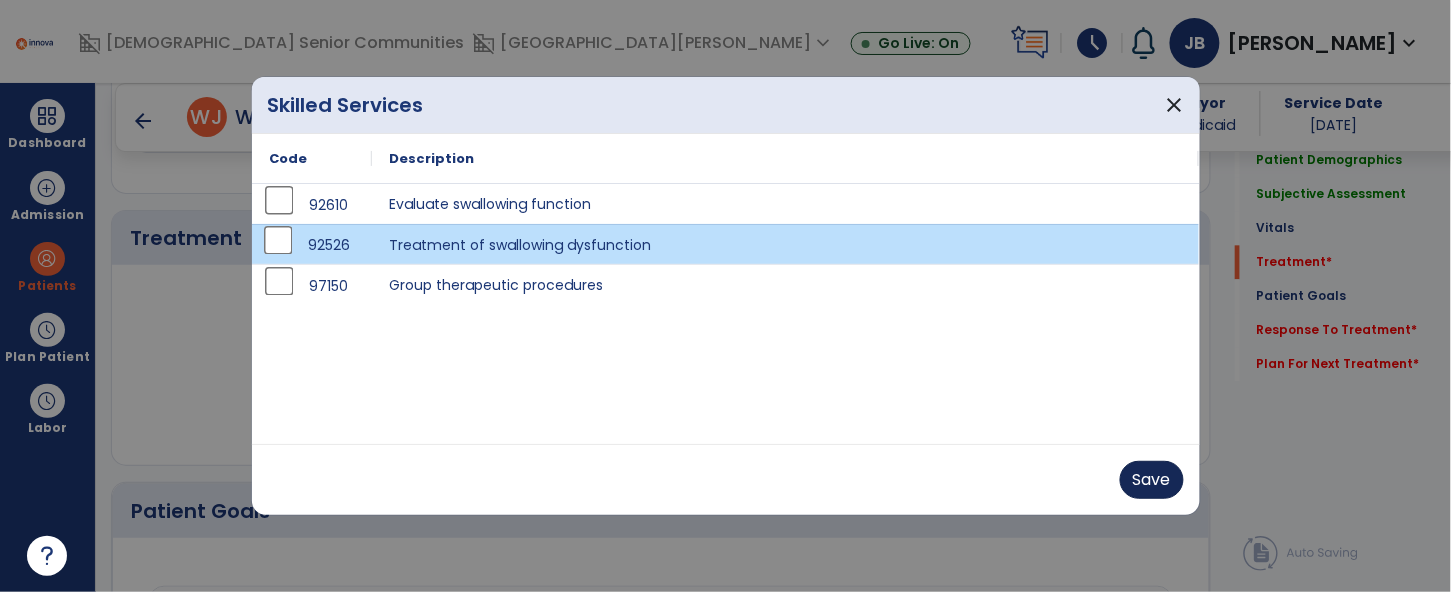 click on "Save" at bounding box center [1152, 480] 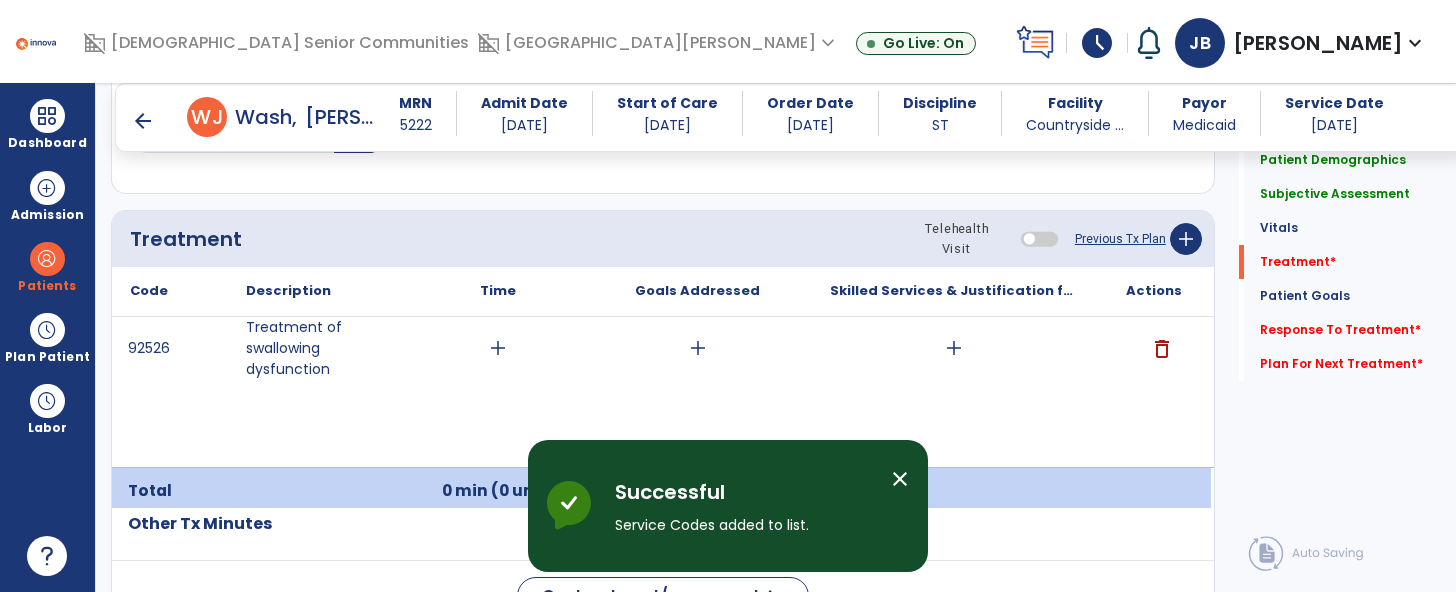 click on "add" at bounding box center [498, 348] 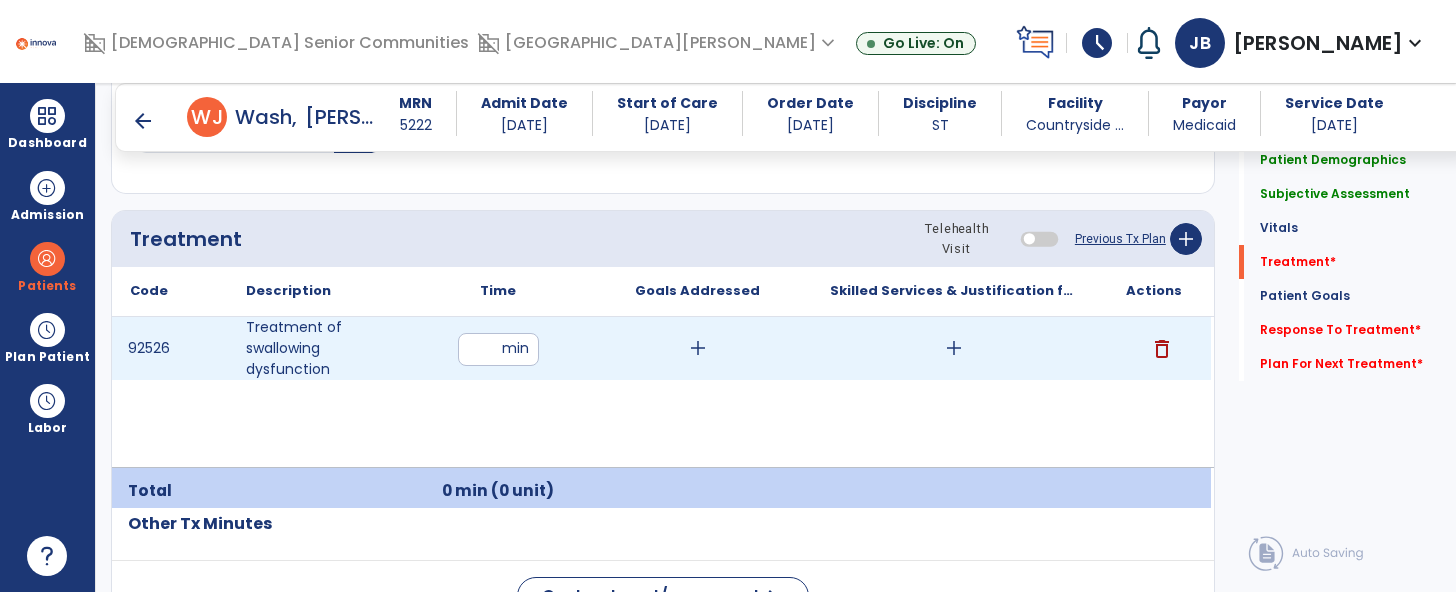 type on "**" 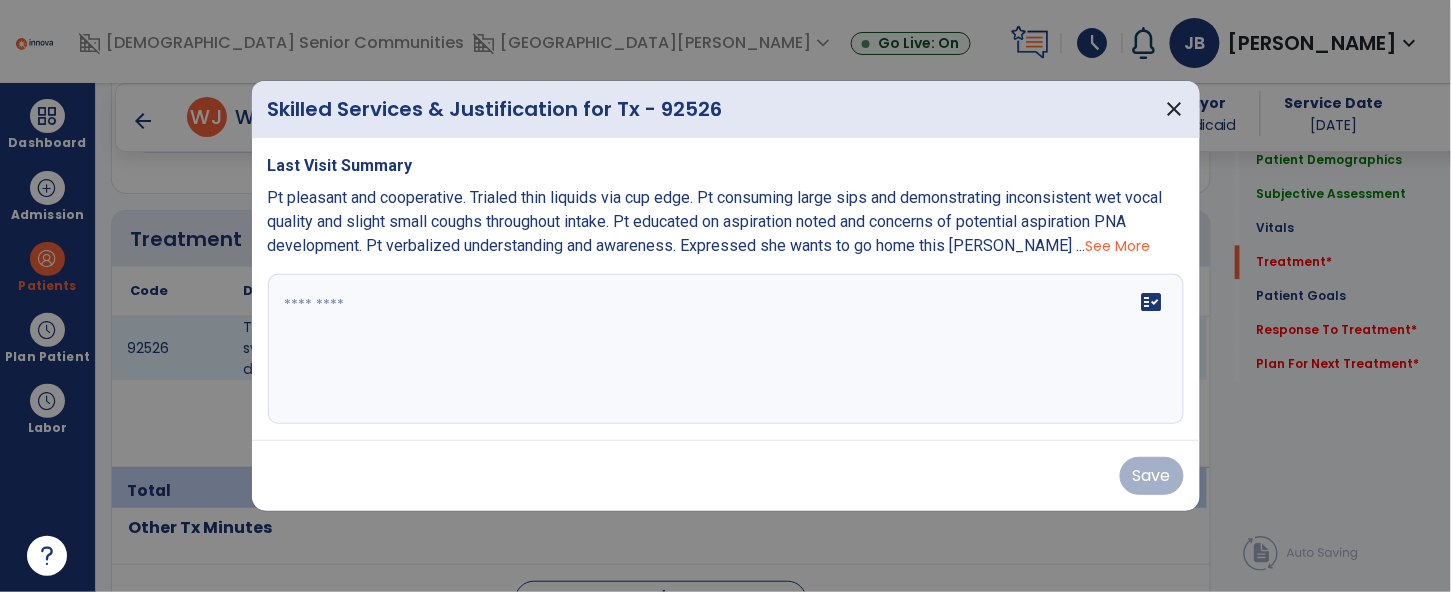 scroll, scrollTop: 1149, scrollLeft: 0, axis: vertical 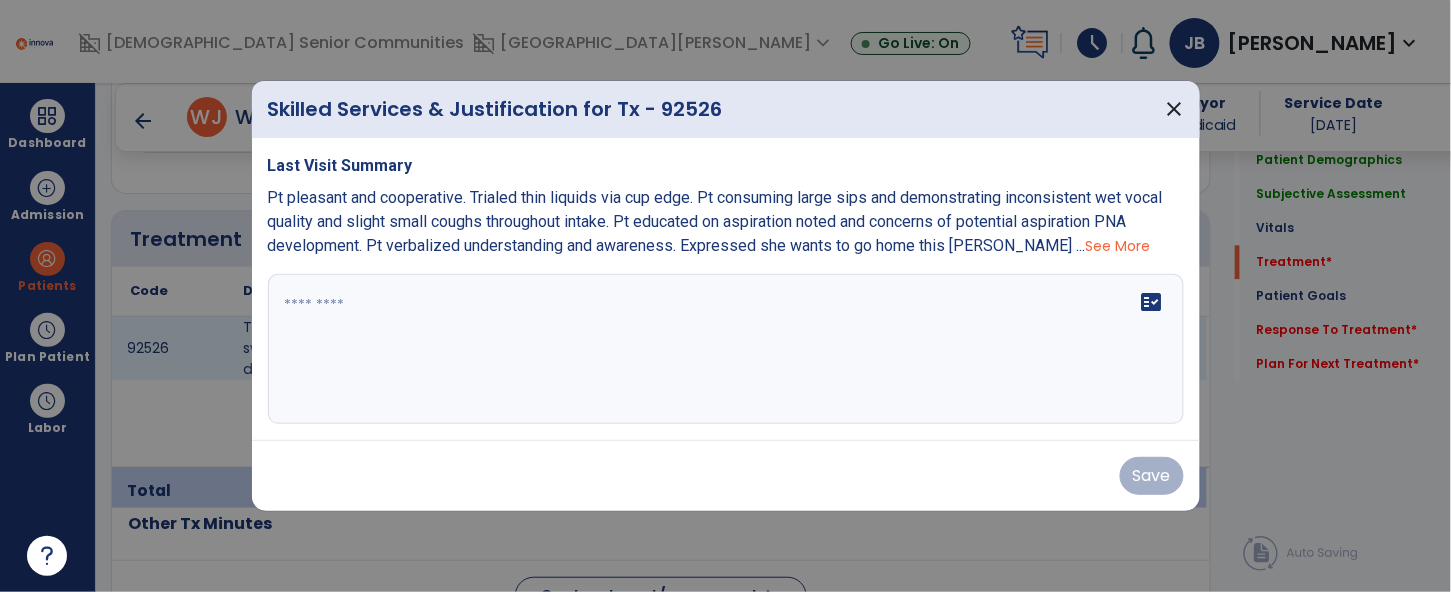 click on "fact_check" at bounding box center [726, 349] 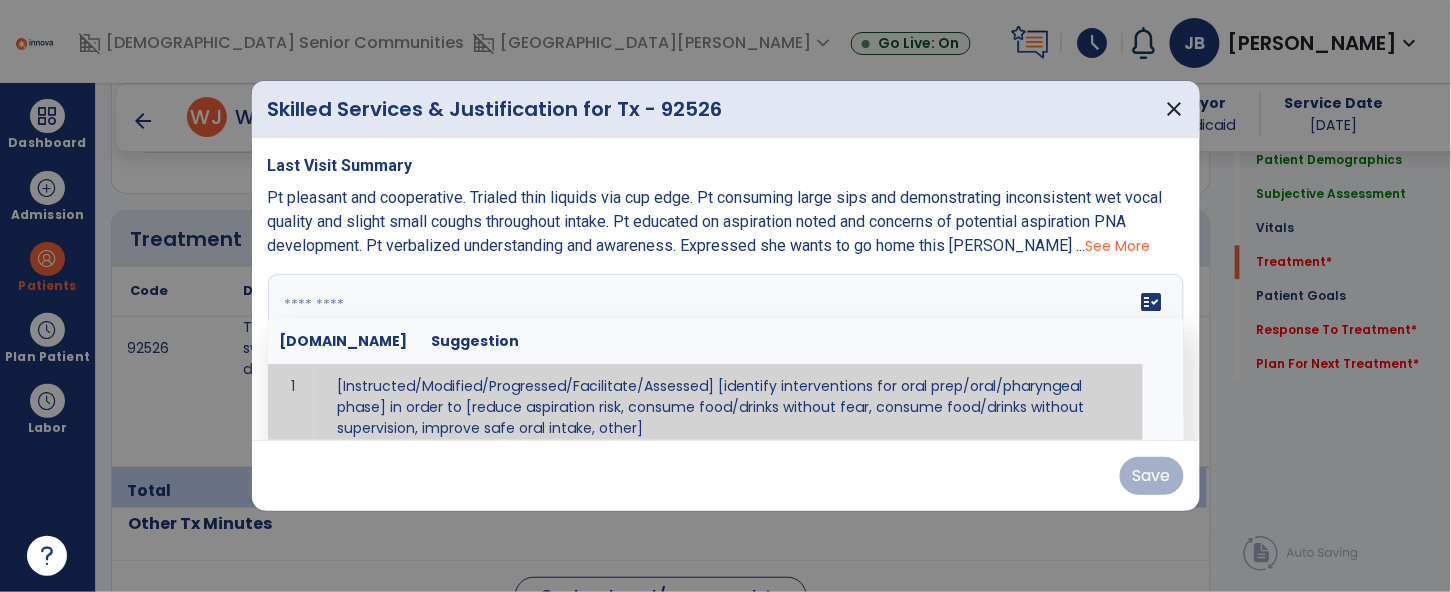 scroll, scrollTop: 11, scrollLeft: 0, axis: vertical 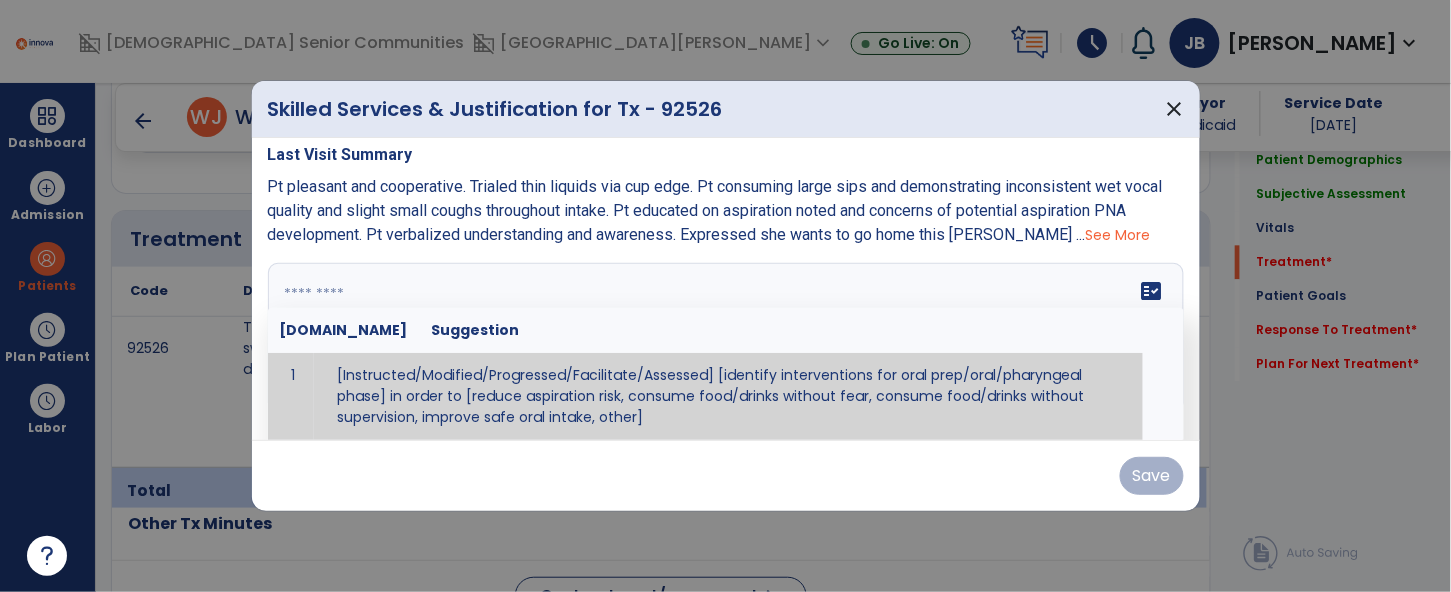 type on "*" 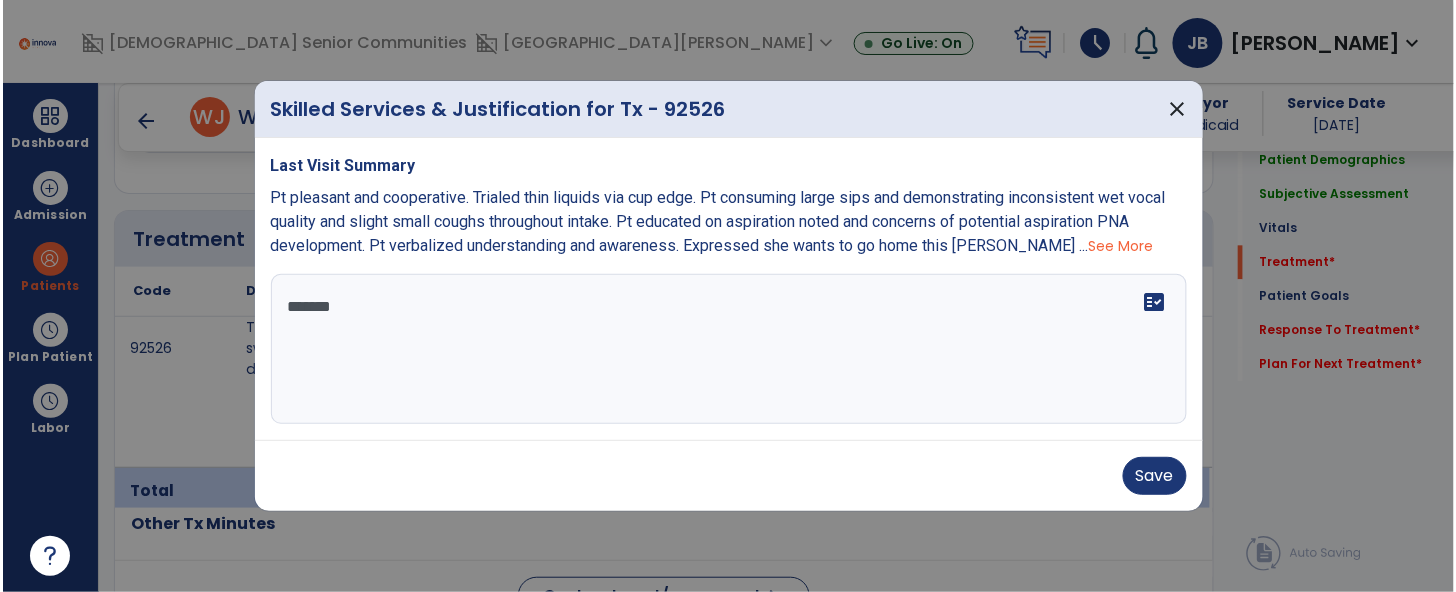 scroll, scrollTop: 0, scrollLeft: 0, axis: both 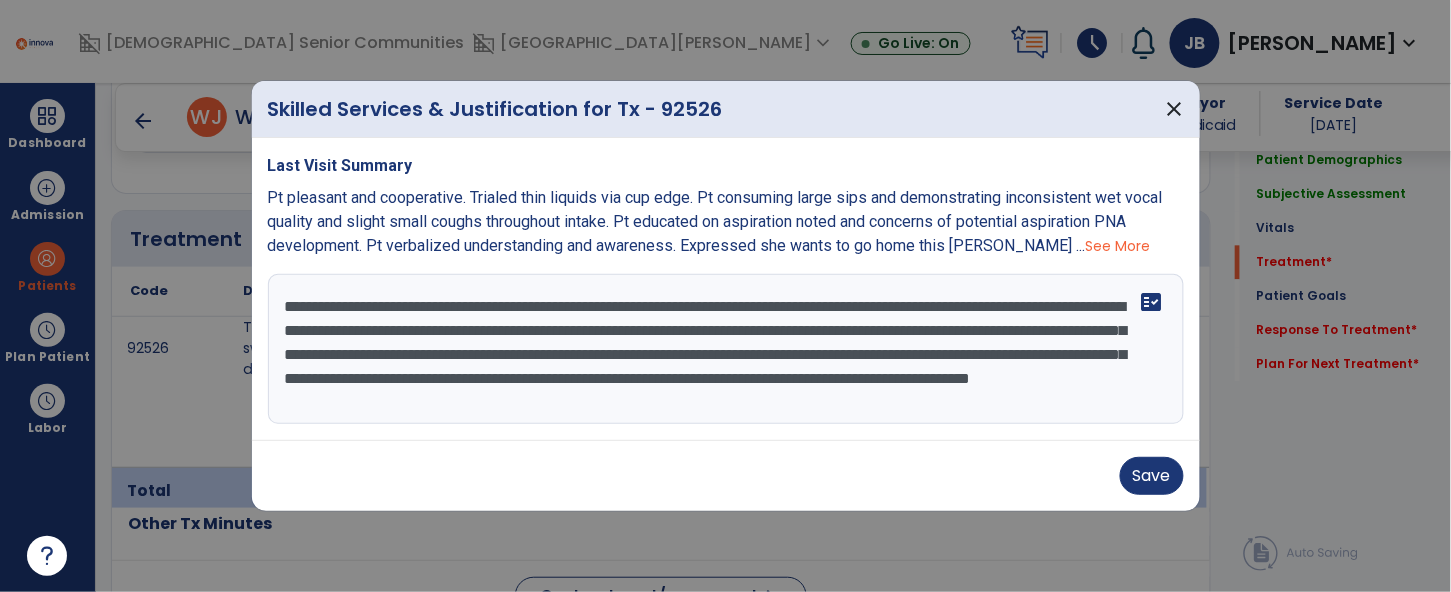 type on "**********" 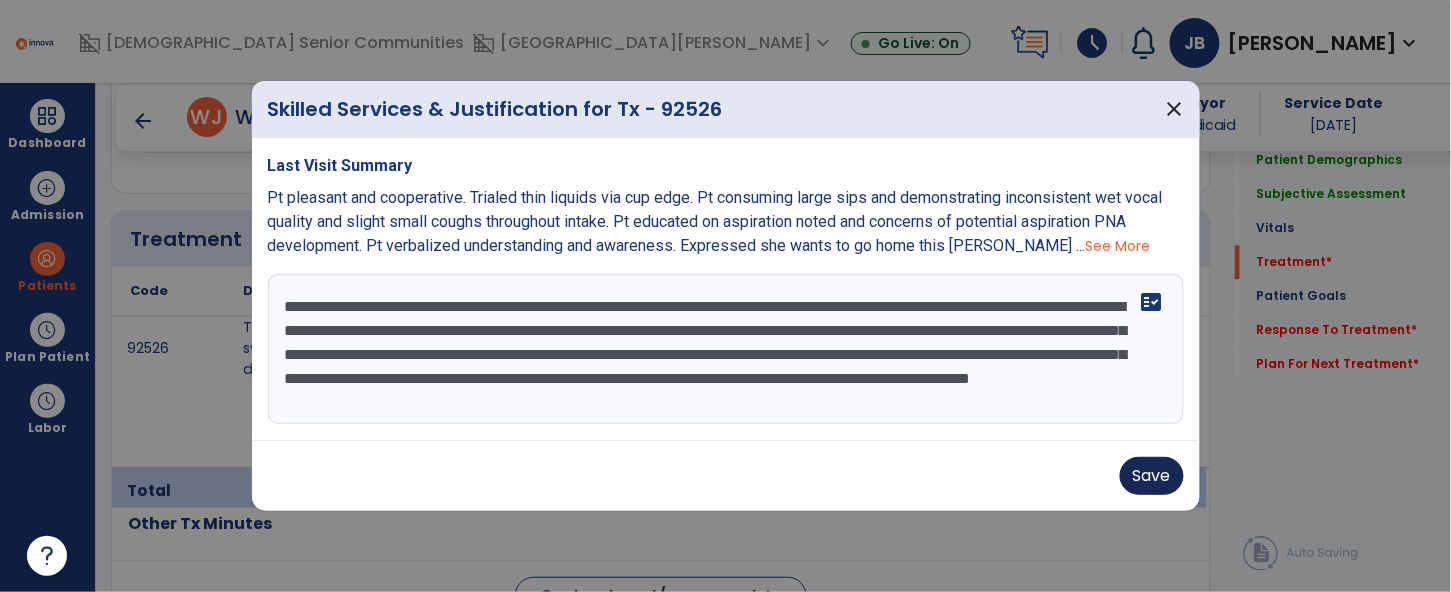 click on "Save" at bounding box center [1152, 476] 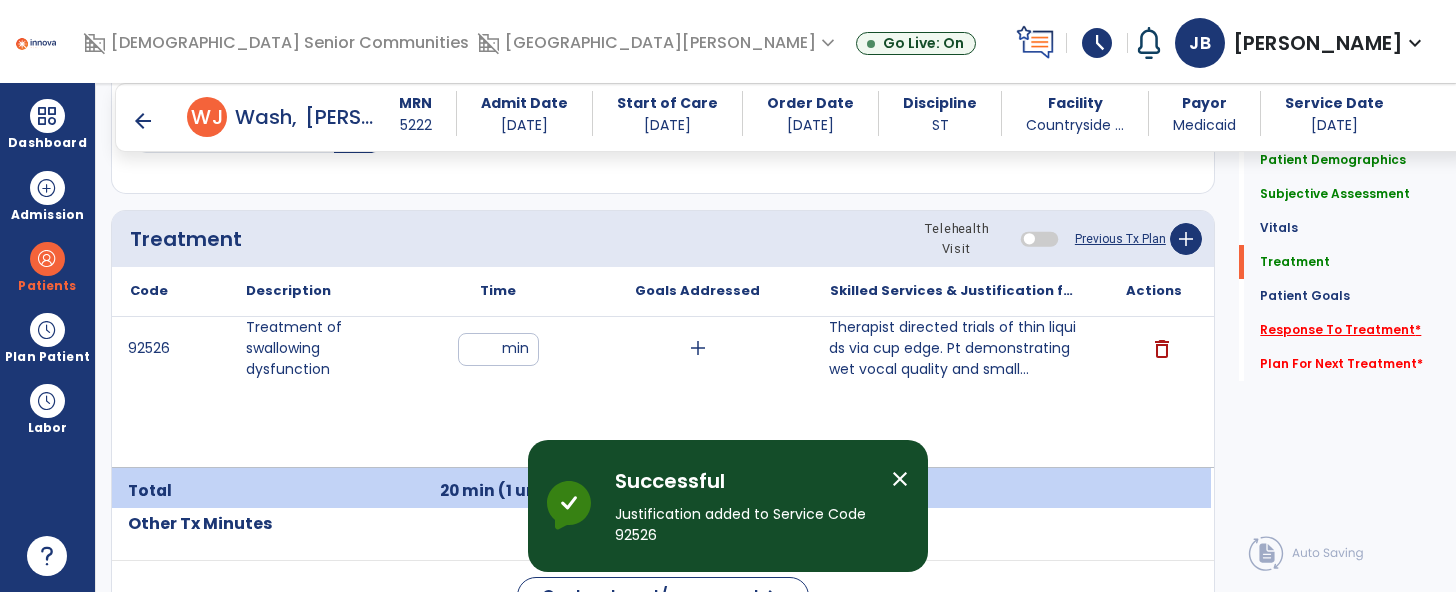 click on "Response To Treatment   *" 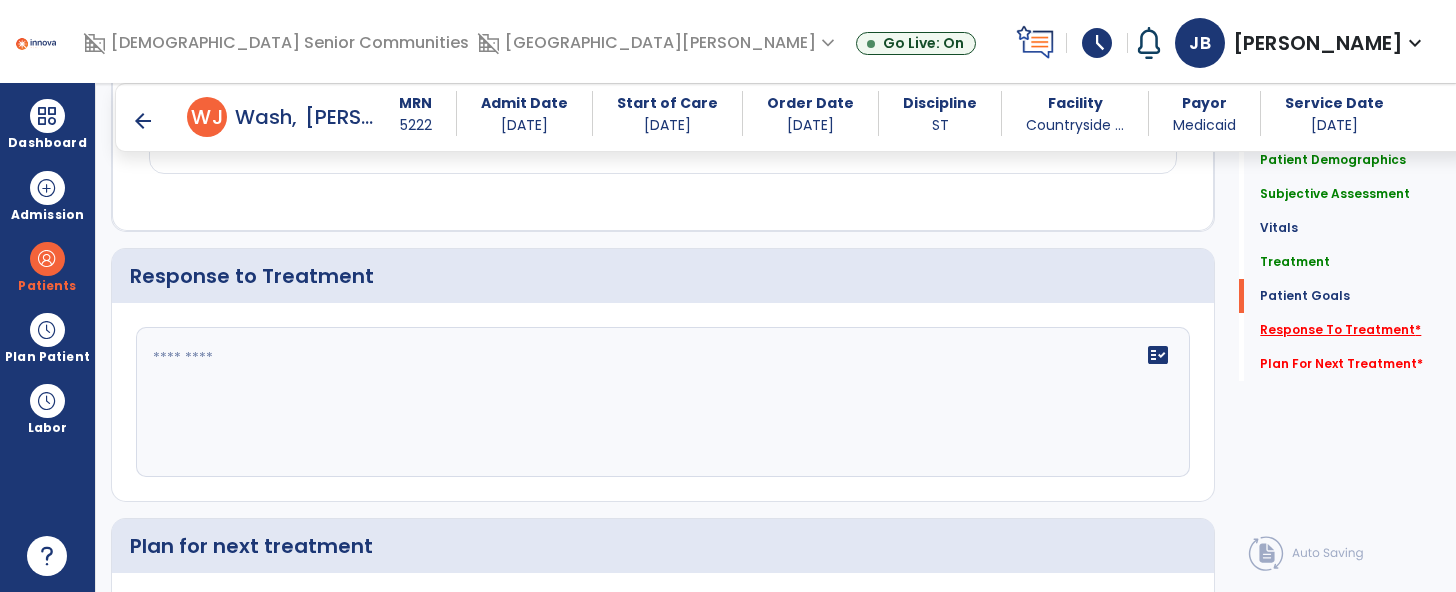 scroll, scrollTop: 2258, scrollLeft: 0, axis: vertical 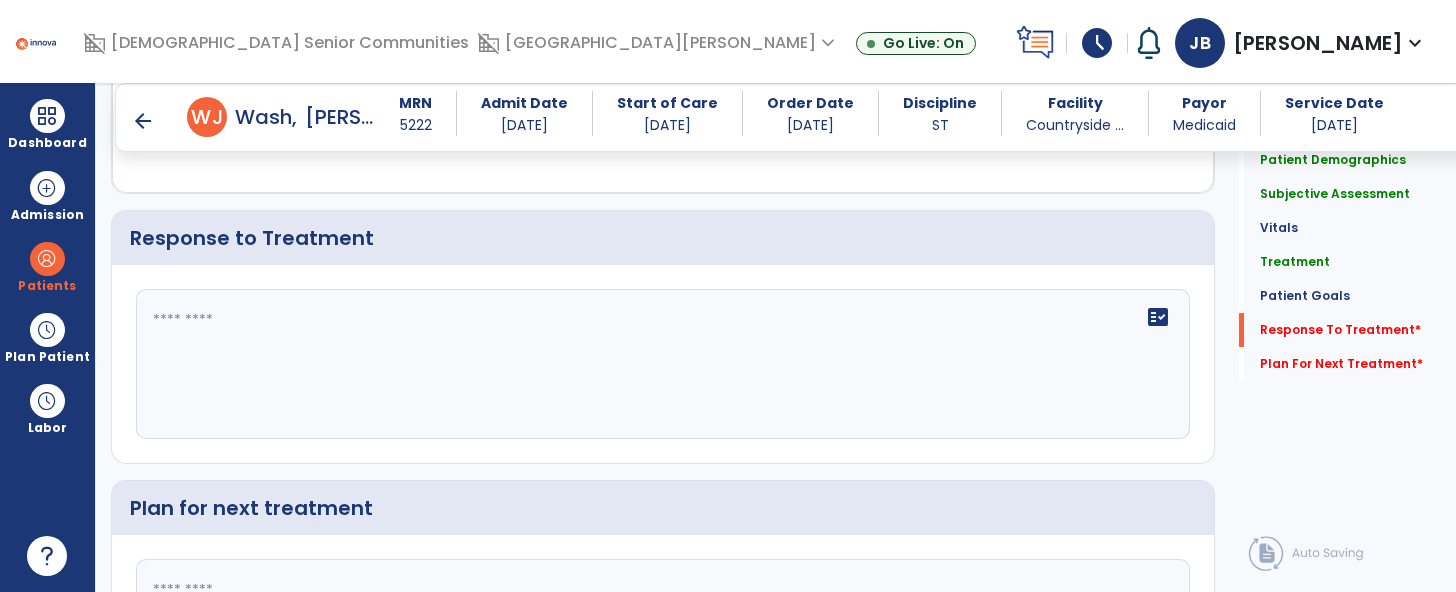 click on "fact_check" 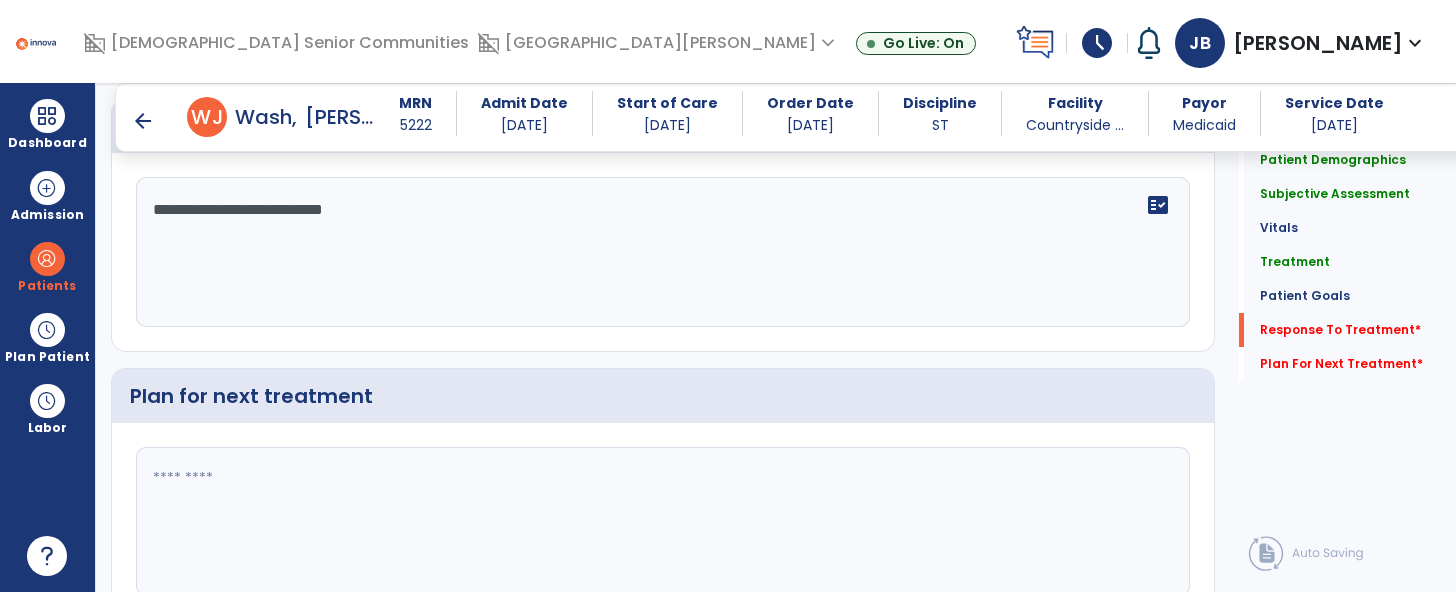 scroll, scrollTop: 2374, scrollLeft: 0, axis: vertical 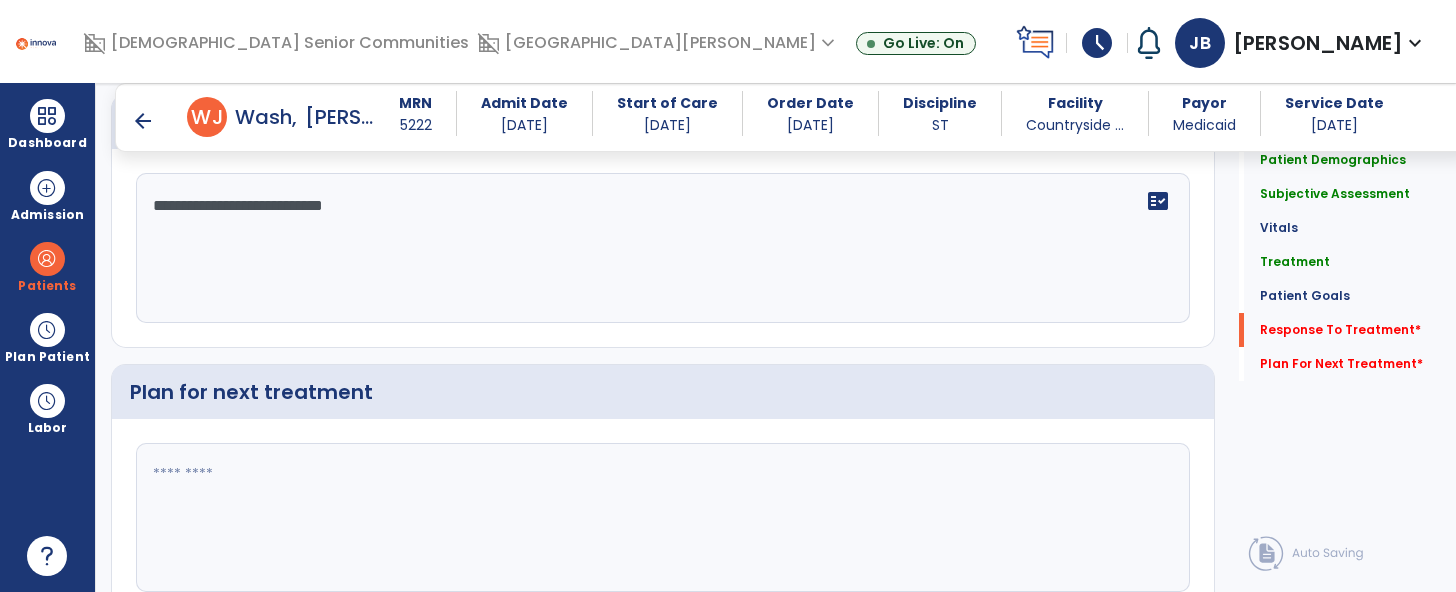 type on "**********" 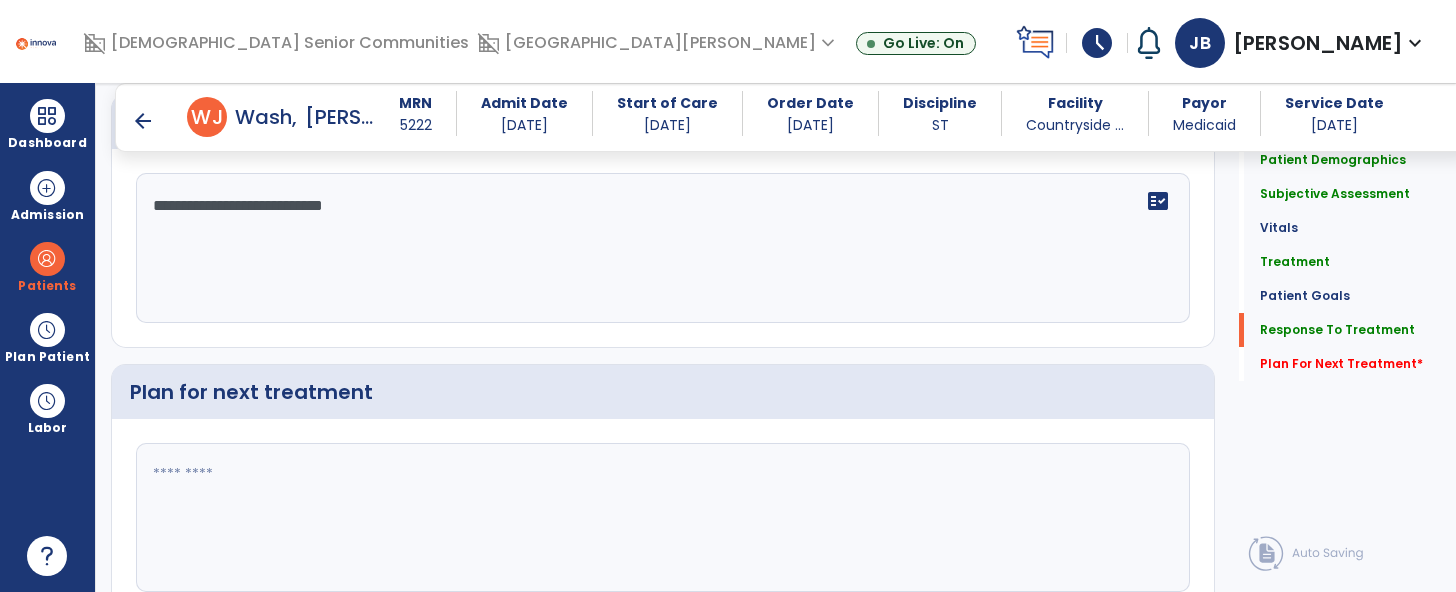 click 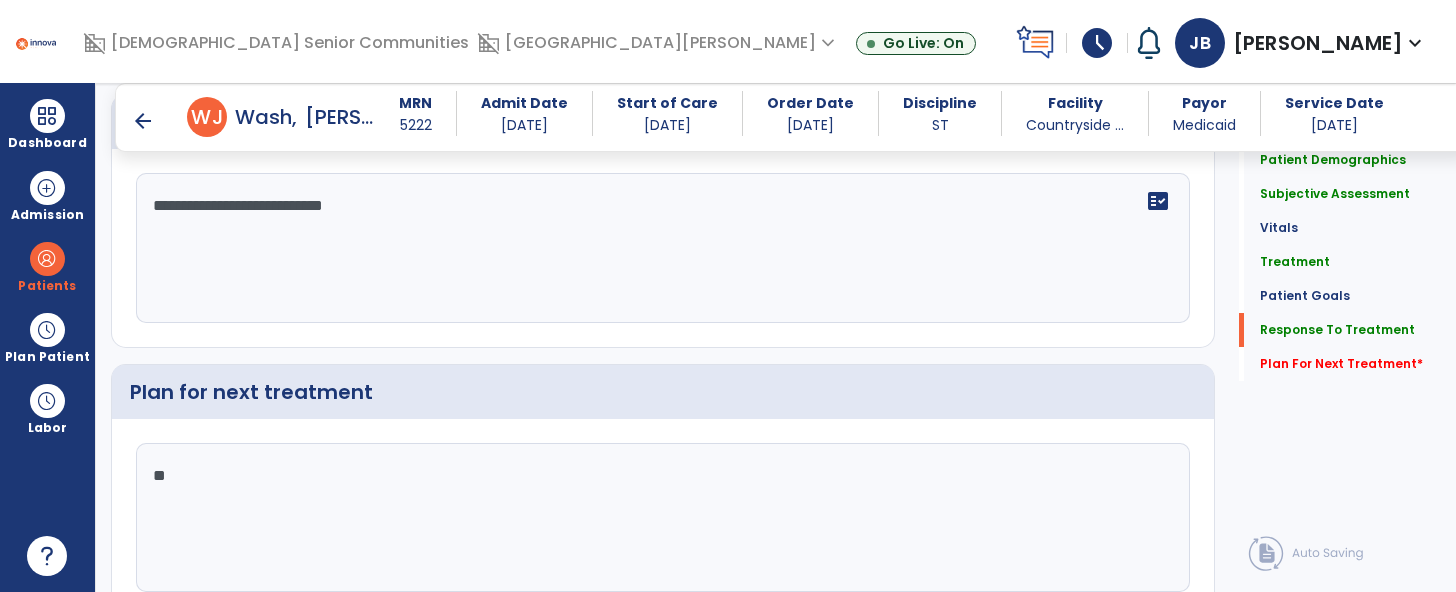 type on "*" 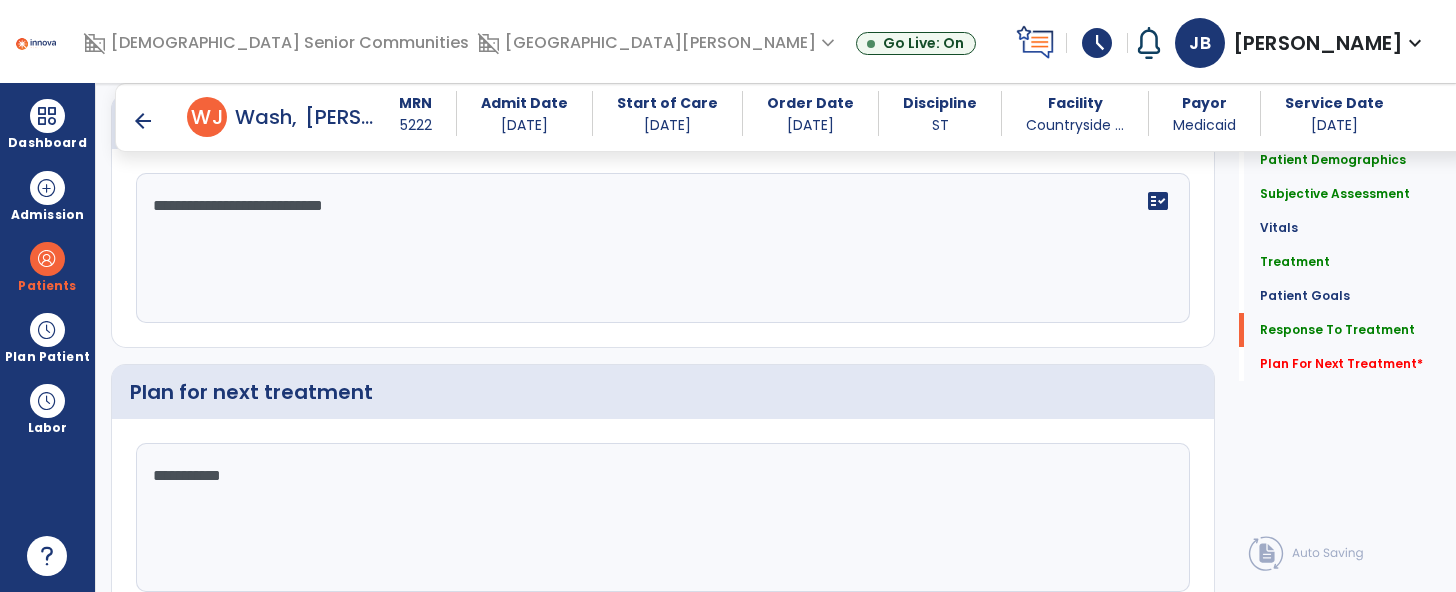 type on "**********" 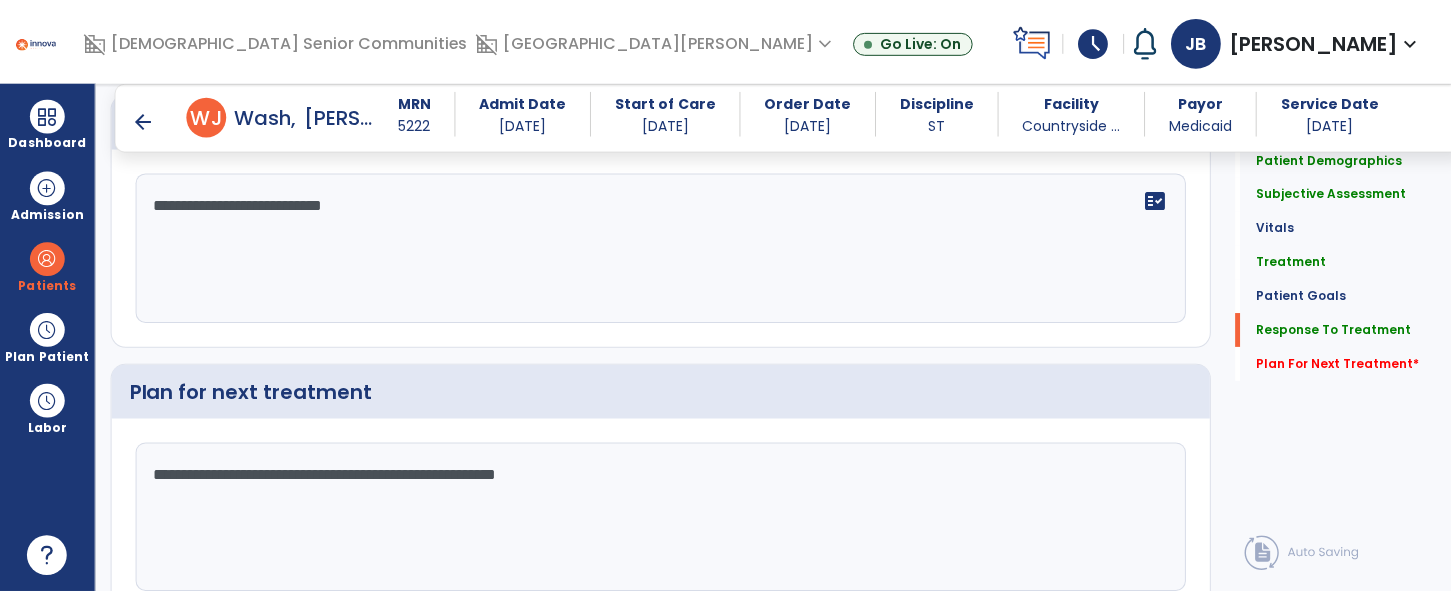scroll, scrollTop: 2466, scrollLeft: 0, axis: vertical 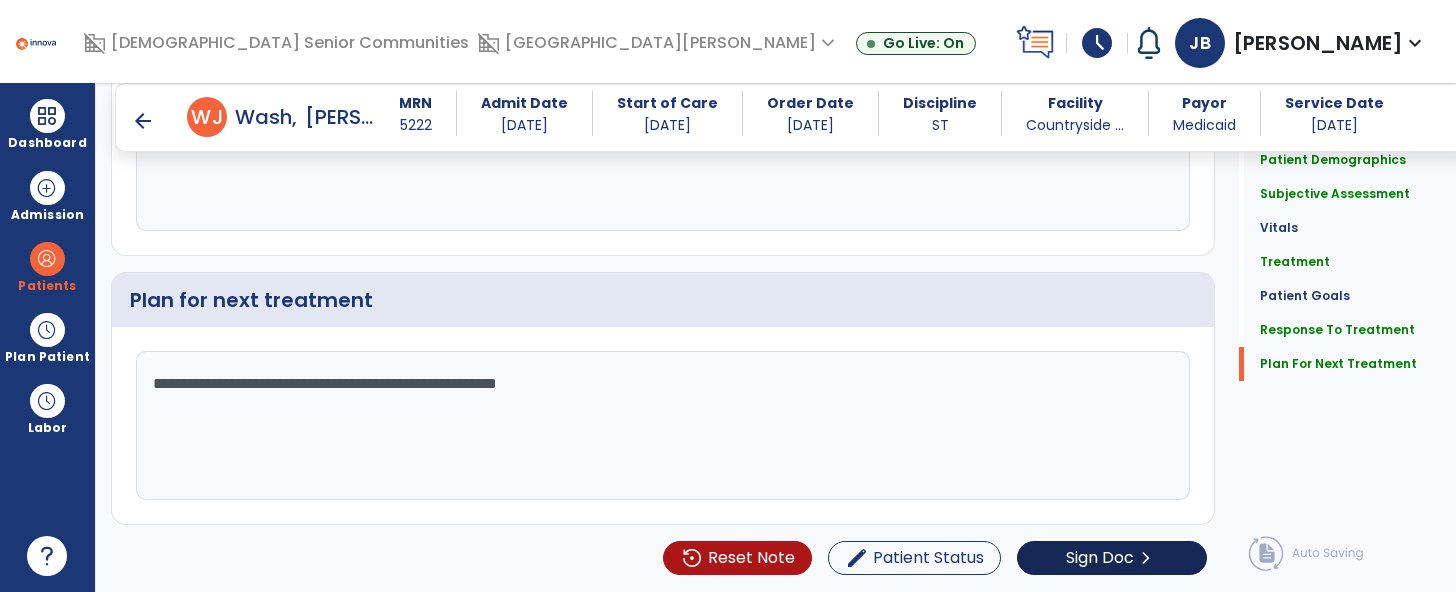 type on "**********" 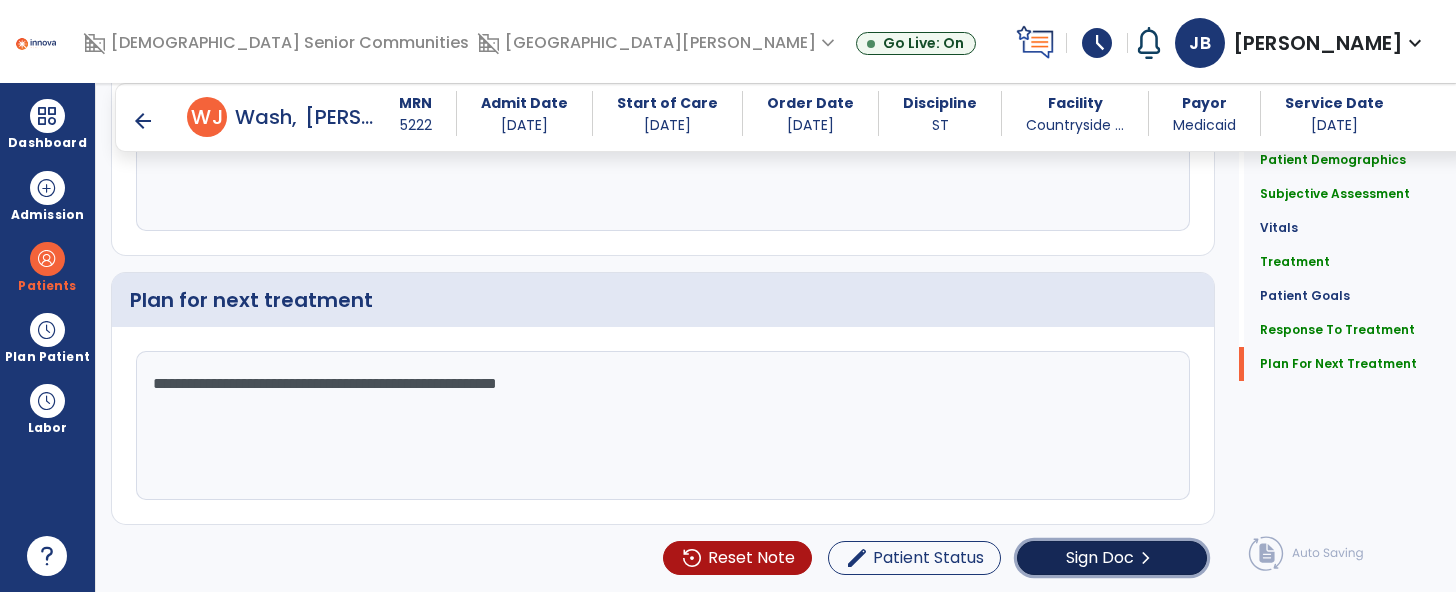 click on "chevron_right" 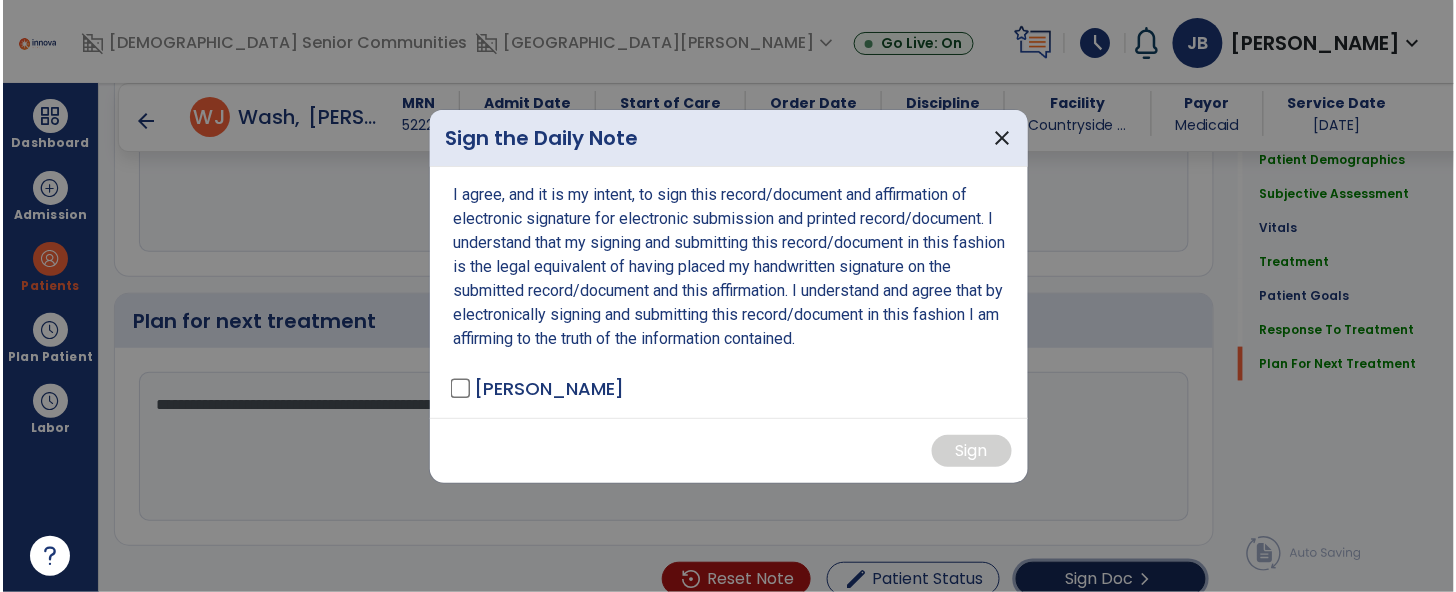 scroll, scrollTop: 2466, scrollLeft: 0, axis: vertical 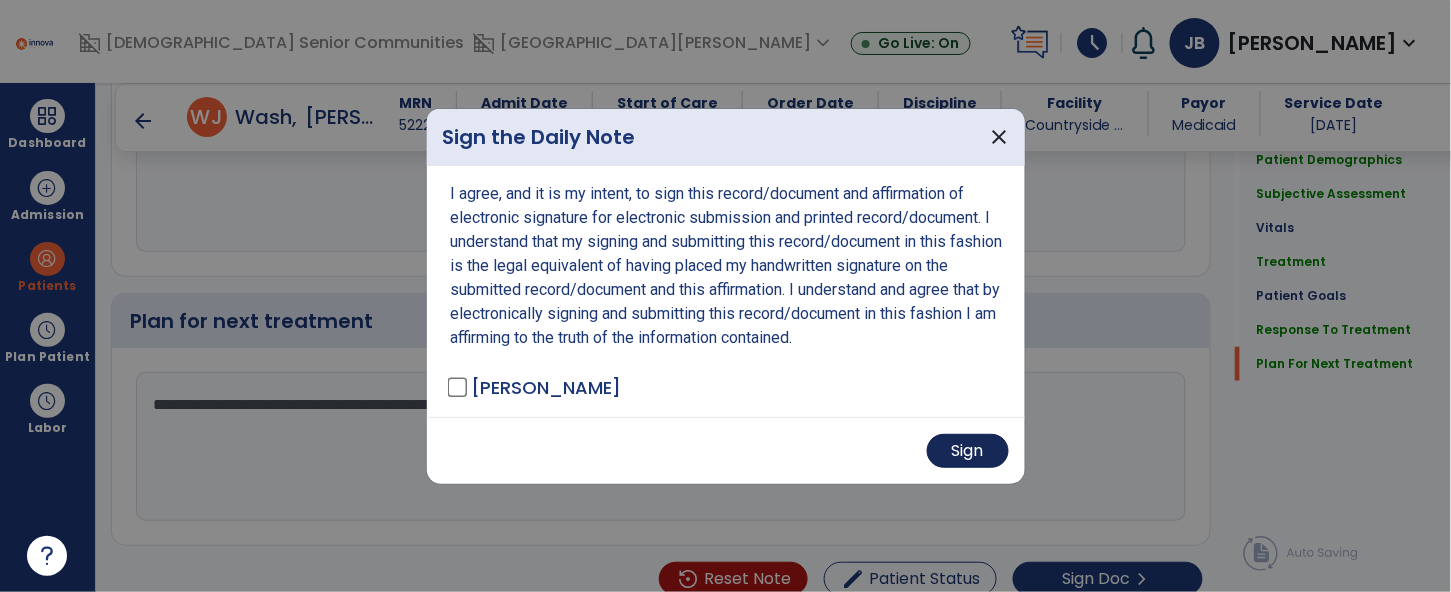 click on "Sign" at bounding box center [968, 451] 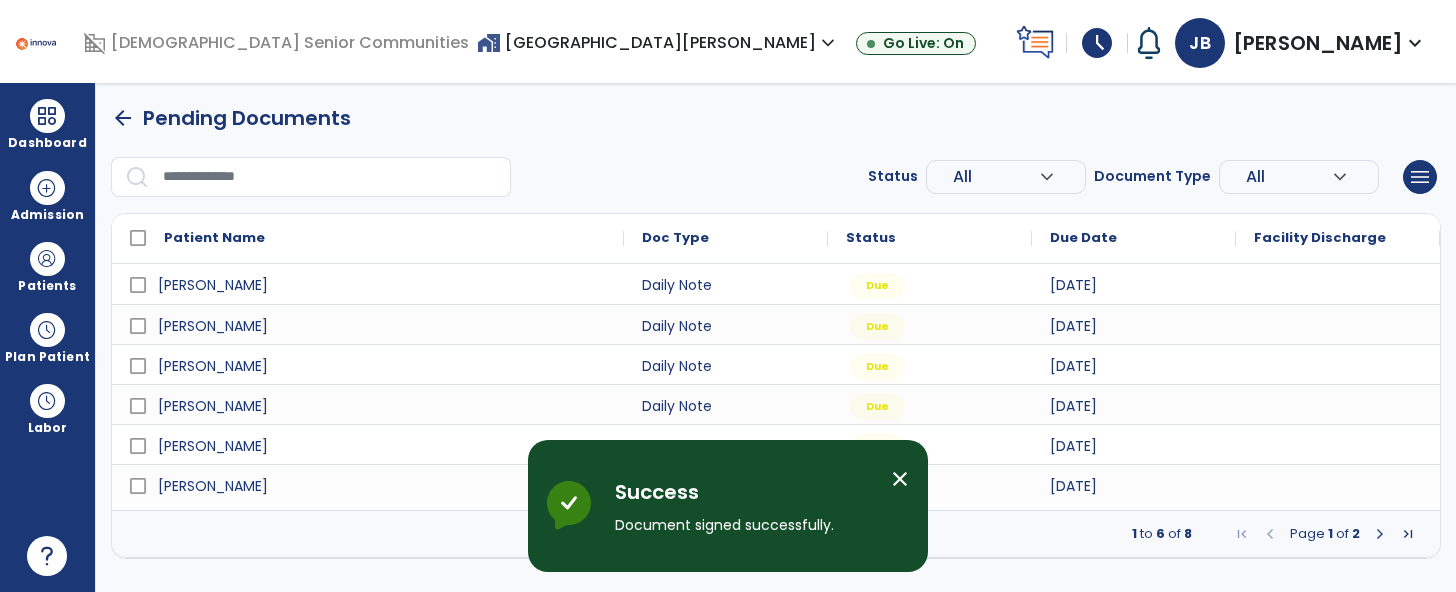 scroll, scrollTop: 0, scrollLeft: 0, axis: both 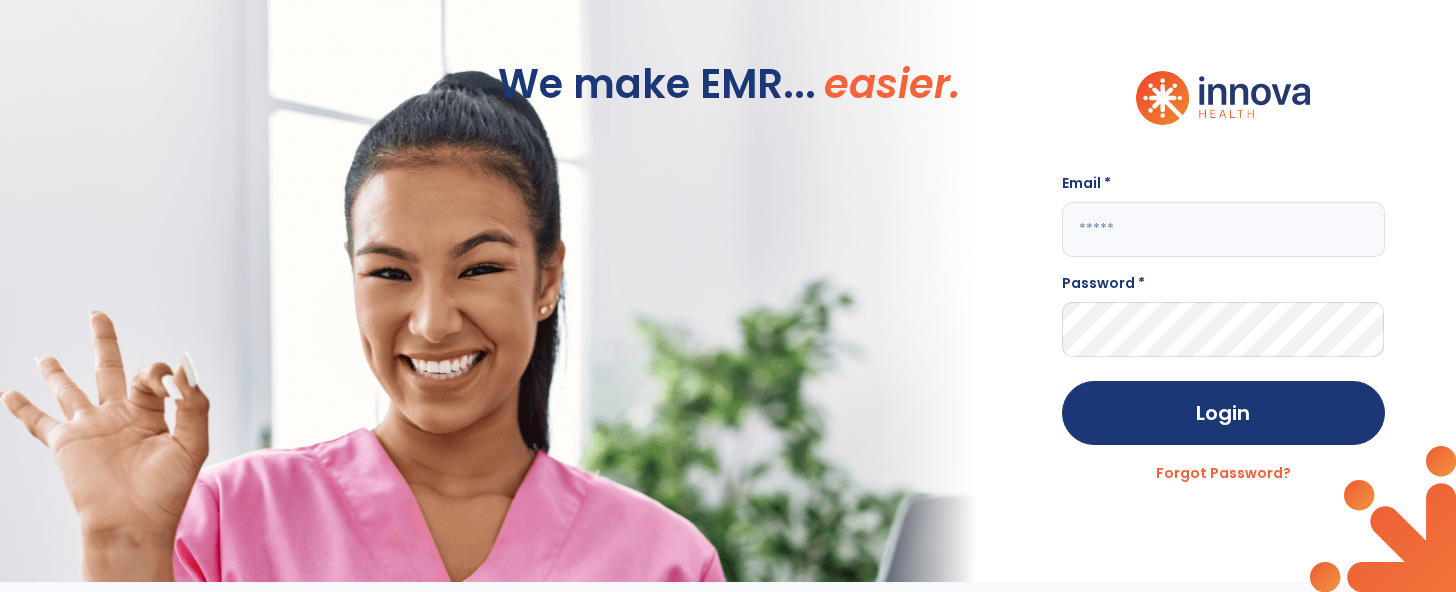 click 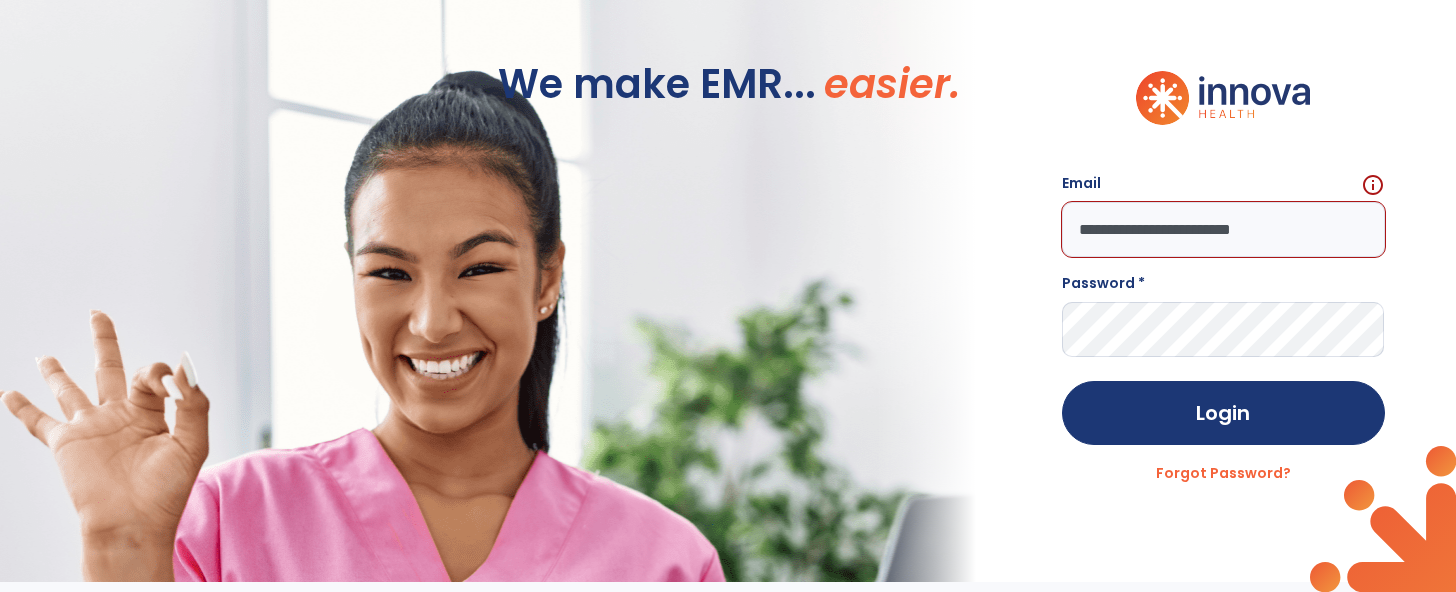 type on "**********" 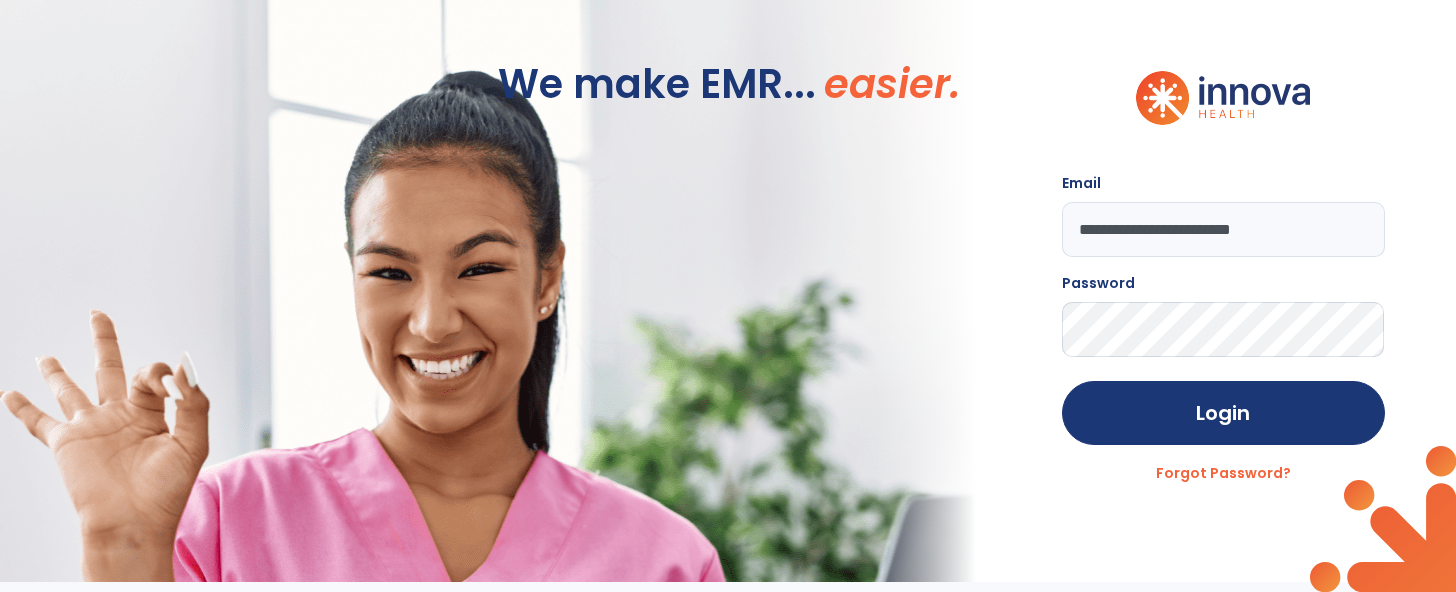 click on "Login" 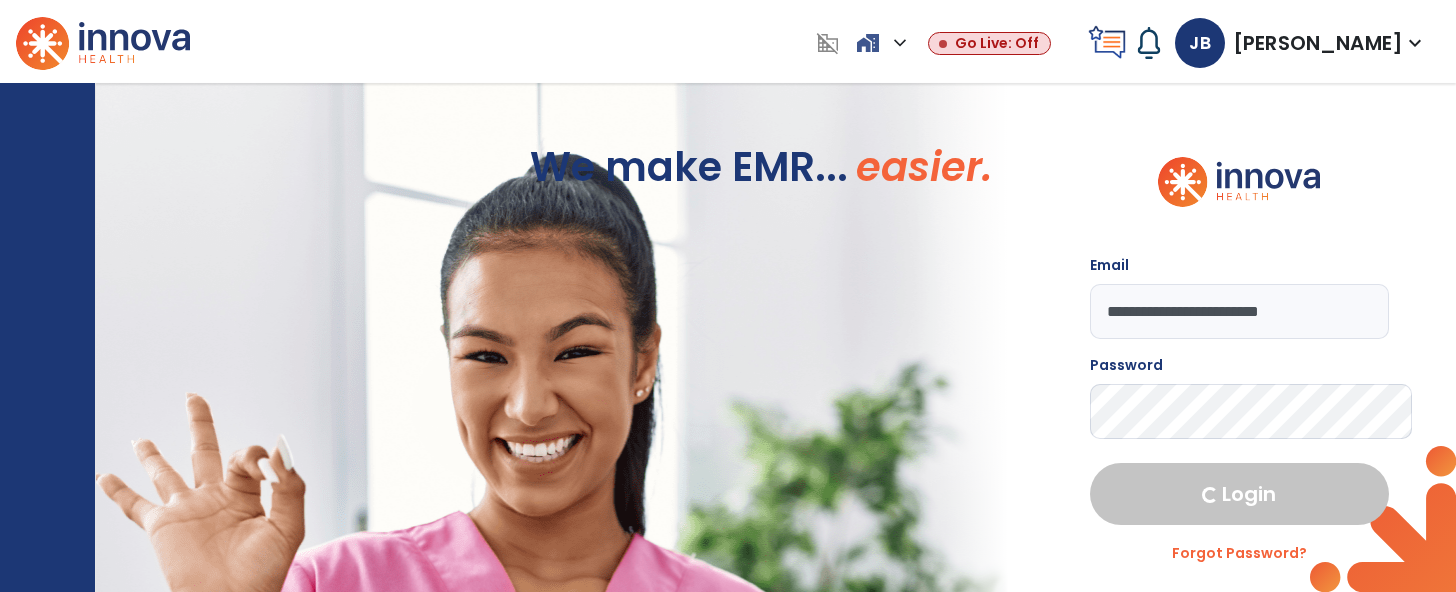 select on "****" 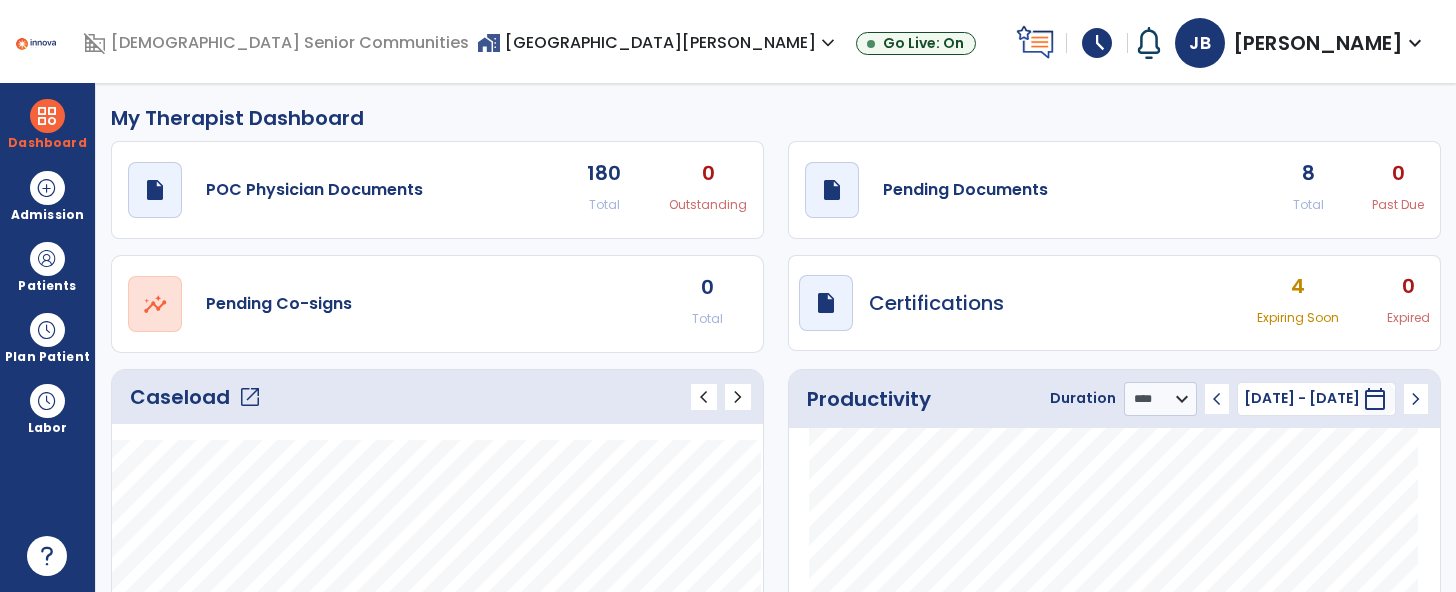 scroll, scrollTop: 8, scrollLeft: 0, axis: vertical 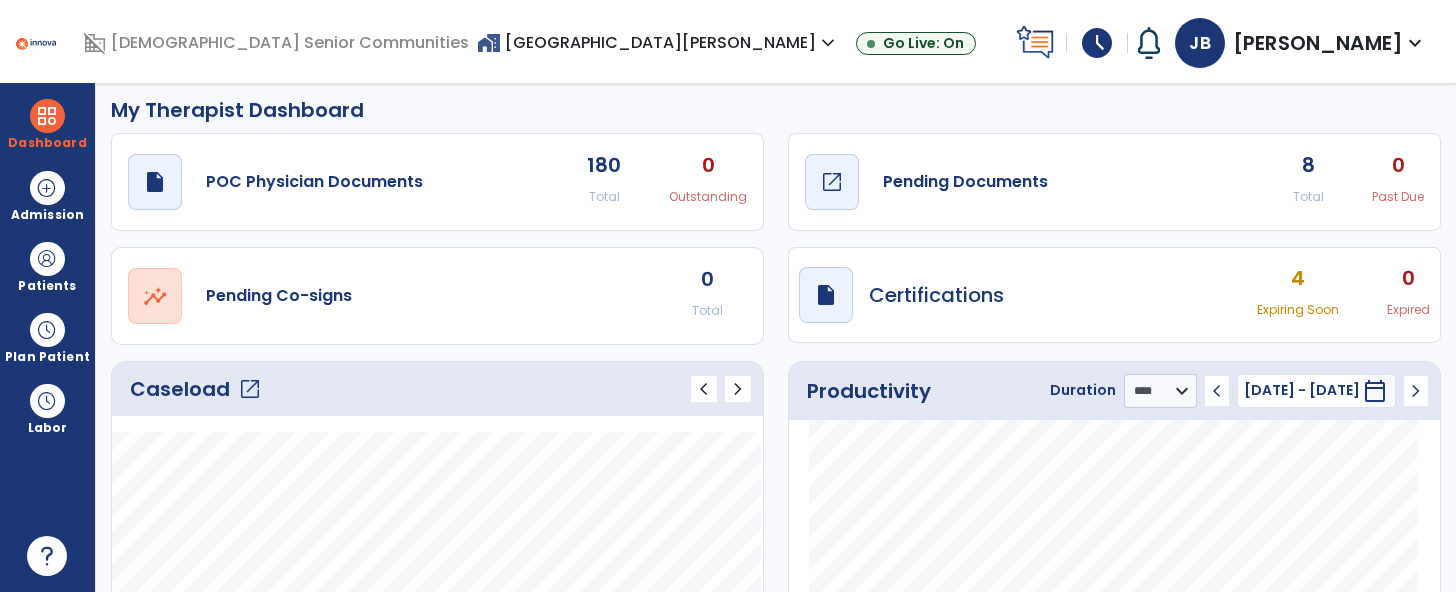 click on "Pending Documents" 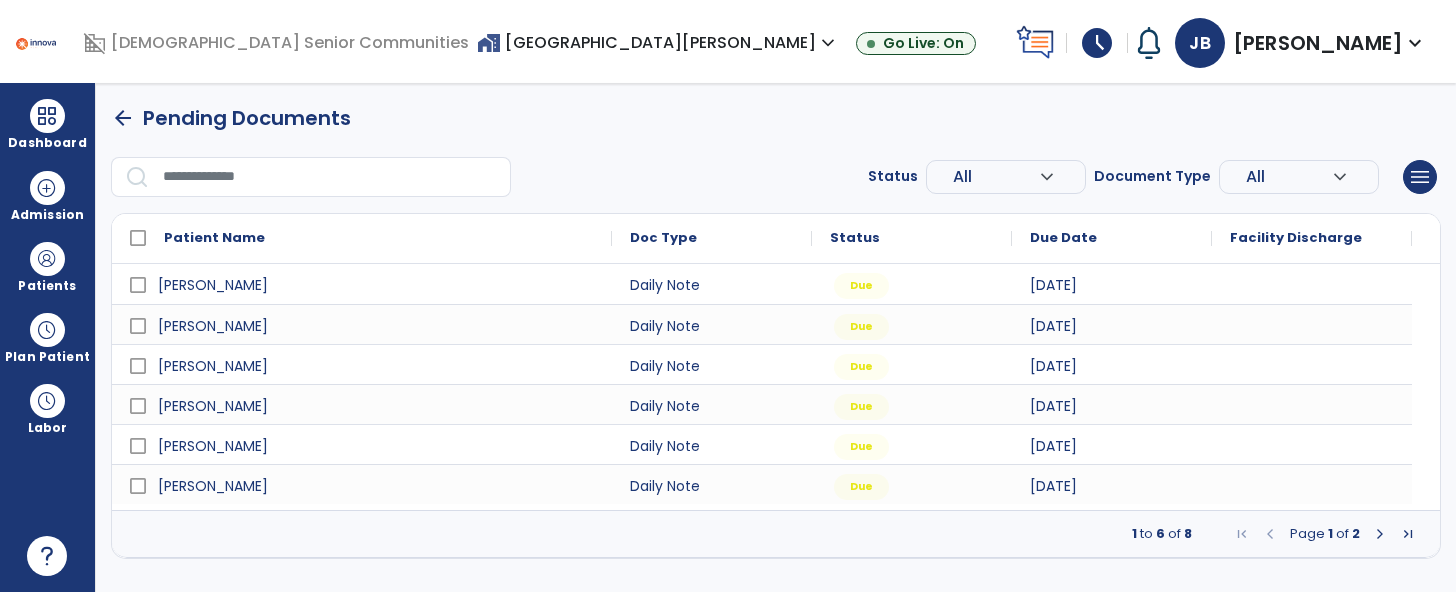 scroll, scrollTop: 0, scrollLeft: 0, axis: both 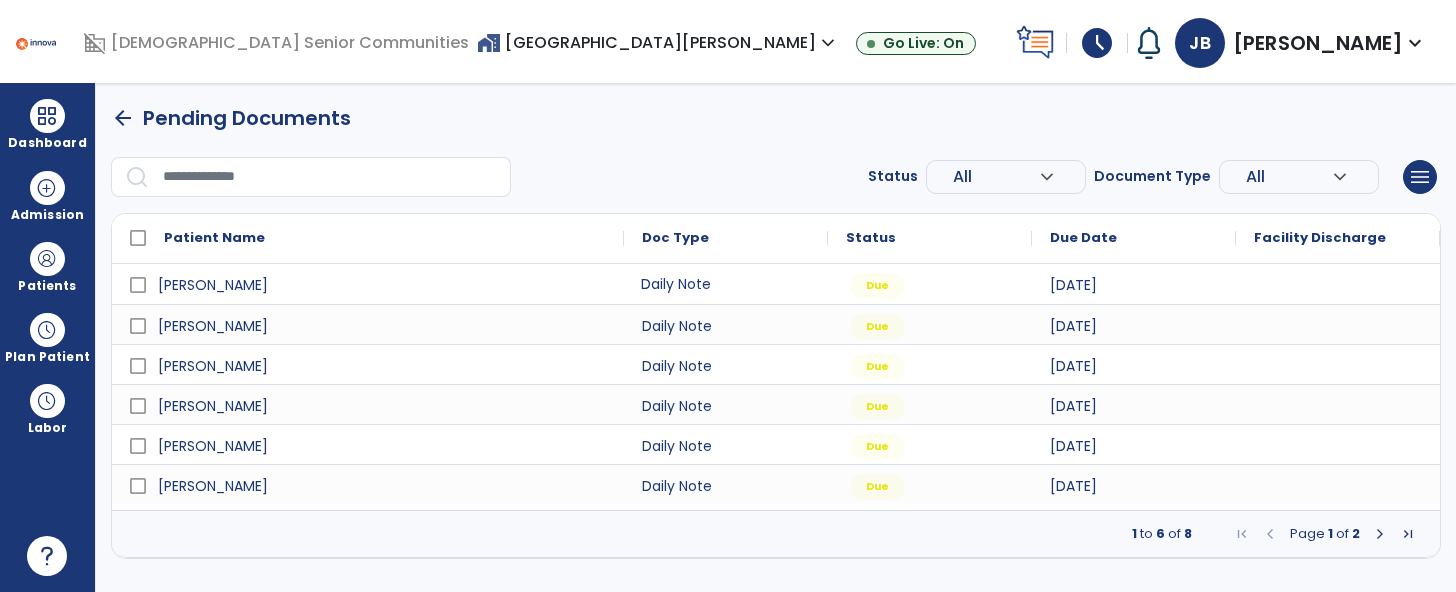 click on "Daily Note" at bounding box center [726, 284] 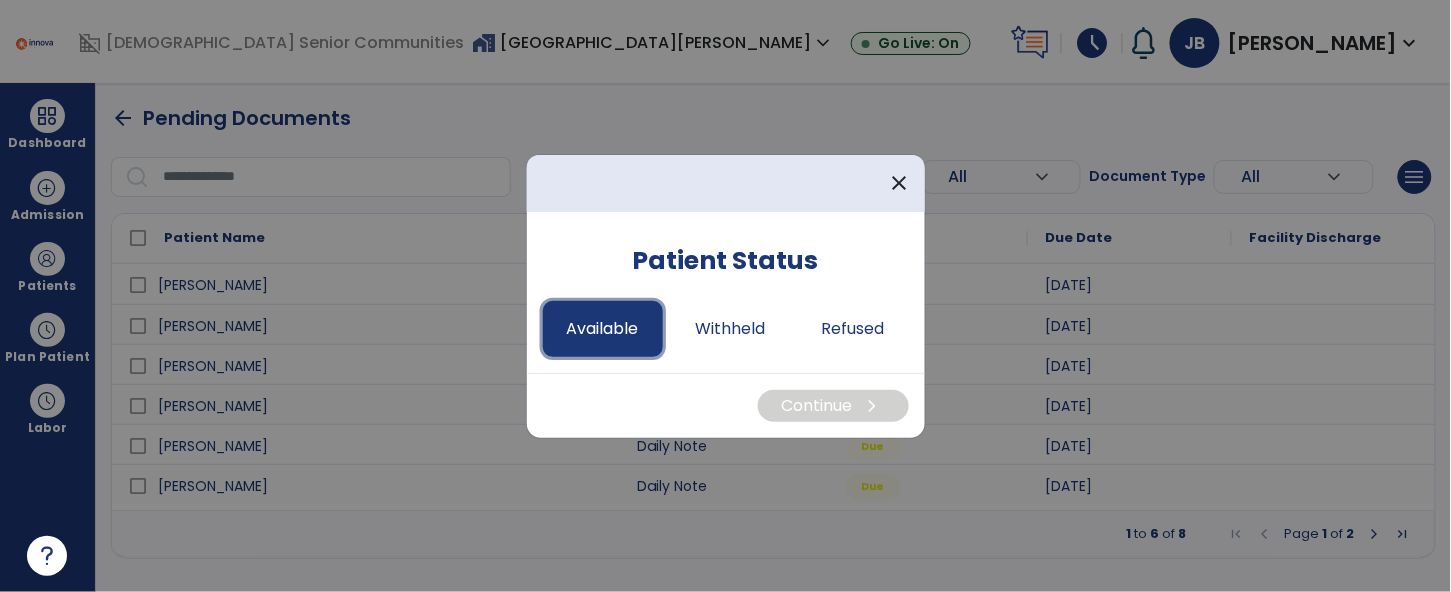 click on "Available" at bounding box center [603, 329] 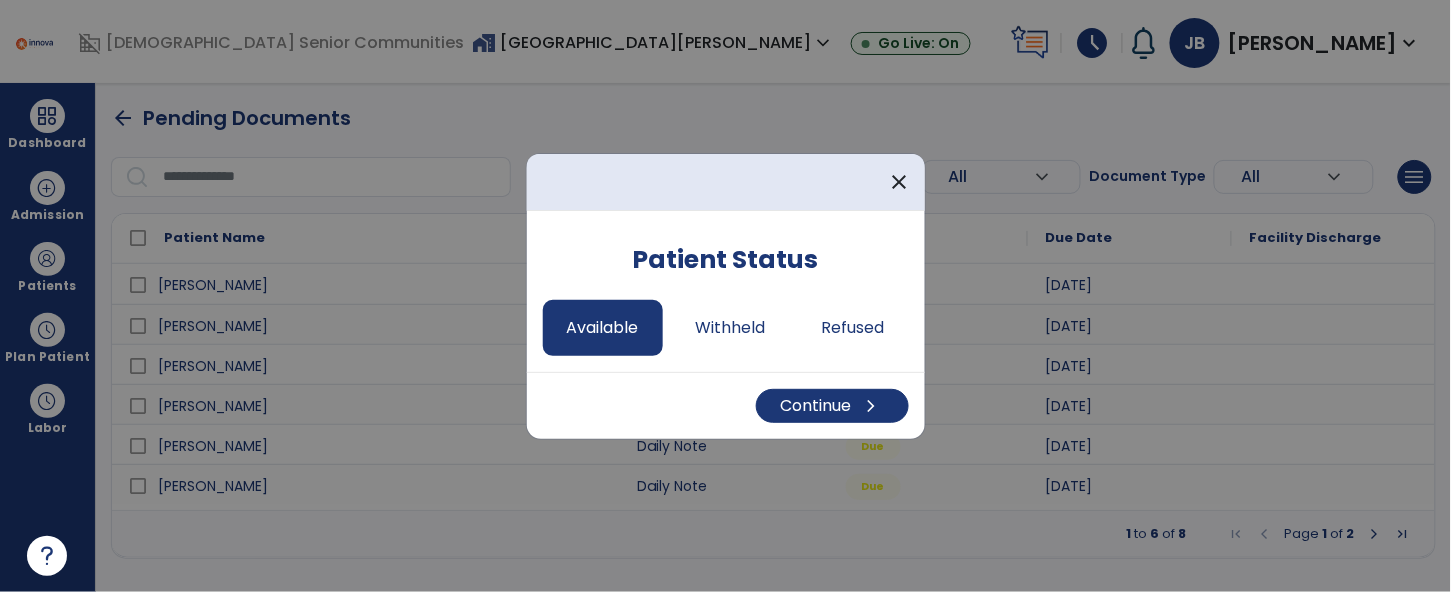 click on "Continue   chevron_right" at bounding box center (726, 405) 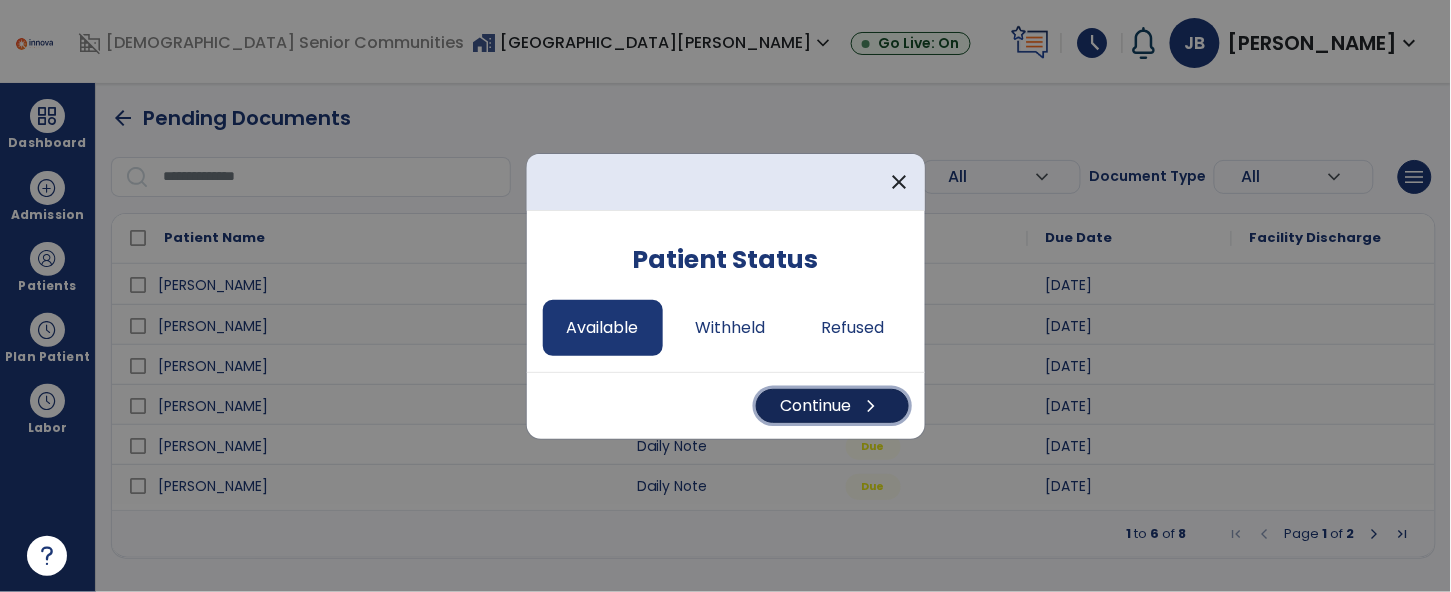 click on "Continue   chevron_right" at bounding box center [832, 406] 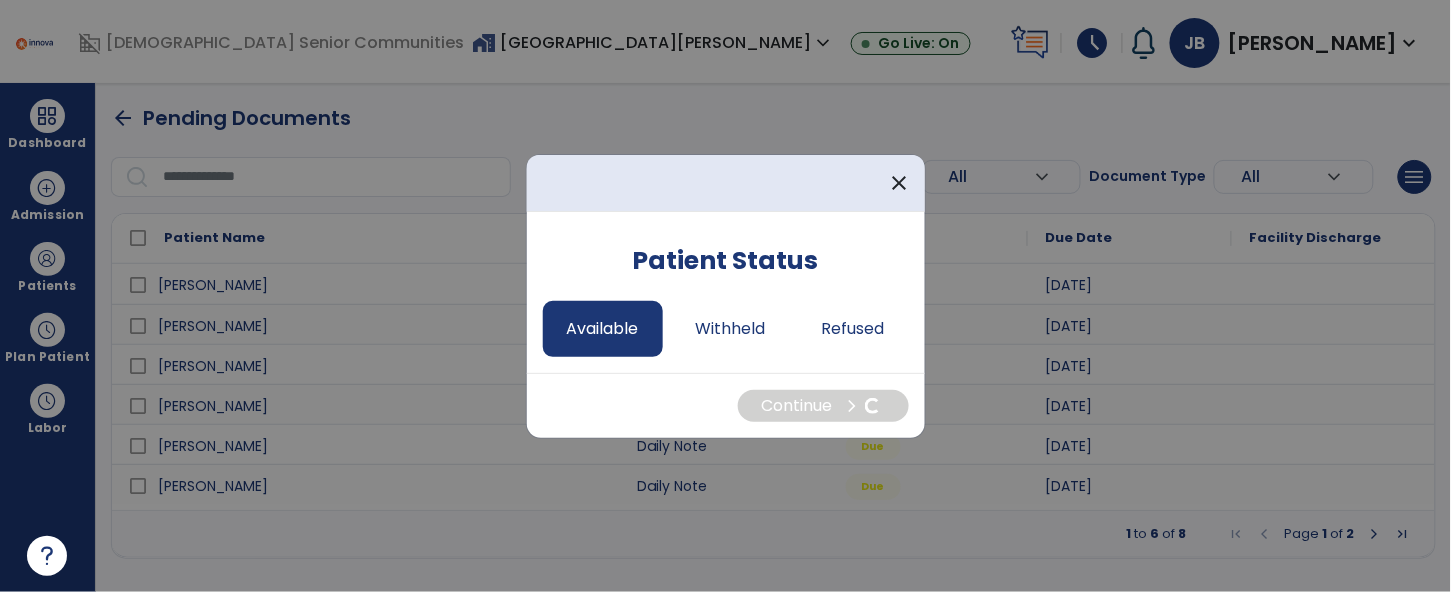 select on "*" 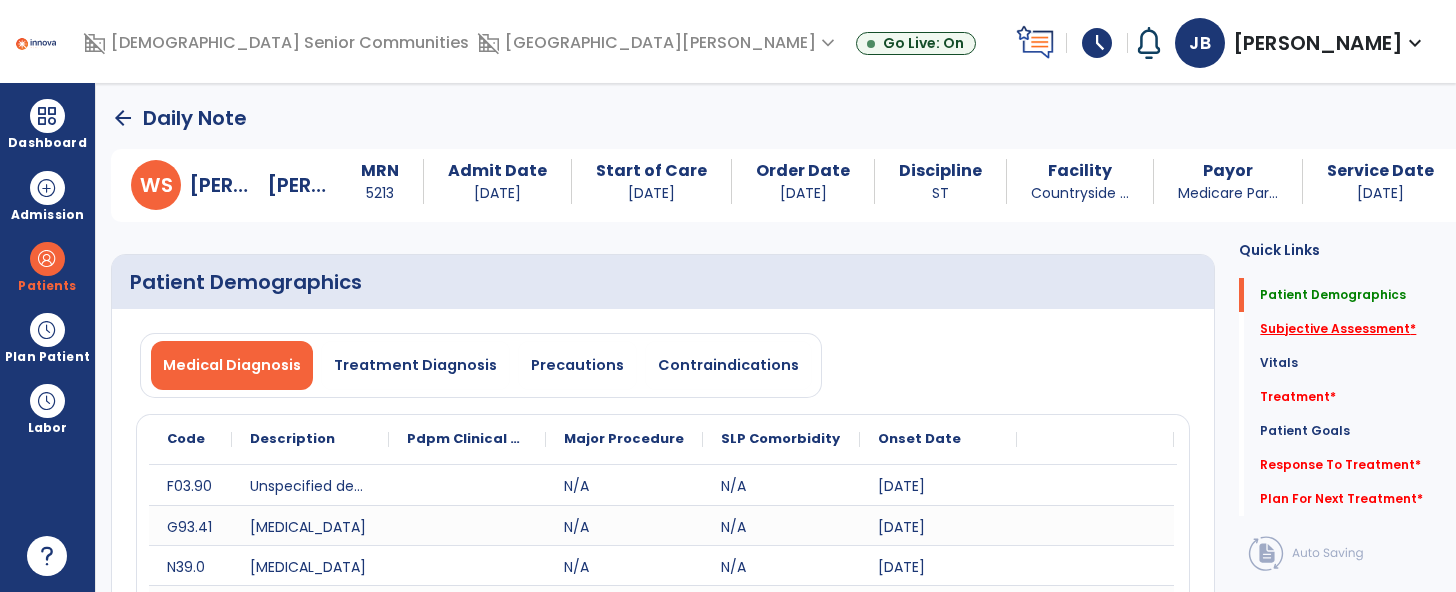 click on "Subjective Assessment   *" 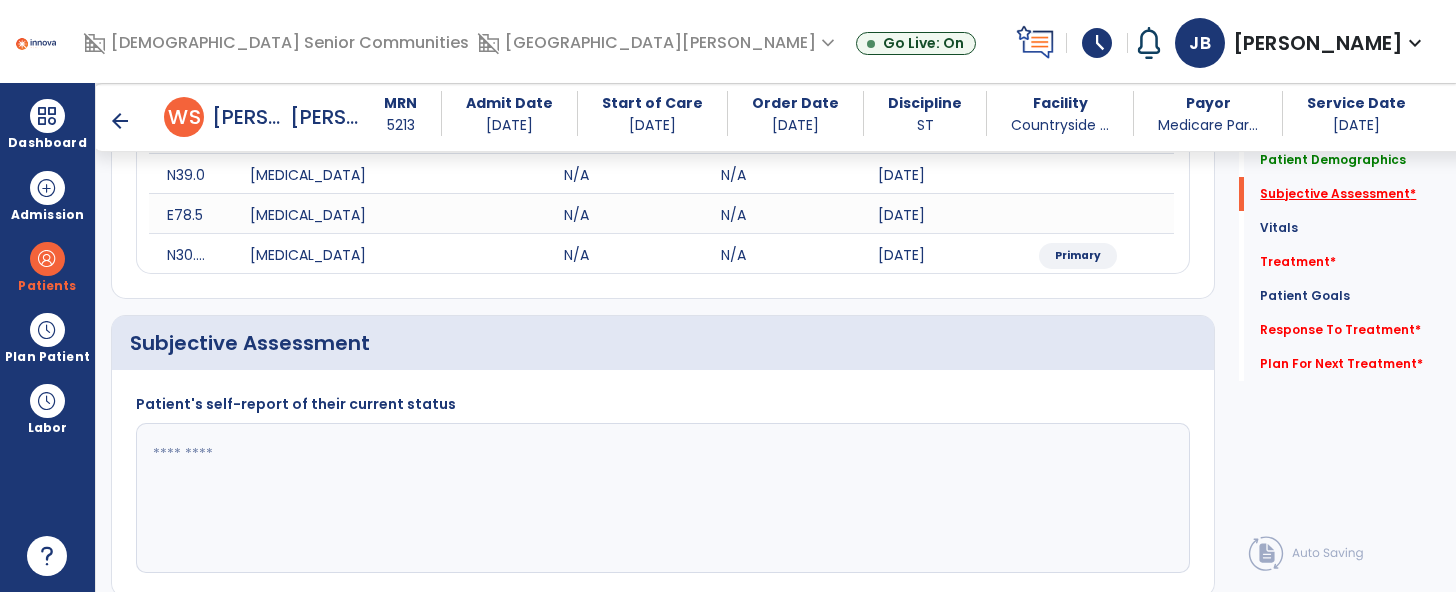 scroll, scrollTop: 510, scrollLeft: 0, axis: vertical 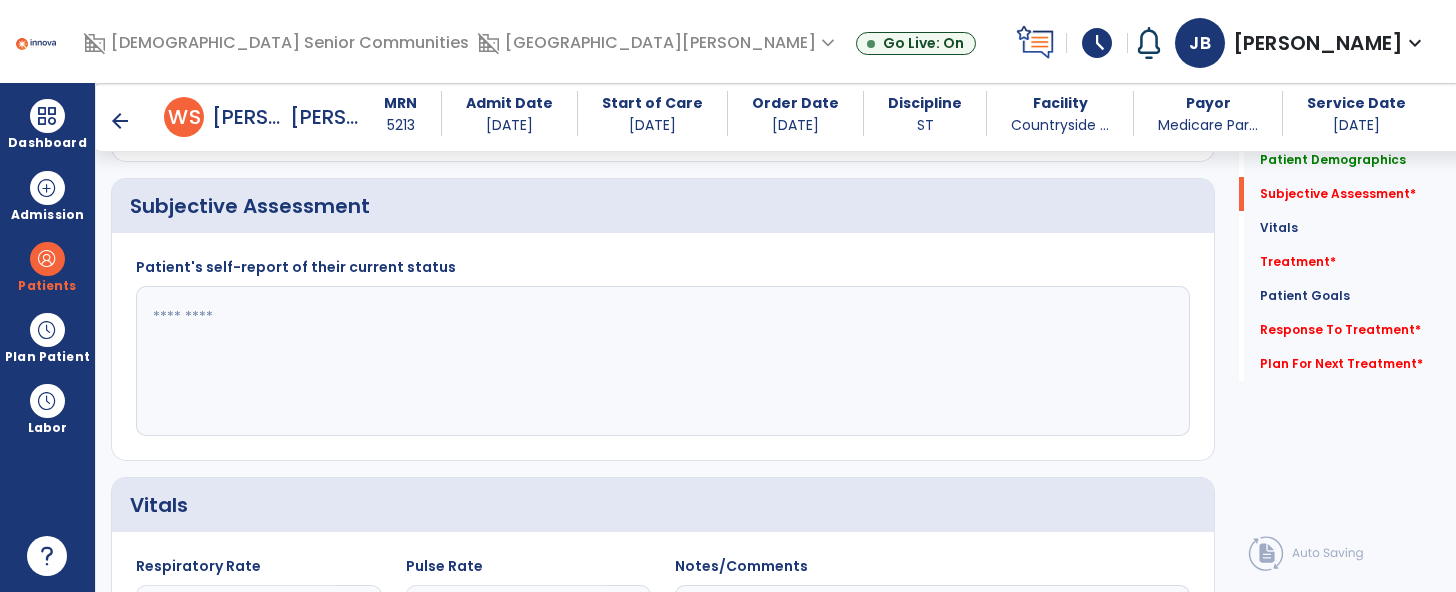 click 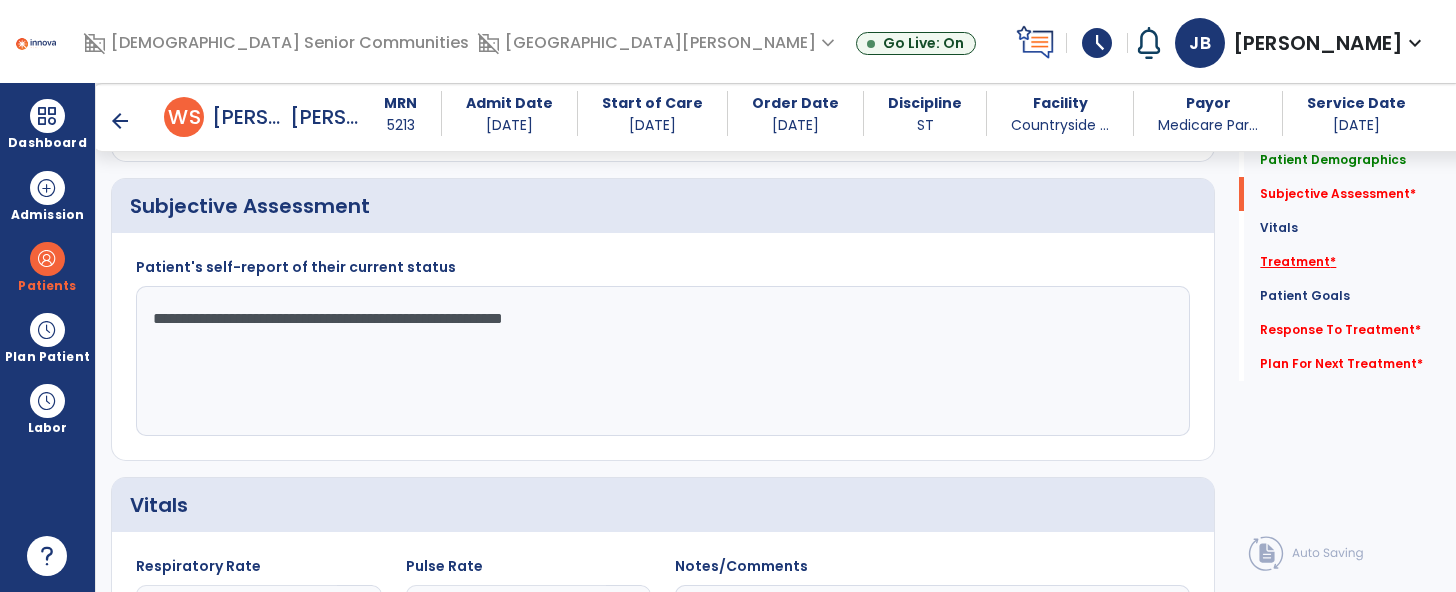 type on "**********" 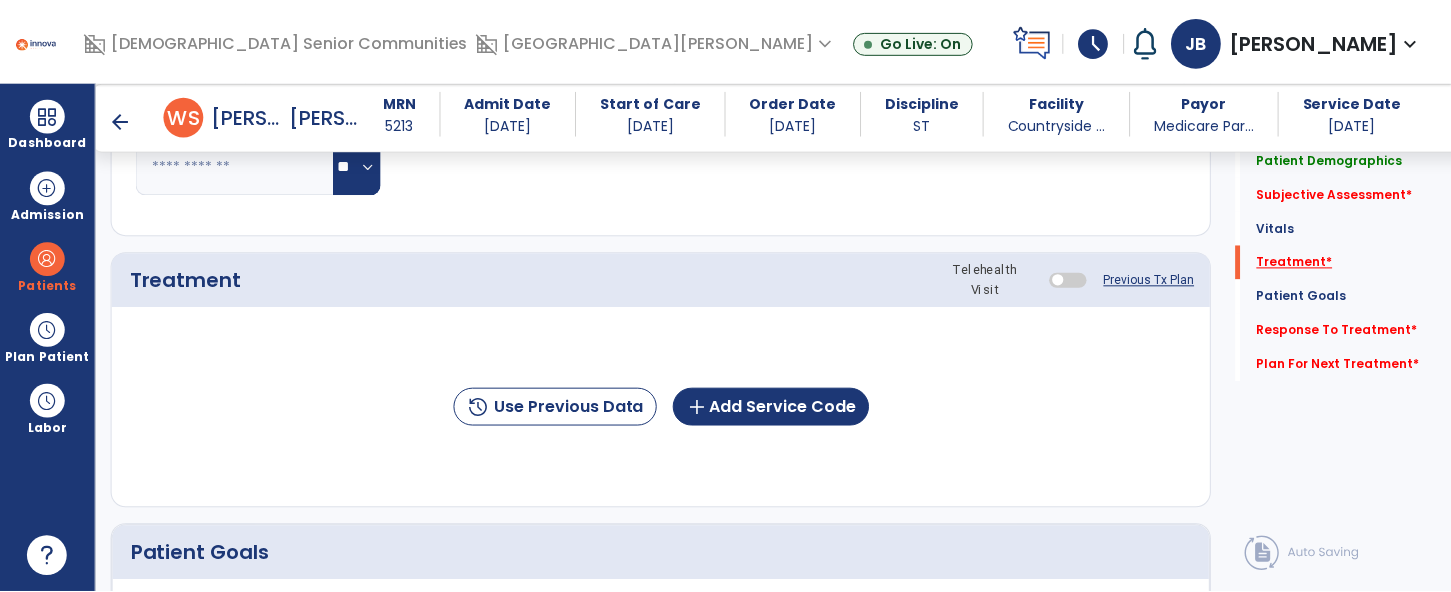 scroll, scrollTop: 1199, scrollLeft: 0, axis: vertical 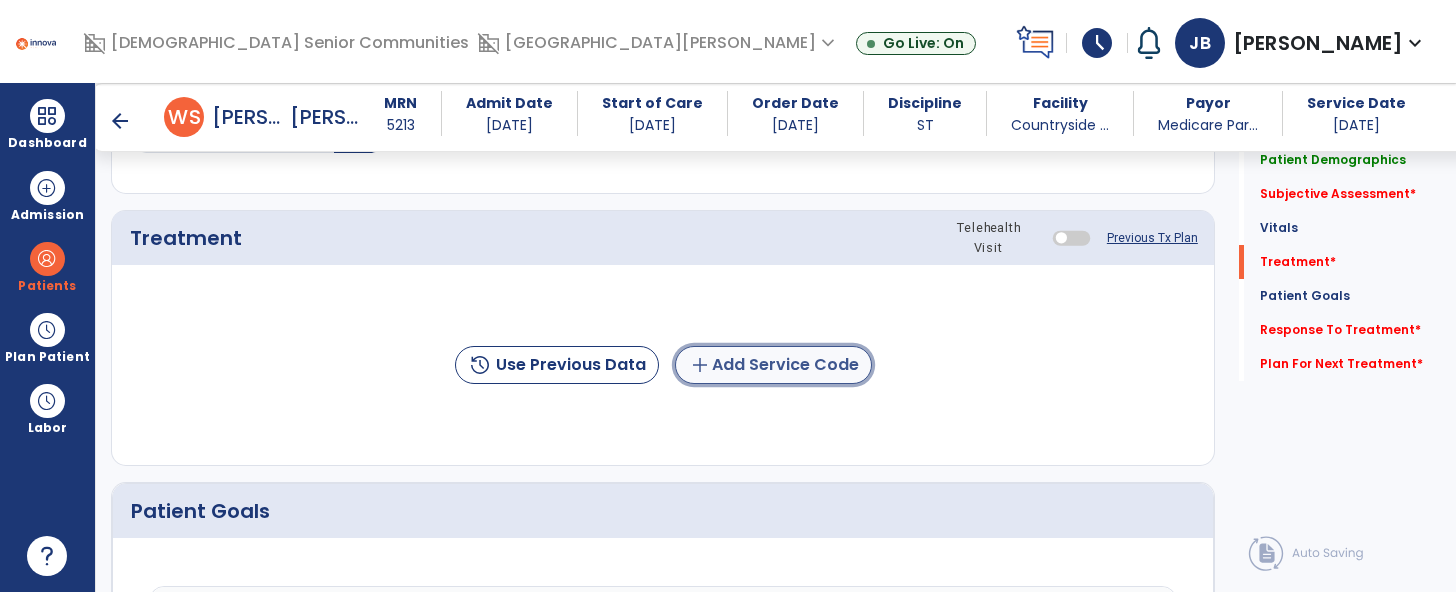 click on "add  Add Service Code" 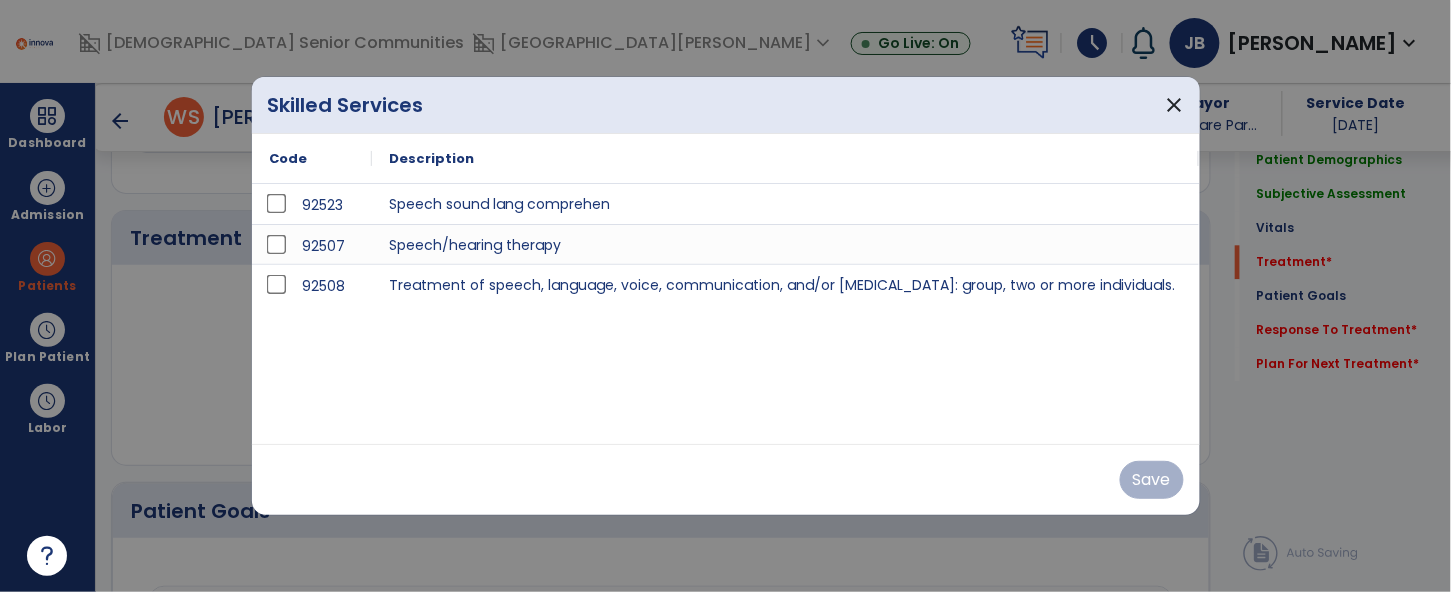 scroll, scrollTop: 1199, scrollLeft: 0, axis: vertical 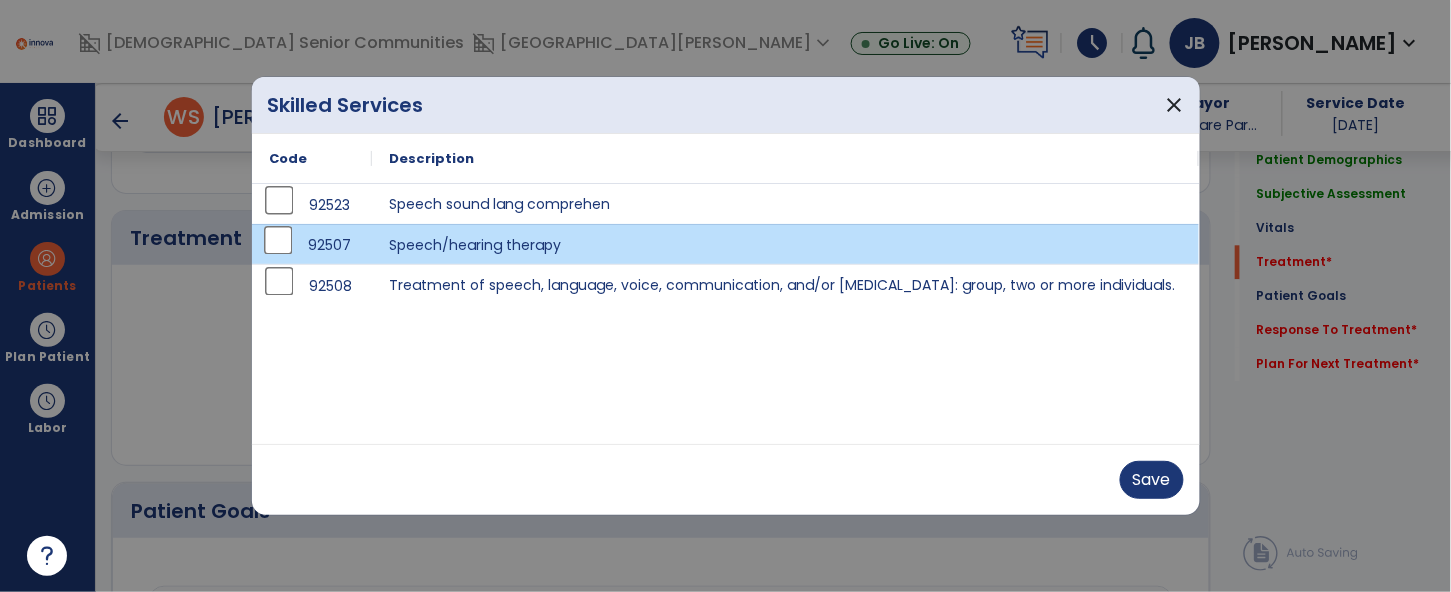 click on "Save" at bounding box center (726, 479) 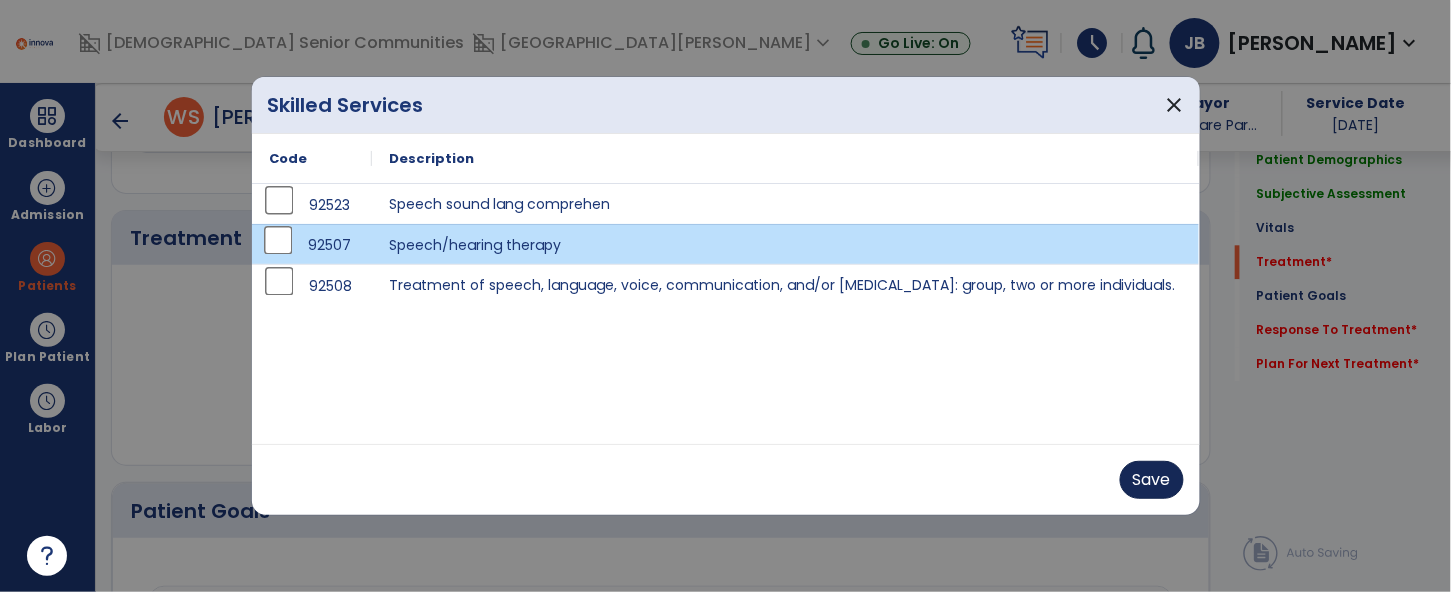 click on "Save" at bounding box center (1152, 480) 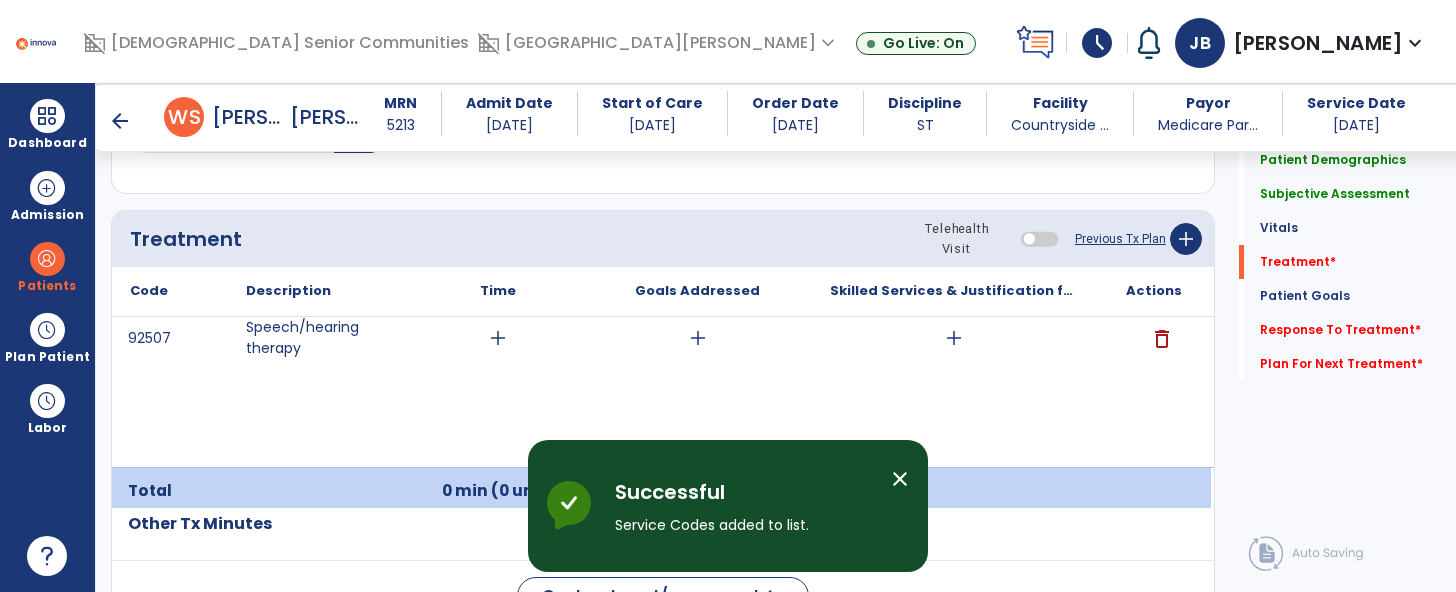click on "add" at bounding box center [498, 338] 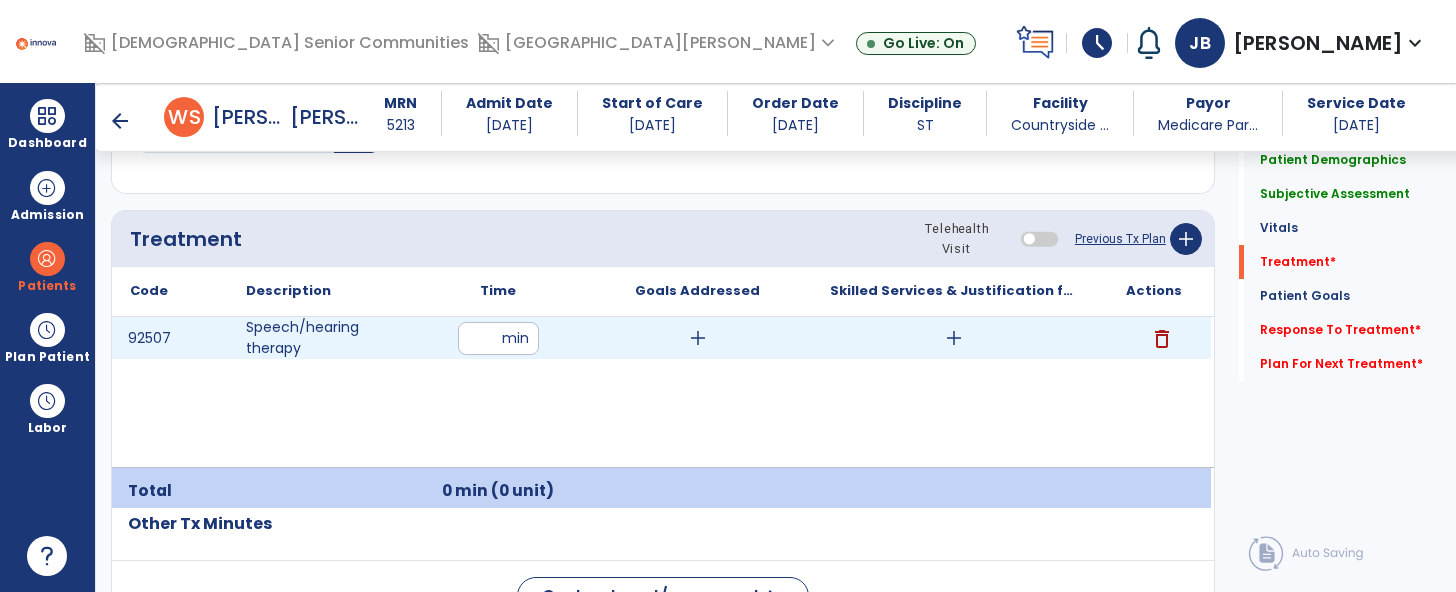 type on "**" 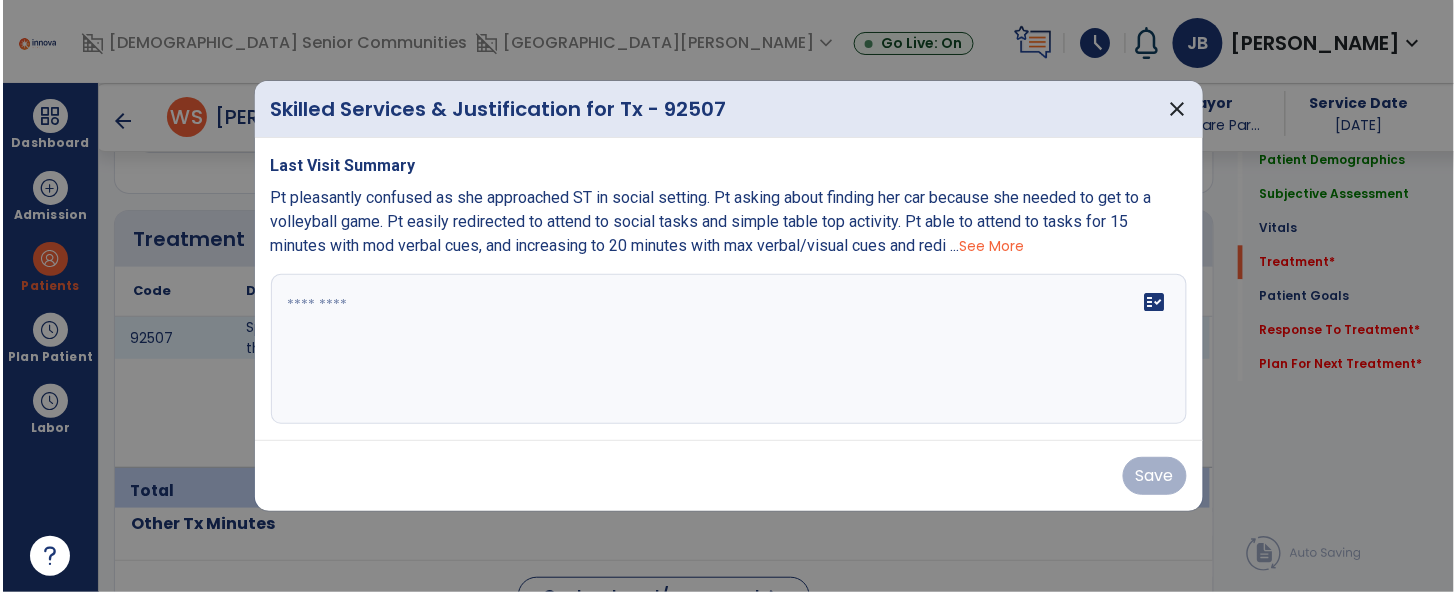 scroll, scrollTop: 1199, scrollLeft: 0, axis: vertical 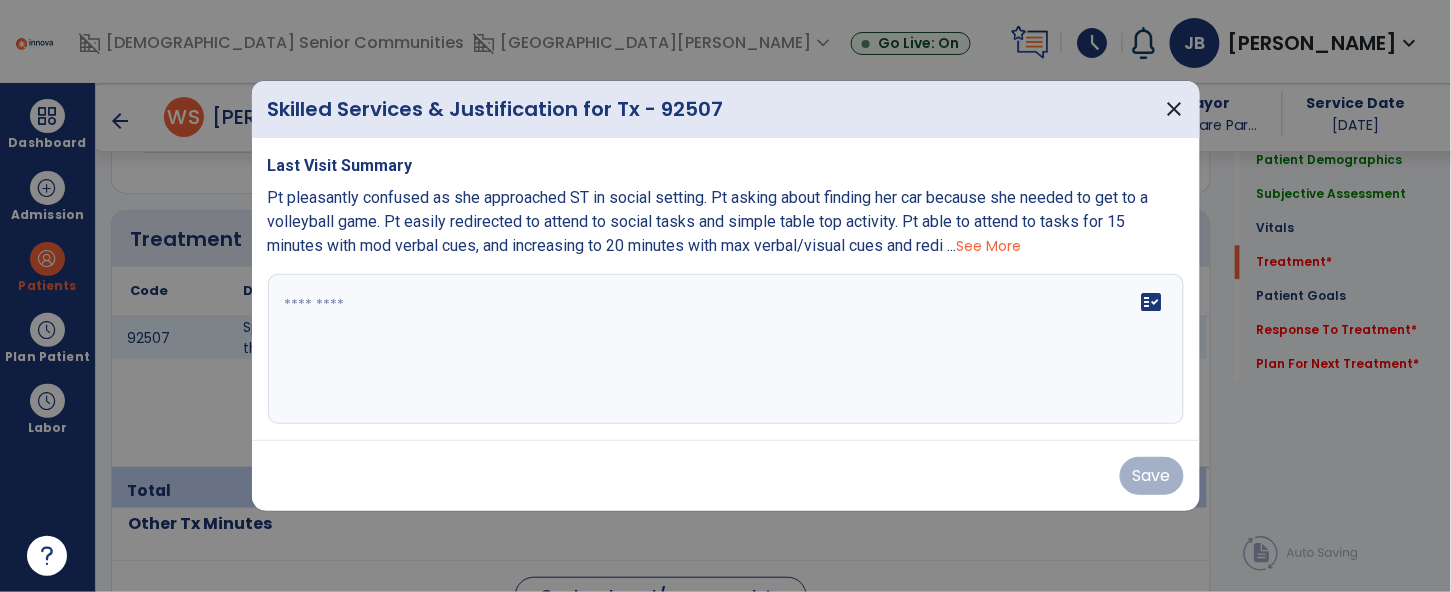 click at bounding box center (726, 349) 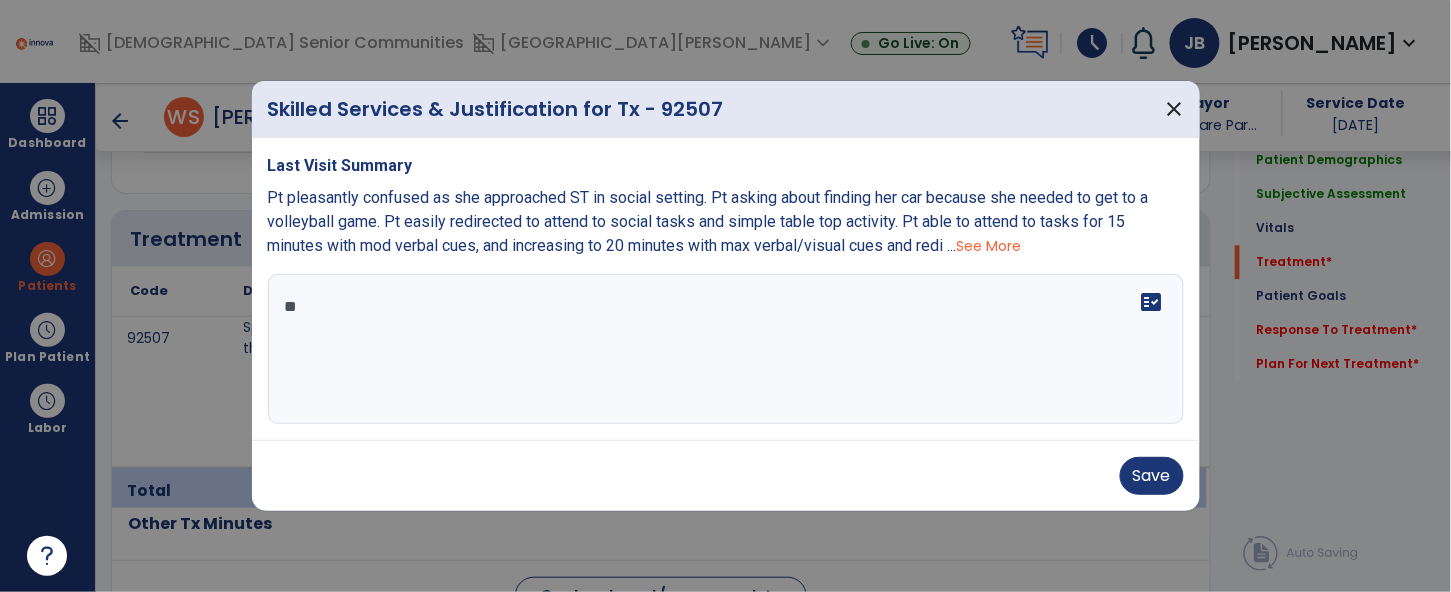 type on "*" 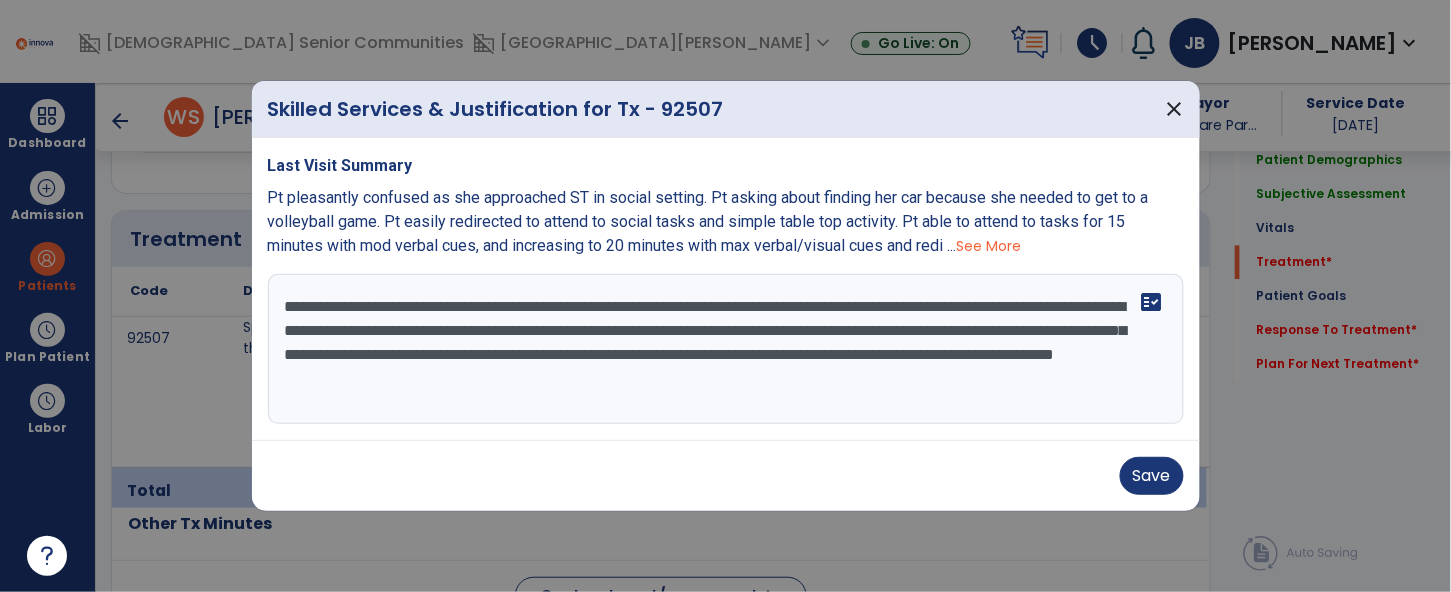 click on "**********" at bounding box center (726, 349) 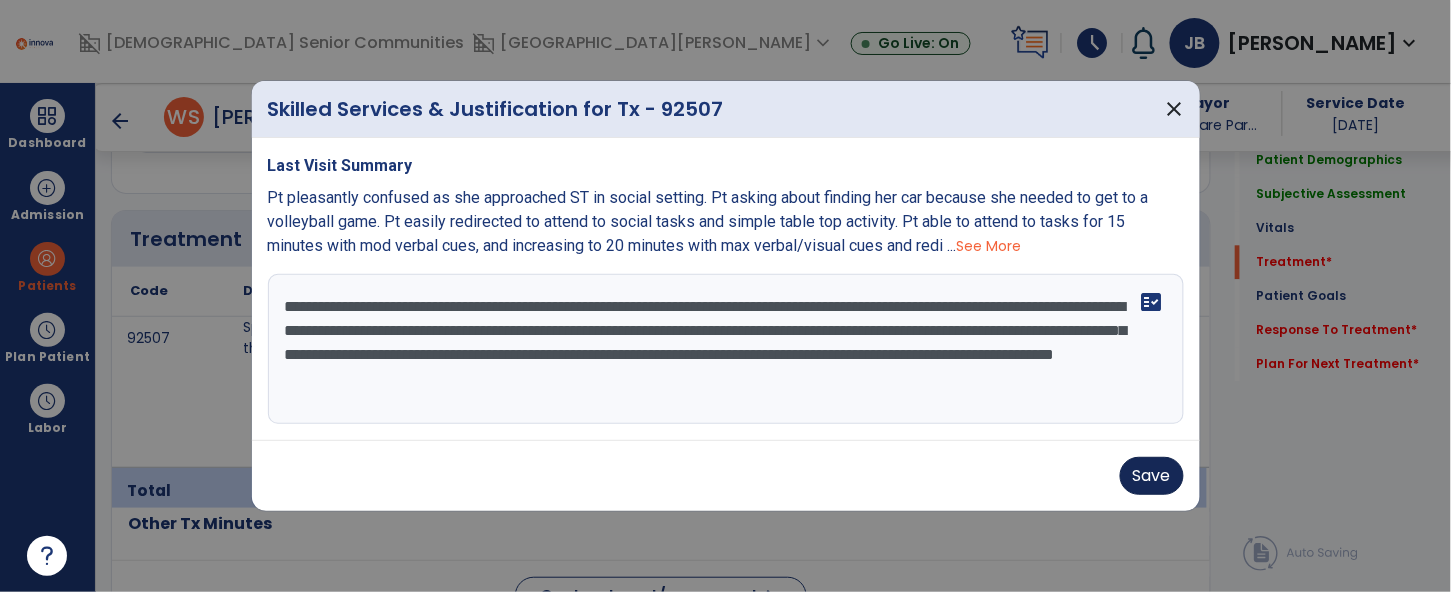 type on "**********" 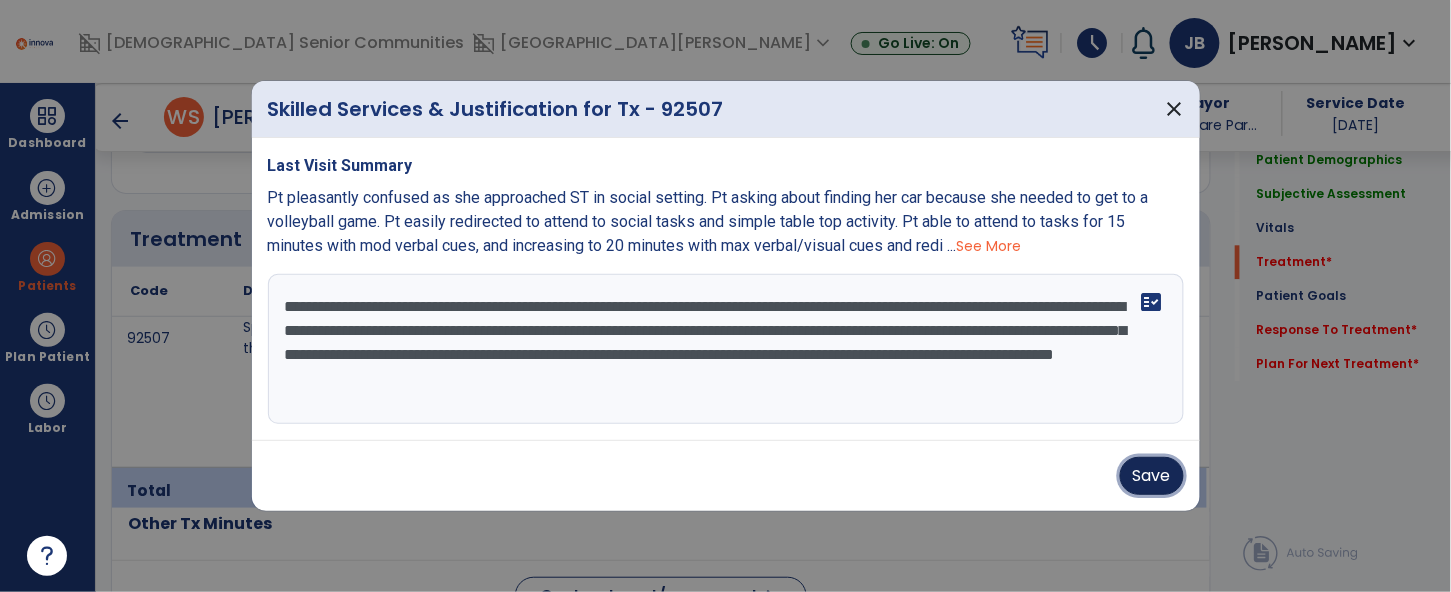 click on "Save" at bounding box center (1152, 476) 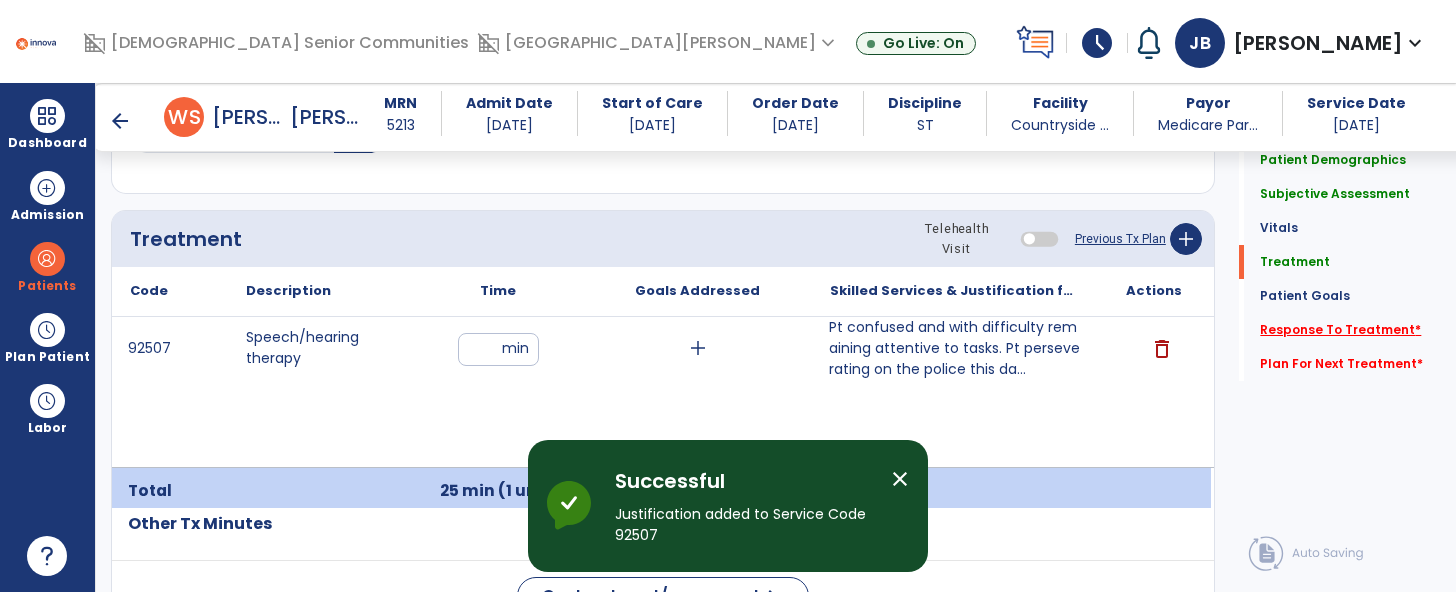 click on "Response To Treatment   *" 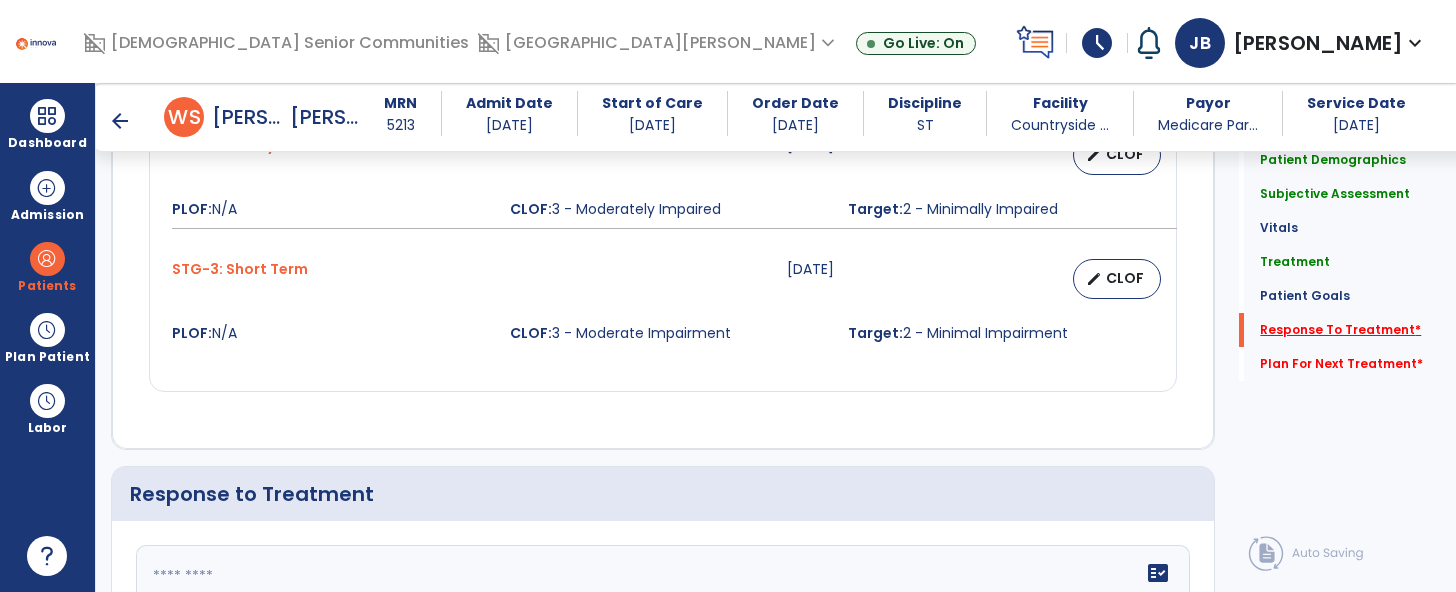scroll, scrollTop: 2411, scrollLeft: 0, axis: vertical 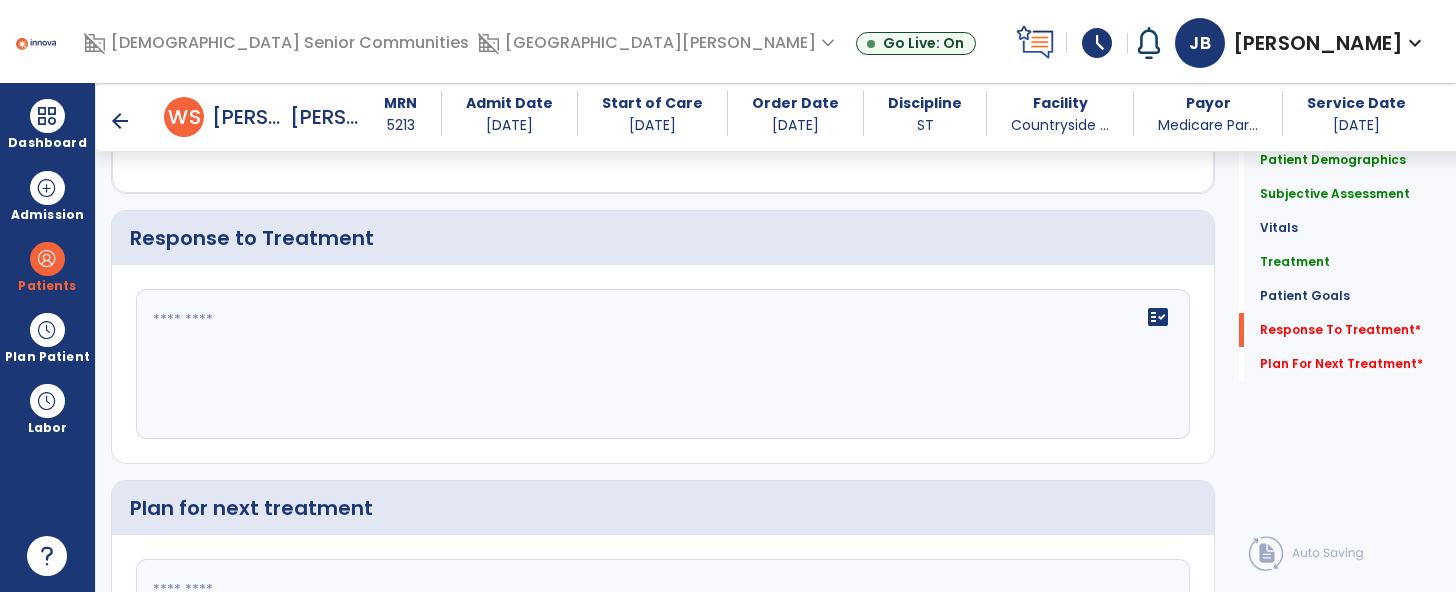 click on "fact_check" 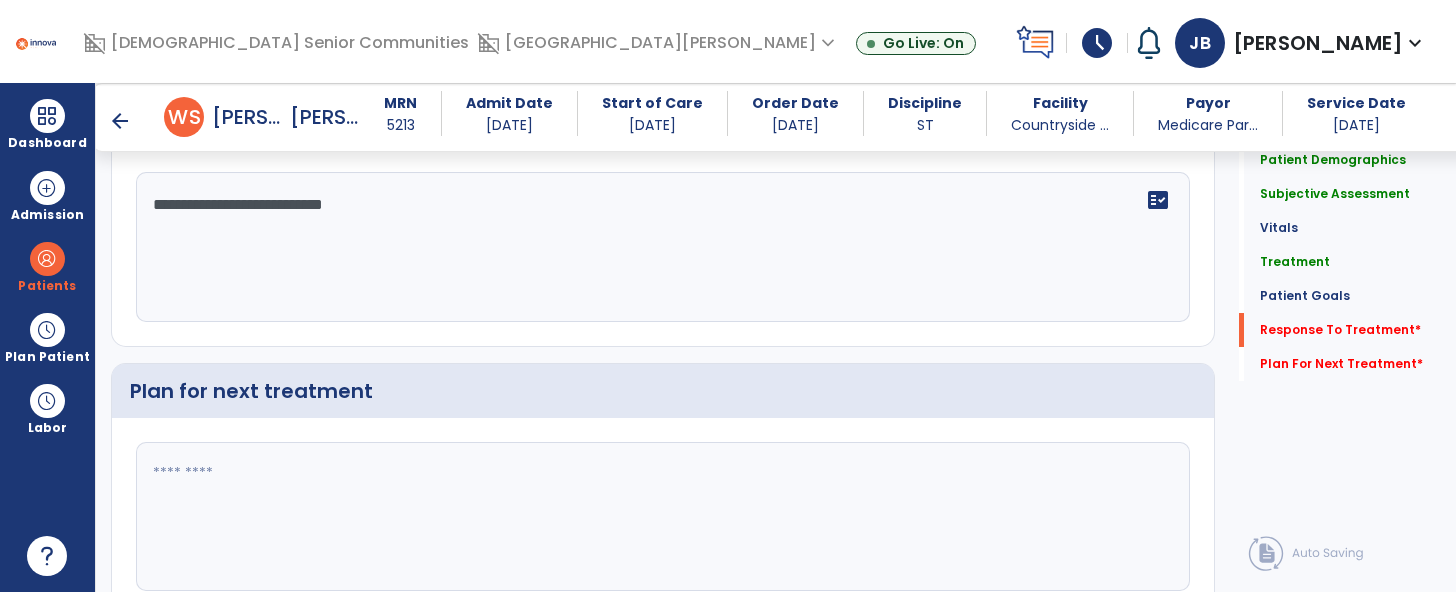 scroll, scrollTop: 2535, scrollLeft: 0, axis: vertical 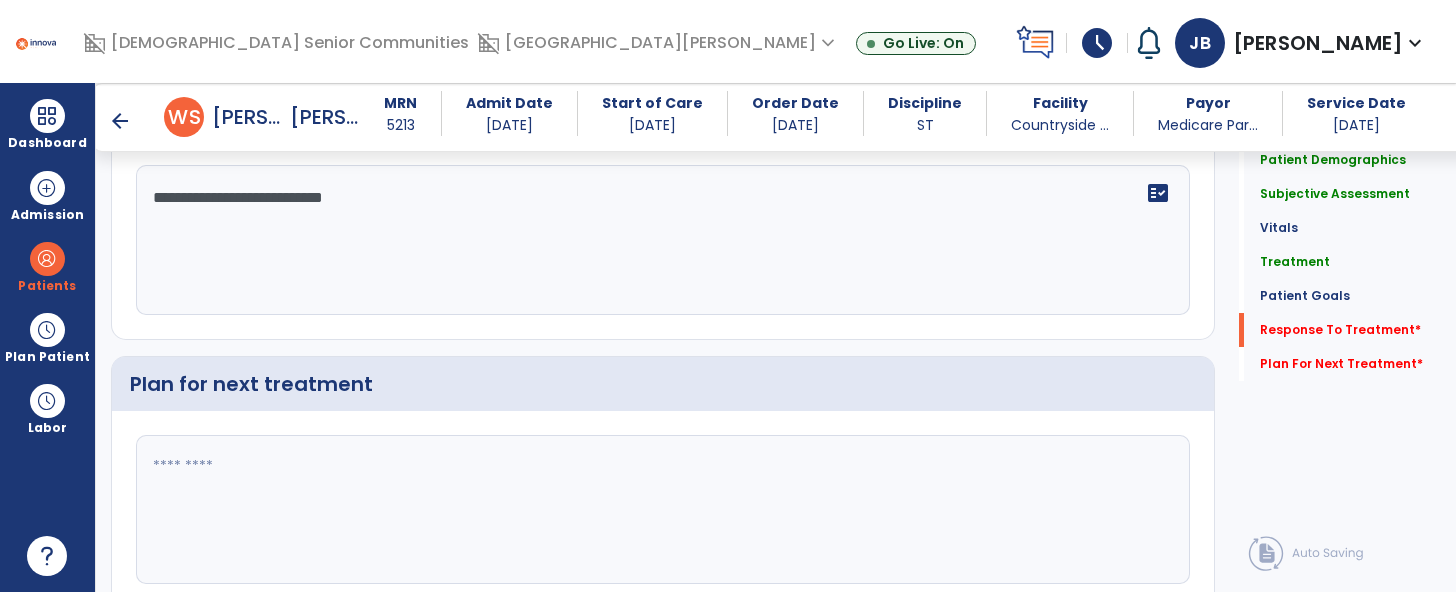 type on "**********" 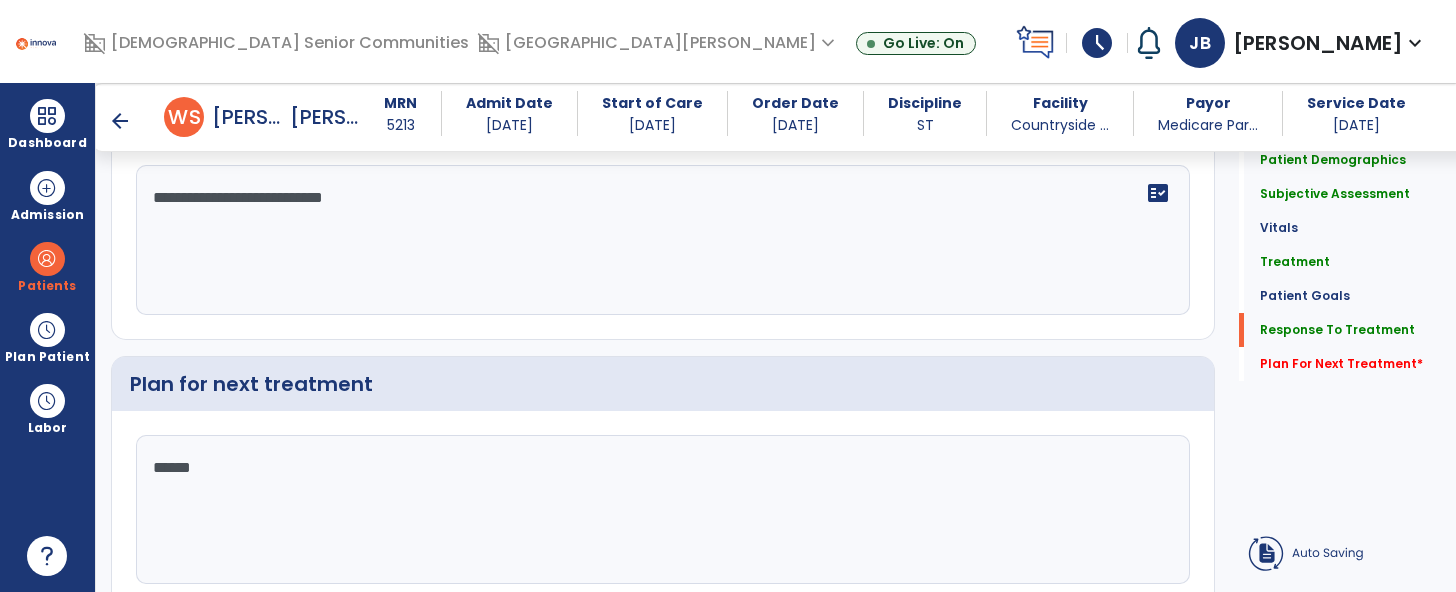 type on "*******" 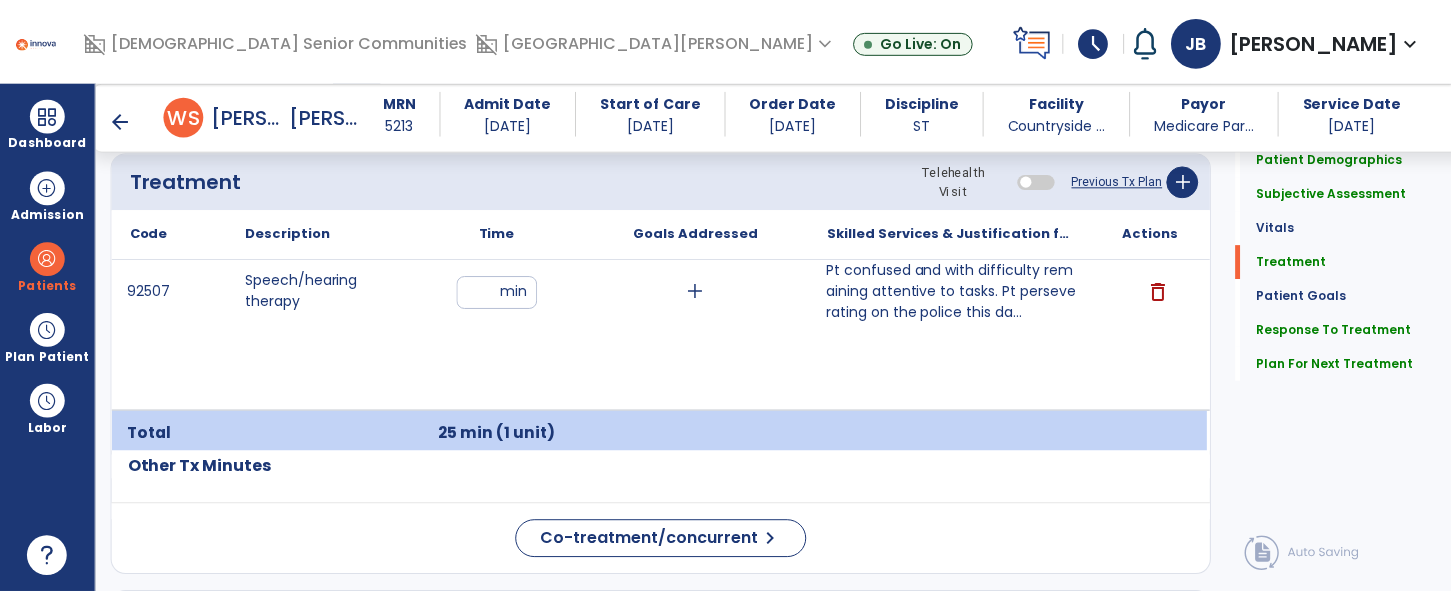 scroll, scrollTop: 1255, scrollLeft: 0, axis: vertical 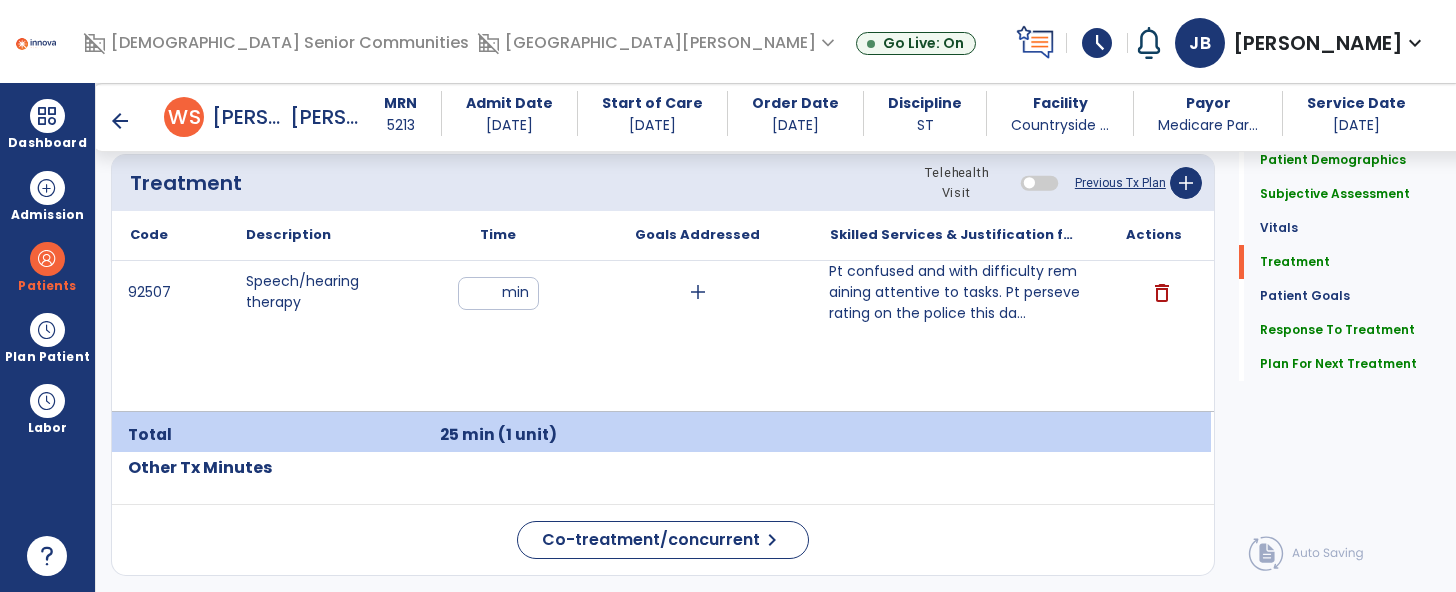 type on "**********" 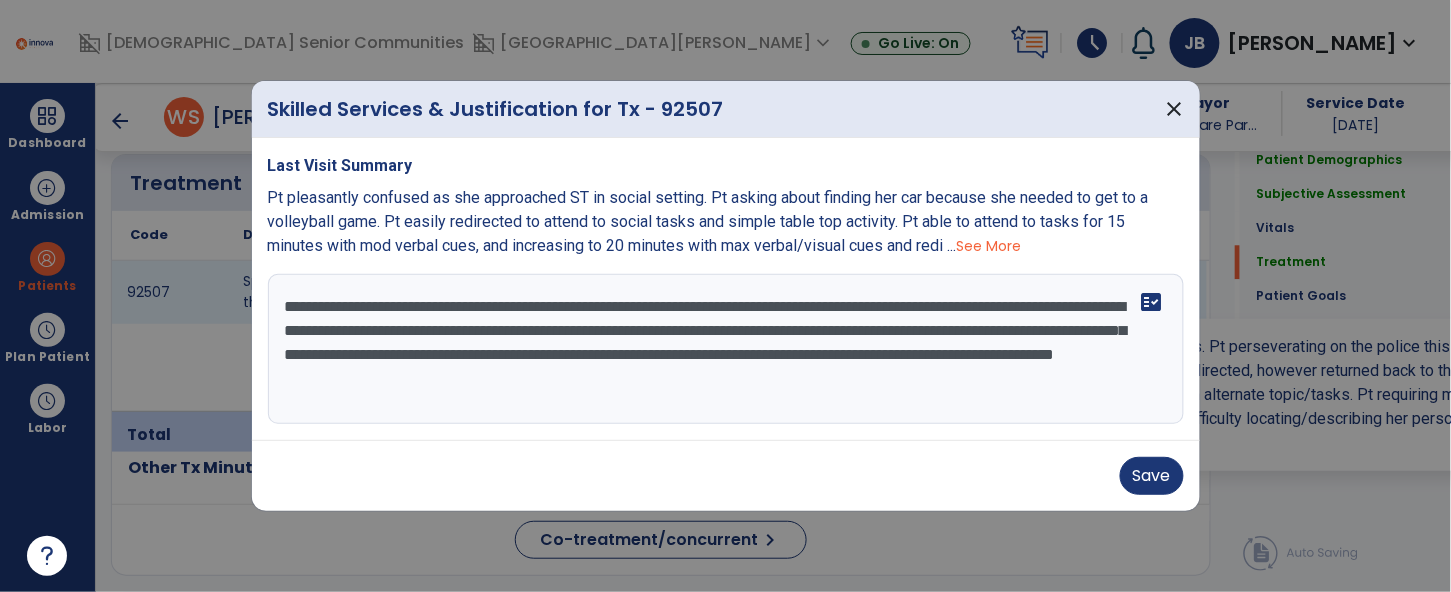 scroll, scrollTop: 1255, scrollLeft: 0, axis: vertical 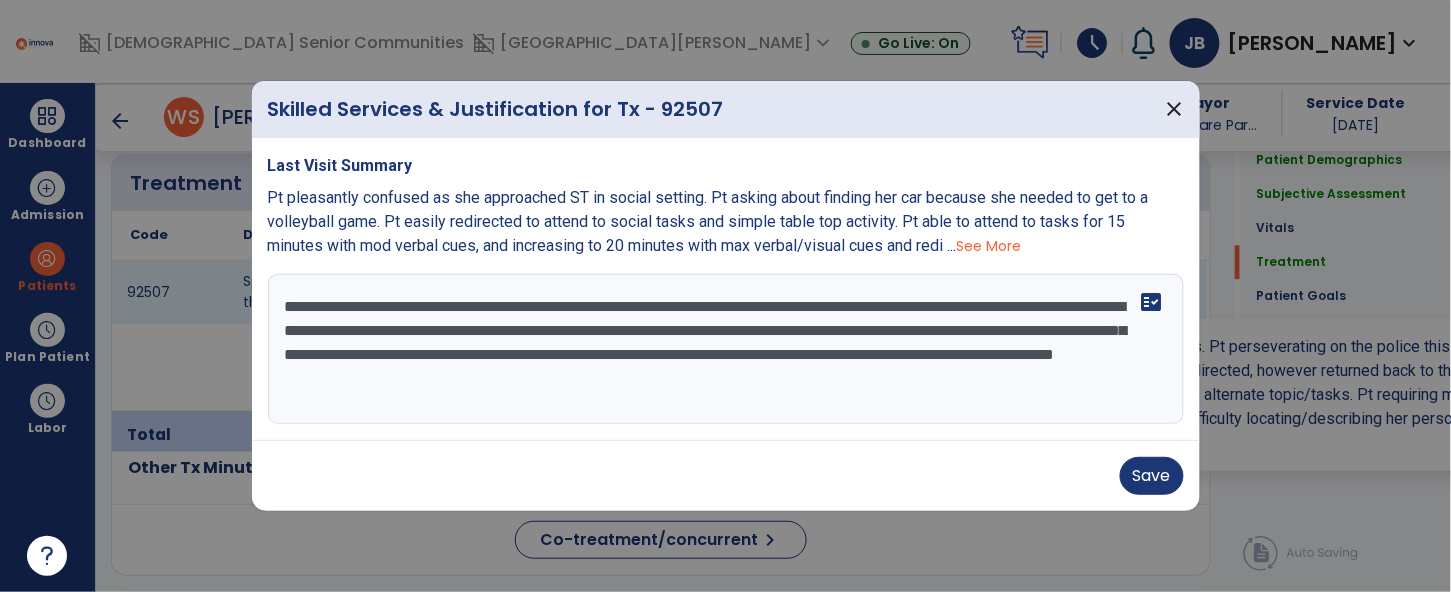 click on "See More" at bounding box center (989, 246) 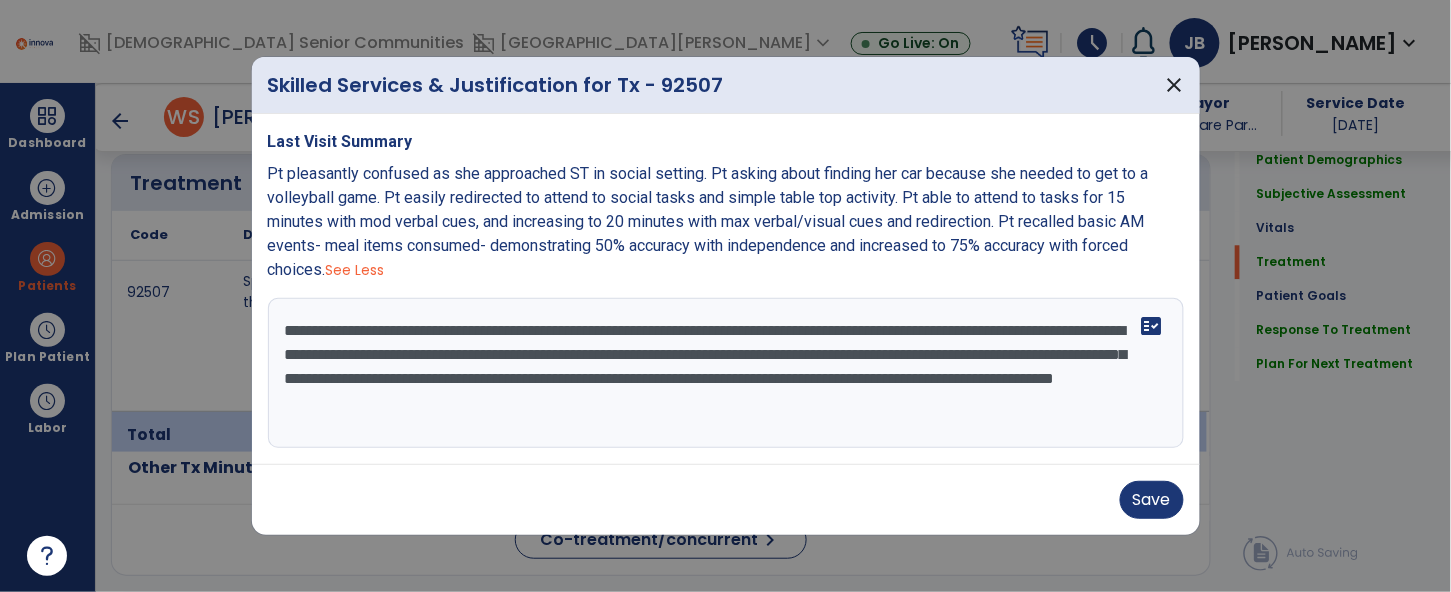 click on "**********" at bounding box center (726, 373) 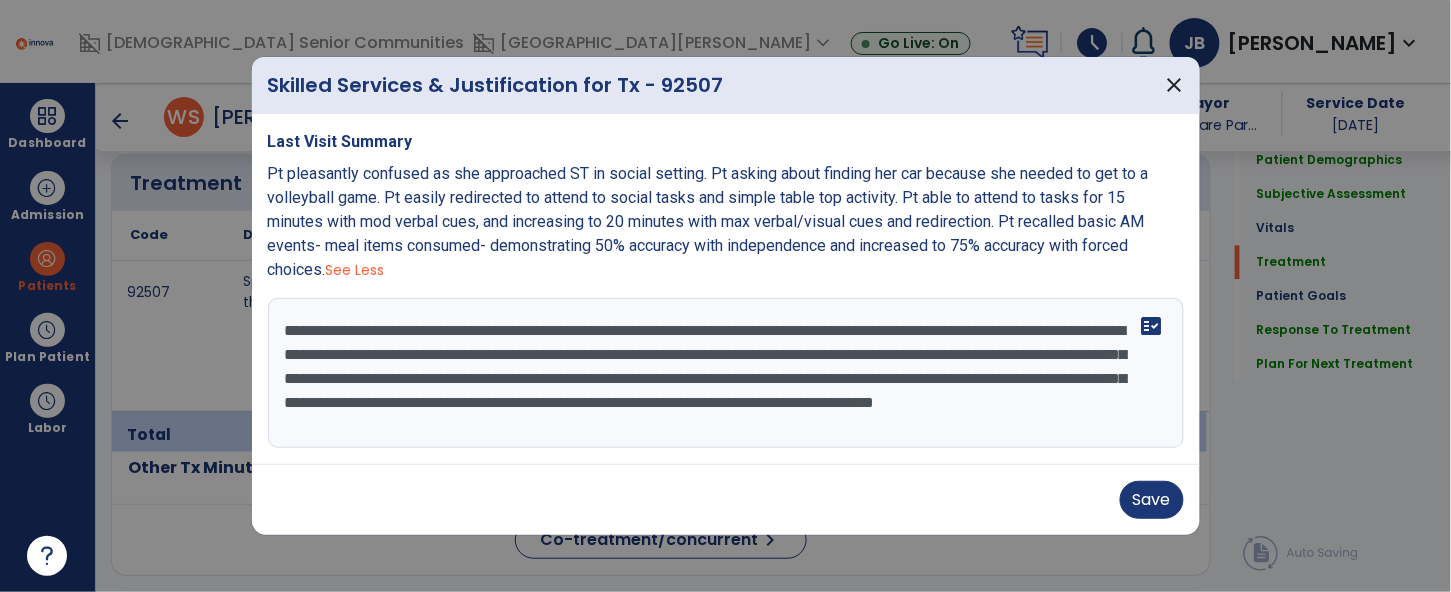 scroll, scrollTop: 14, scrollLeft: 0, axis: vertical 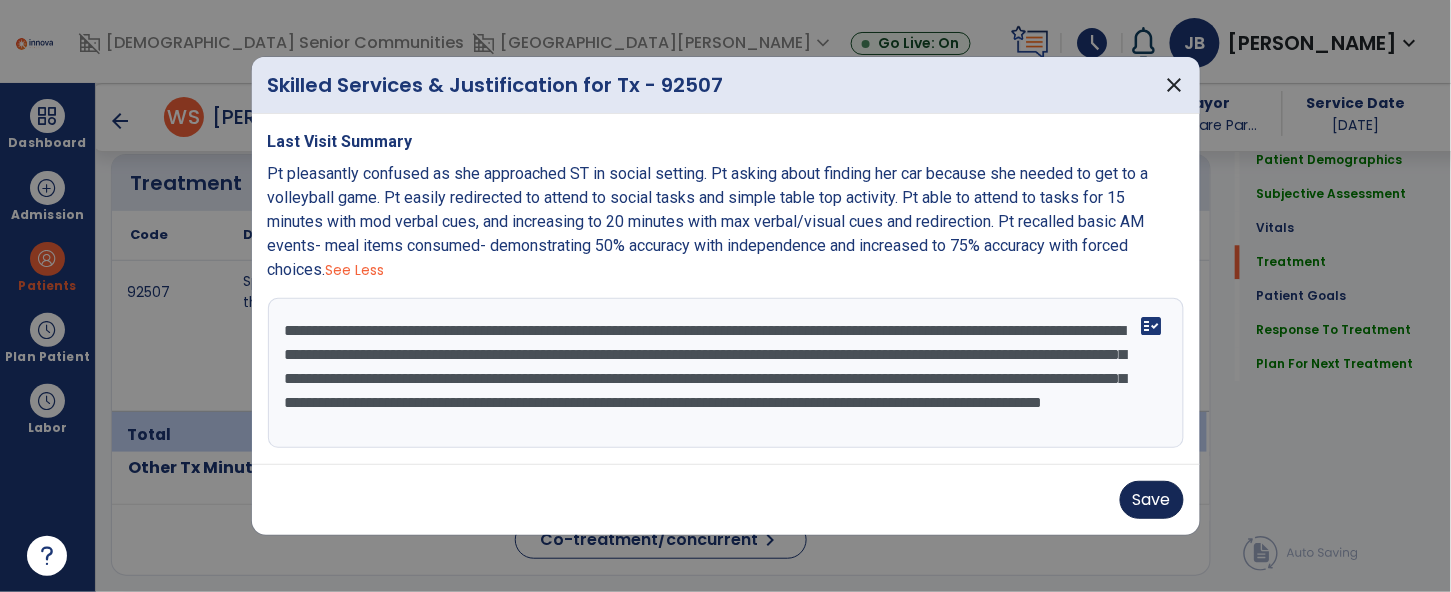 type on "**********" 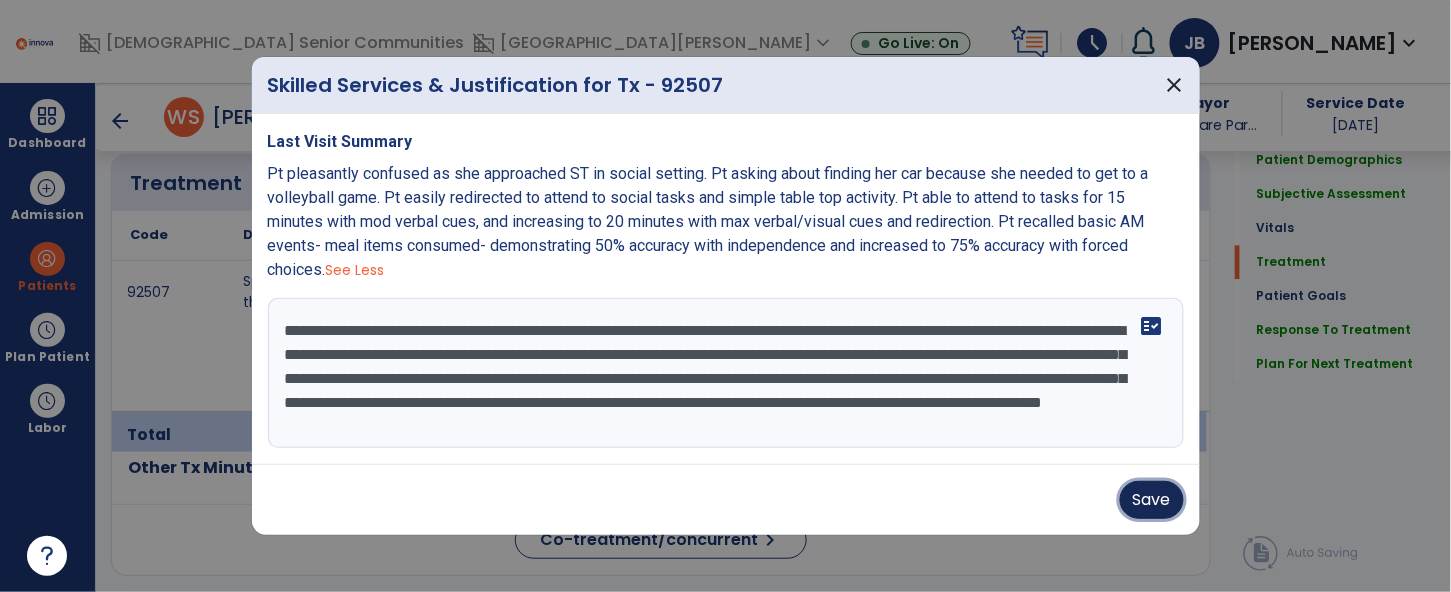 click on "Save" at bounding box center (1152, 500) 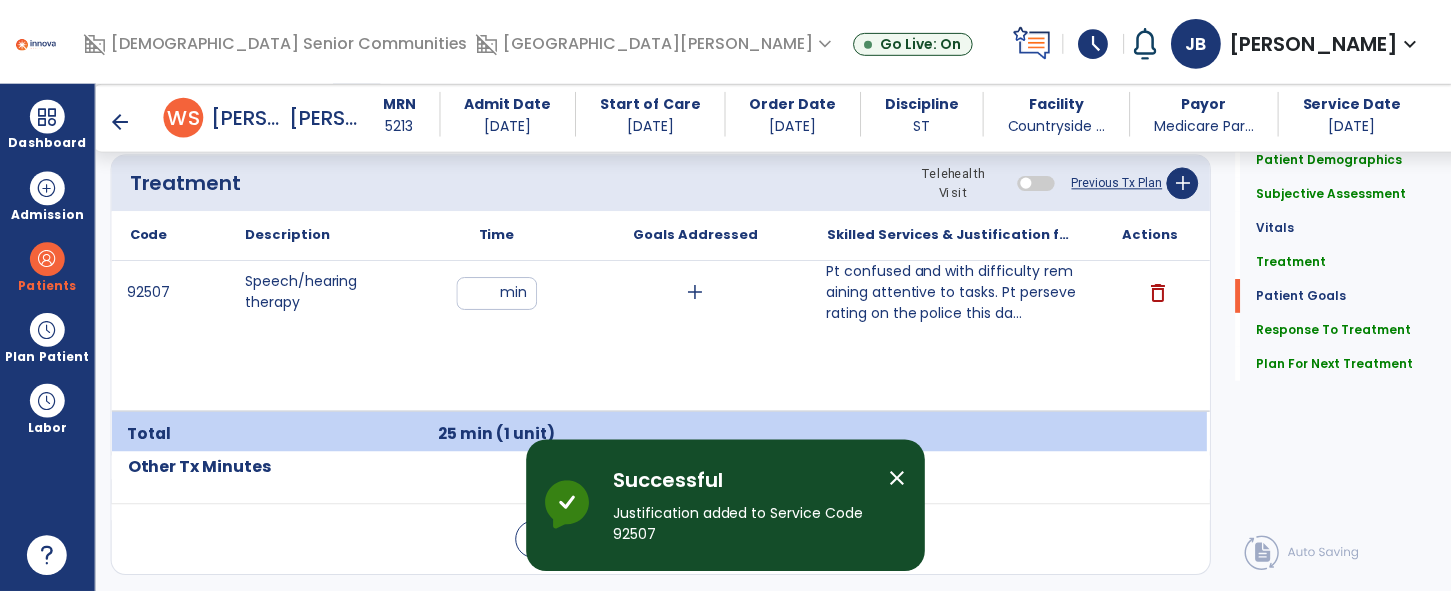 scroll, scrollTop: 2619, scrollLeft: 0, axis: vertical 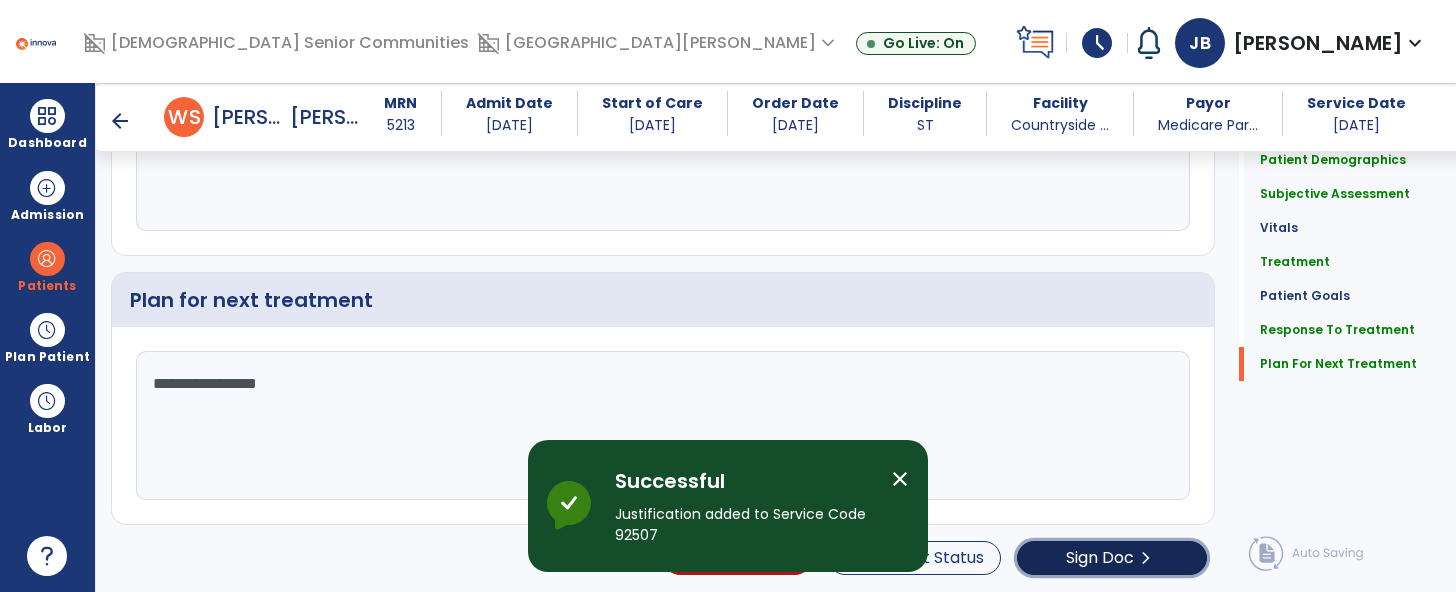 click on "chevron_right" 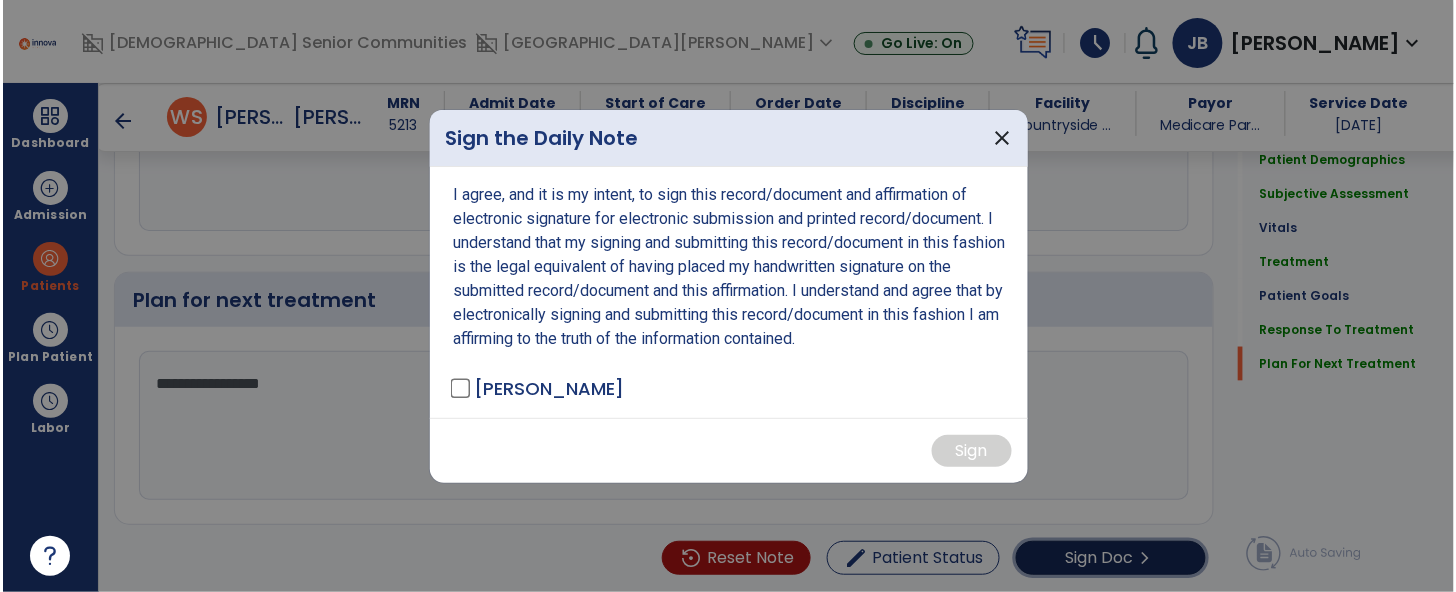 scroll, scrollTop: 2619, scrollLeft: 0, axis: vertical 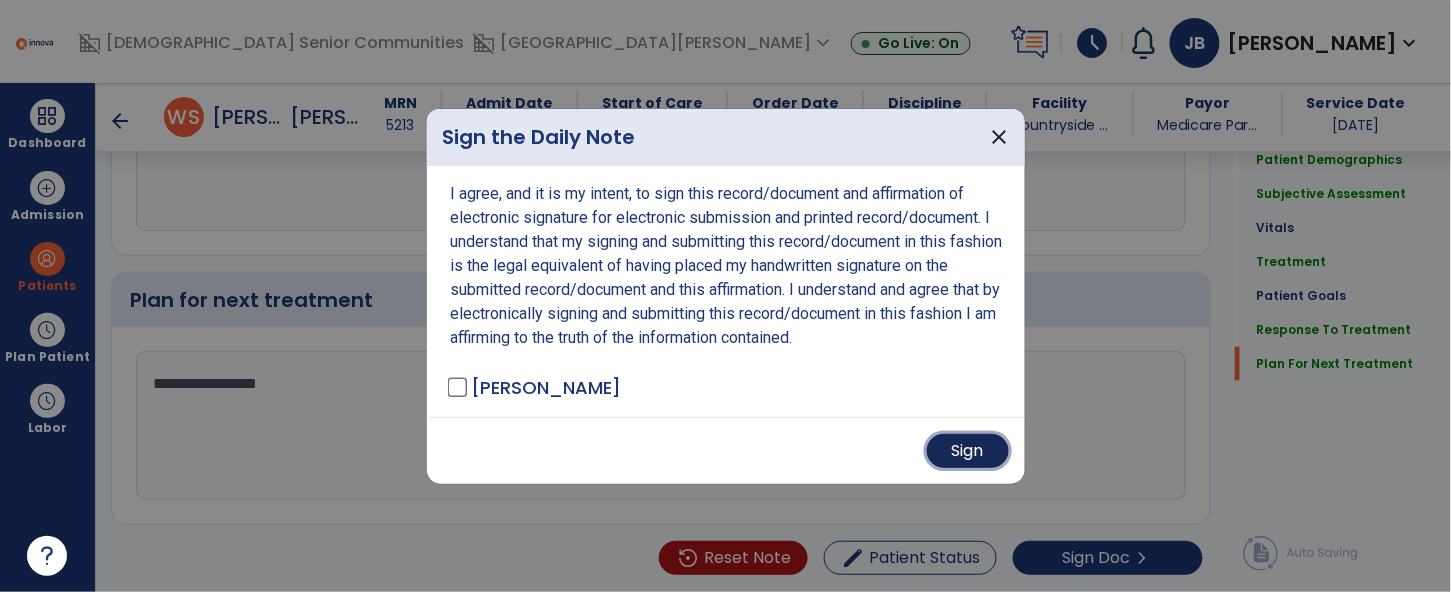 click on "Sign" at bounding box center (968, 451) 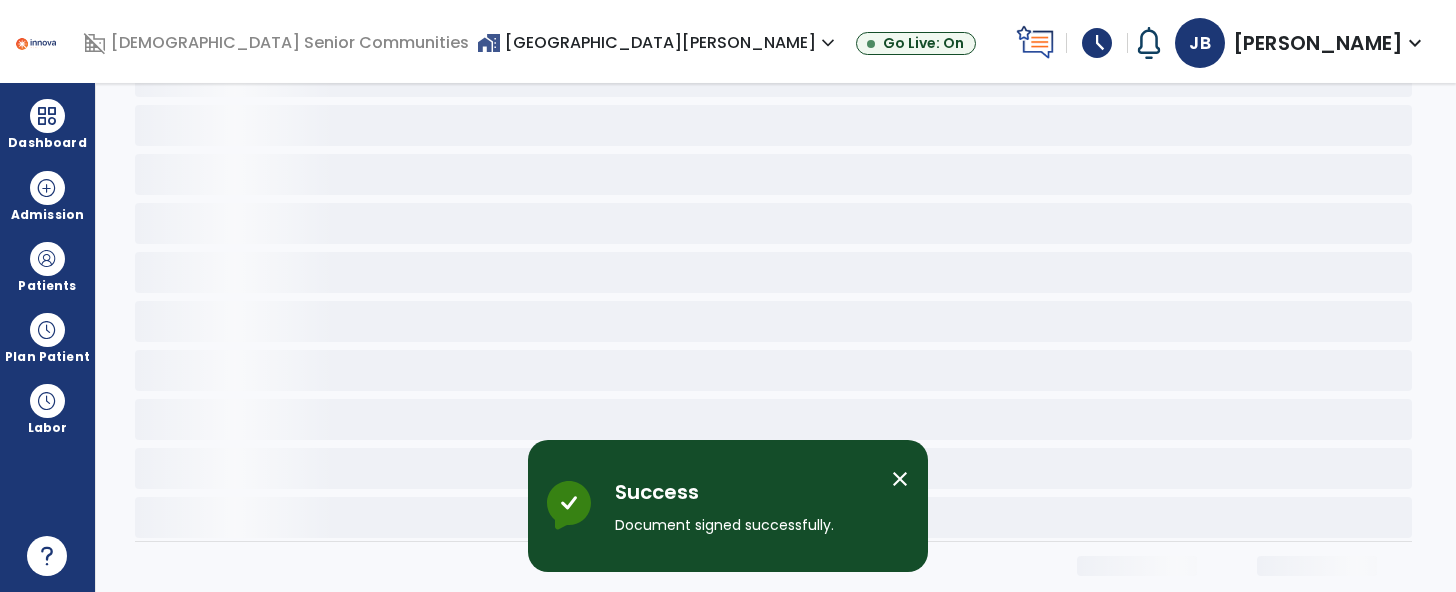 scroll, scrollTop: 0, scrollLeft: 0, axis: both 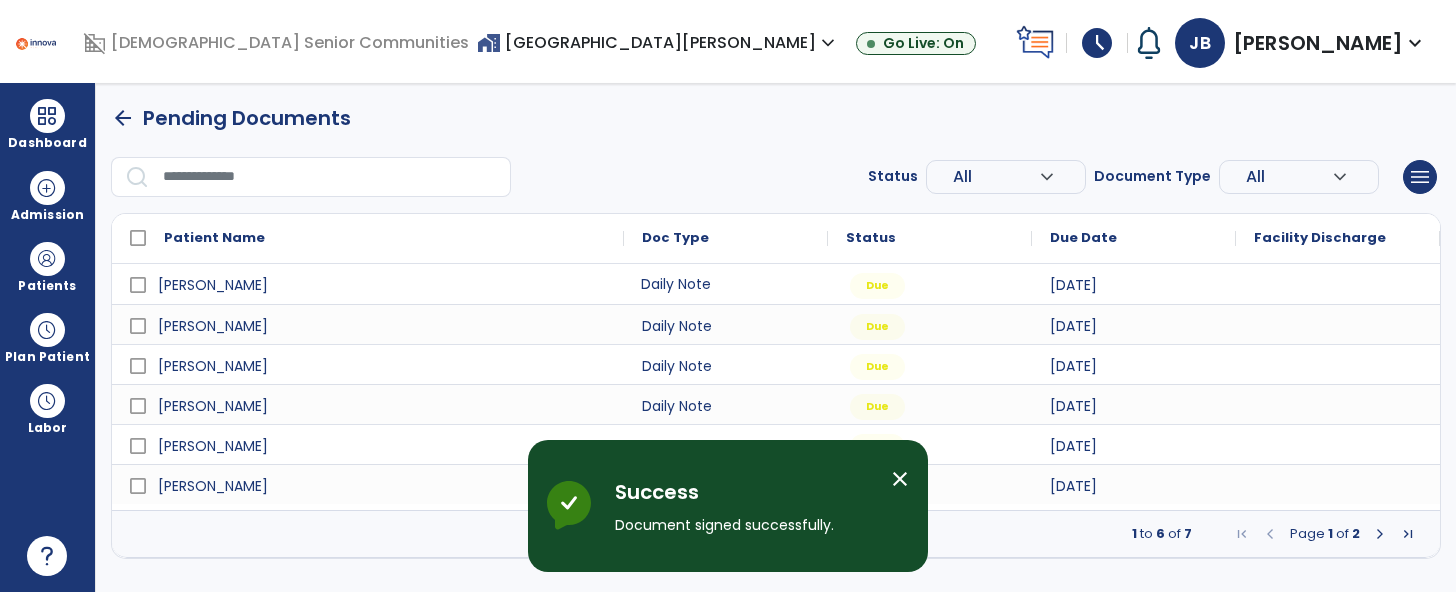 click on "Daily Note" at bounding box center [726, 284] 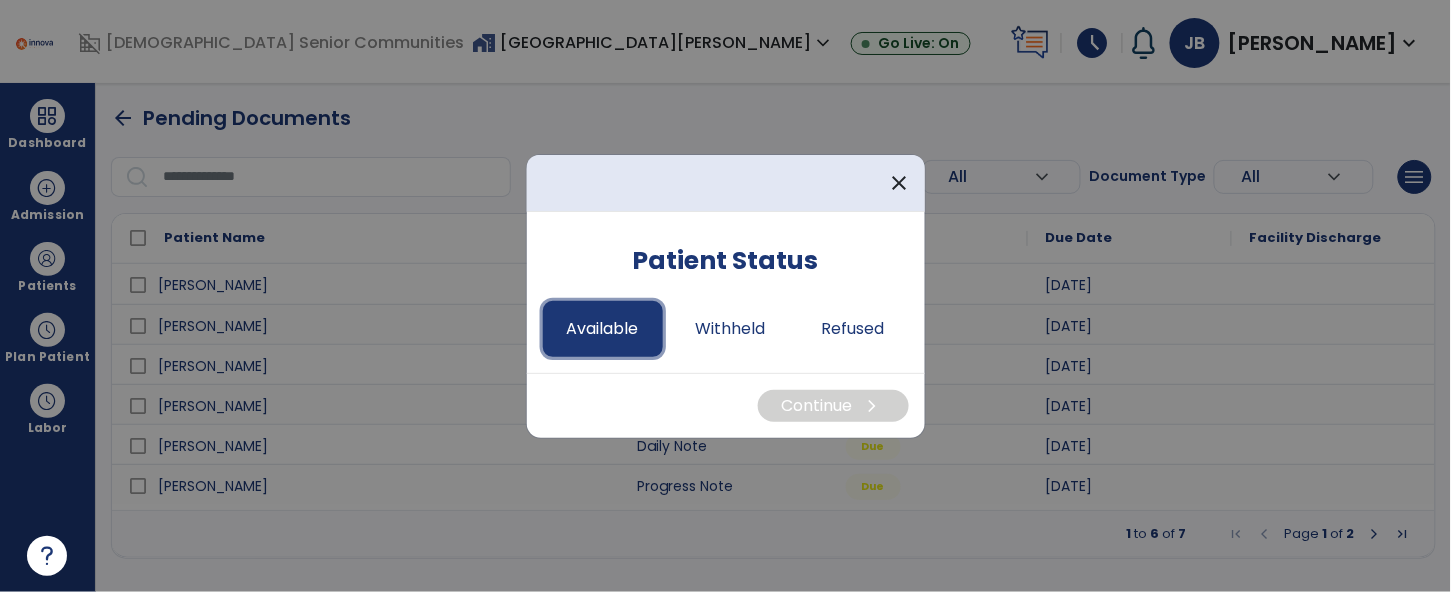click on "Available" at bounding box center (603, 329) 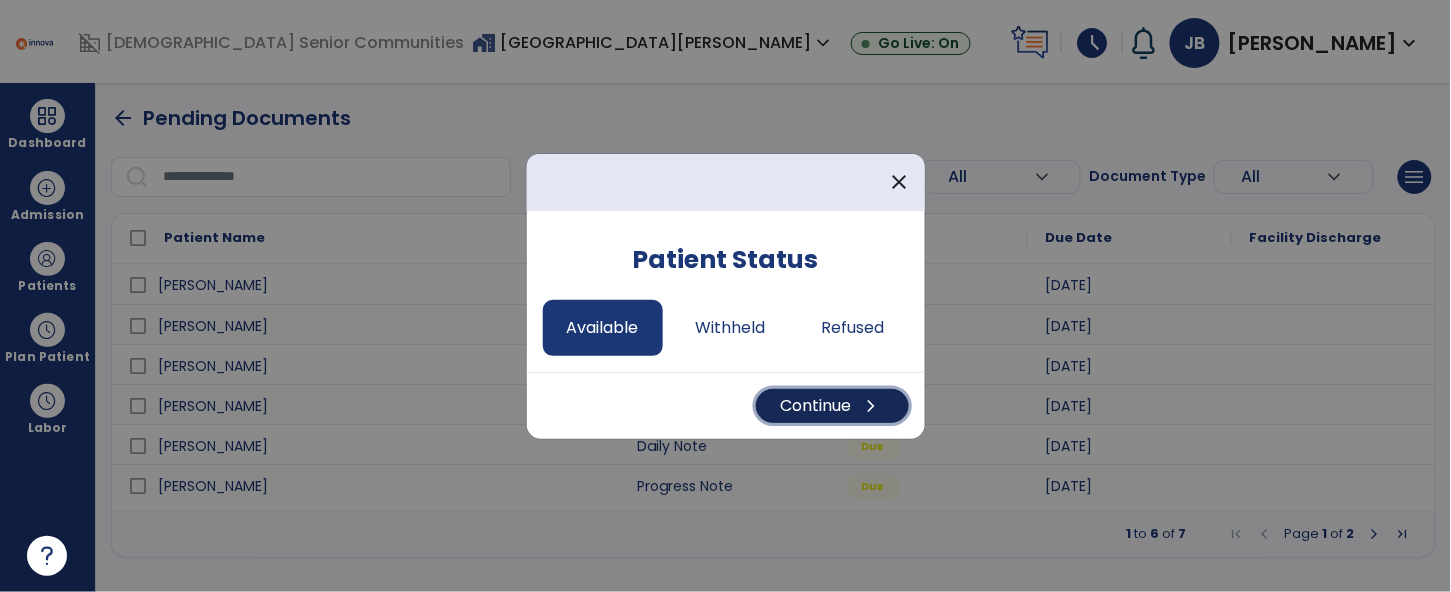 click on "chevron_right" at bounding box center [872, 406] 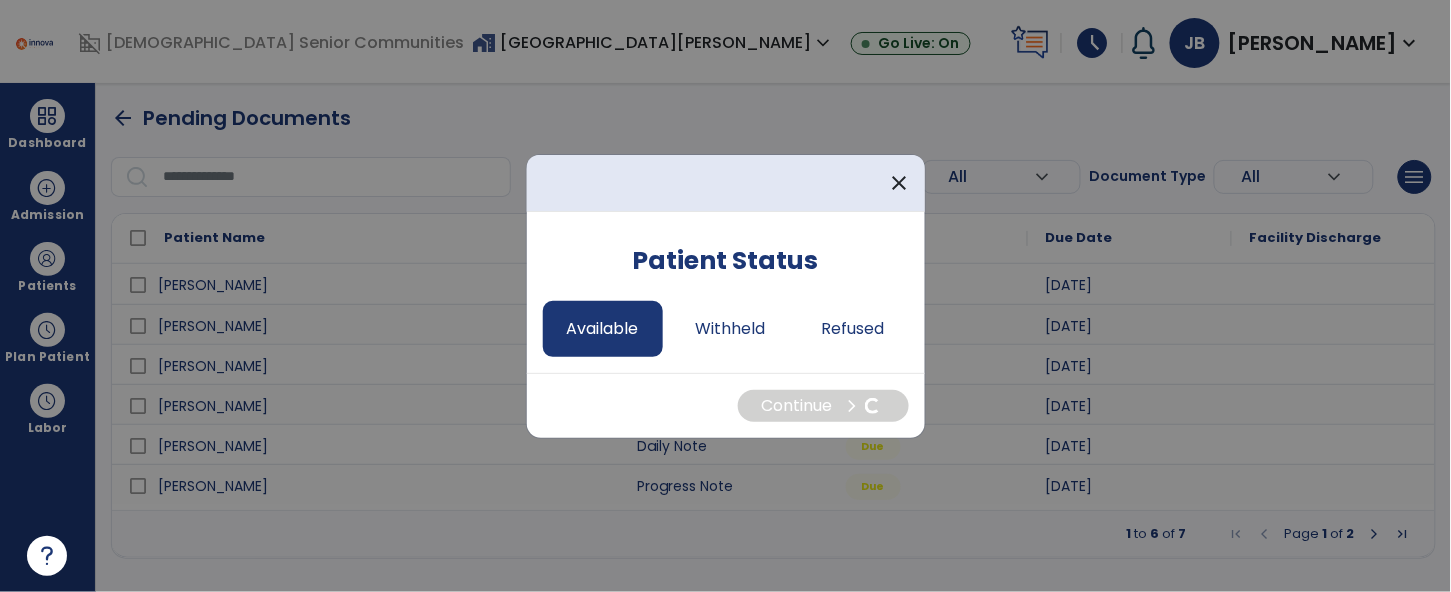 select on "*" 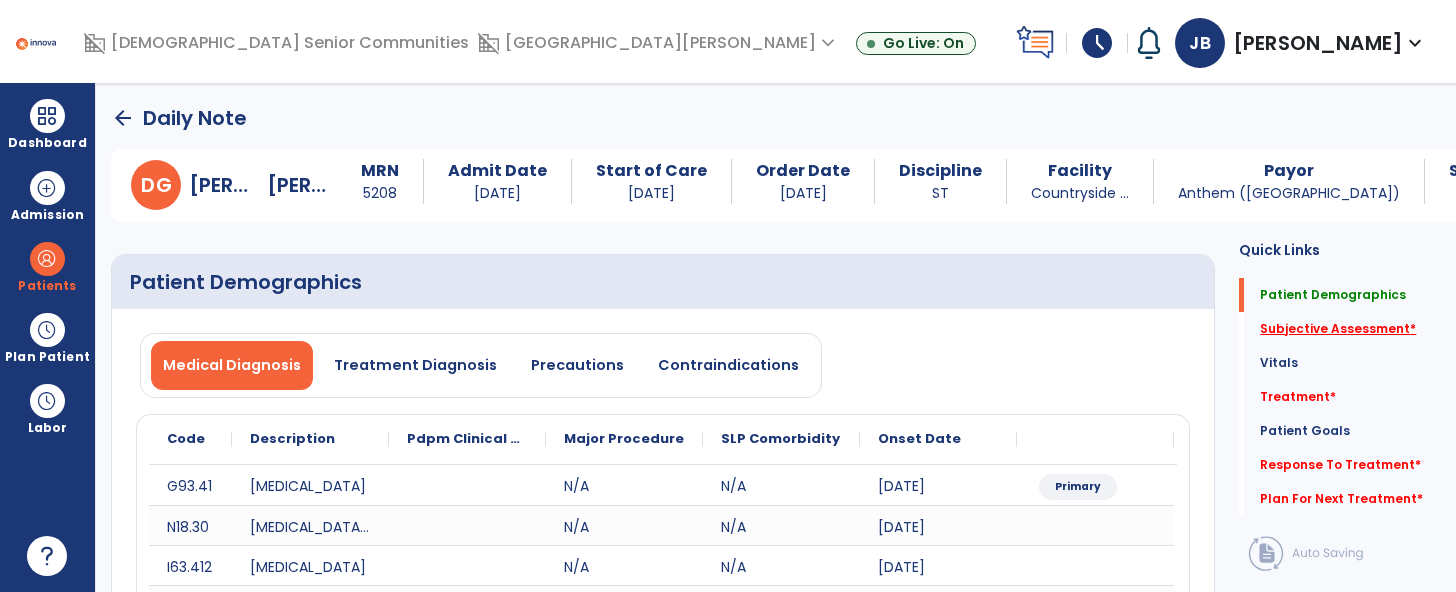 click on "Subjective Assessment   *" 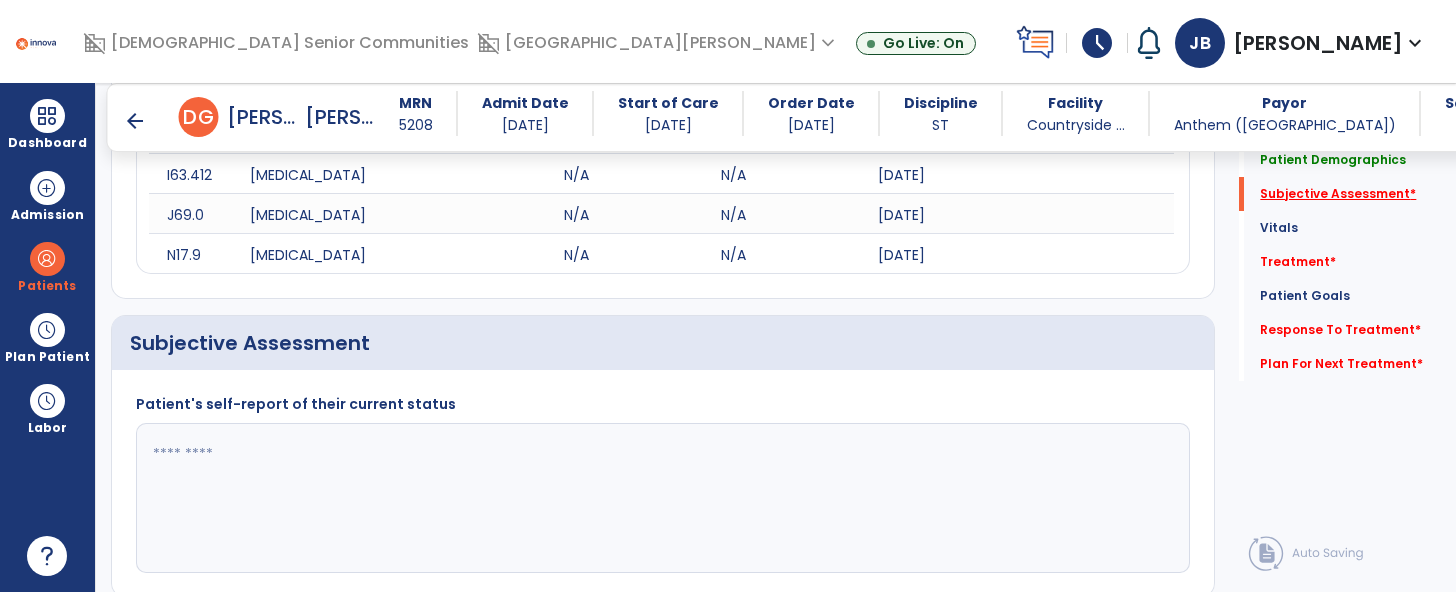 scroll, scrollTop: 510, scrollLeft: 0, axis: vertical 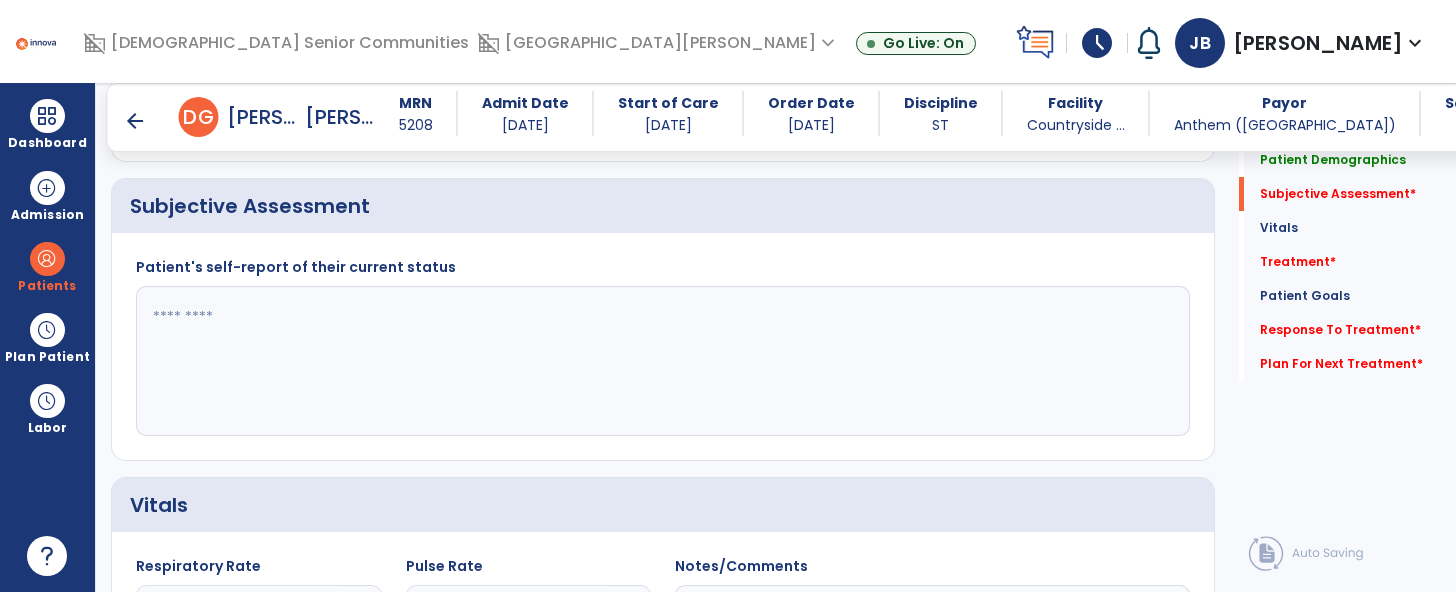 click 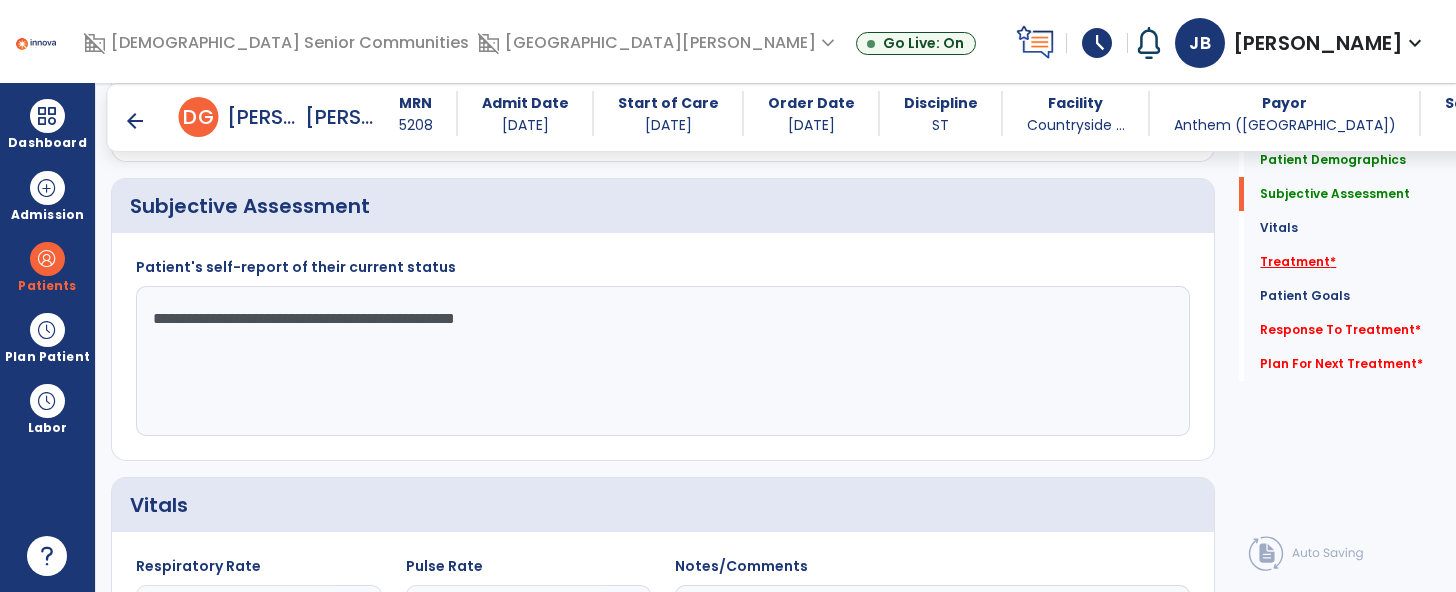 type on "**********" 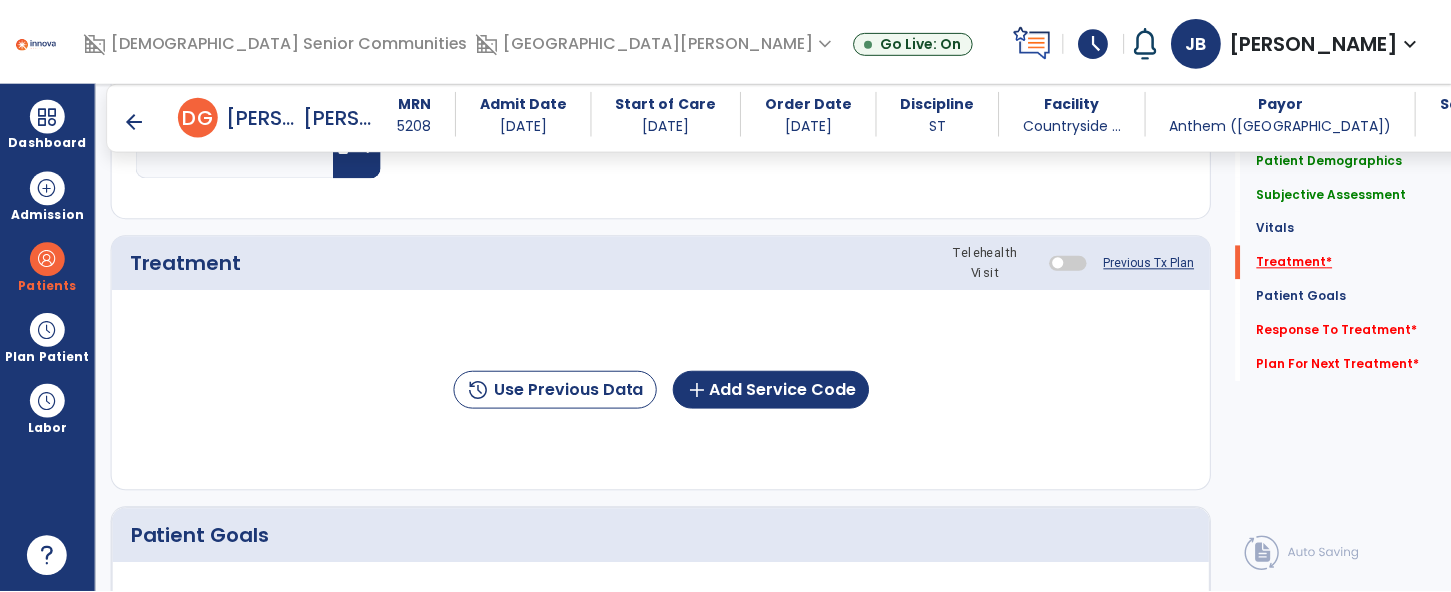 scroll, scrollTop: 1199, scrollLeft: 0, axis: vertical 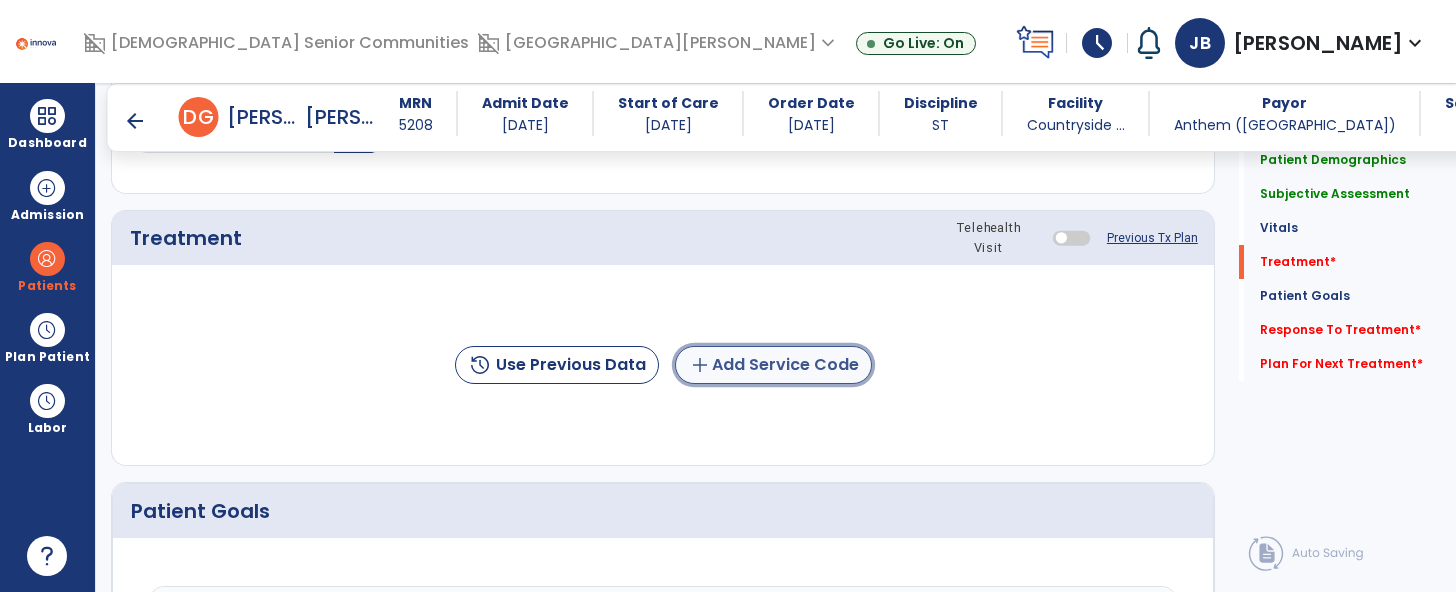 click on "add  Add Service Code" 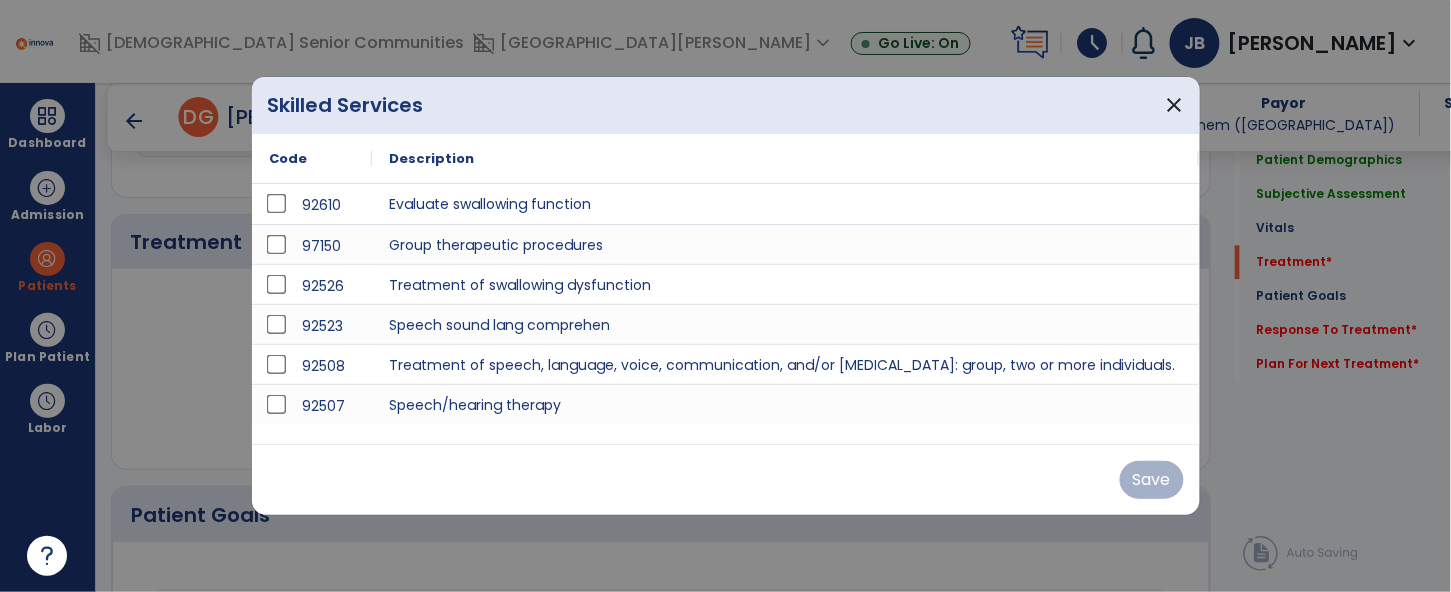 scroll, scrollTop: 1199, scrollLeft: 0, axis: vertical 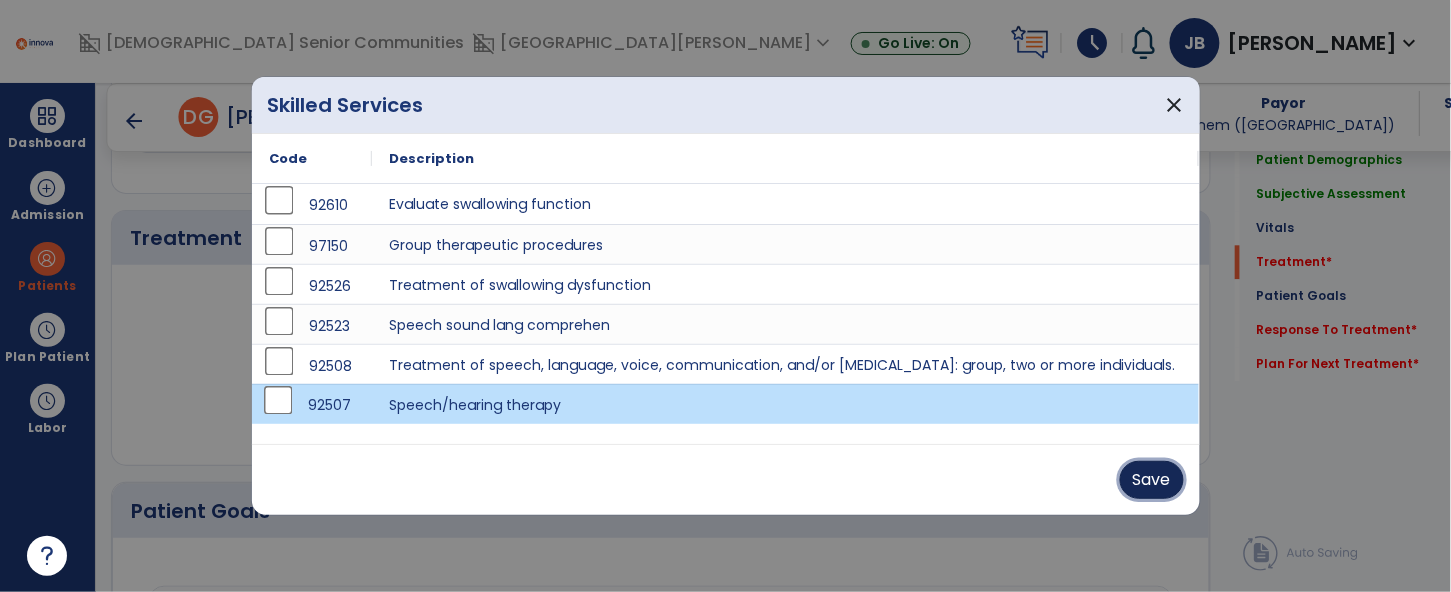 click on "Save" at bounding box center [1152, 480] 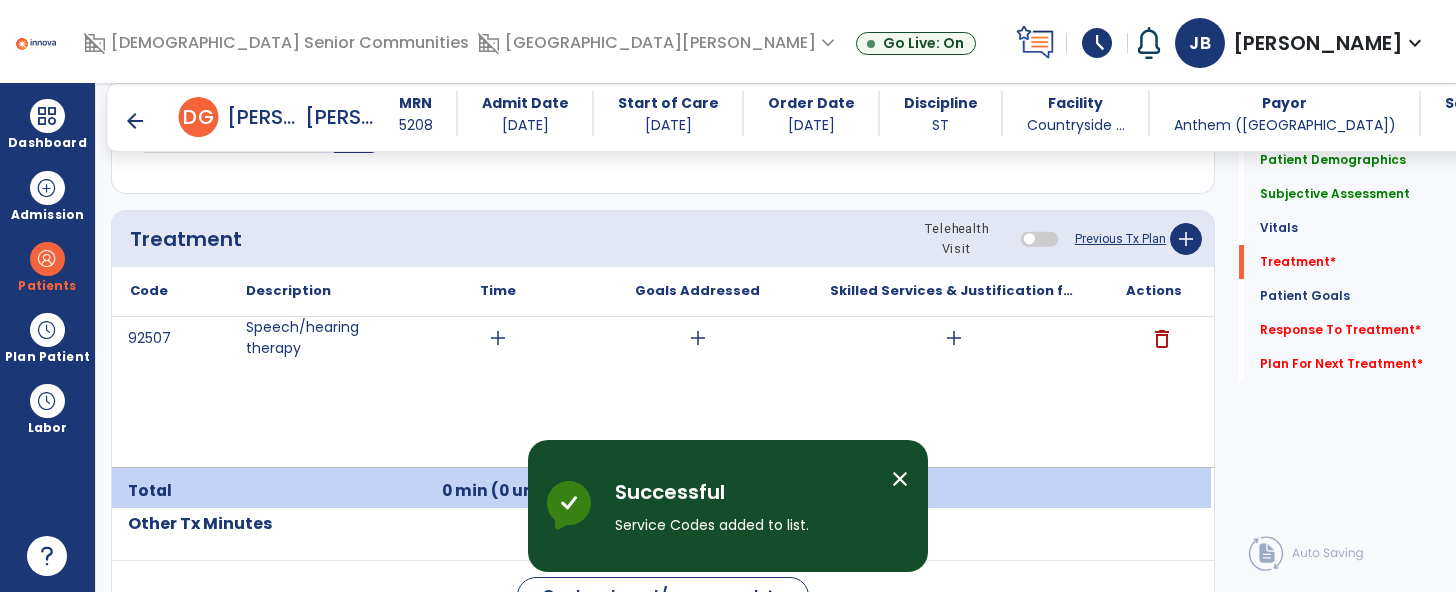 click on "add" at bounding box center [498, 338] 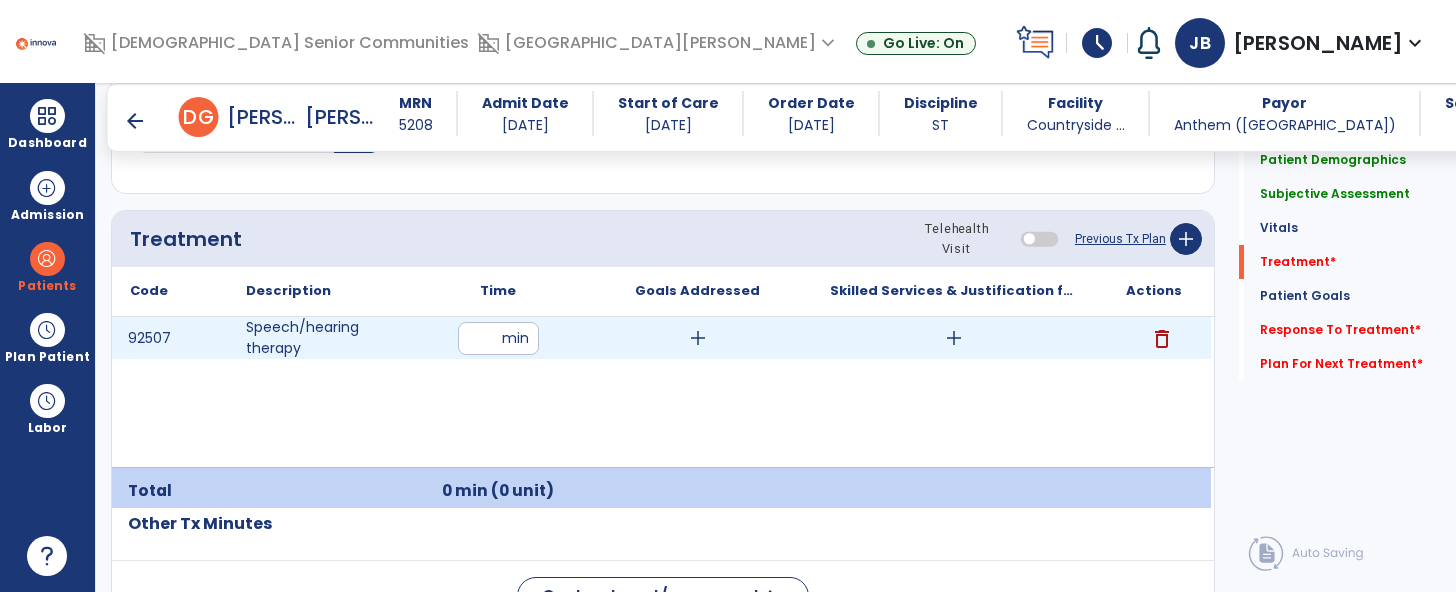 type on "**" 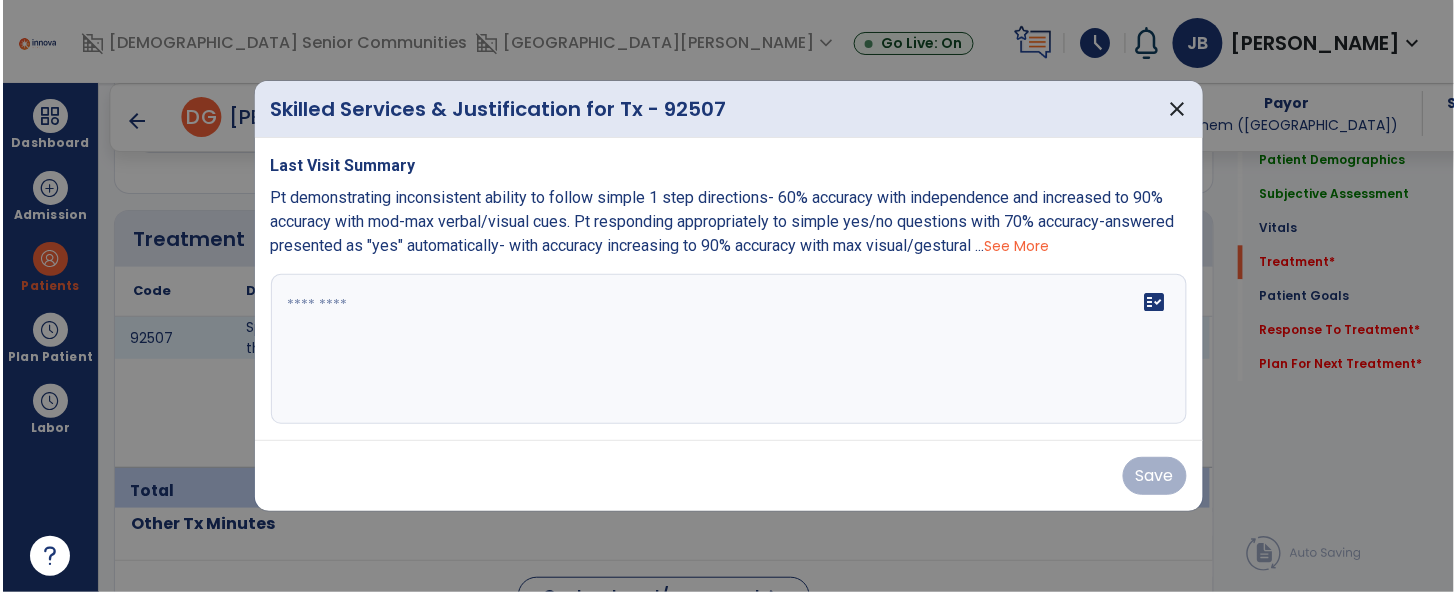 scroll, scrollTop: 1199, scrollLeft: 0, axis: vertical 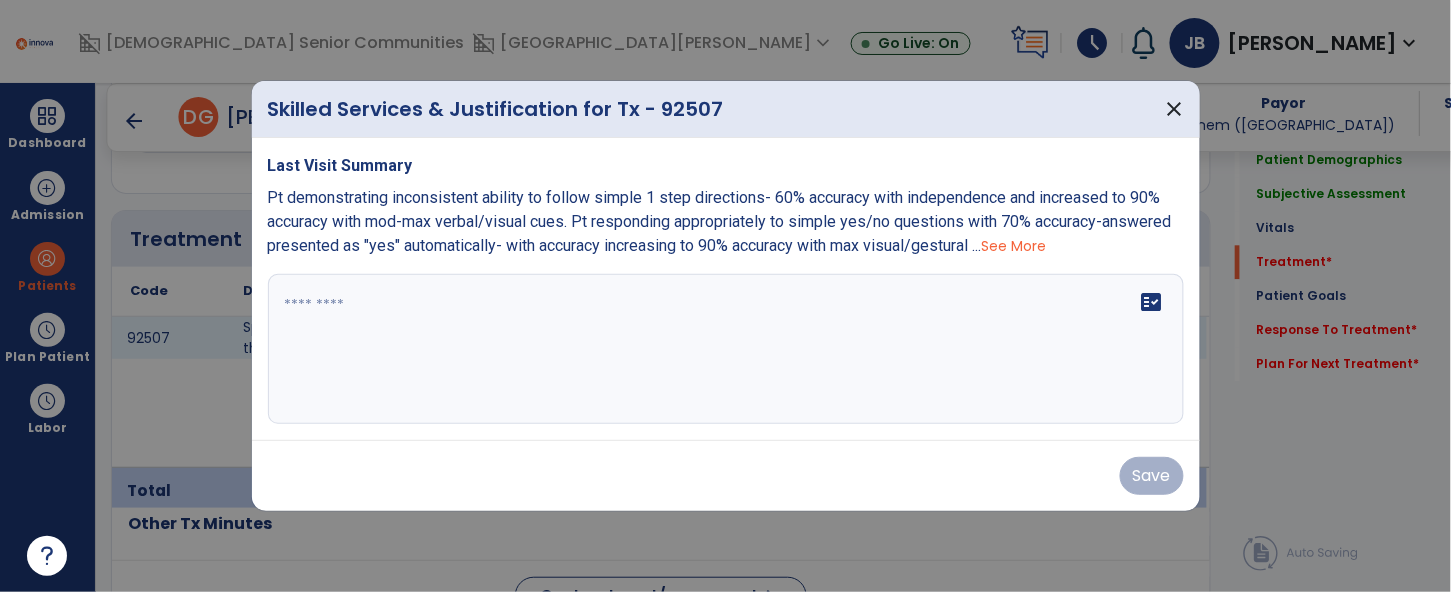 click on "fact_check" at bounding box center (726, 349) 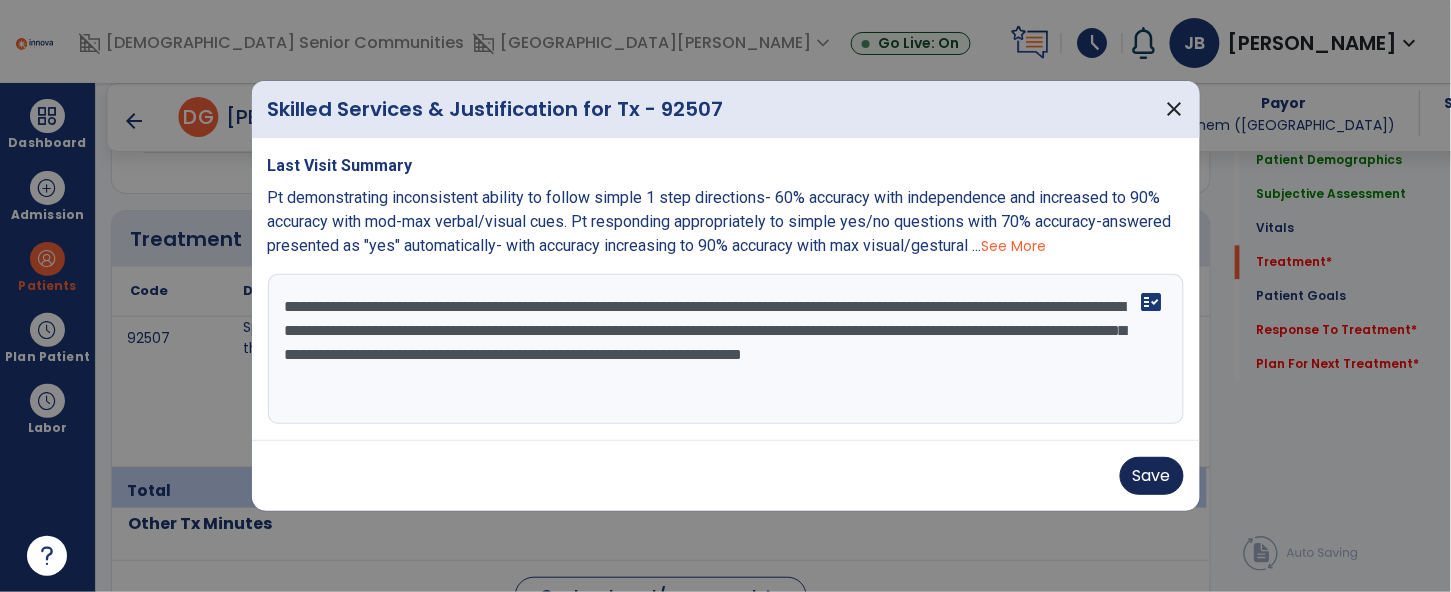 type on "**********" 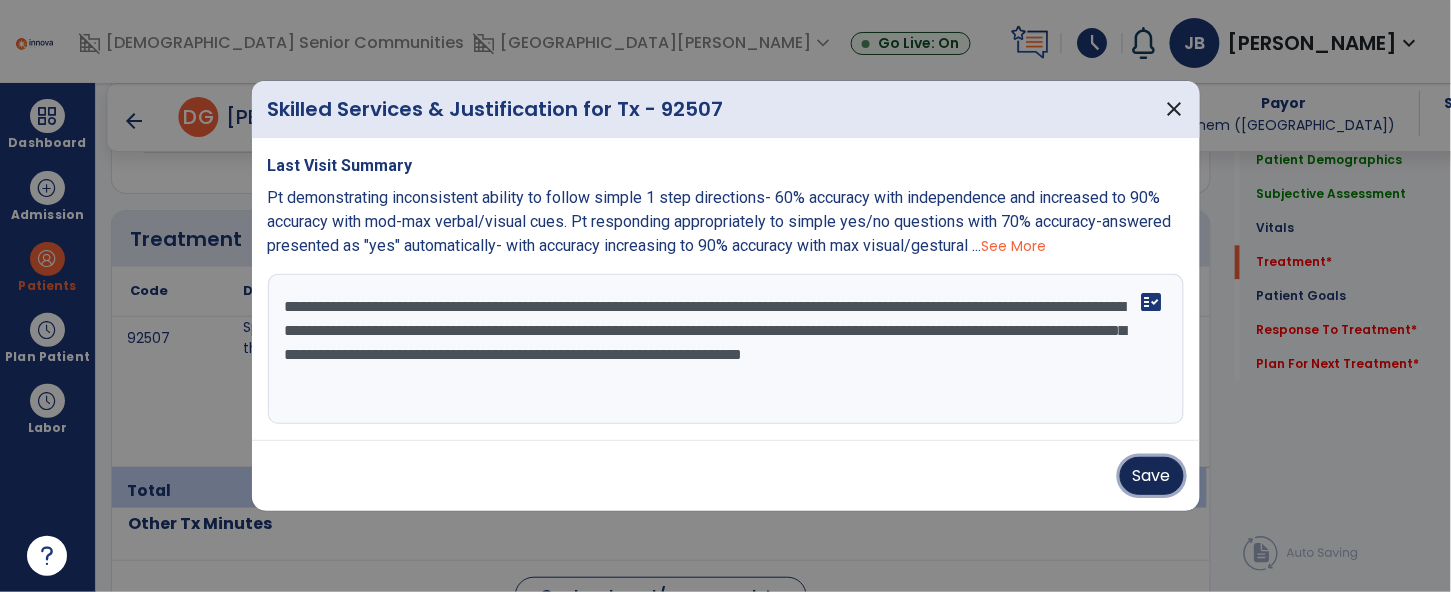 click on "Save" at bounding box center (1152, 476) 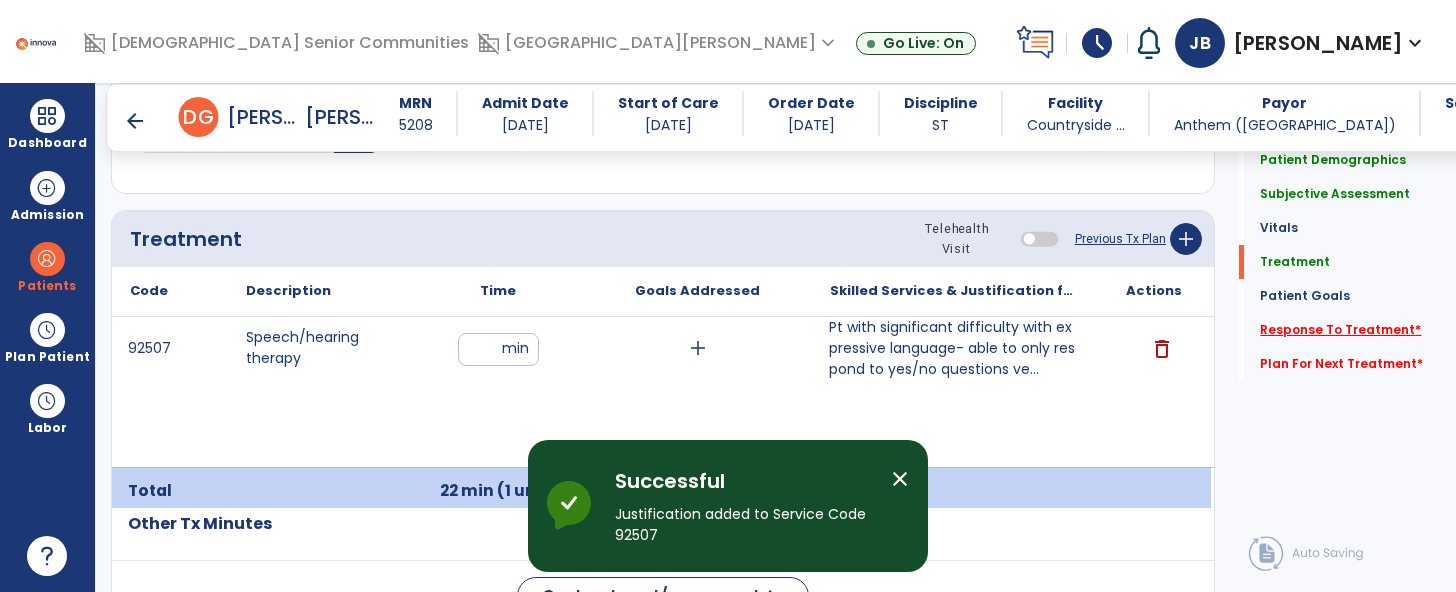 click on "Response To Treatment   *" 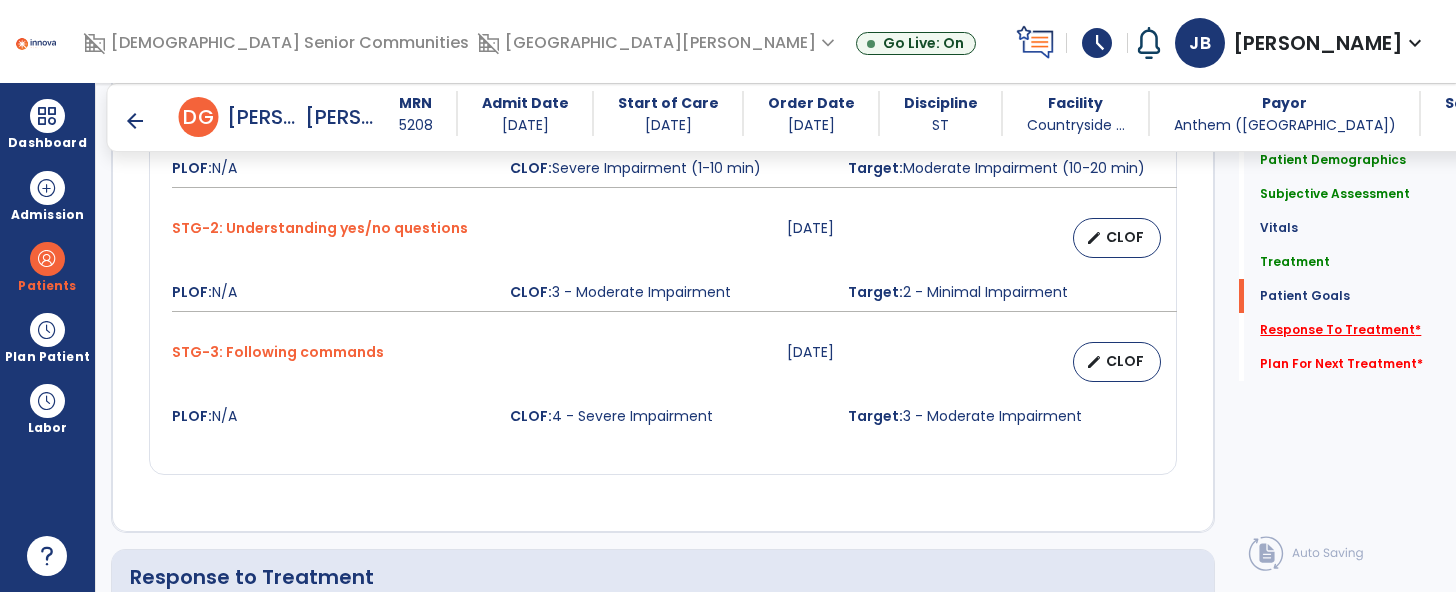 scroll, scrollTop: 2767, scrollLeft: 0, axis: vertical 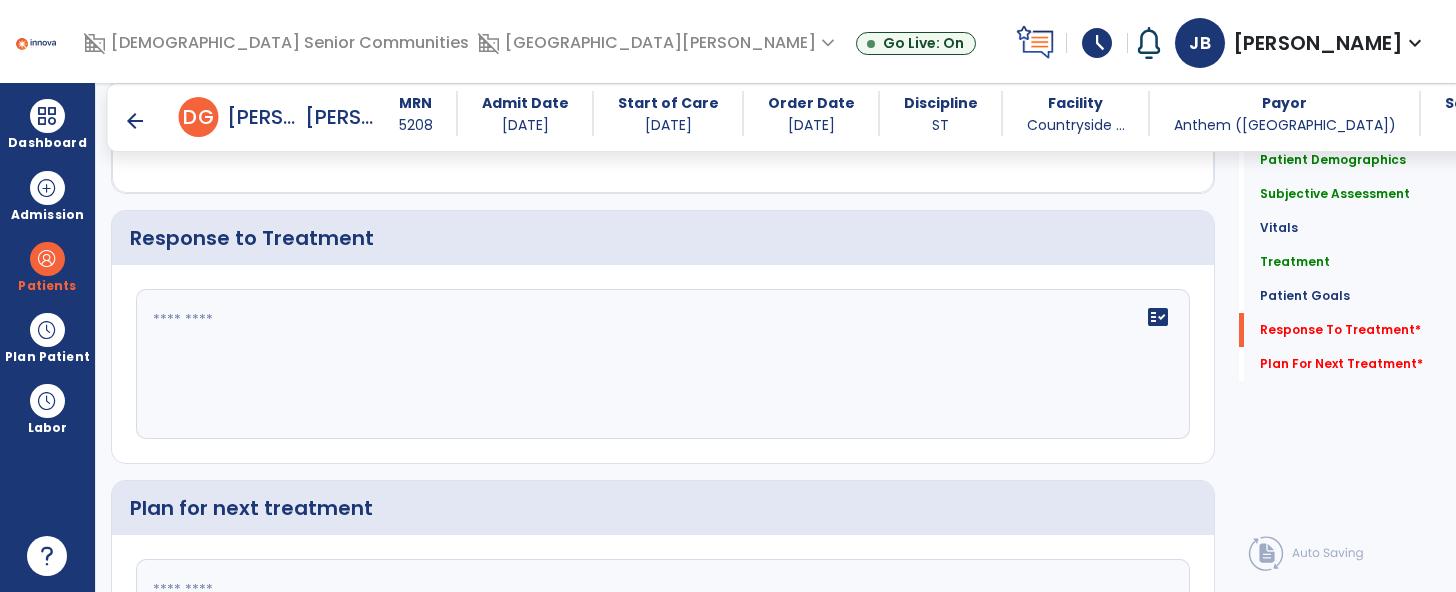 click on "fact_check" 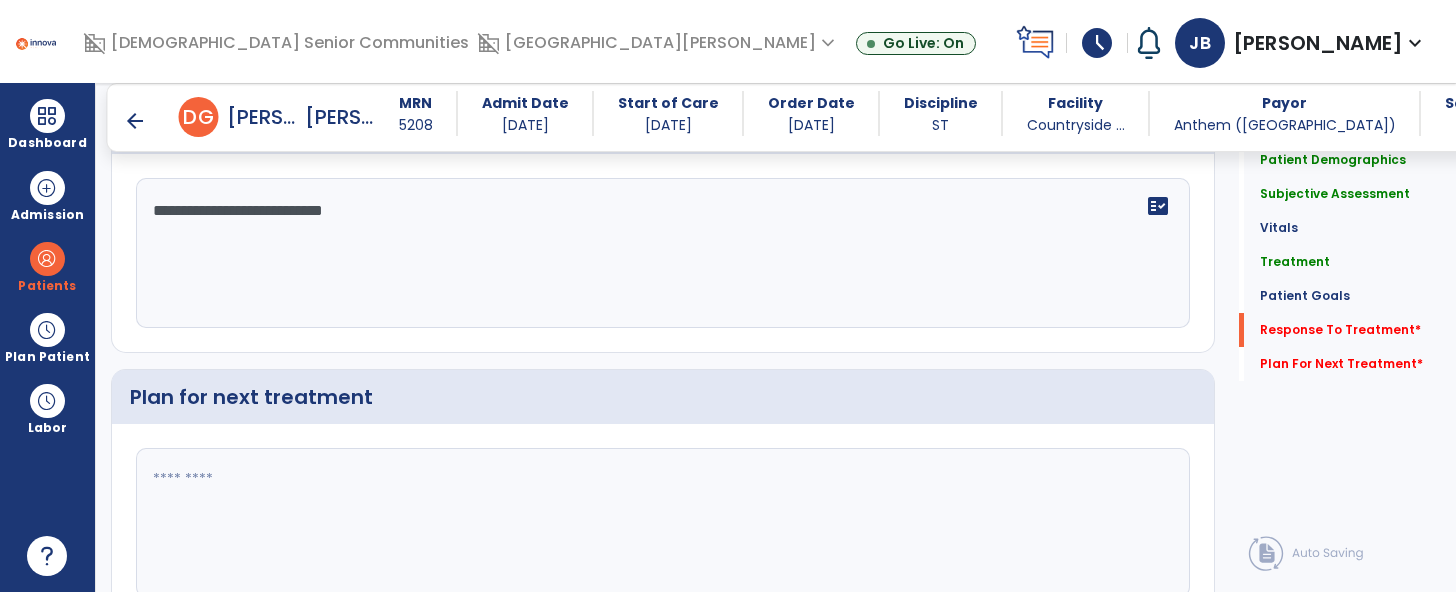 scroll, scrollTop: 2878, scrollLeft: 0, axis: vertical 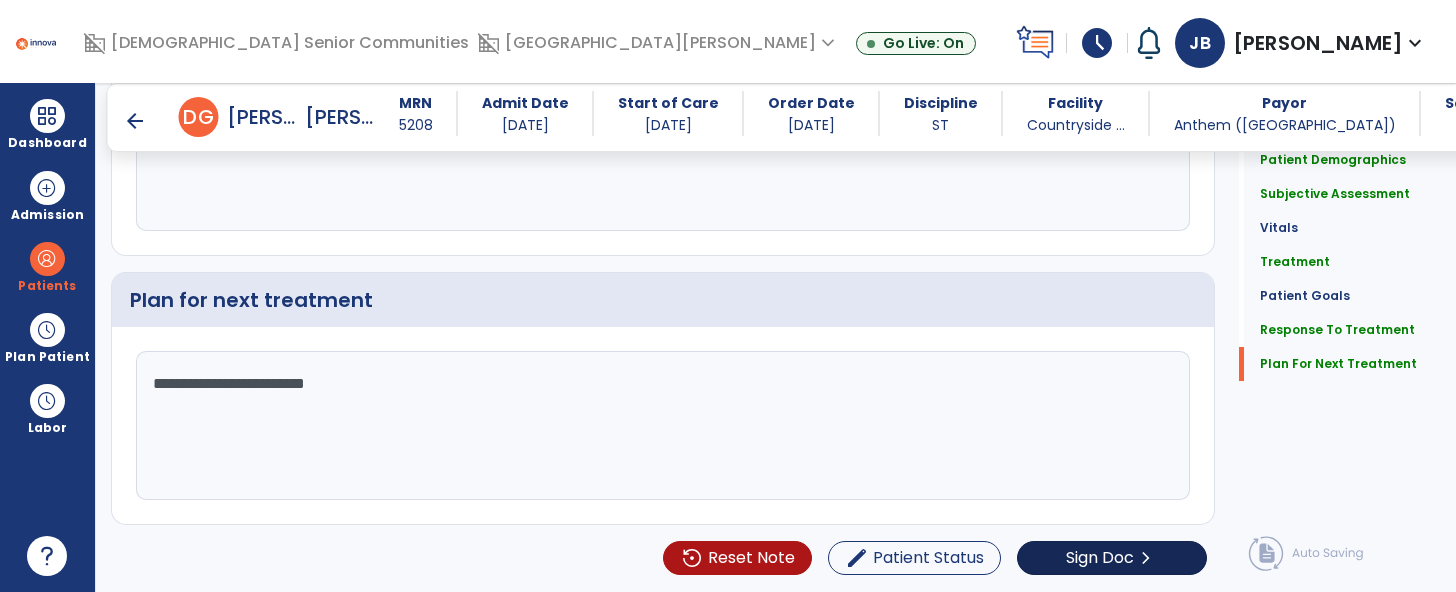 type on "**********" 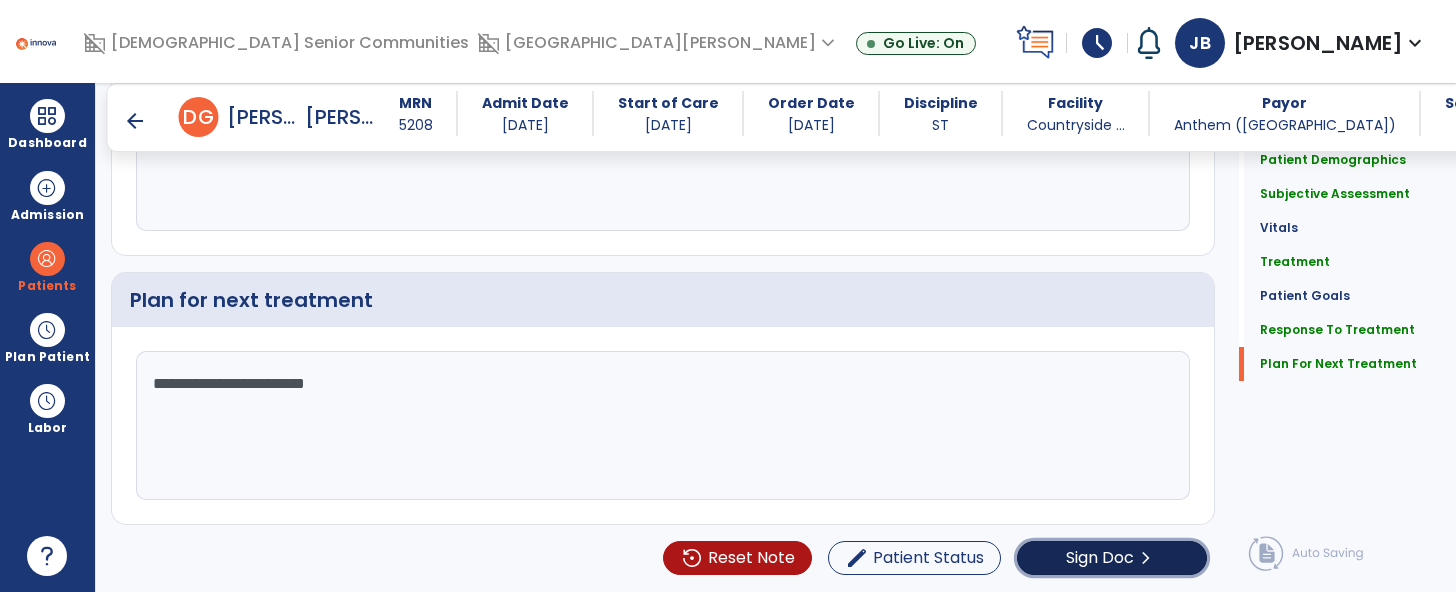click on "Sign Doc" 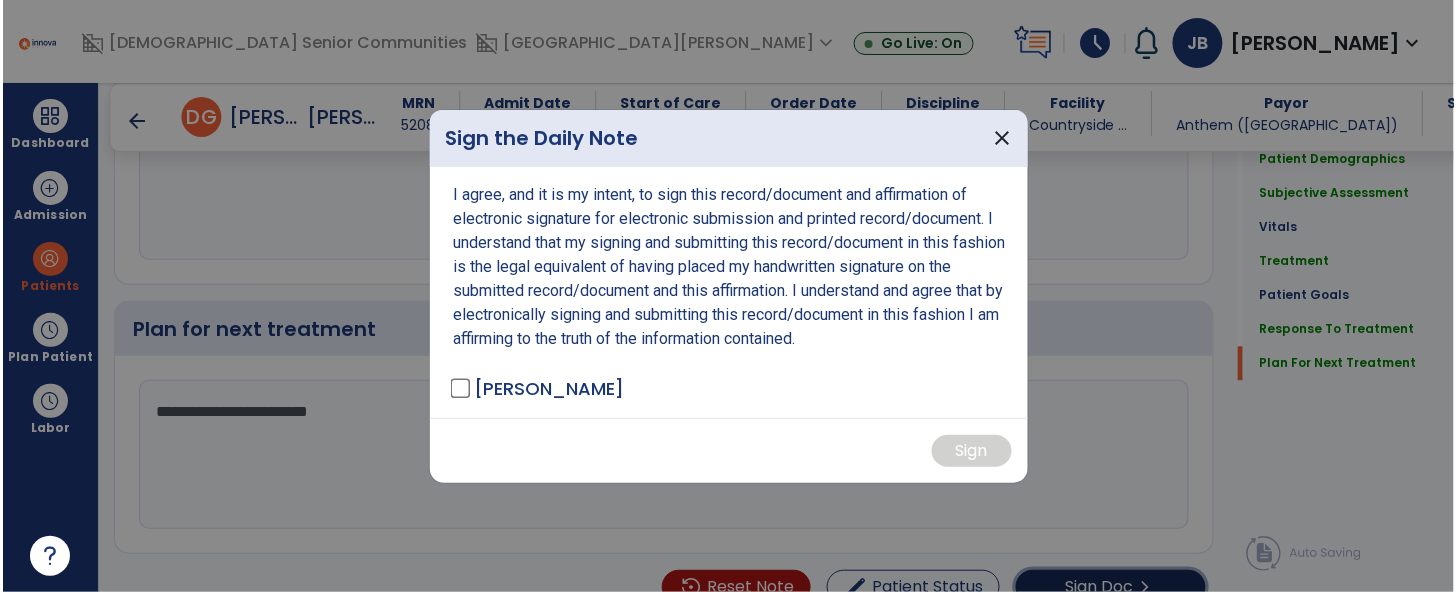 scroll, scrollTop: 2975, scrollLeft: 0, axis: vertical 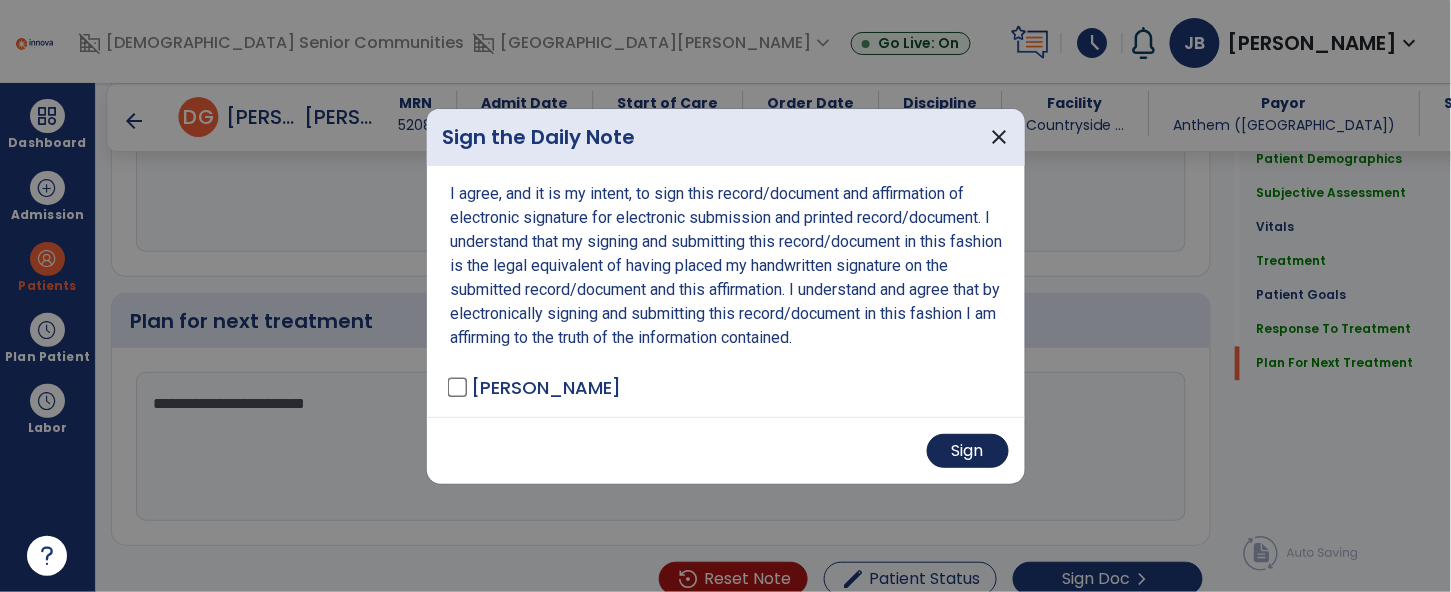 click on "Sign" at bounding box center [968, 451] 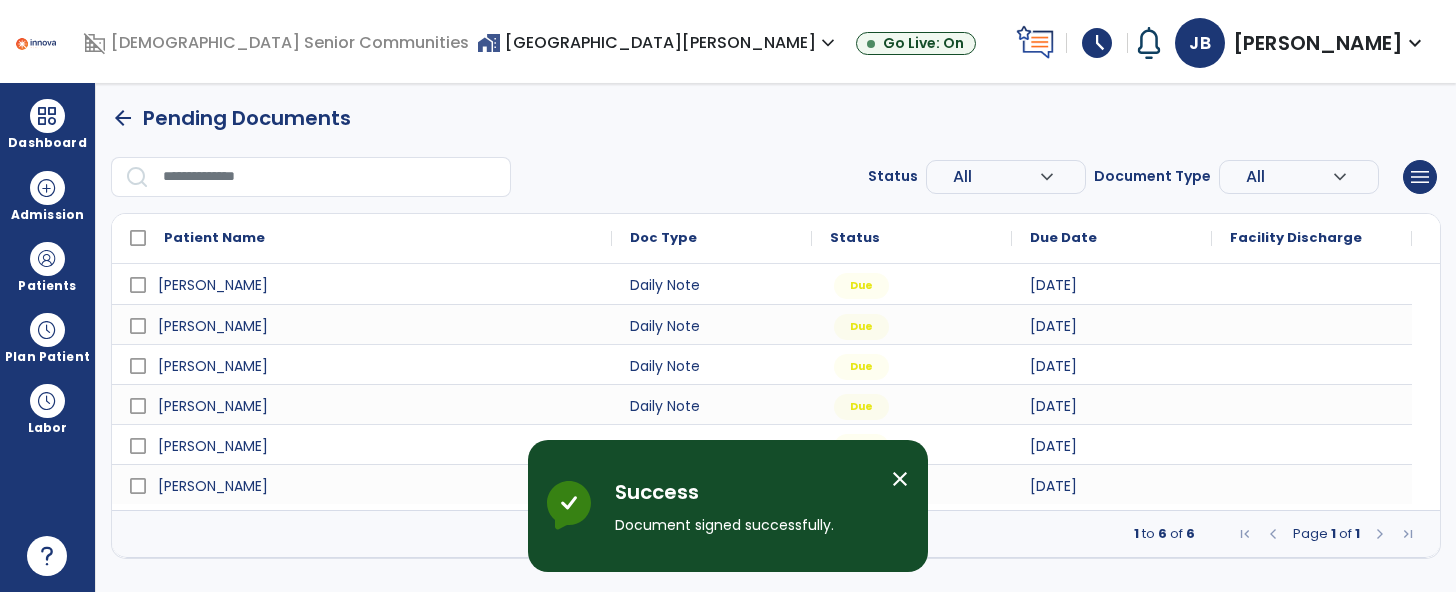 scroll, scrollTop: 0, scrollLeft: 0, axis: both 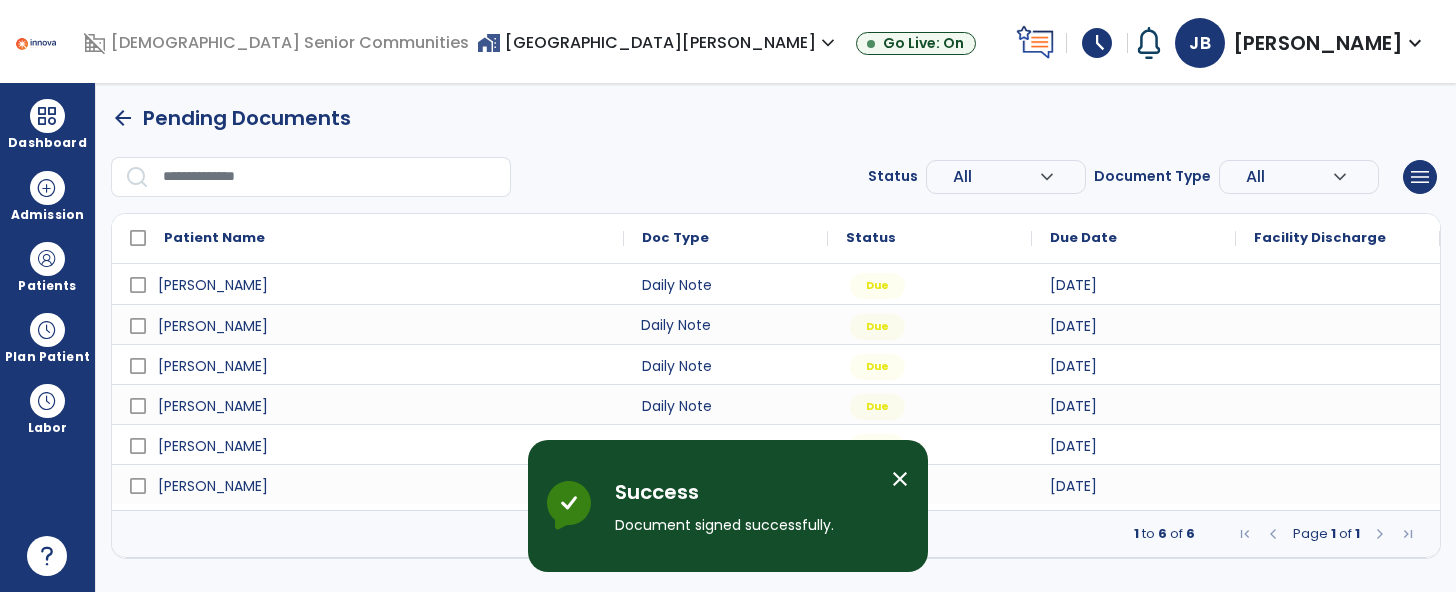 click on "Daily Note" at bounding box center [726, 324] 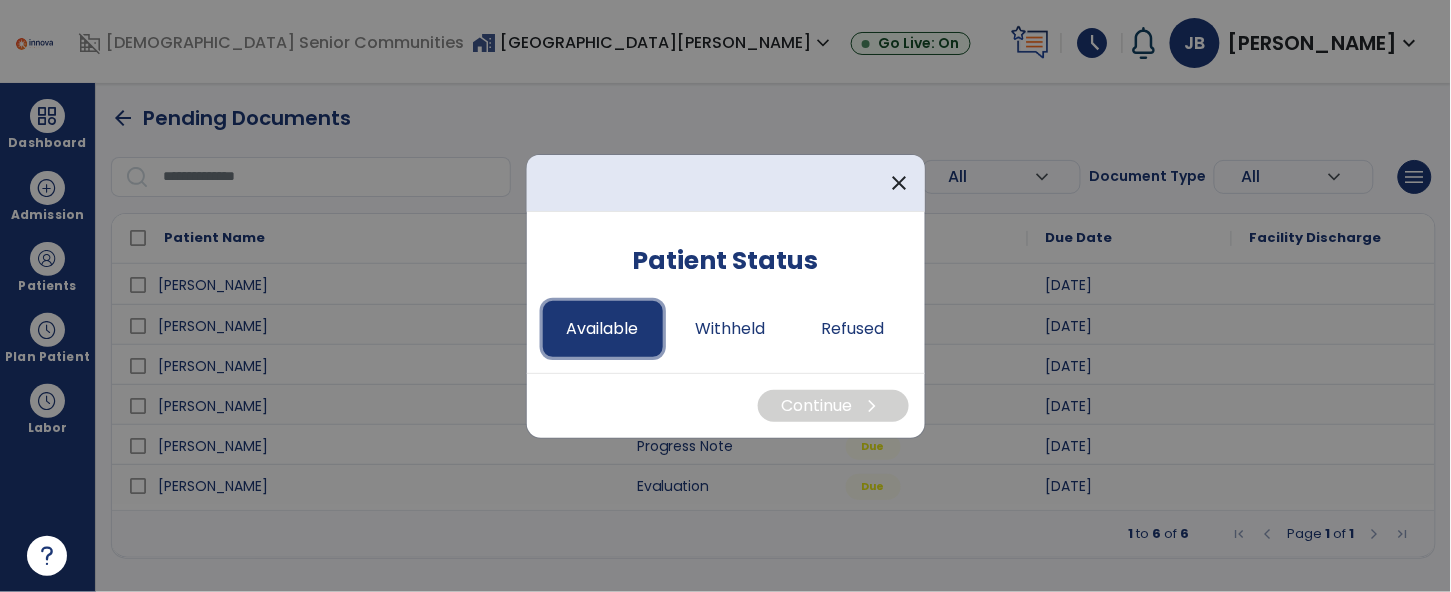 click on "Available" at bounding box center (603, 329) 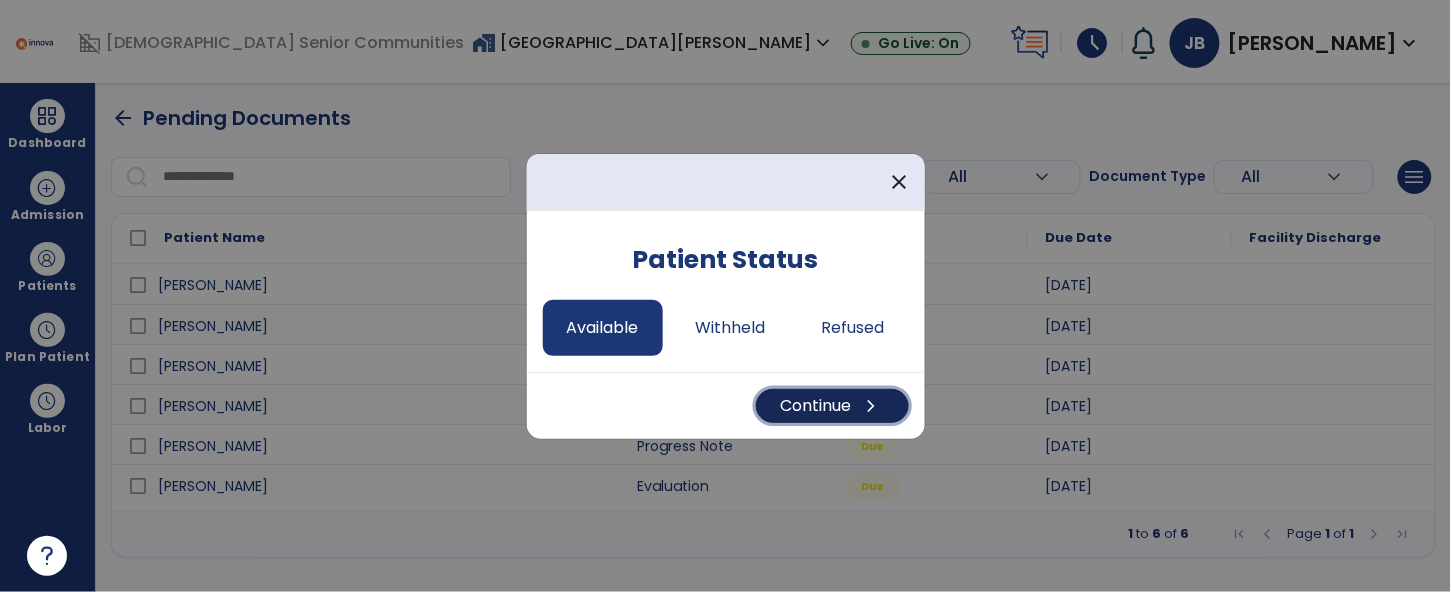click on "Continue   chevron_right" at bounding box center [832, 406] 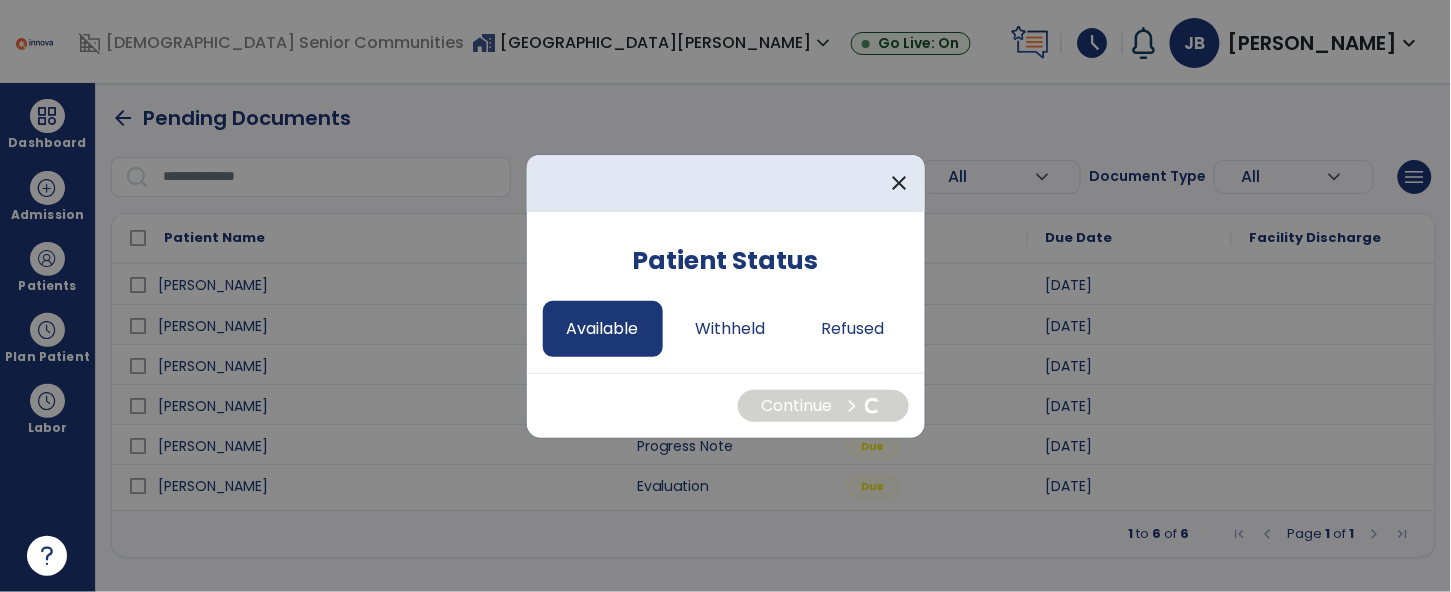 select on "*" 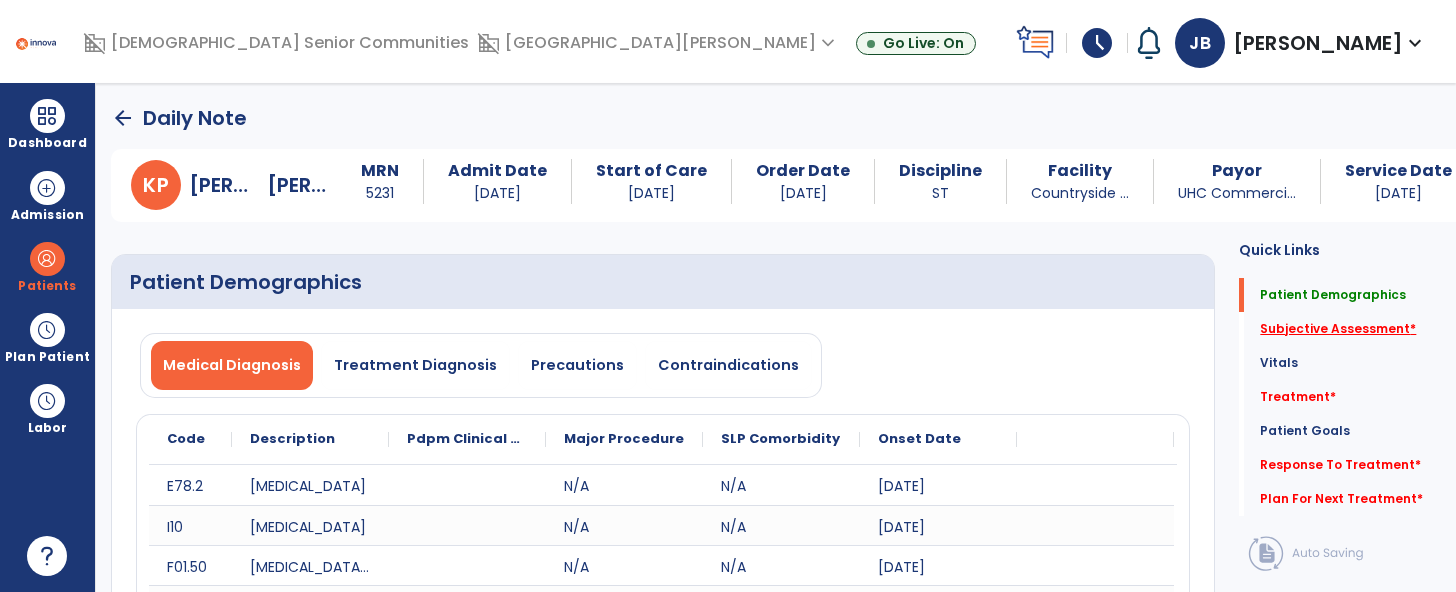 click on "Subjective Assessment   *" 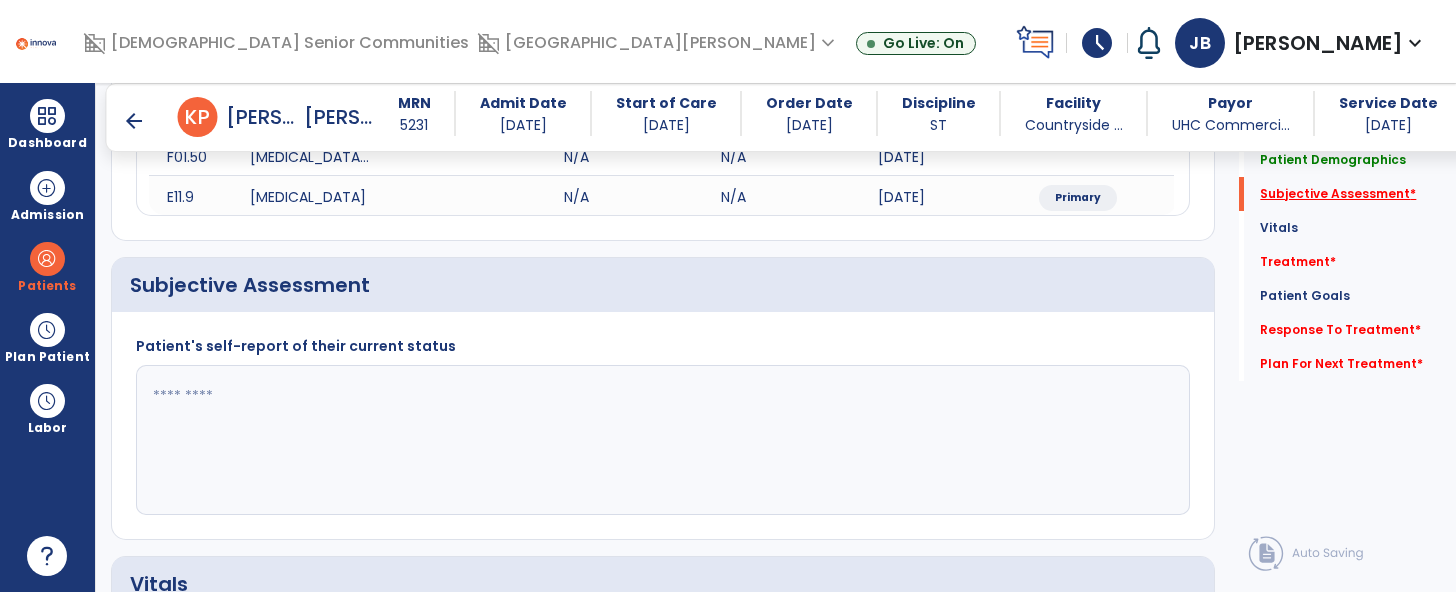 scroll, scrollTop: 471, scrollLeft: 0, axis: vertical 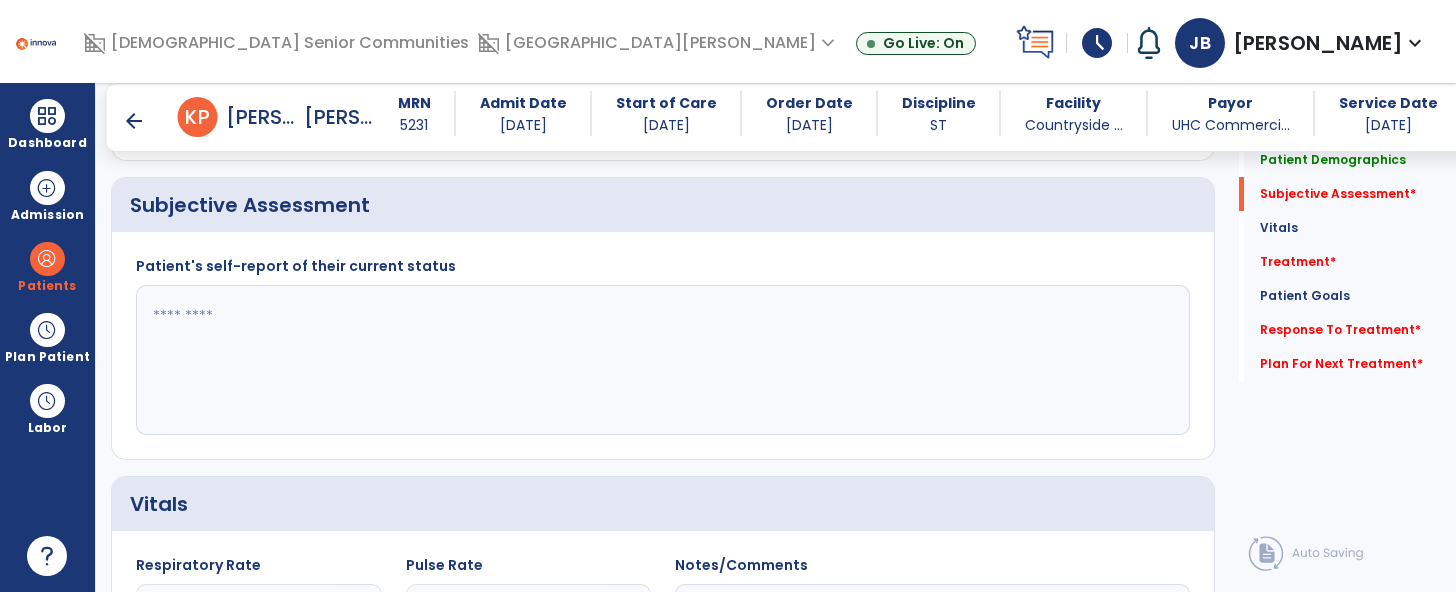 click 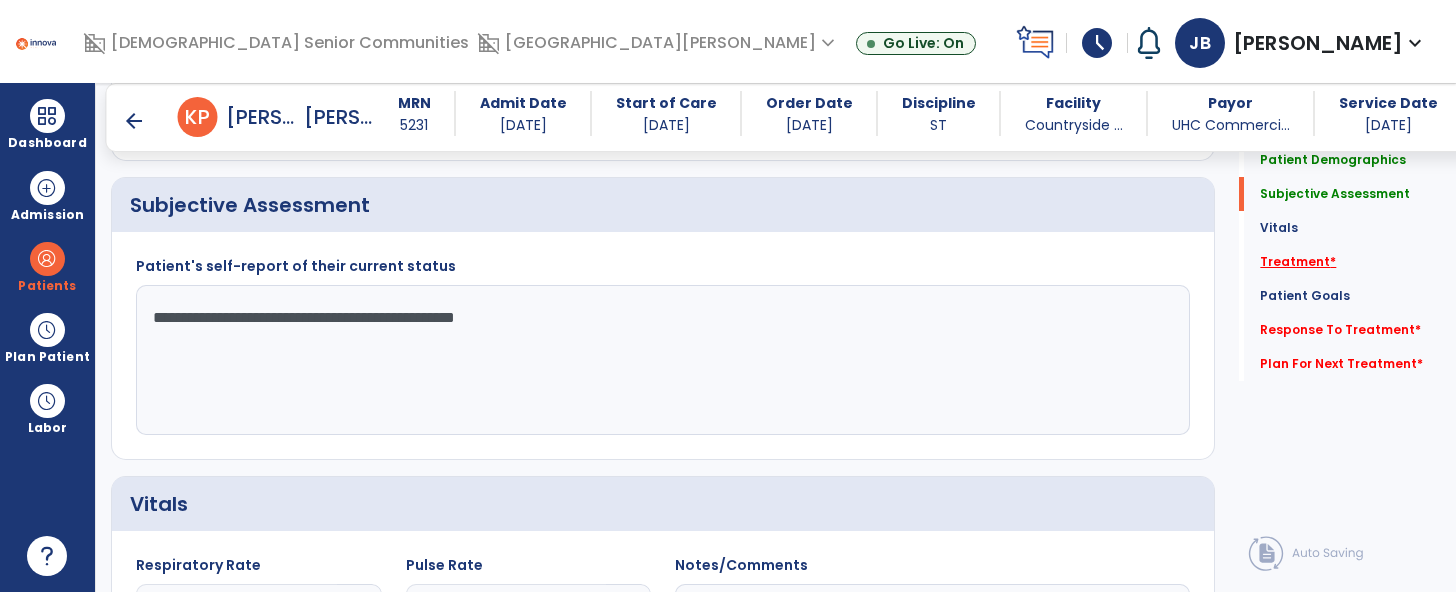 type on "**********" 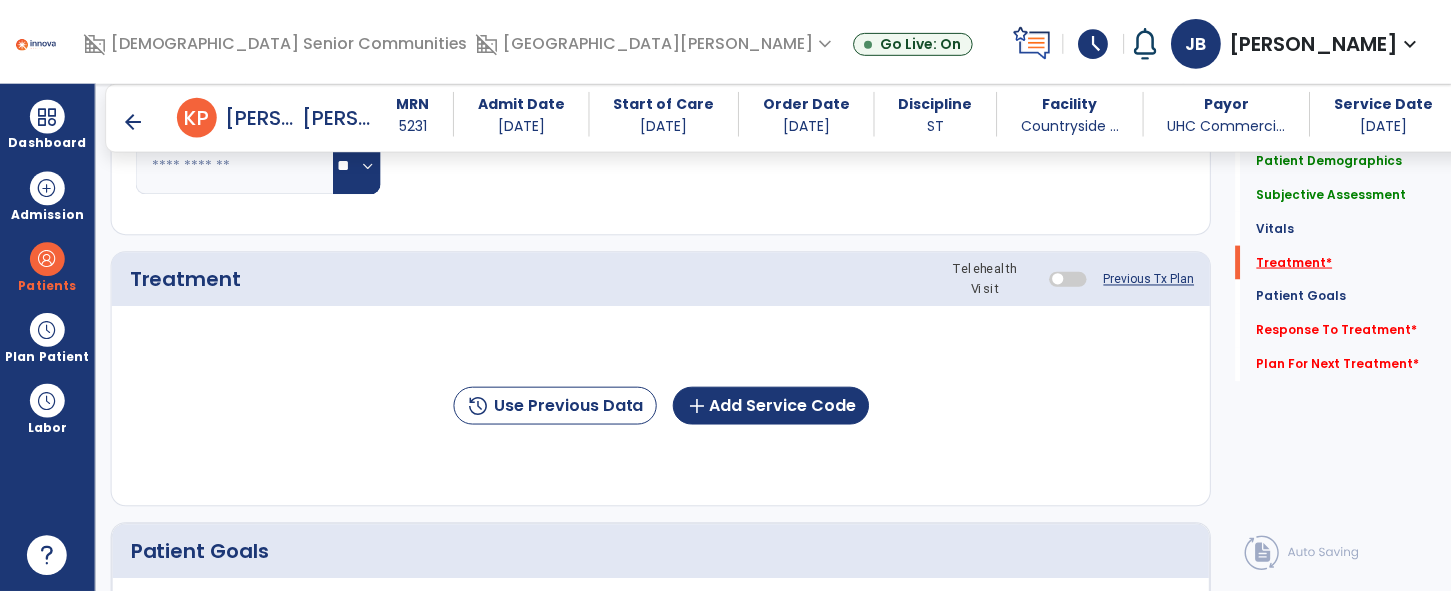 scroll, scrollTop: 1159, scrollLeft: 0, axis: vertical 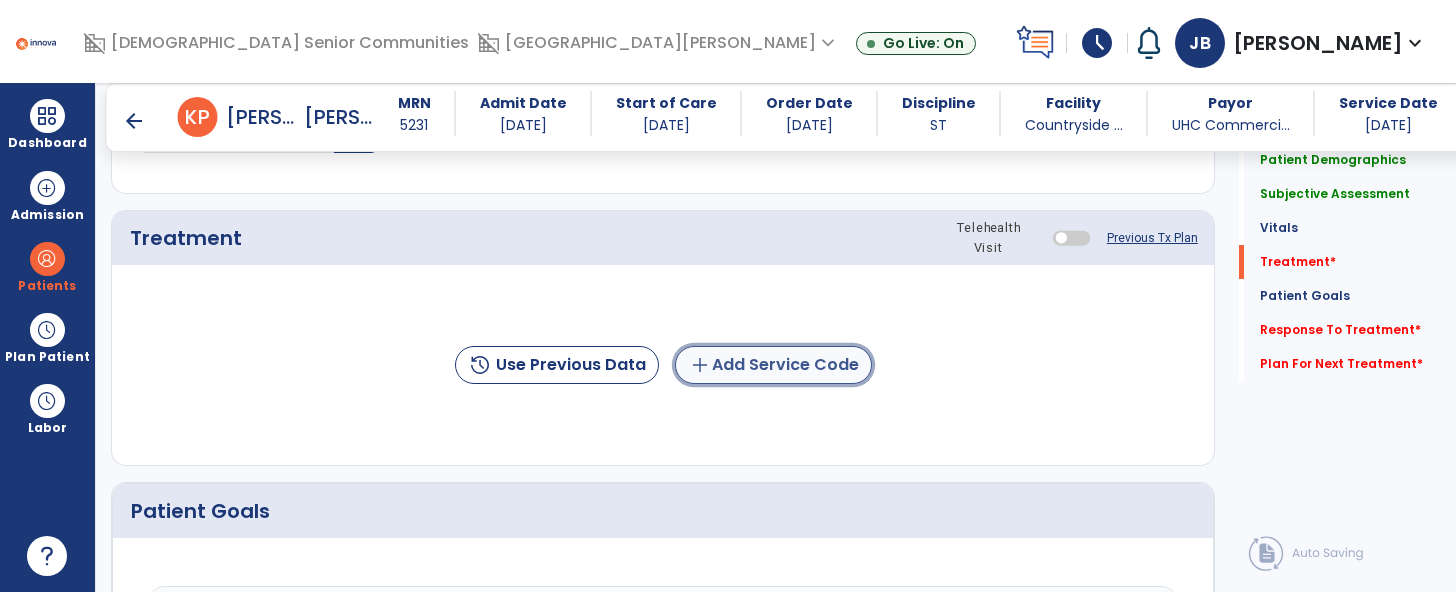 click on "add  Add Service Code" 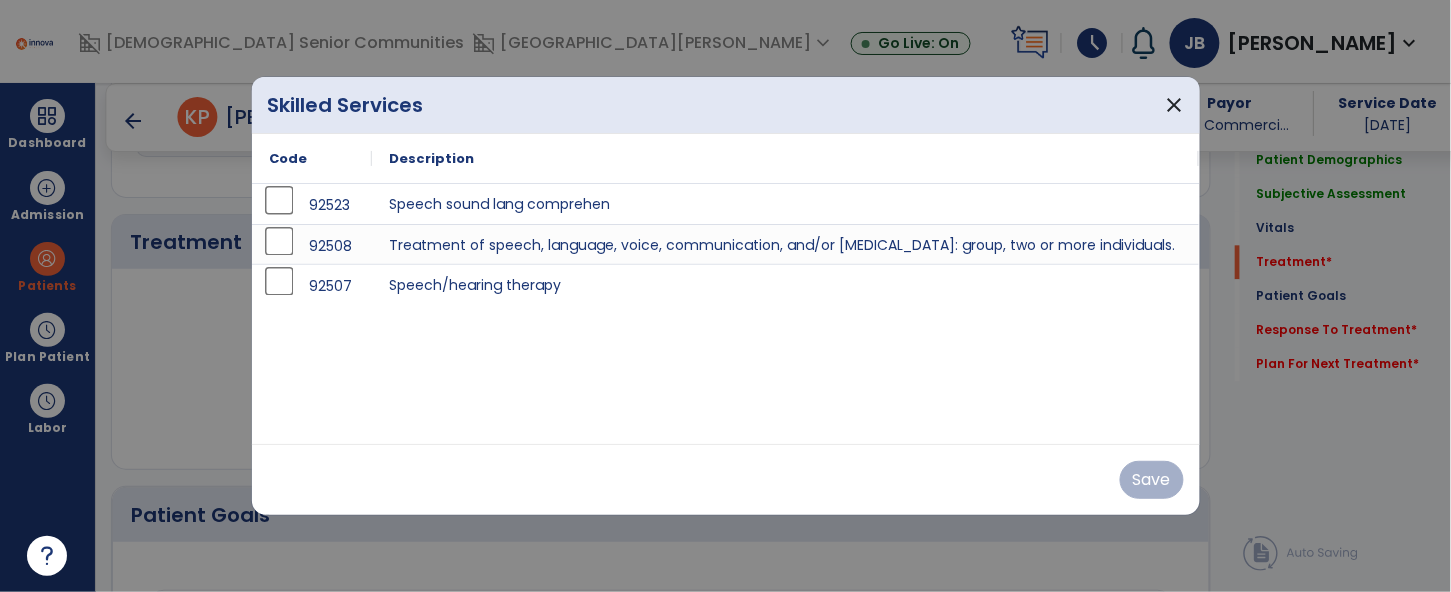 scroll, scrollTop: 1159, scrollLeft: 0, axis: vertical 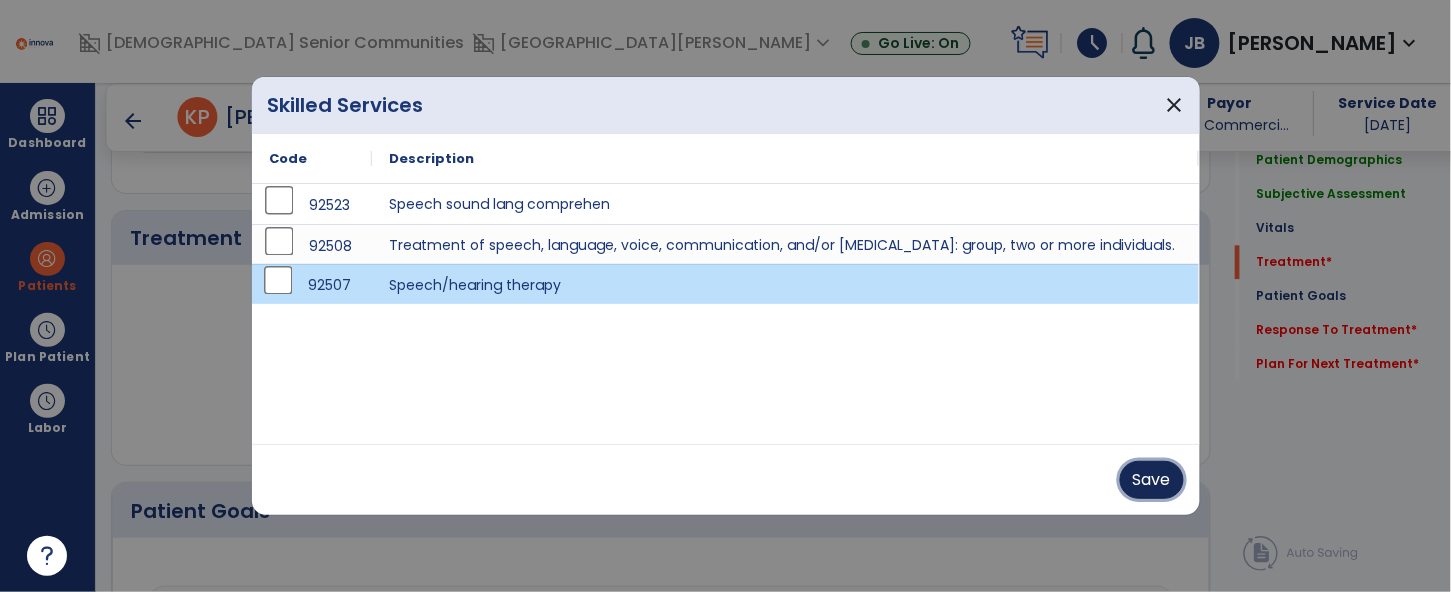 click on "Save" at bounding box center [1152, 480] 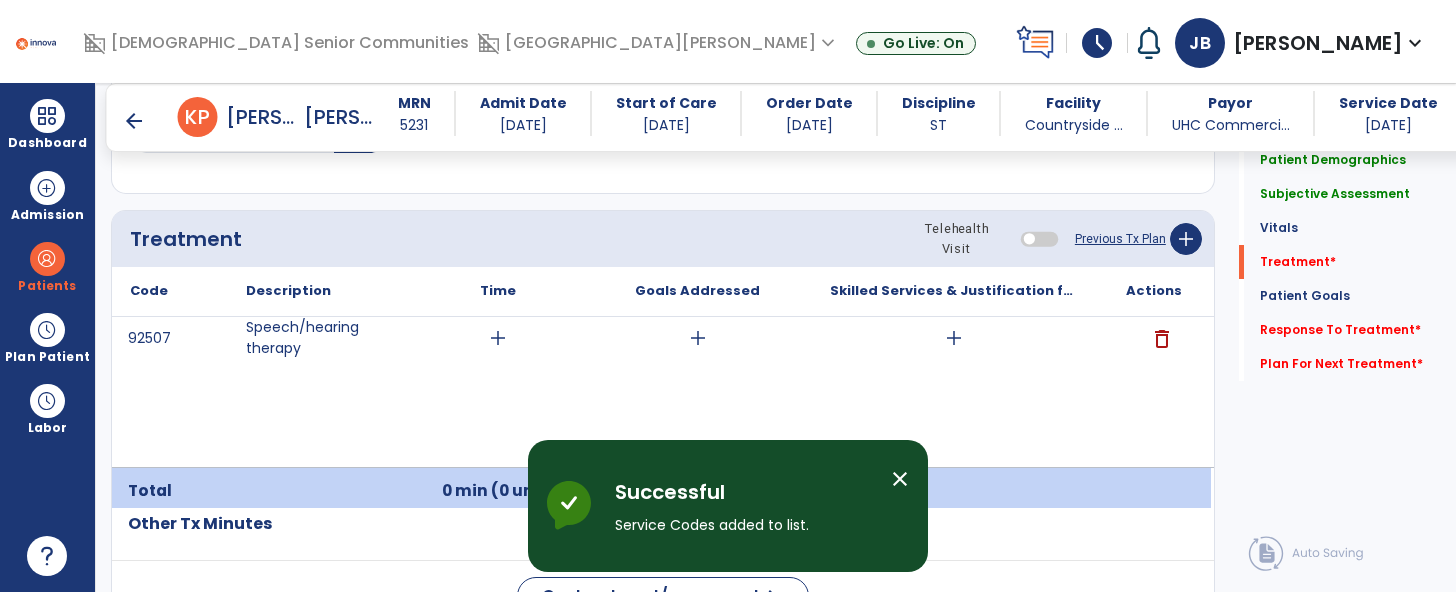 click on "add" at bounding box center (498, 338) 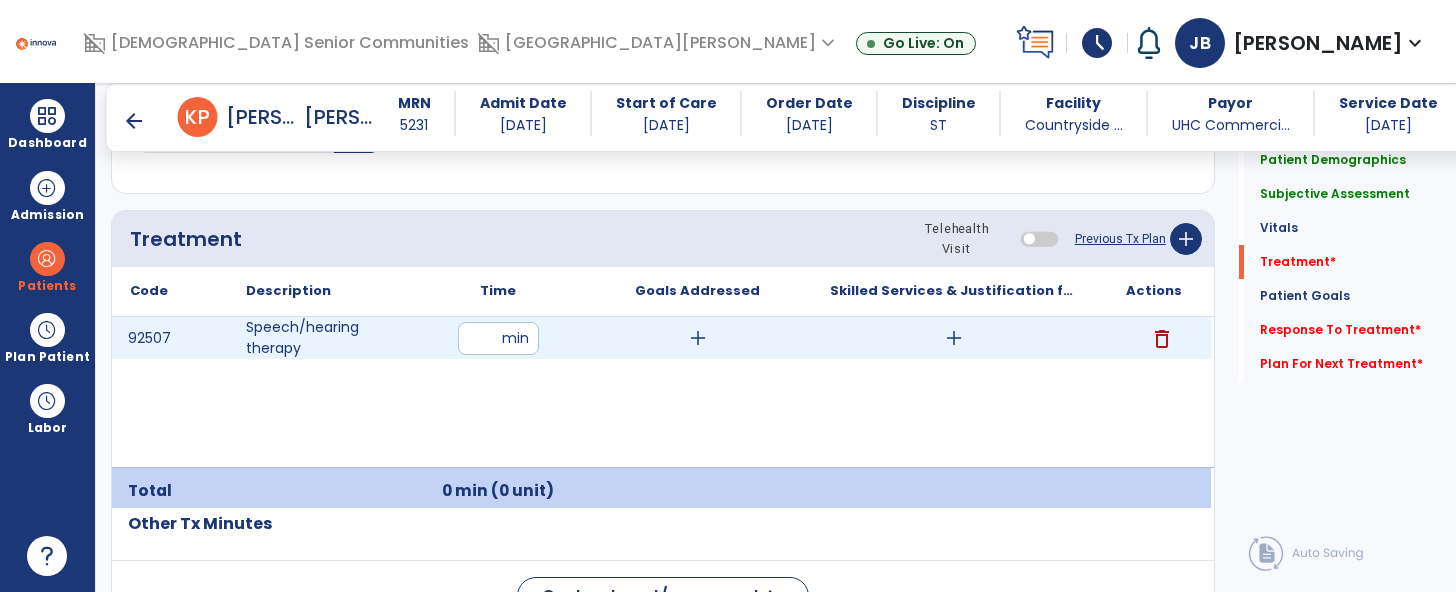 type on "**" 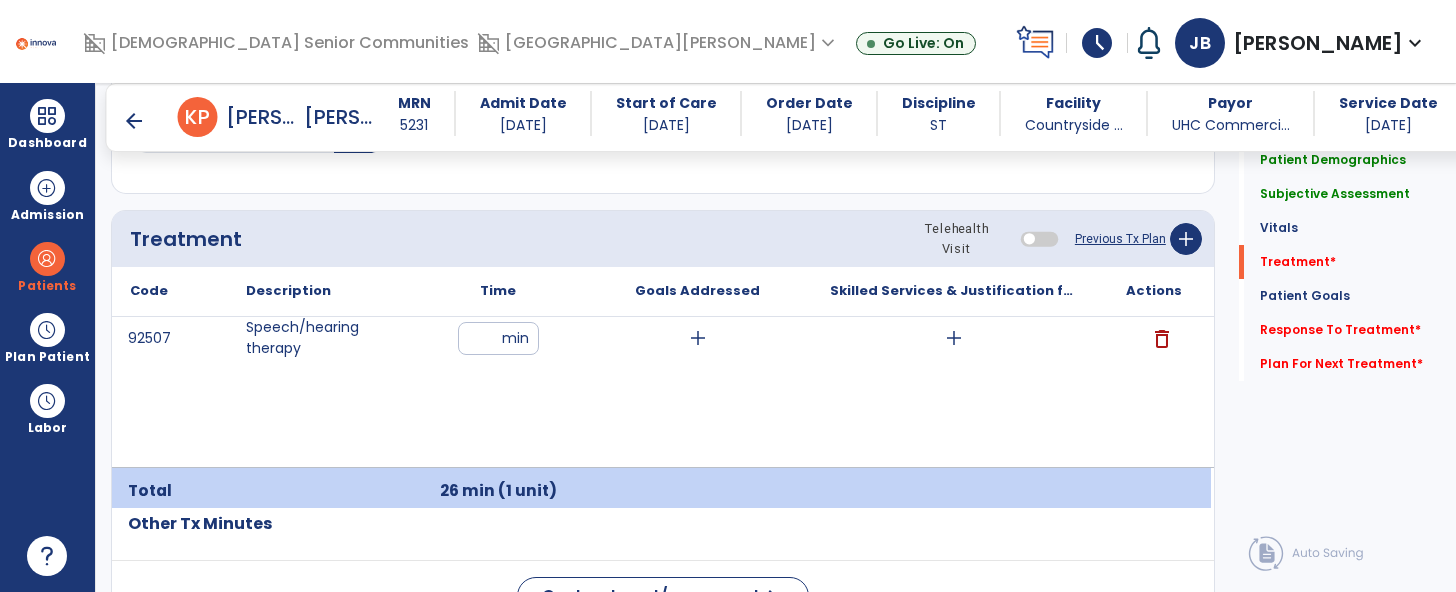 click on "add" at bounding box center (954, 338) 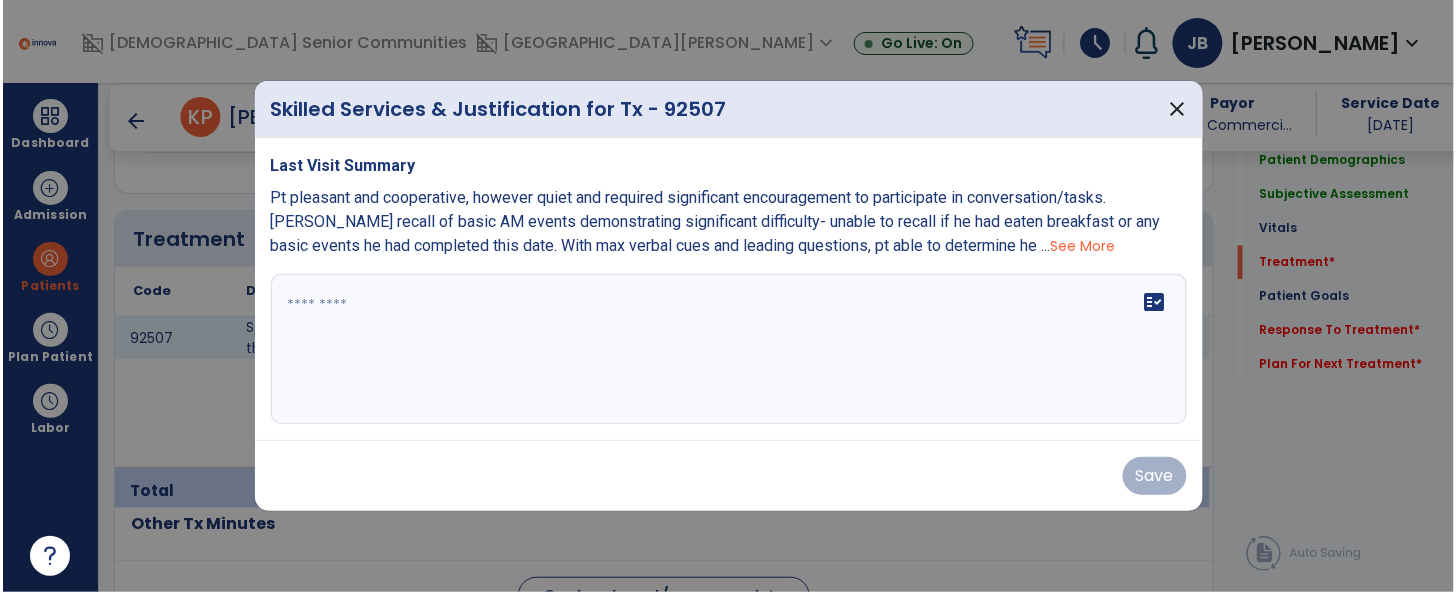 scroll, scrollTop: 1159, scrollLeft: 0, axis: vertical 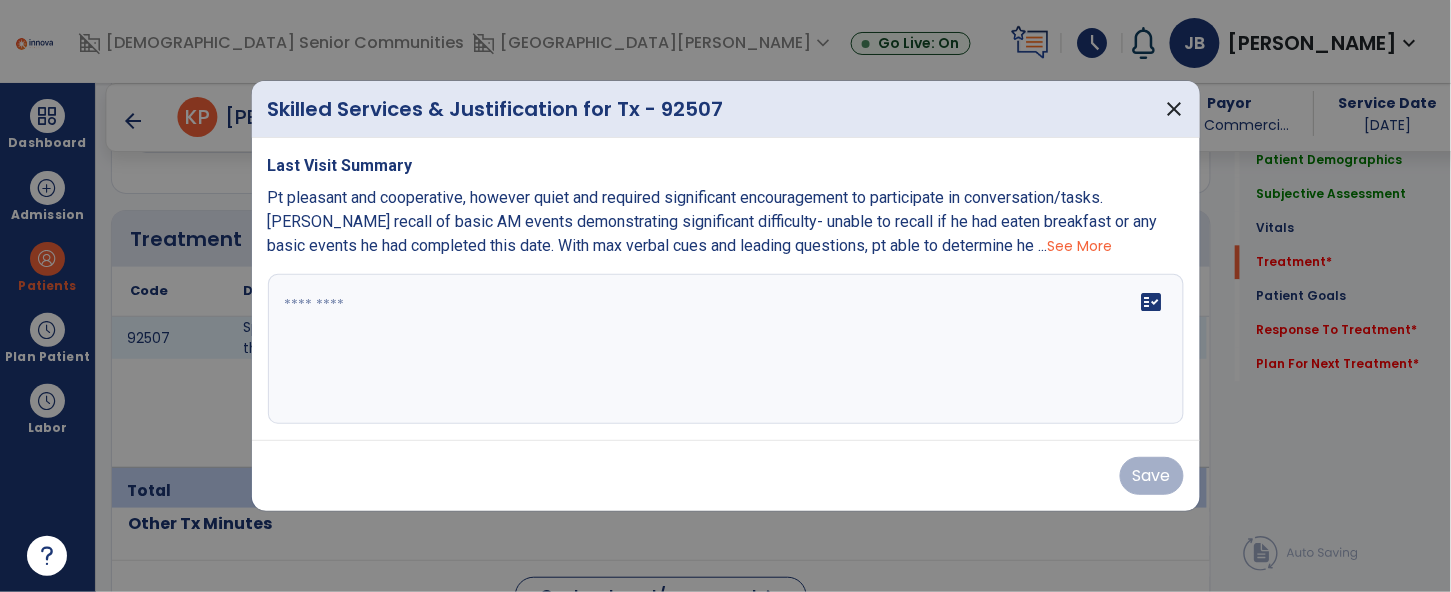 click on "fact_check" at bounding box center (726, 349) 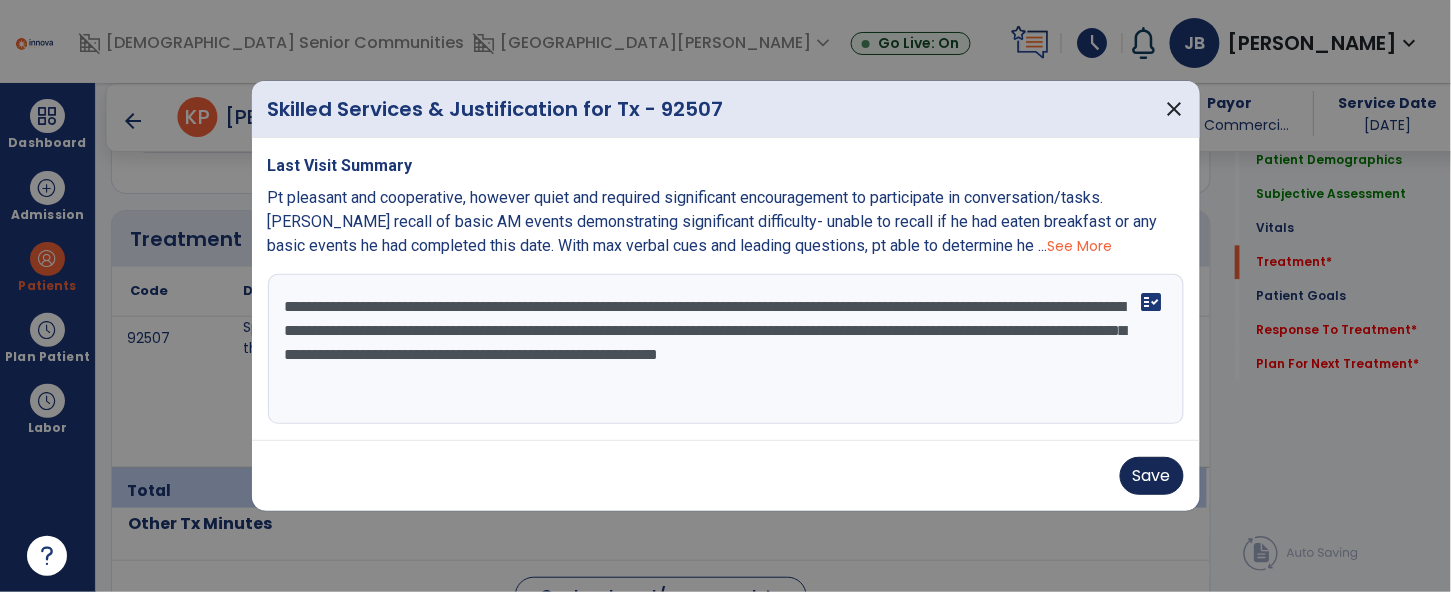type on "**********" 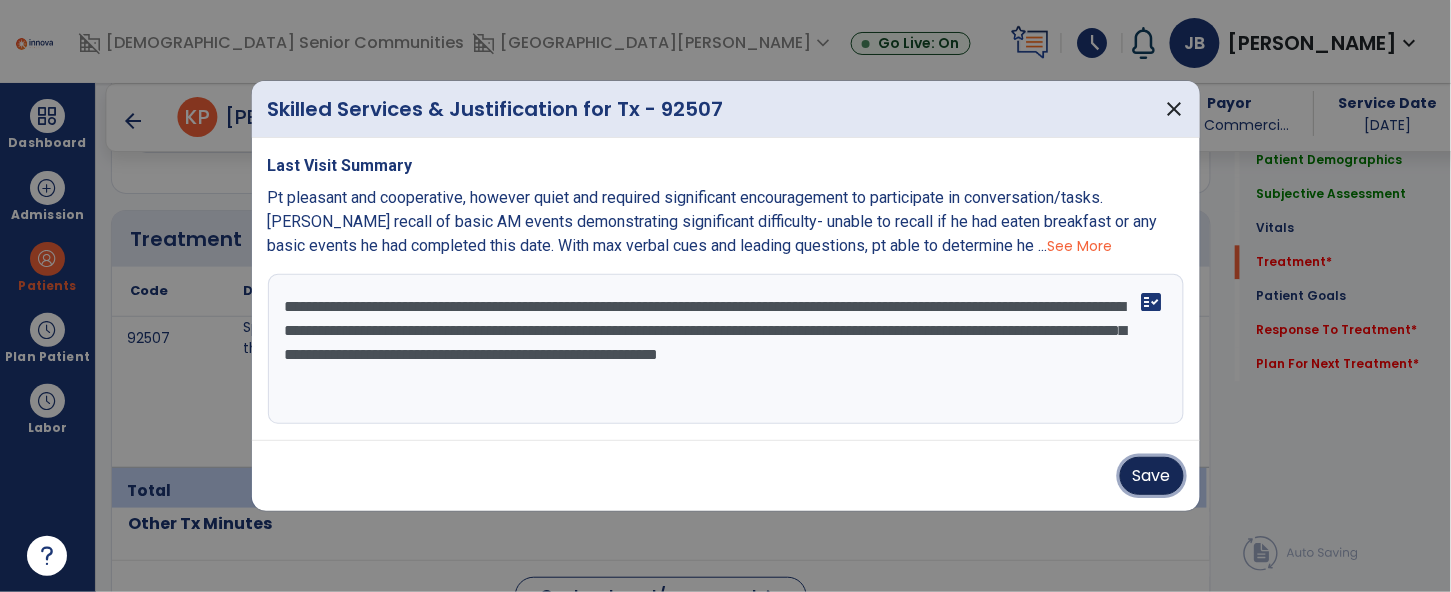 click on "Save" at bounding box center (1152, 476) 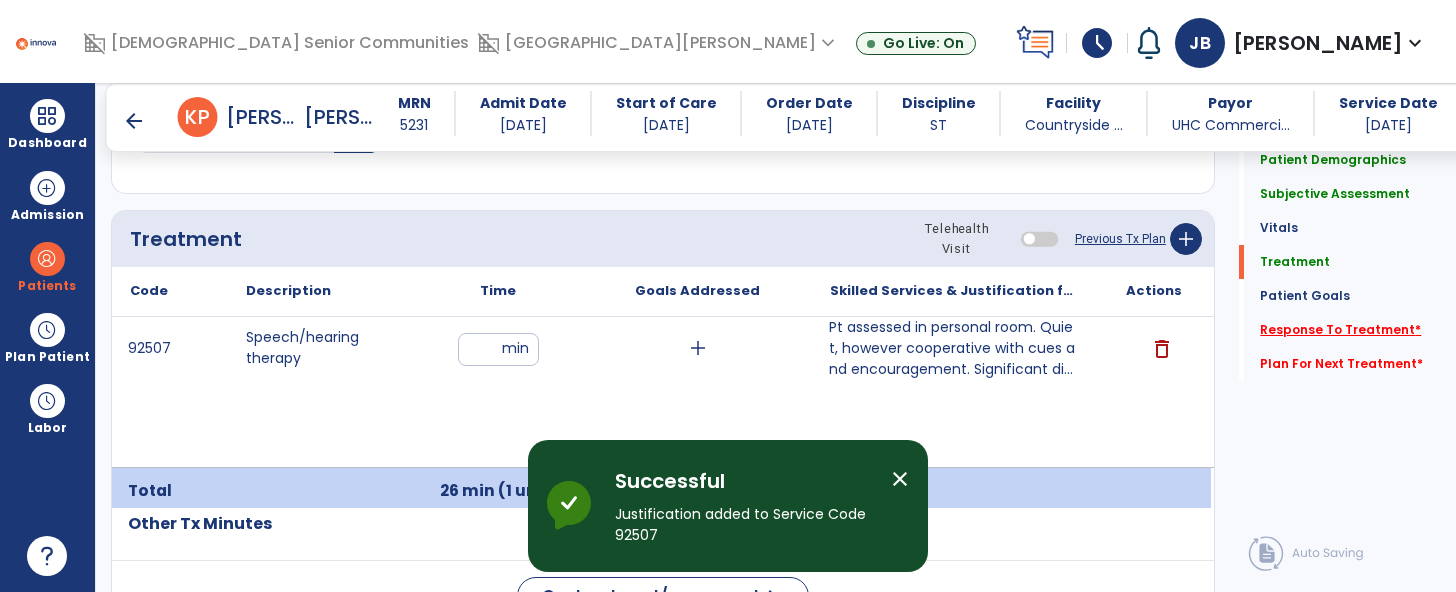 click on "Response To Treatment   *" 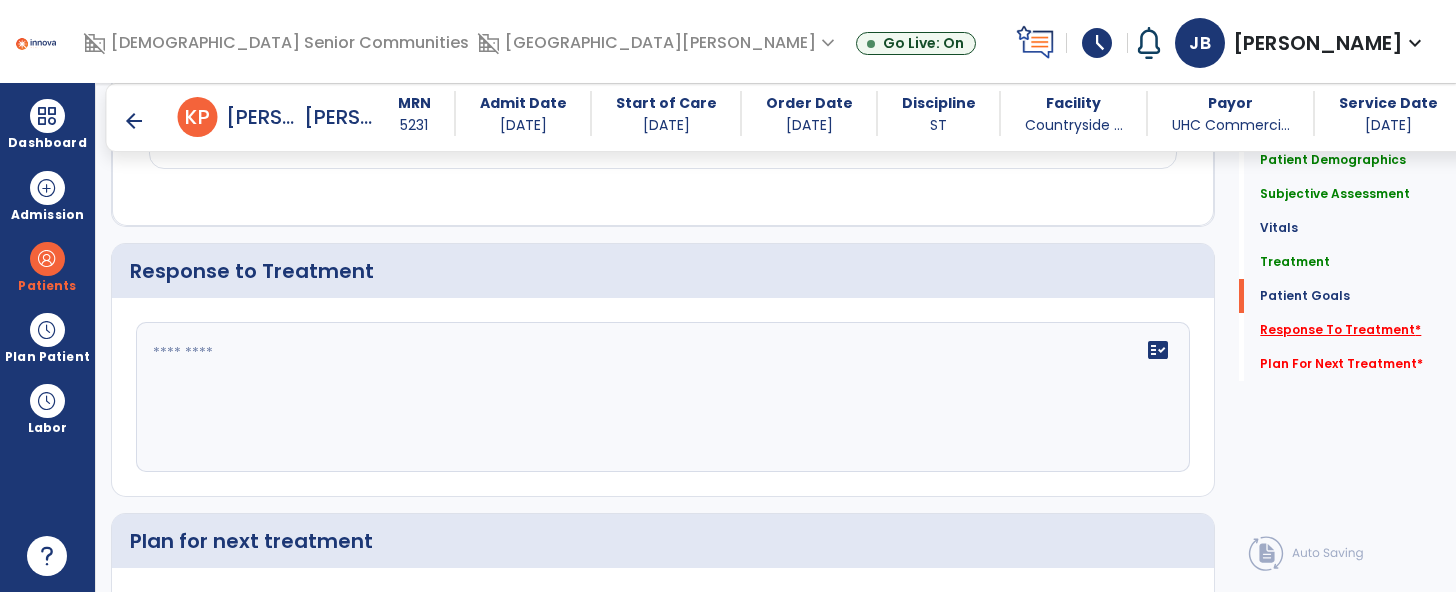 scroll, scrollTop: 2311, scrollLeft: 0, axis: vertical 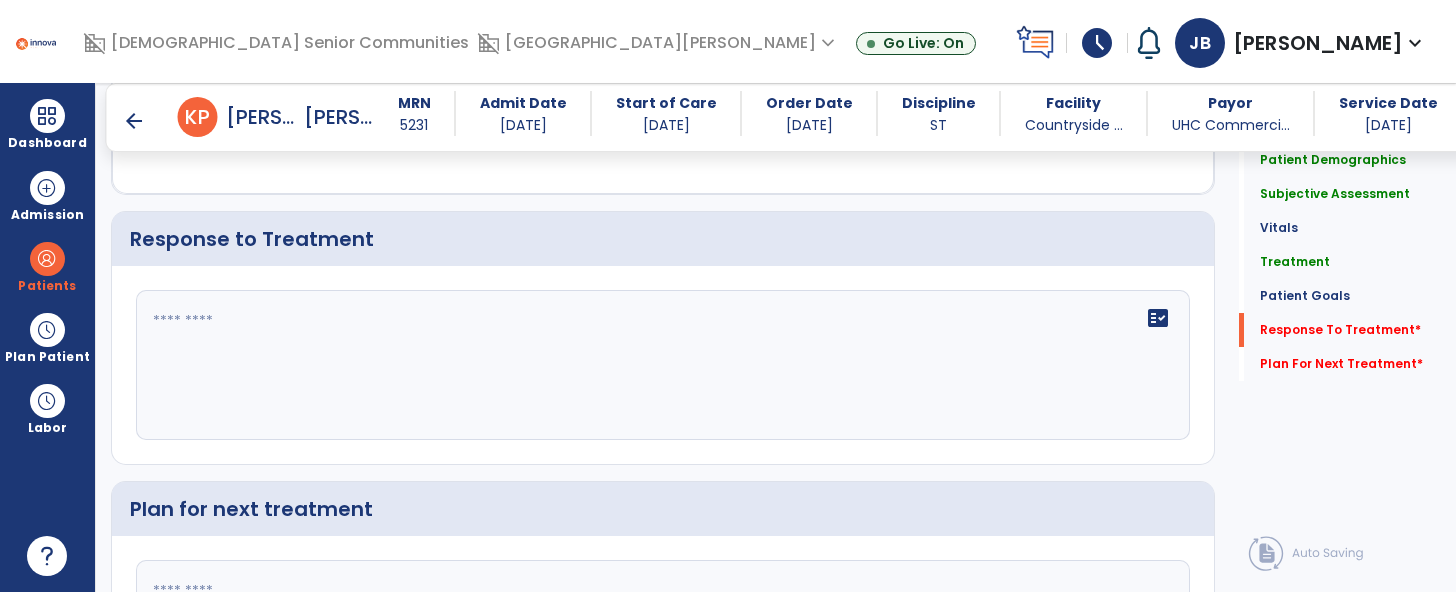 click on "fact_check" 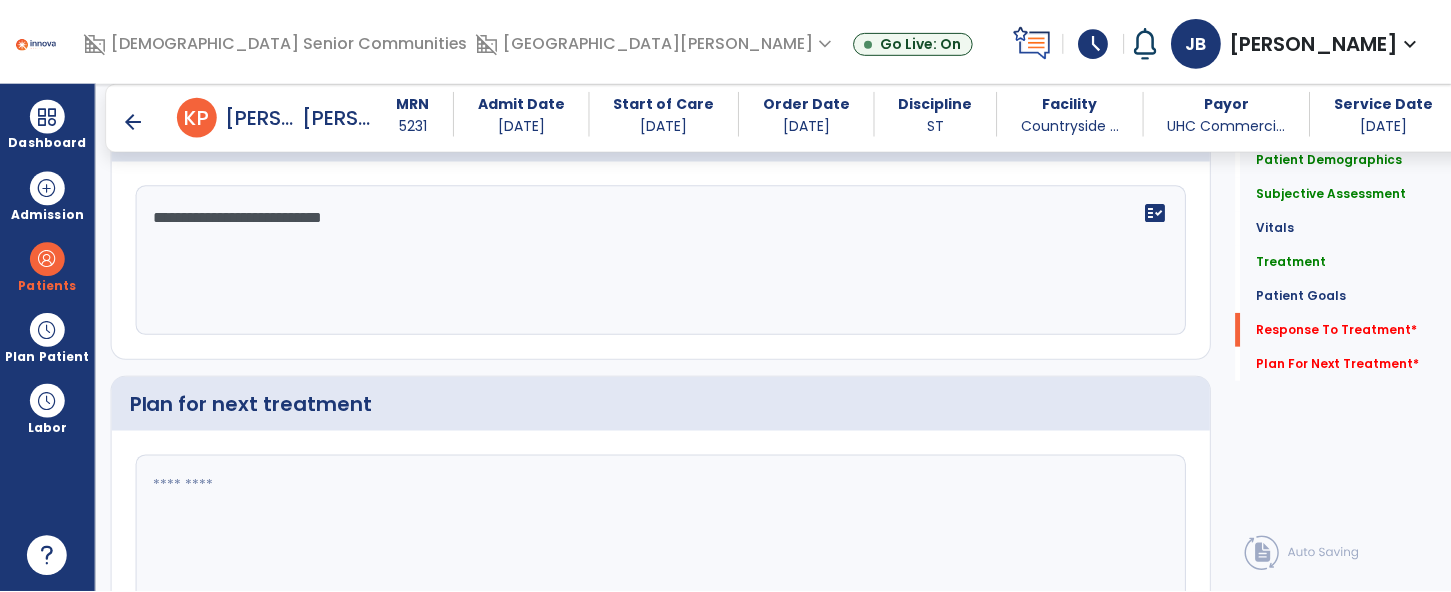 scroll, scrollTop: 2520, scrollLeft: 0, axis: vertical 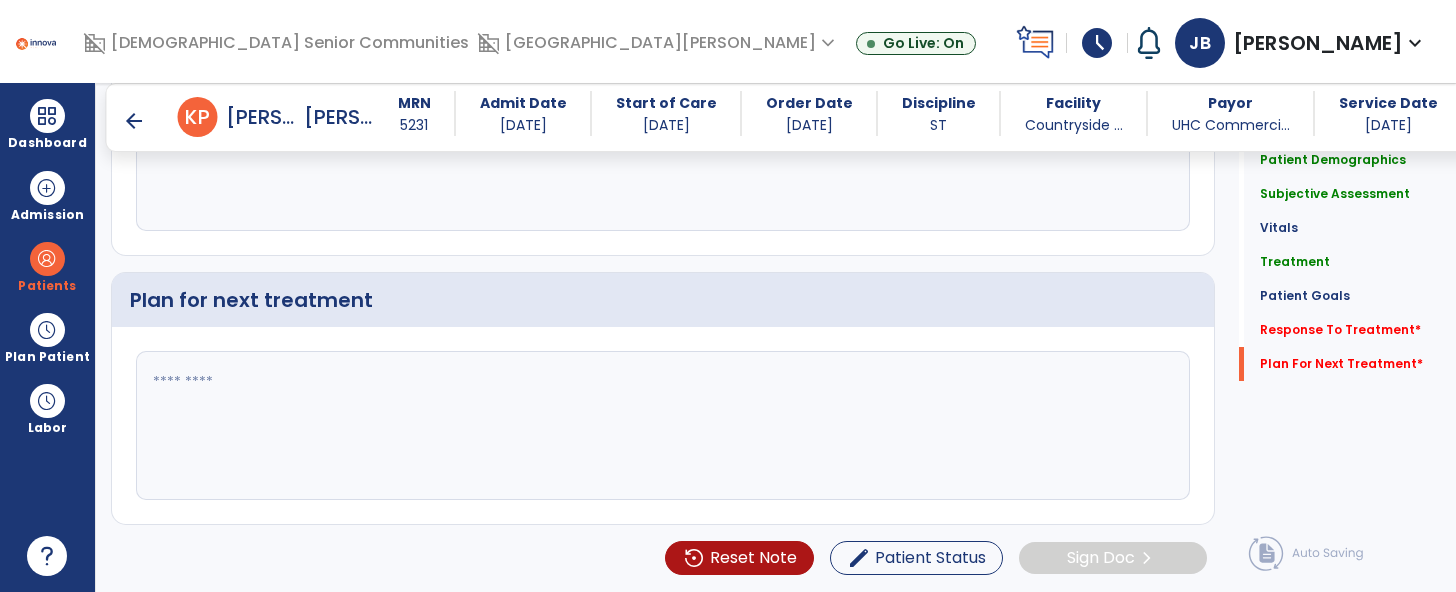 type on "**********" 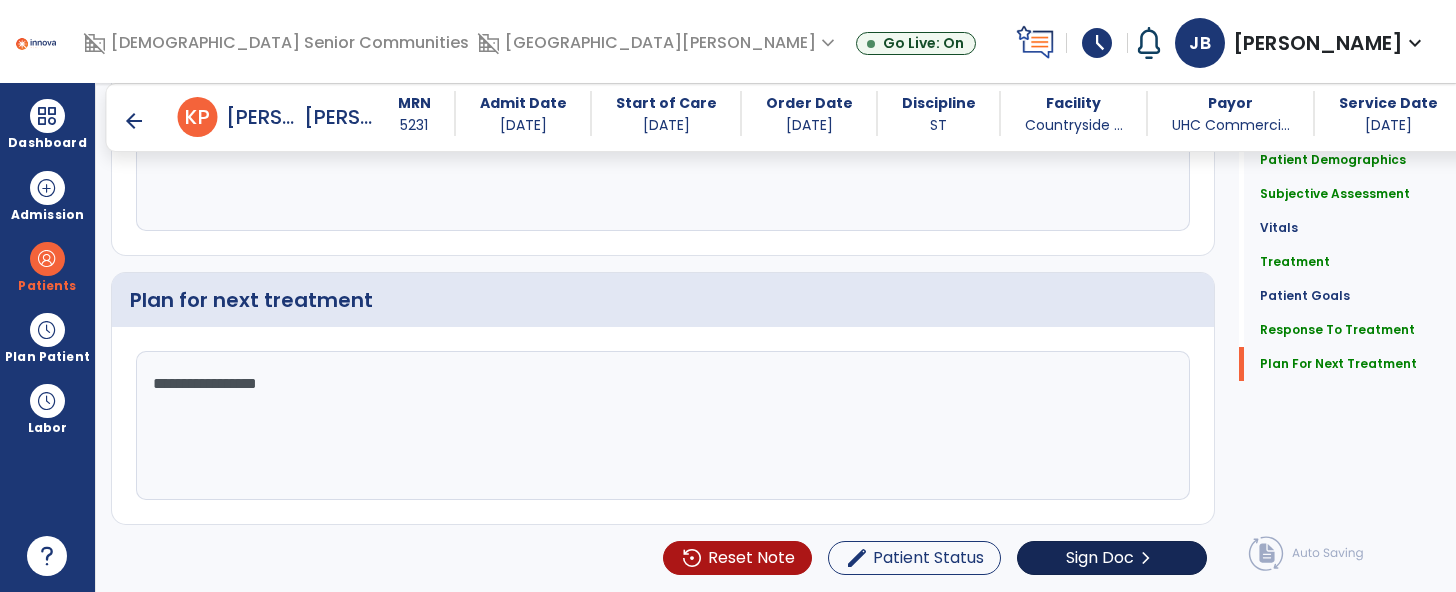 type on "**********" 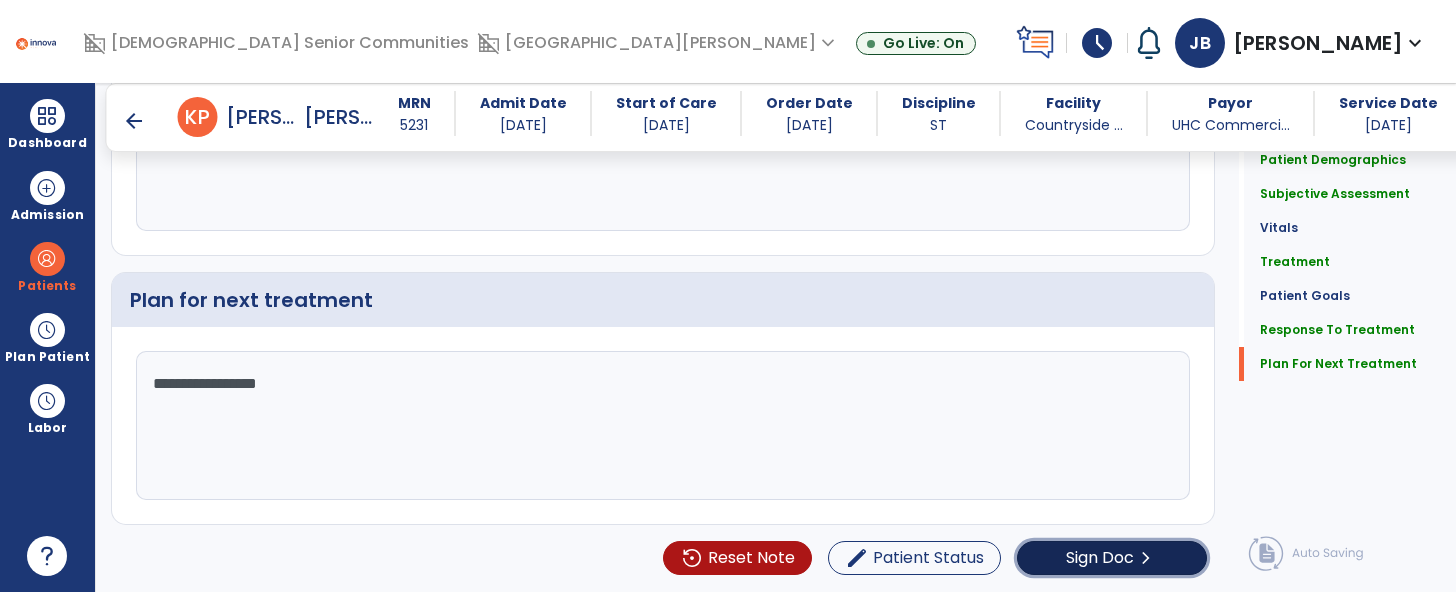 click on "Sign Doc  chevron_right" 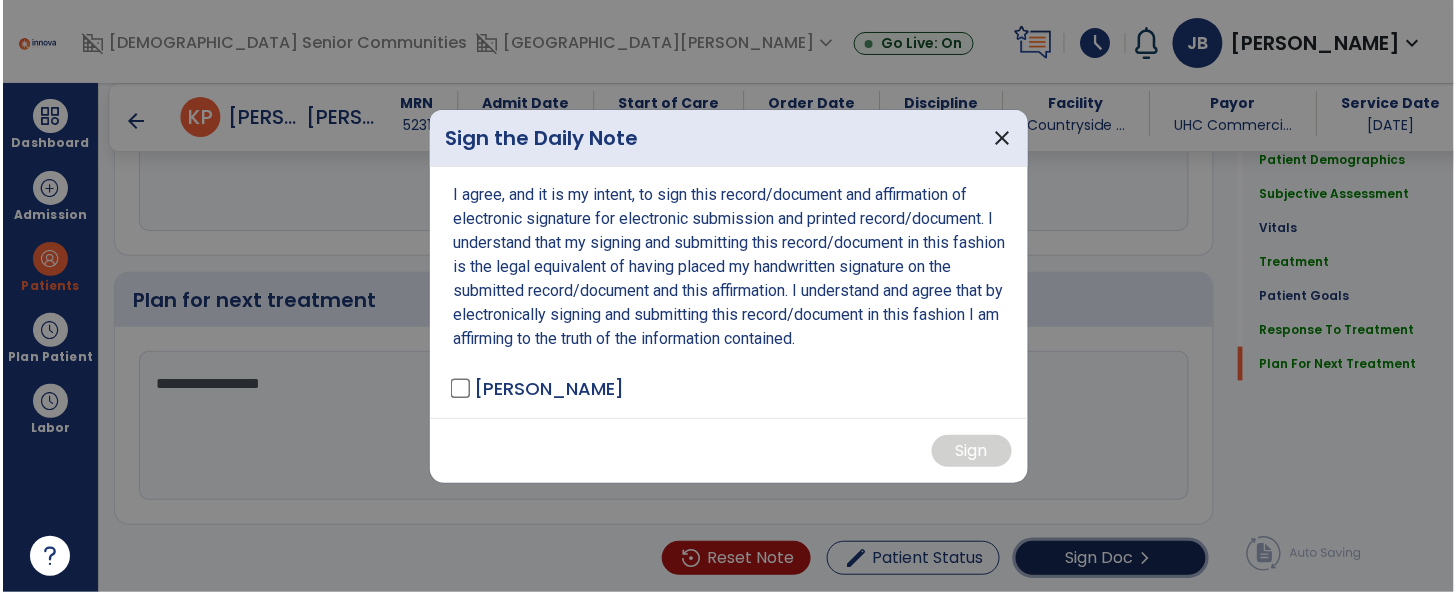 scroll, scrollTop: 2520, scrollLeft: 0, axis: vertical 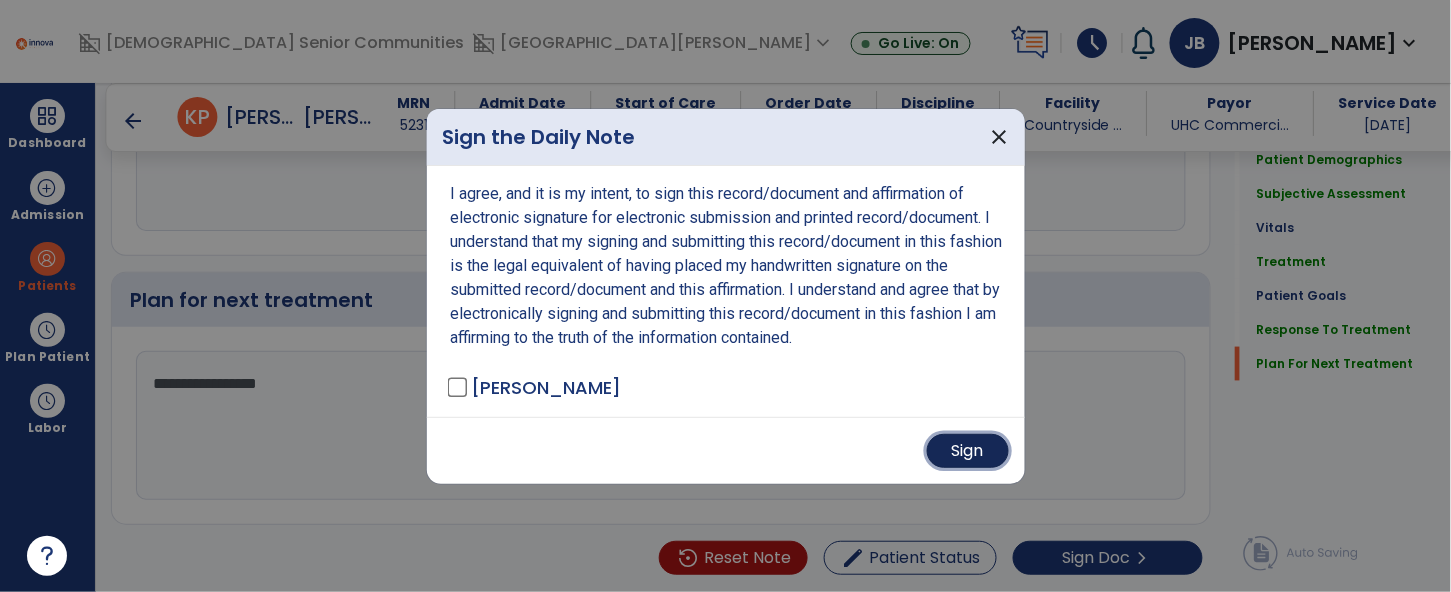 click on "Sign" at bounding box center [968, 451] 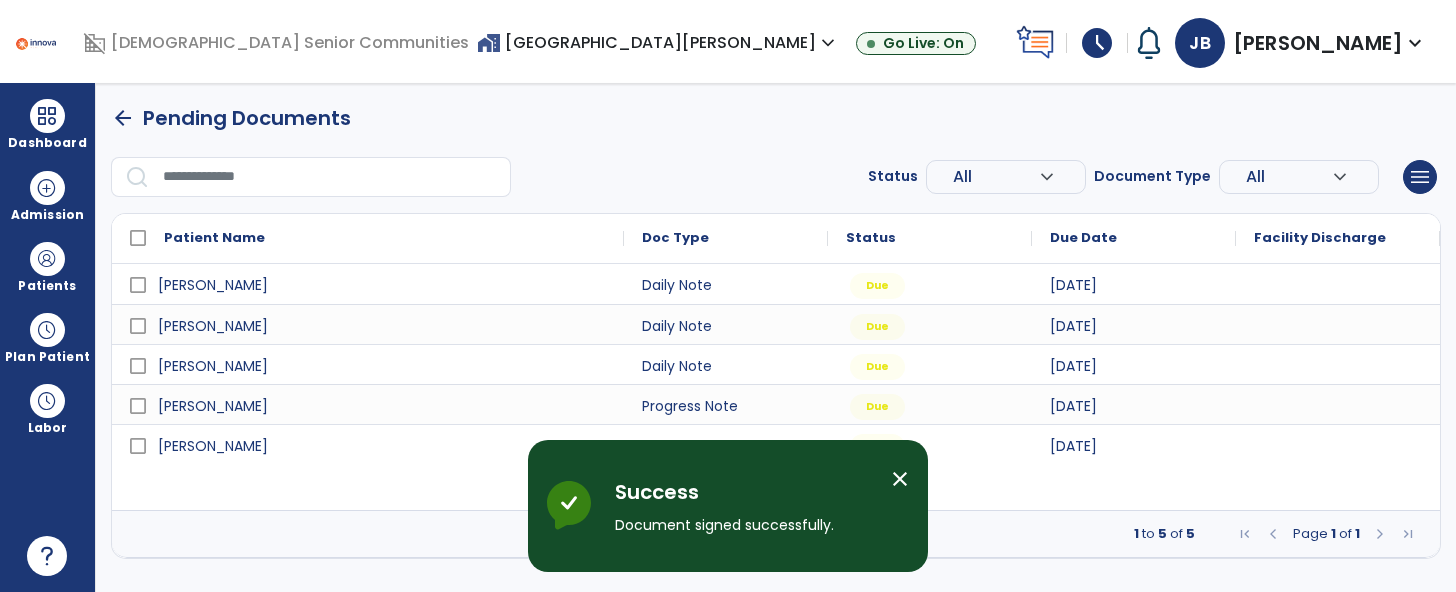 scroll, scrollTop: 0, scrollLeft: 0, axis: both 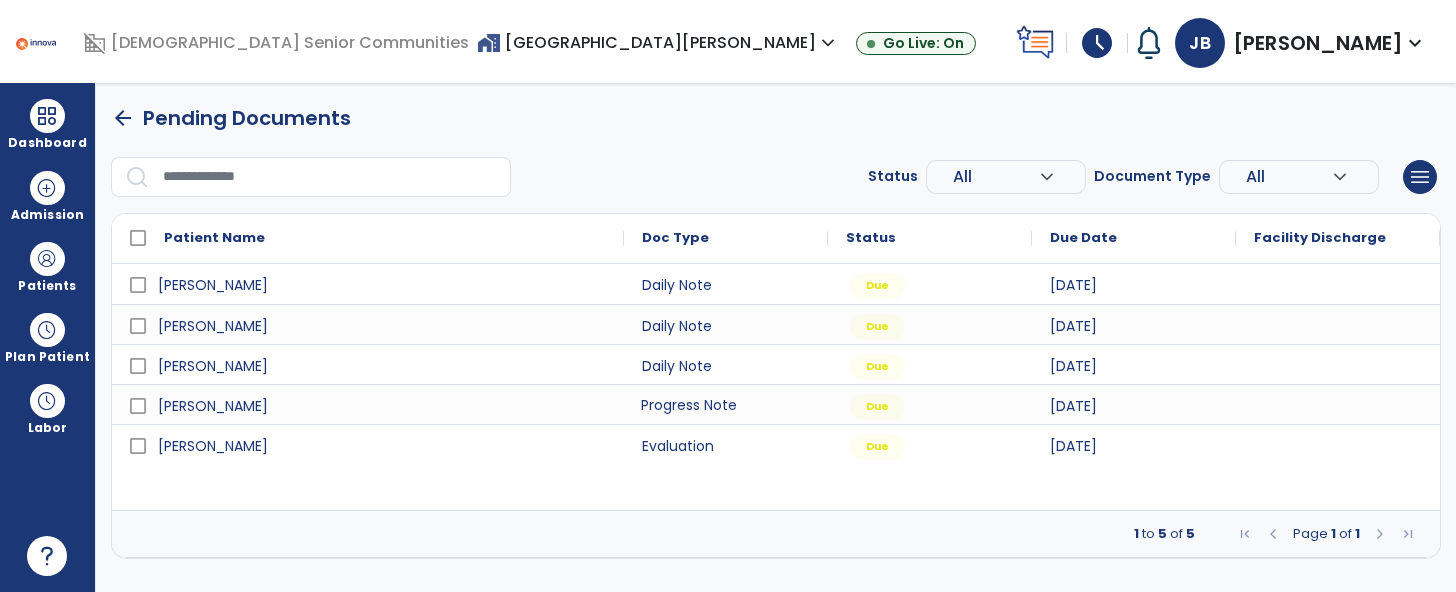click on "Progress Note" at bounding box center (726, 404) 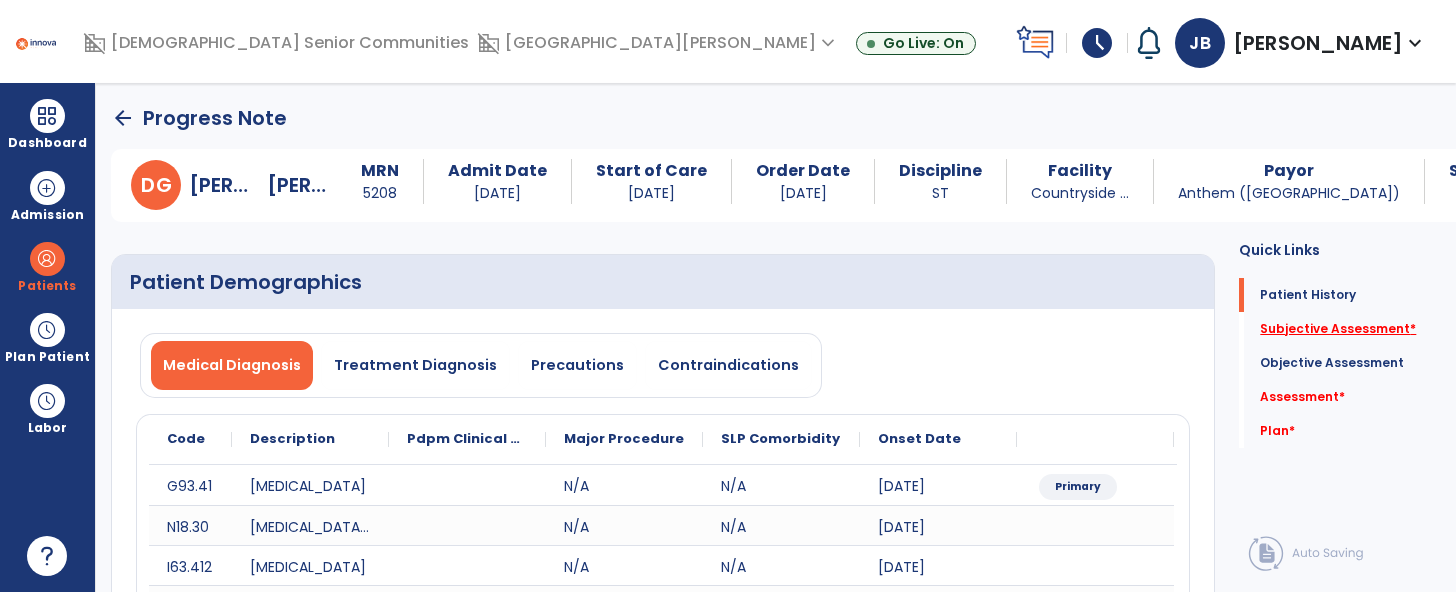 click on "Subjective Assessment   *" 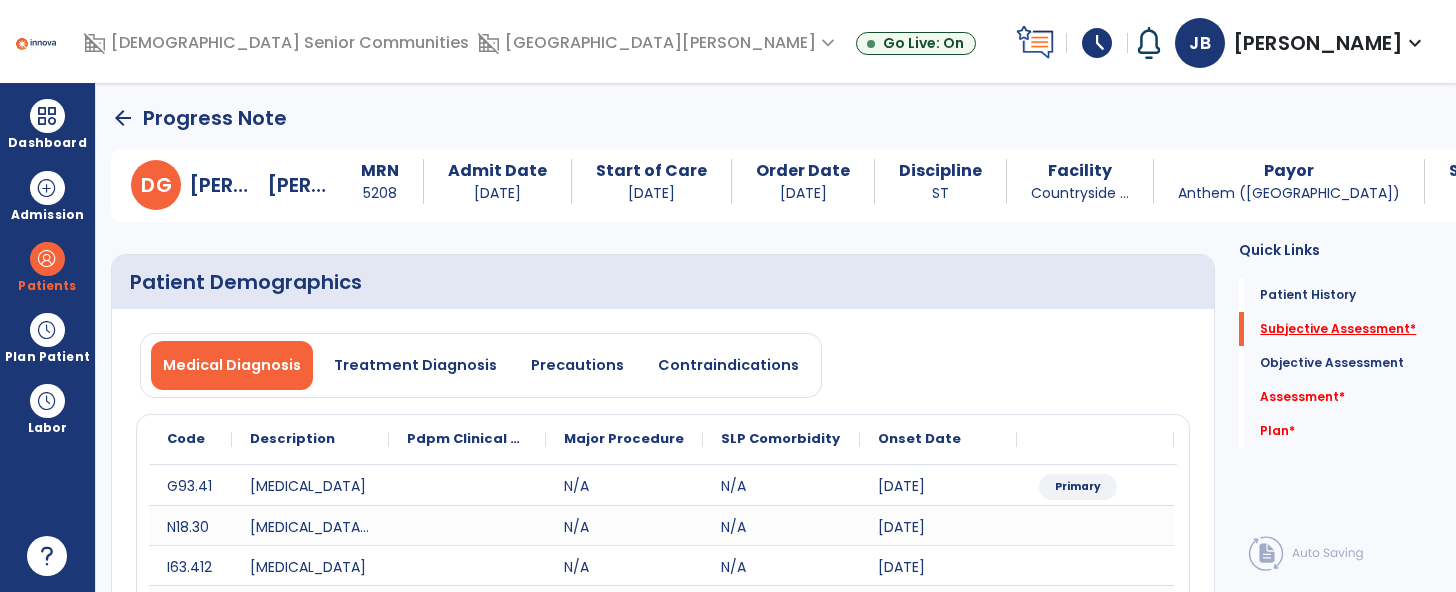 scroll, scrollTop: 41, scrollLeft: 0, axis: vertical 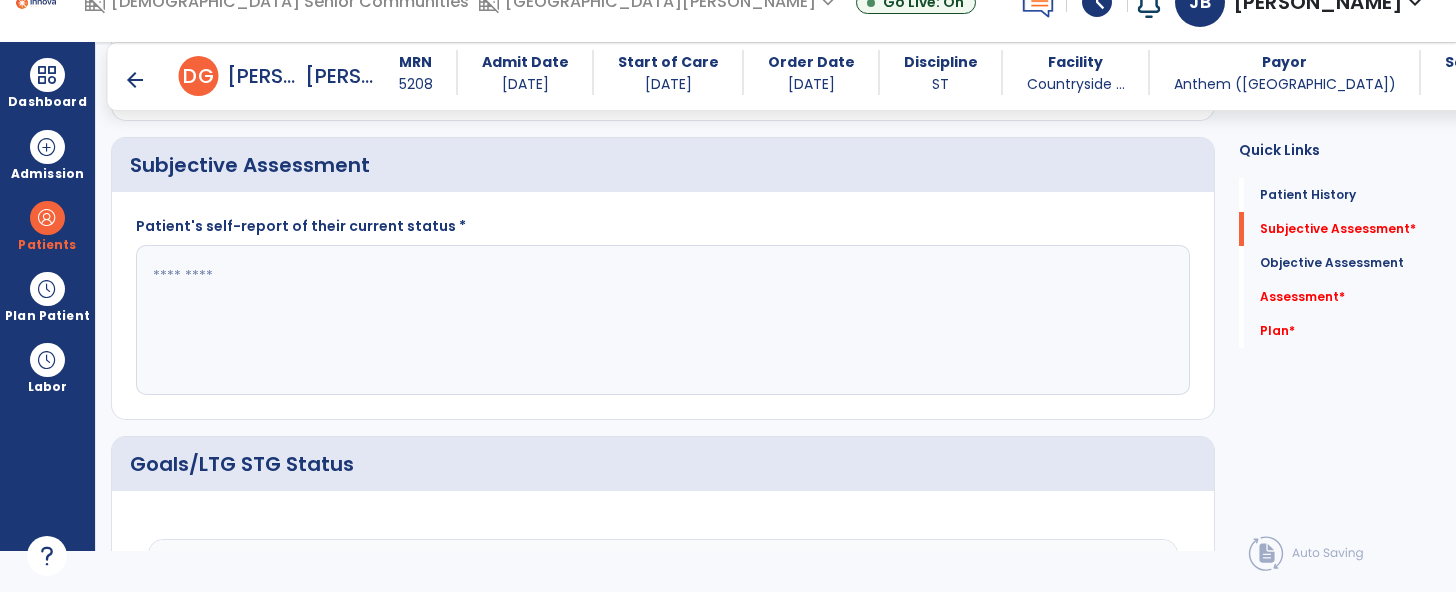 click 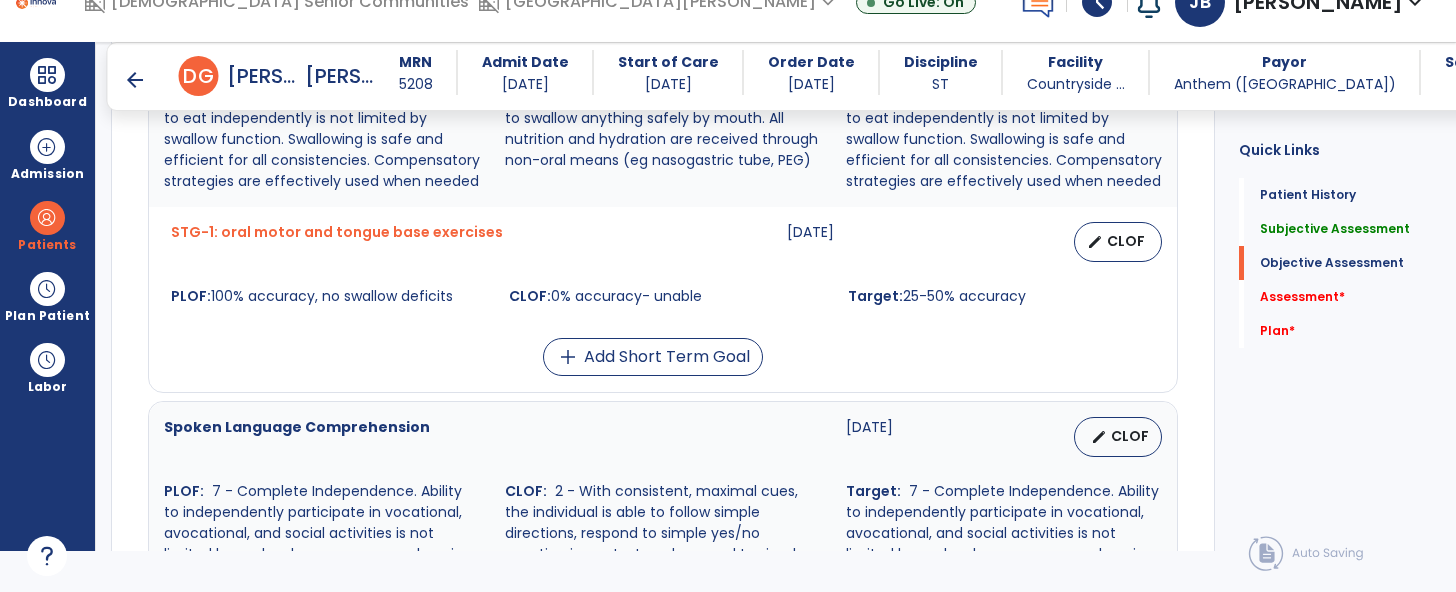 scroll, scrollTop: 1043, scrollLeft: 0, axis: vertical 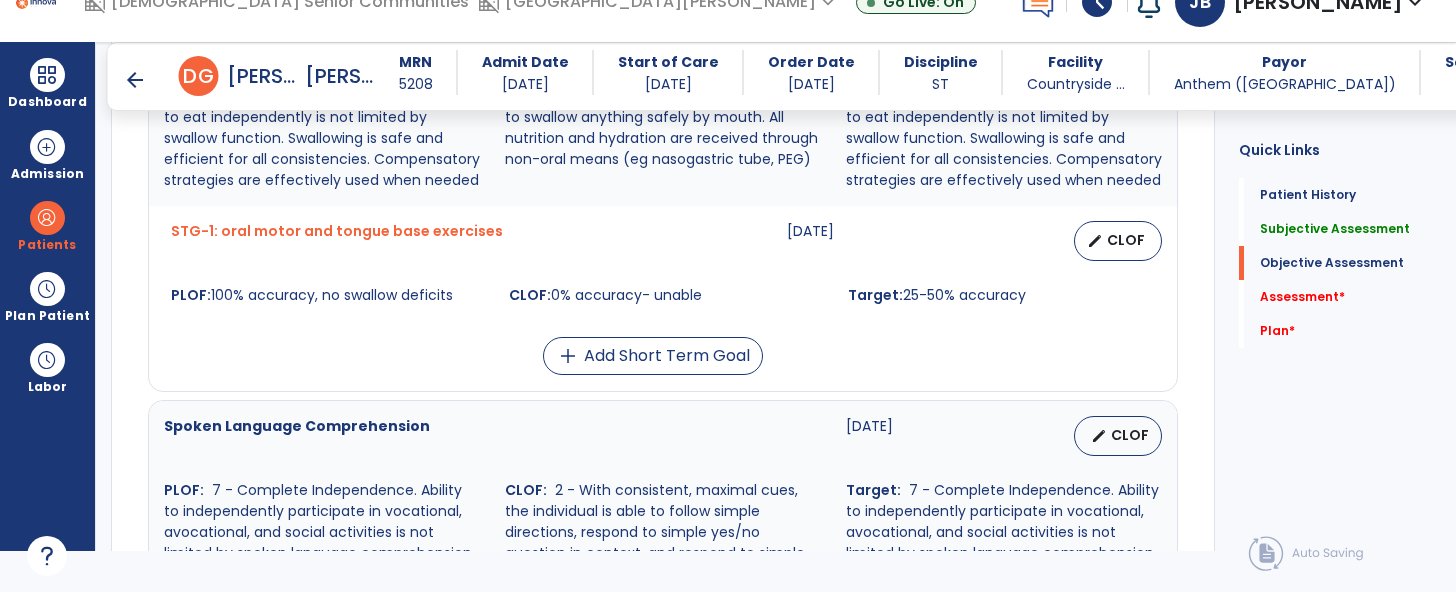 type on "**********" 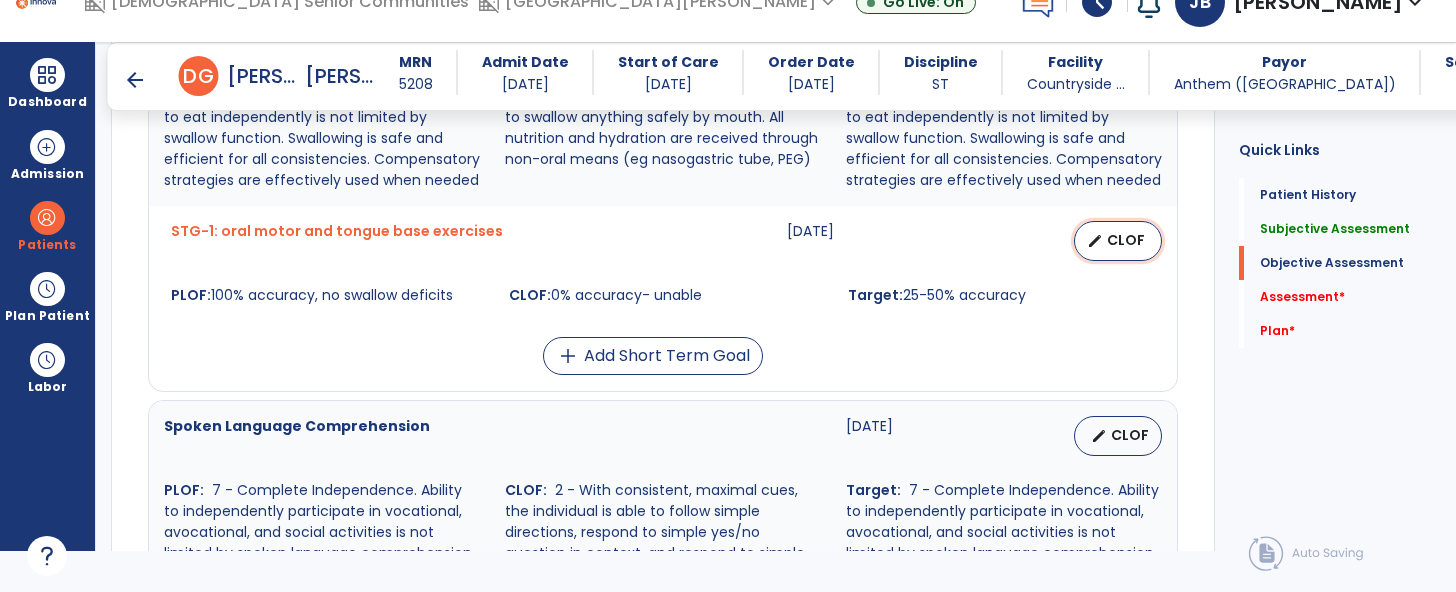 click on "CLOF" at bounding box center [1126, 240] 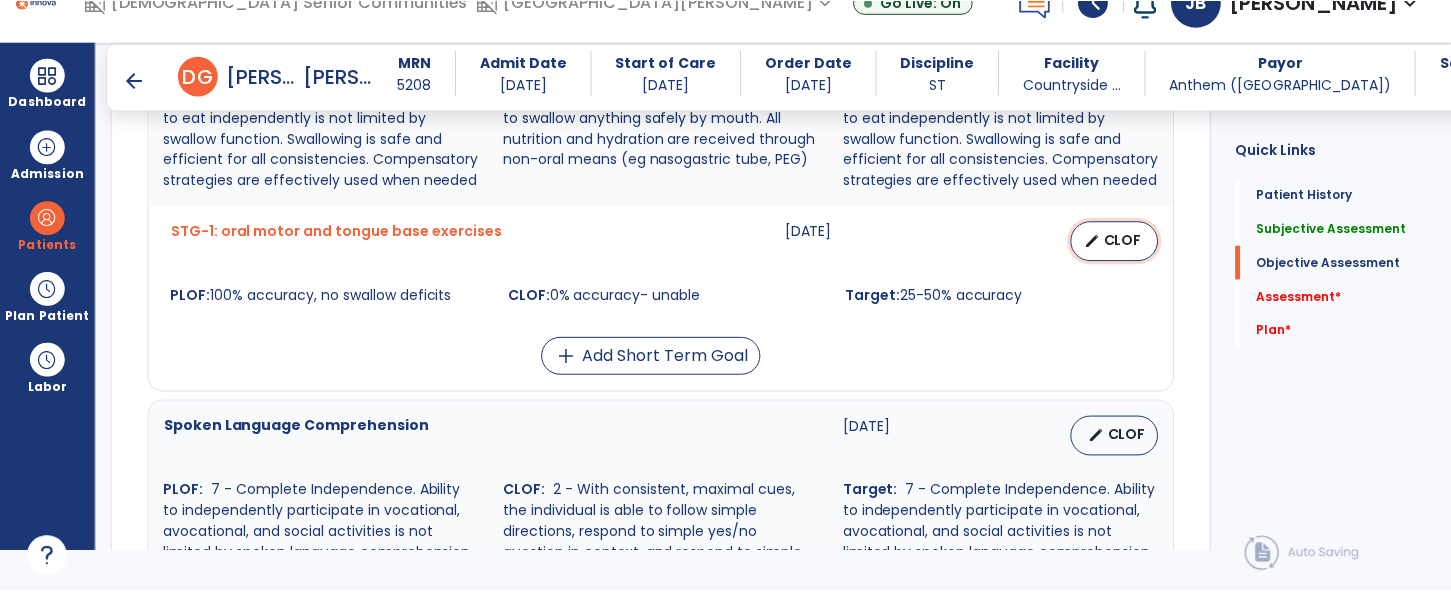 scroll, scrollTop: 0, scrollLeft: 0, axis: both 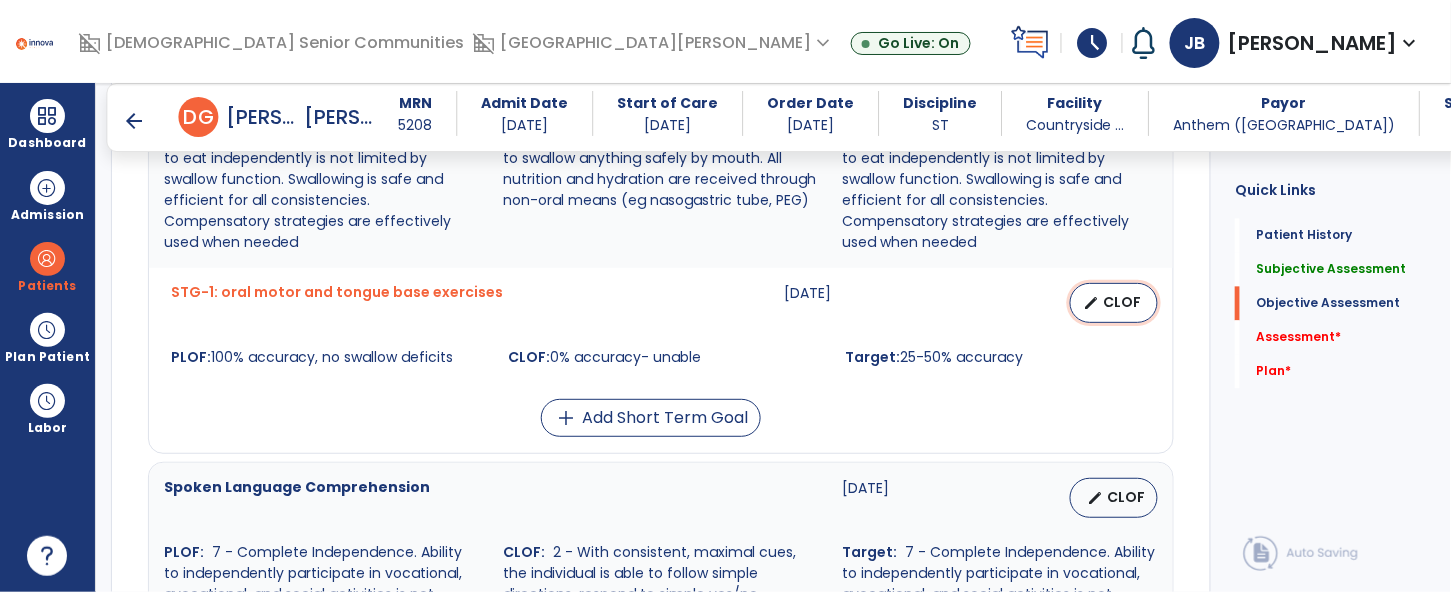 select on "********" 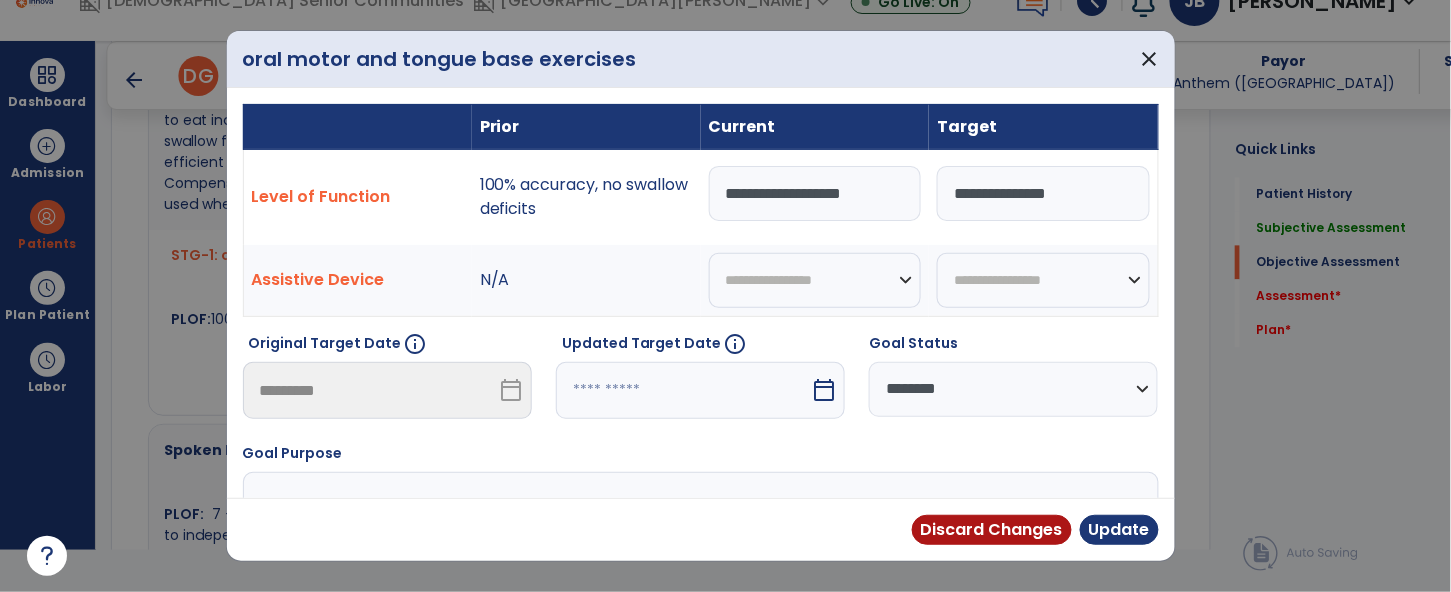 scroll, scrollTop: 1043, scrollLeft: 0, axis: vertical 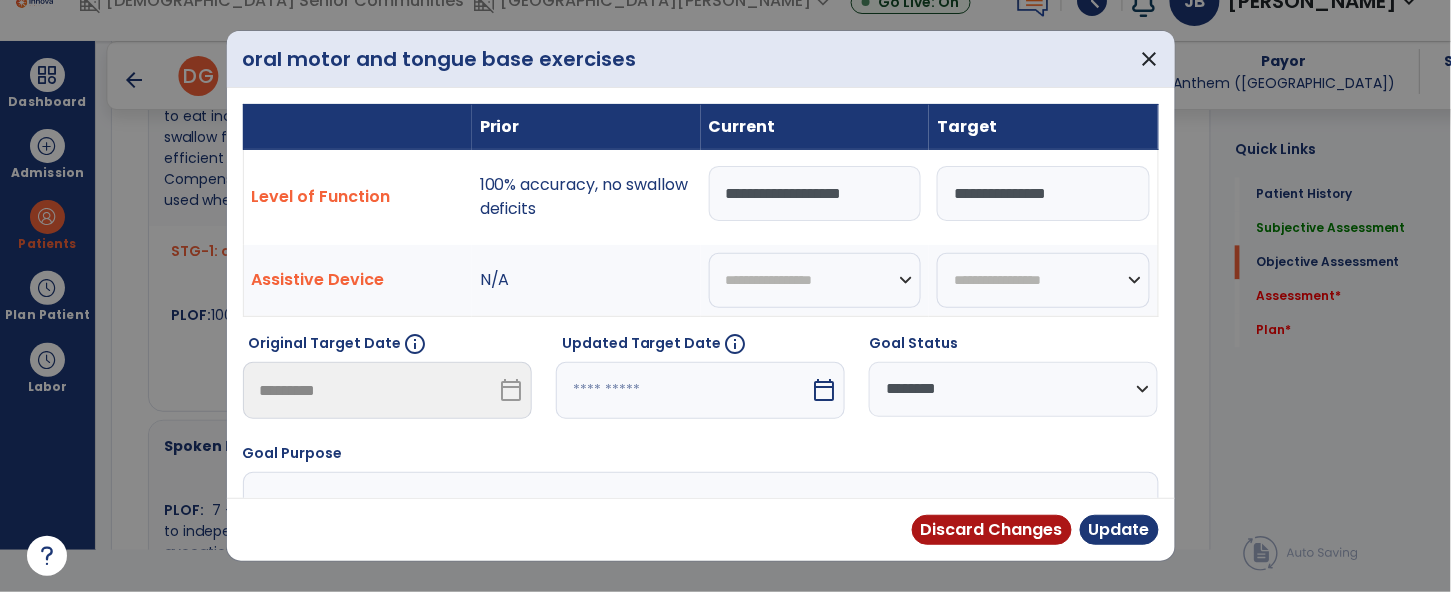 click on "**********" at bounding box center [815, 193] 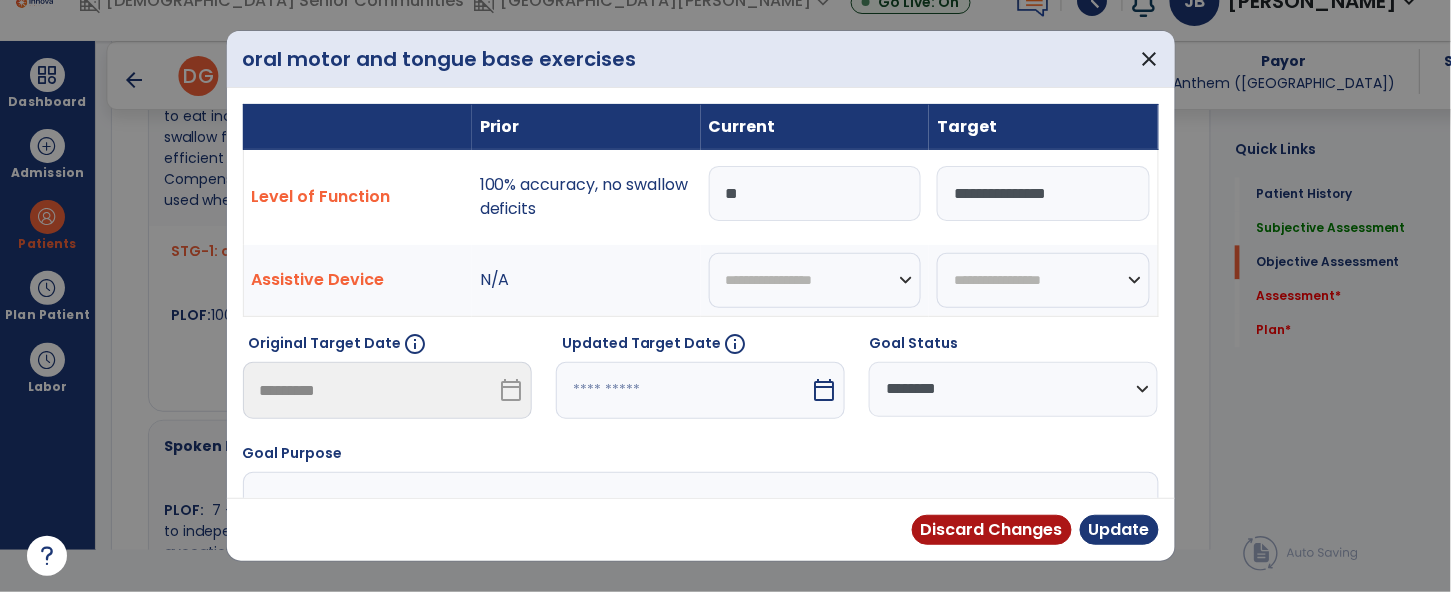 type on "*" 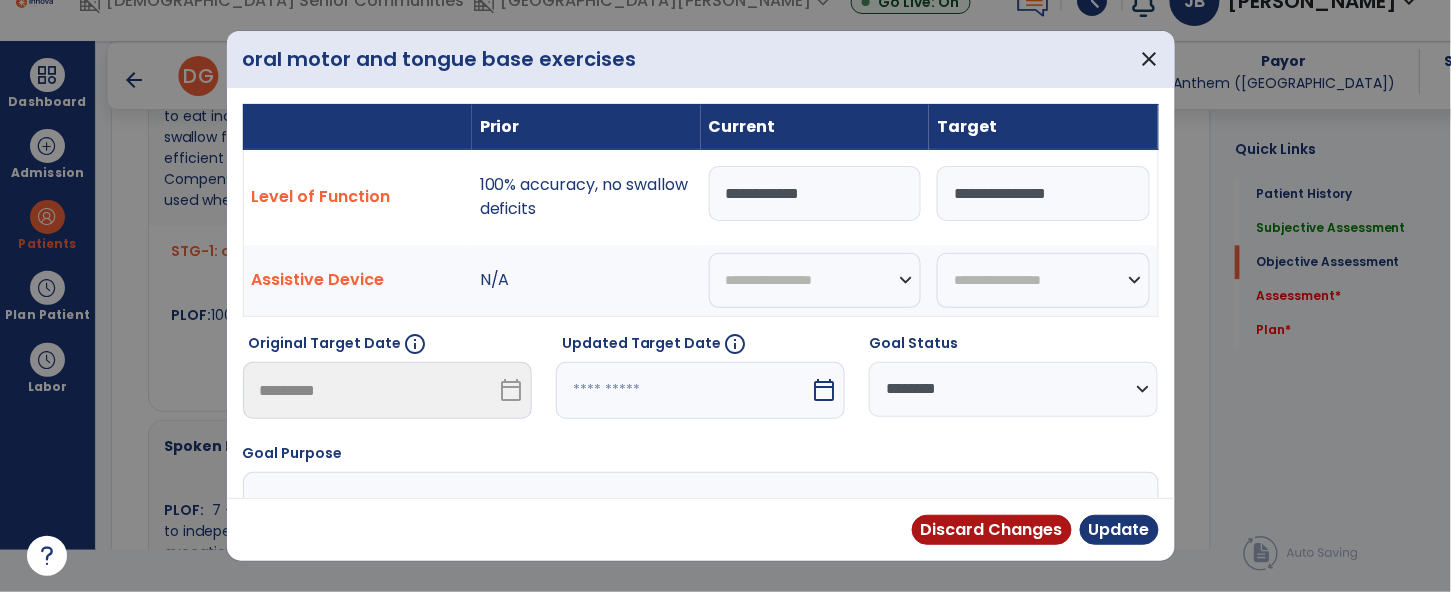 type on "**********" 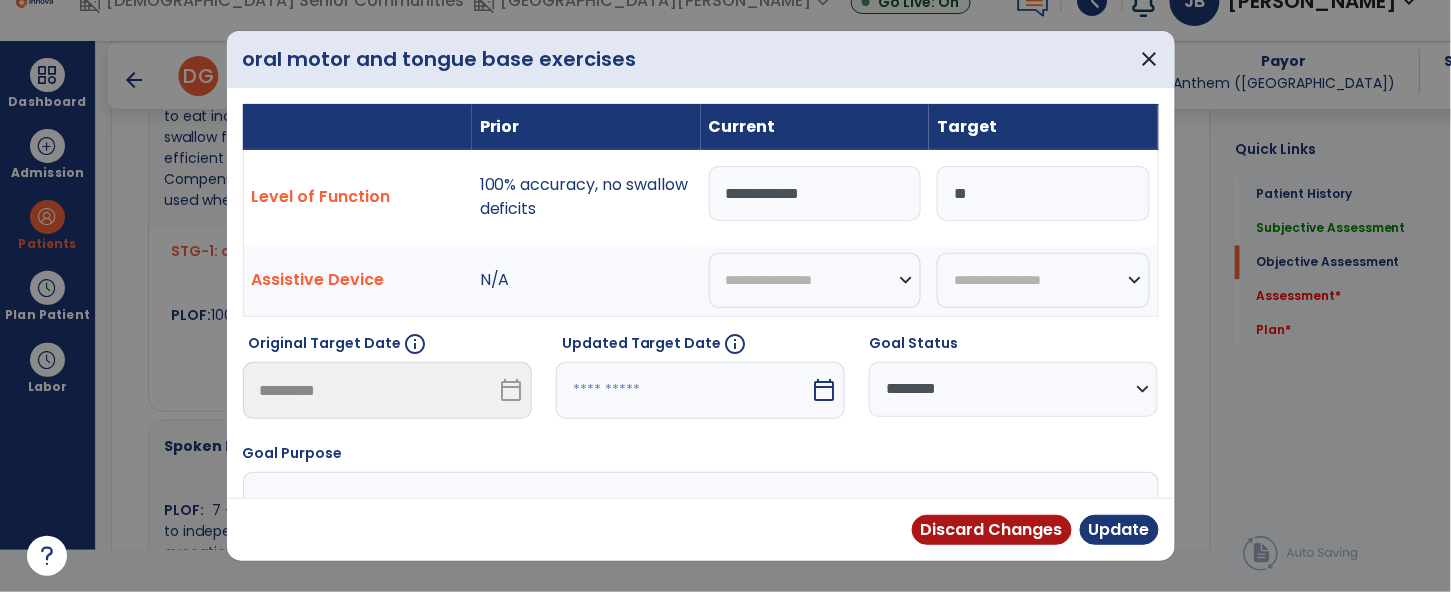 type on "*" 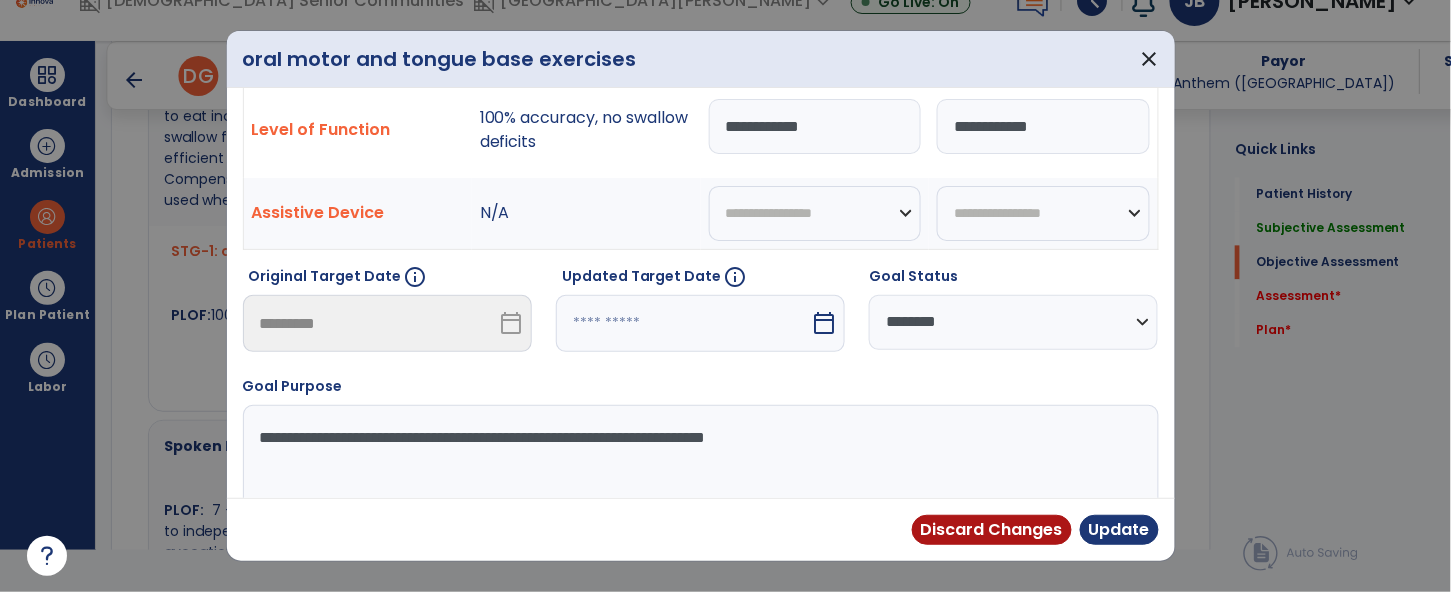 type on "**********" 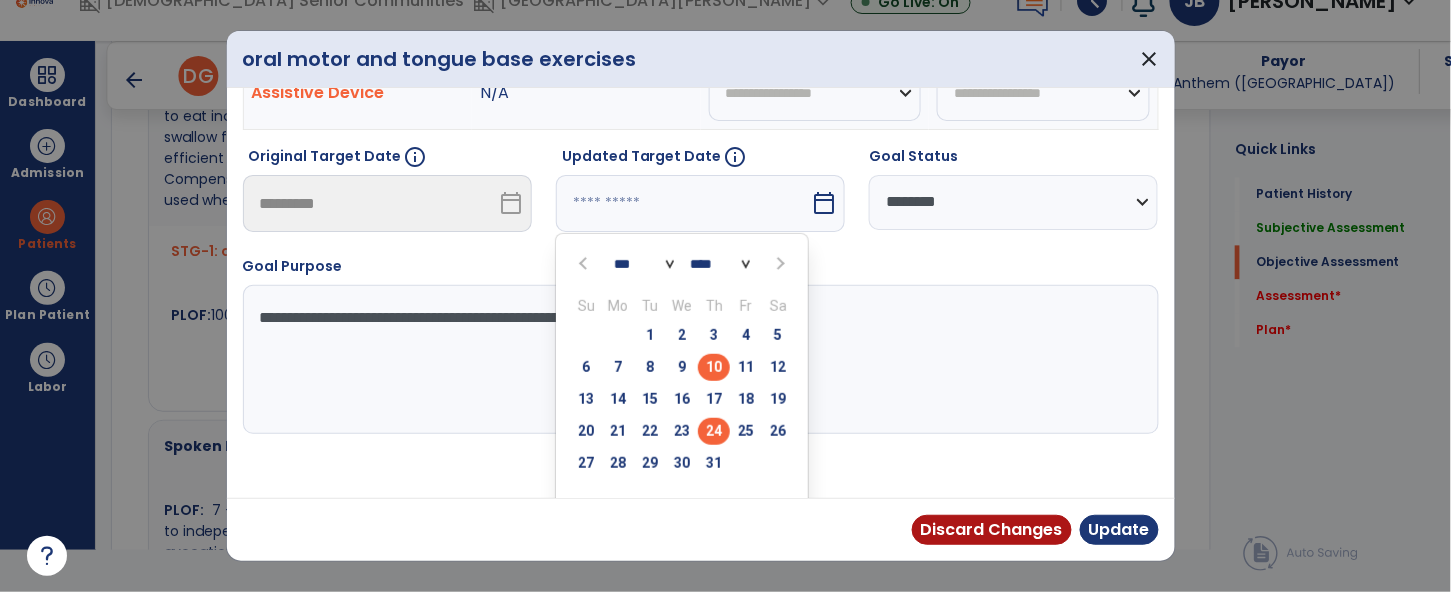 click on "24" at bounding box center (714, 431) 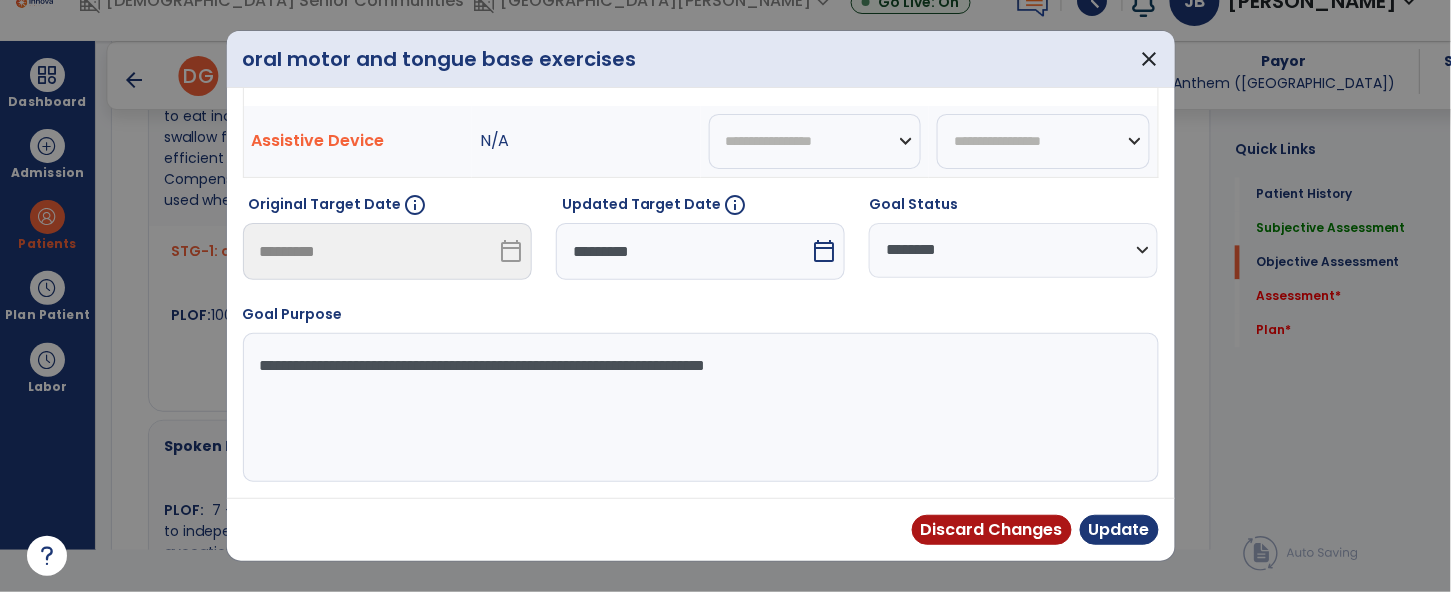 scroll, scrollTop: 138, scrollLeft: 0, axis: vertical 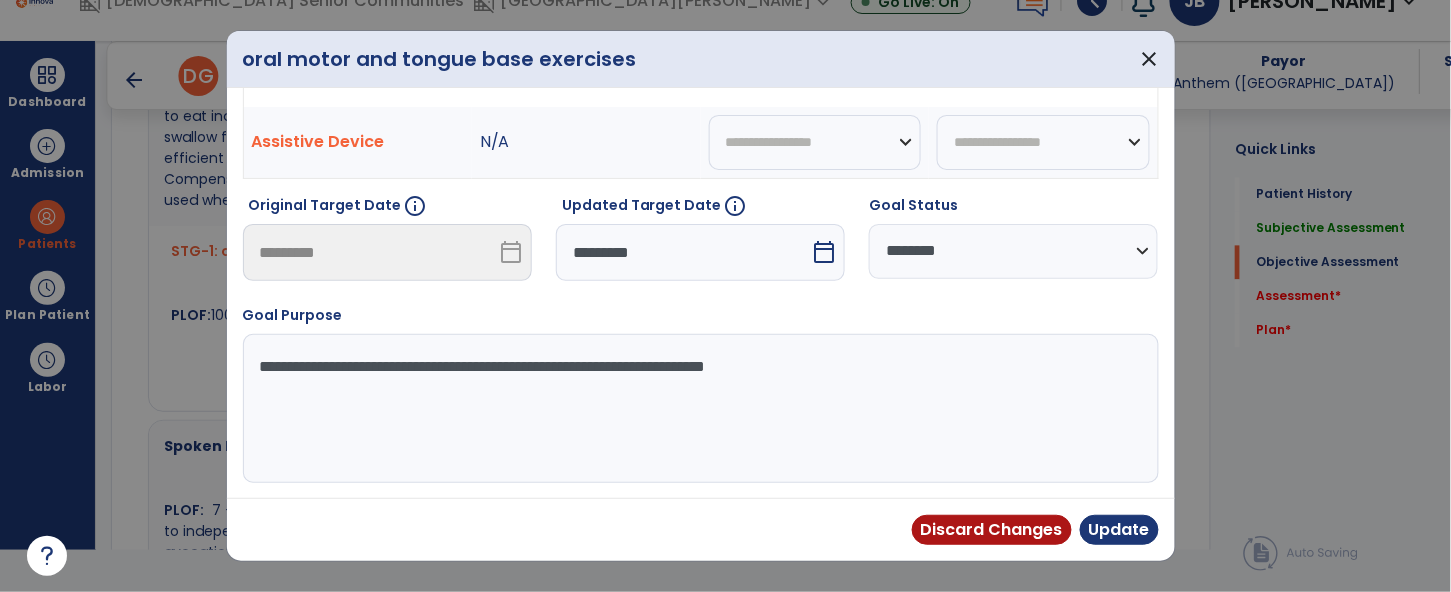 click on "**********" at bounding box center [701, 293] 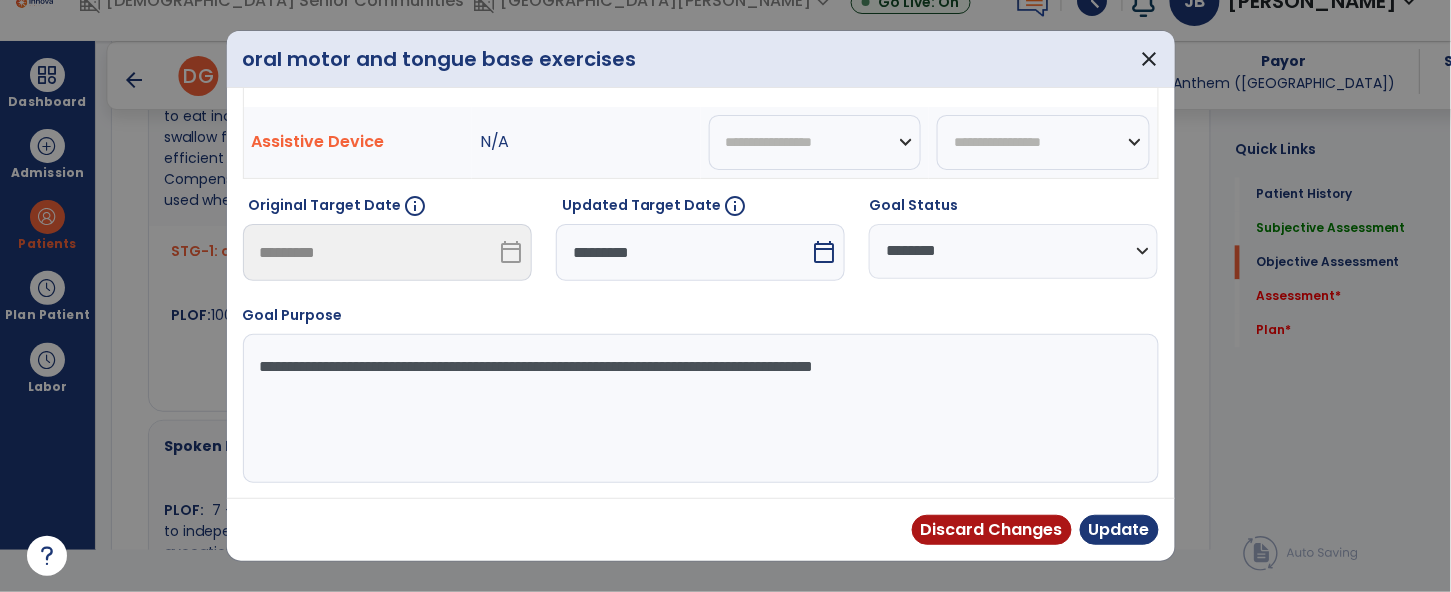 type on "**********" 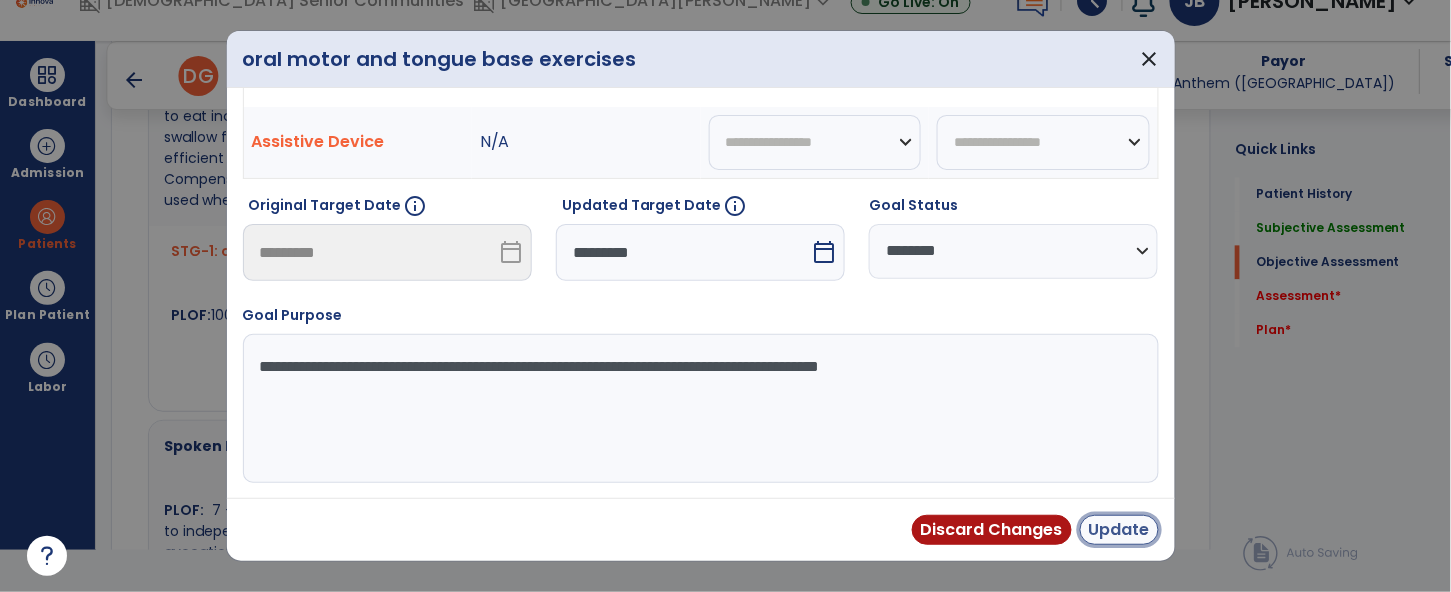 click on "Update" at bounding box center (1119, 530) 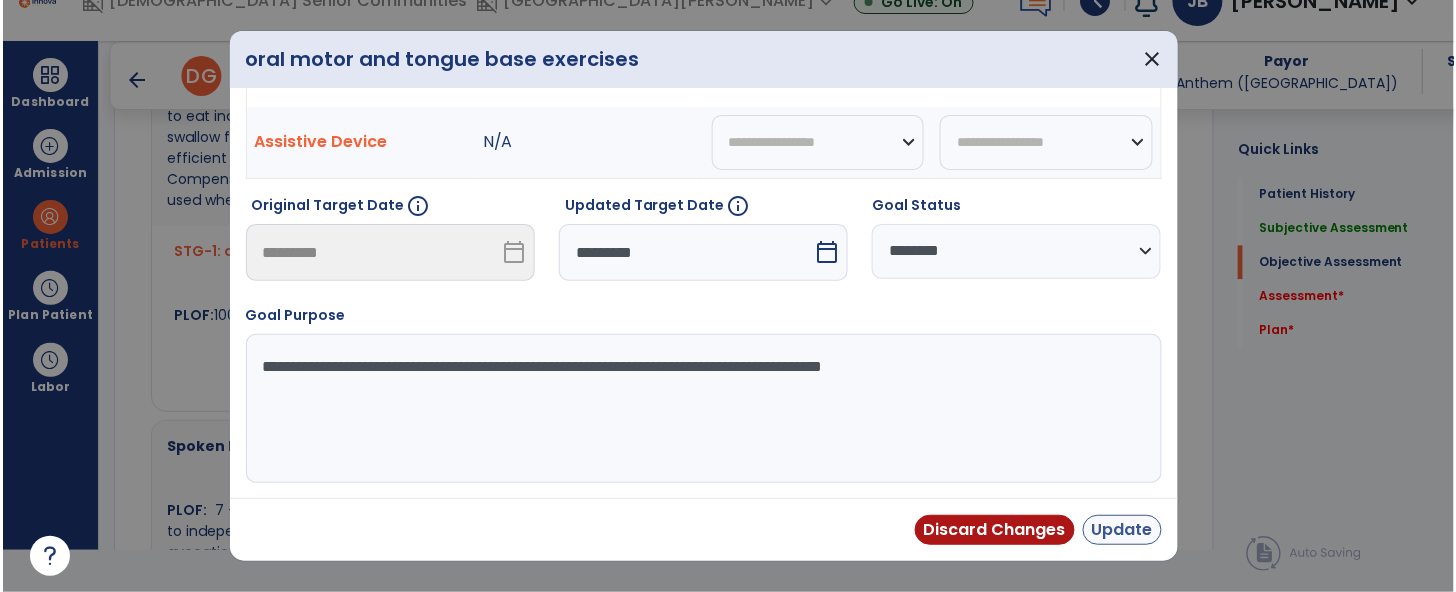 scroll, scrollTop: 41, scrollLeft: 0, axis: vertical 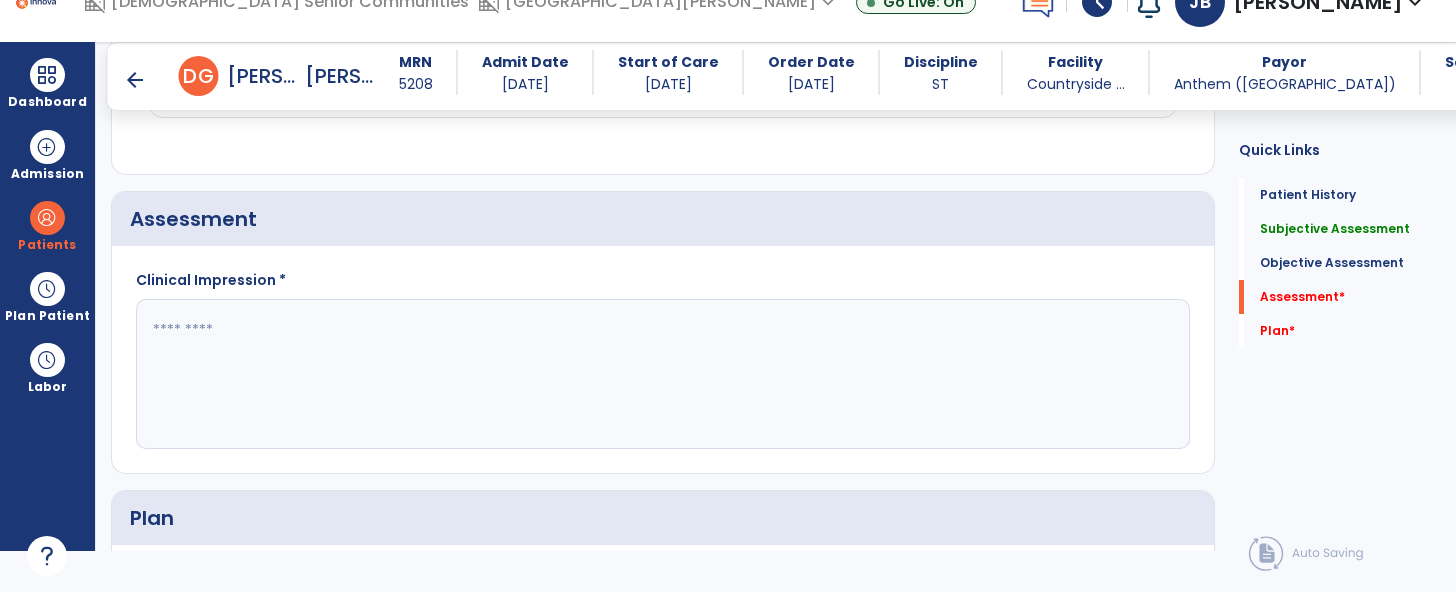 click 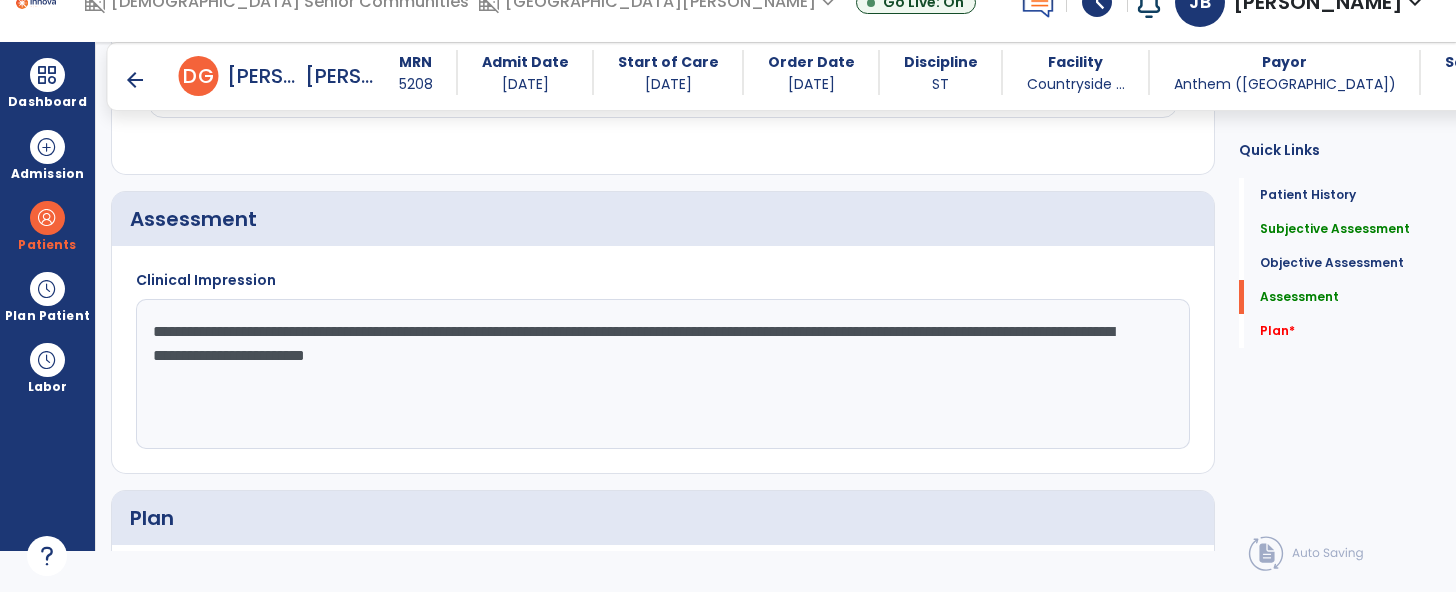 click on "**********" 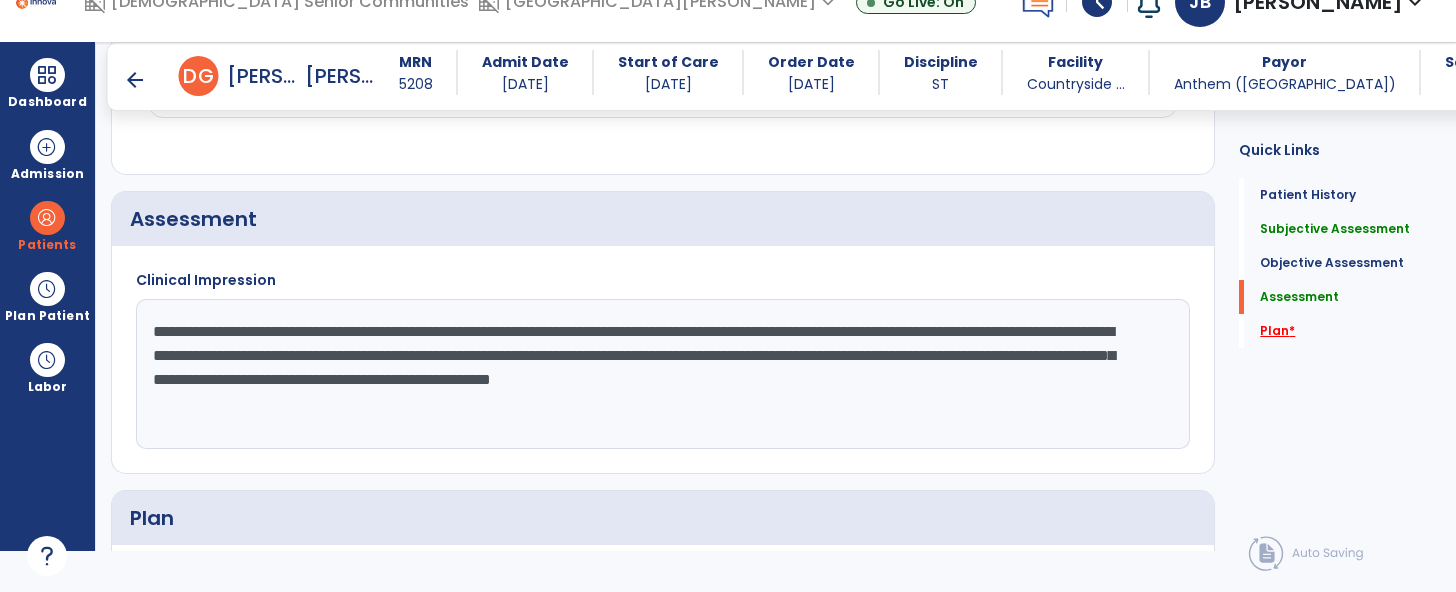 type on "**********" 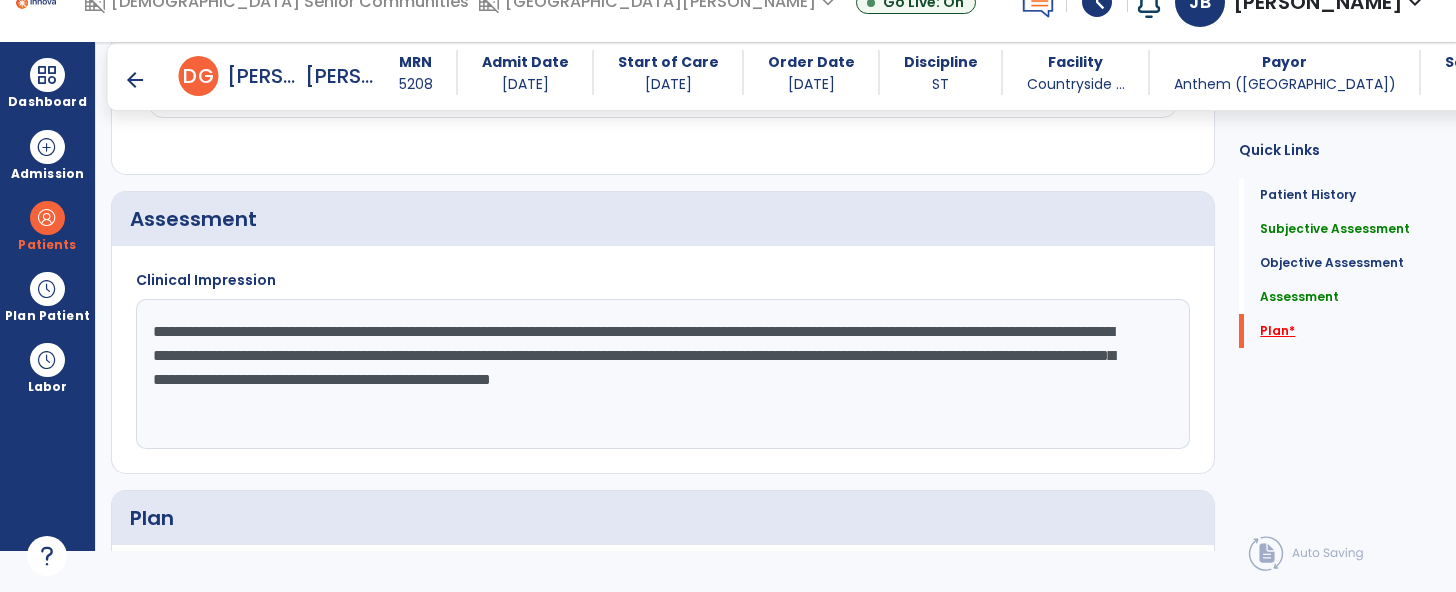 scroll, scrollTop: 21, scrollLeft: 0, axis: vertical 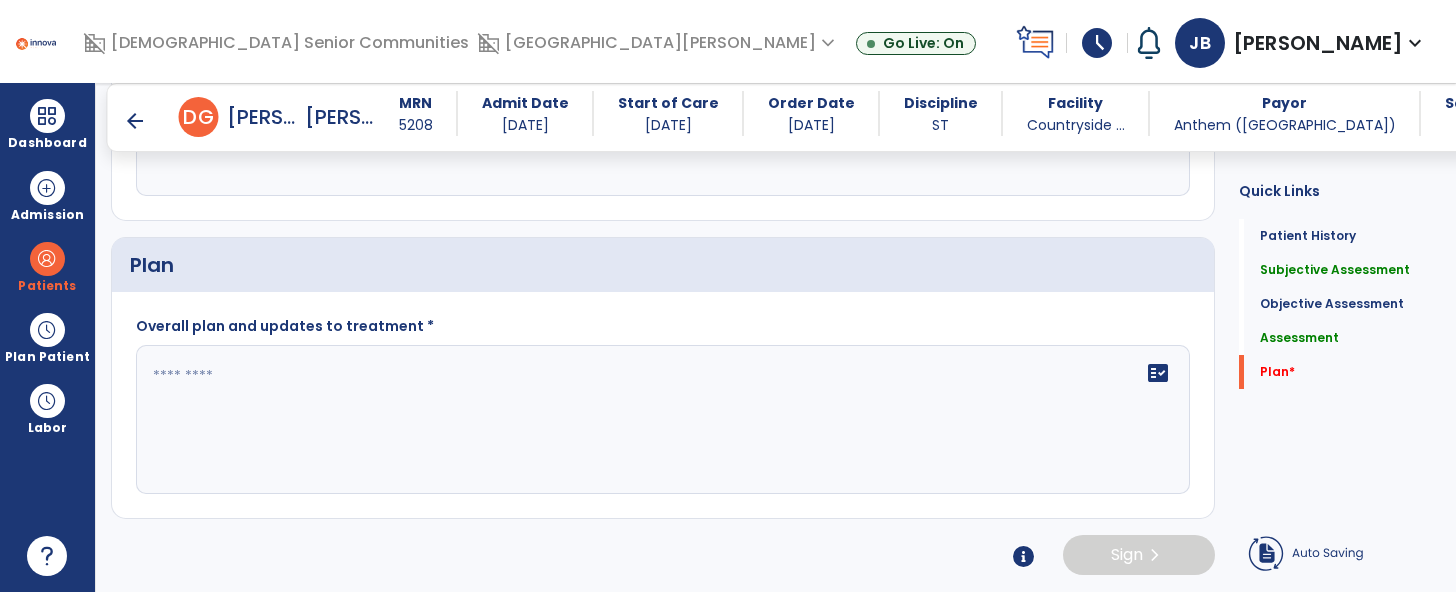 click 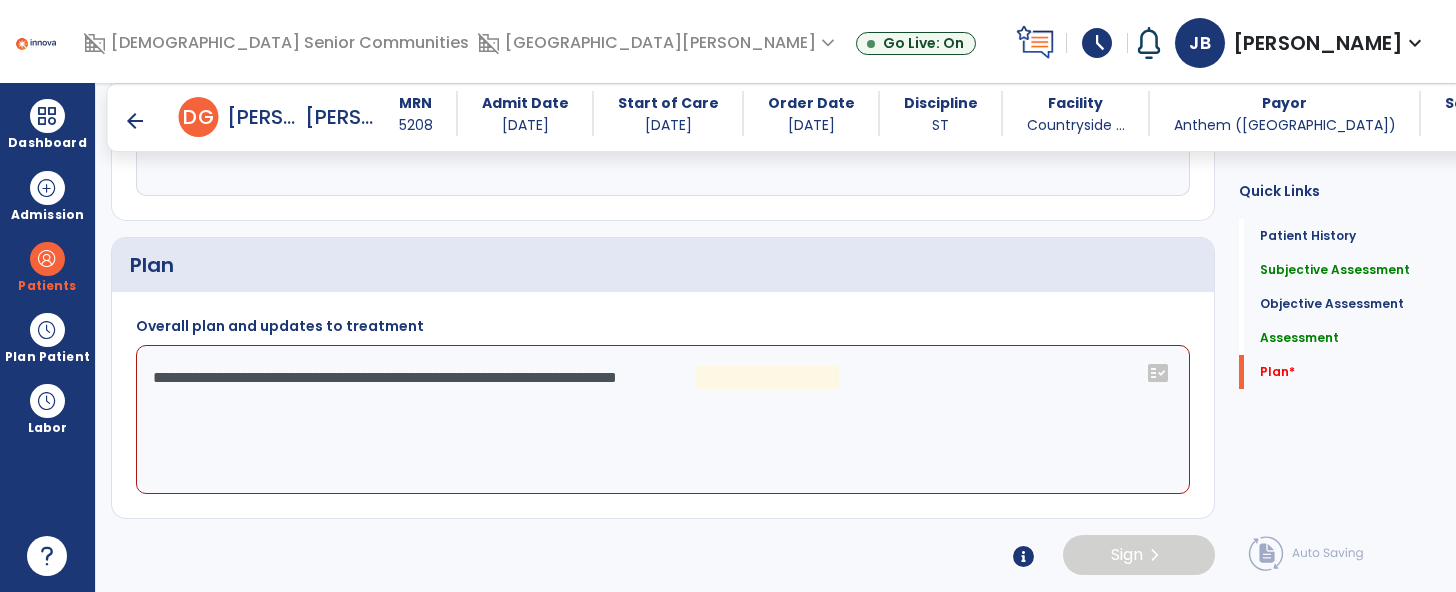 click on "**********" 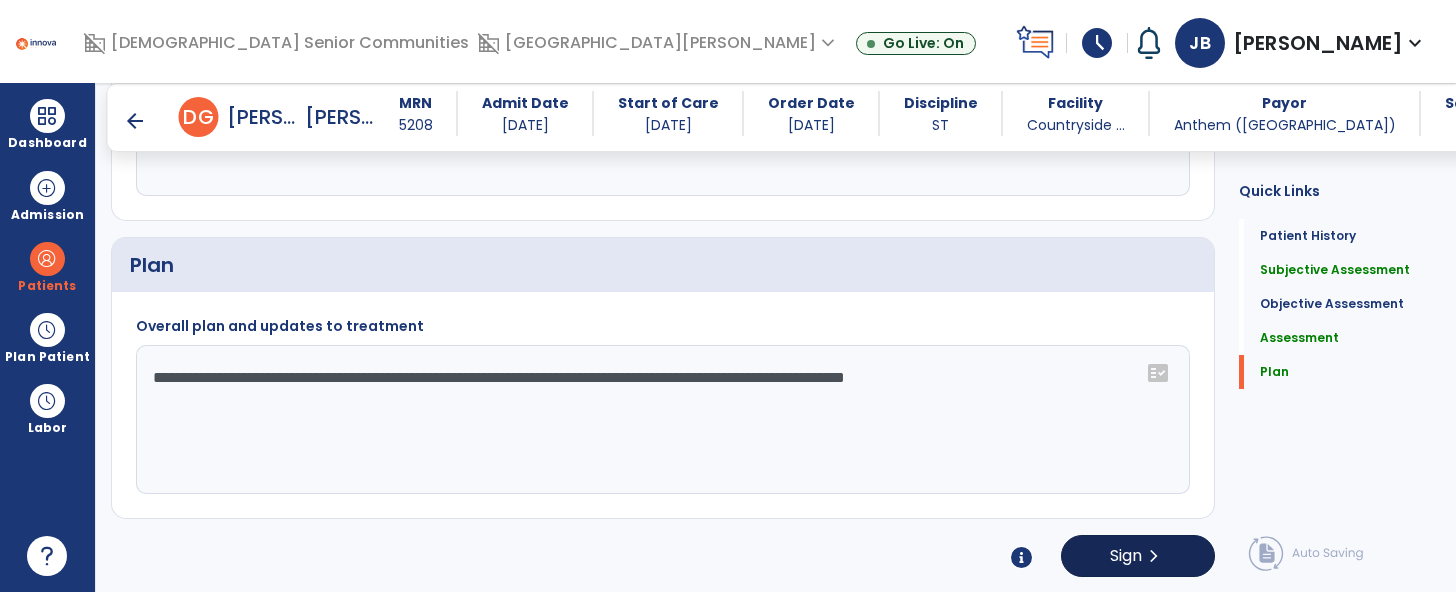 type on "**********" 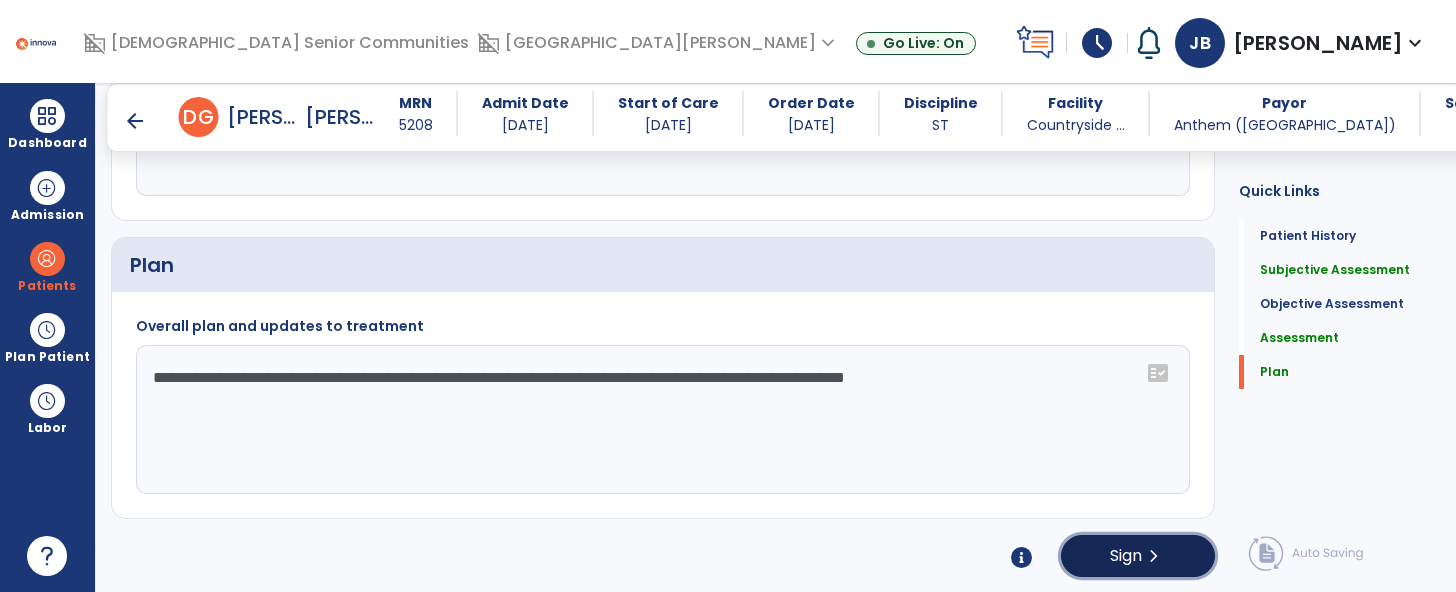 click on "chevron_right" 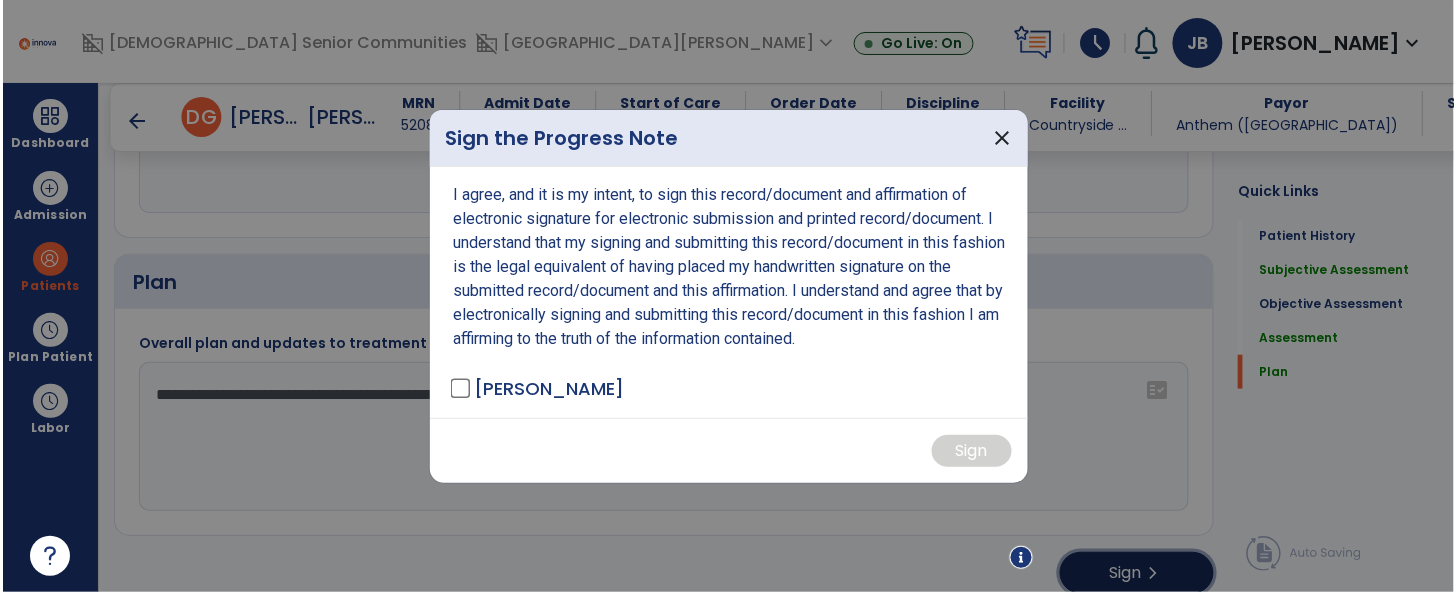 scroll, scrollTop: 2253, scrollLeft: 0, axis: vertical 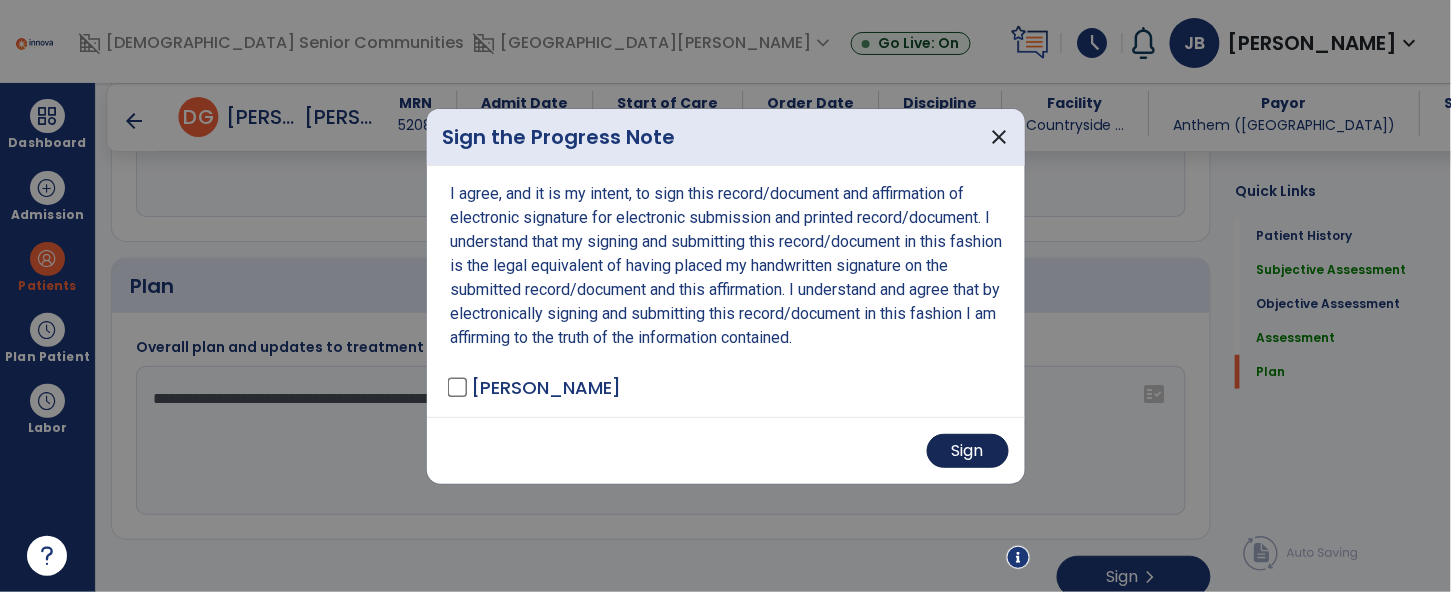 click on "Sign" at bounding box center (968, 451) 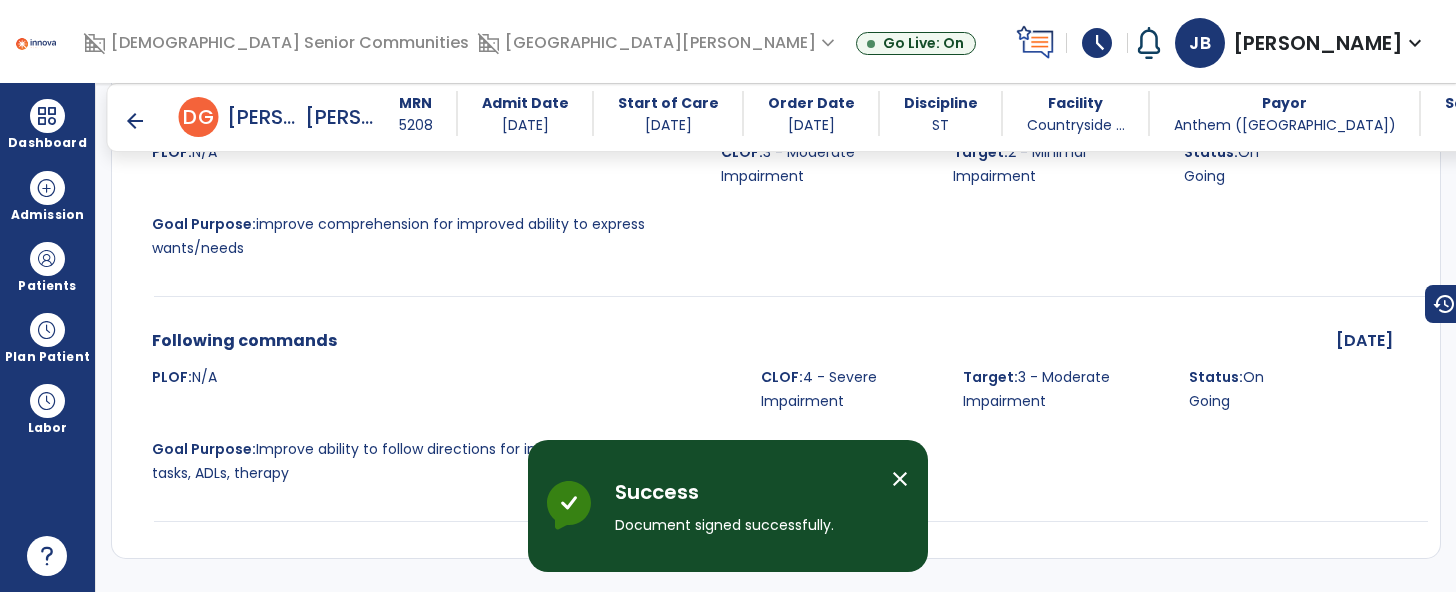 scroll, scrollTop: 3215, scrollLeft: 0, axis: vertical 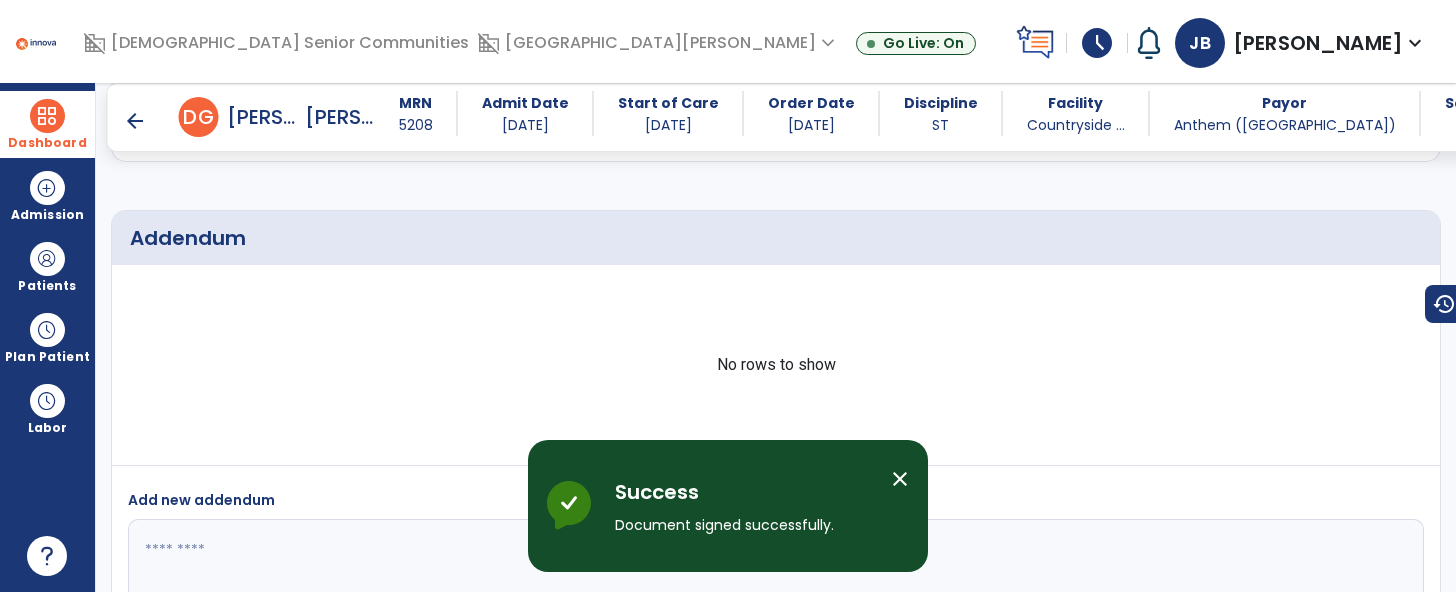 click at bounding box center [47, 116] 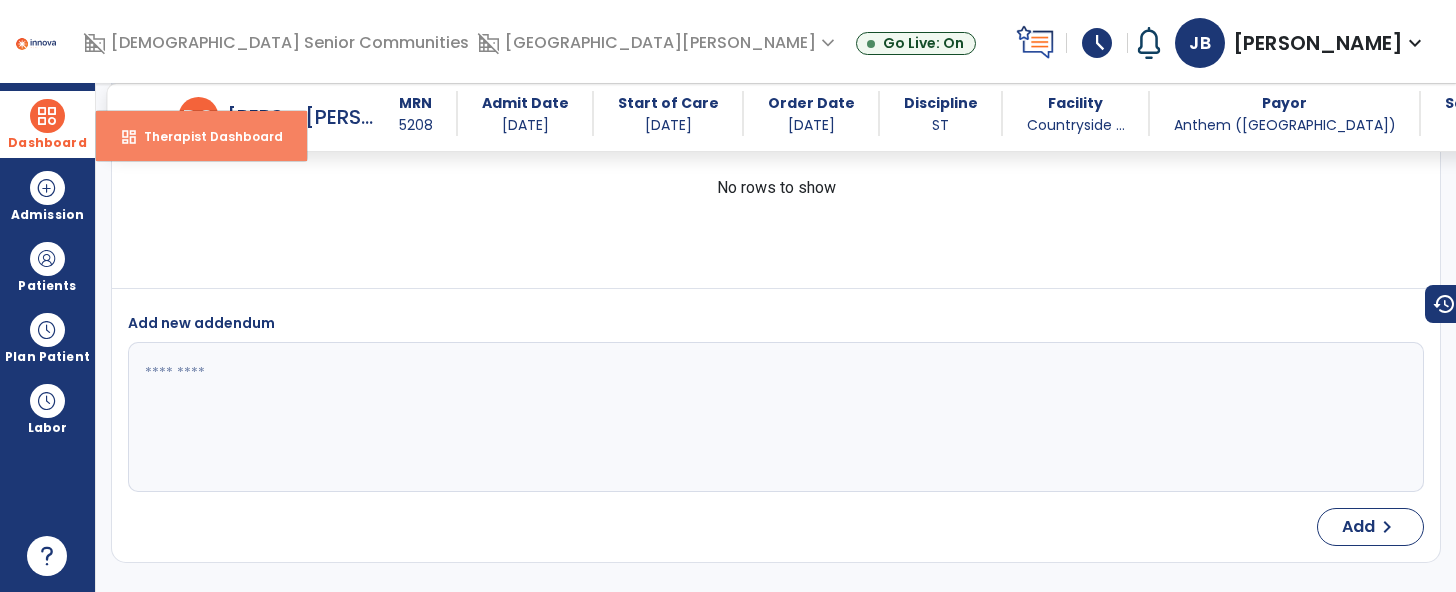 click on "Therapist Dashboard" at bounding box center (205, 136) 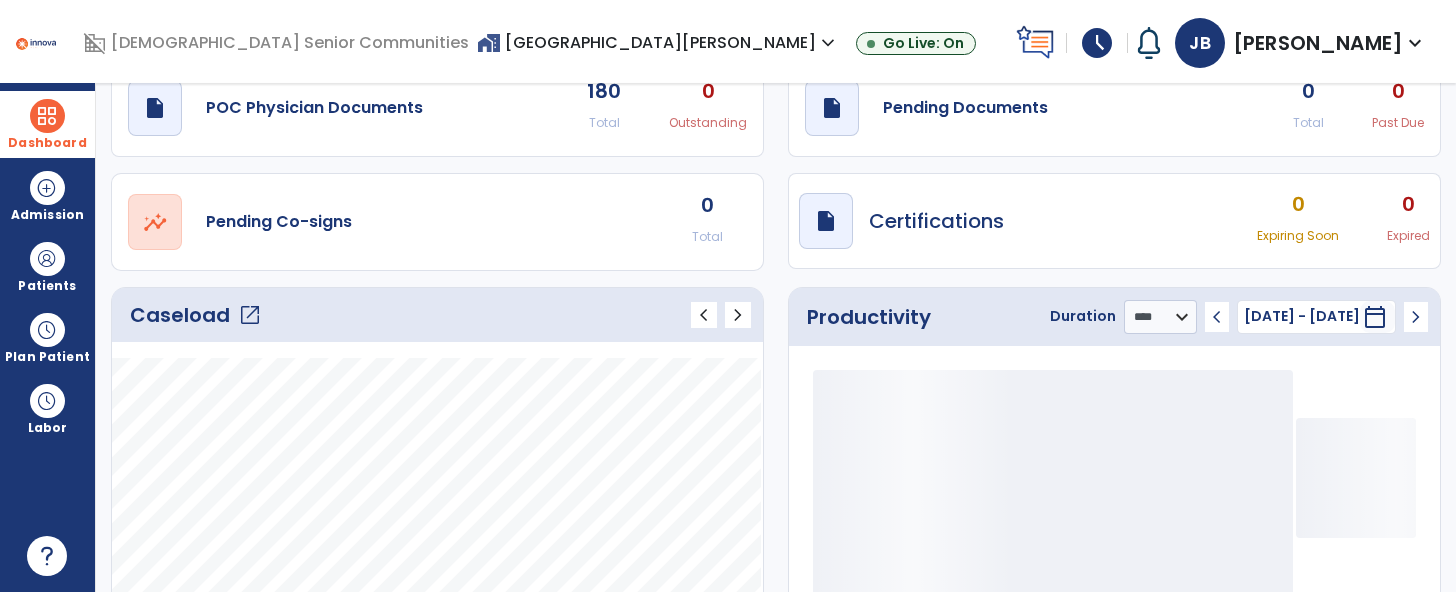 scroll, scrollTop: 0, scrollLeft: 0, axis: both 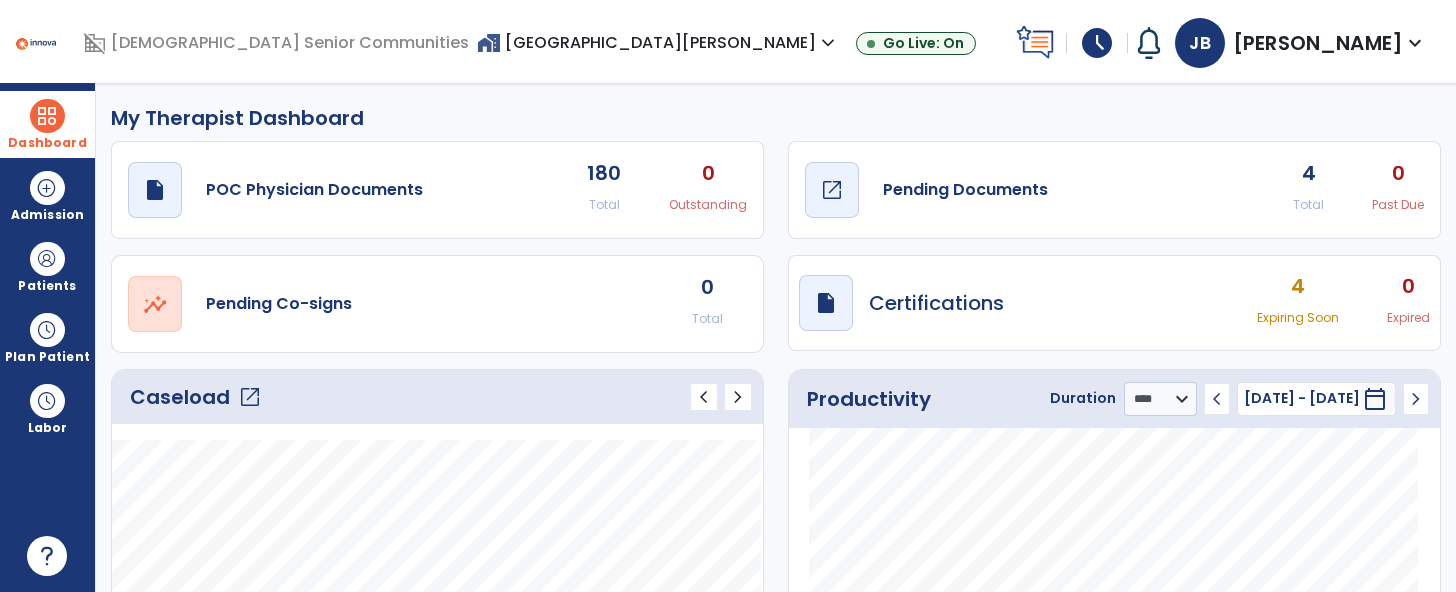 click on "Pending Documents" 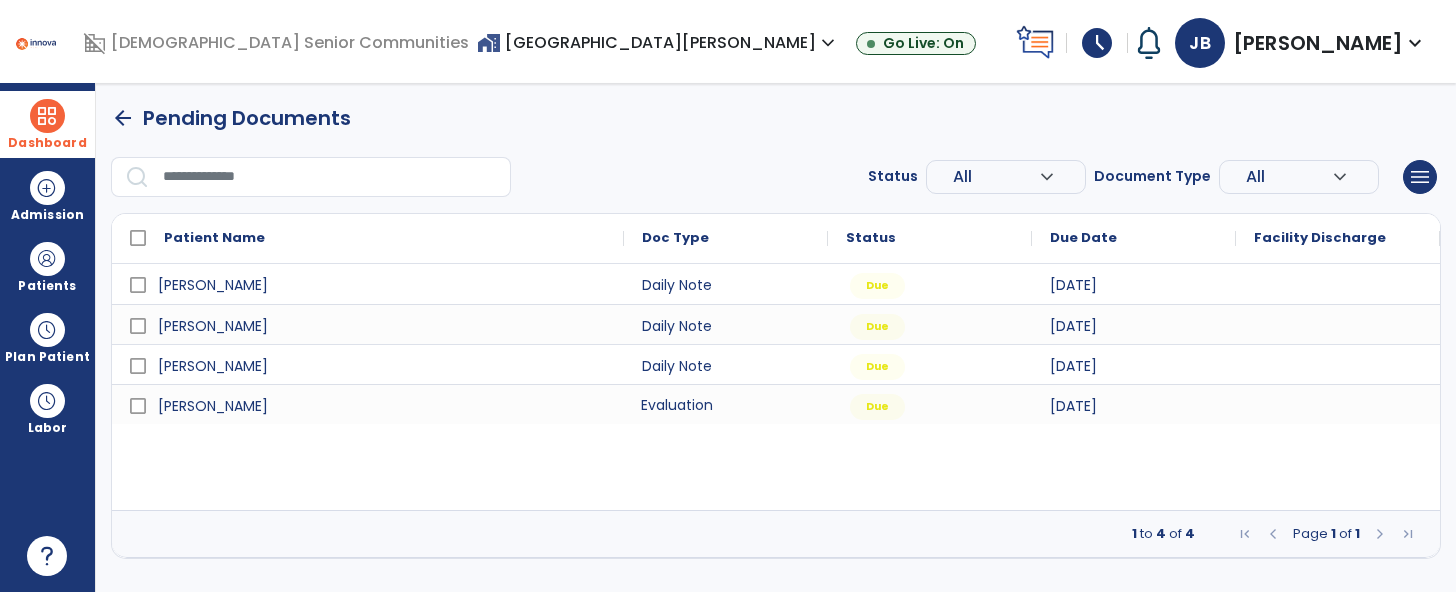 click on "Evaluation" at bounding box center (726, 404) 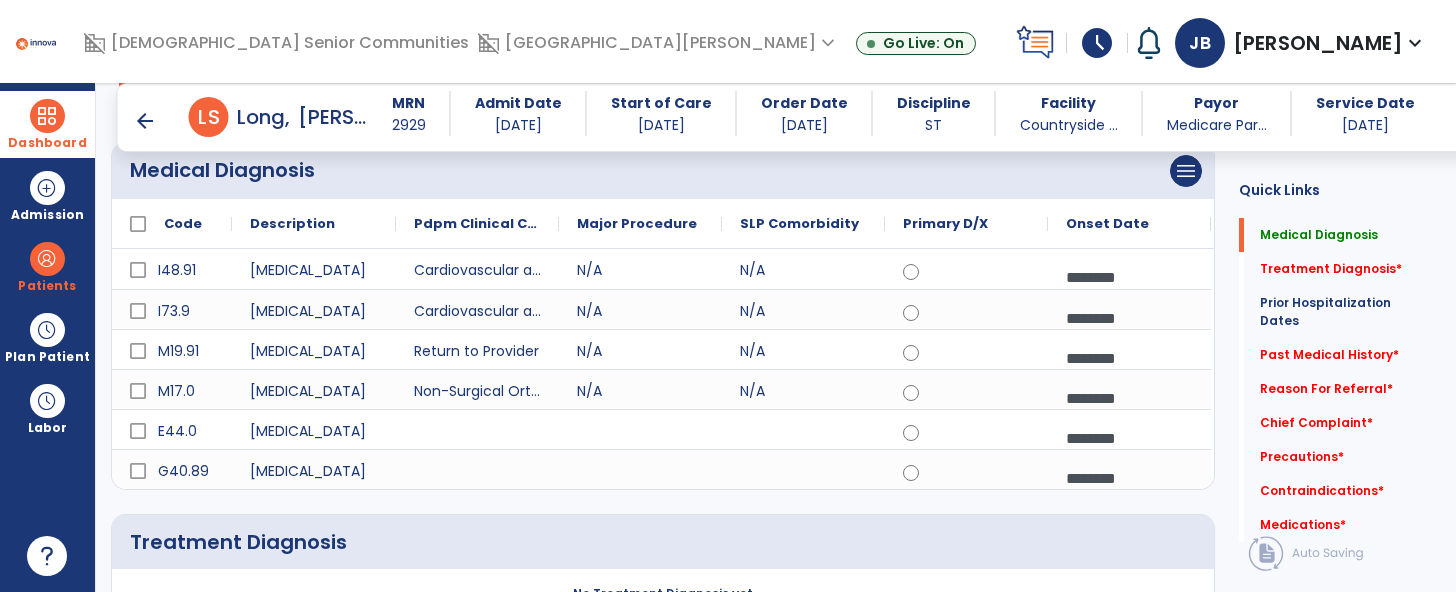 scroll, scrollTop: 187, scrollLeft: 0, axis: vertical 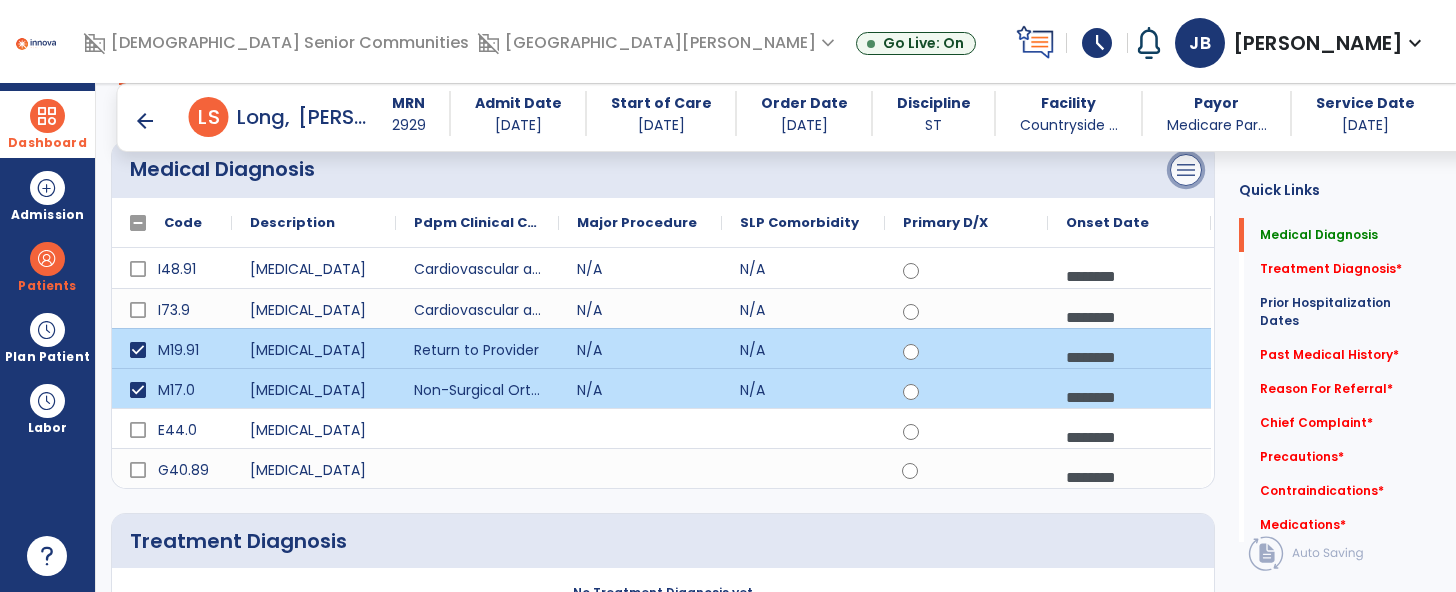 click on "menu" at bounding box center [1186, 170] 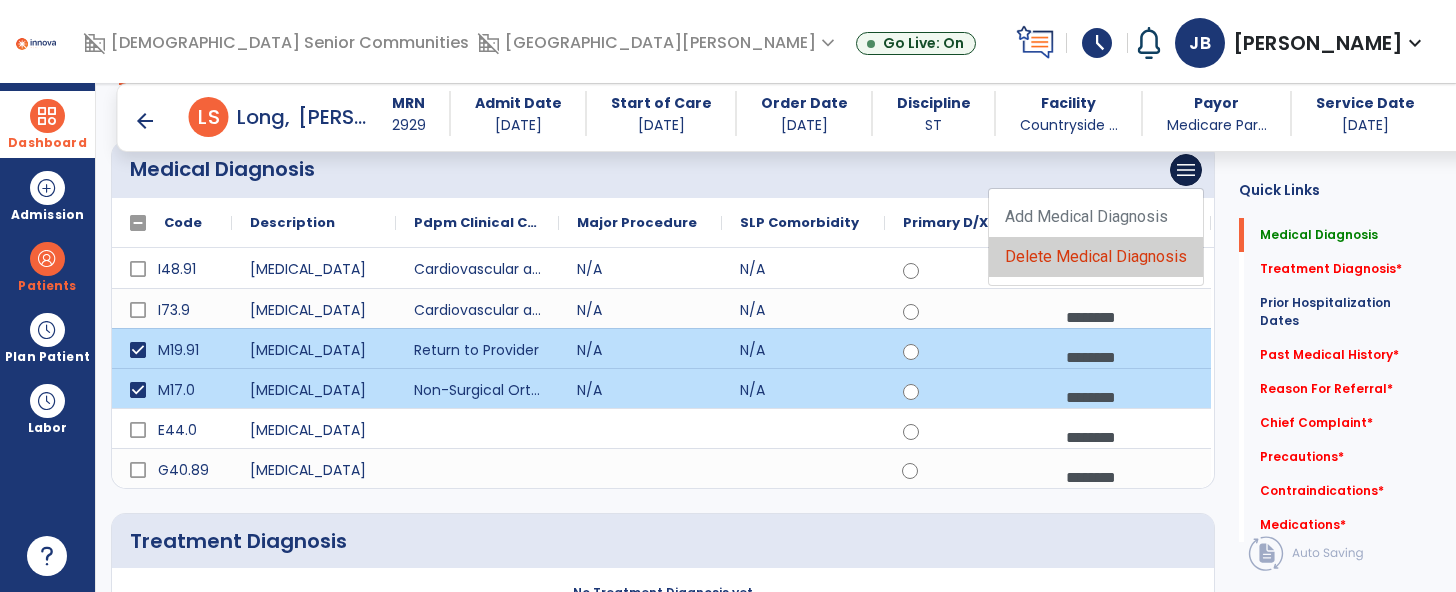 click on "Delete Medical Diagnosis" 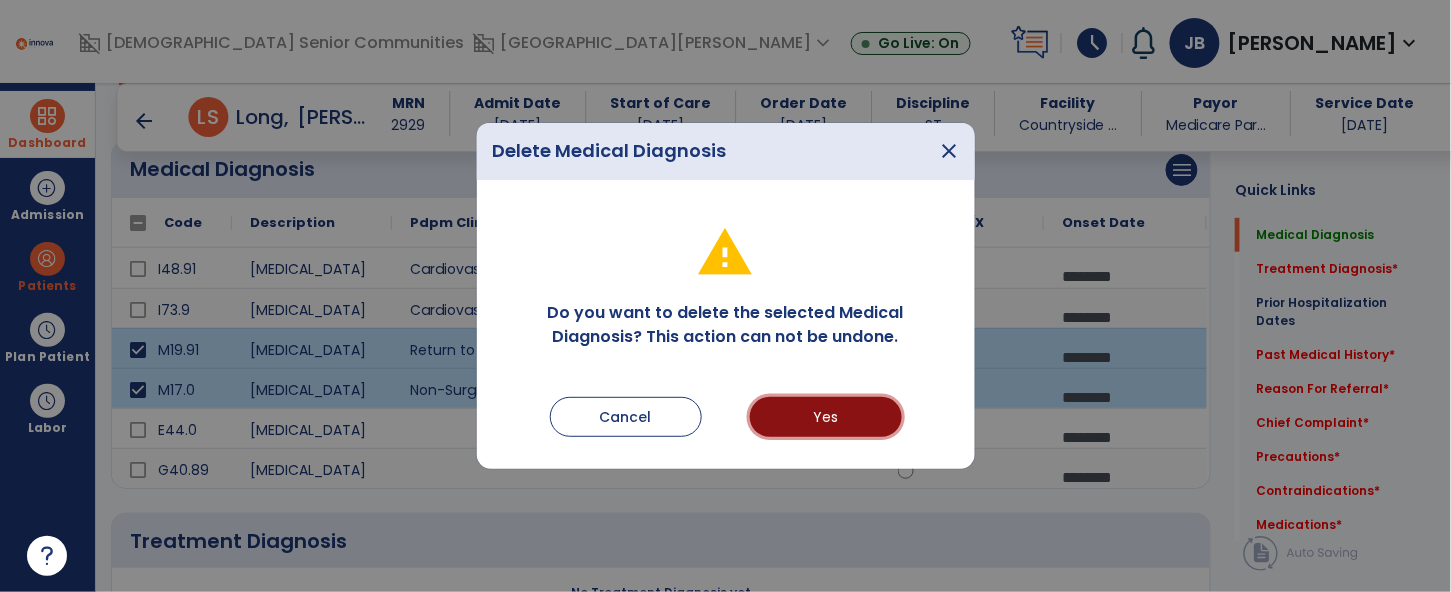 click on "Yes" at bounding box center [826, 417] 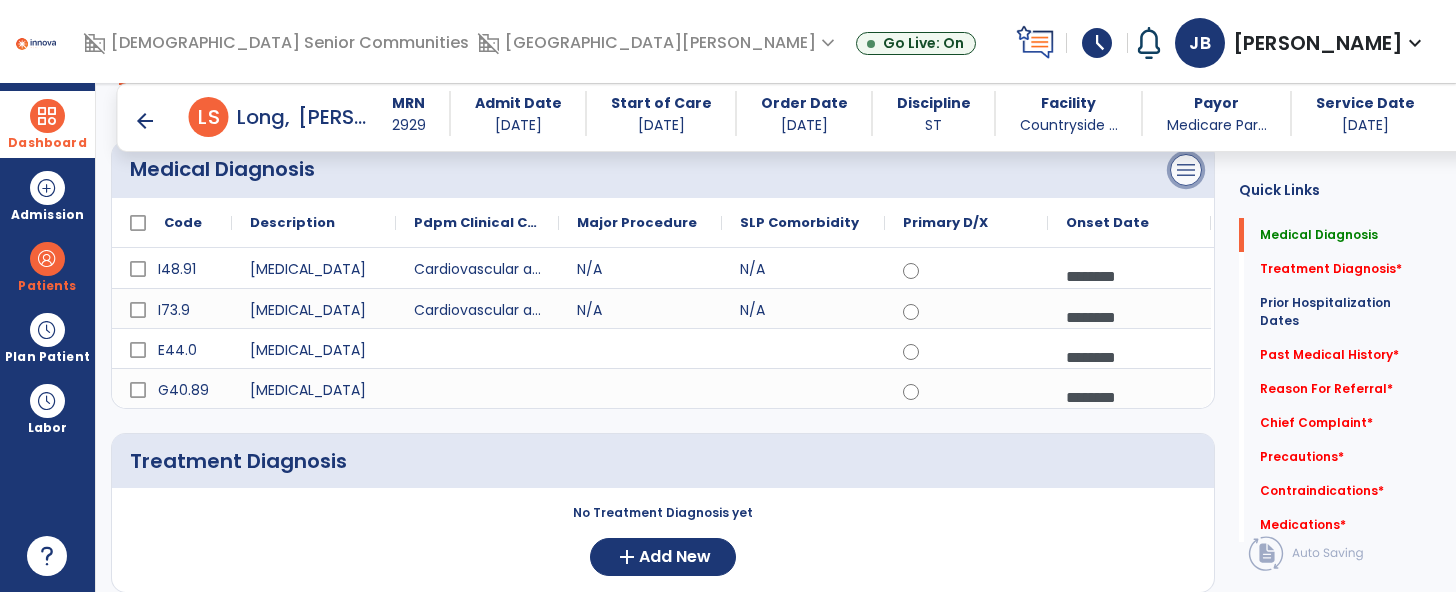click on "menu" at bounding box center [1186, 170] 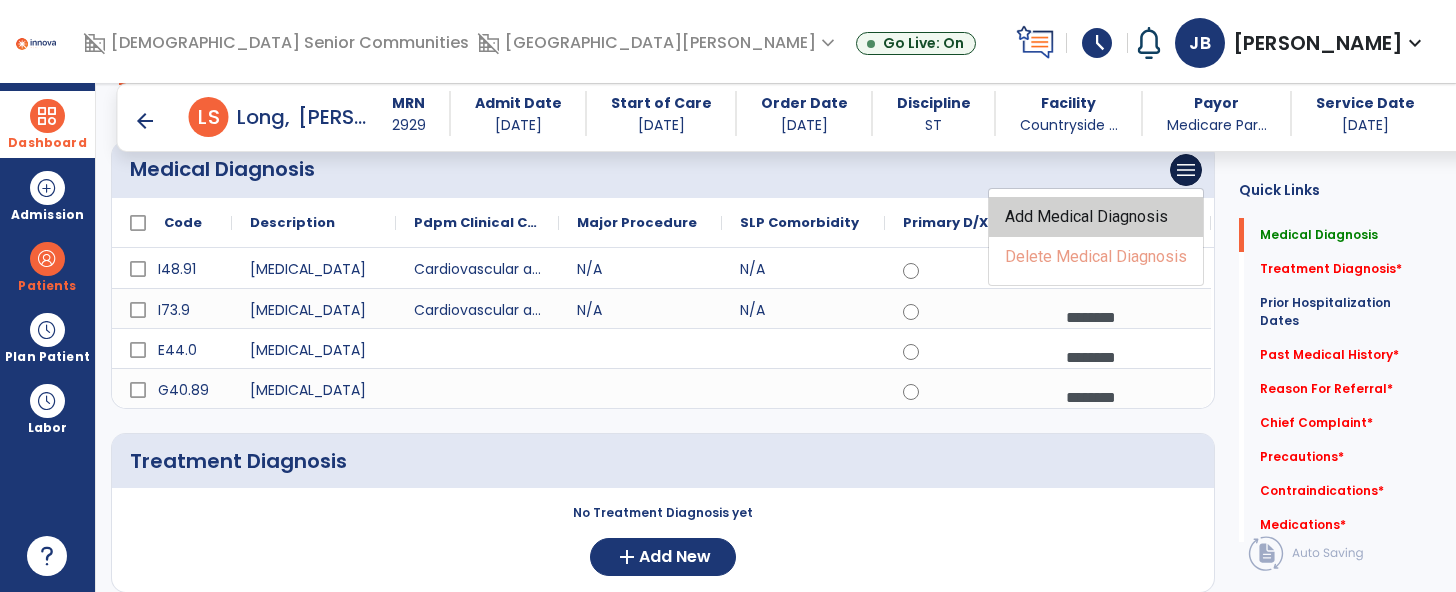 click on "Add Medical Diagnosis" 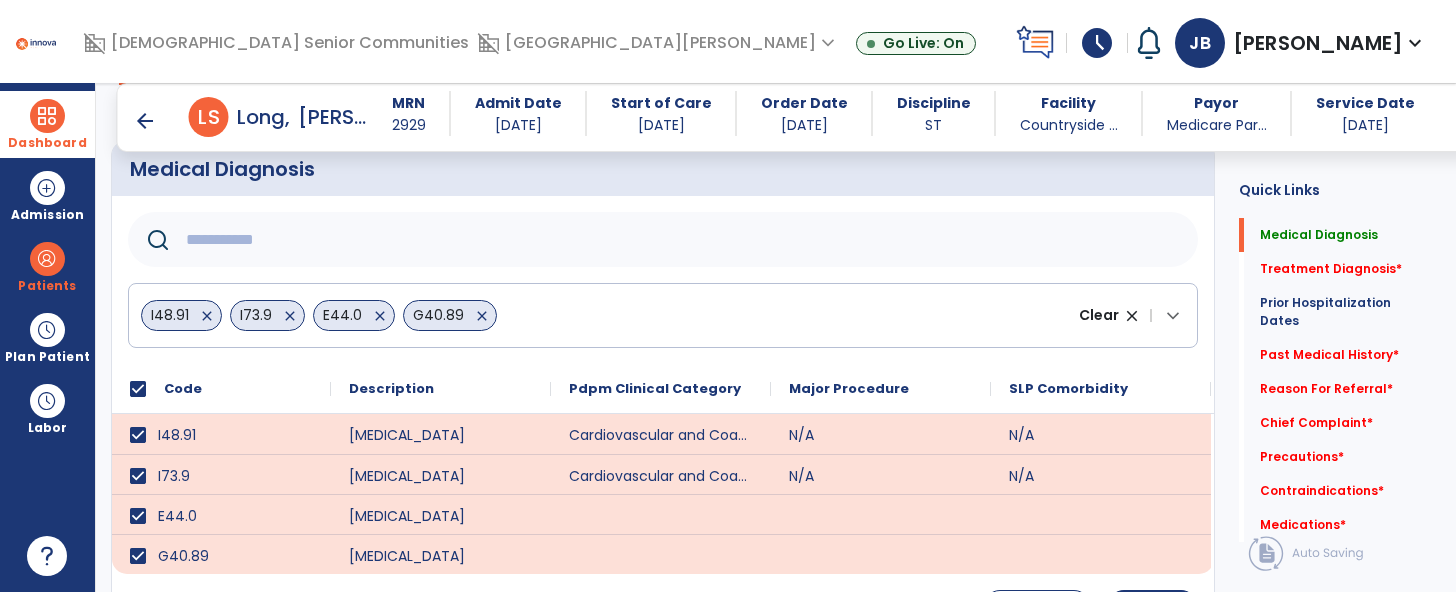 click 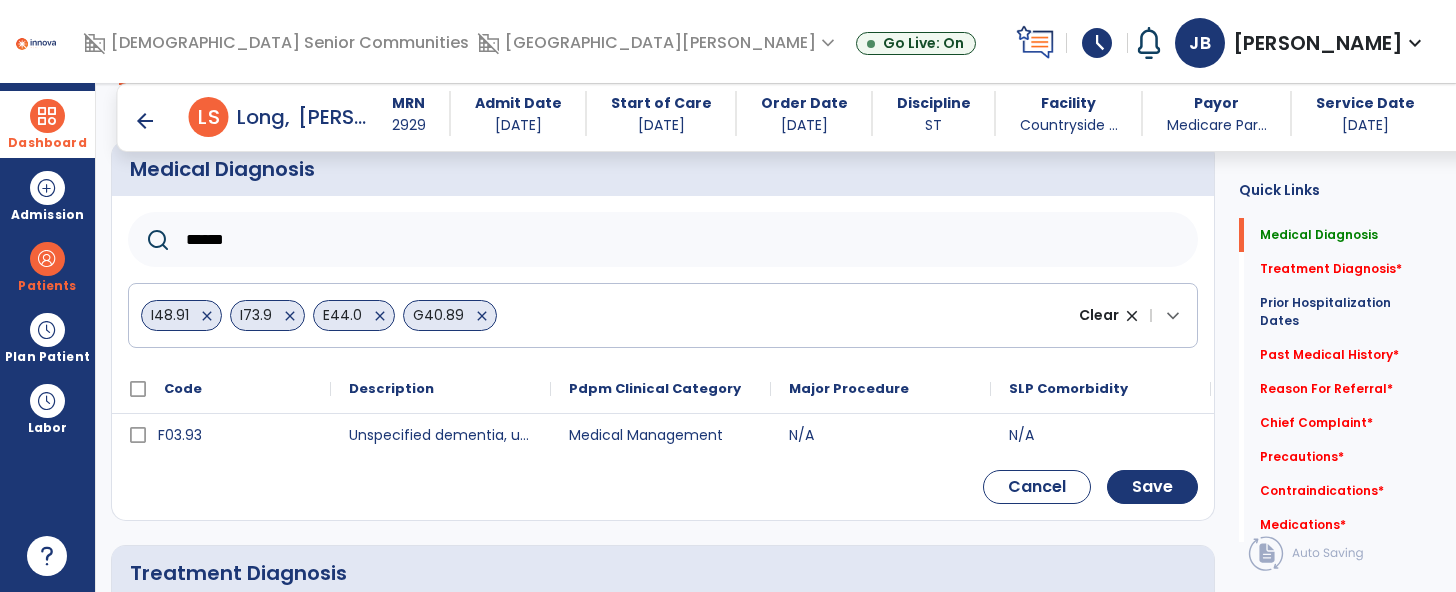 type on "******" 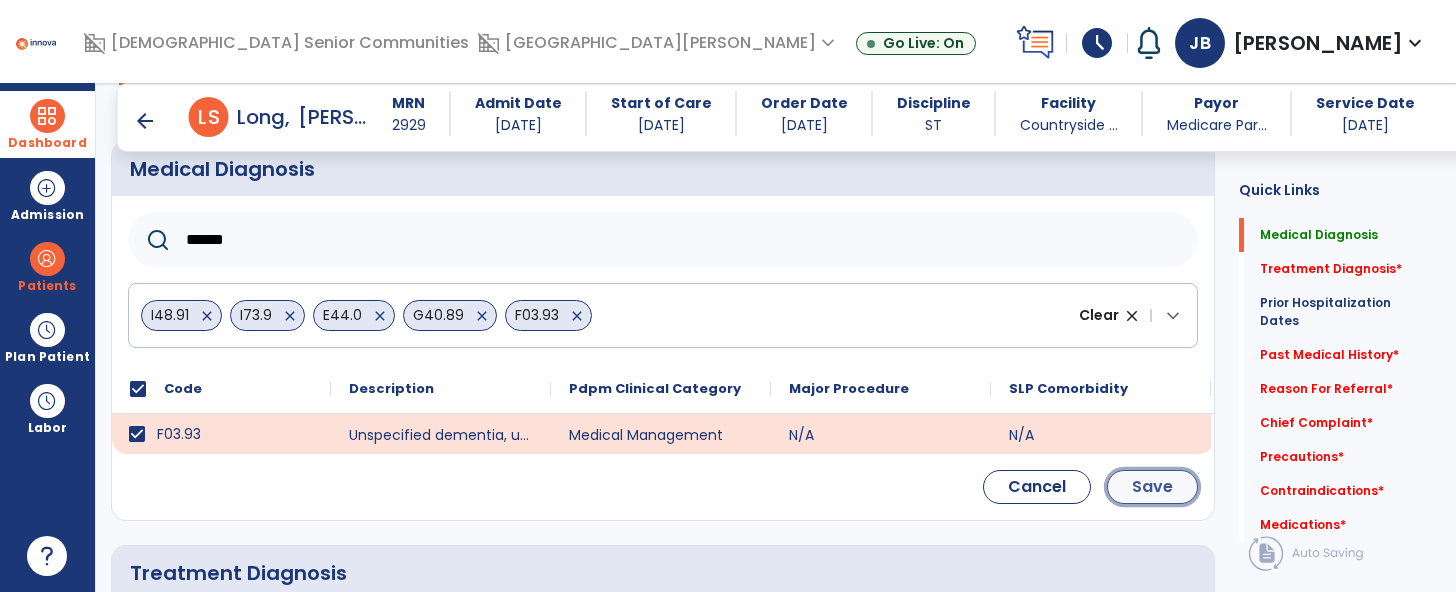 click on "Save" 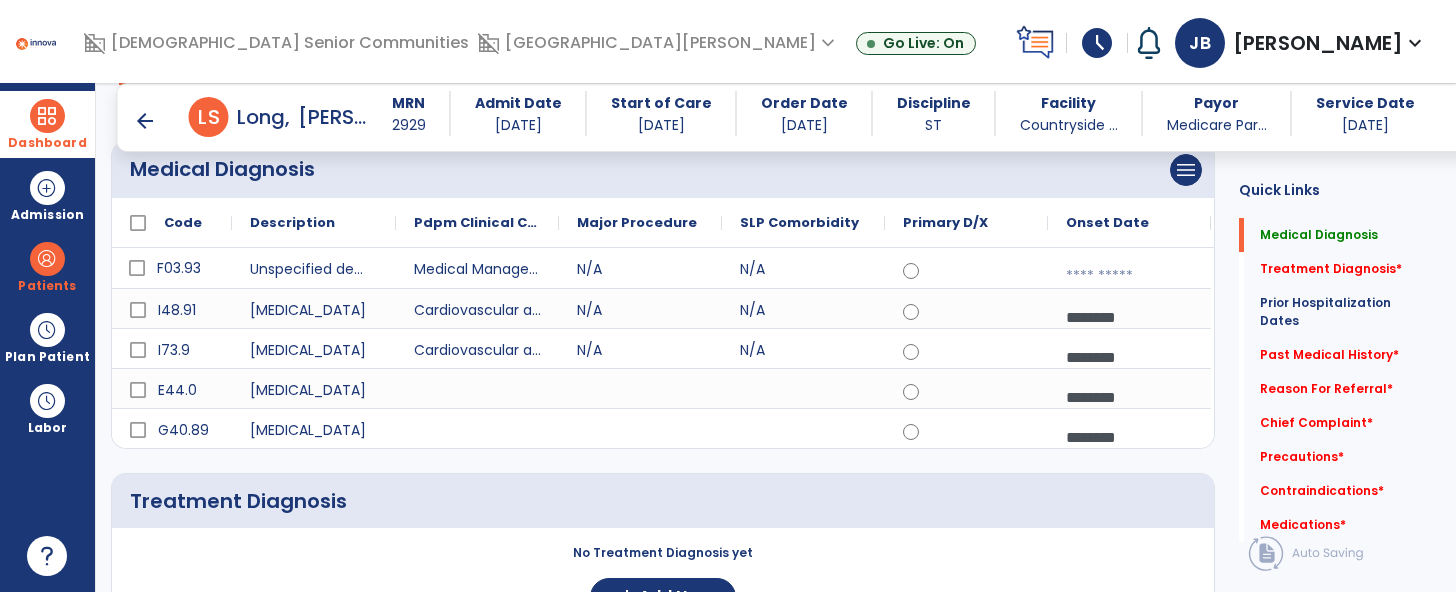click at bounding box center [1129, 276] 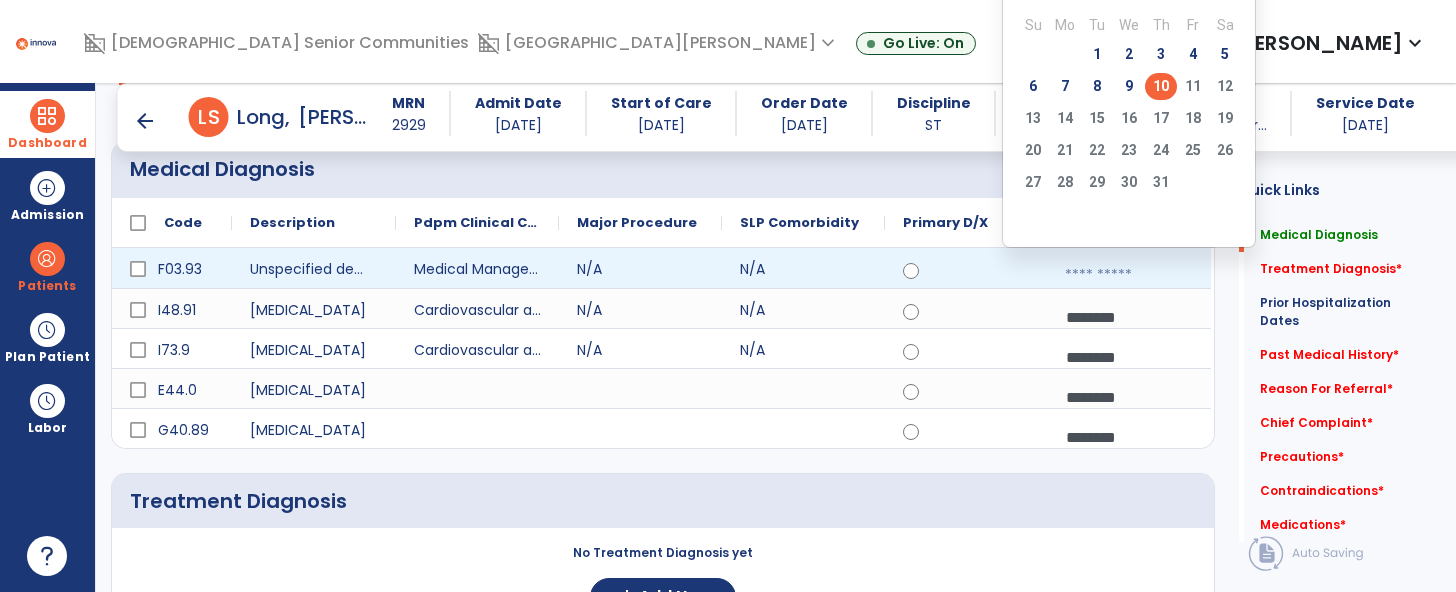 click on "10" 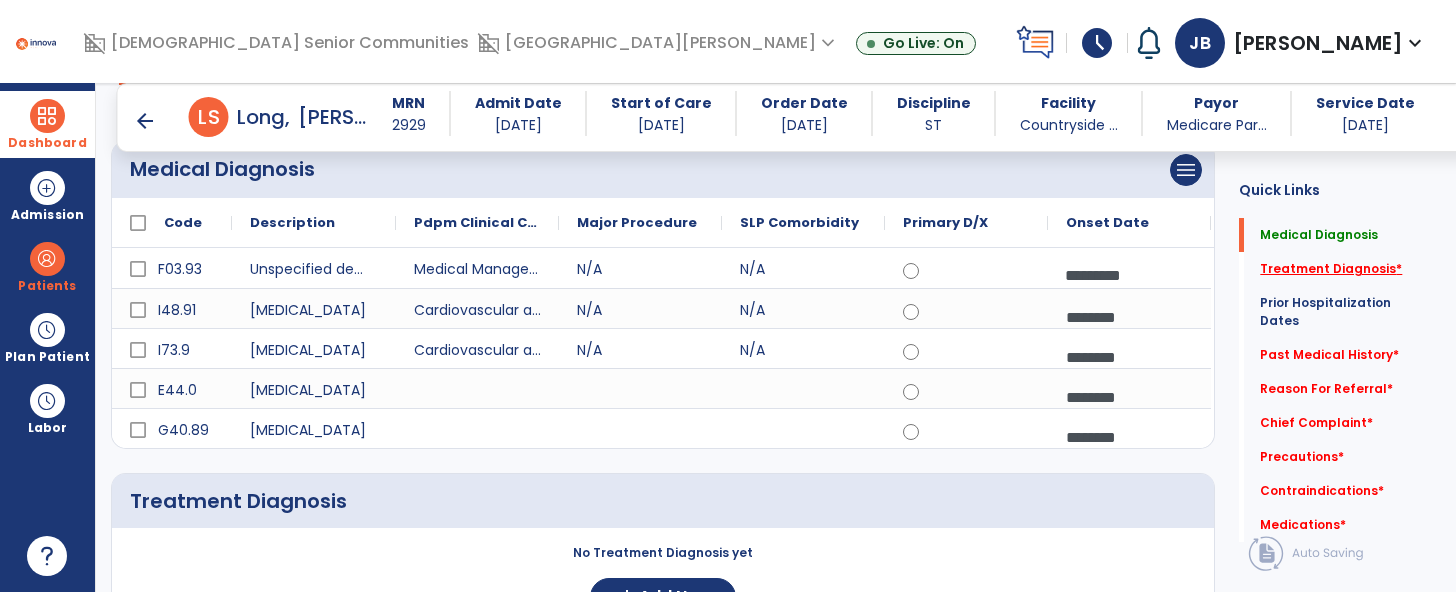 click on "Treatment Diagnosis   *" 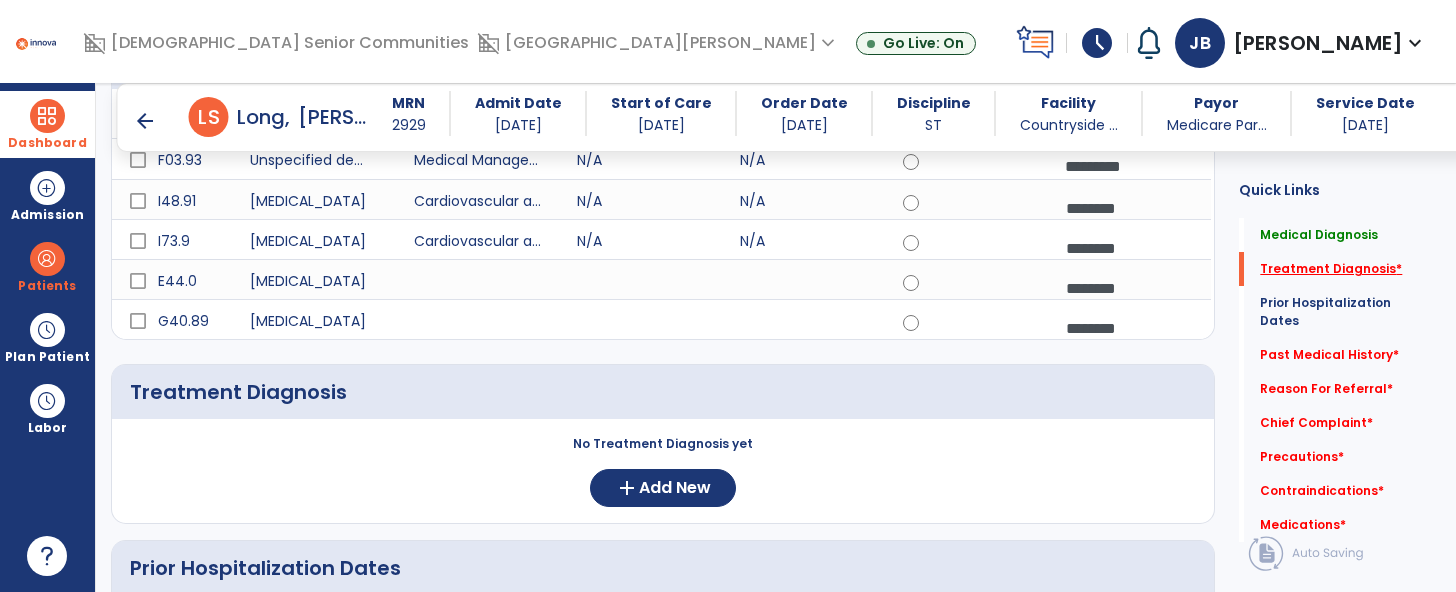 scroll, scrollTop: 577, scrollLeft: 0, axis: vertical 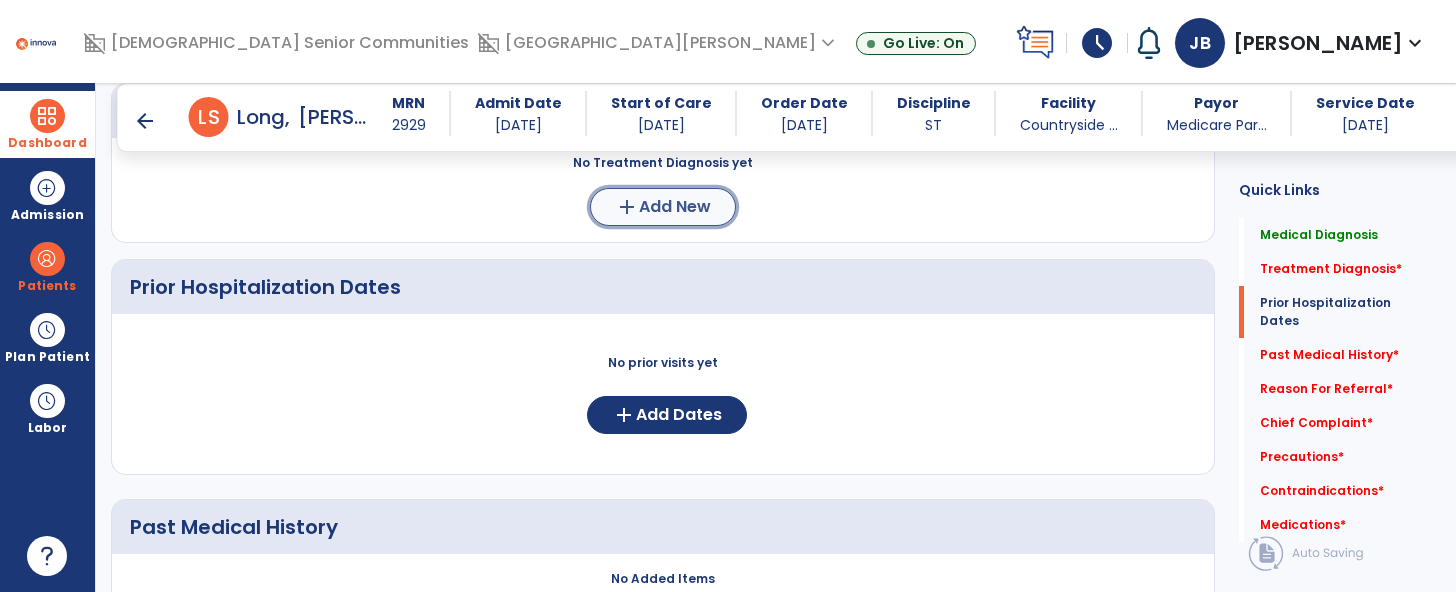 click on "Add New" 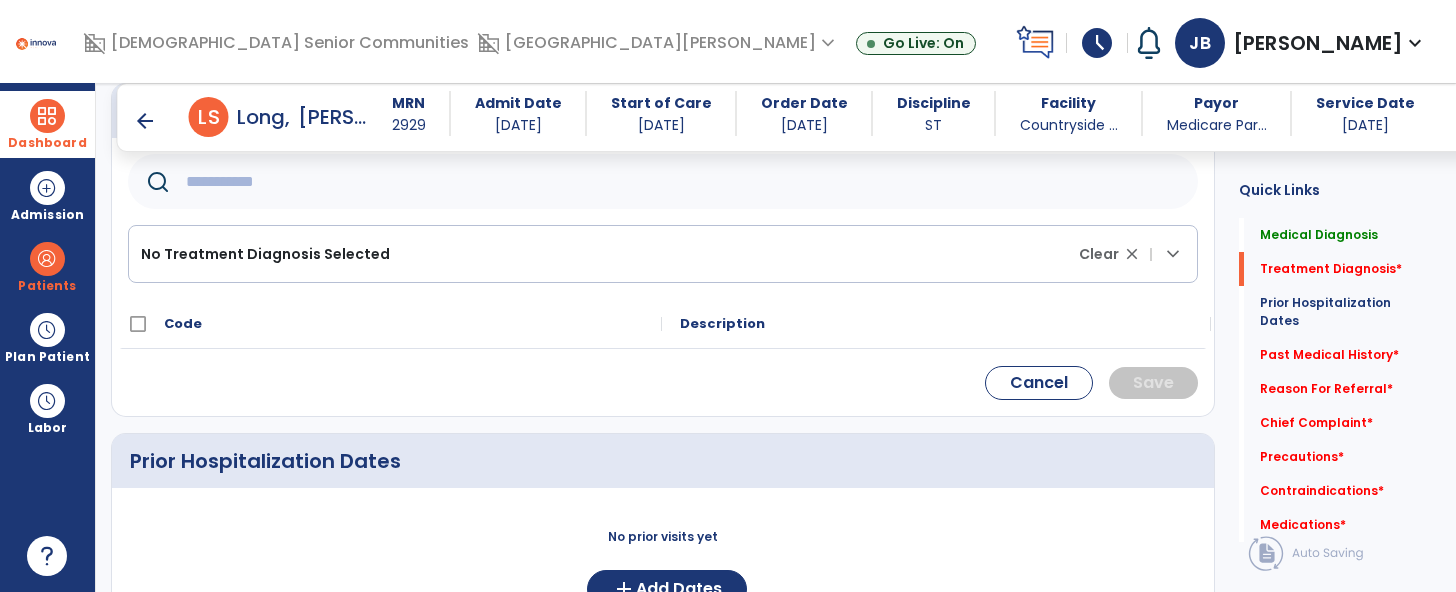 click 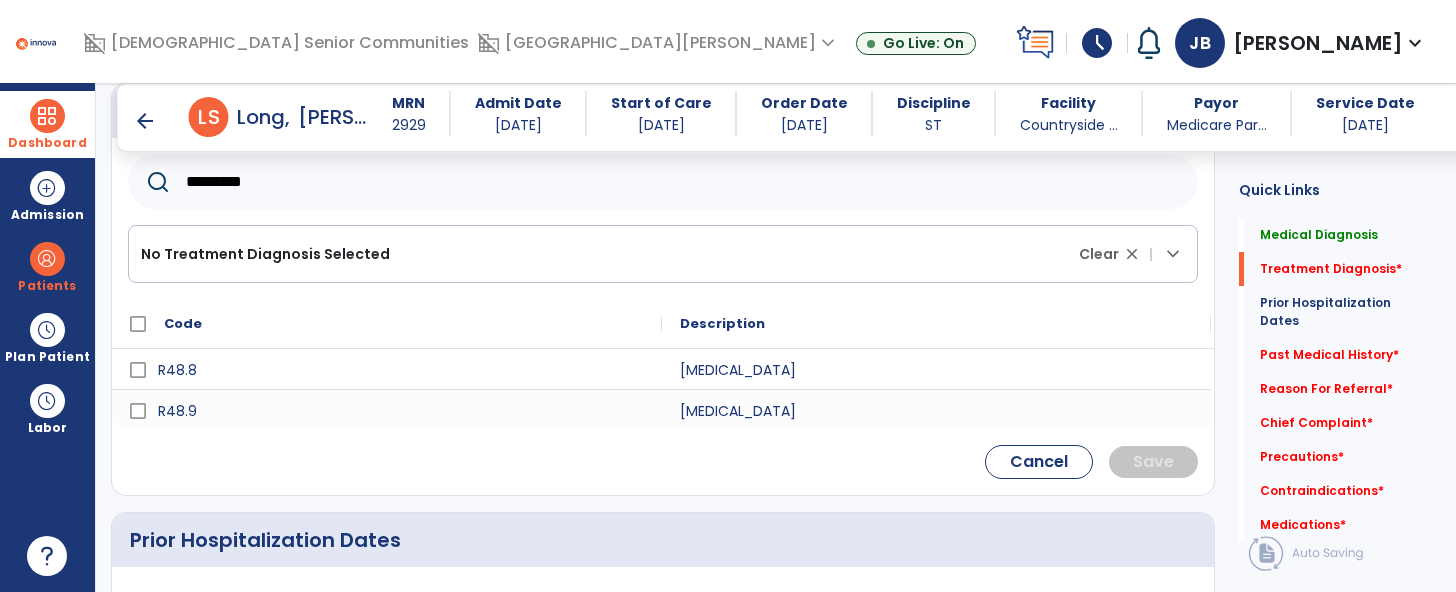 type on "********" 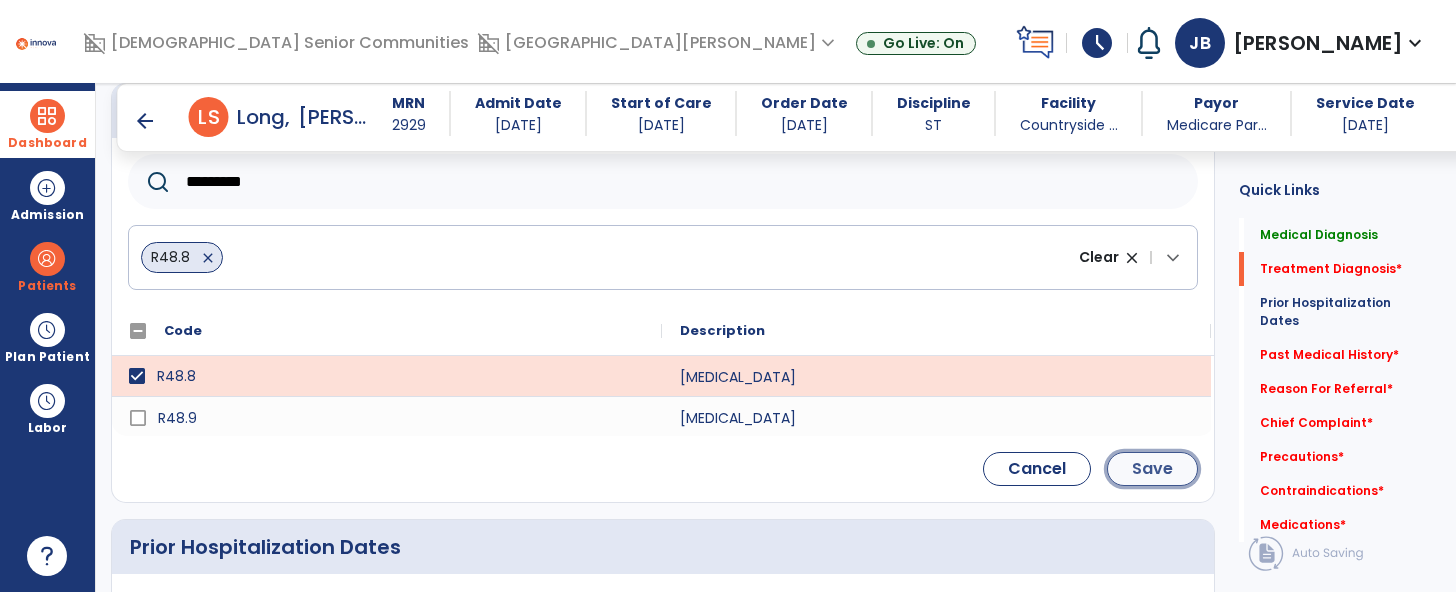 click on "Save" 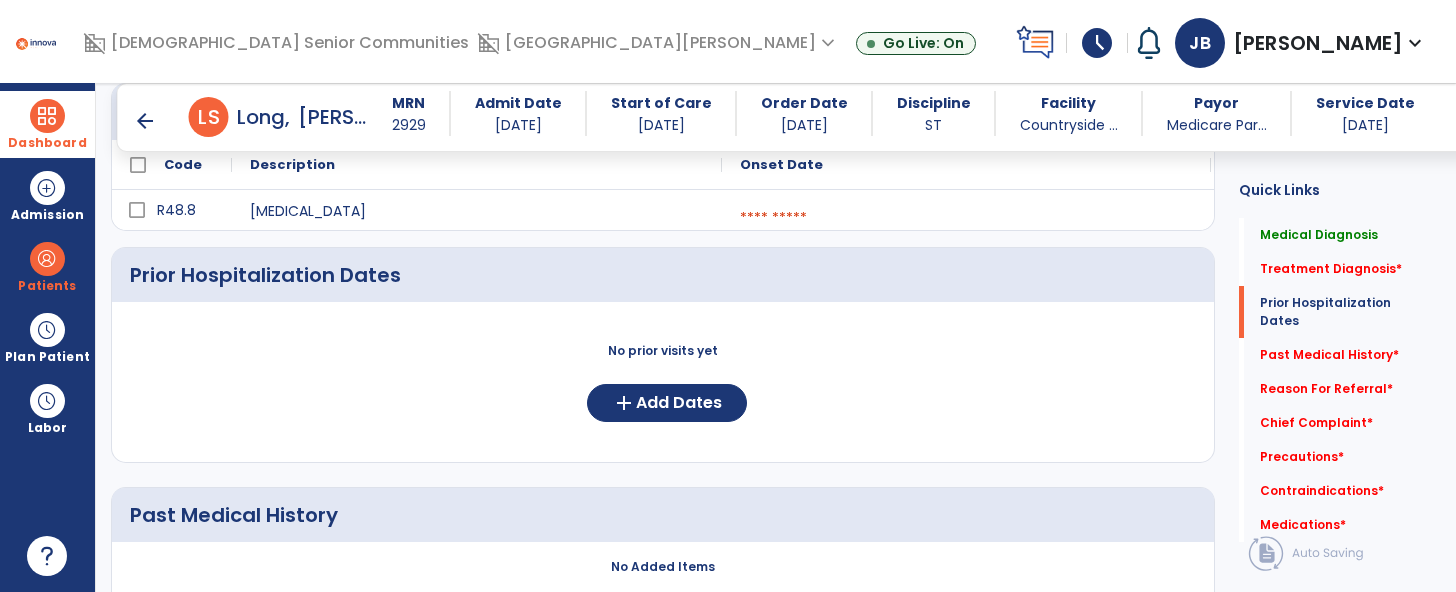 click at bounding box center [966, 218] 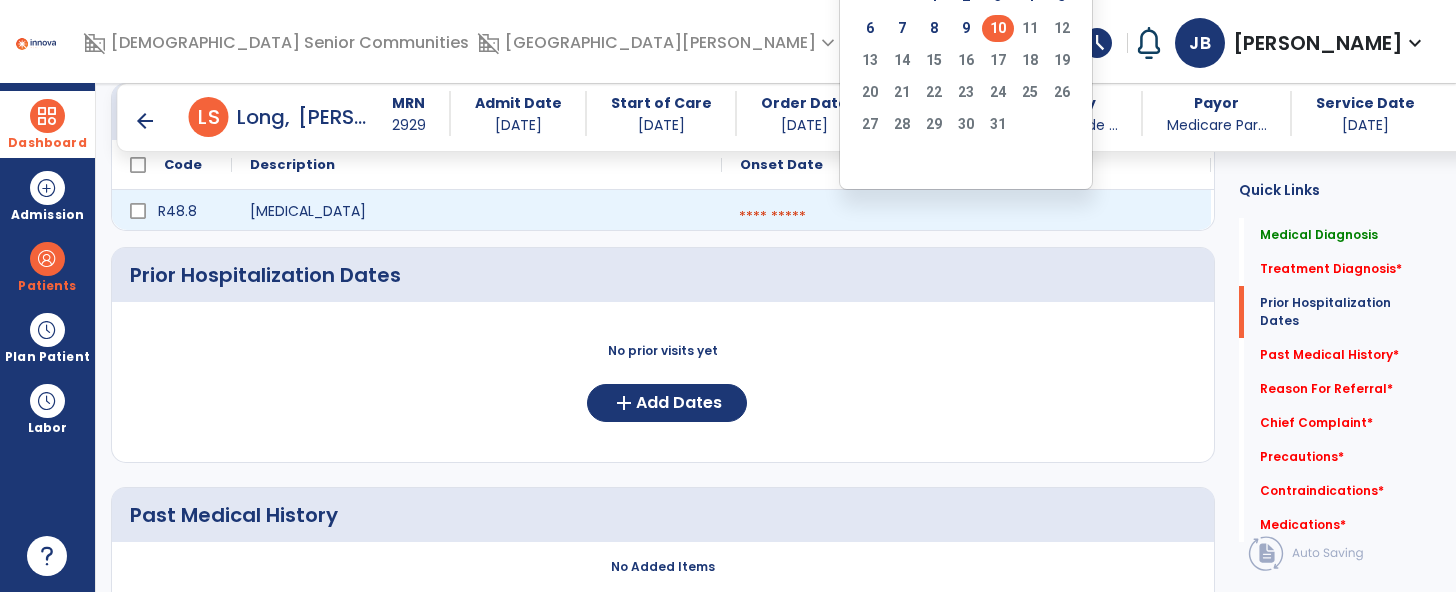 click on "10" 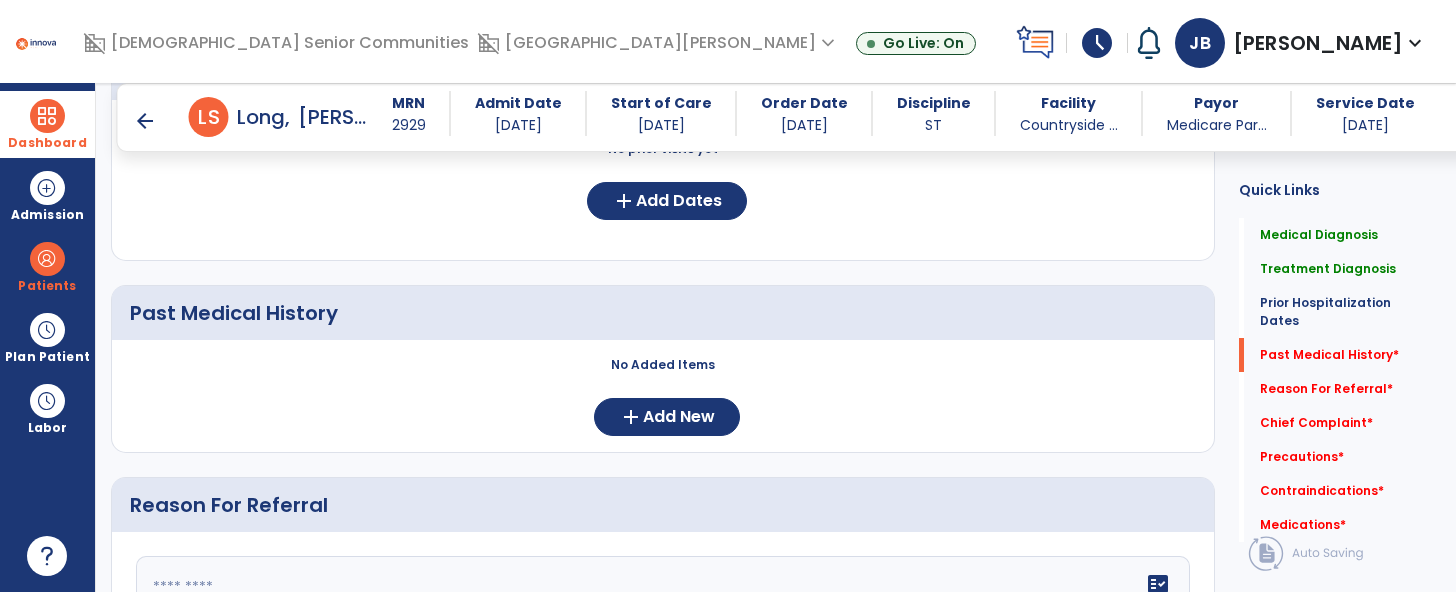 scroll, scrollTop: 788, scrollLeft: 0, axis: vertical 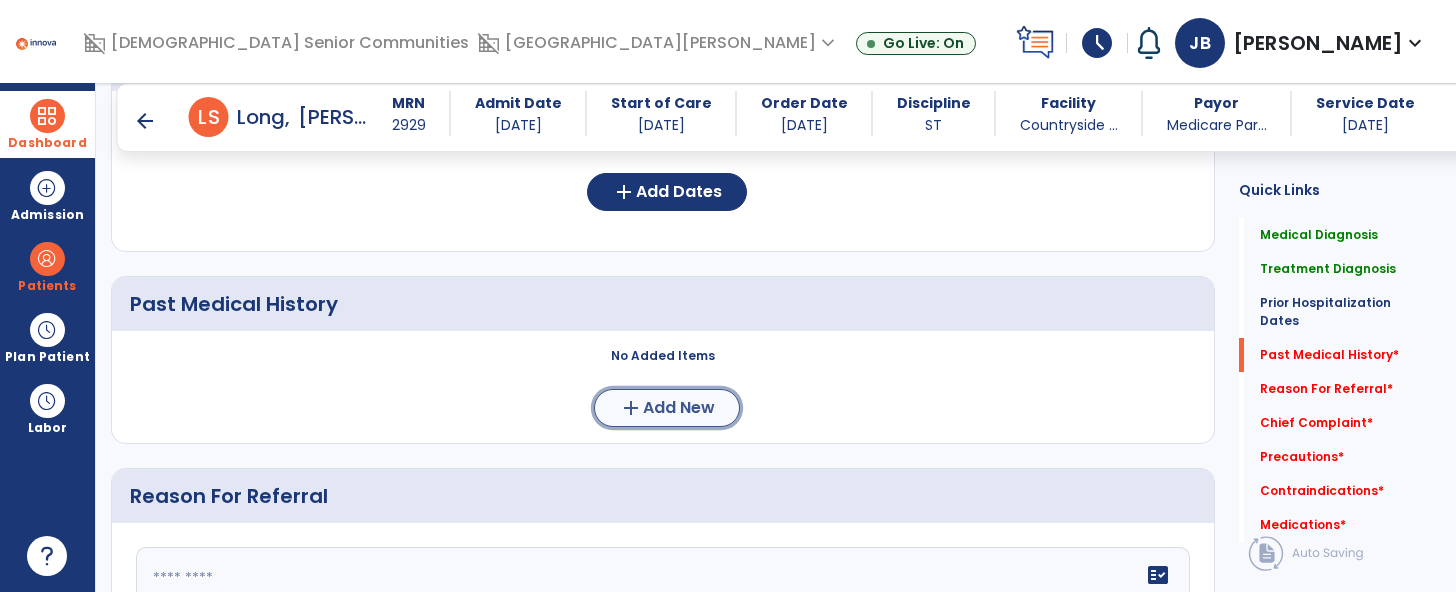 click on "Add New" 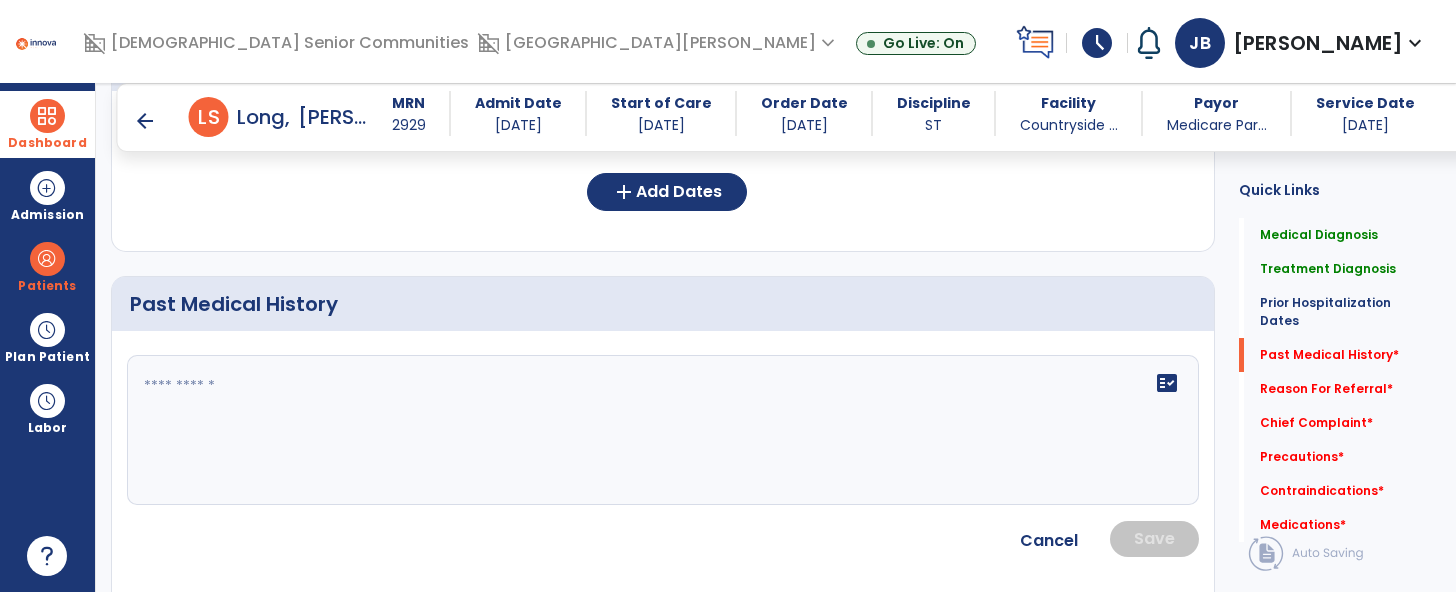 click on "fact_check" 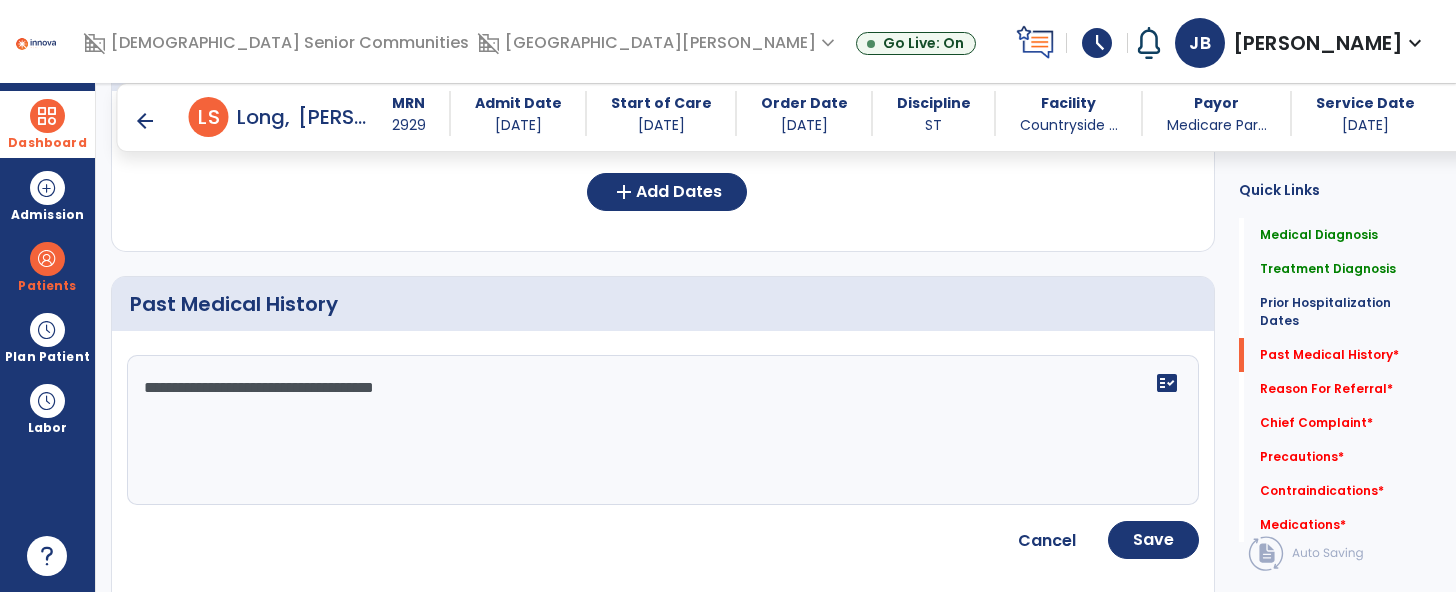 type on "**********" 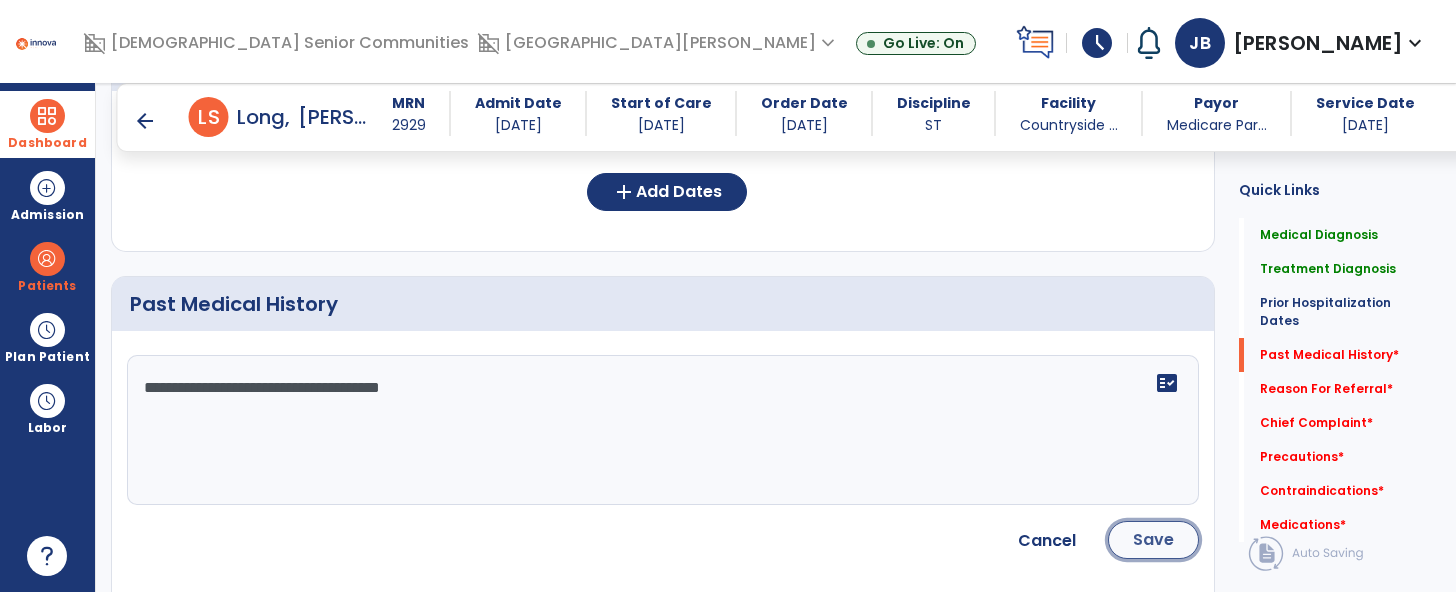 click on "Save" 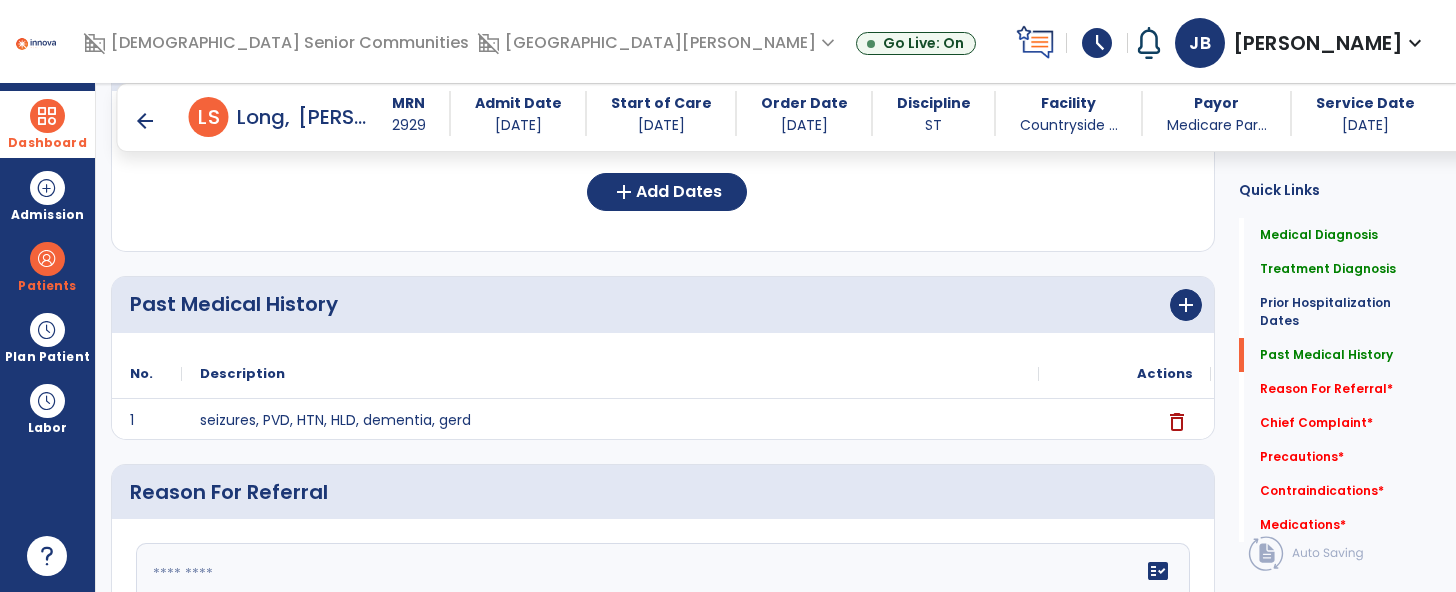 scroll, scrollTop: 948, scrollLeft: 0, axis: vertical 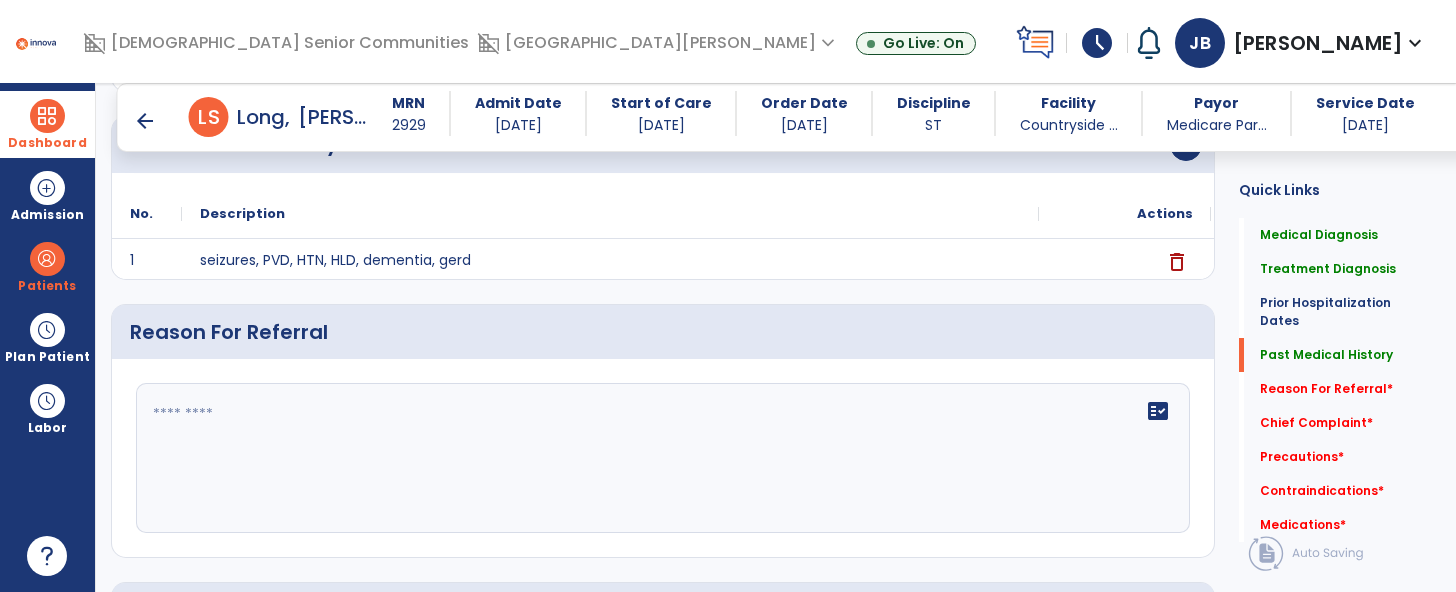 click on "fact_check" 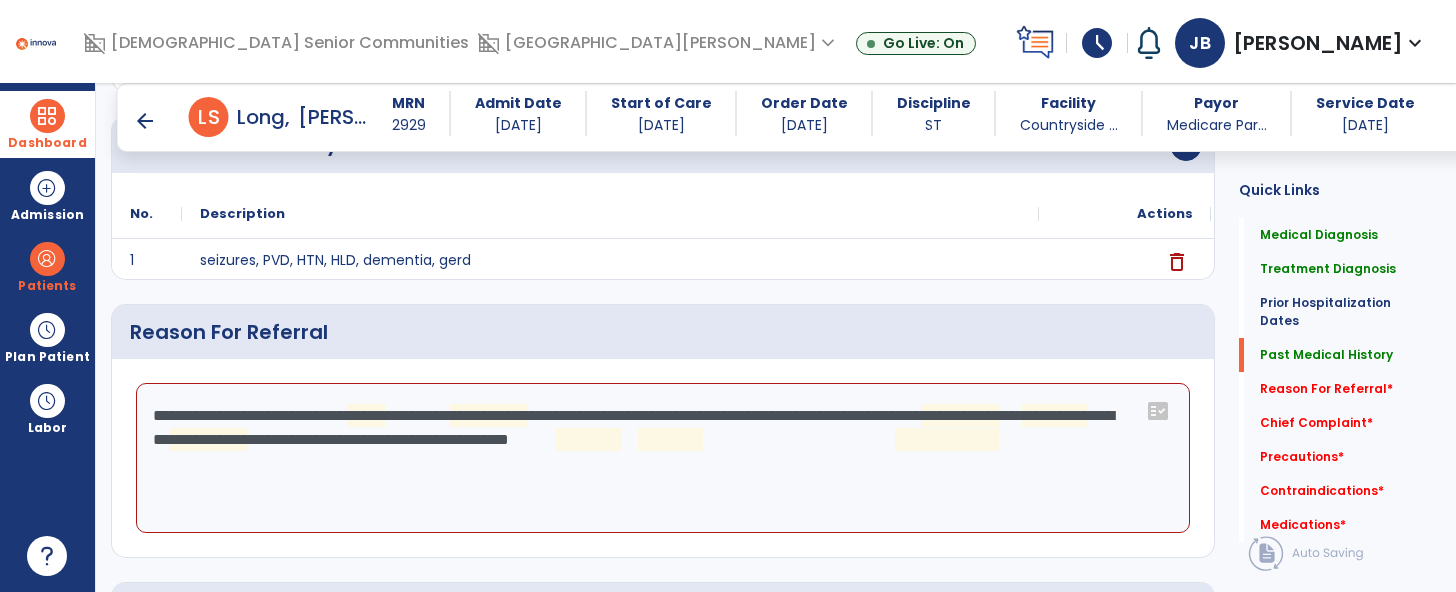 click on "**********" 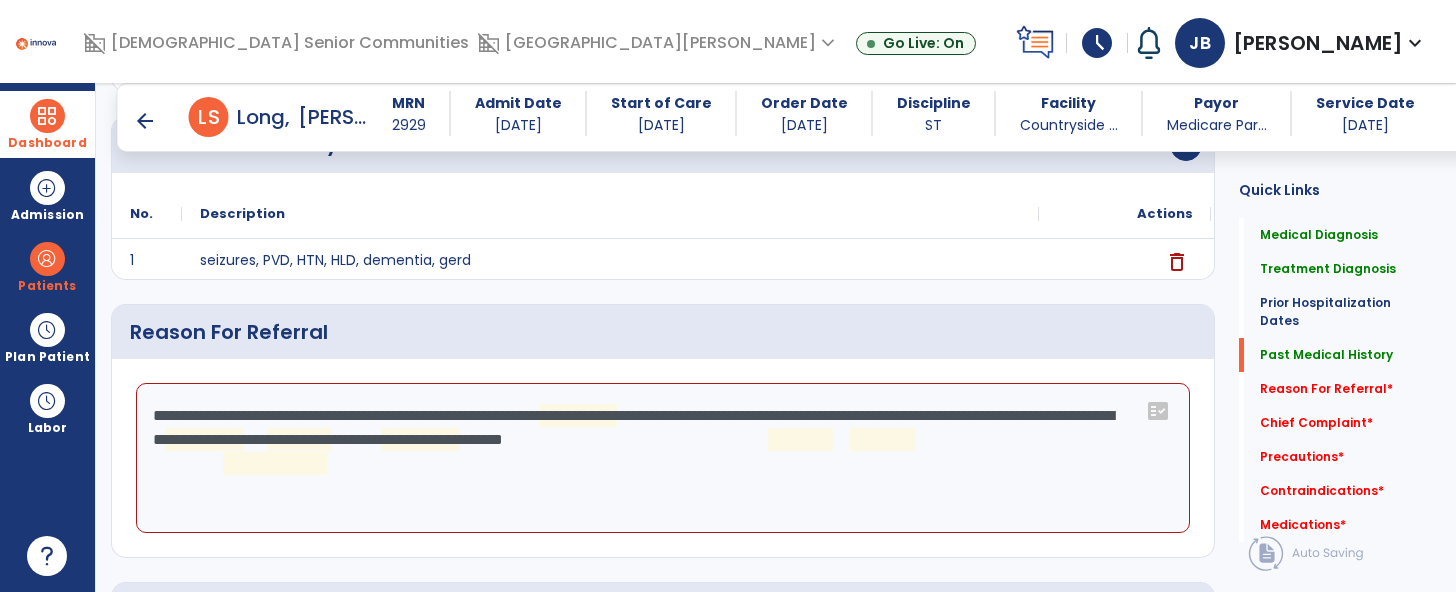 click on "**********" 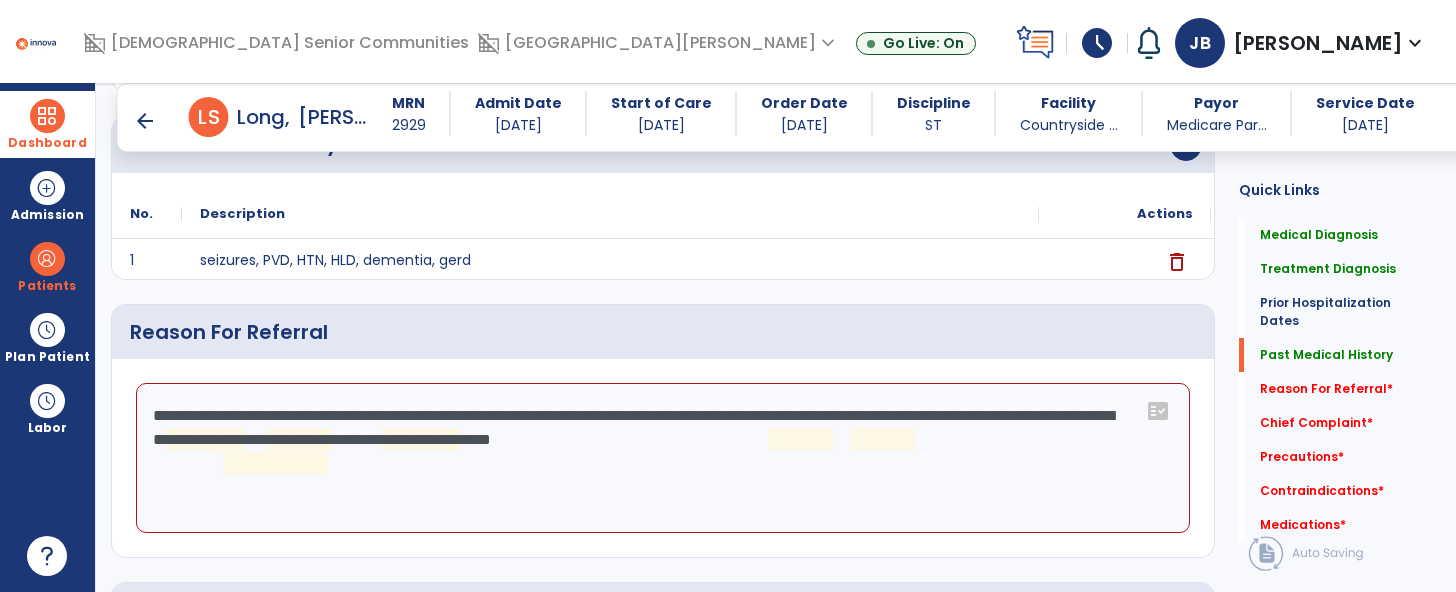 click on "**********" 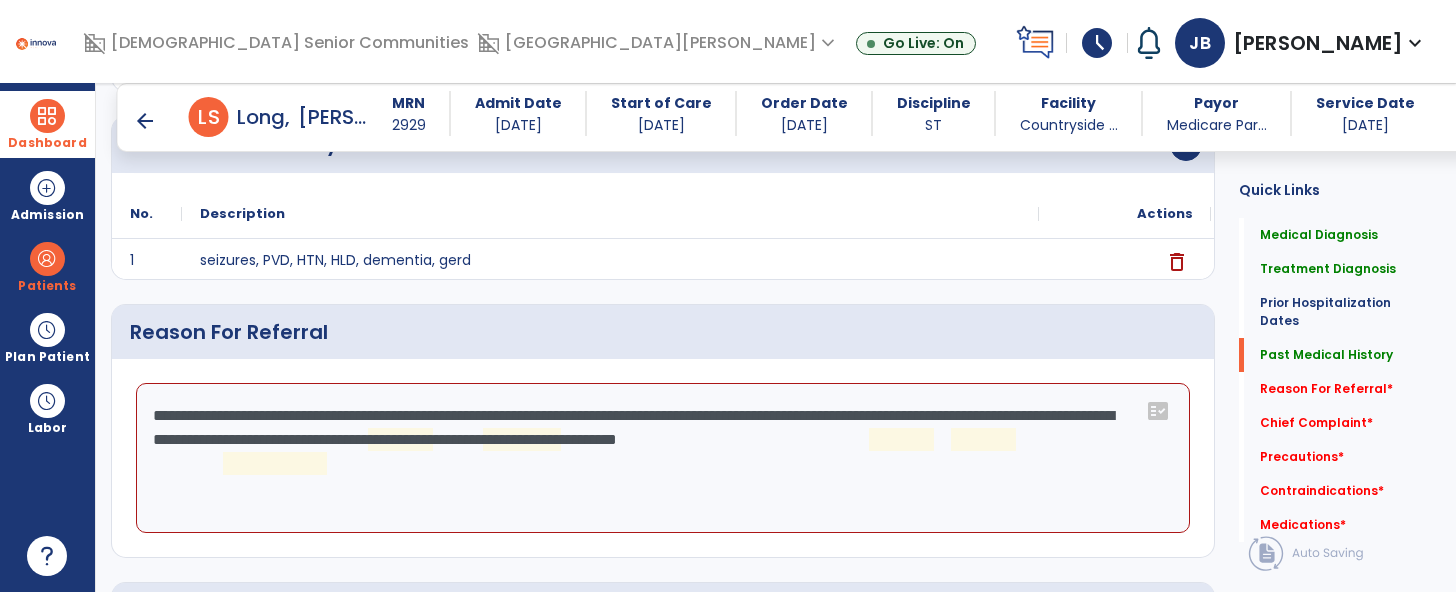 click on "**********" 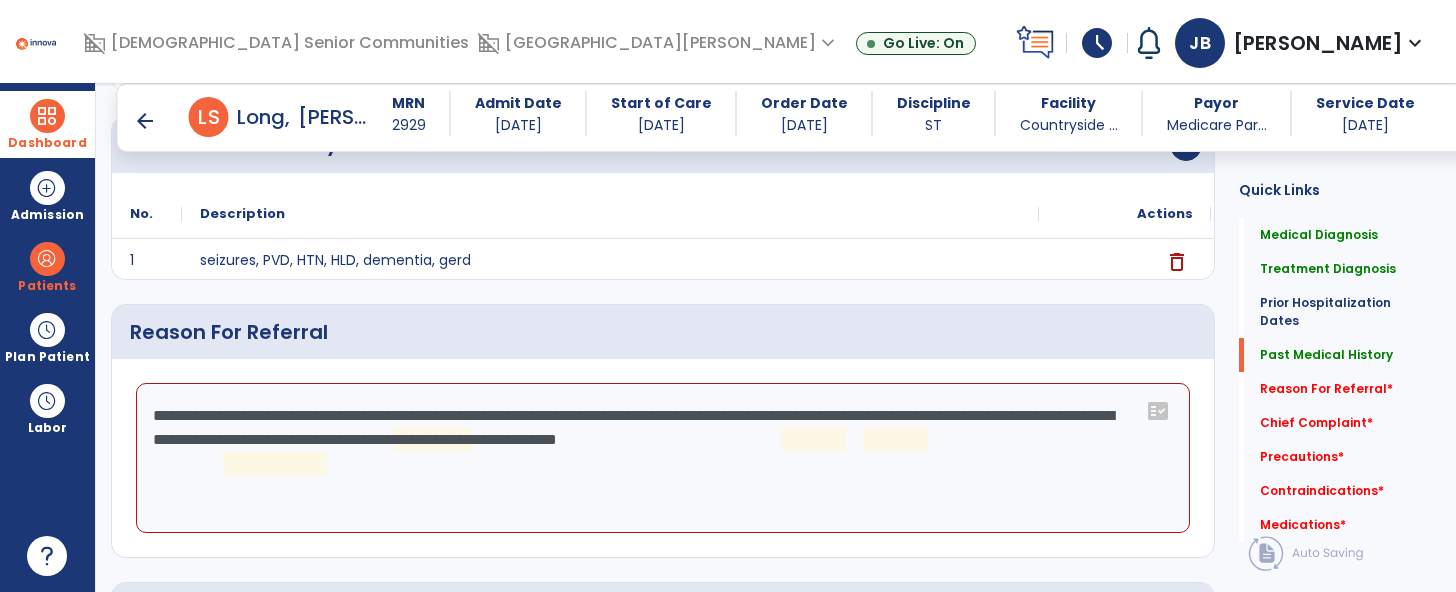 click on "**********" 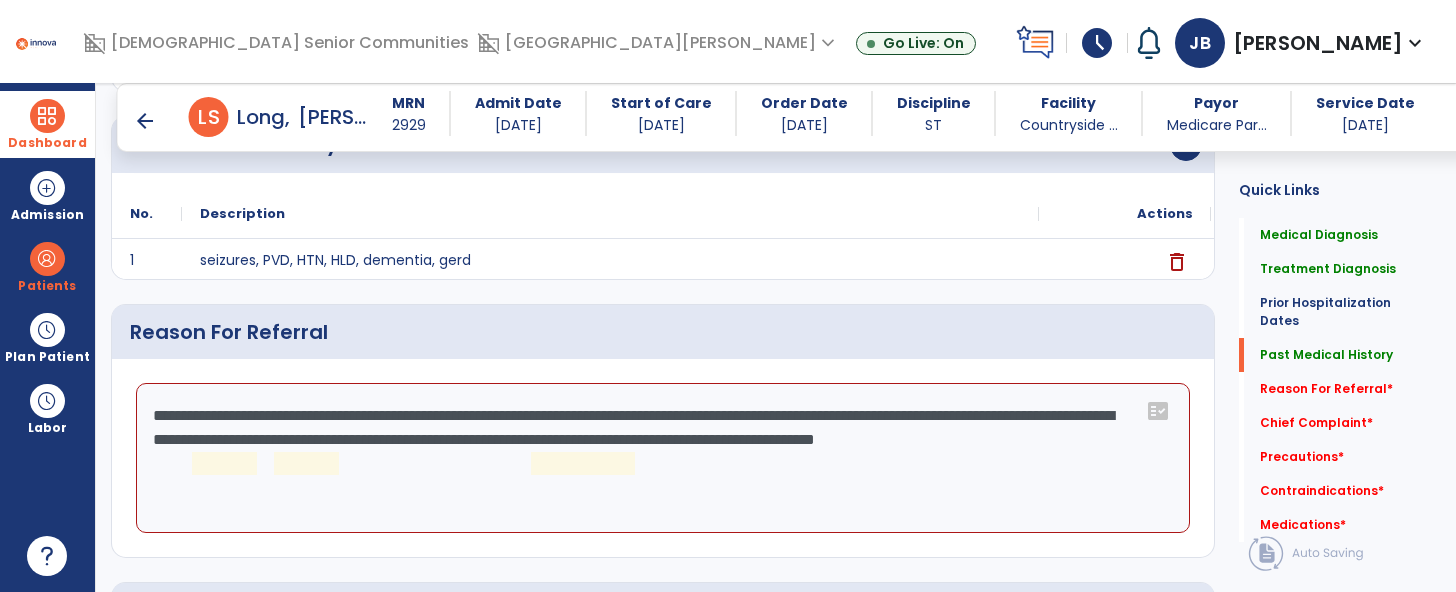 drag, startPoint x: 544, startPoint y: 497, endPoint x: 585, endPoint y: 432, distance: 76.8505 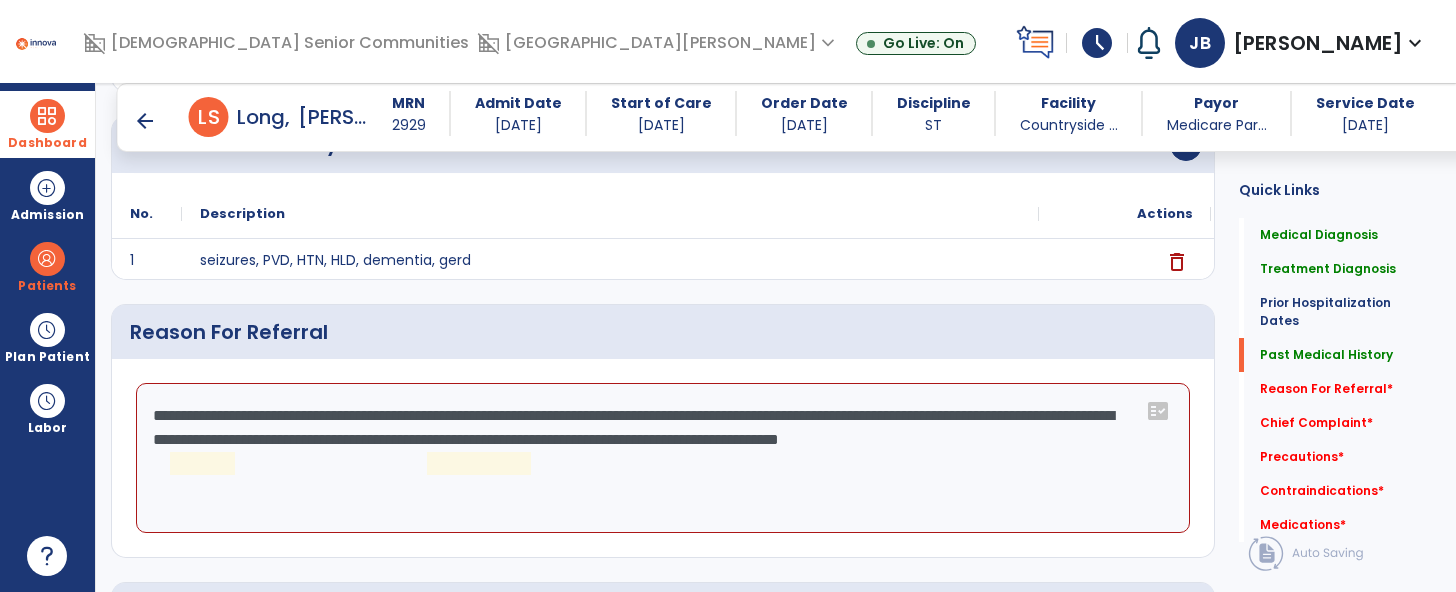 click on "**********" 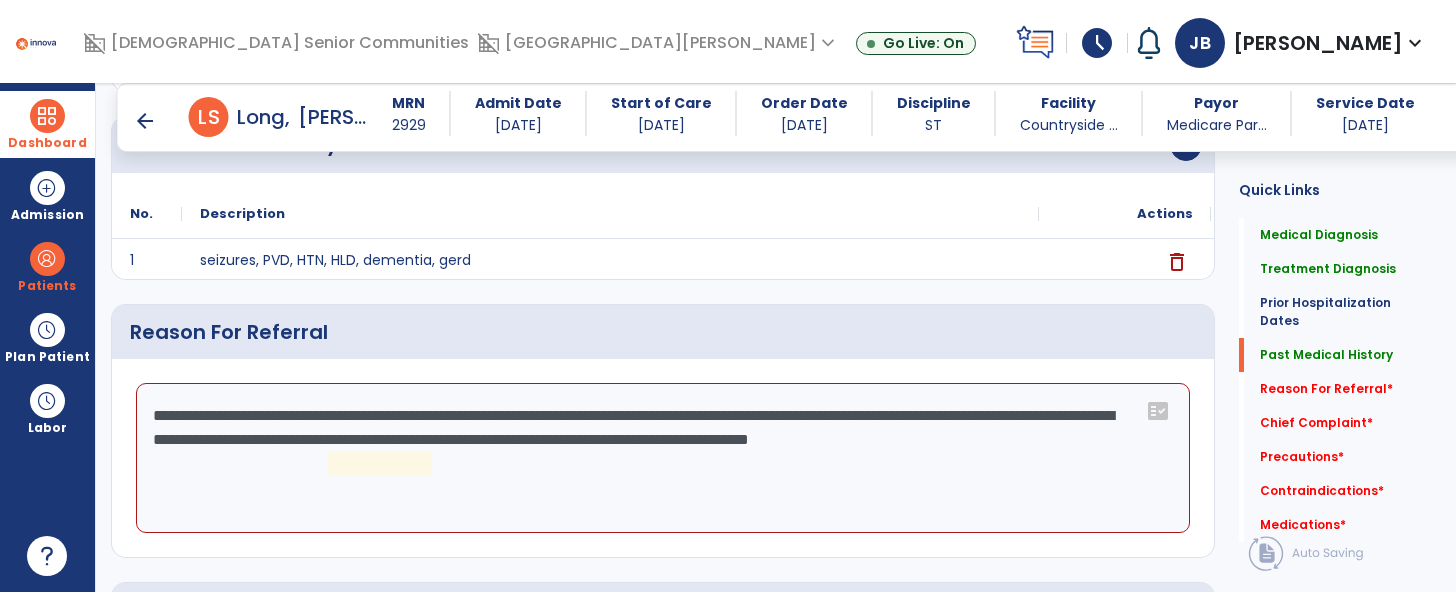 click on "**********" 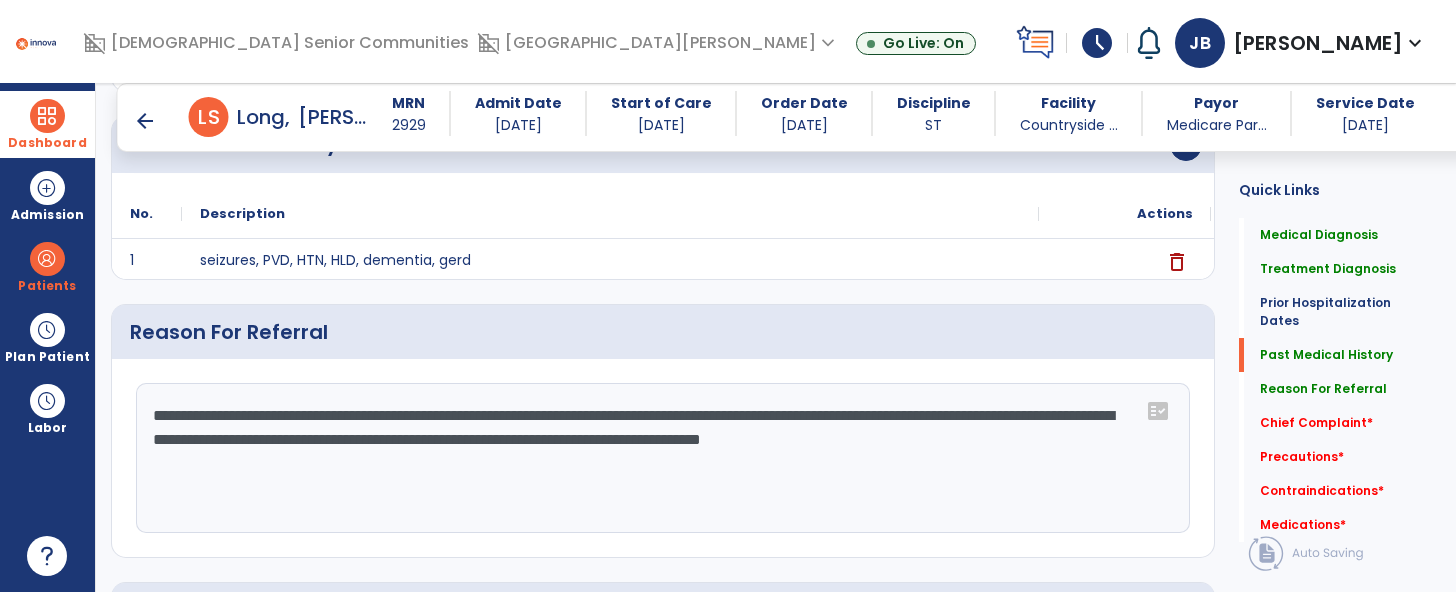 drag, startPoint x: 1146, startPoint y: 451, endPoint x: 599, endPoint y: 443, distance: 547.0585 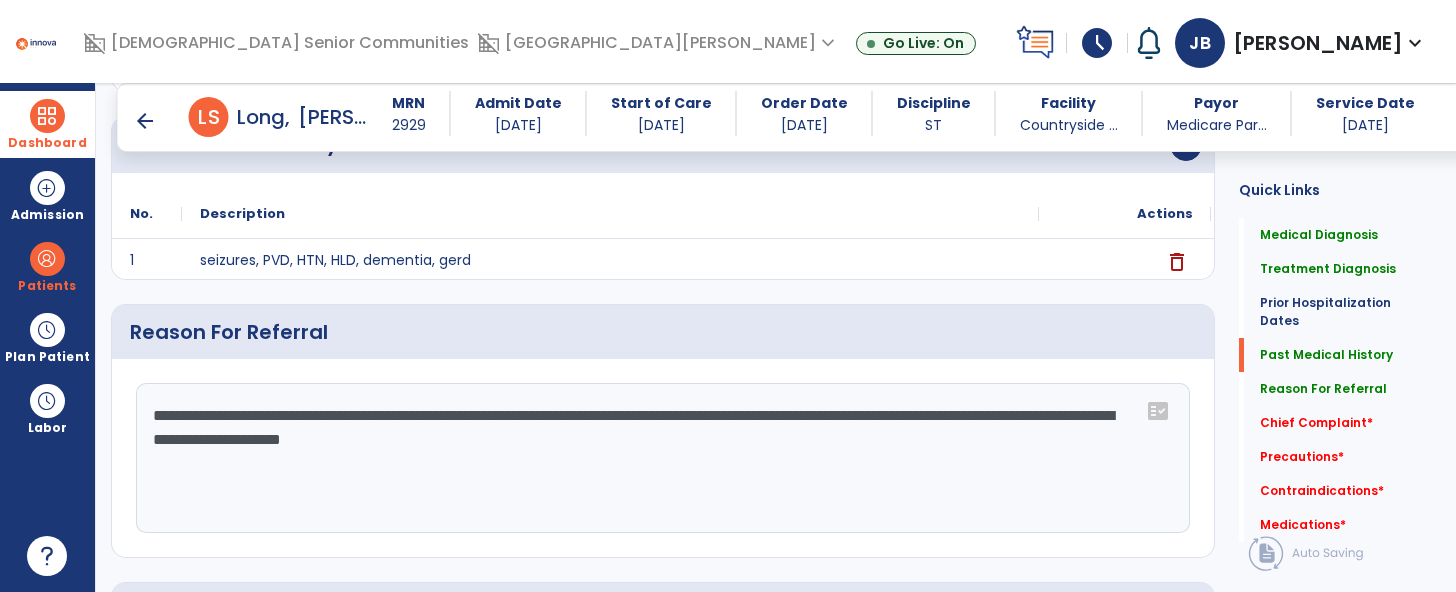 click on "**********" 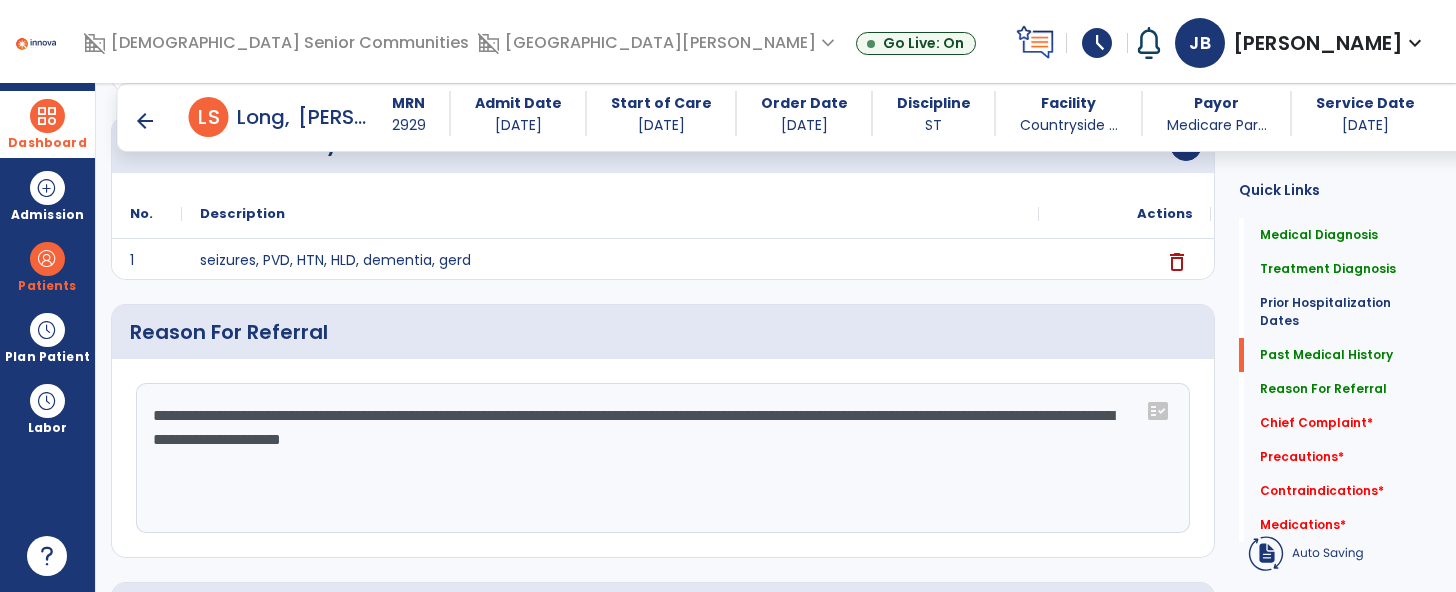 click on "**********" 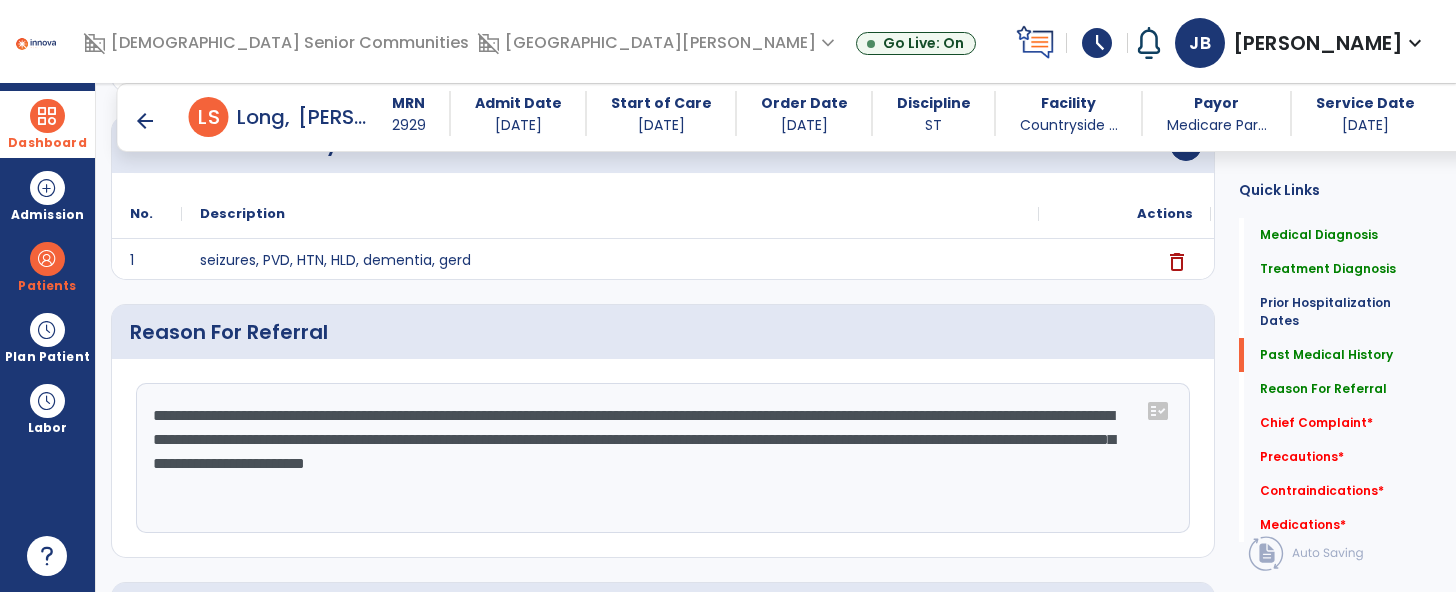 click on "**********" 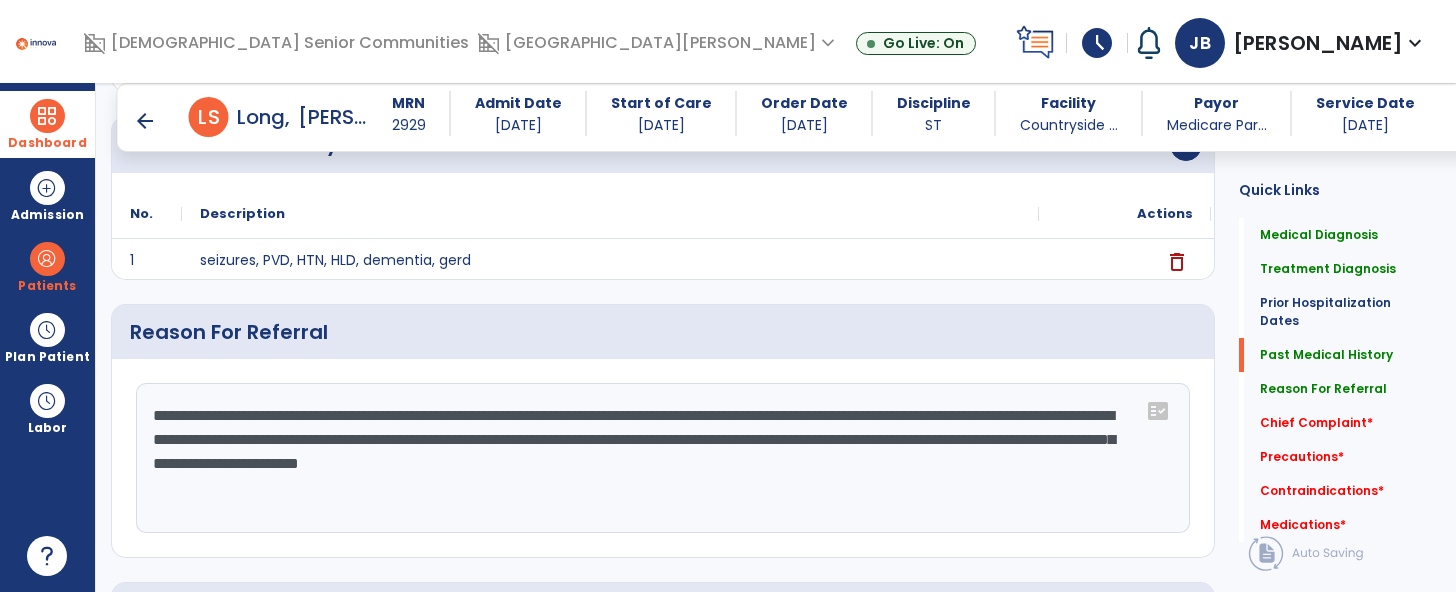 click on "**********" 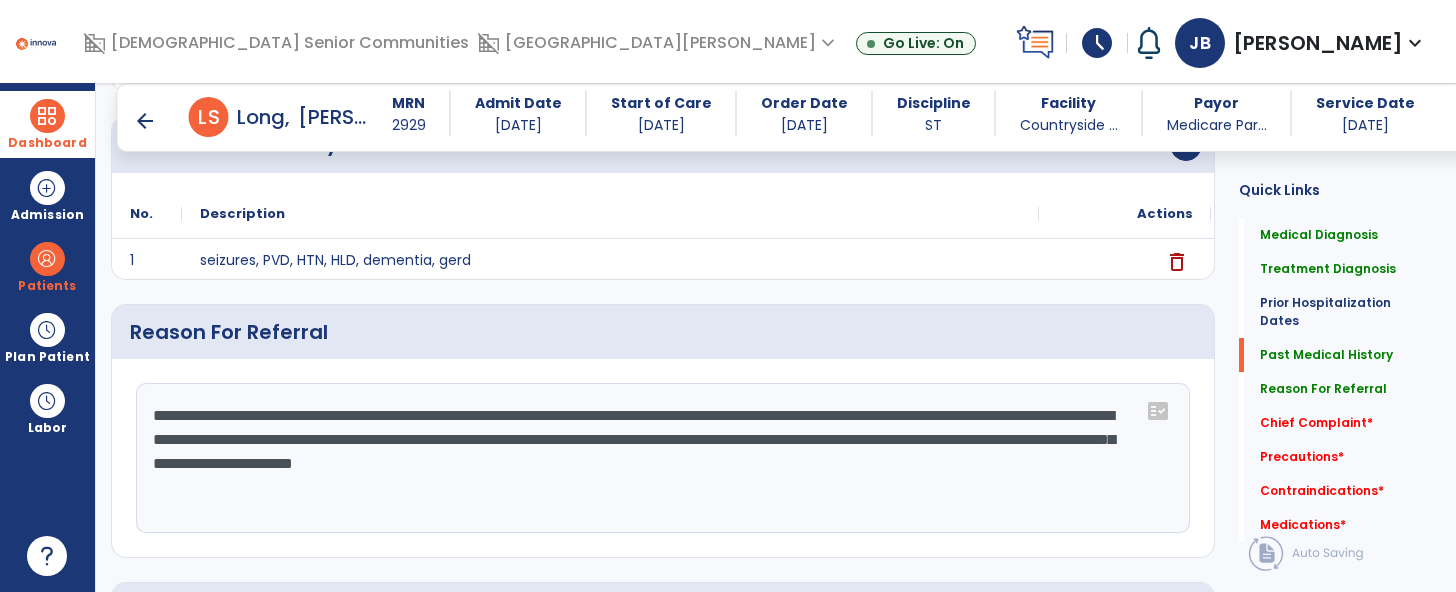 click on "**********" 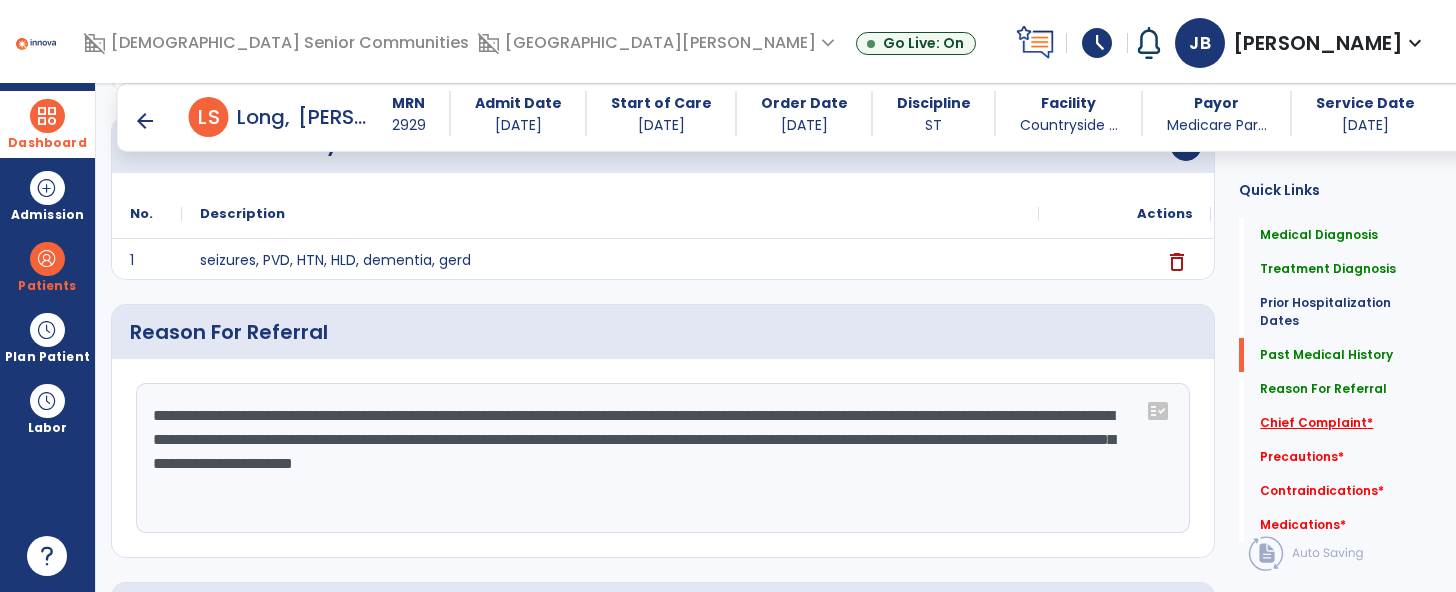 type on "**********" 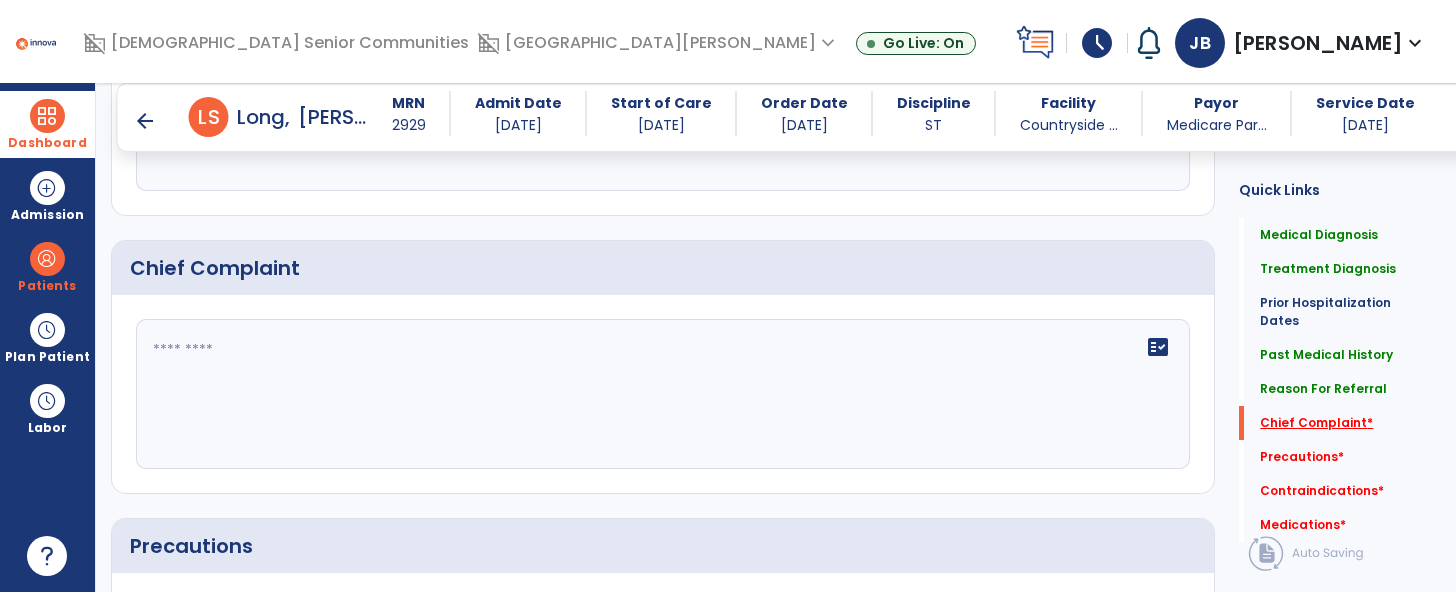 scroll, scrollTop: 1320, scrollLeft: 0, axis: vertical 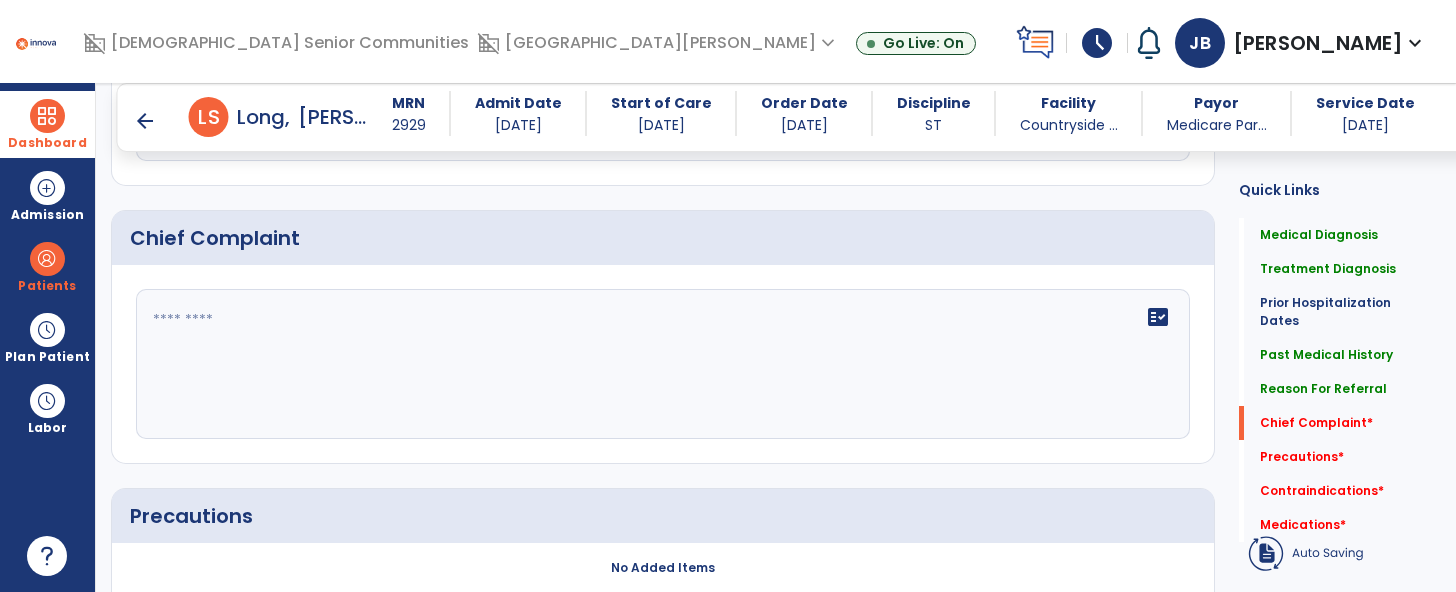 click on "fact_check" 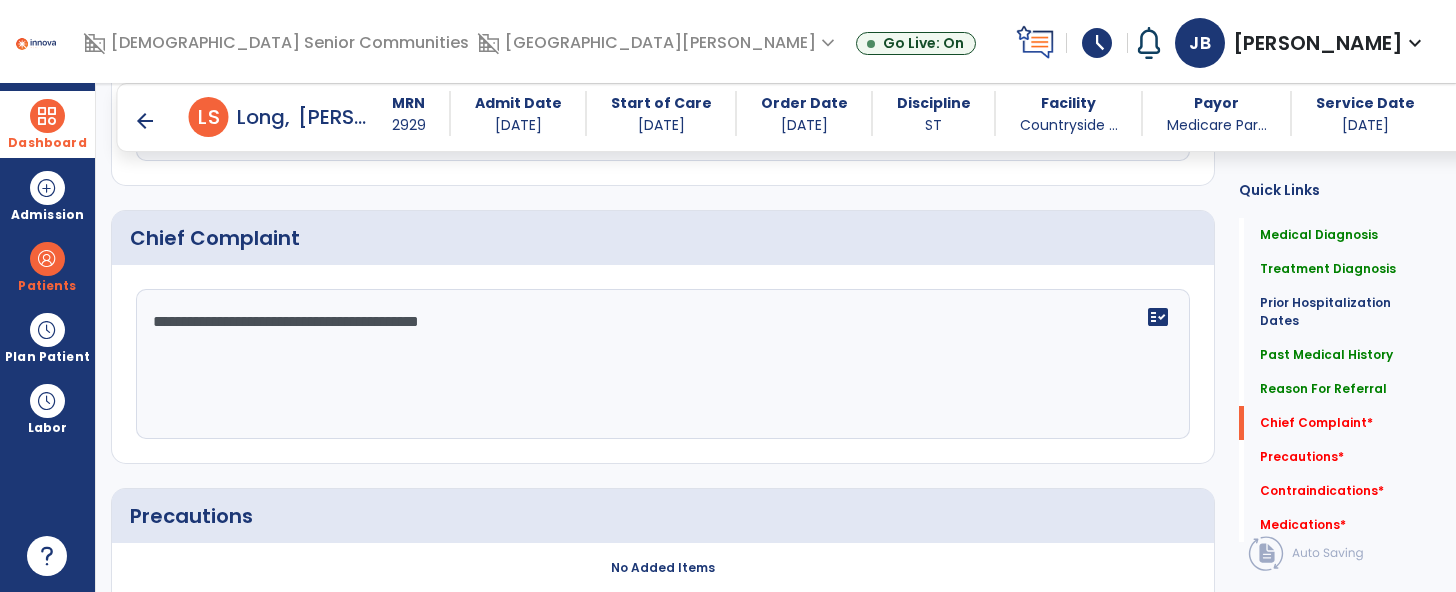 click on "**********" 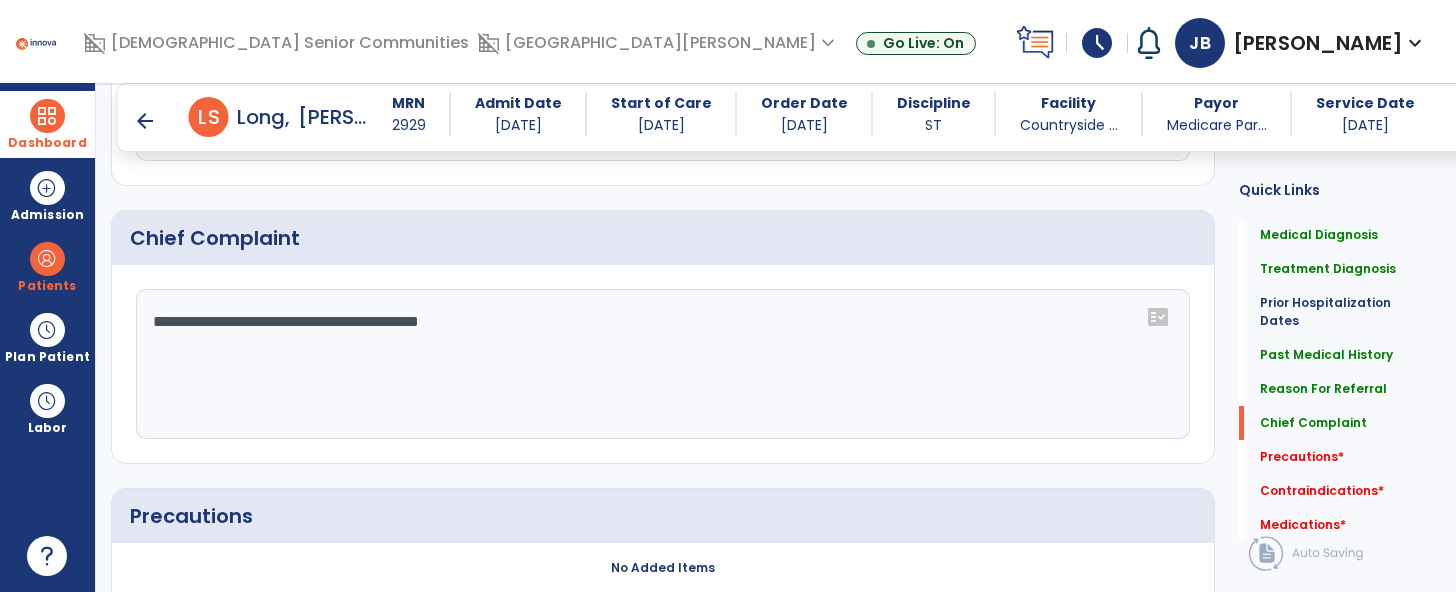 click on "**********" 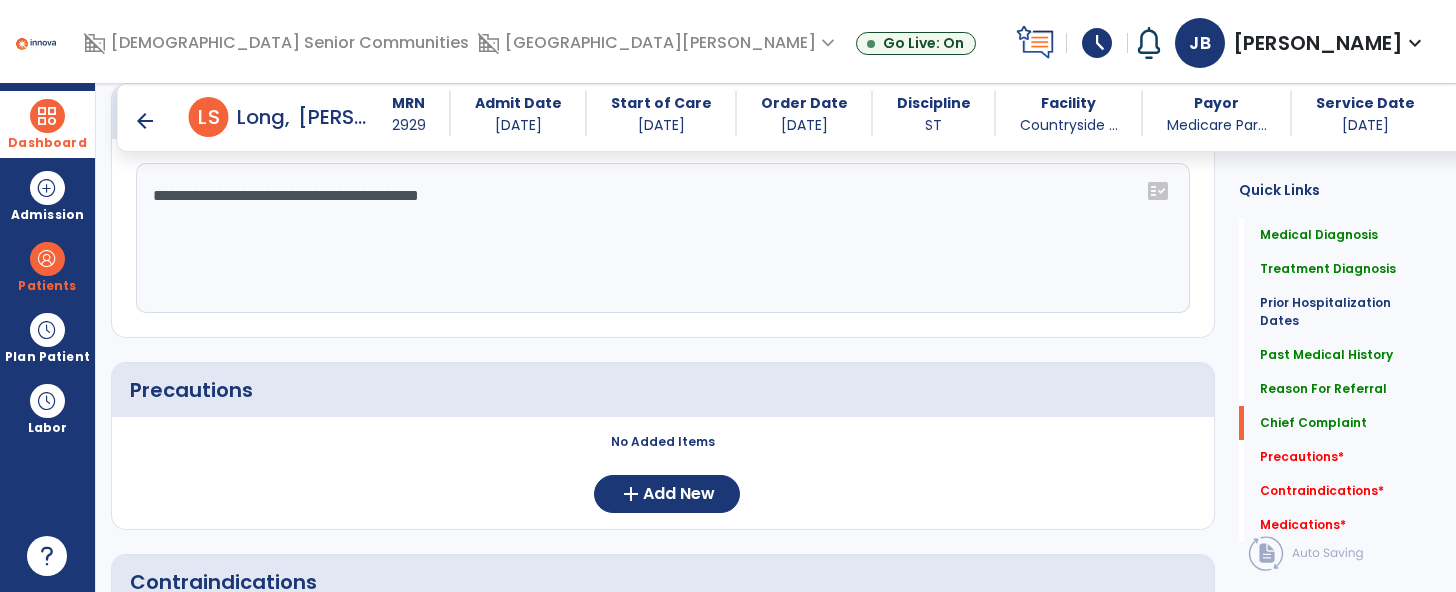scroll, scrollTop: 1512, scrollLeft: 0, axis: vertical 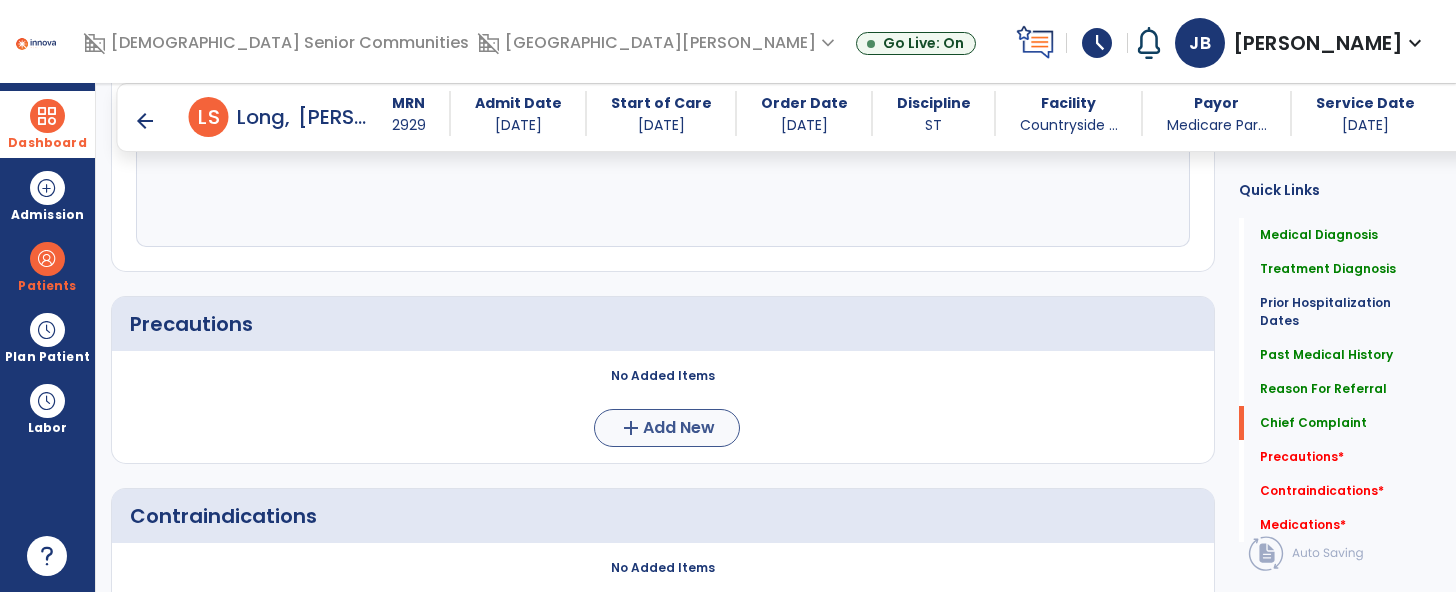 type on "**********" 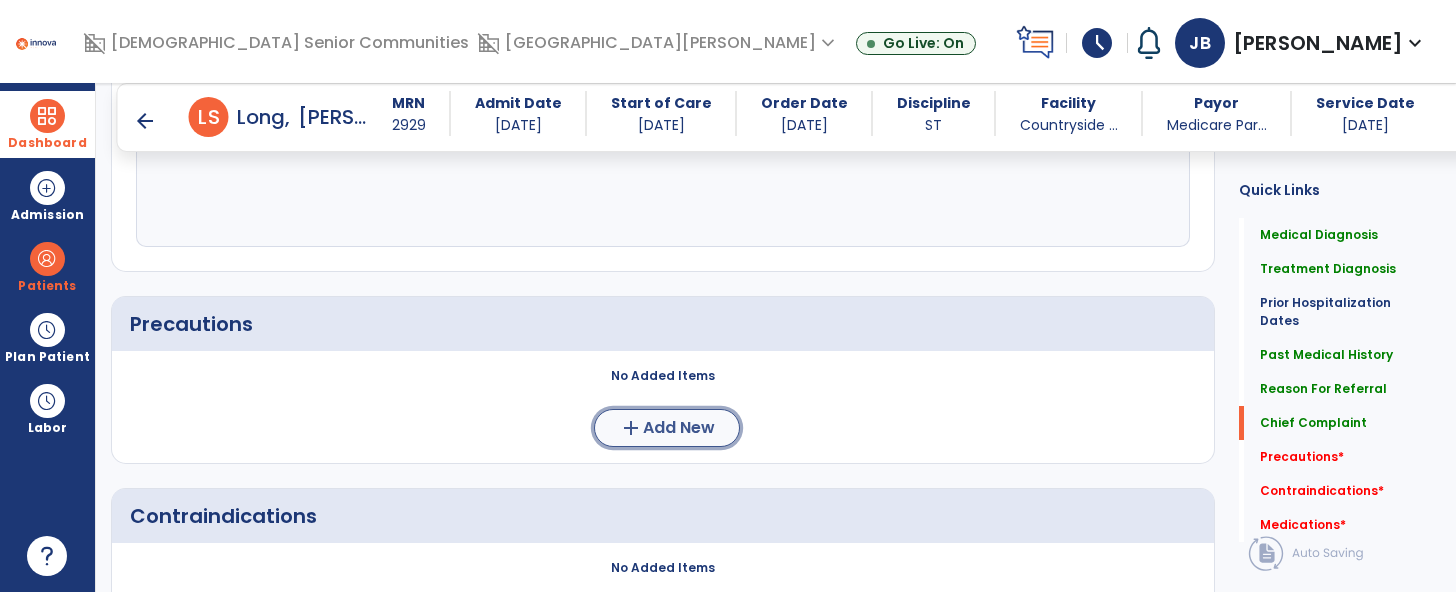 click on "Add New" 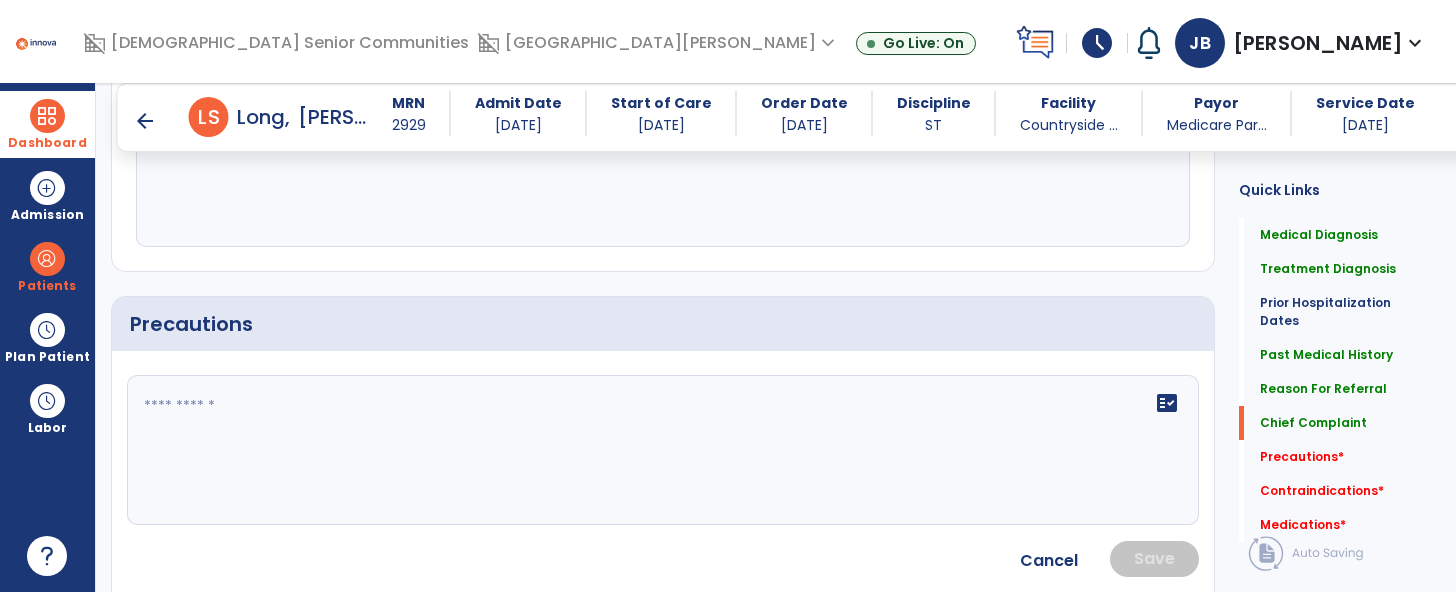 click 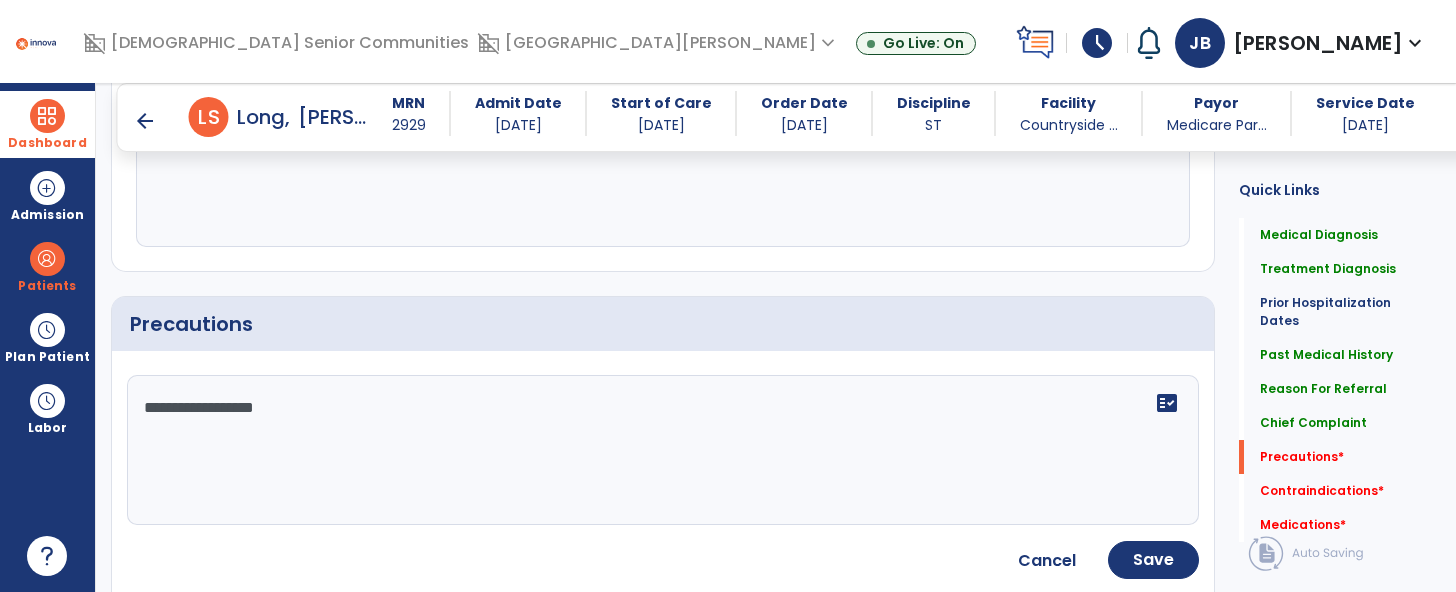 scroll, scrollTop: 1618, scrollLeft: 0, axis: vertical 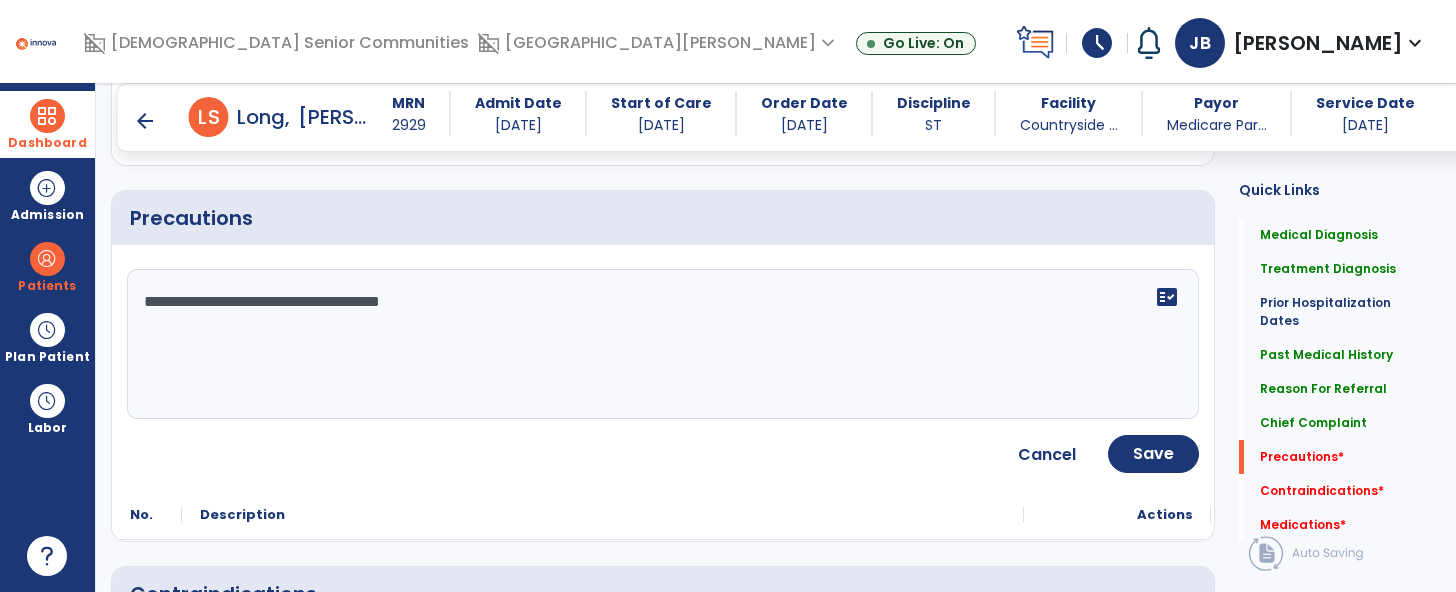 type on "**********" 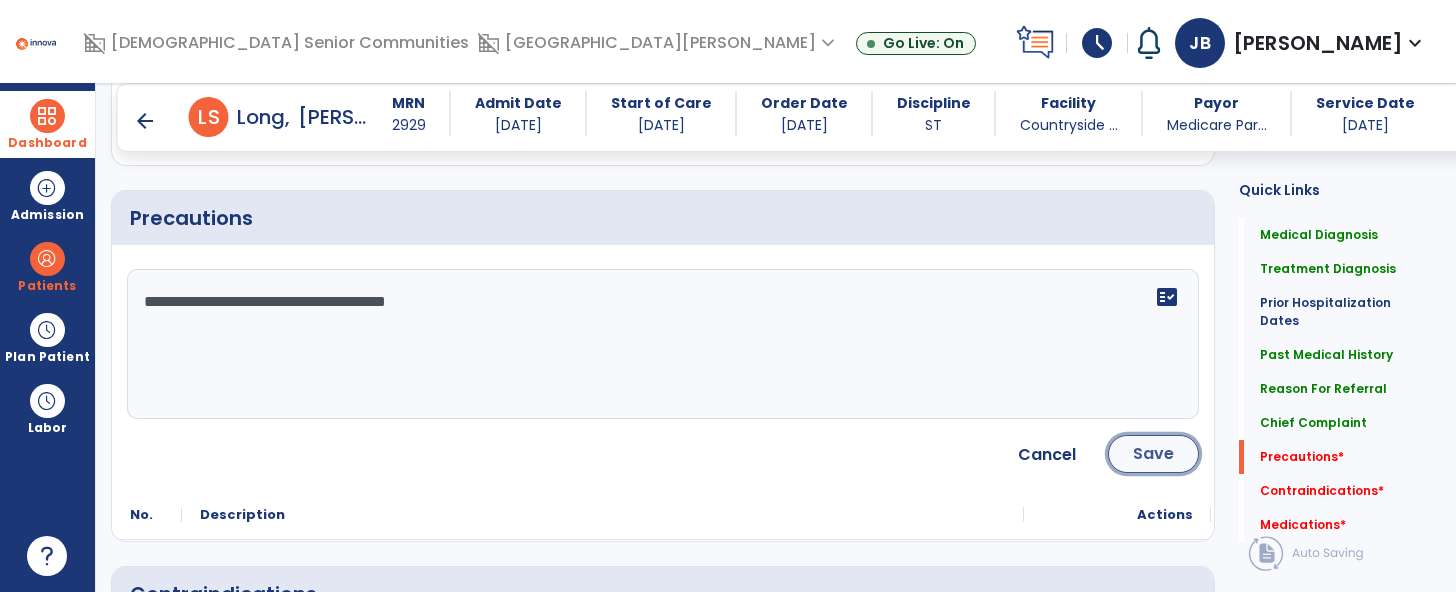 click on "Save" 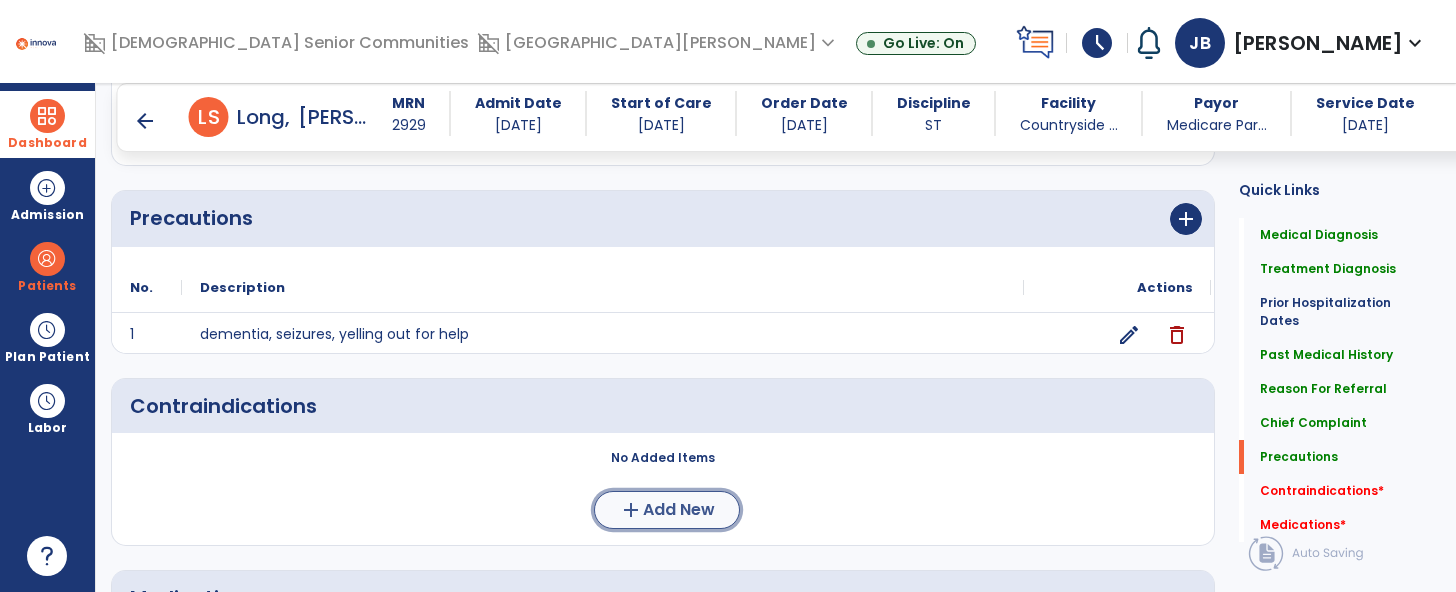 click on "add  Add New" 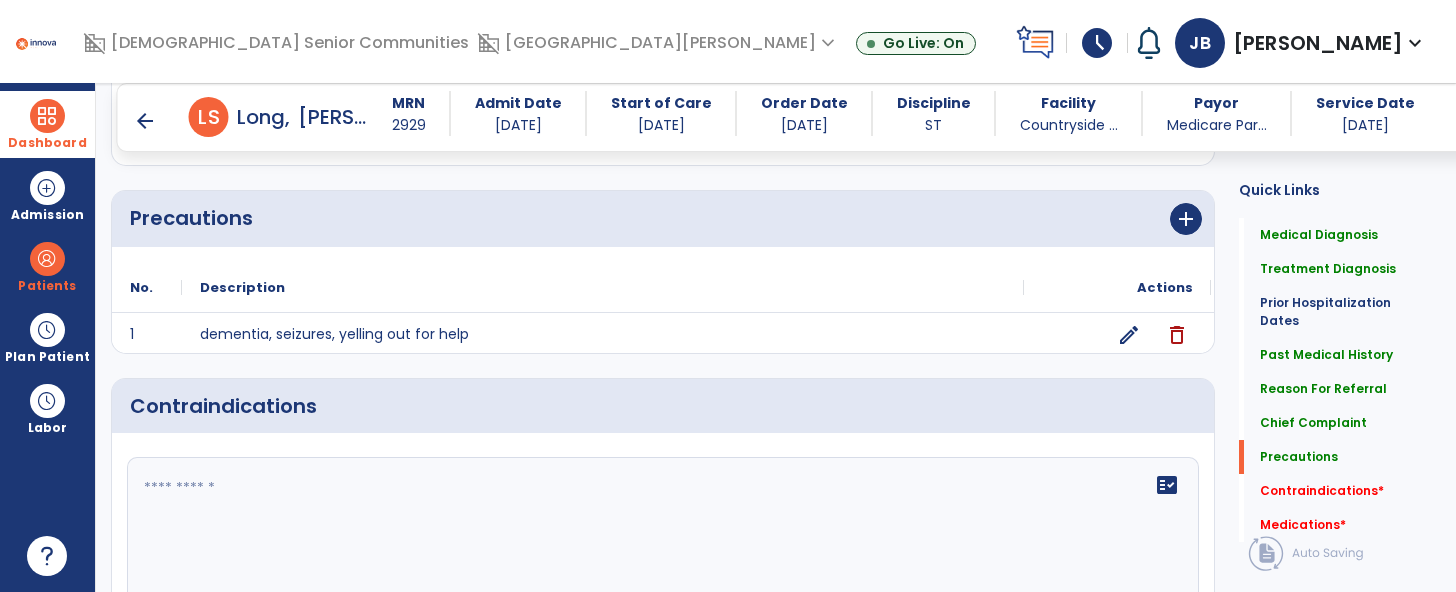 click 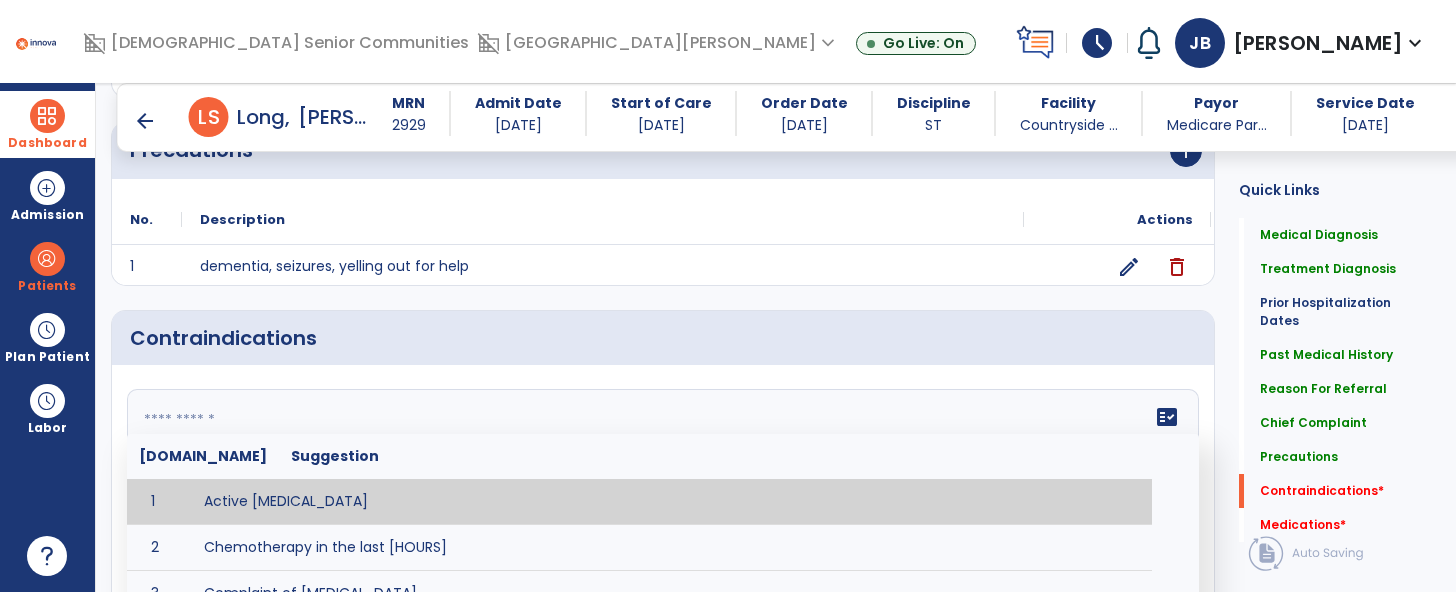 scroll, scrollTop: 1740, scrollLeft: 0, axis: vertical 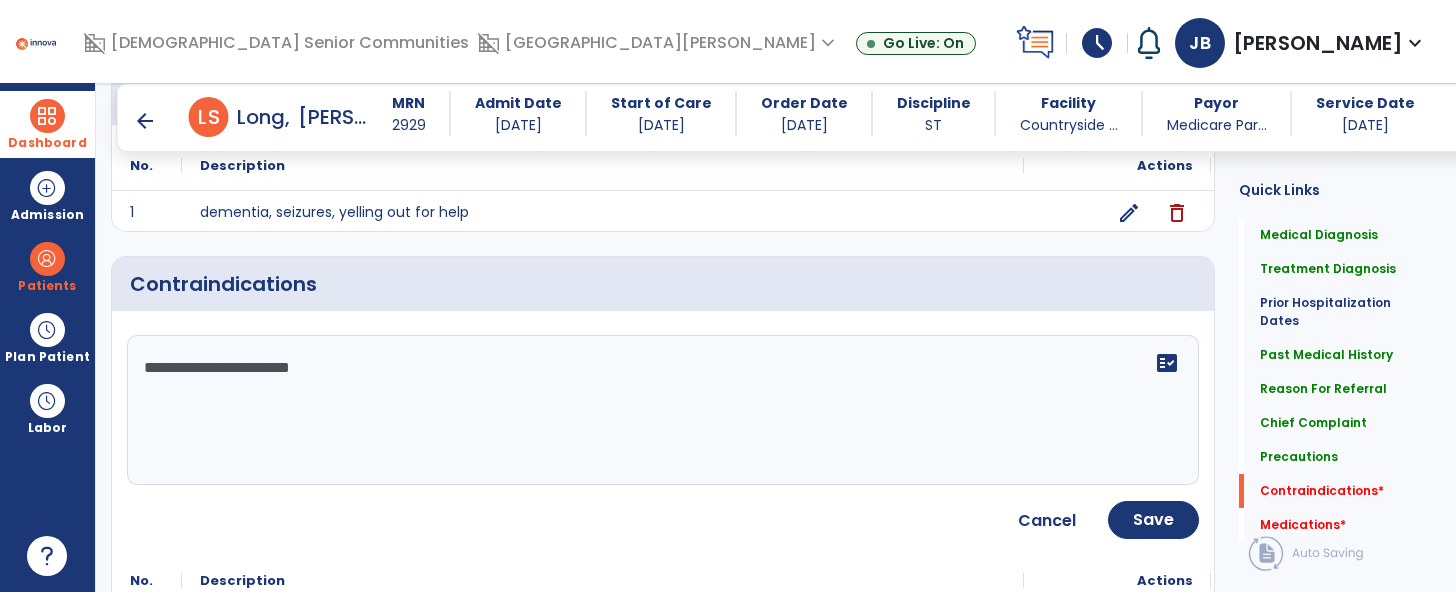 type on "**********" 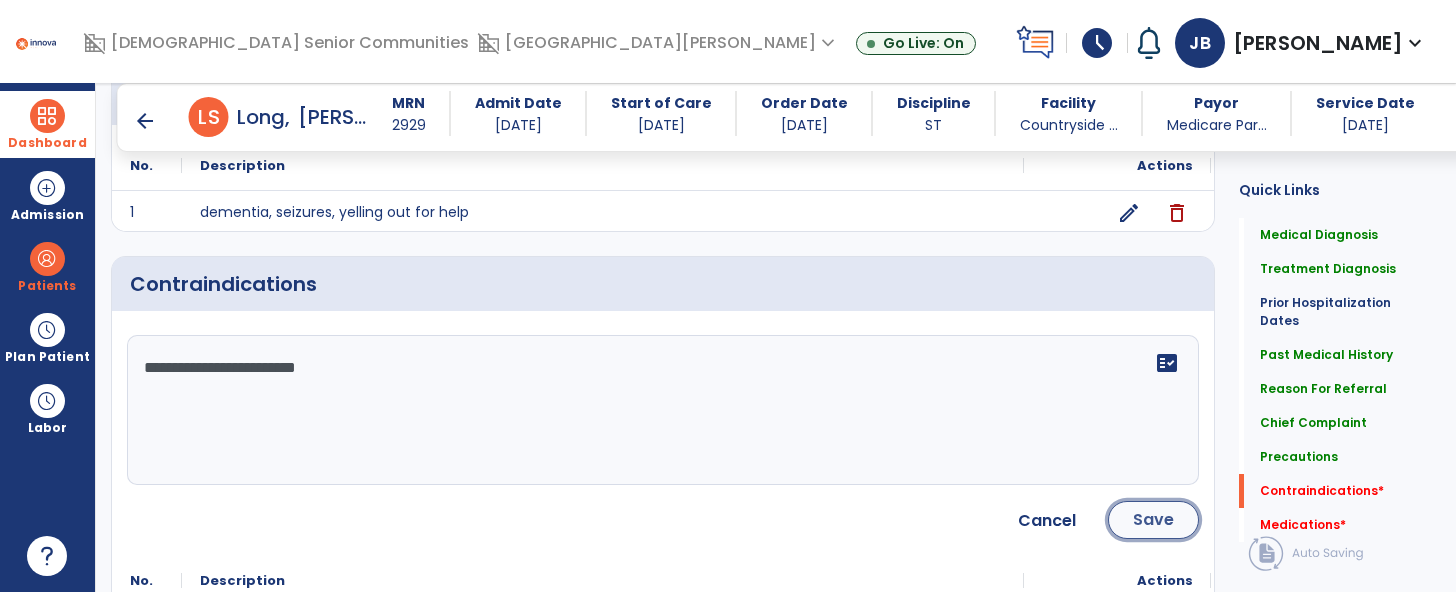 click on "Save" 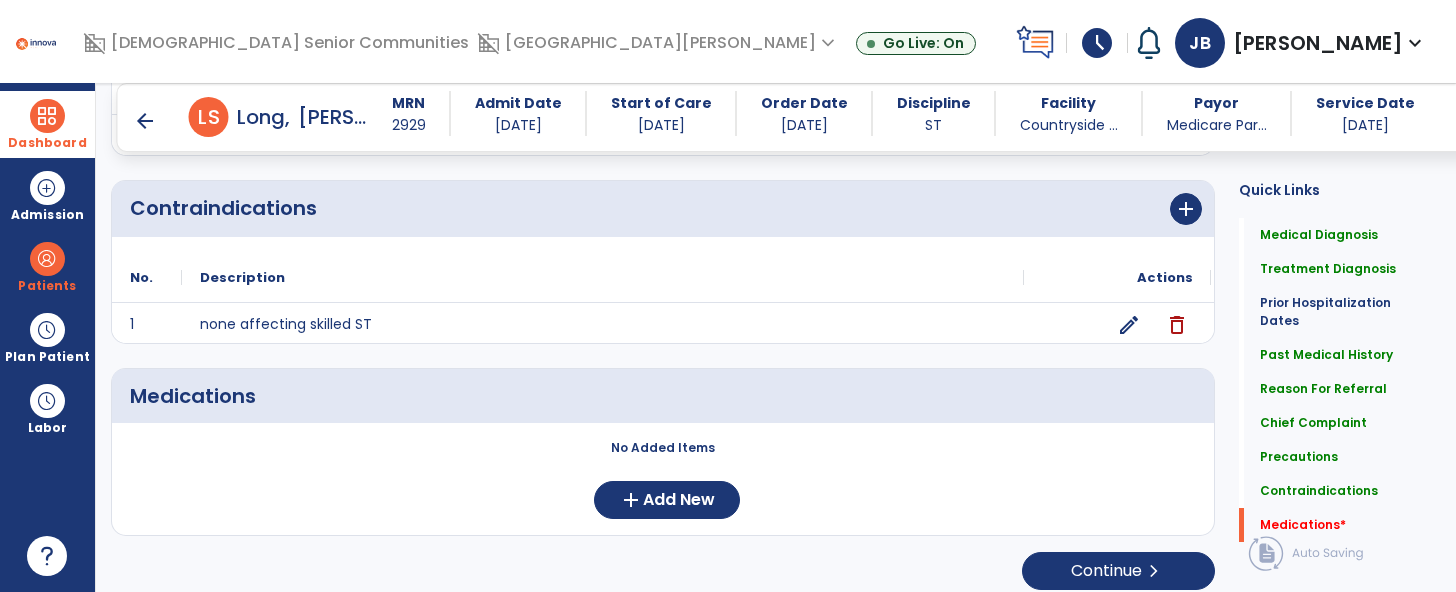 scroll, scrollTop: 1831, scrollLeft: 0, axis: vertical 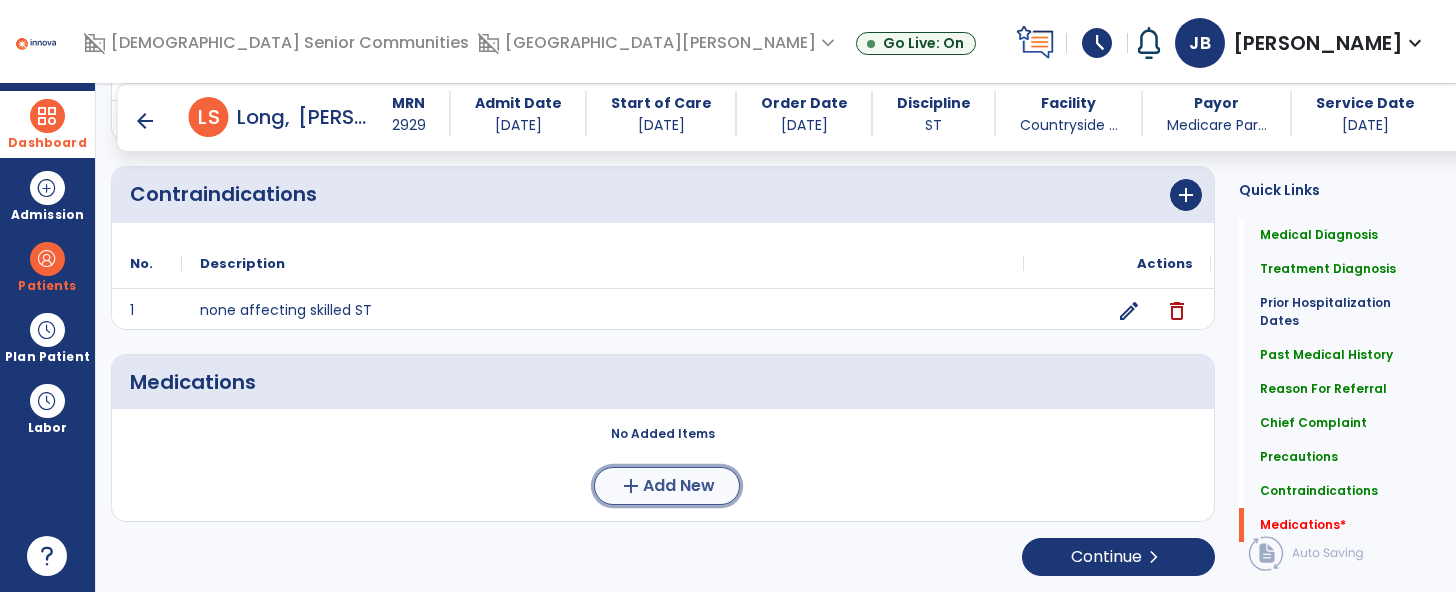 click on "Add New" 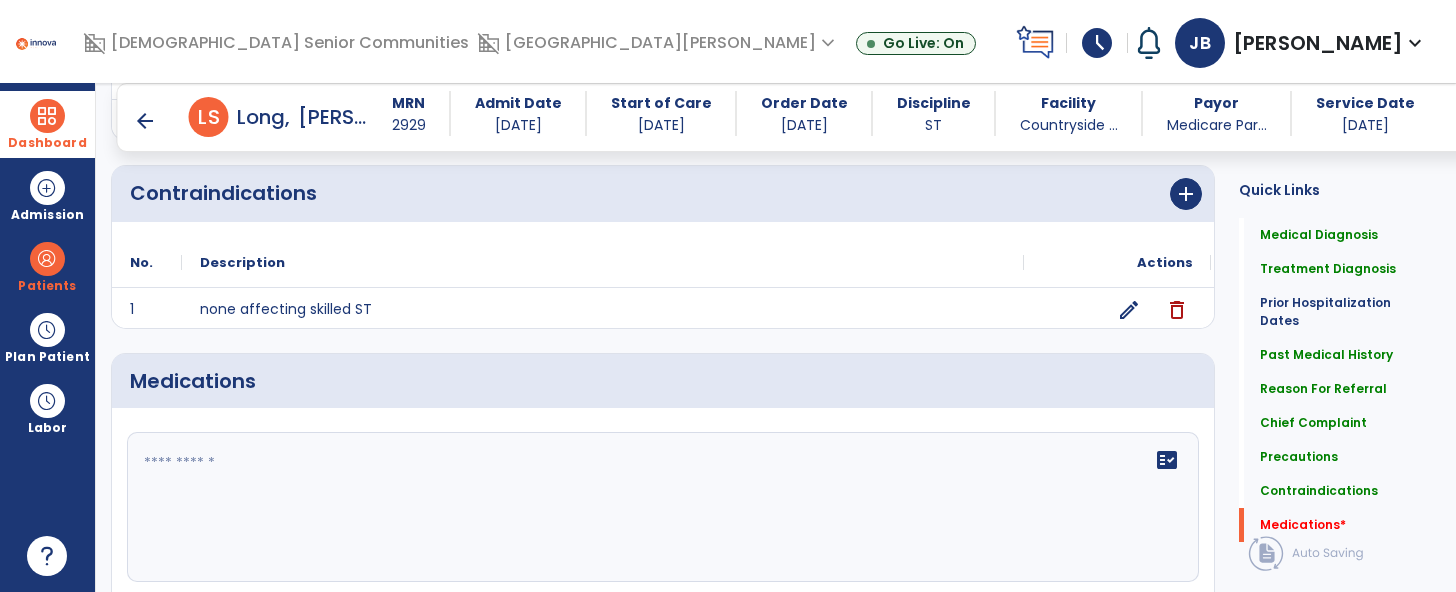click on "fact_check" 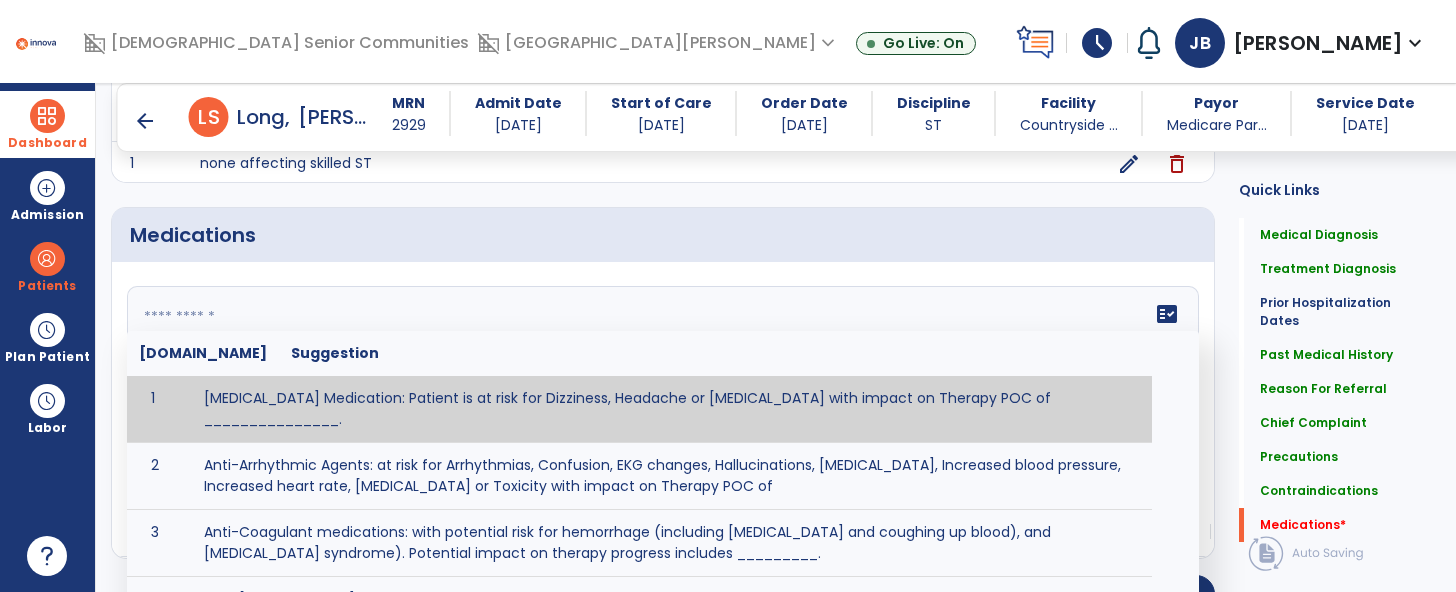 scroll, scrollTop: 2027, scrollLeft: 0, axis: vertical 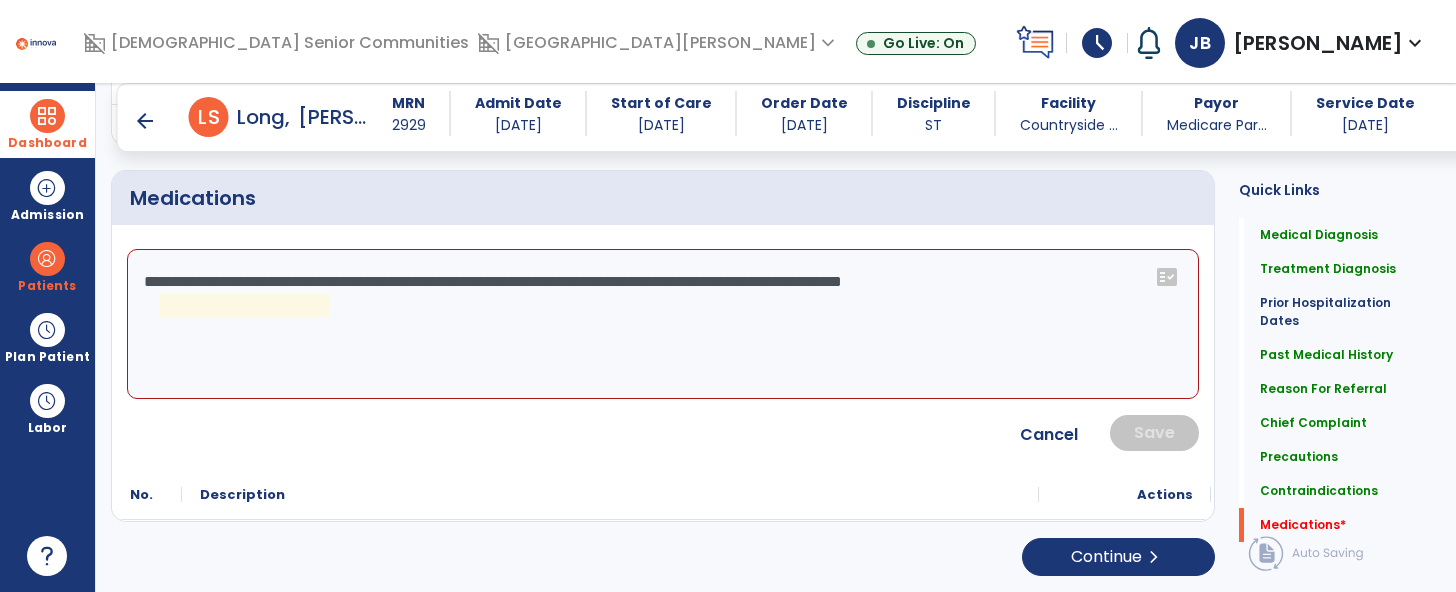 click on "**********" 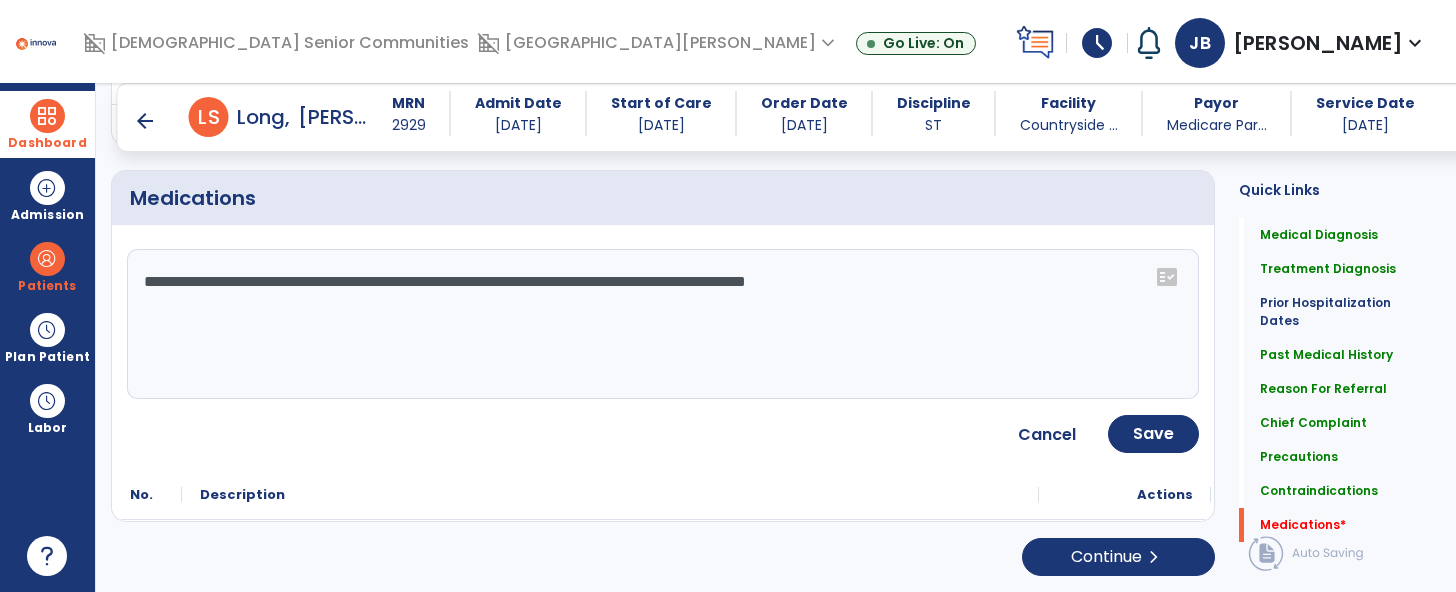 type on "**********" 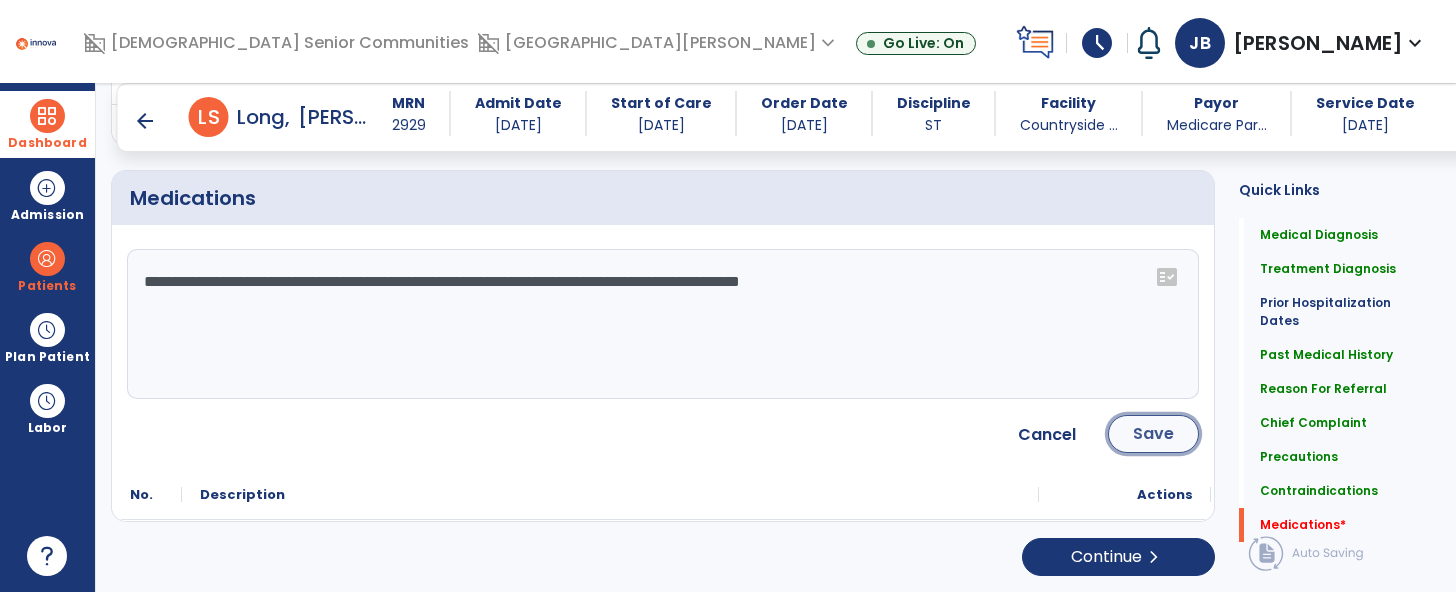click on "Save" 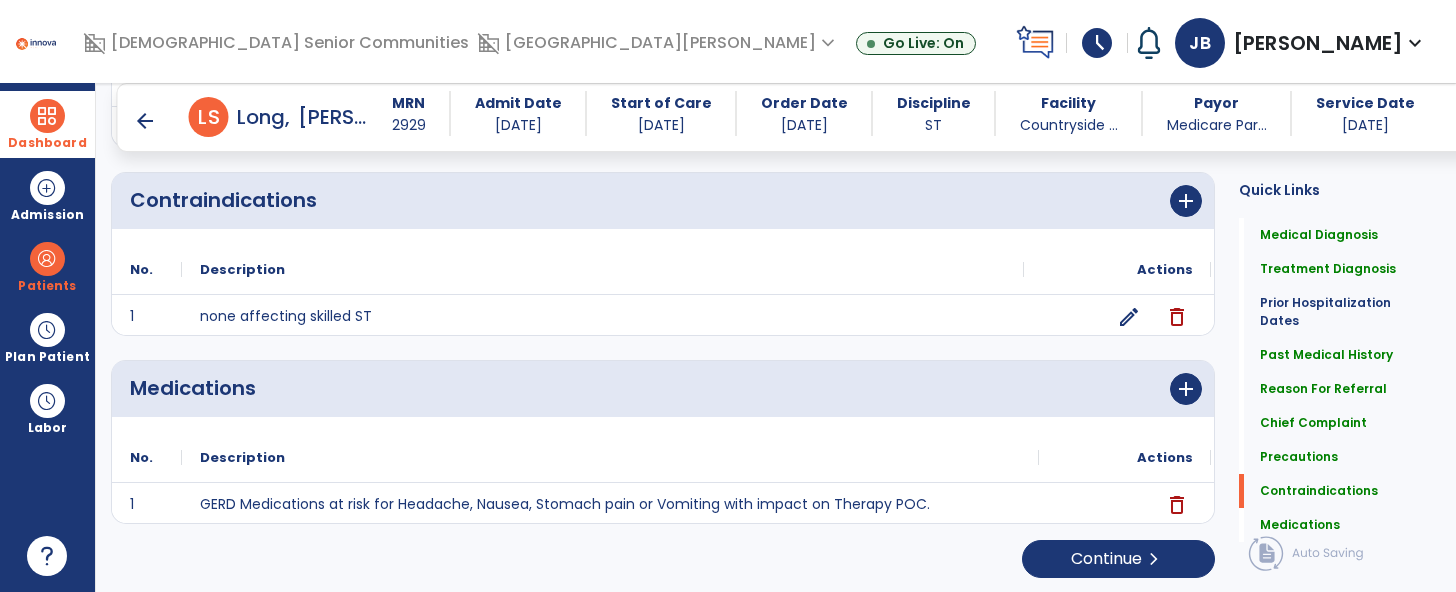scroll, scrollTop: 1826, scrollLeft: 0, axis: vertical 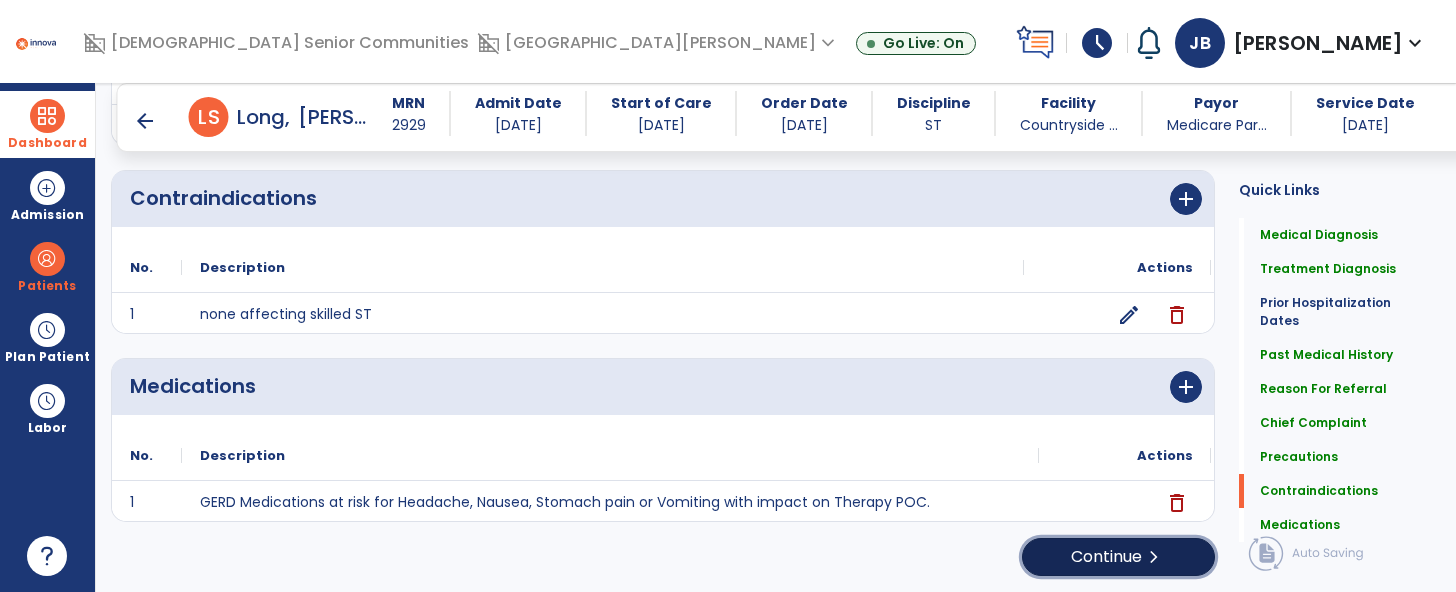 click on "chevron_right" 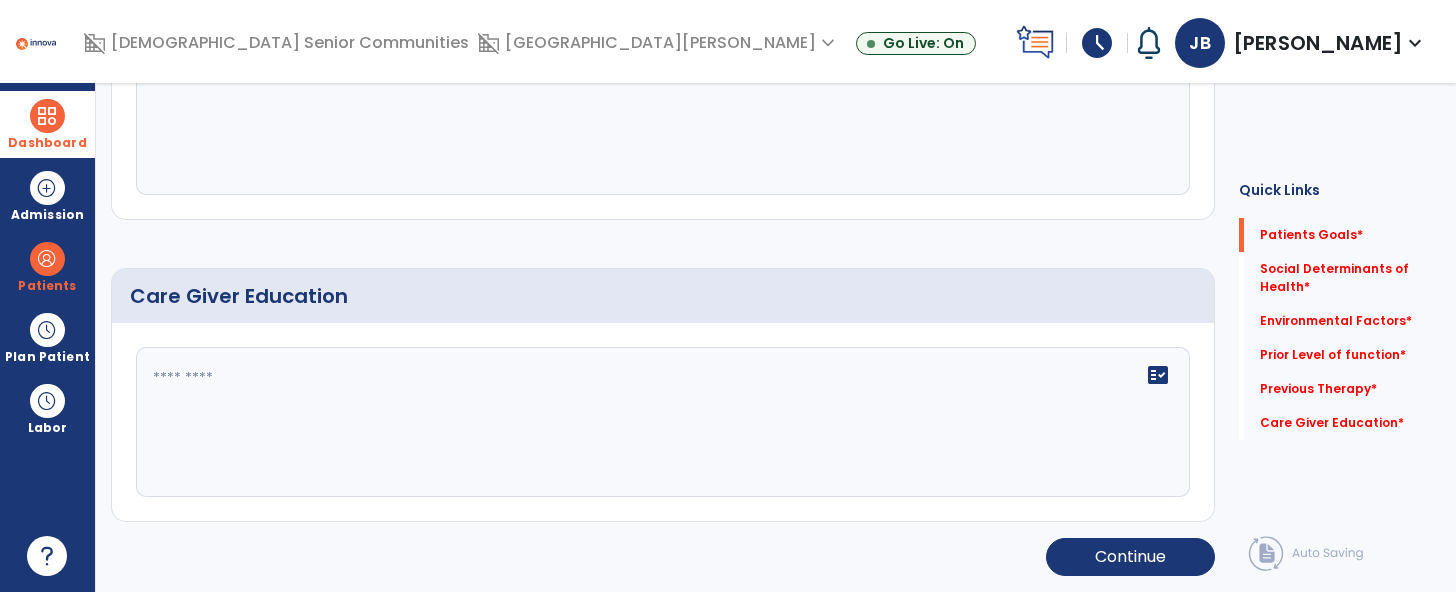 scroll, scrollTop: 0, scrollLeft: 0, axis: both 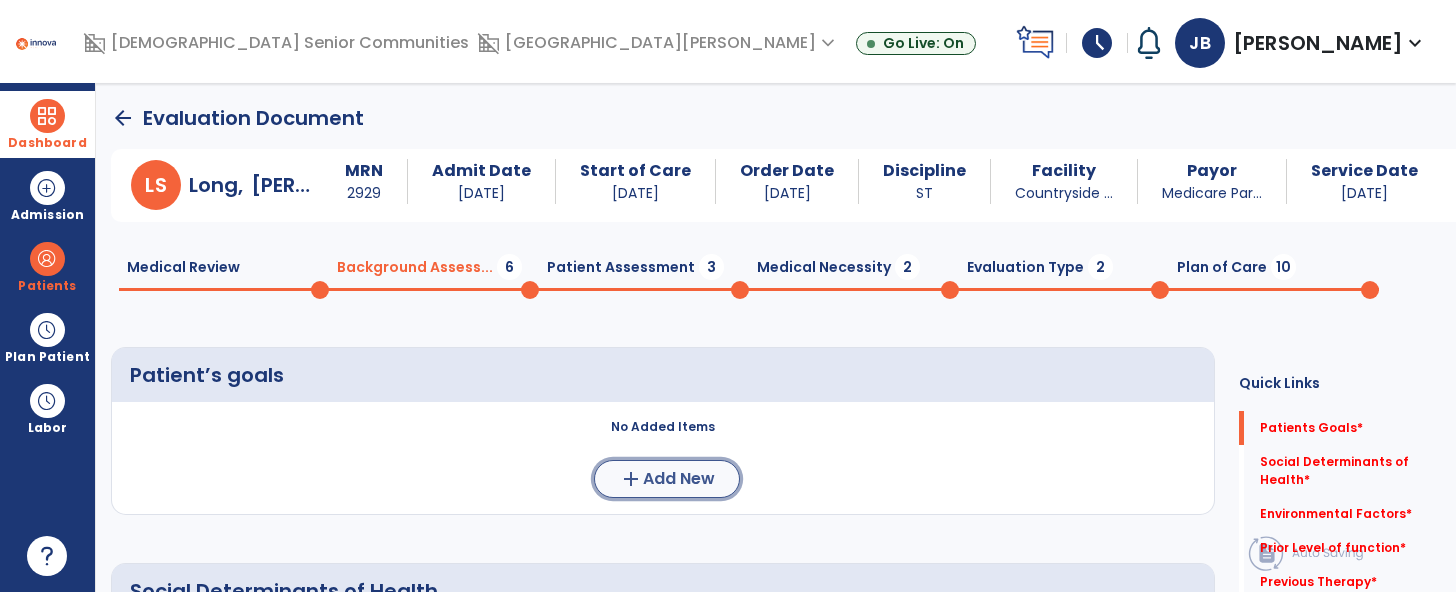 click on "Add New" 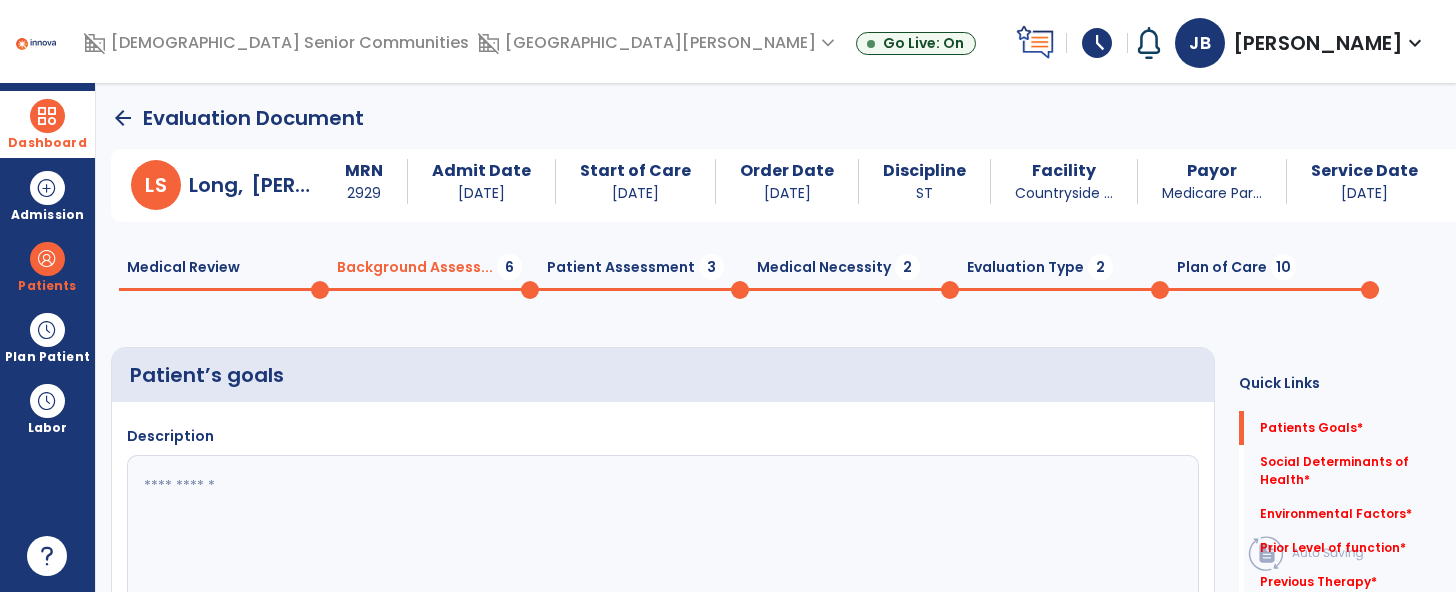 click 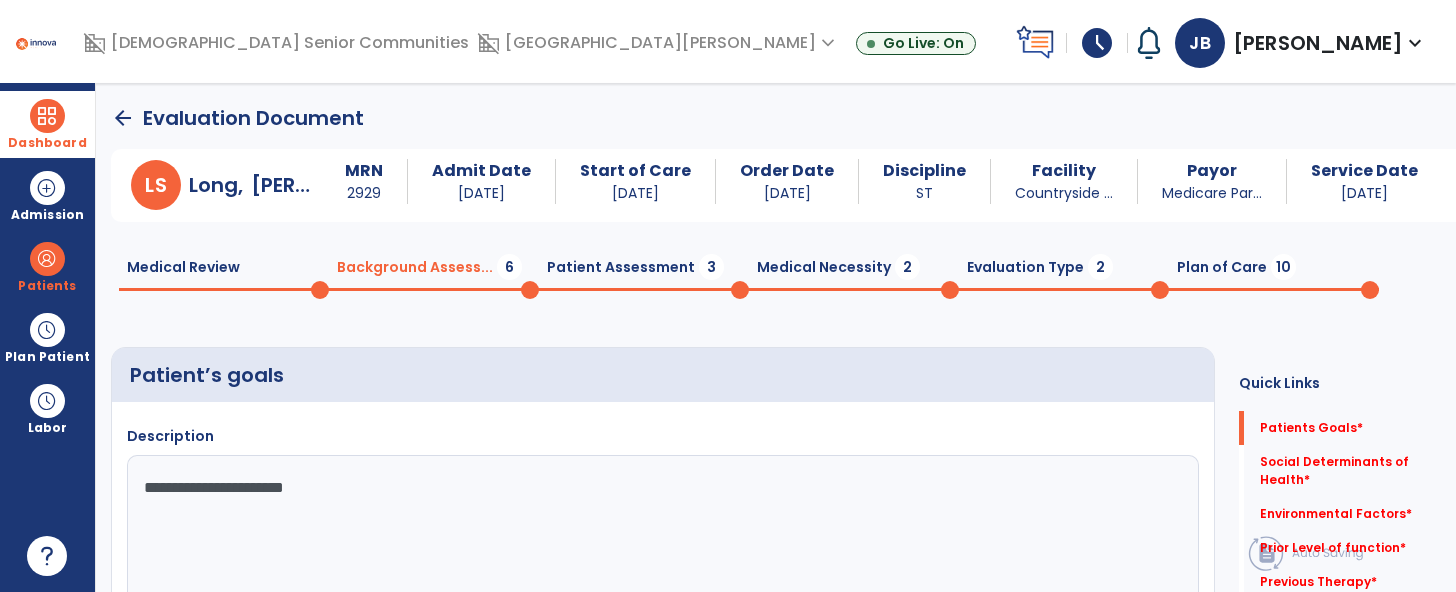 type on "**********" 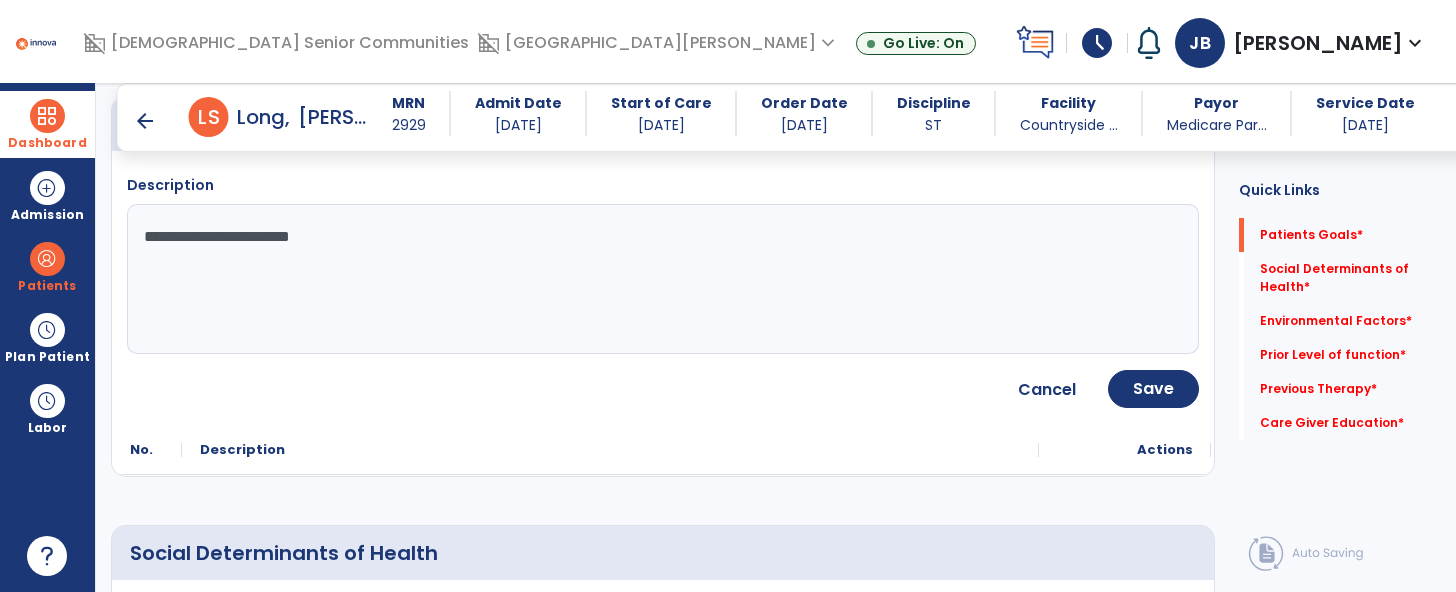 scroll, scrollTop: 249, scrollLeft: 0, axis: vertical 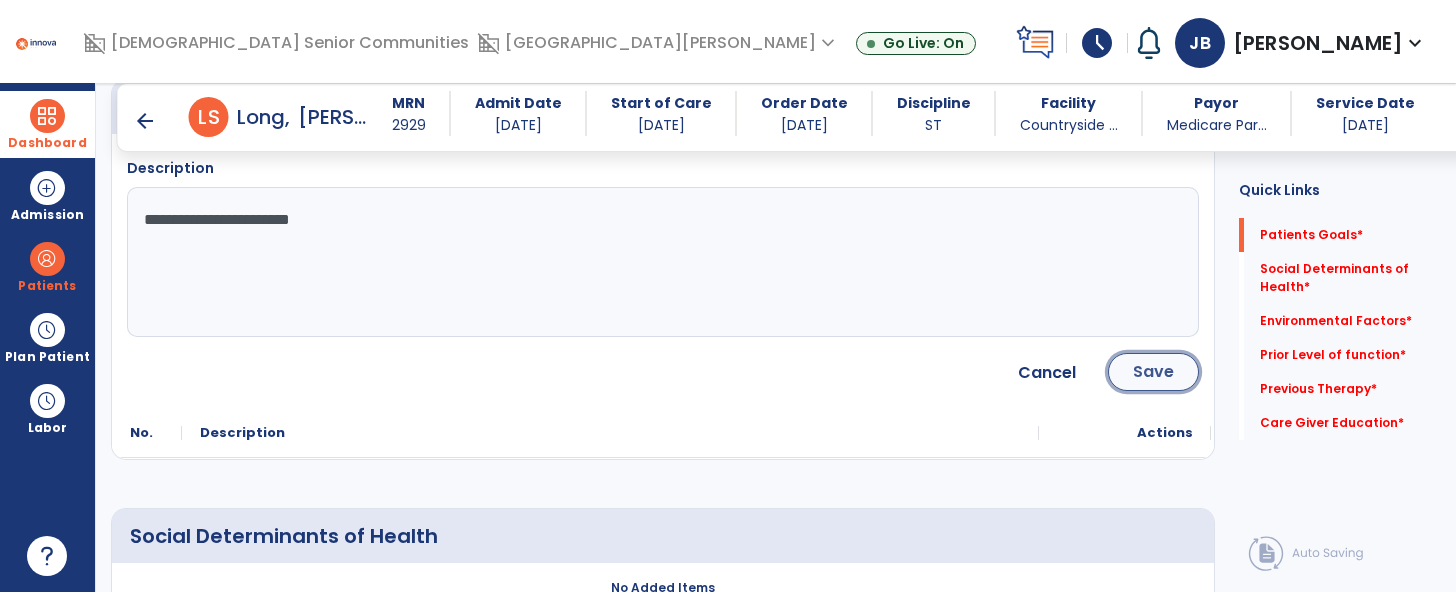 click on "Save" 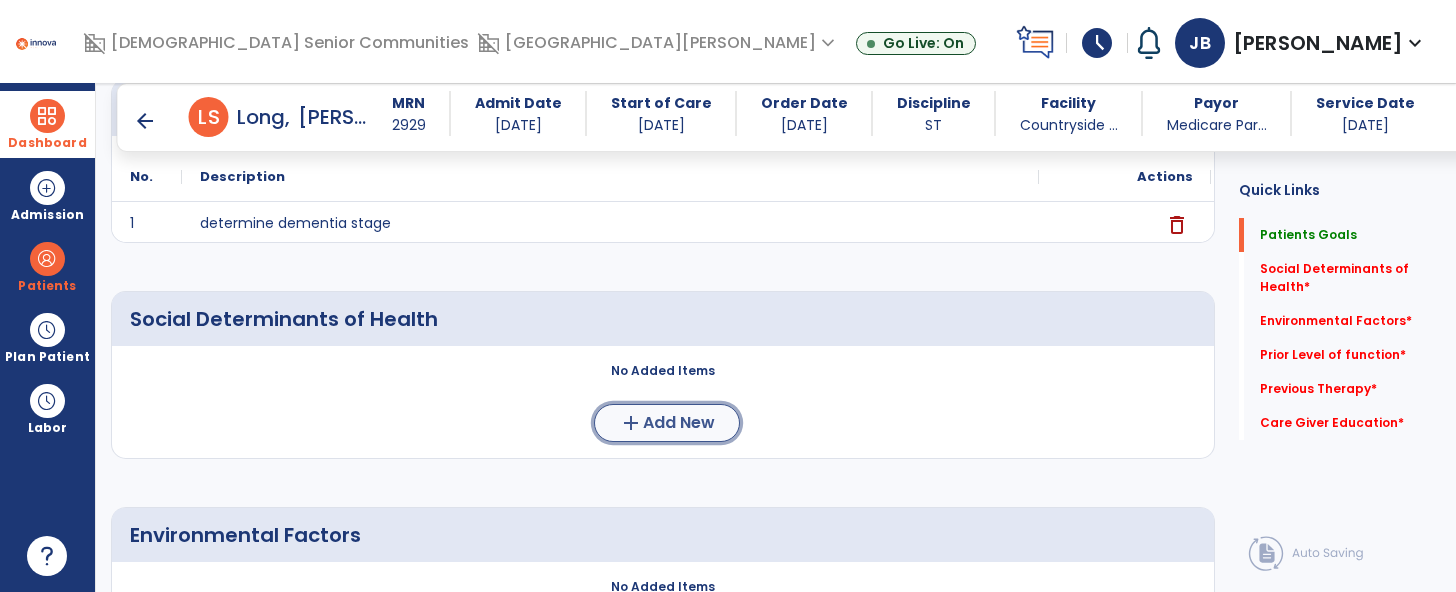 click on "Add New" 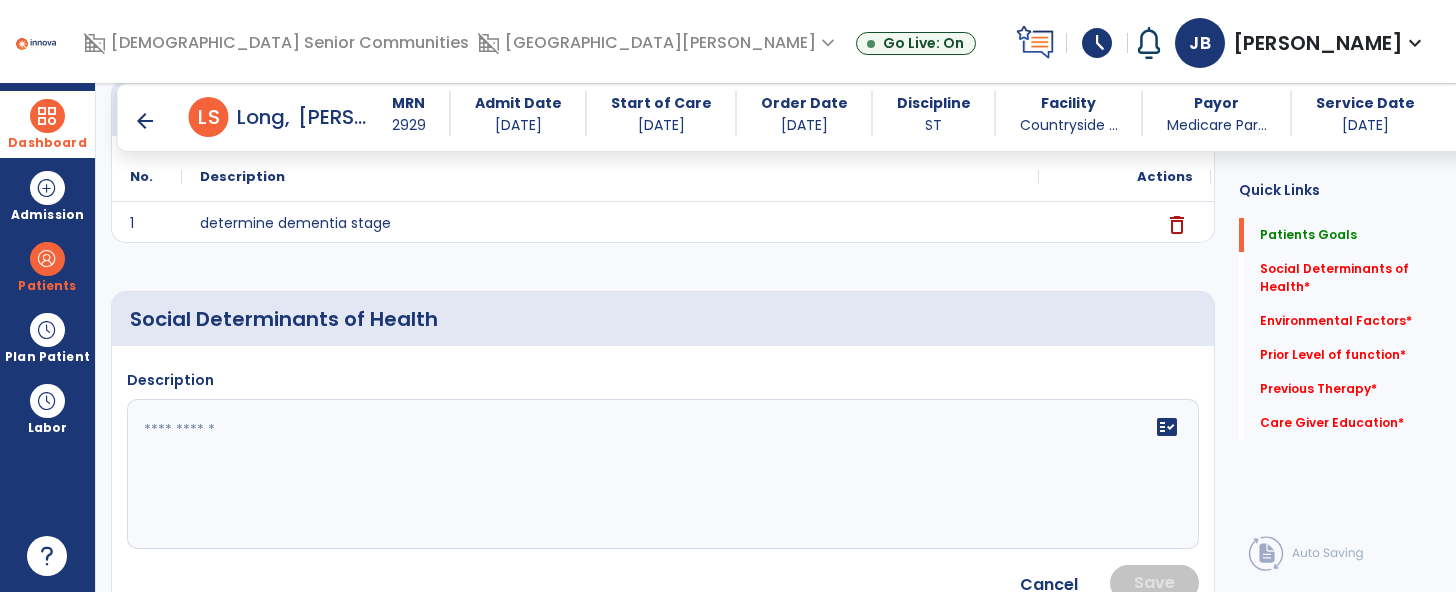 click 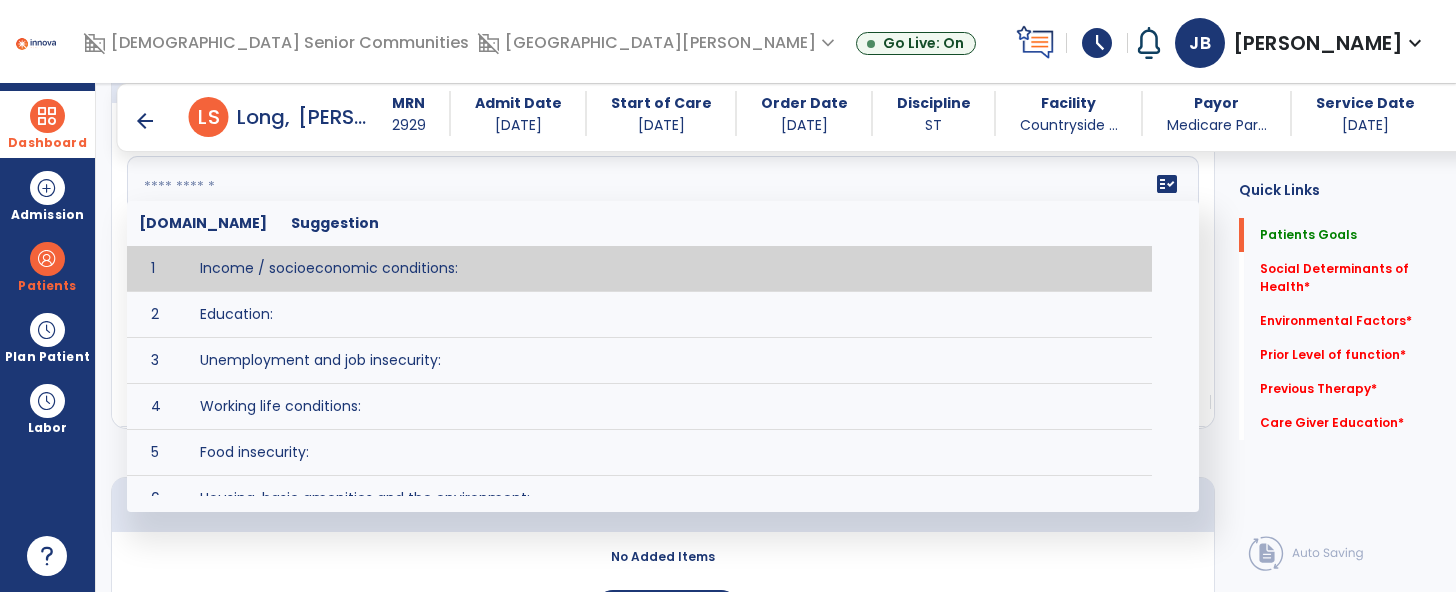 scroll, scrollTop: 494, scrollLeft: 0, axis: vertical 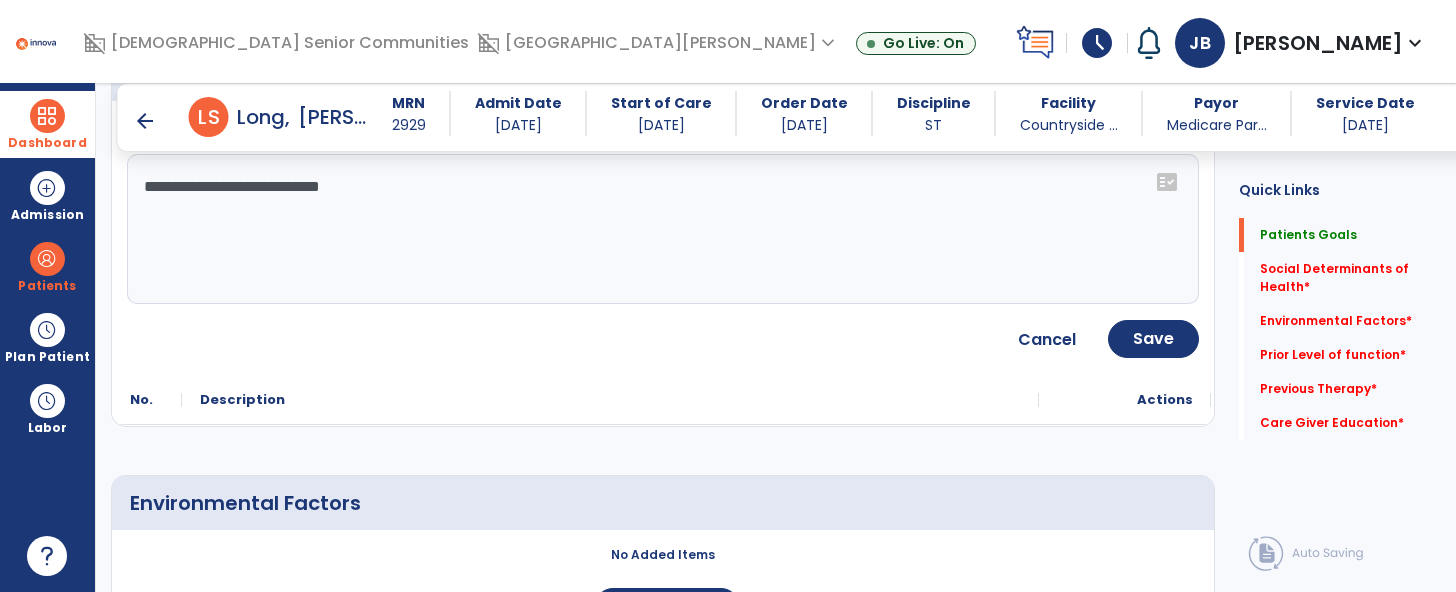 click on "**********" 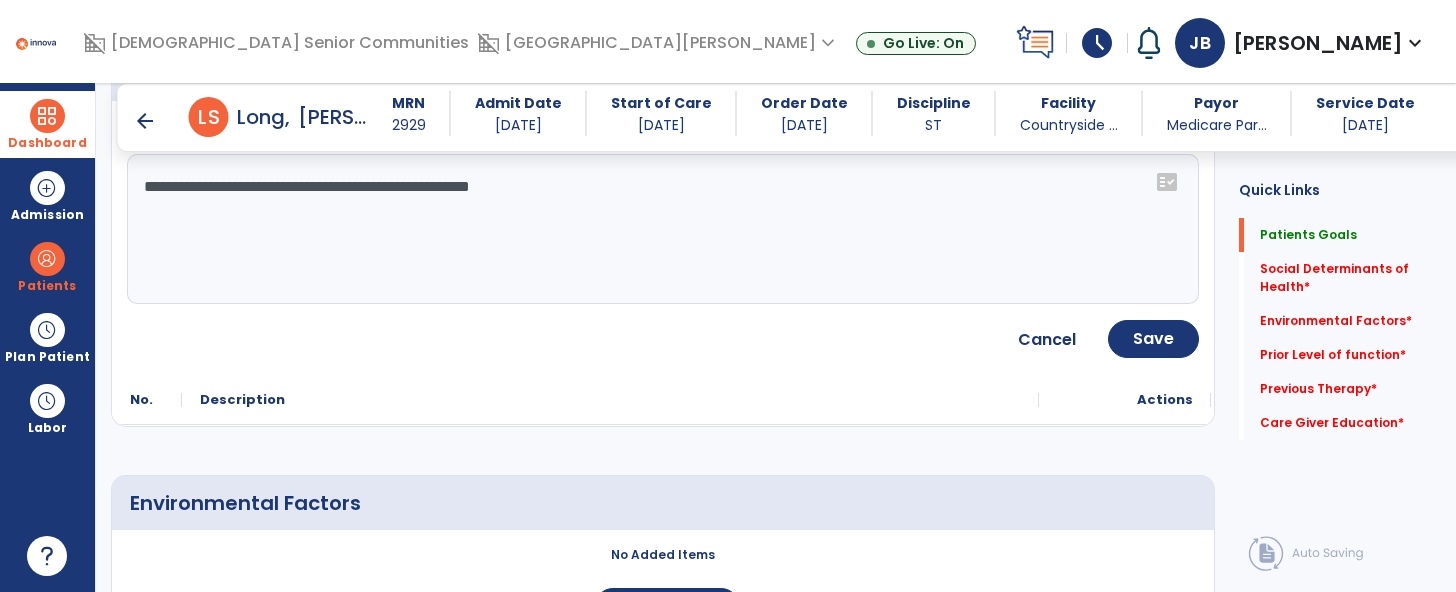 type on "**********" 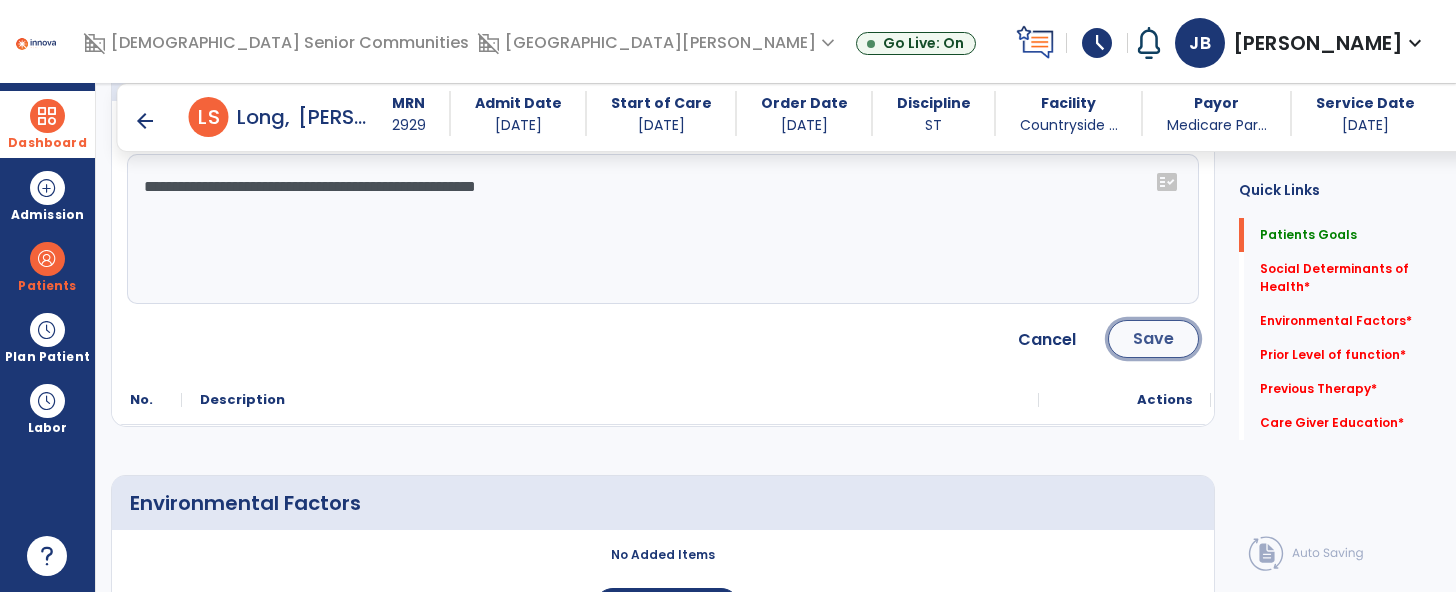 click on "Save" 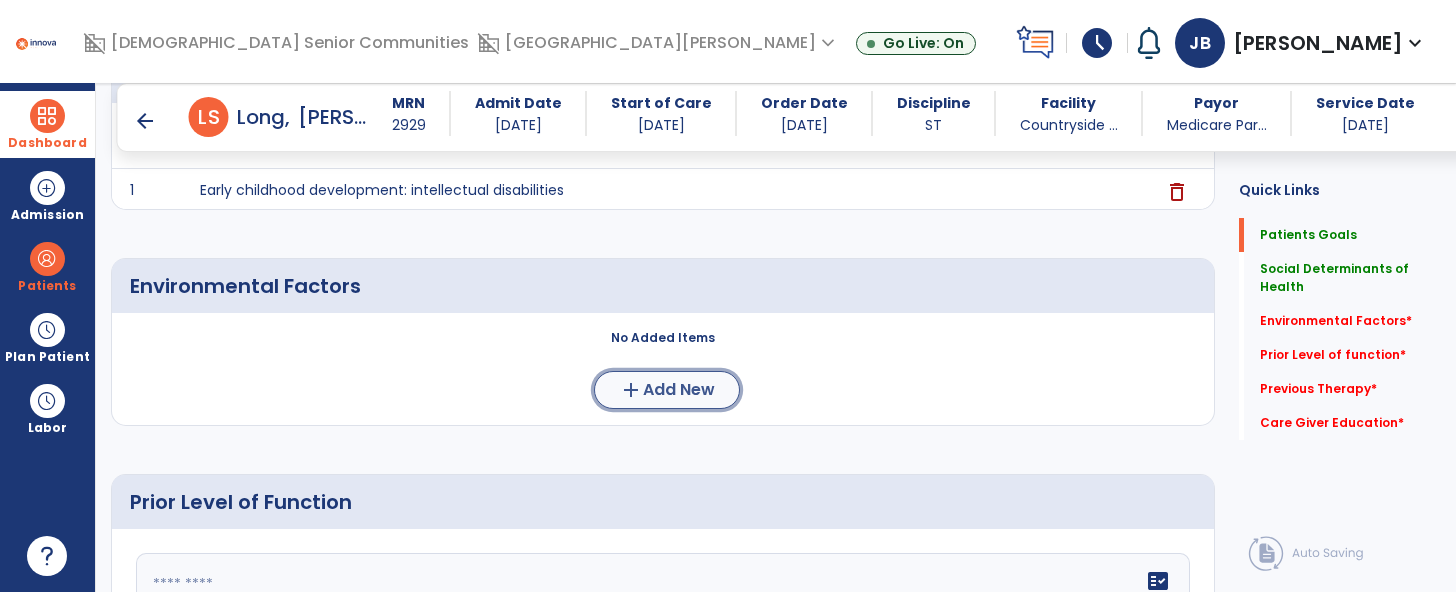 click on "Add New" 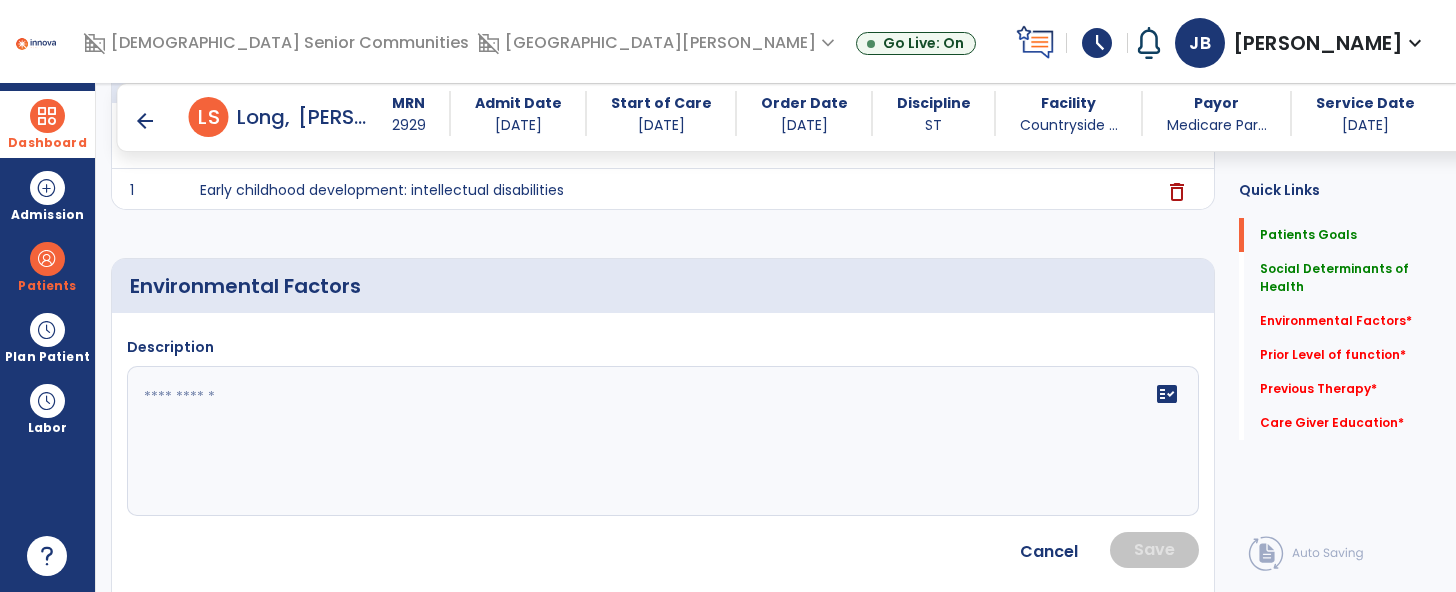 click 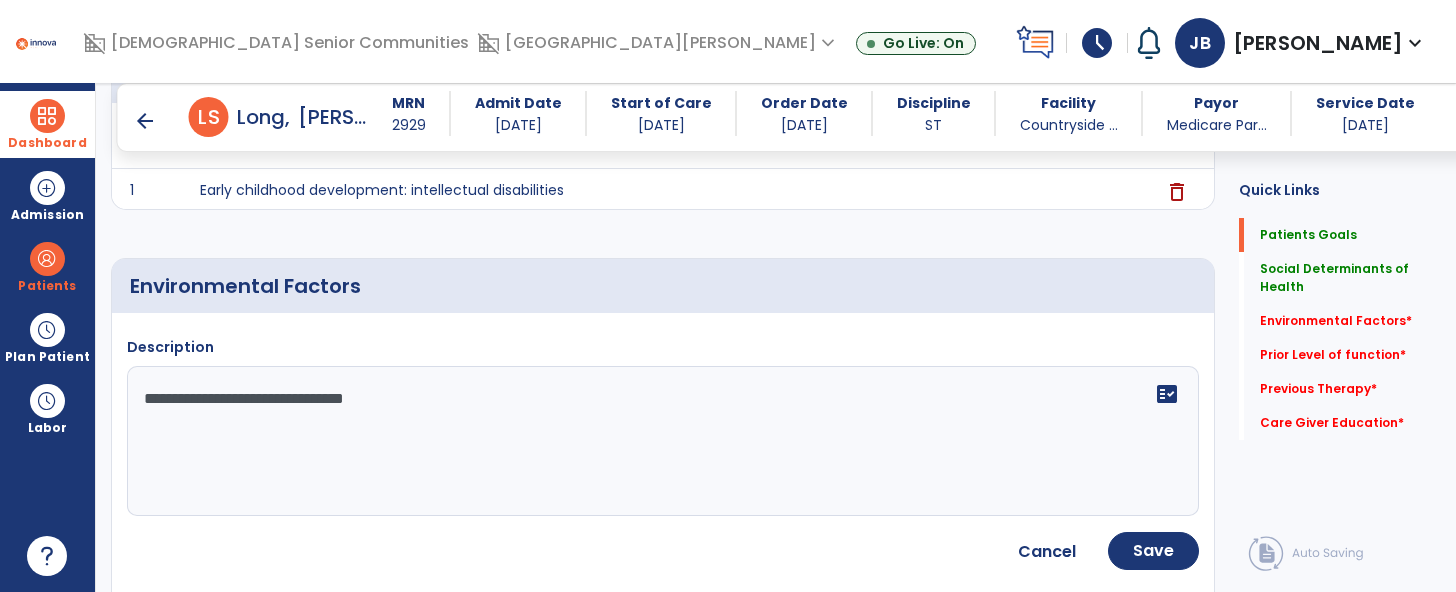 type on "**********" 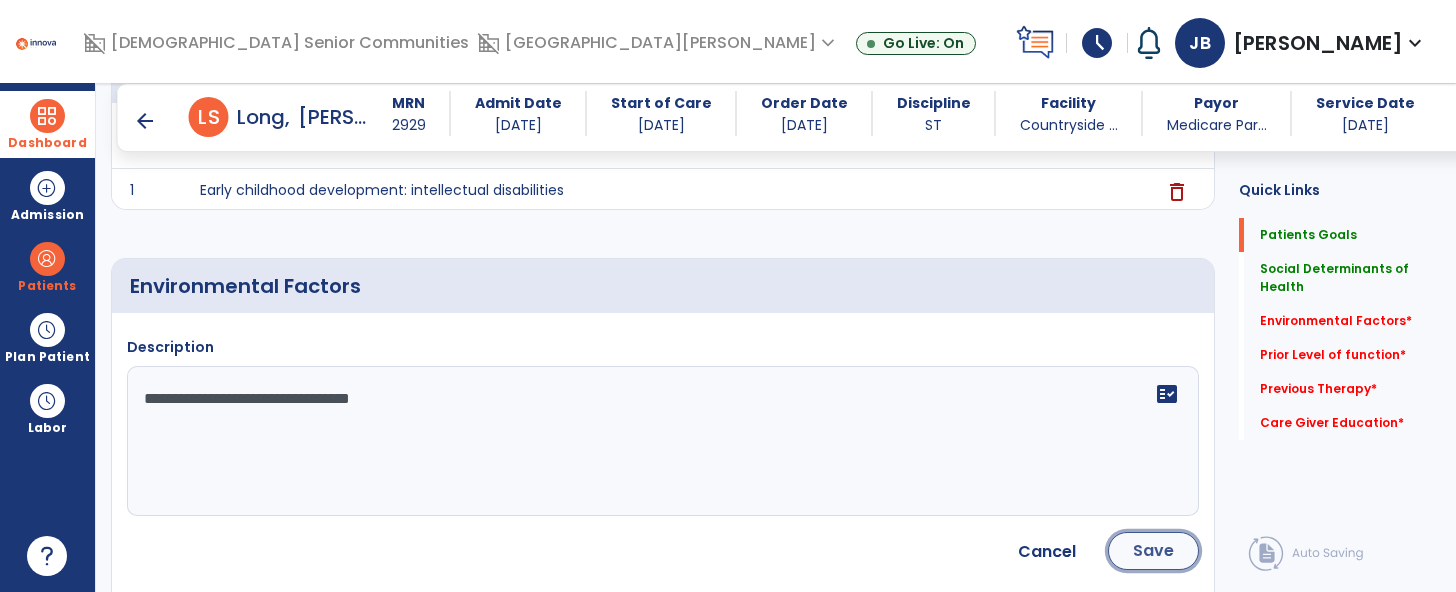 click on "Save" 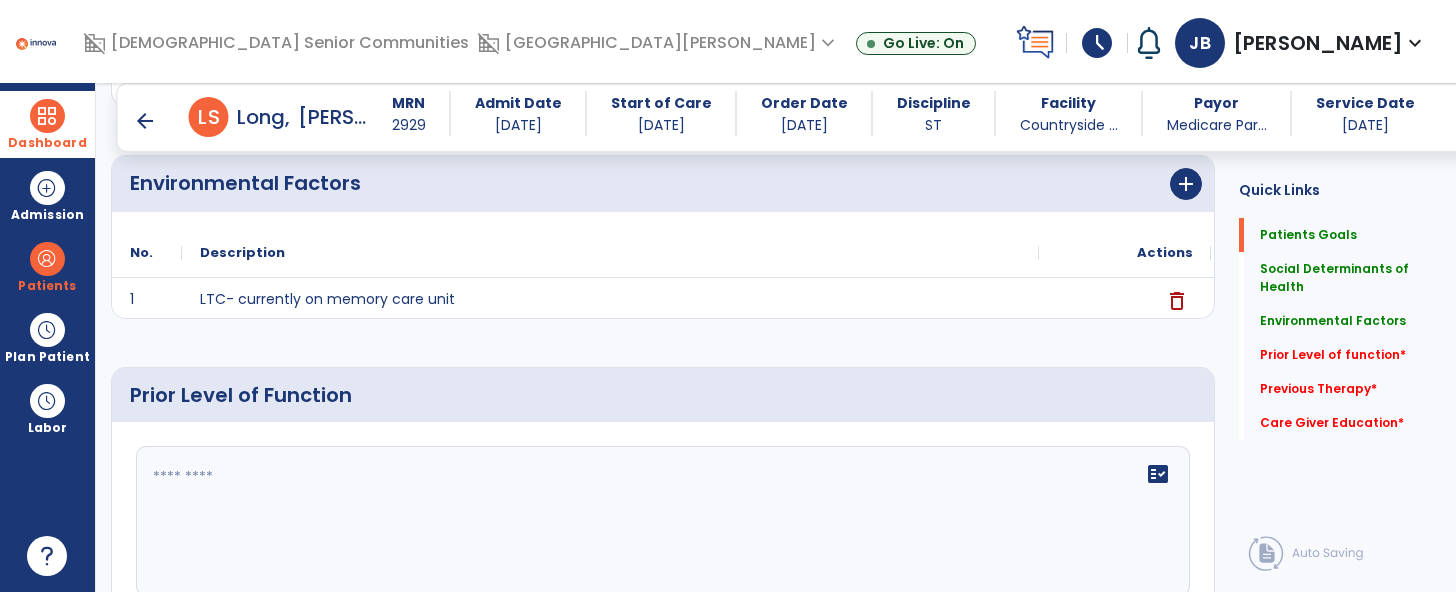 scroll, scrollTop: 632, scrollLeft: 0, axis: vertical 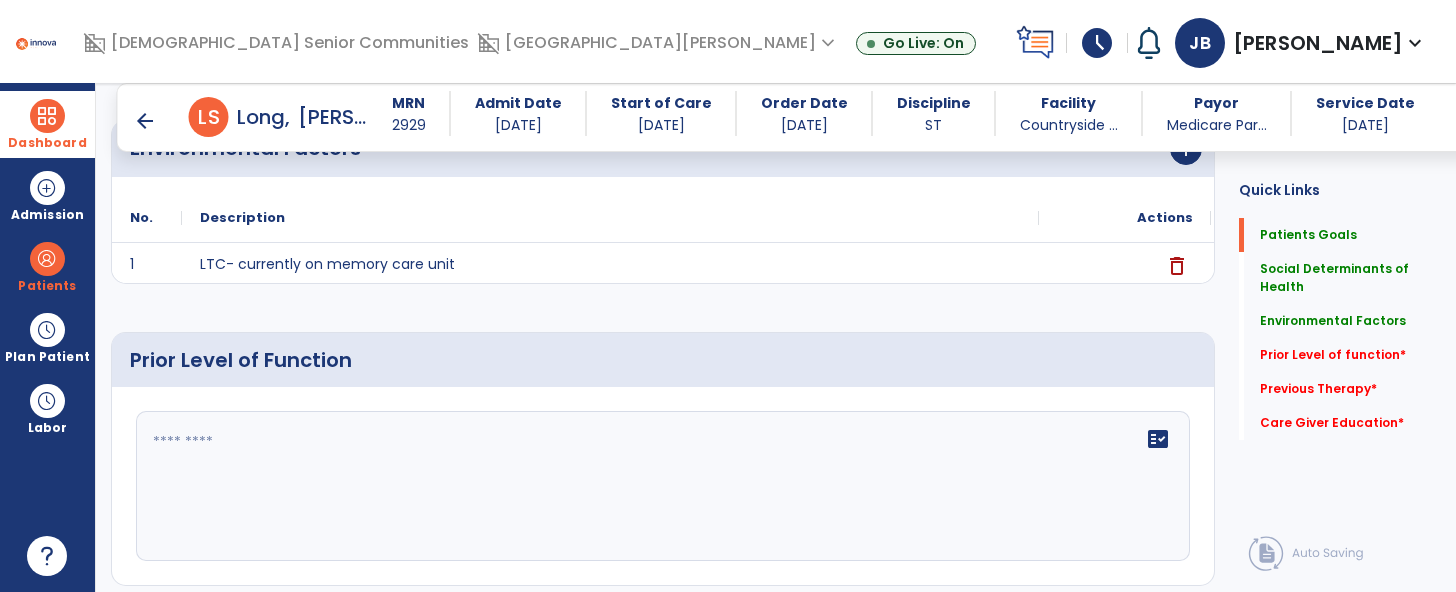 click on "fact_check" 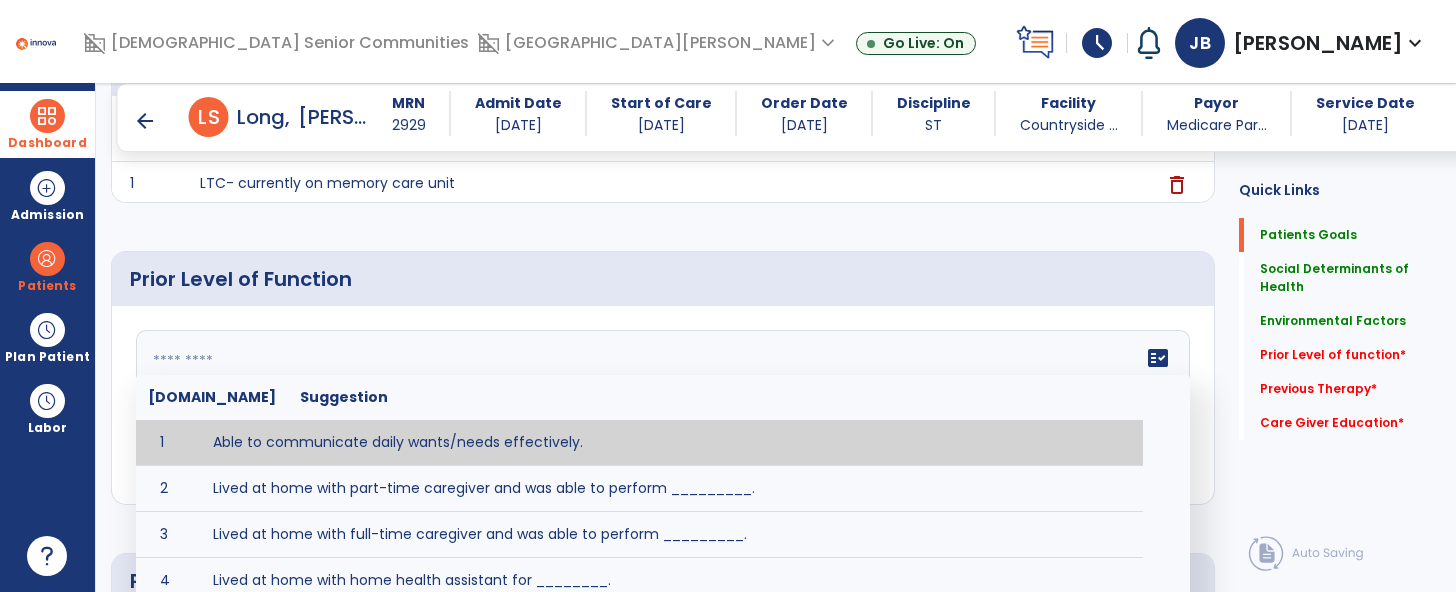 scroll, scrollTop: 714, scrollLeft: 0, axis: vertical 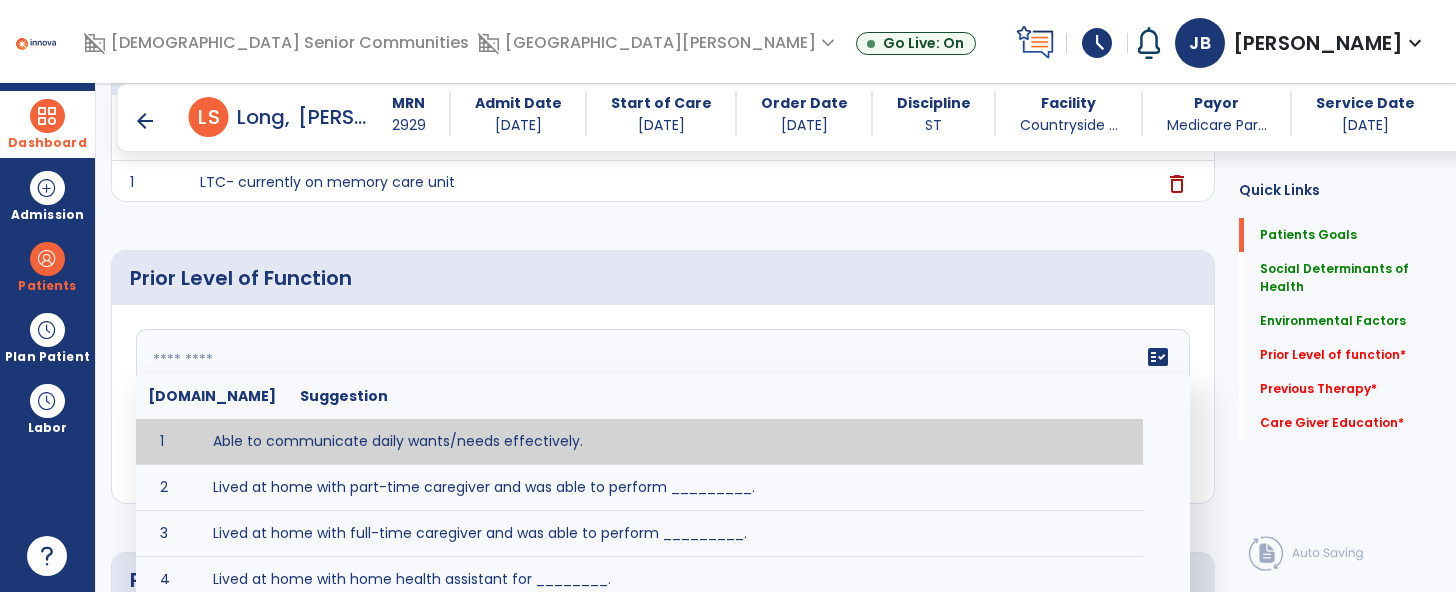type on "*" 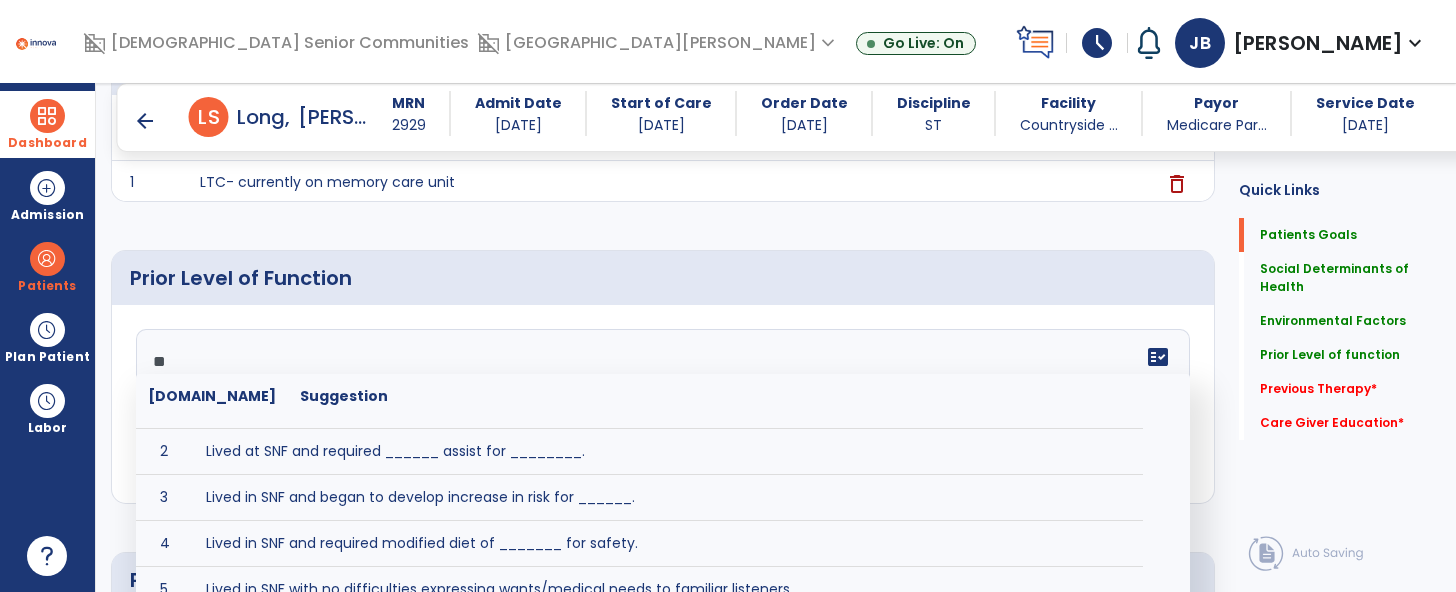 scroll, scrollTop: 0, scrollLeft: 0, axis: both 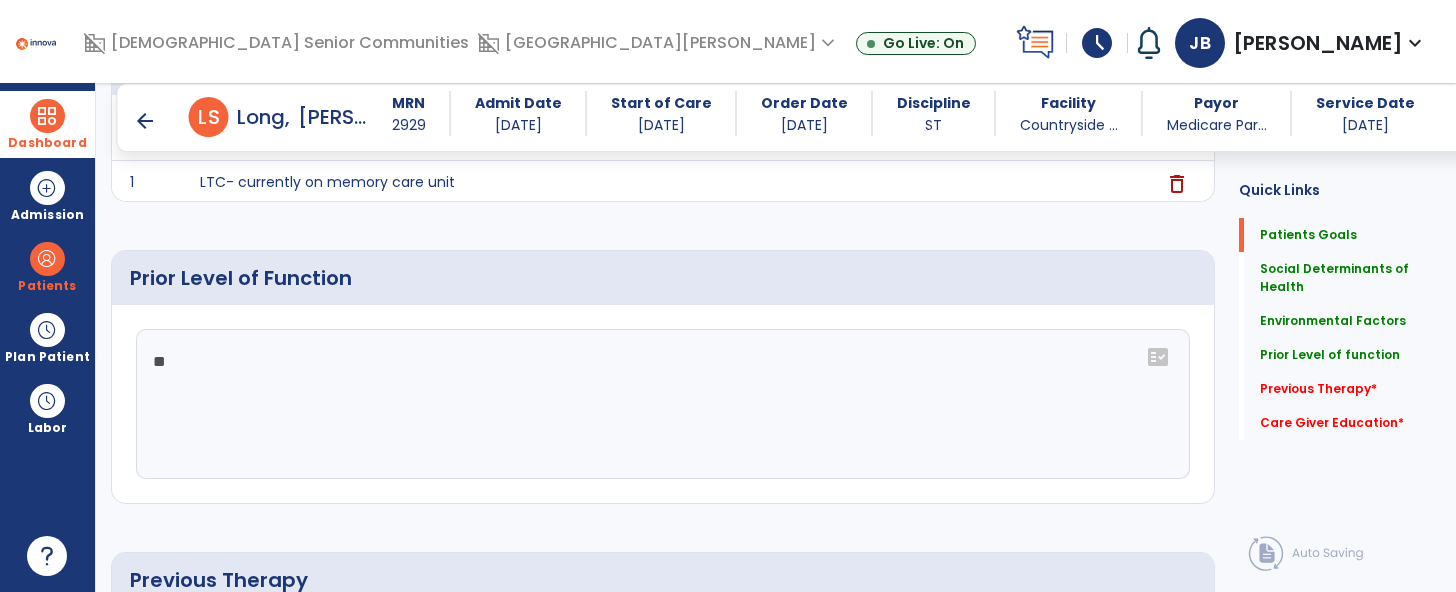 type on "*" 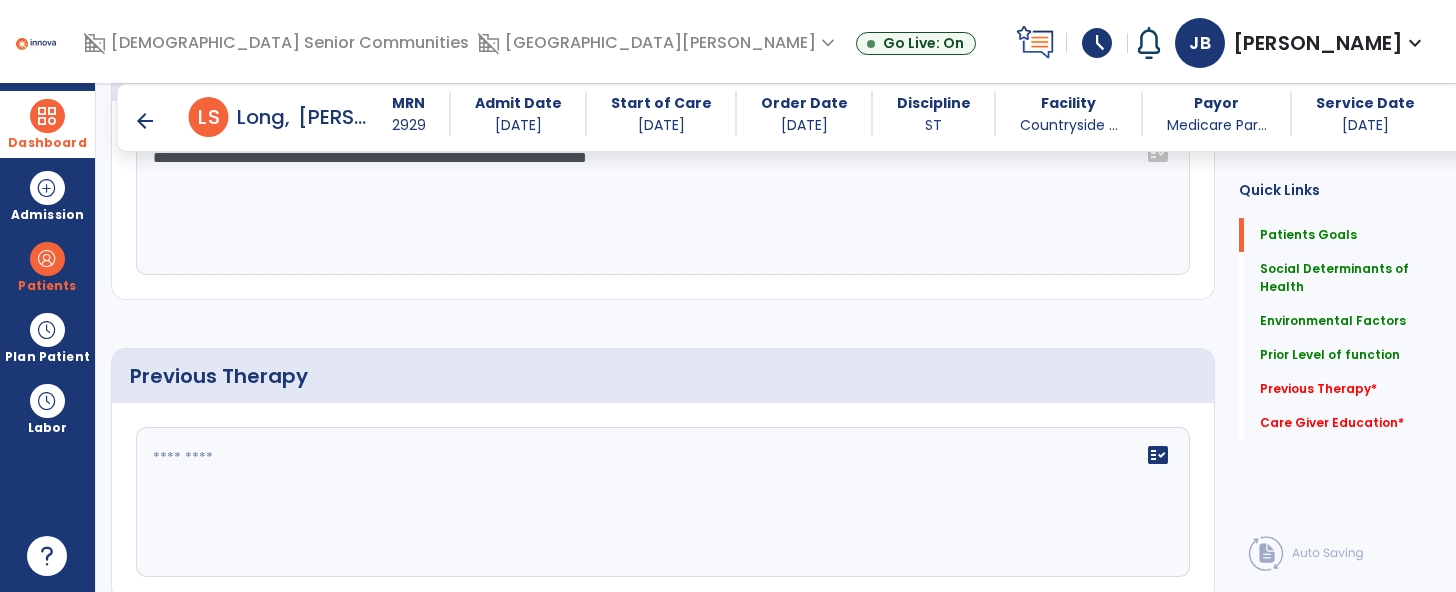 scroll, scrollTop: 921, scrollLeft: 0, axis: vertical 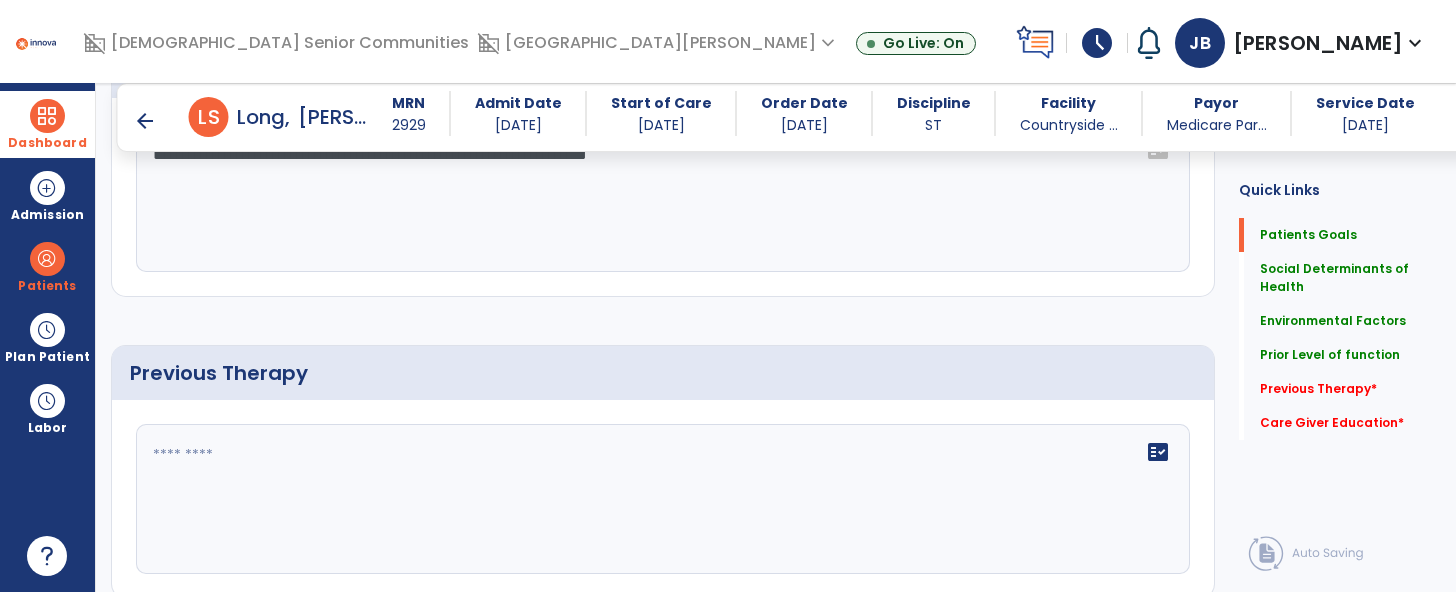 type on "**********" 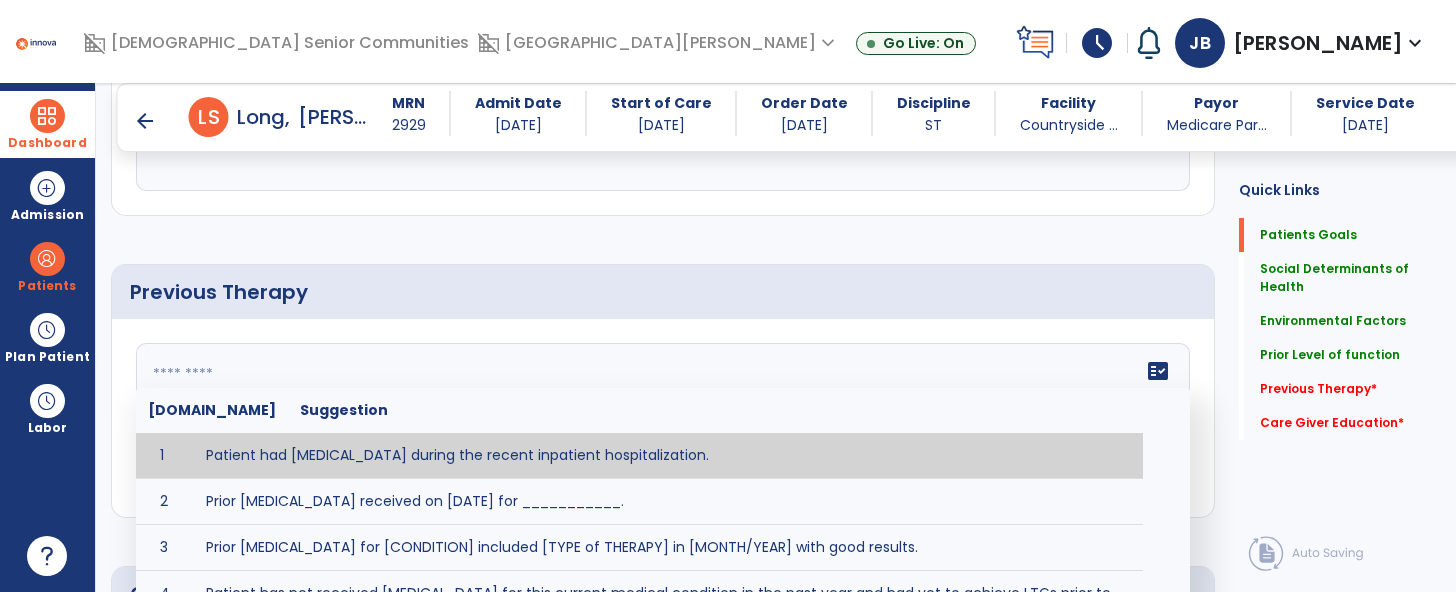 scroll, scrollTop: 1065, scrollLeft: 0, axis: vertical 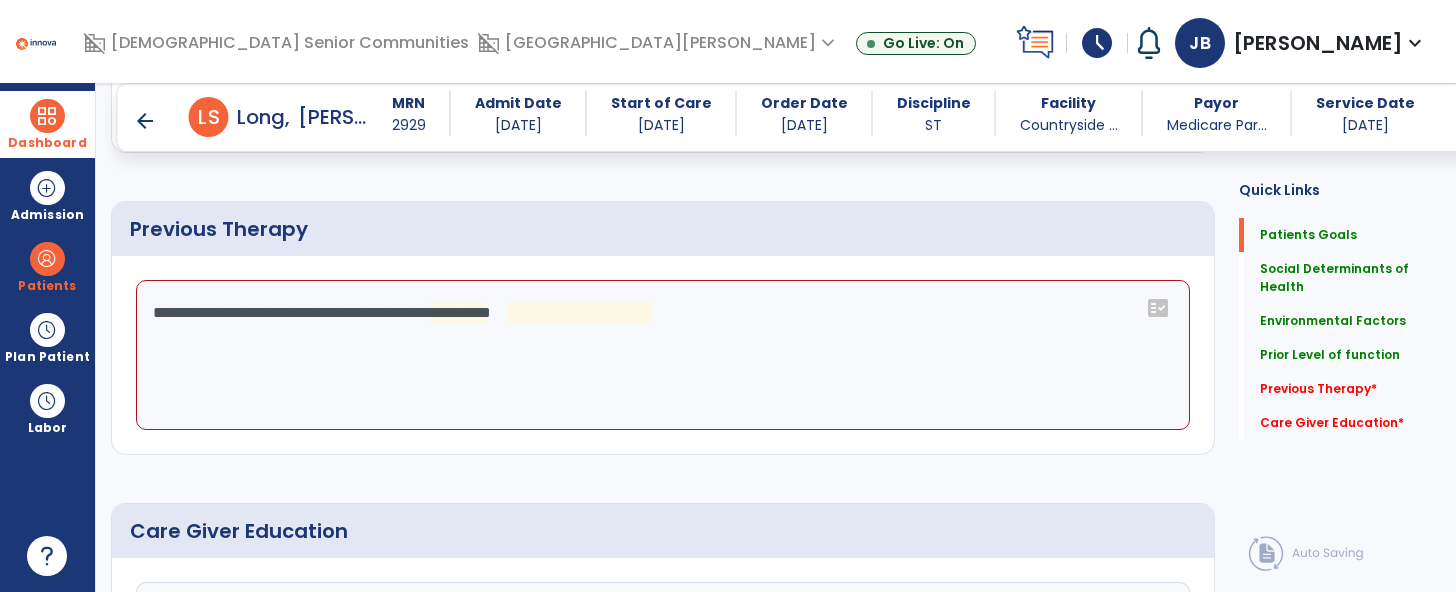 click on "**********" 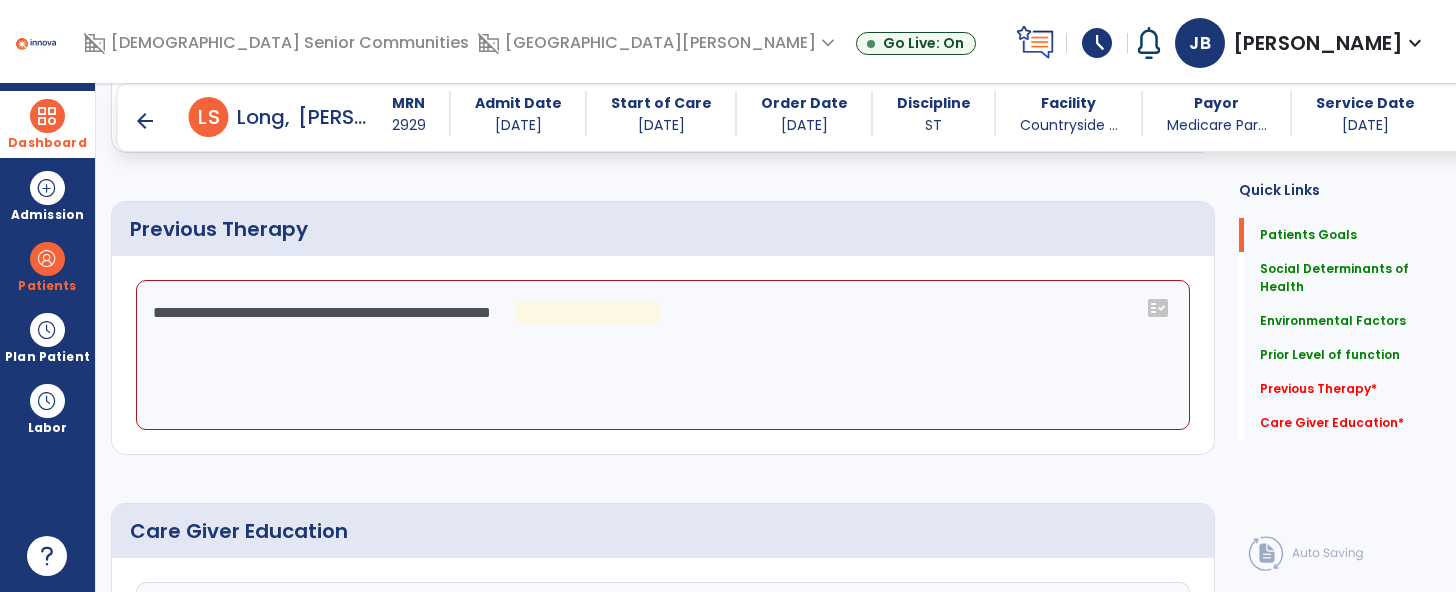 click on "**********" 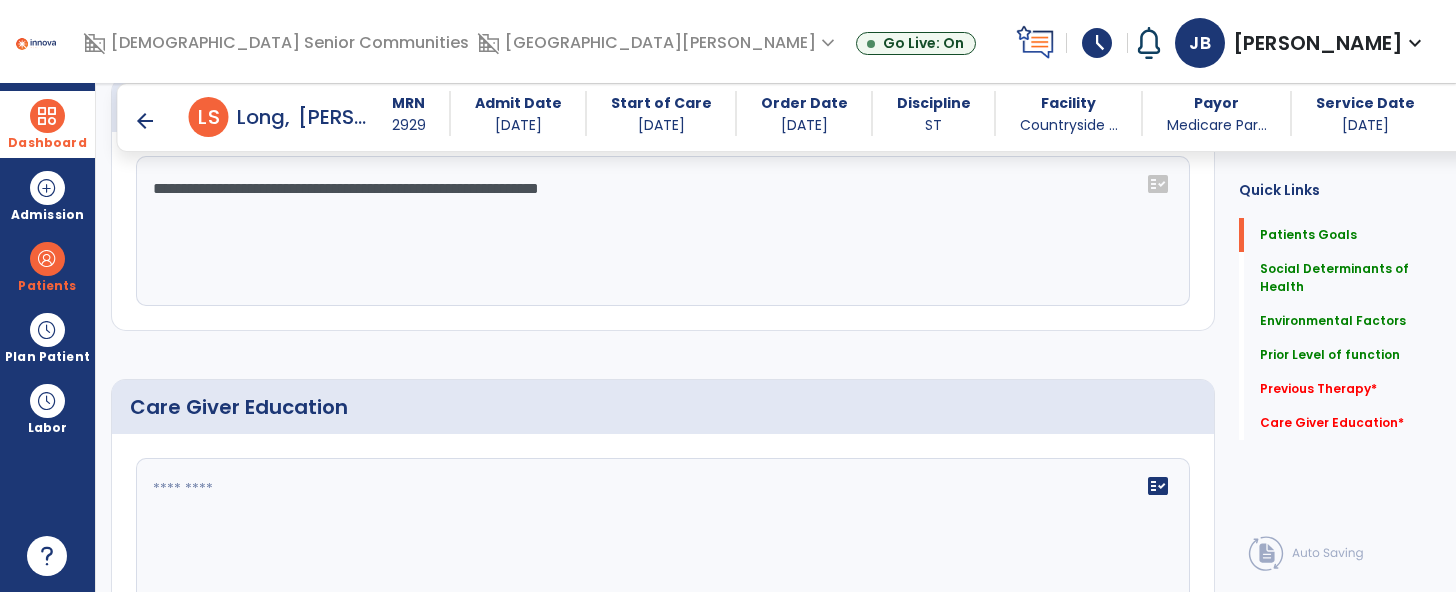 scroll, scrollTop: 1246, scrollLeft: 0, axis: vertical 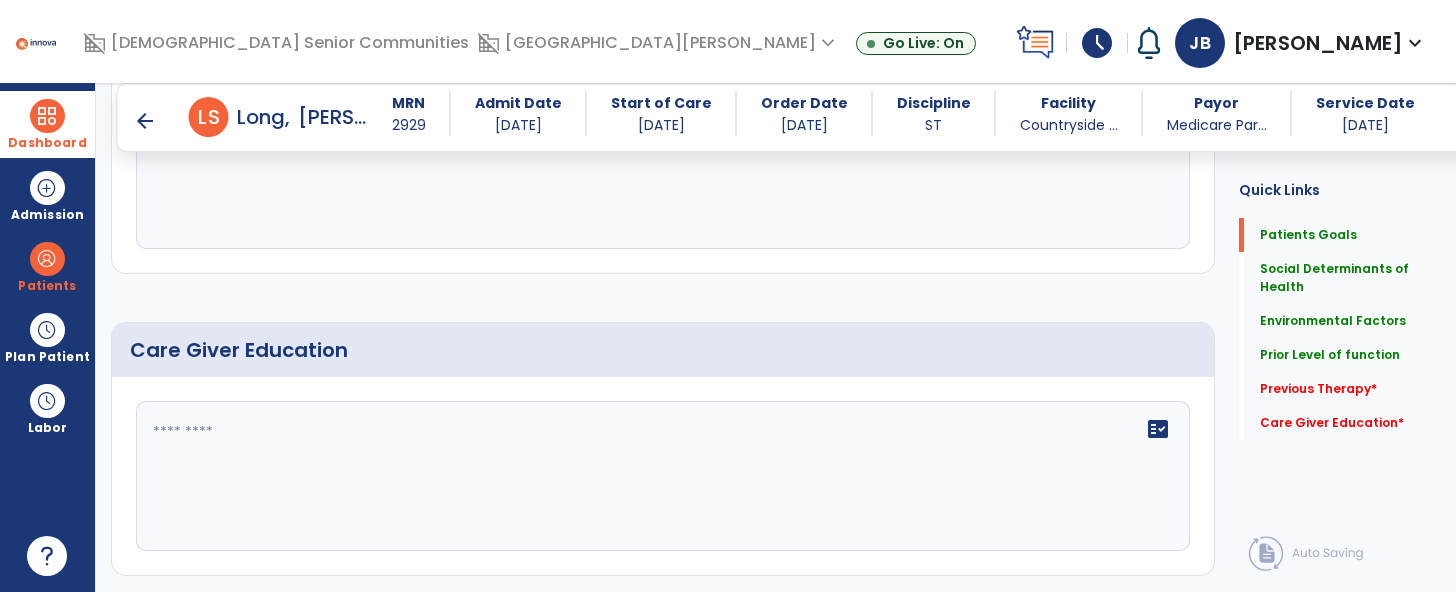 type on "**********" 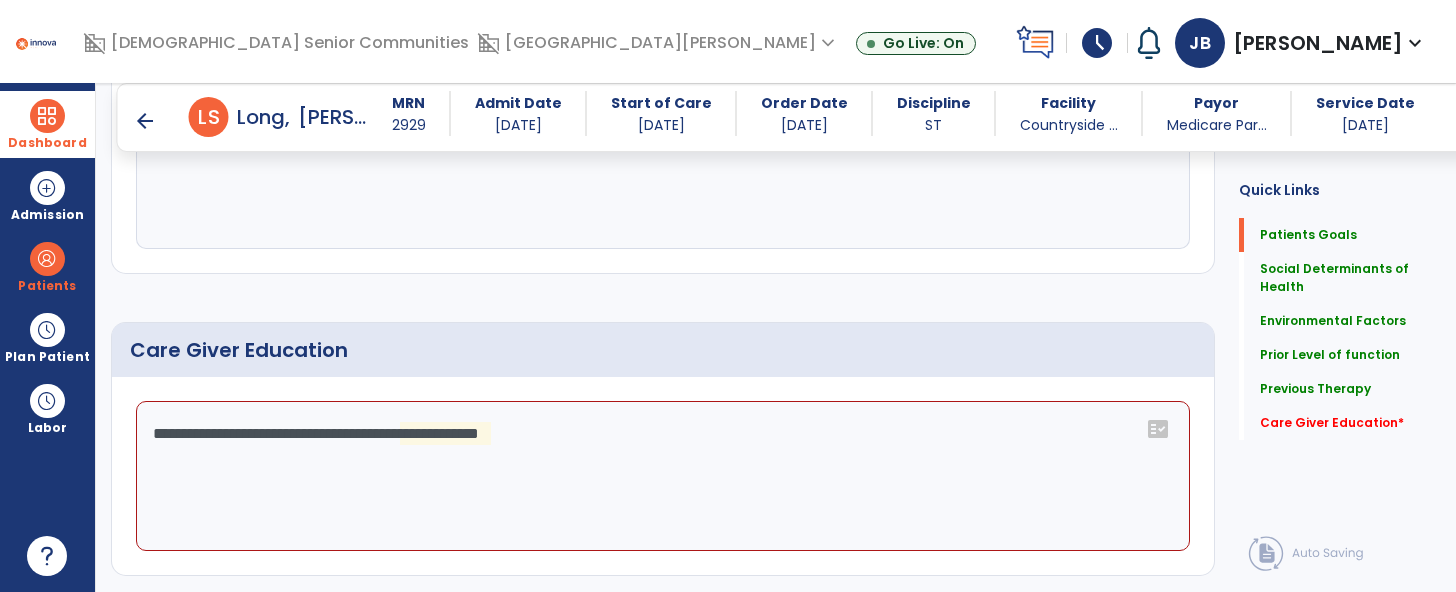 click on "**********" 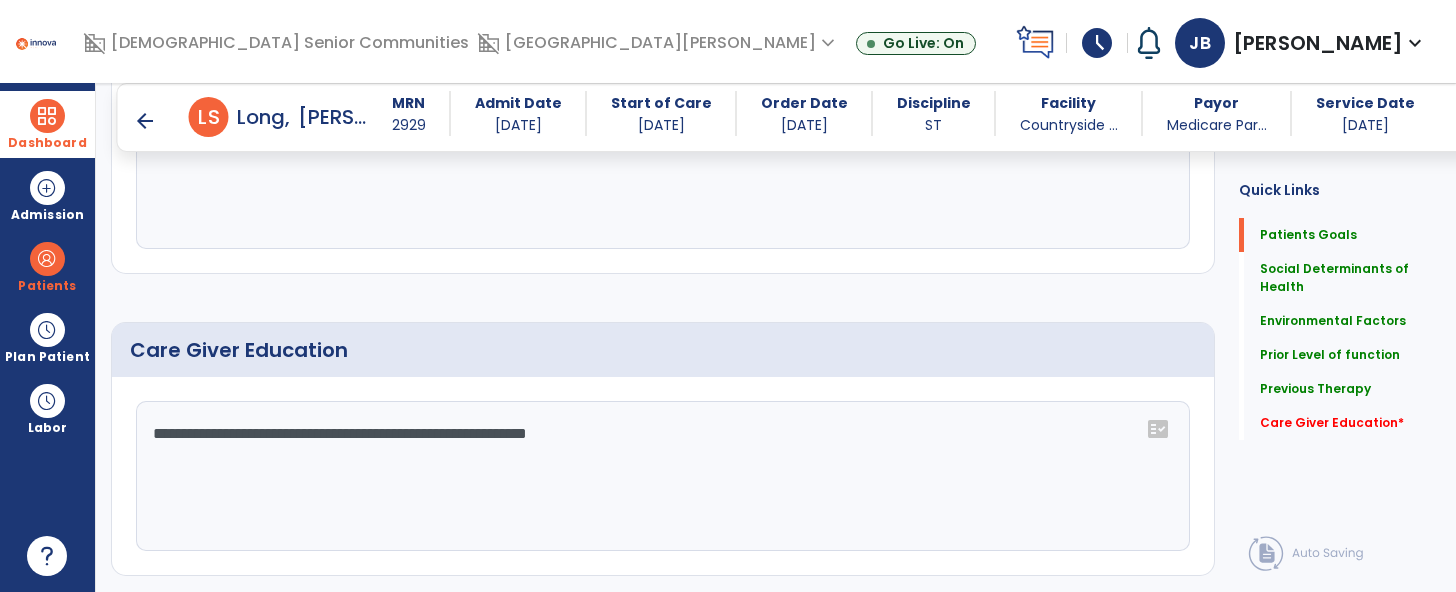 type on "**********" 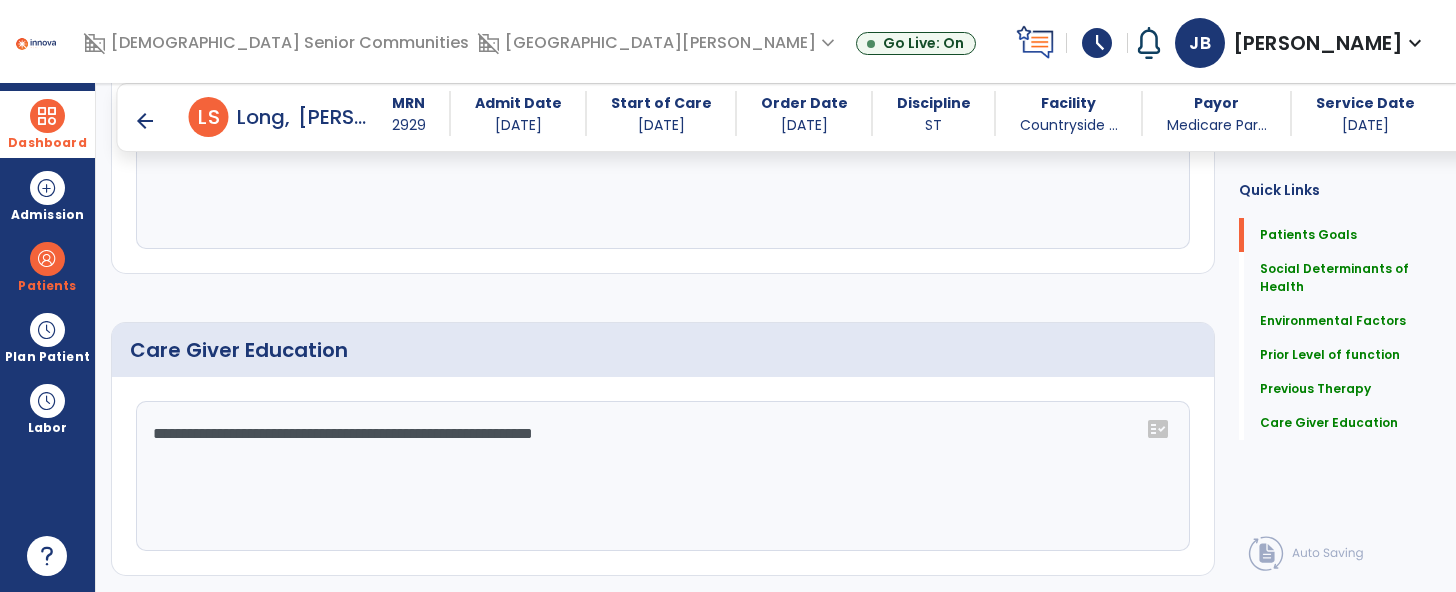 scroll, scrollTop: 1300, scrollLeft: 0, axis: vertical 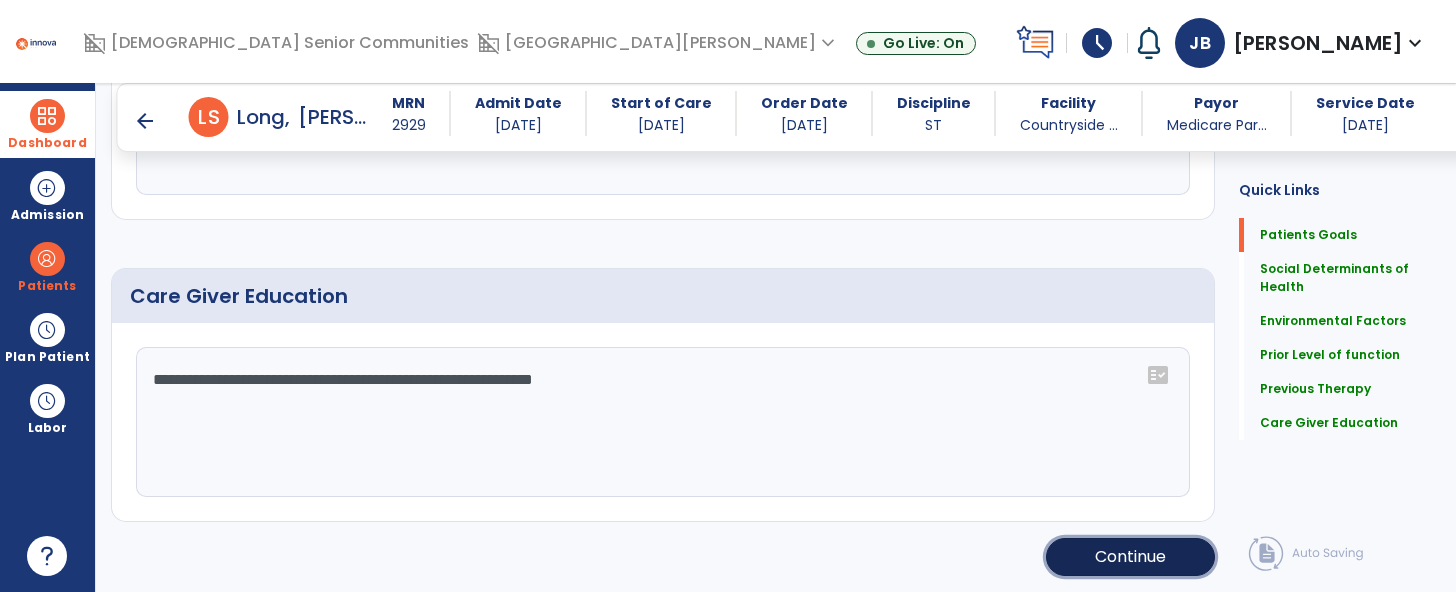 click on "Continue" 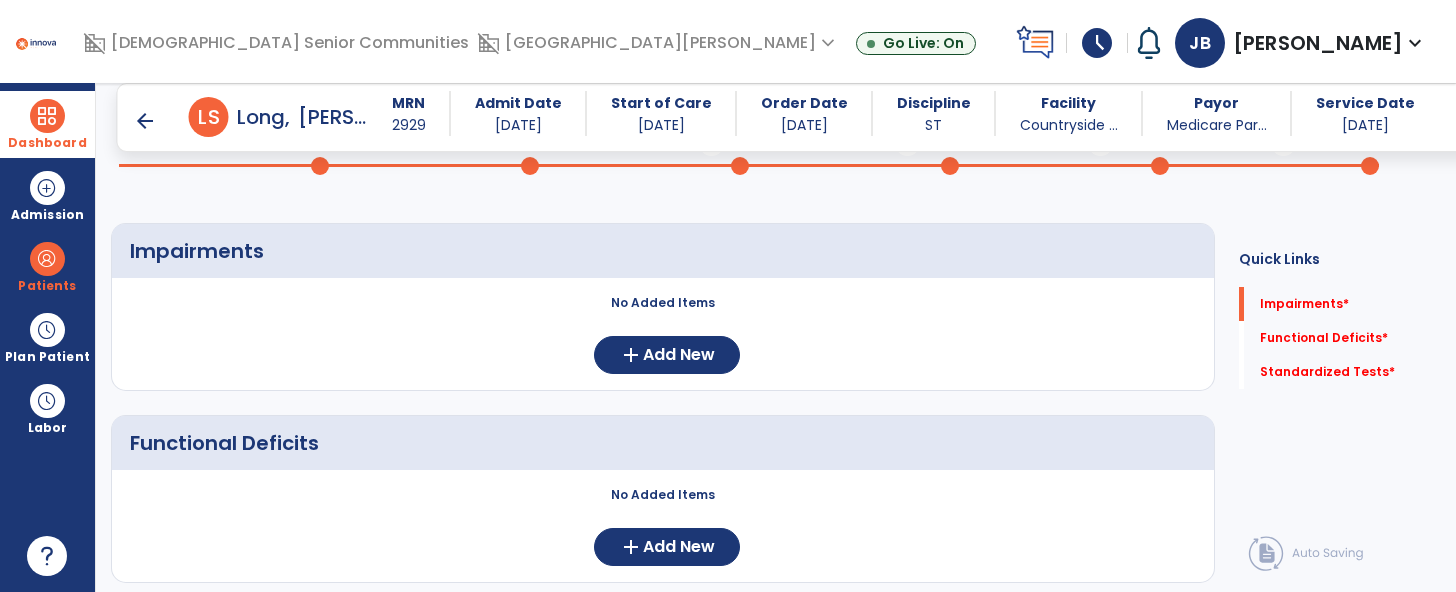 scroll, scrollTop: 0, scrollLeft: 0, axis: both 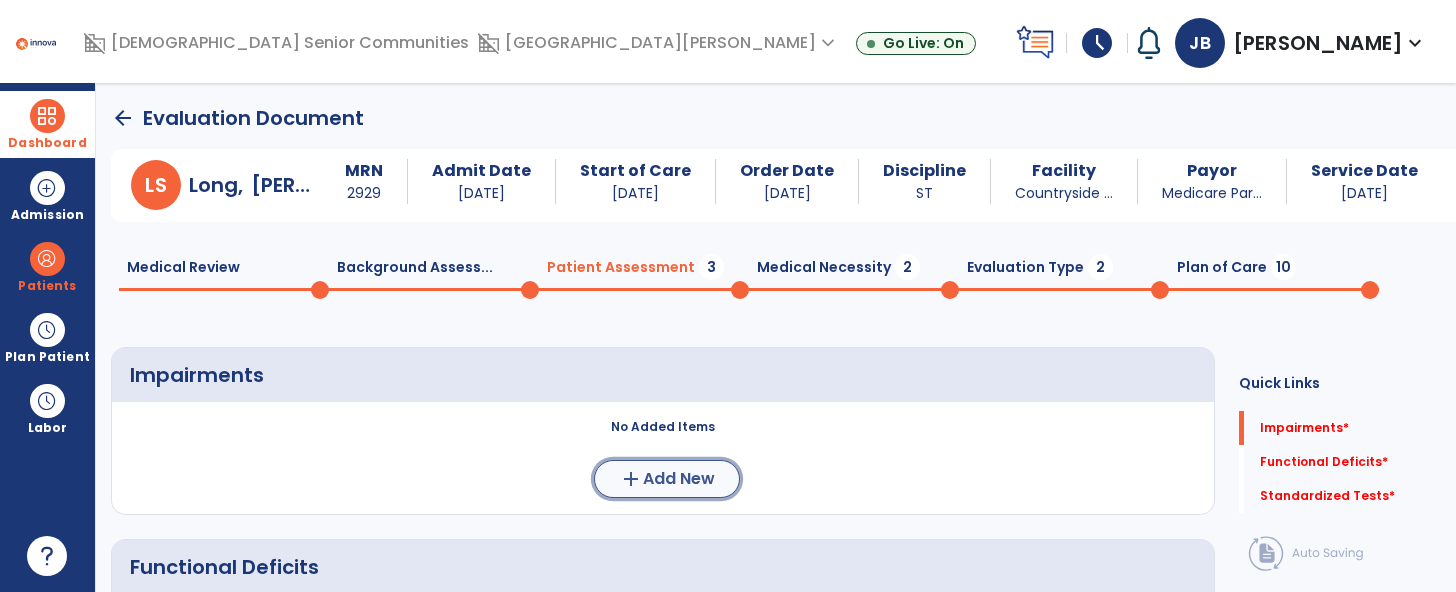 click on "Add New" 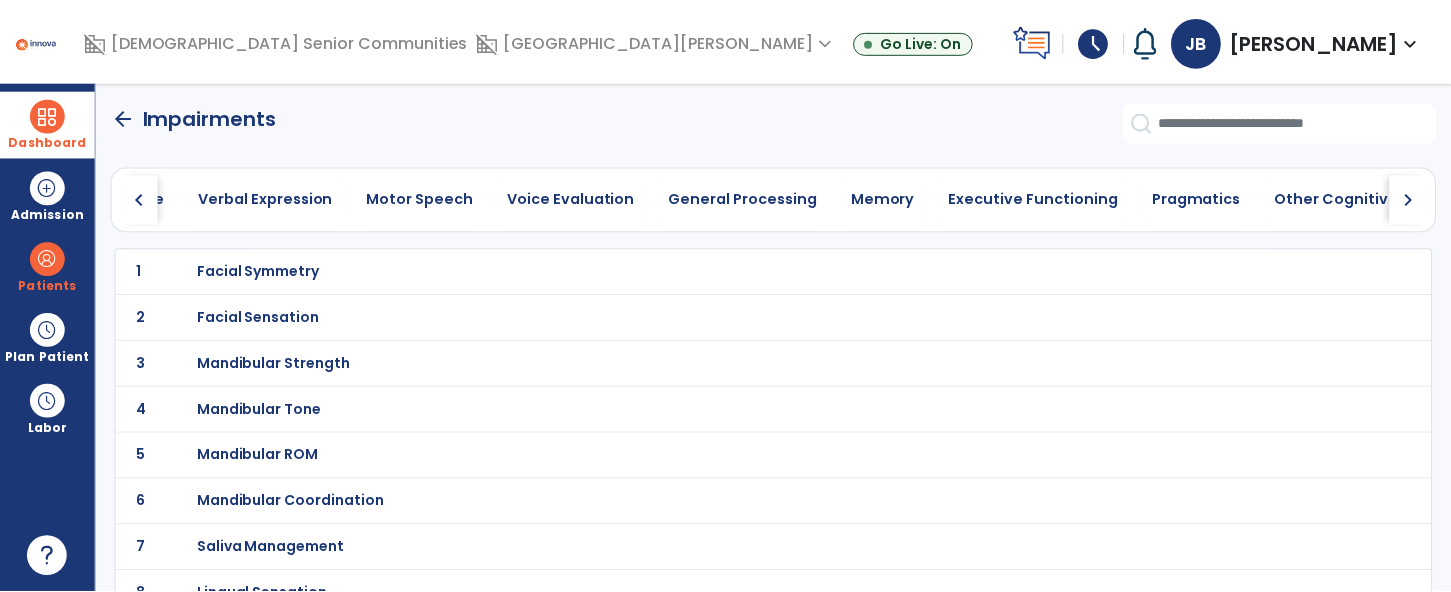 scroll, scrollTop: 0, scrollLeft: 831, axis: horizontal 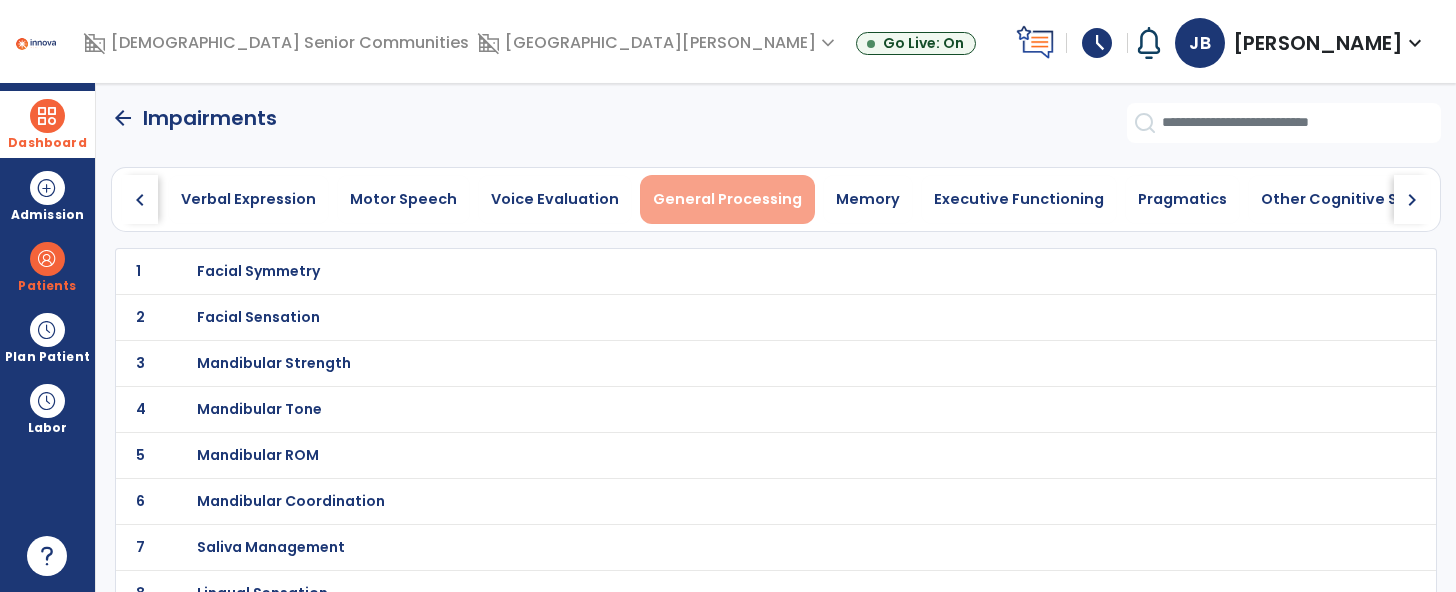 click on "General Processing" at bounding box center [727, 199] 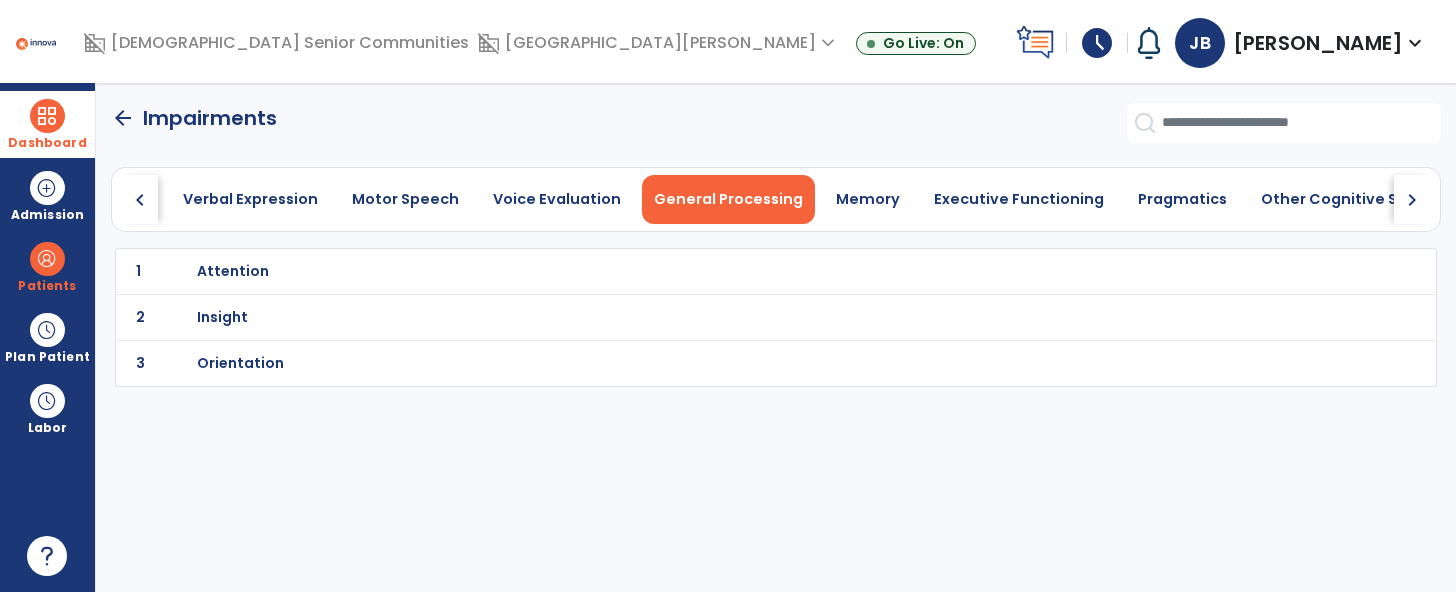 click on "Attention" at bounding box center [731, 271] 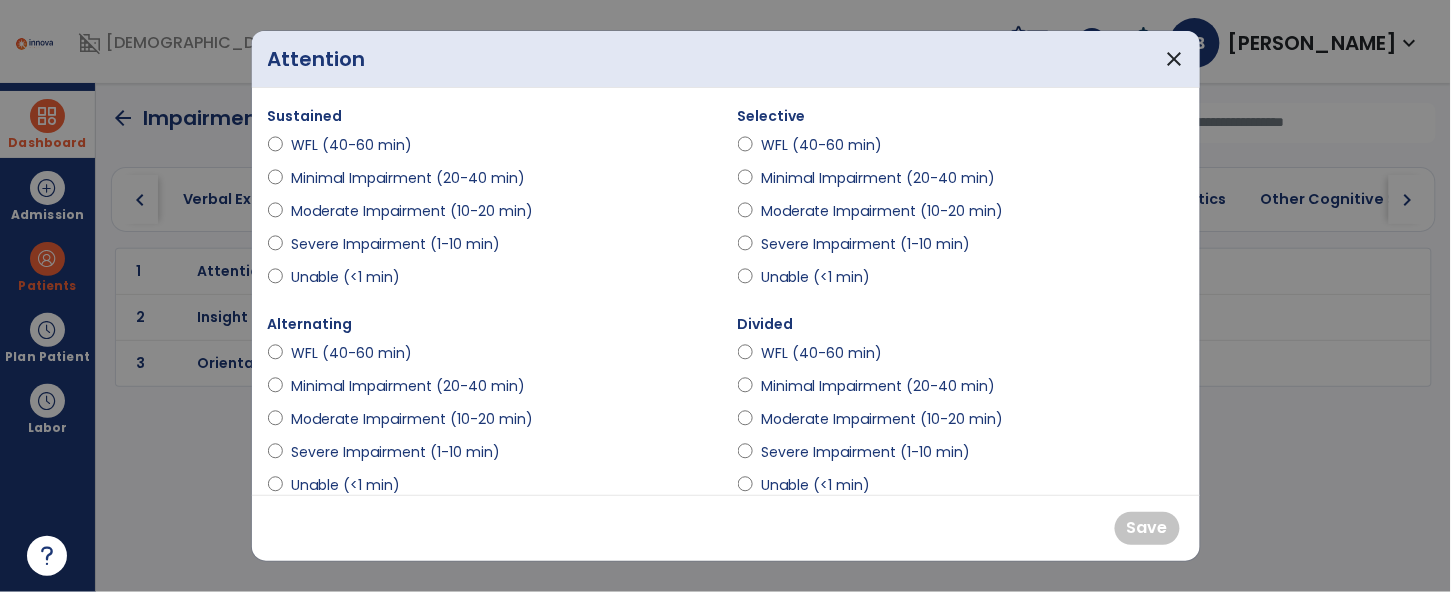 click on "Severe Impairment (1-10 min)" at bounding box center (395, 244) 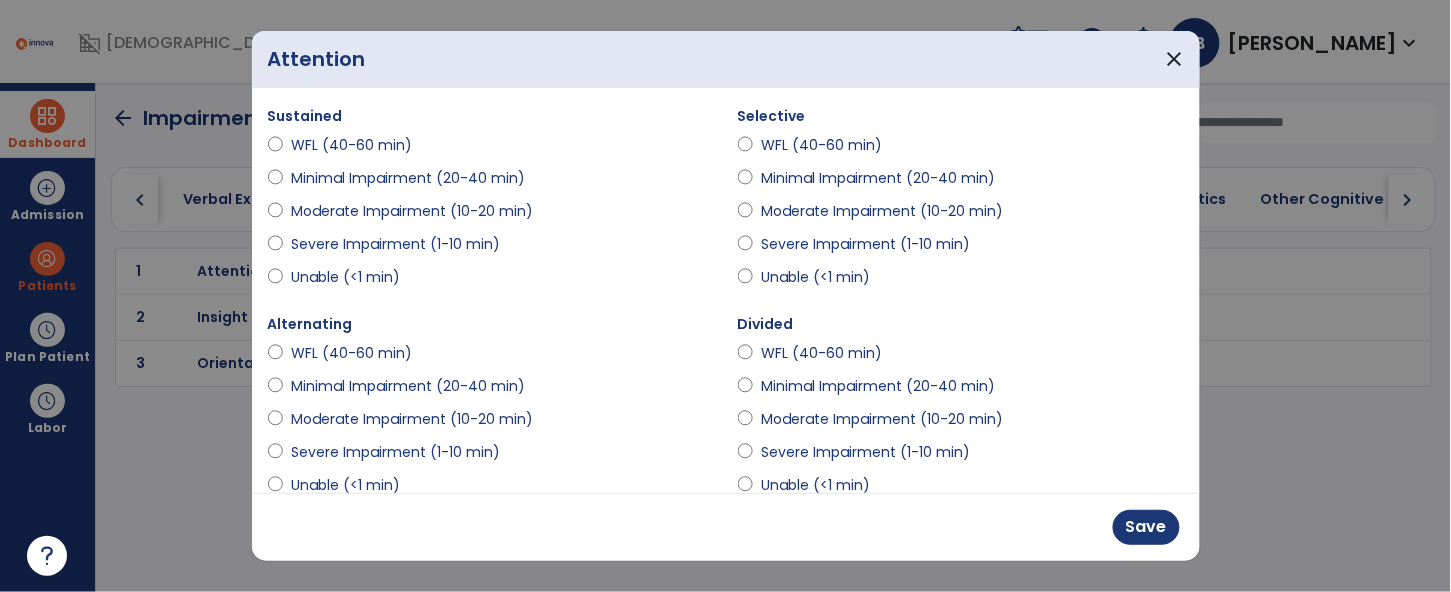 click on "Severe Impairment (1-10 min)" at bounding box center (865, 244) 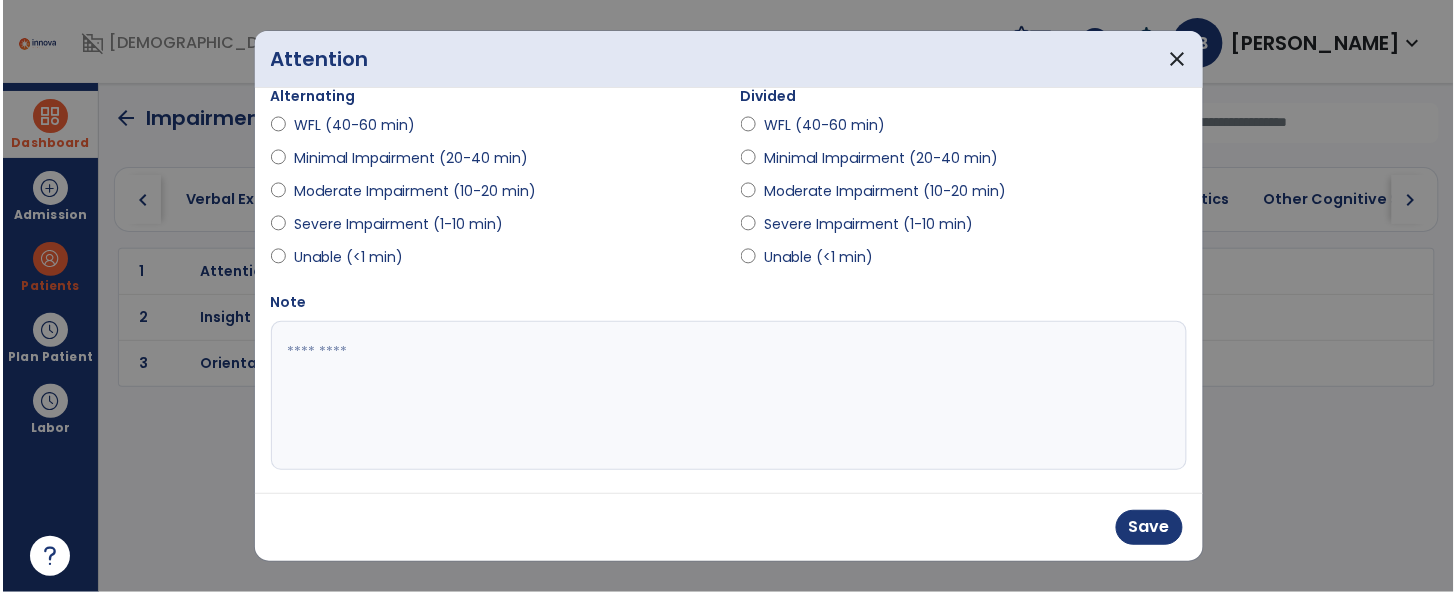 scroll, scrollTop: 234, scrollLeft: 0, axis: vertical 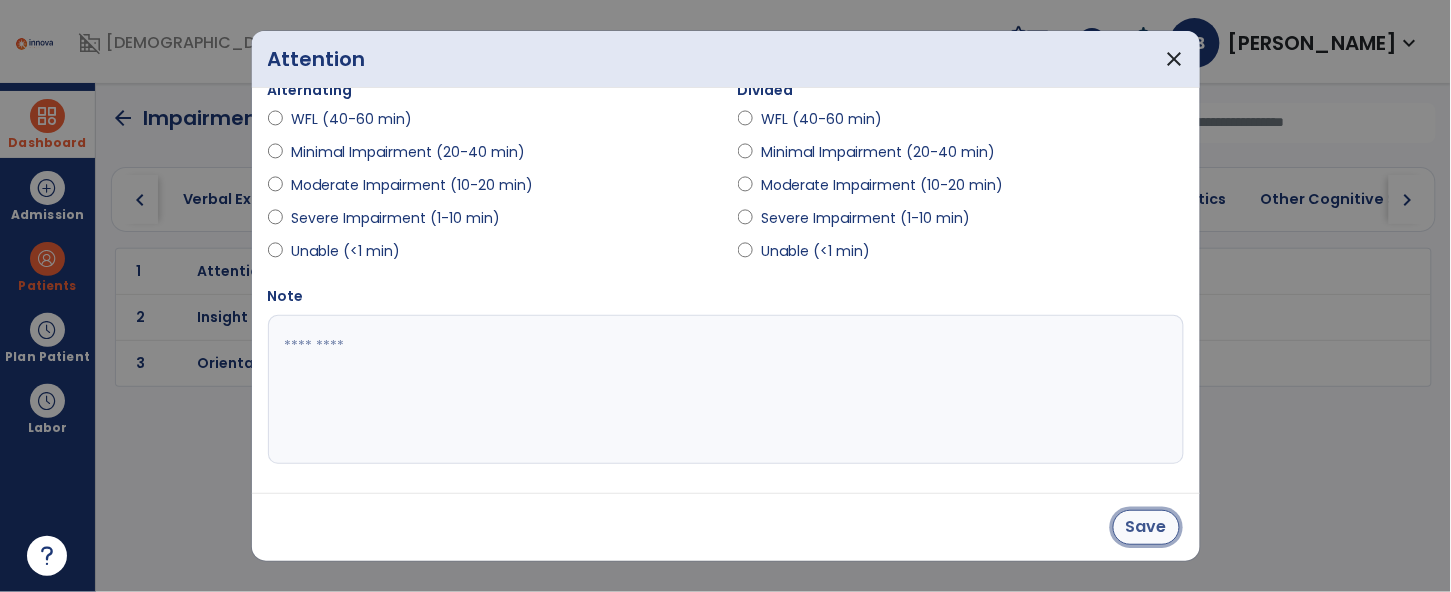 click on "Save" at bounding box center (1146, 527) 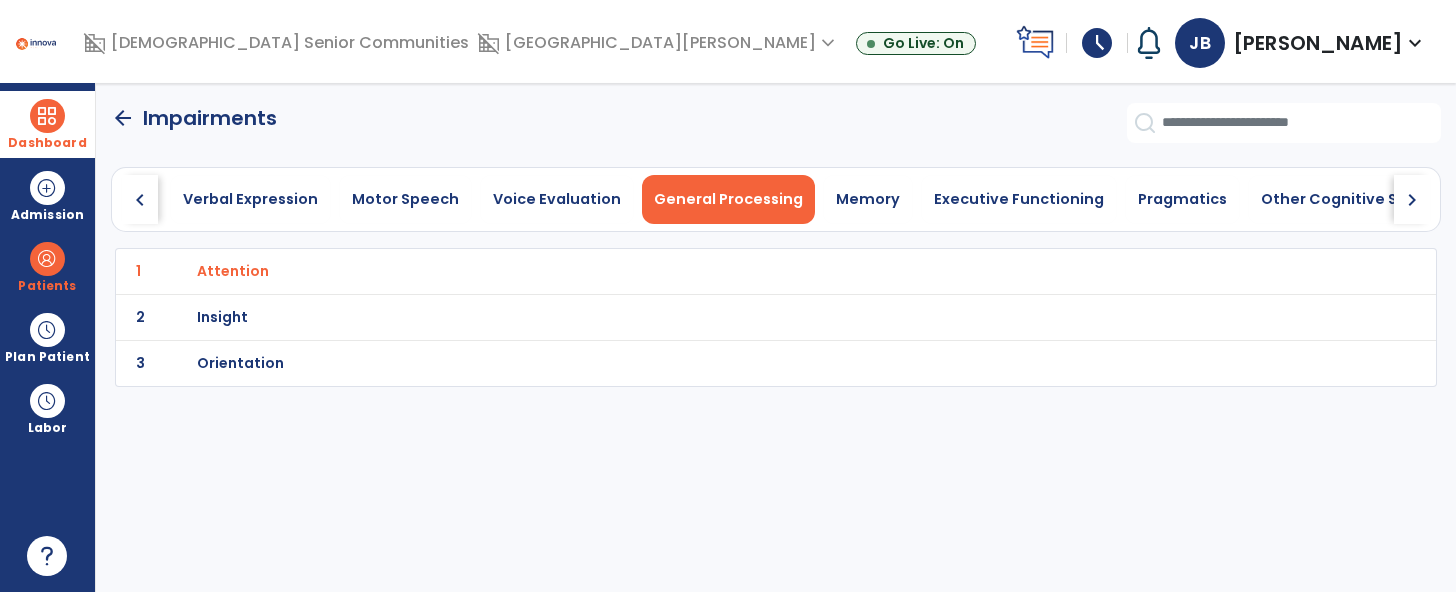 click on "Orientation" at bounding box center [731, 271] 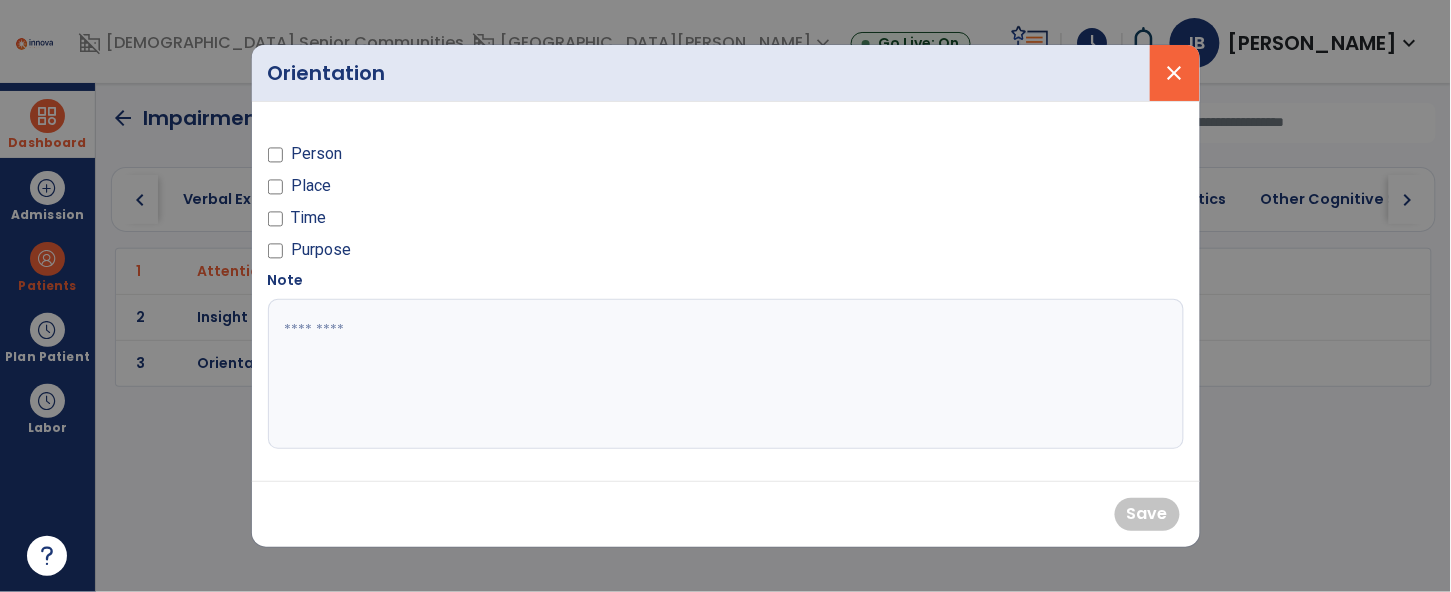 click on "close" at bounding box center (1175, 73) 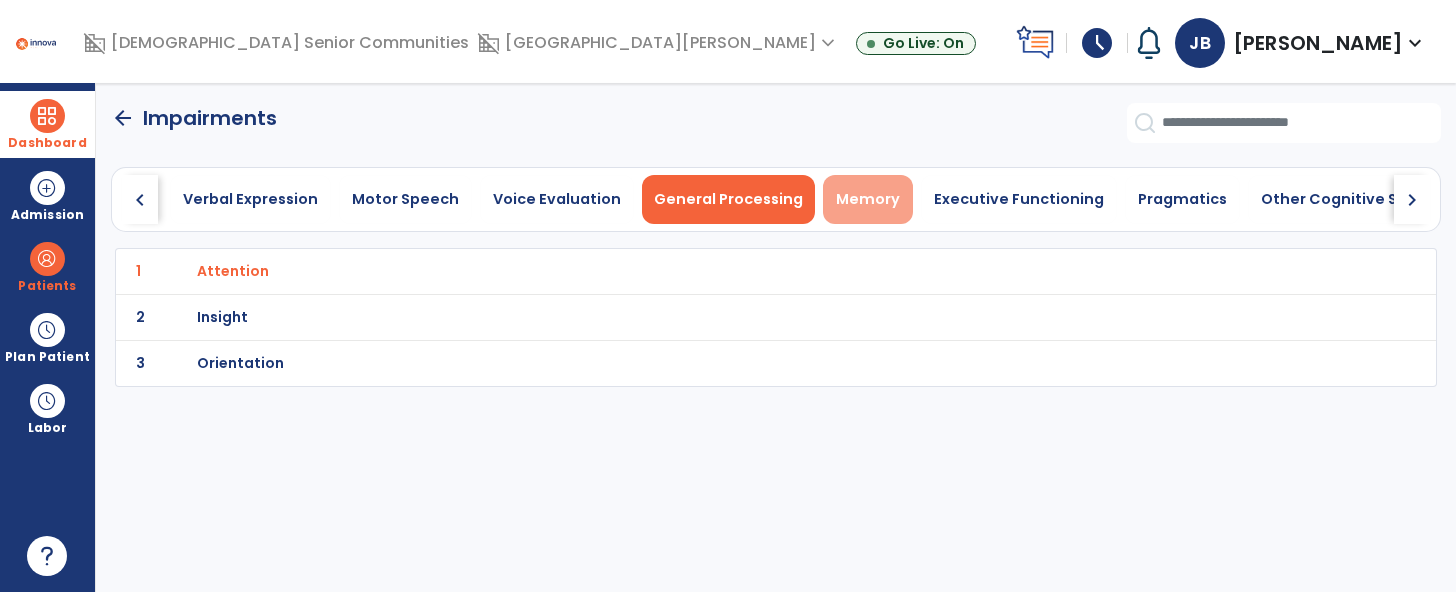 click on "Memory" at bounding box center (868, 199) 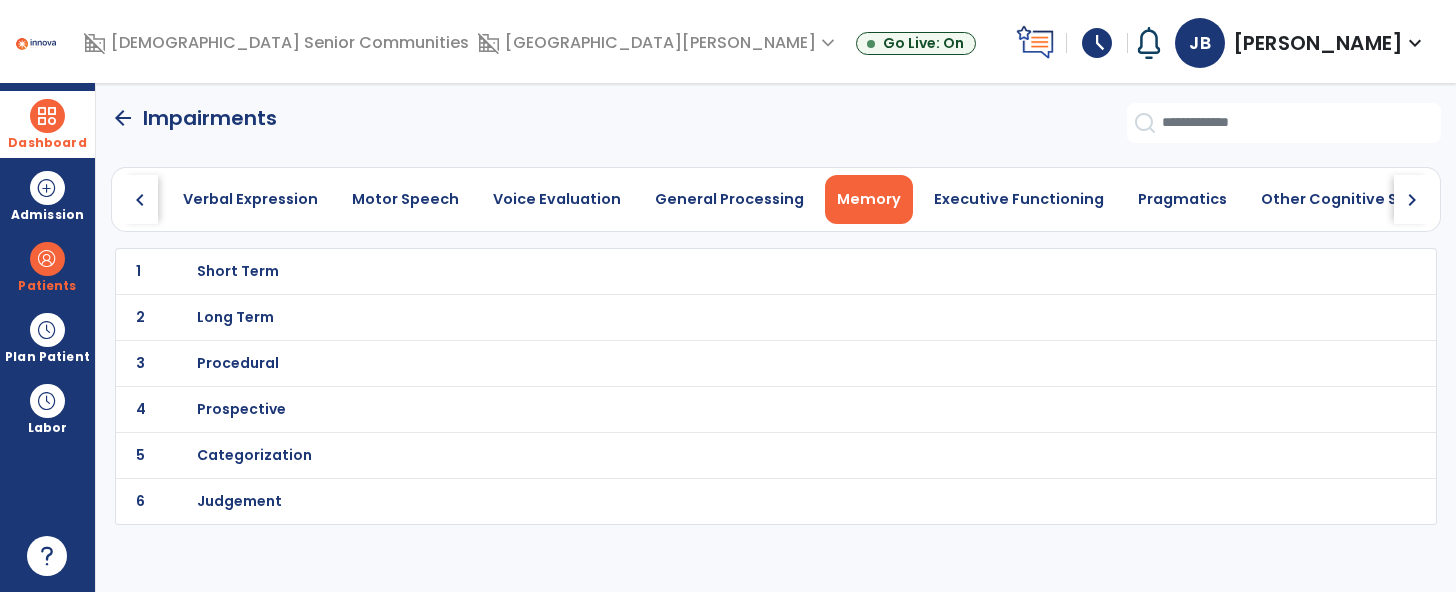 click on "Short Term" at bounding box center [731, 271] 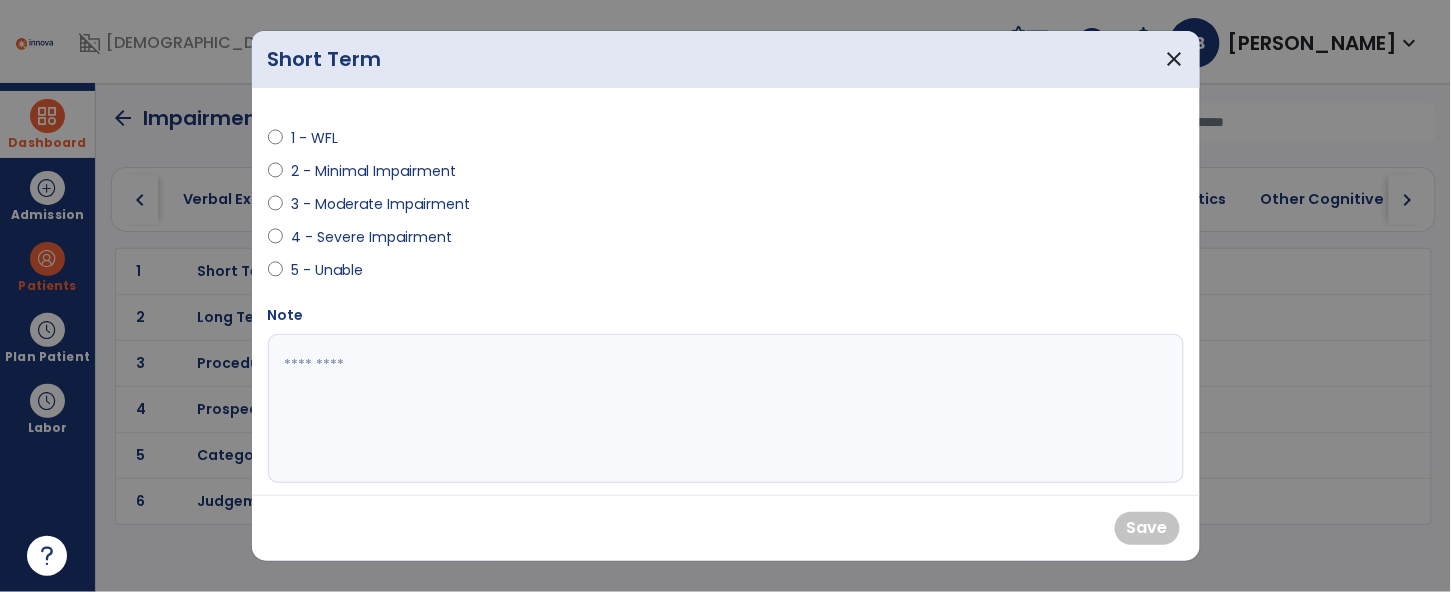 click on "3 - Moderate Impairment" at bounding box center [380, 204] 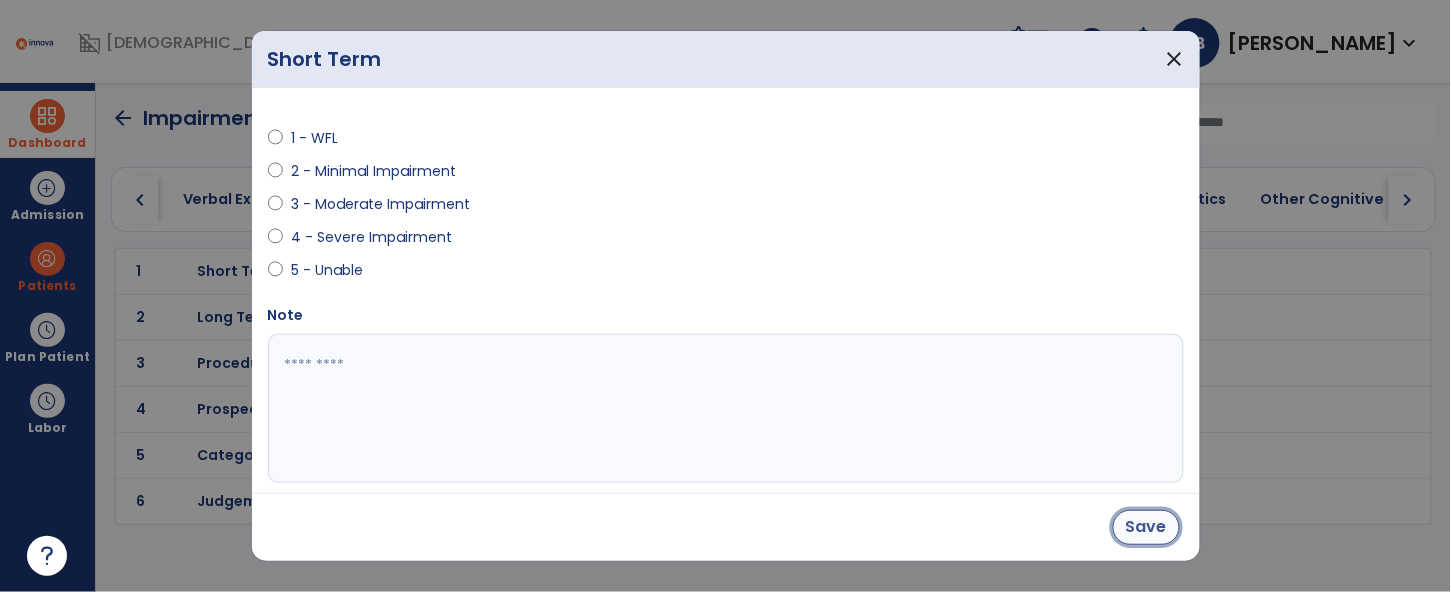 click on "Save" at bounding box center (1146, 527) 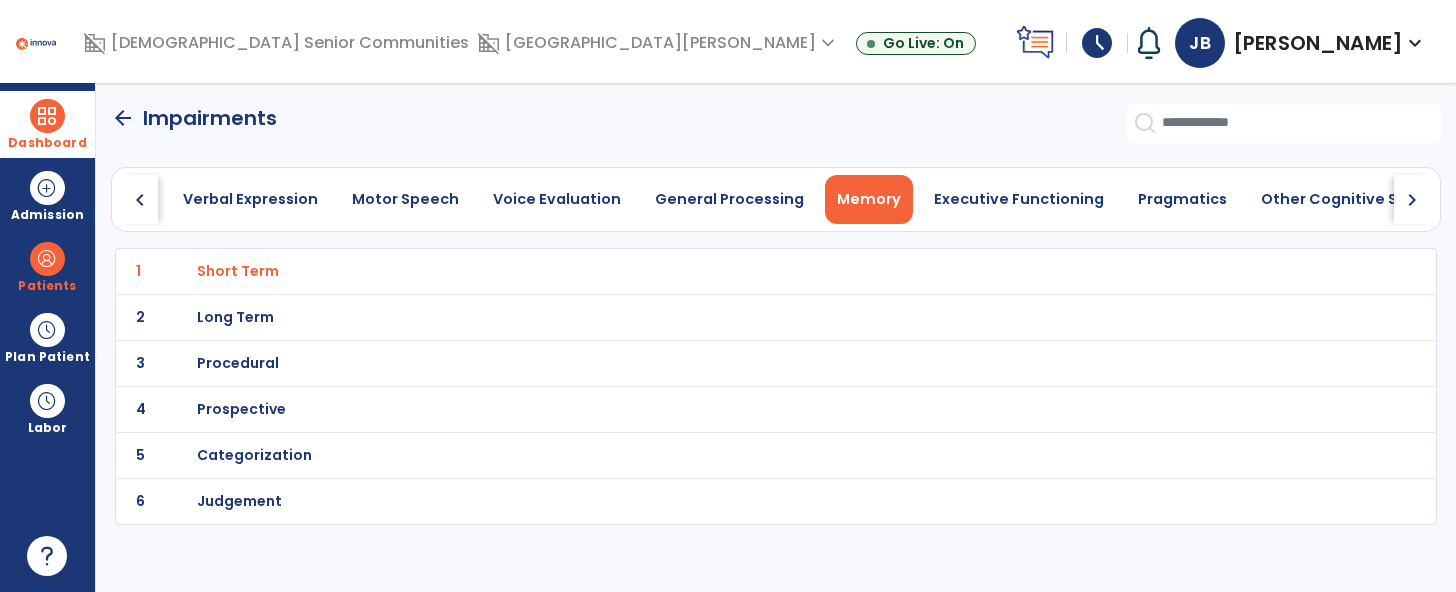 click on "Judgement" at bounding box center [731, 271] 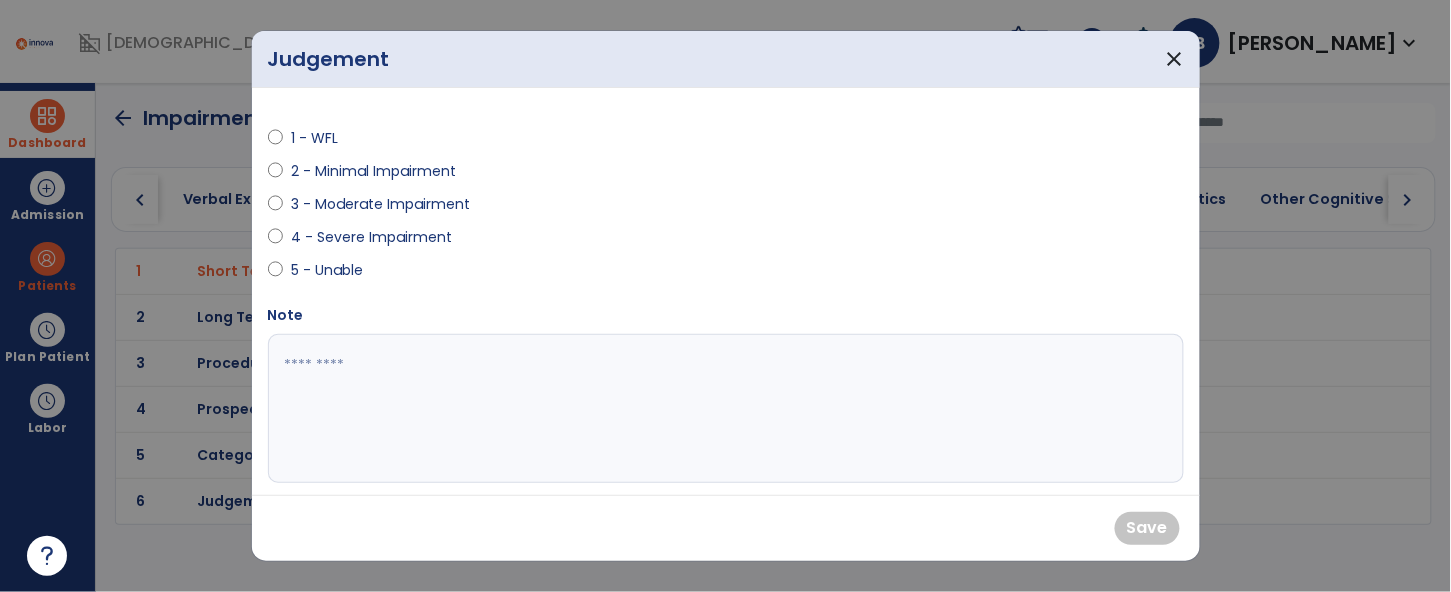 click on "4 - Severe Impairment" at bounding box center [371, 237] 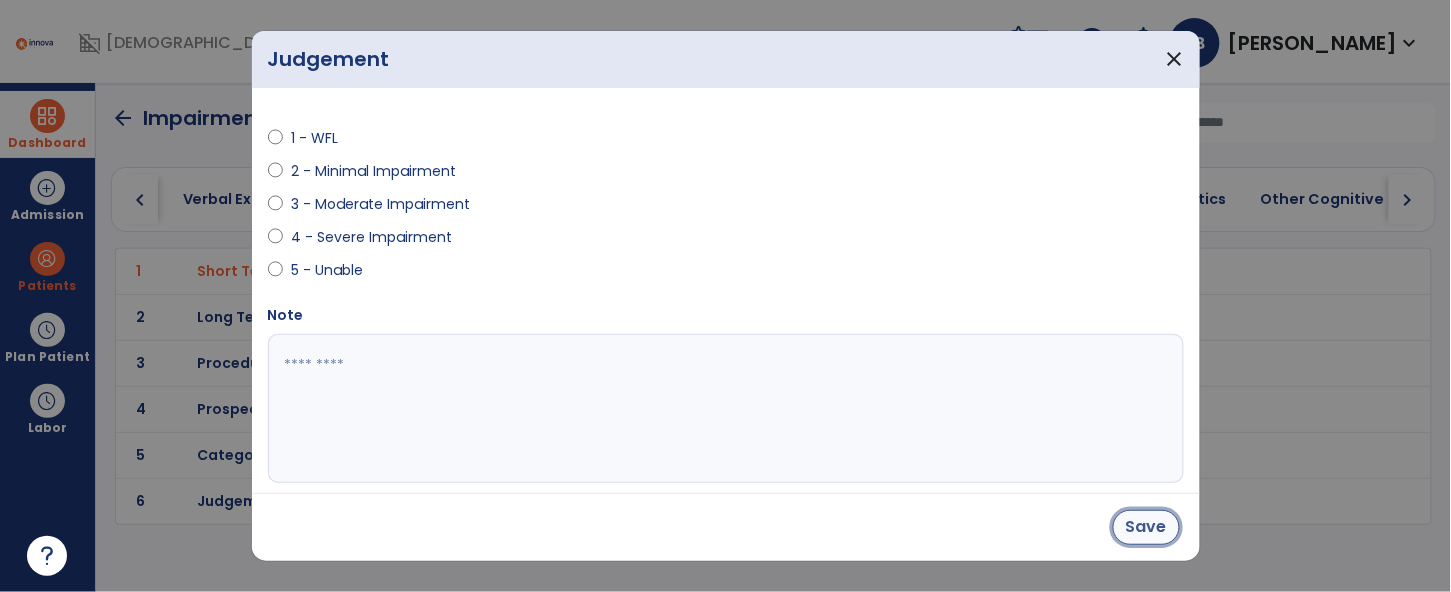 click on "Save" at bounding box center (1146, 527) 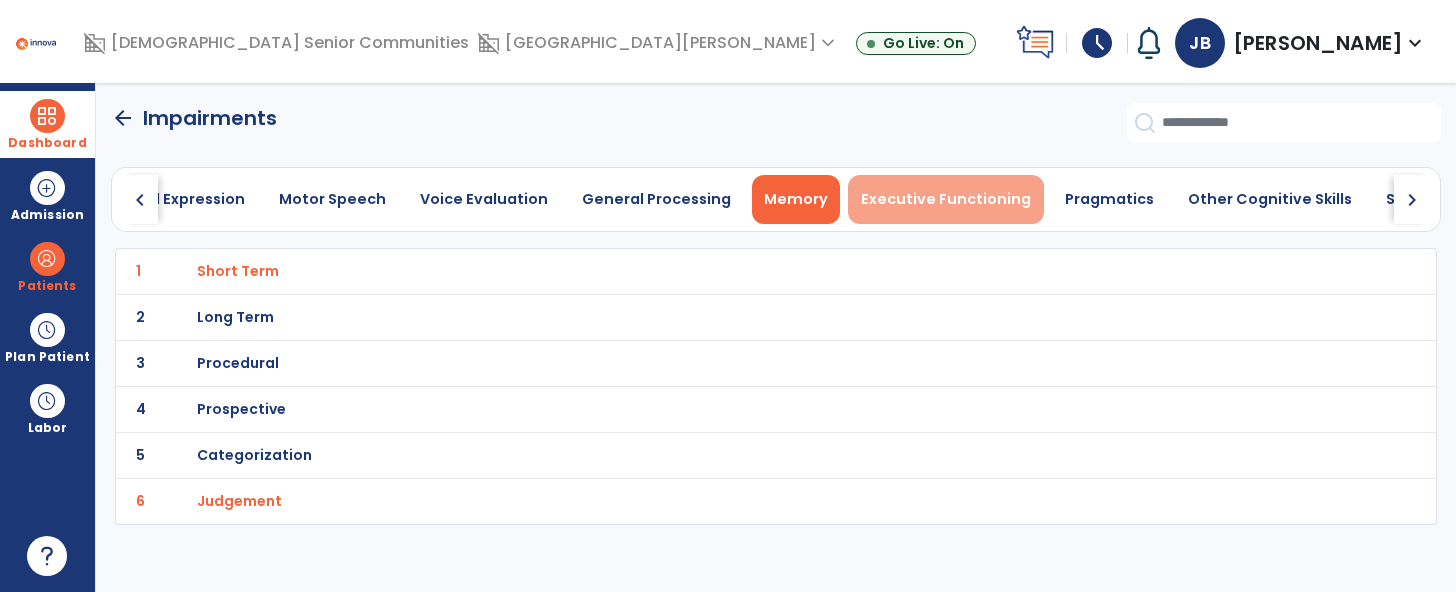 click on "Executive Functioning" at bounding box center [946, 199] 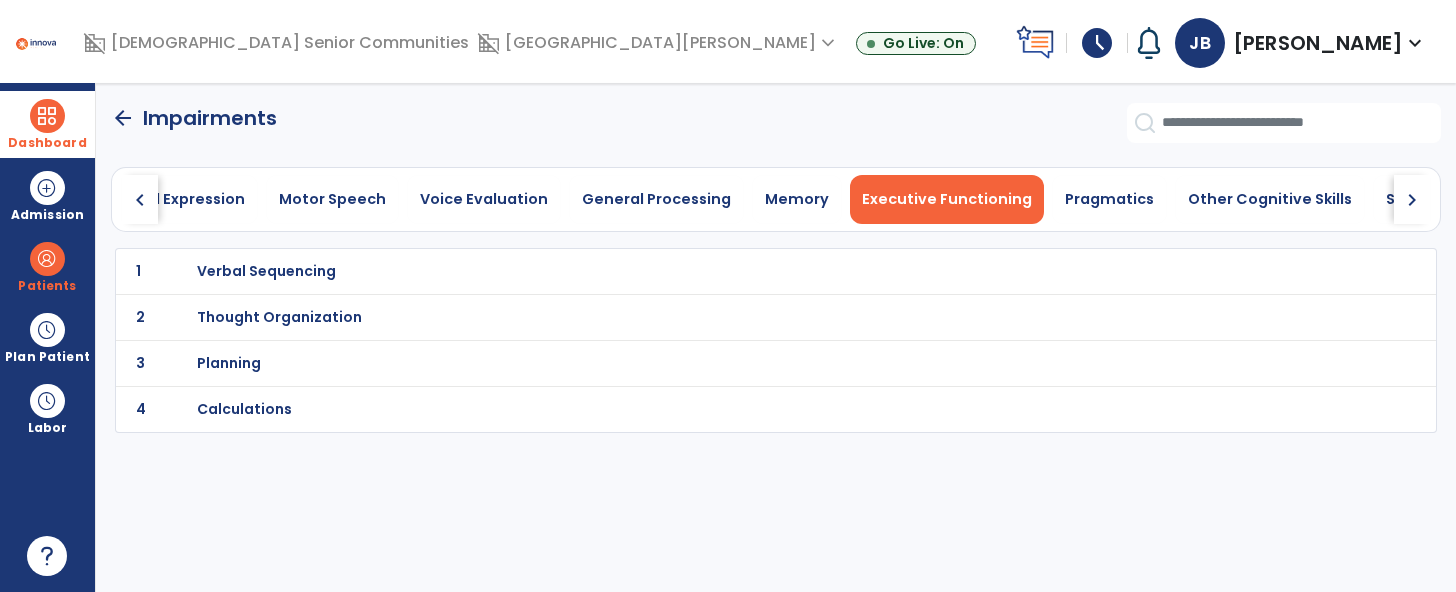 scroll, scrollTop: 0, scrollLeft: 903, axis: horizontal 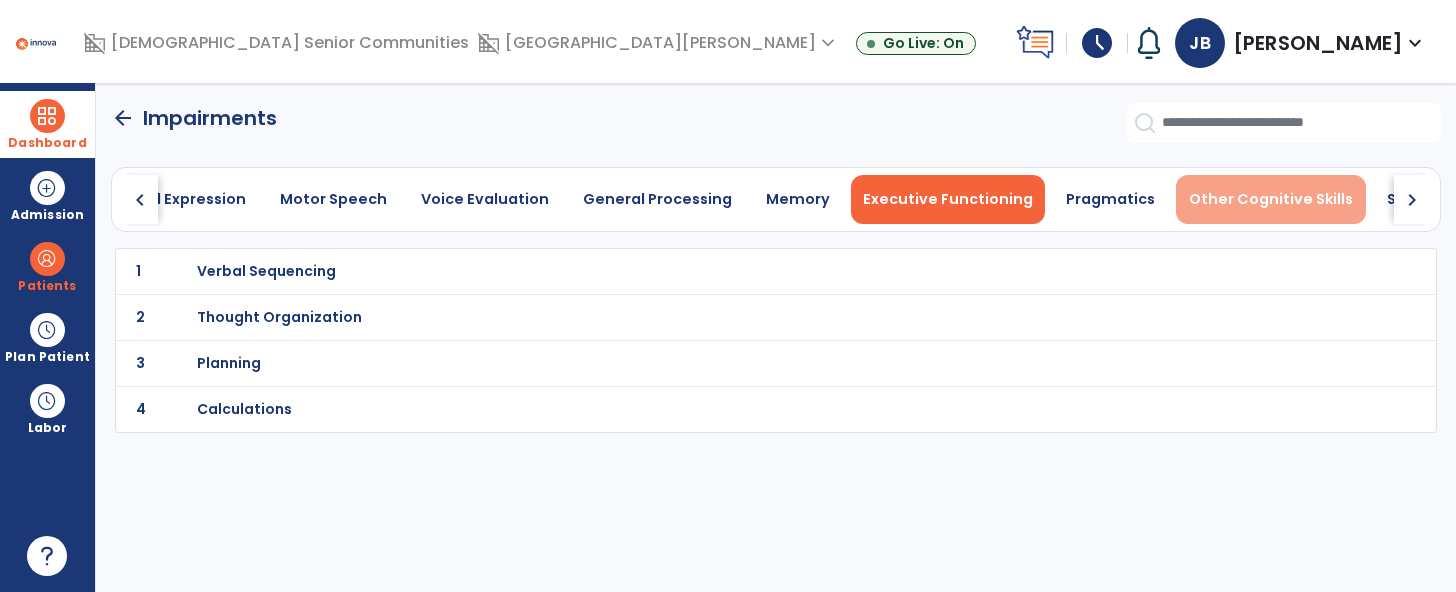 click on "Other Cognitive Skills" at bounding box center (1271, 199) 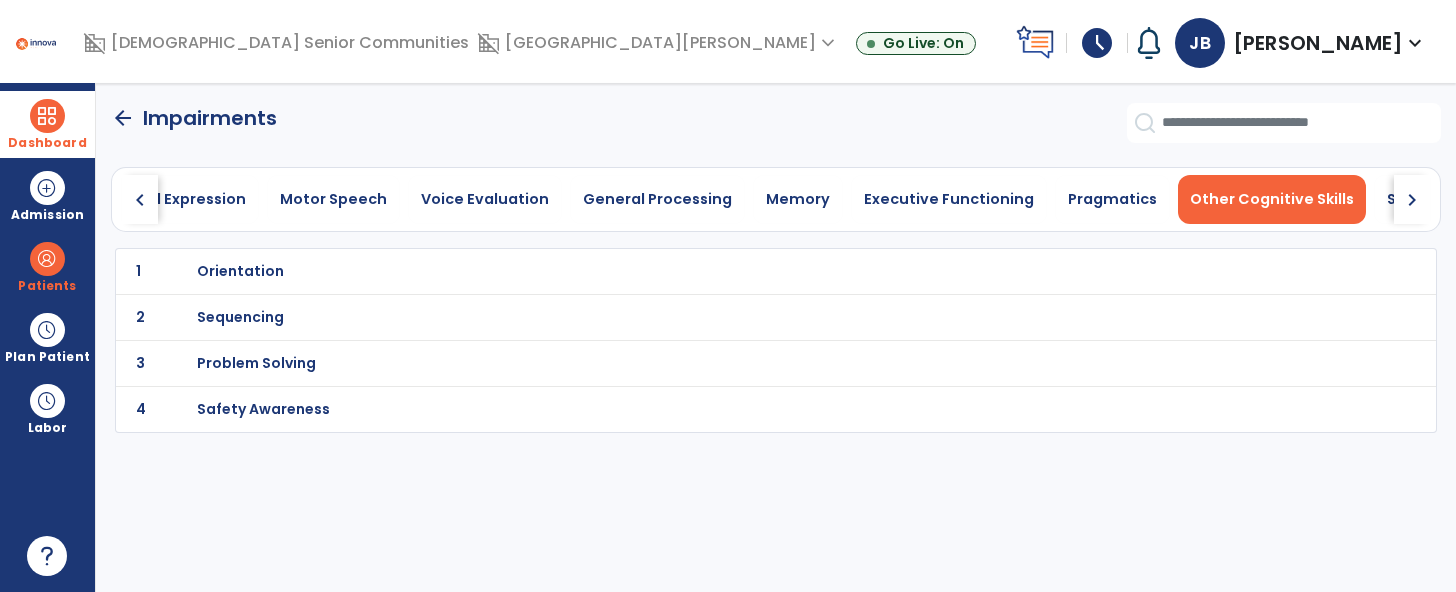 click on "Orientation" at bounding box center (731, 271) 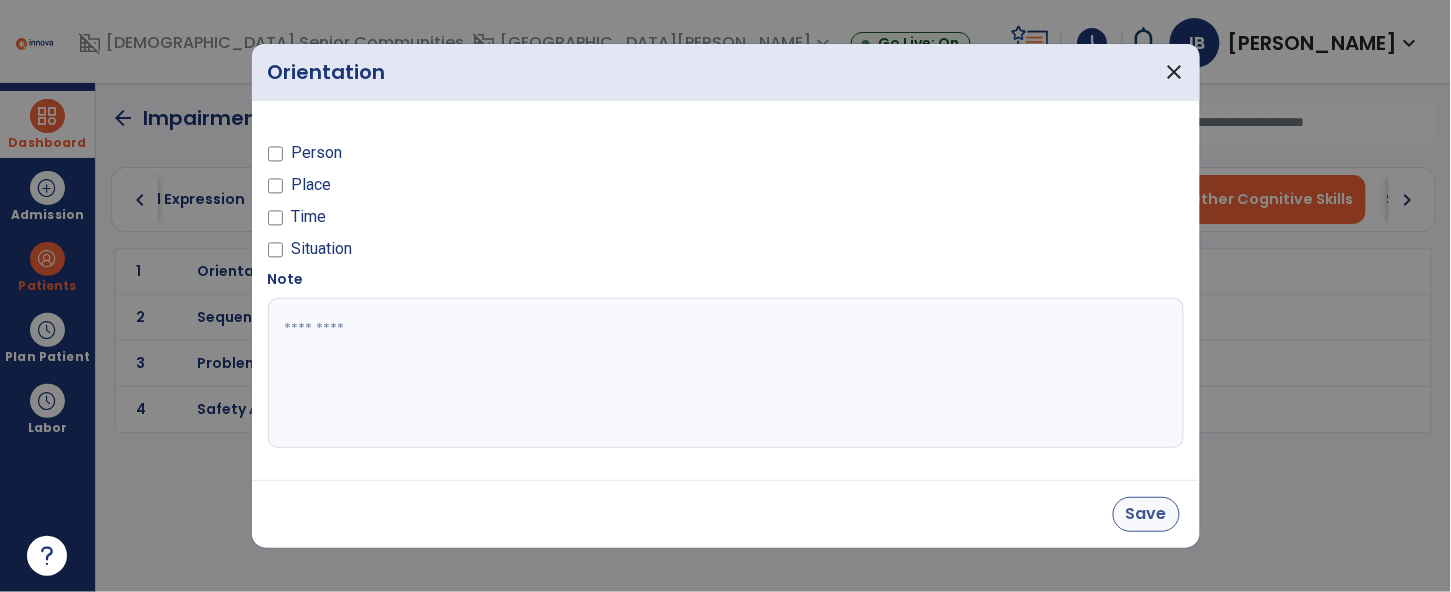 click on "Save" at bounding box center [1146, 514] 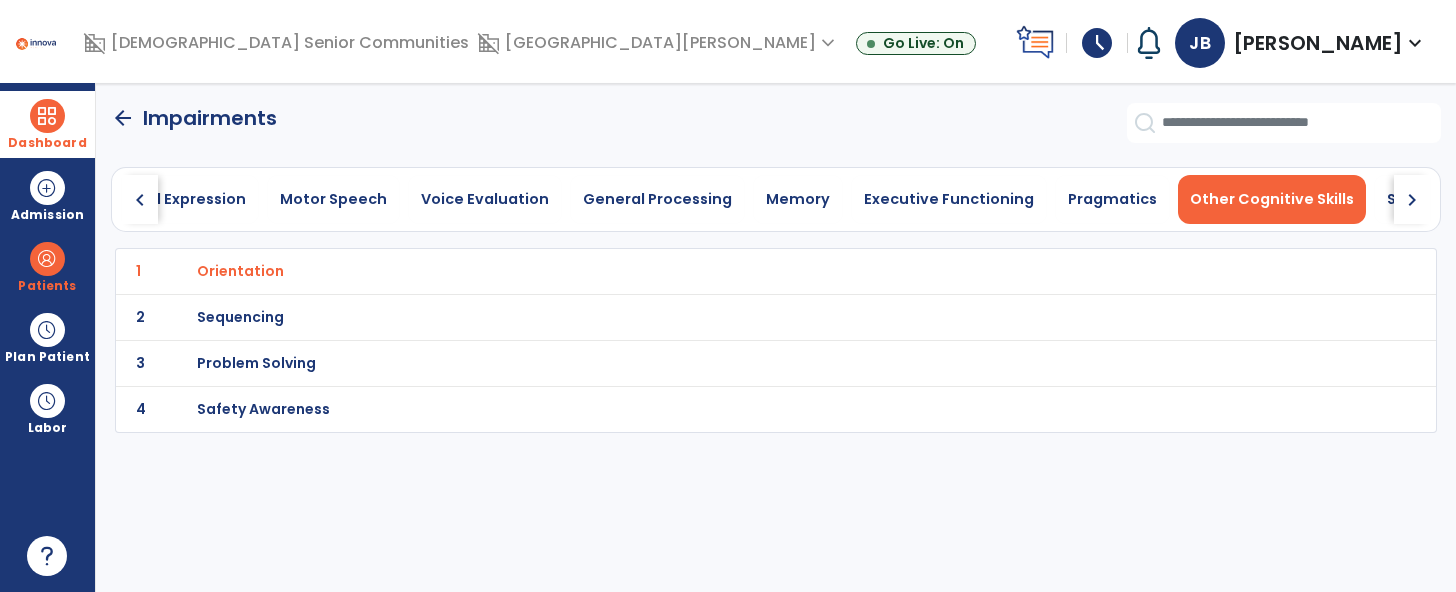 click on "Problem Solving" at bounding box center (731, 271) 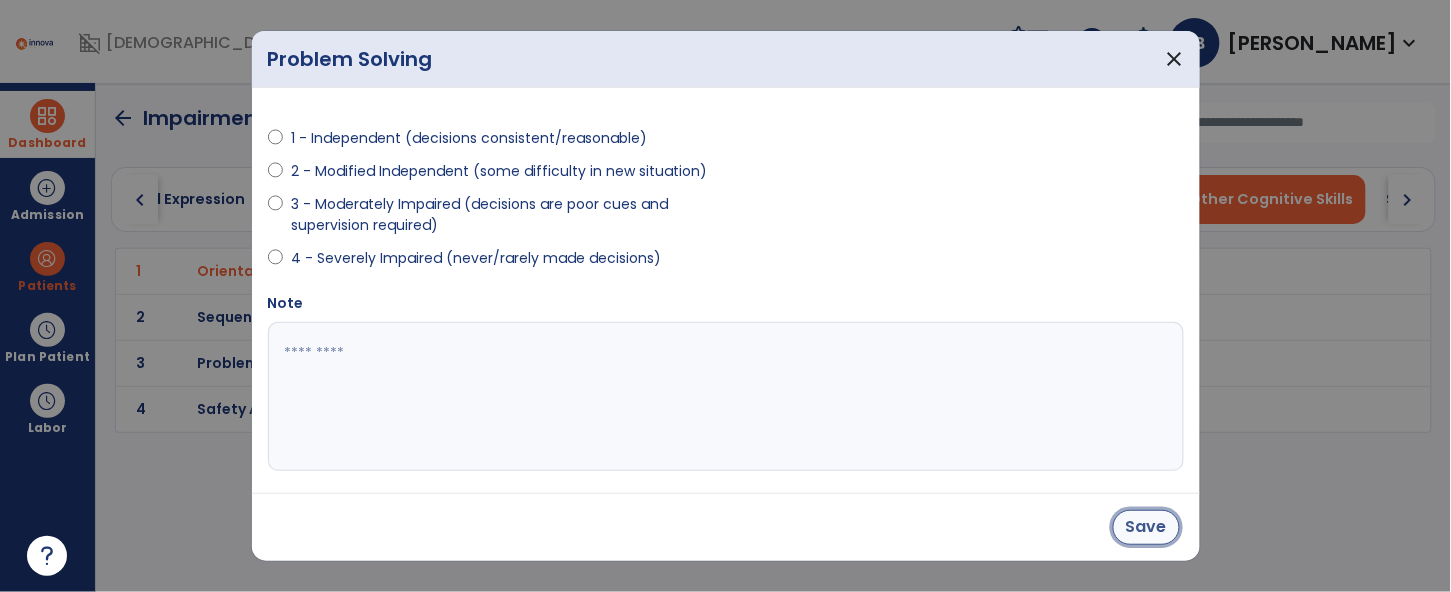 click on "Save" at bounding box center (1146, 527) 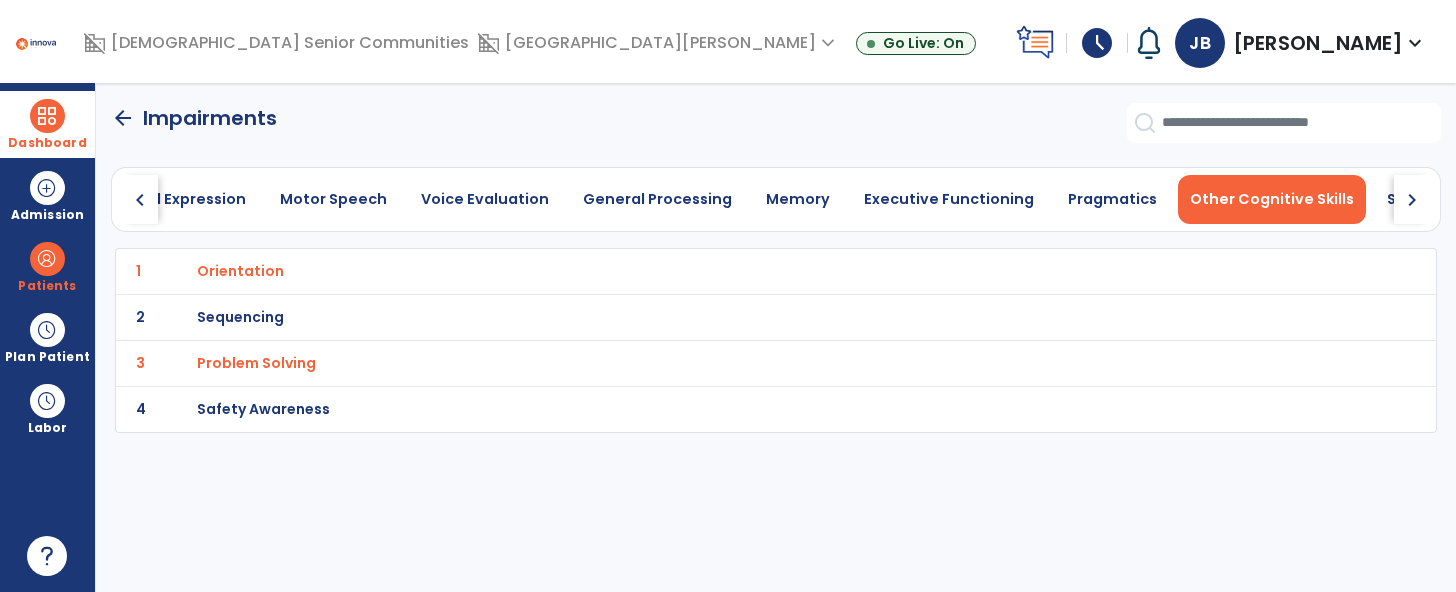 click on "Safety Awareness" at bounding box center (240, 271) 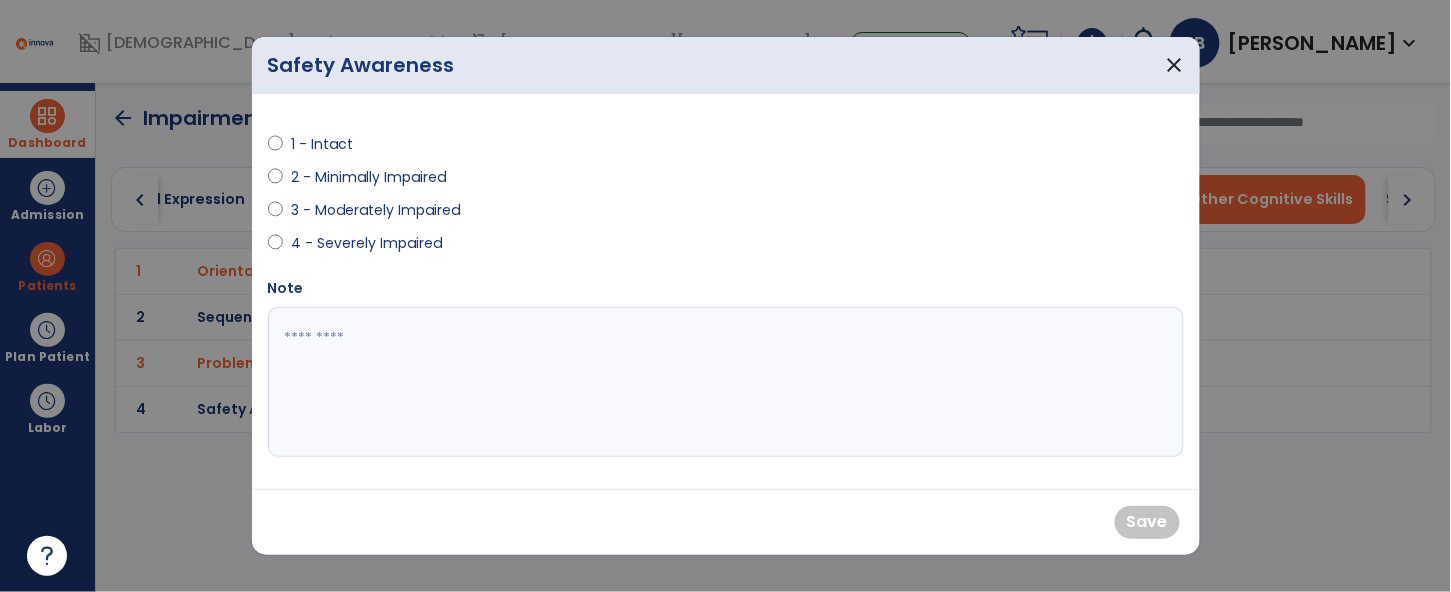 click on "3 - Moderately Impaired" at bounding box center [375, 210] 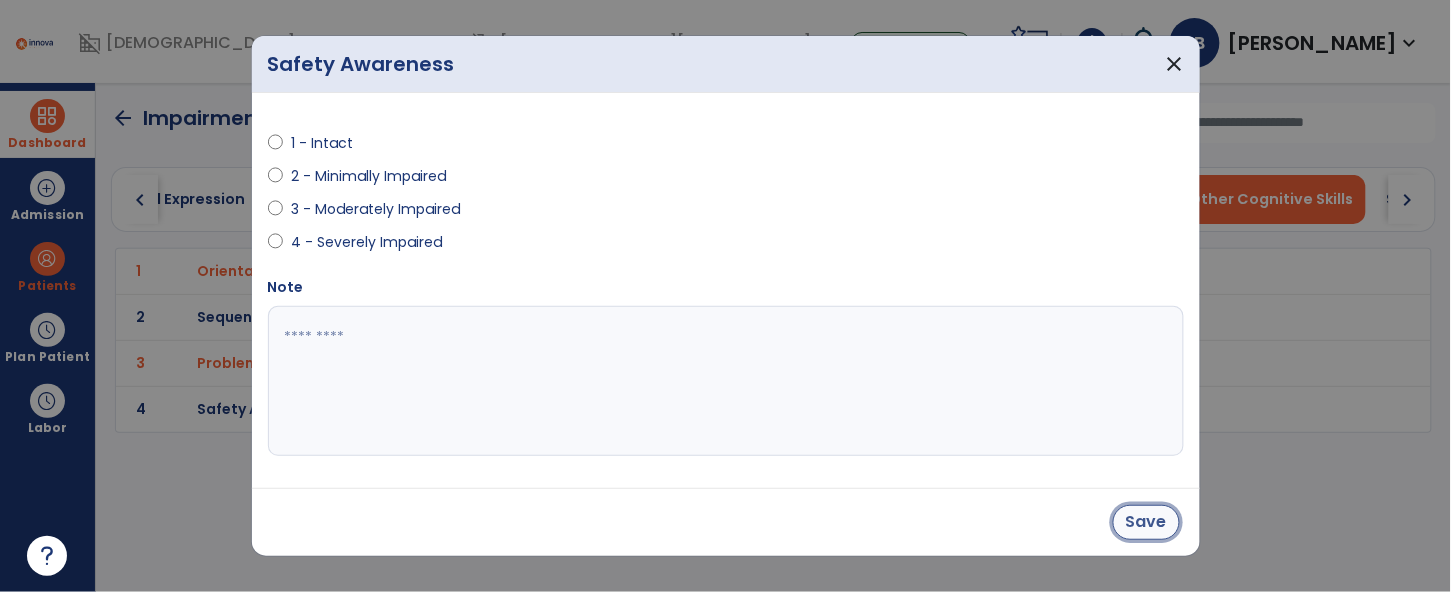 click on "Save" at bounding box center (1146, 522) 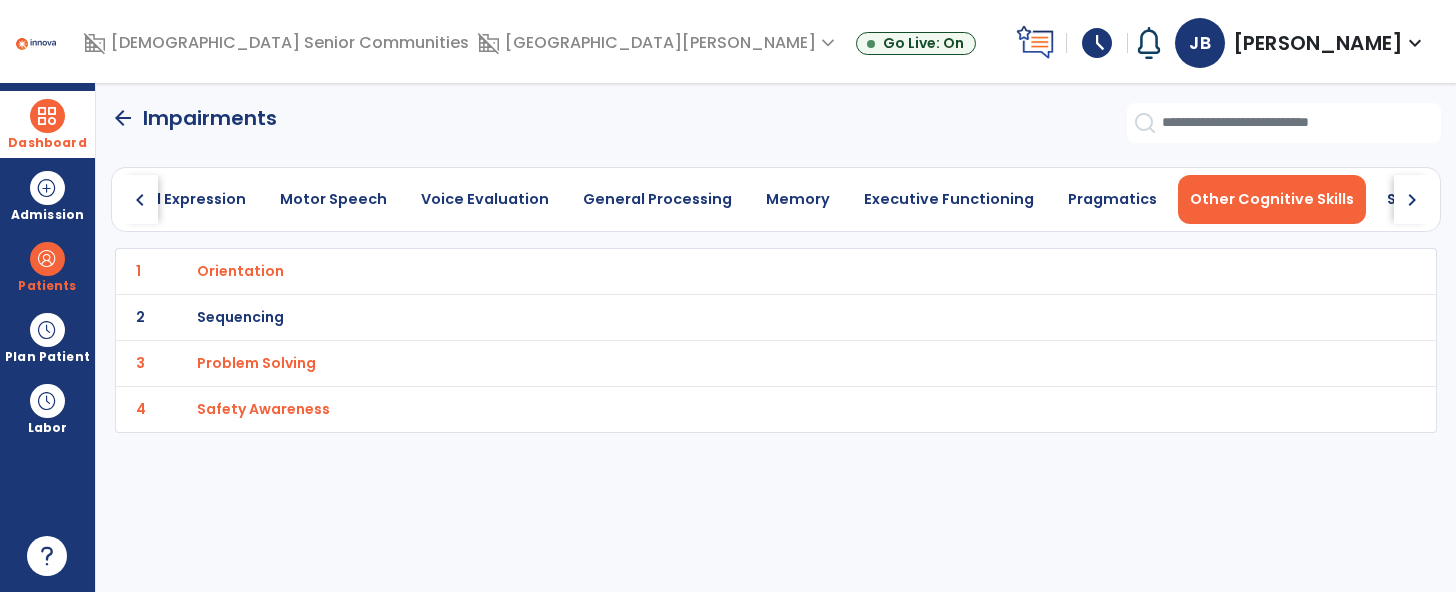 click on "arrow_back" 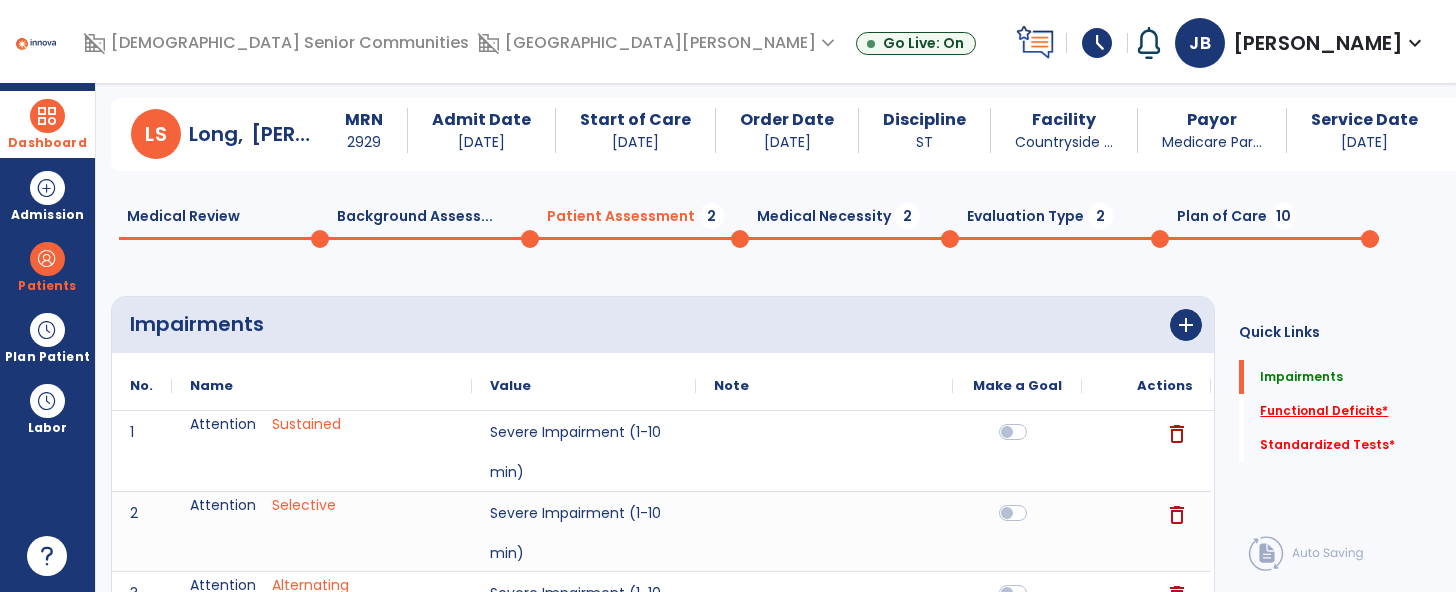 click on "*" 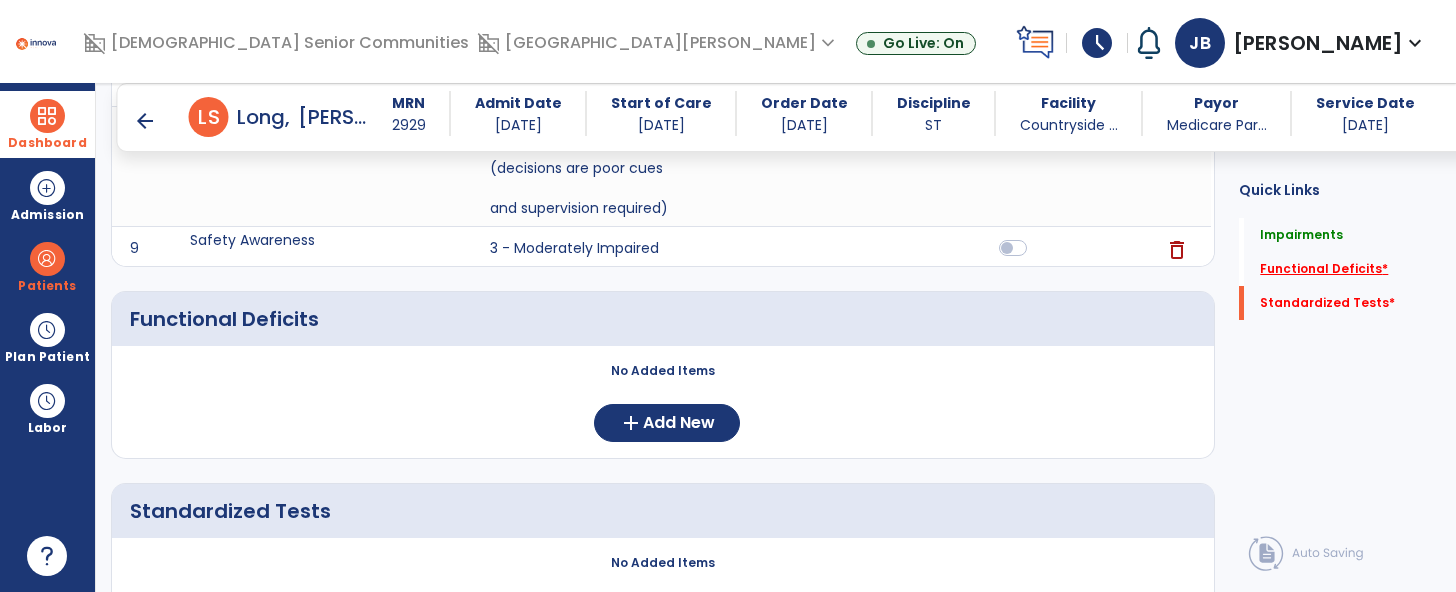 scroll, scrollTop: 833, scrollLeft: 0, axis: vertical 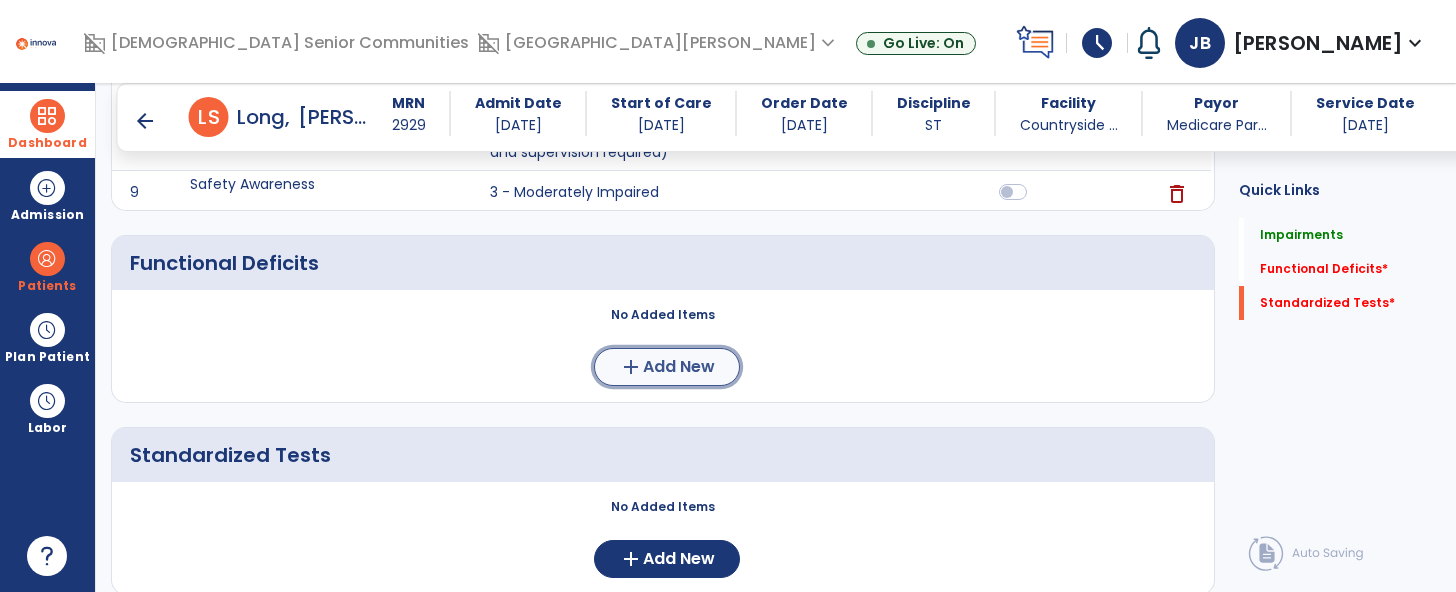 click on "Add New" 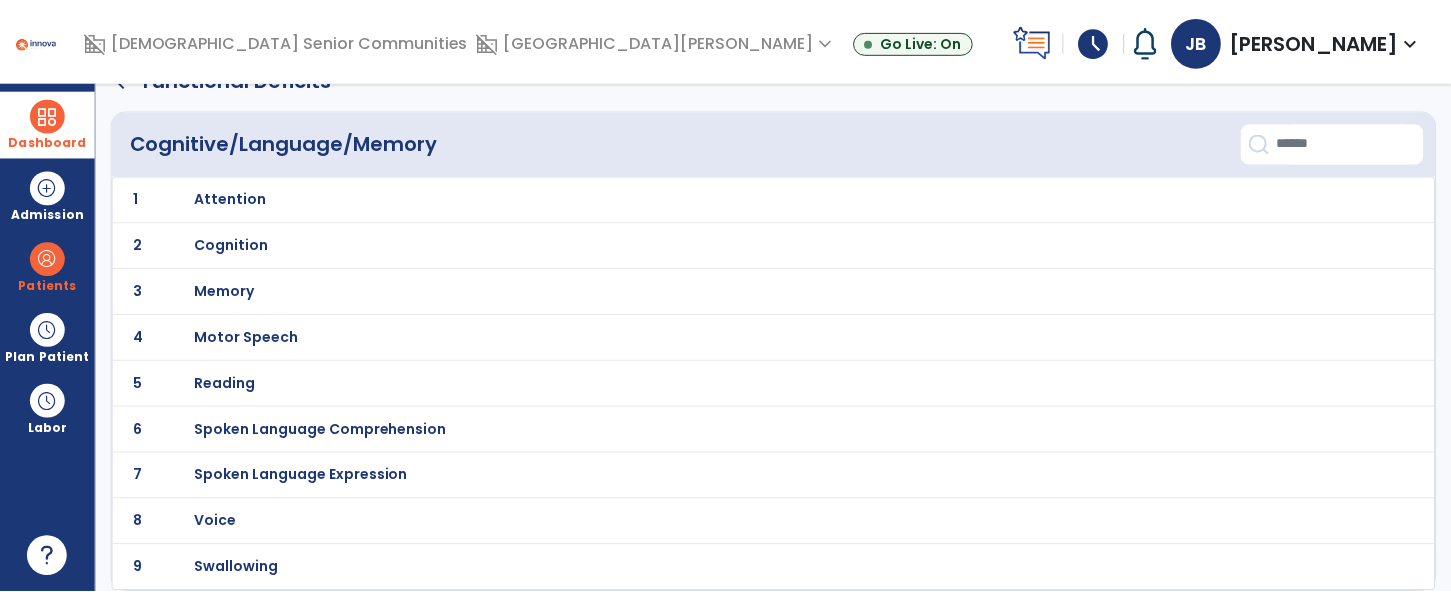 scroll, scrollTop: 0, scrollLeft: 0, axis: both 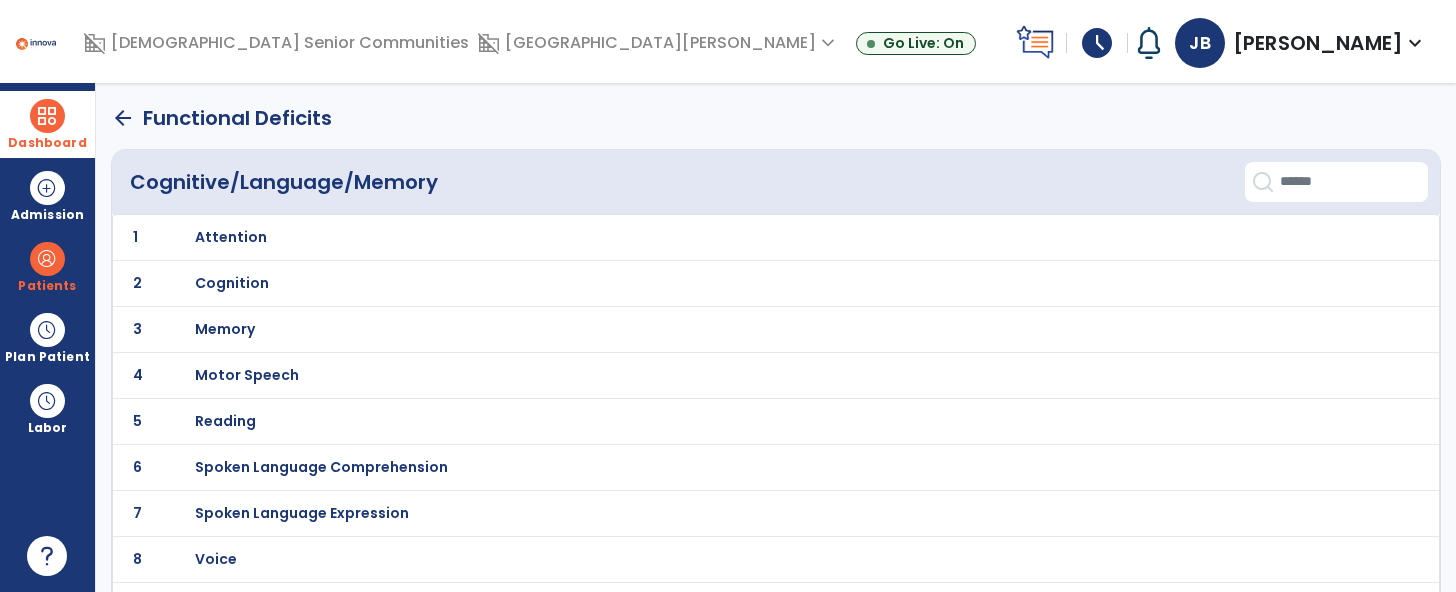 click on "Attention" at bounding box center [732, 237] 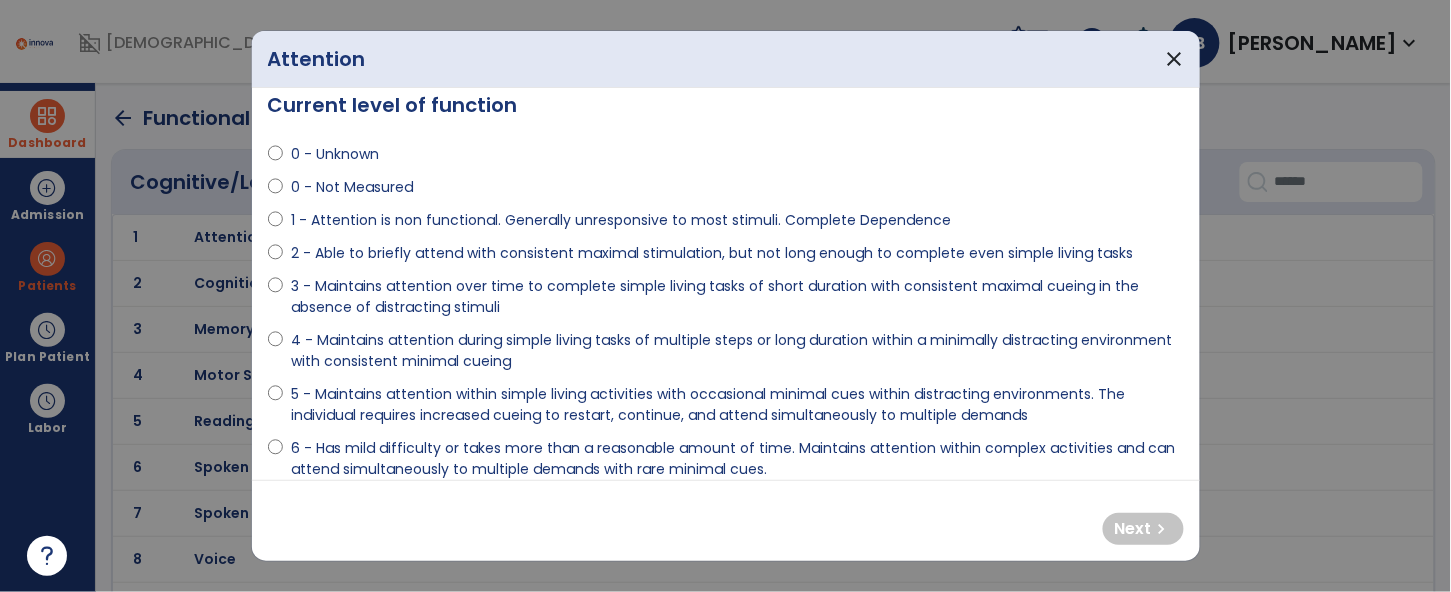 scroll, scrollTop: 30, scrollLeft: 0, axis: vertical 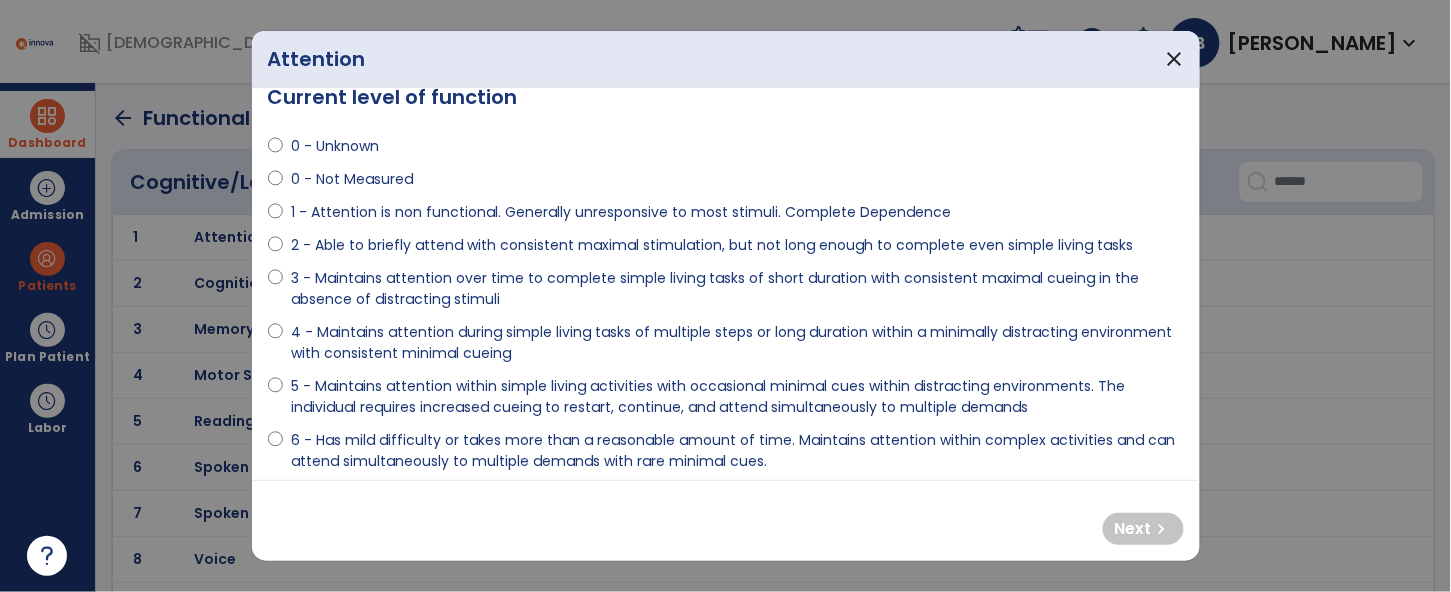 click on "4 - Maintains attention during simple living tasks of multiple steps or long duration within a minimally distracting environment with consistent minimal cueing" at bounding box center (737, 343) 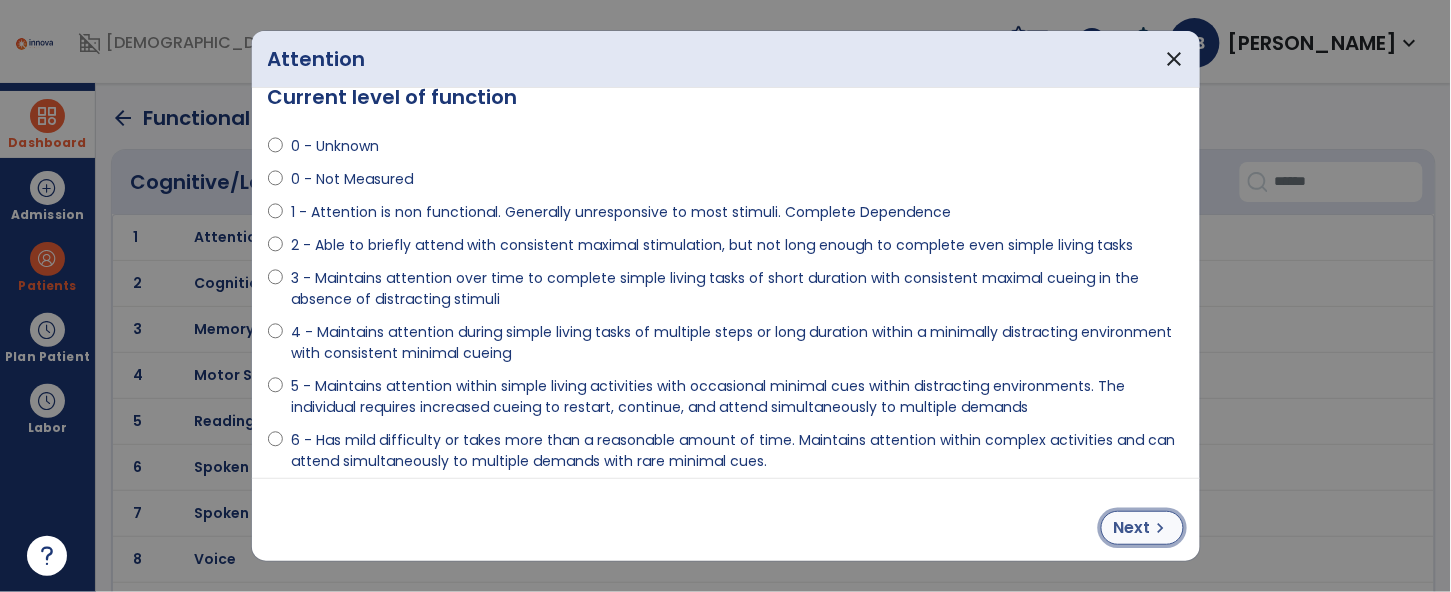 click on "Next" at bounding box center (1132, 528) 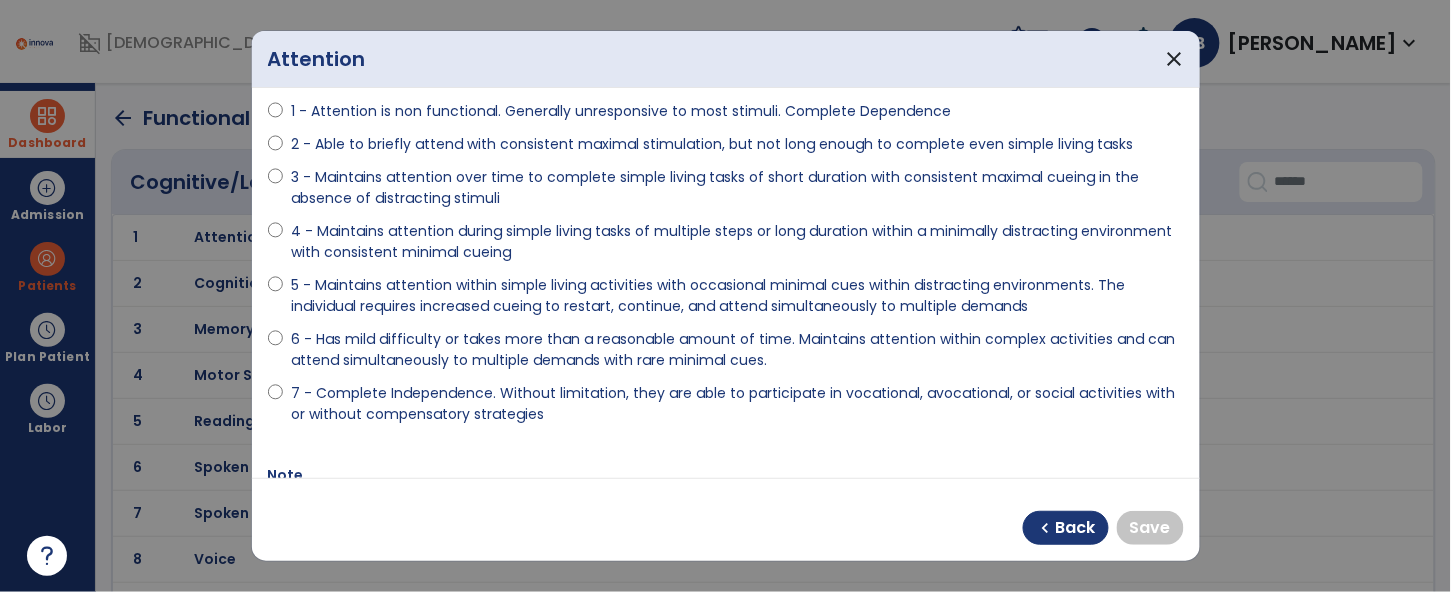 scroll, scrollTop: 132, scrollLeft: 0, axis: vertical 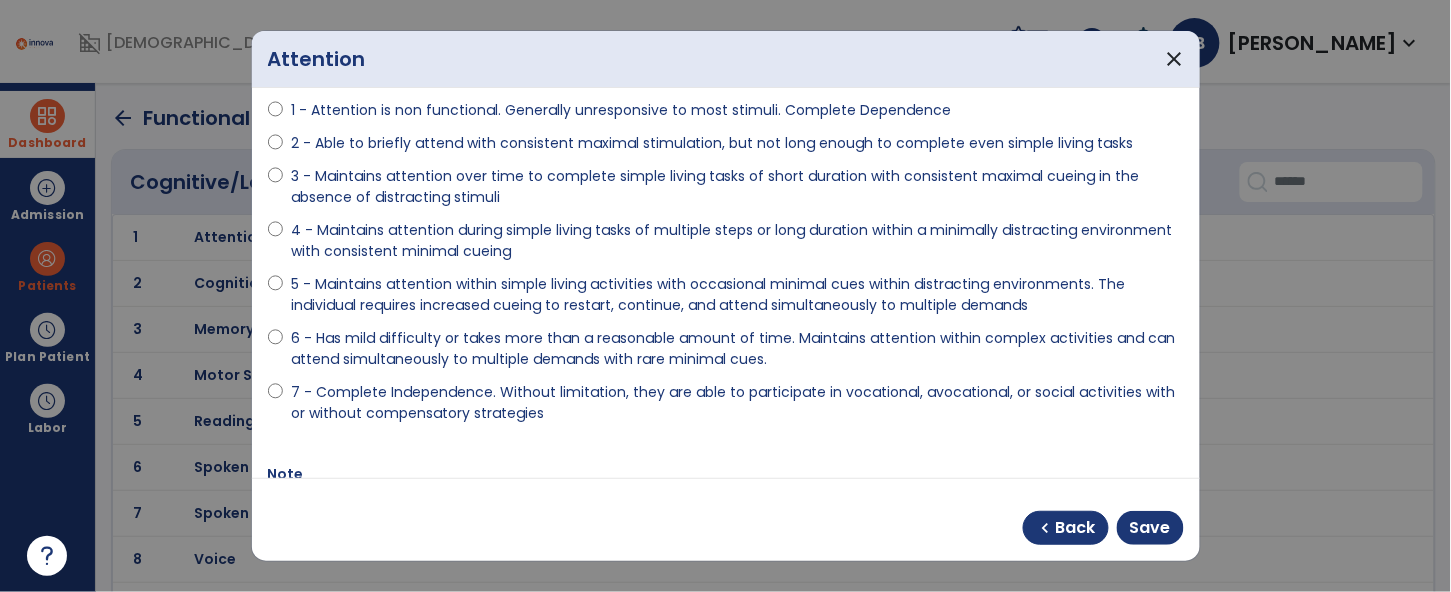 click on "6 - Has mild difficulty or takes more than a reasonable amount of time. Maintains attention within complex activities and can attend simultaneously to multiple demands with rare minimal cues." at bounding box center [737, 349] 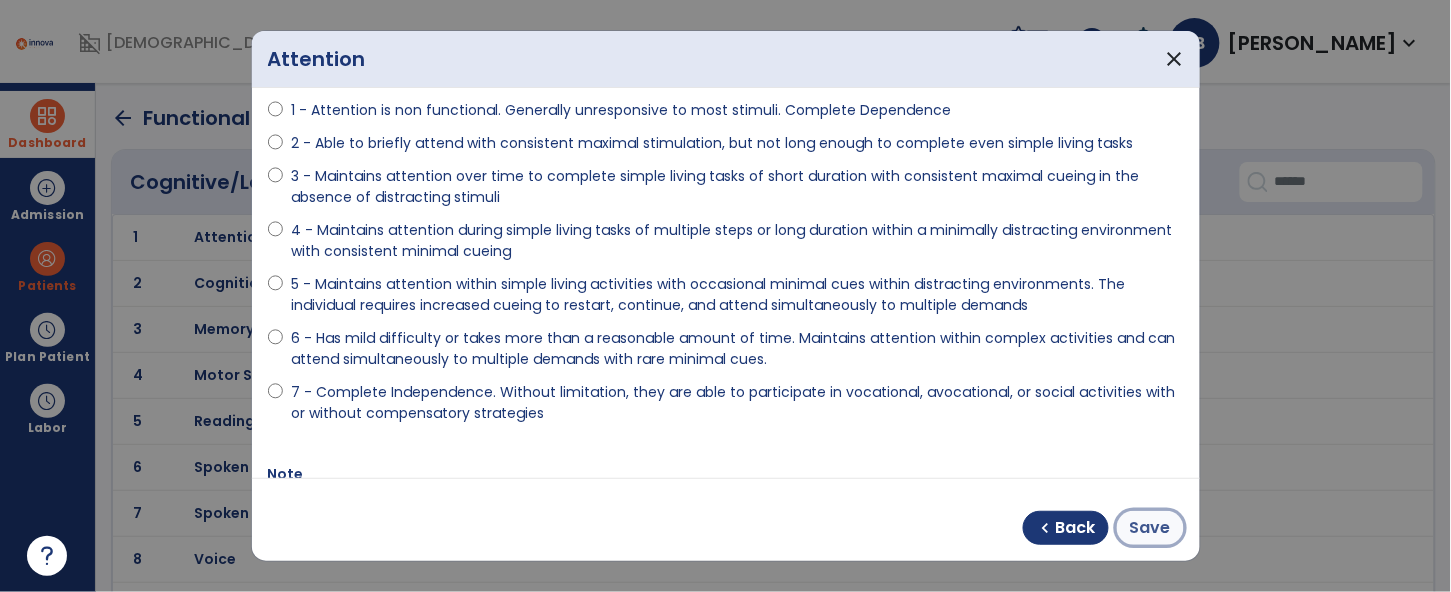 click on "Save" at bounding box center (1150, 528) 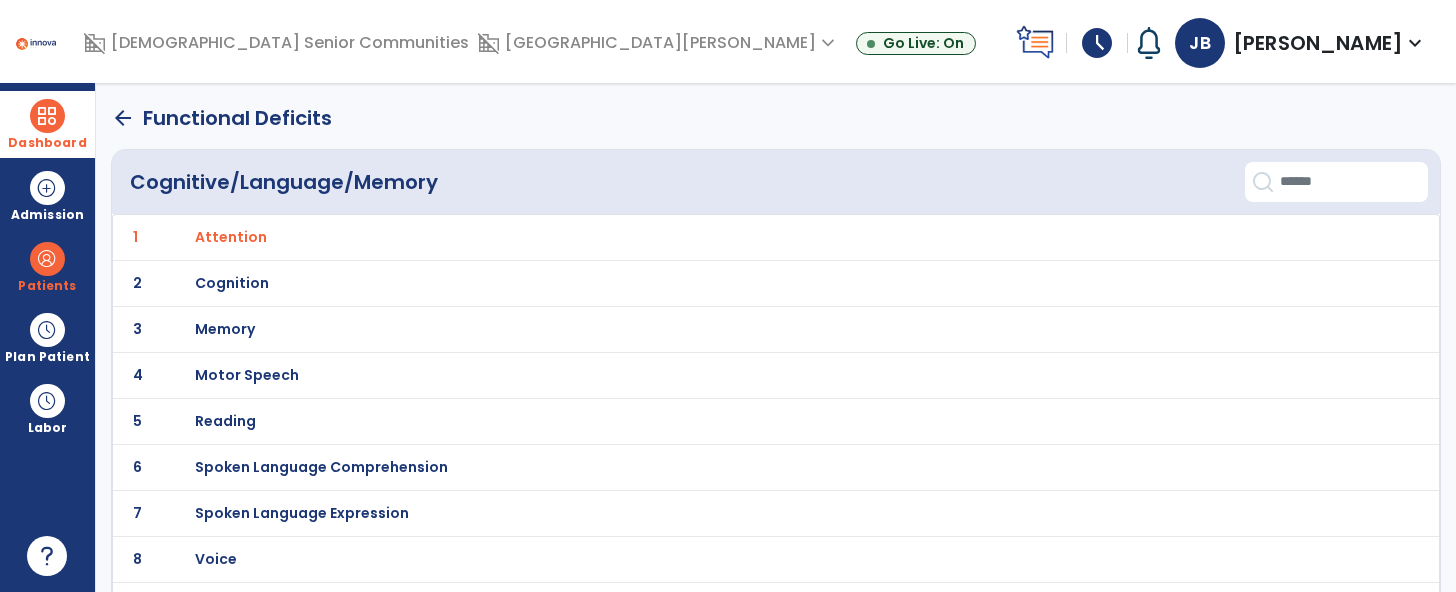 click on "Cognition" at bounding box center (732, 237) 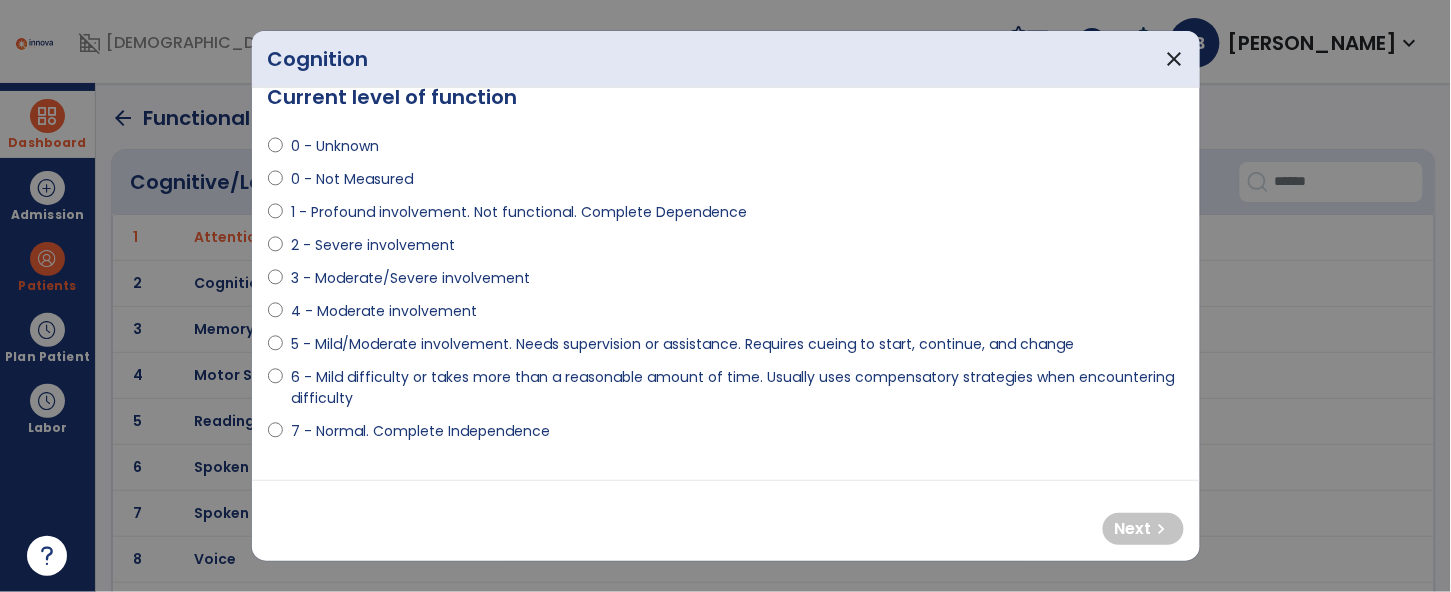 scroll, scrollTop: 35, scrollLeft: 0, axis: vertical 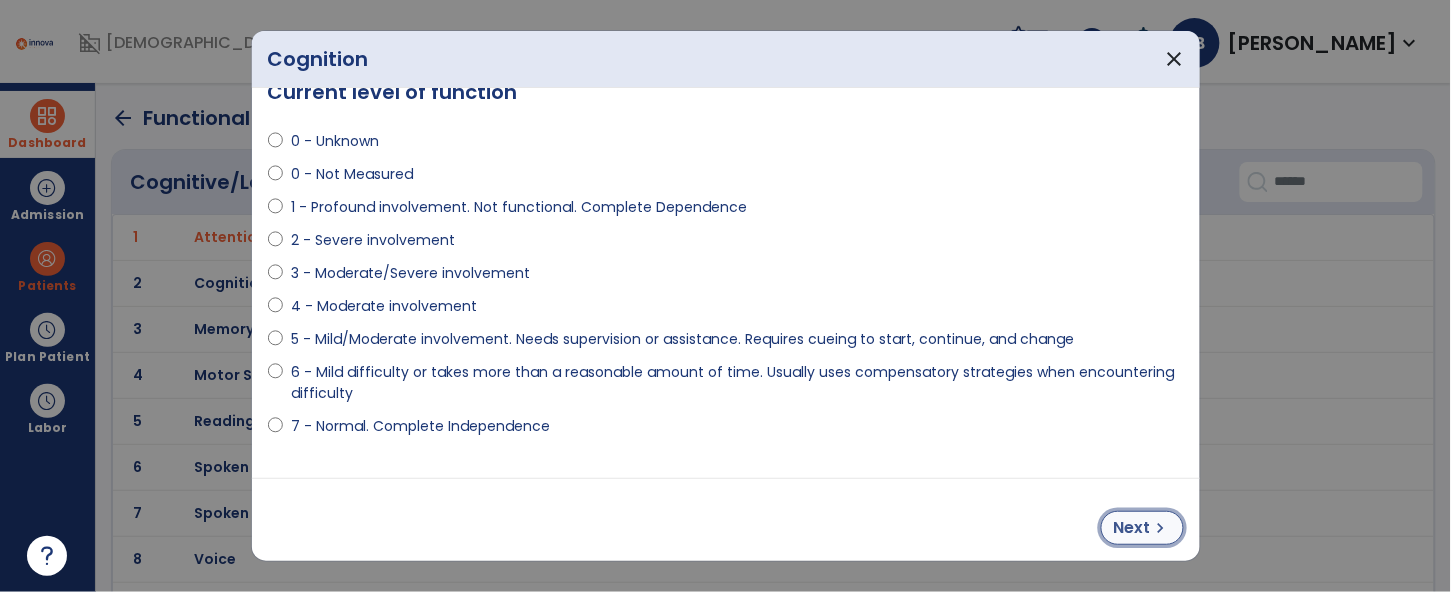 click on "Next" at bounding box center (1132, 528) 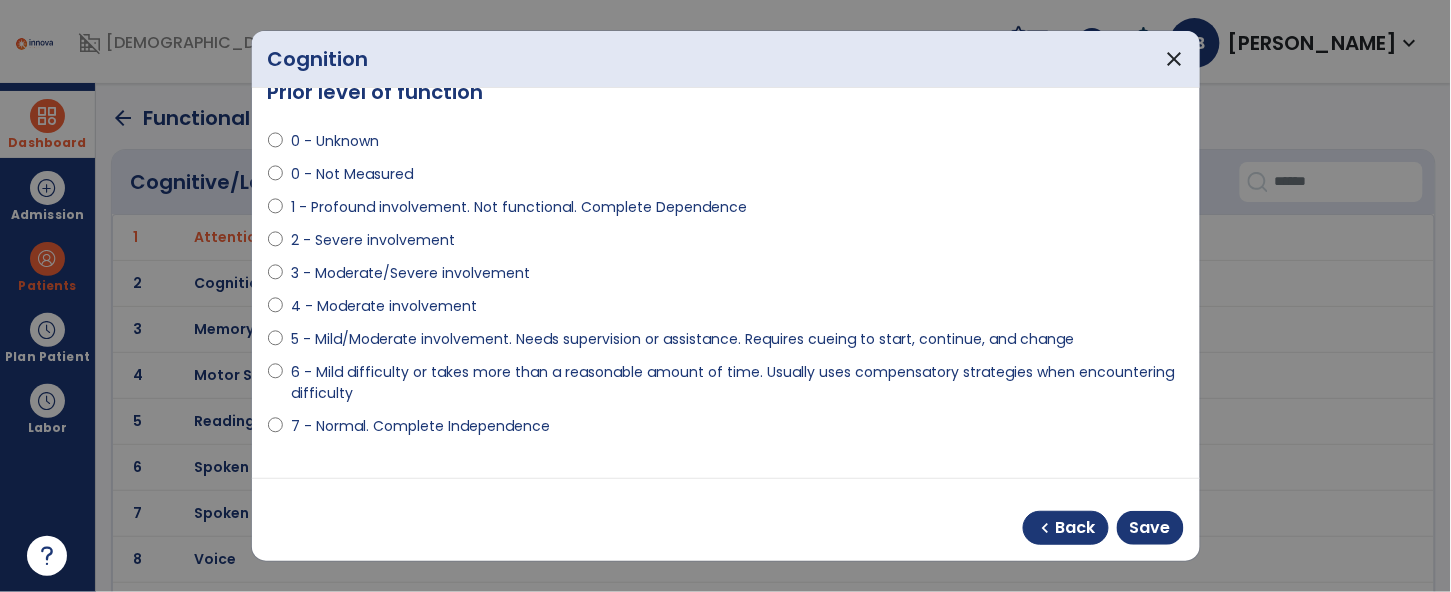 click on "chevron_left  Back Save" at bounding box center [726, 520] 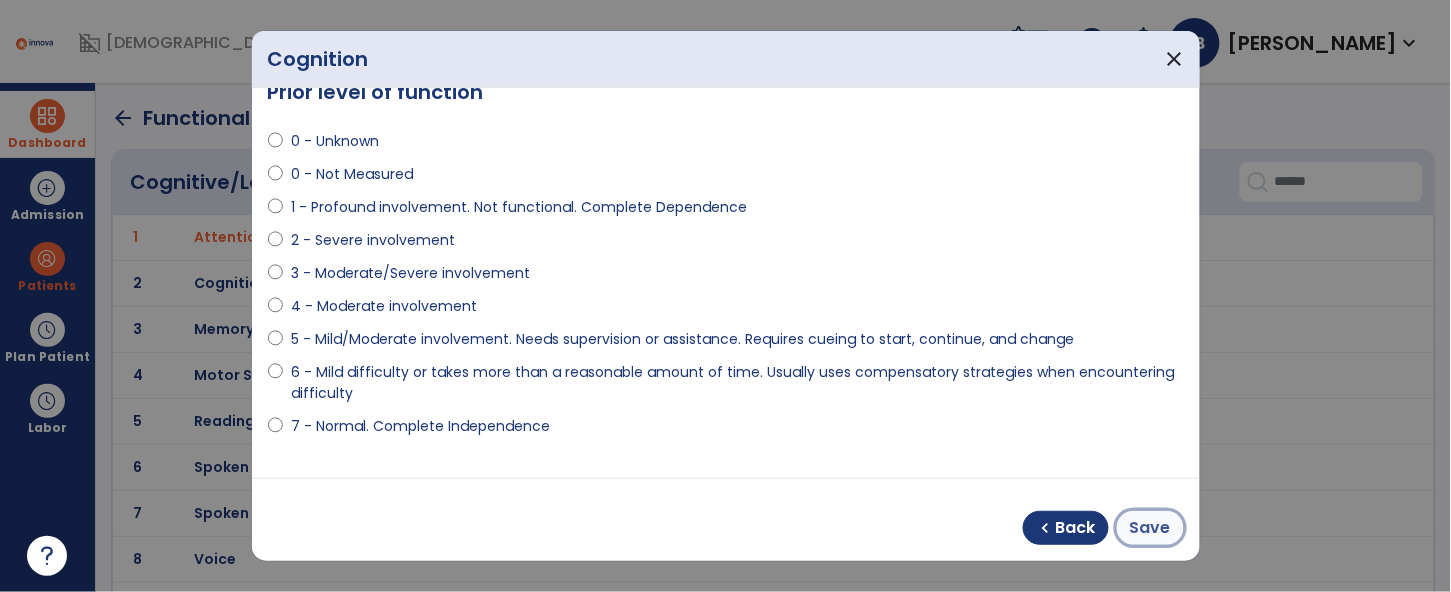 click on "Save" at bounding box center (1150, 528) 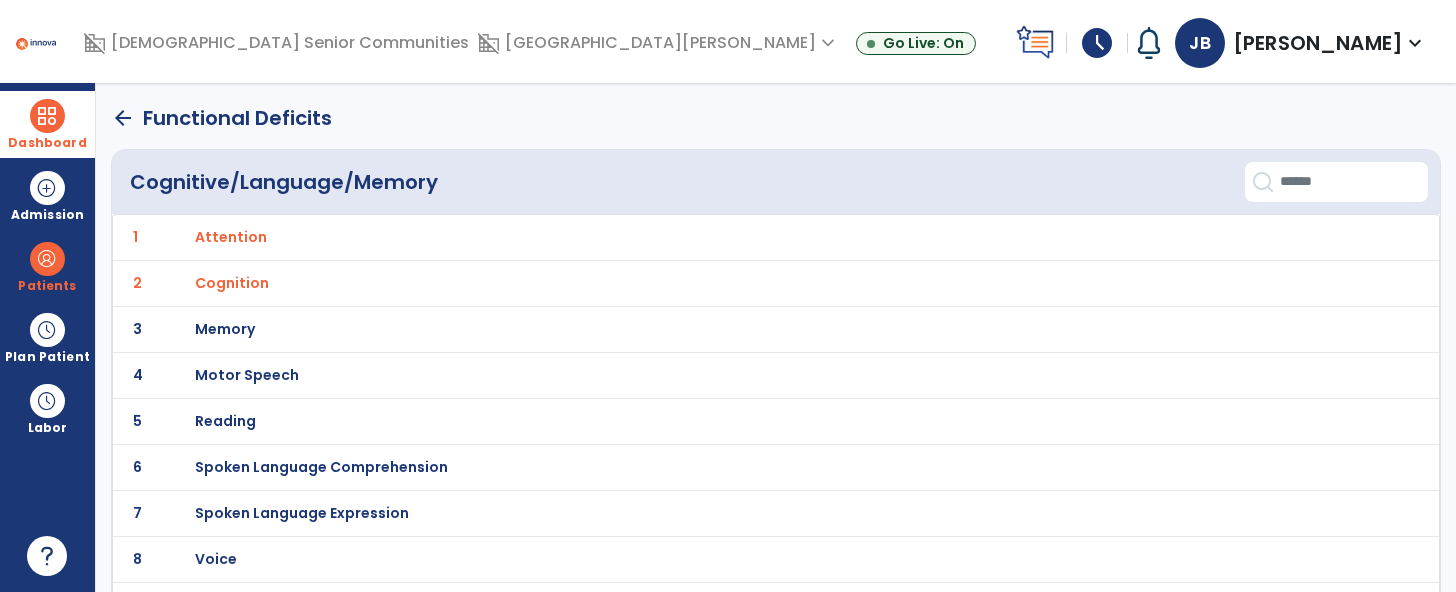 click on "Memory" at bounding box center (732, 237) 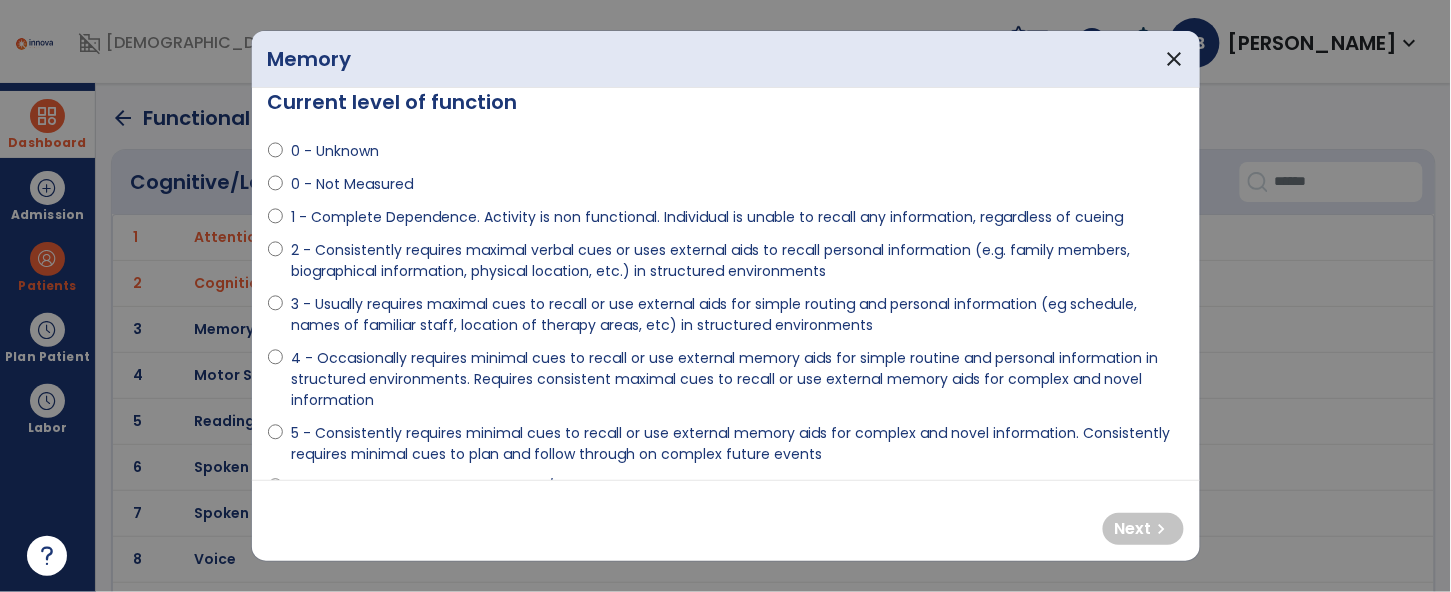 scroll, scrollTop: 42, scrollLeft: 0, axis: vertical 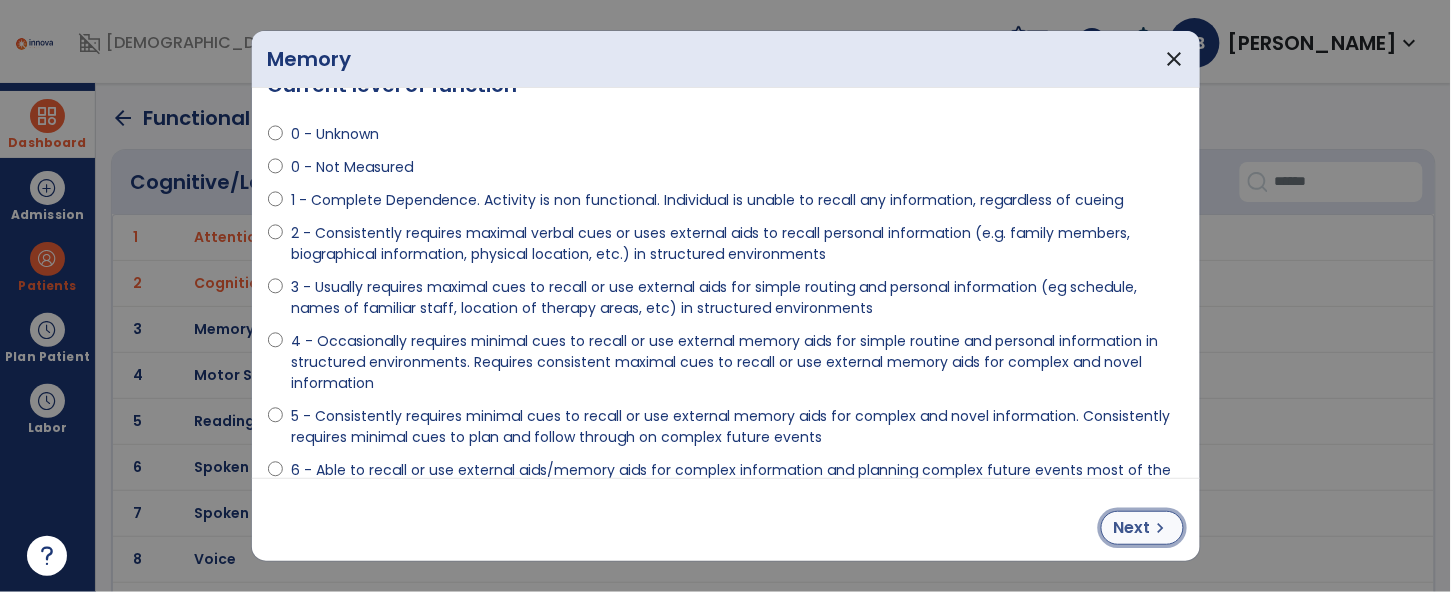click on "Next" at bounding box center [1132, 528] 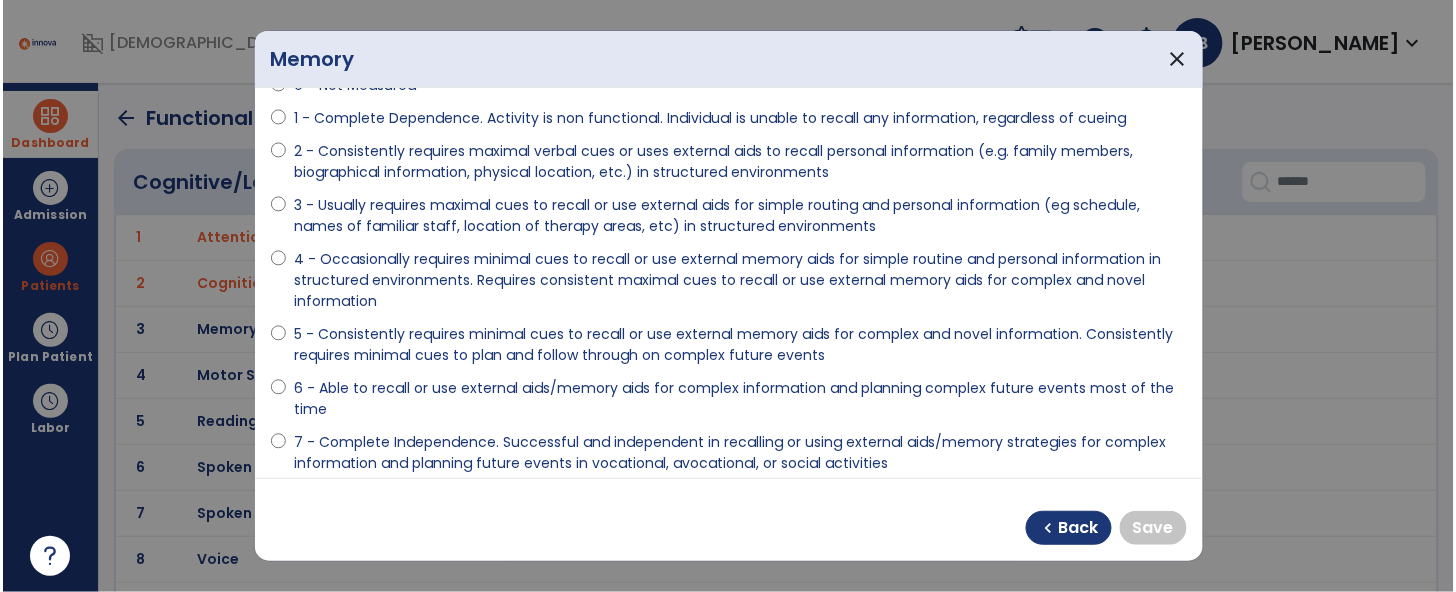 scroll, scrollTop: 142, scrollLeft: 0, axis: vertical 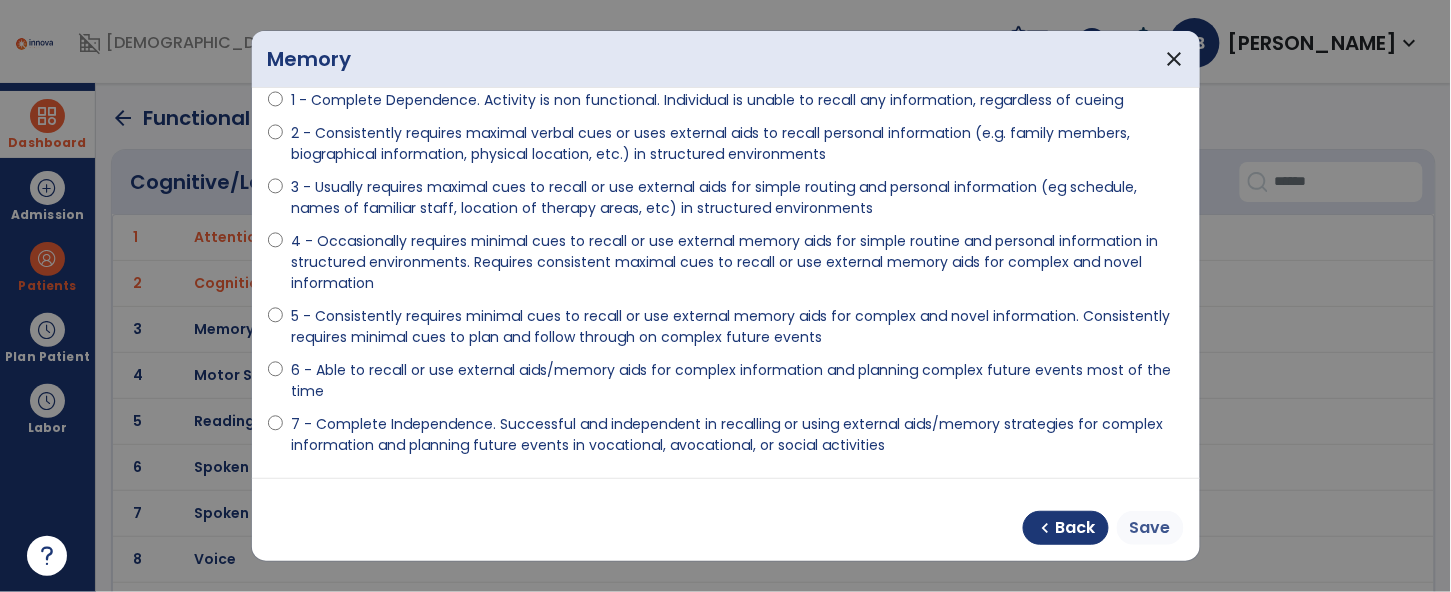 click on "Save" at bounding box center (1150, 528) 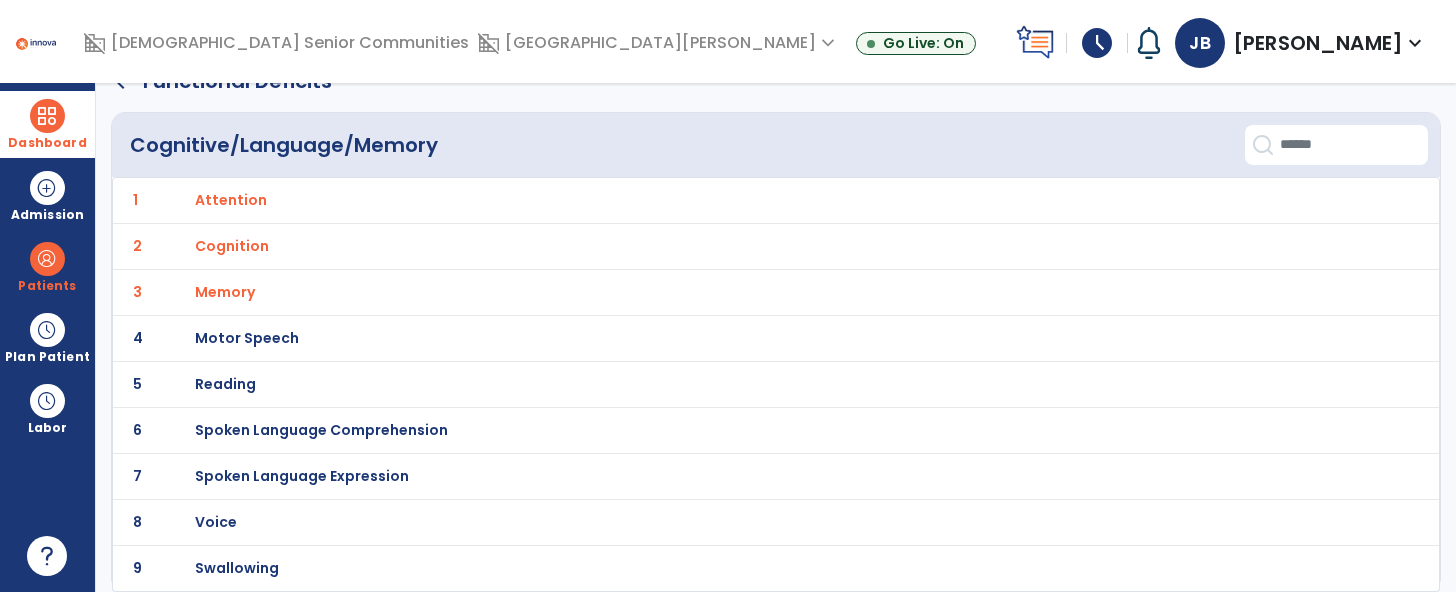 scroll, scrollTop: 0, scrollLeft: 0, axis: both 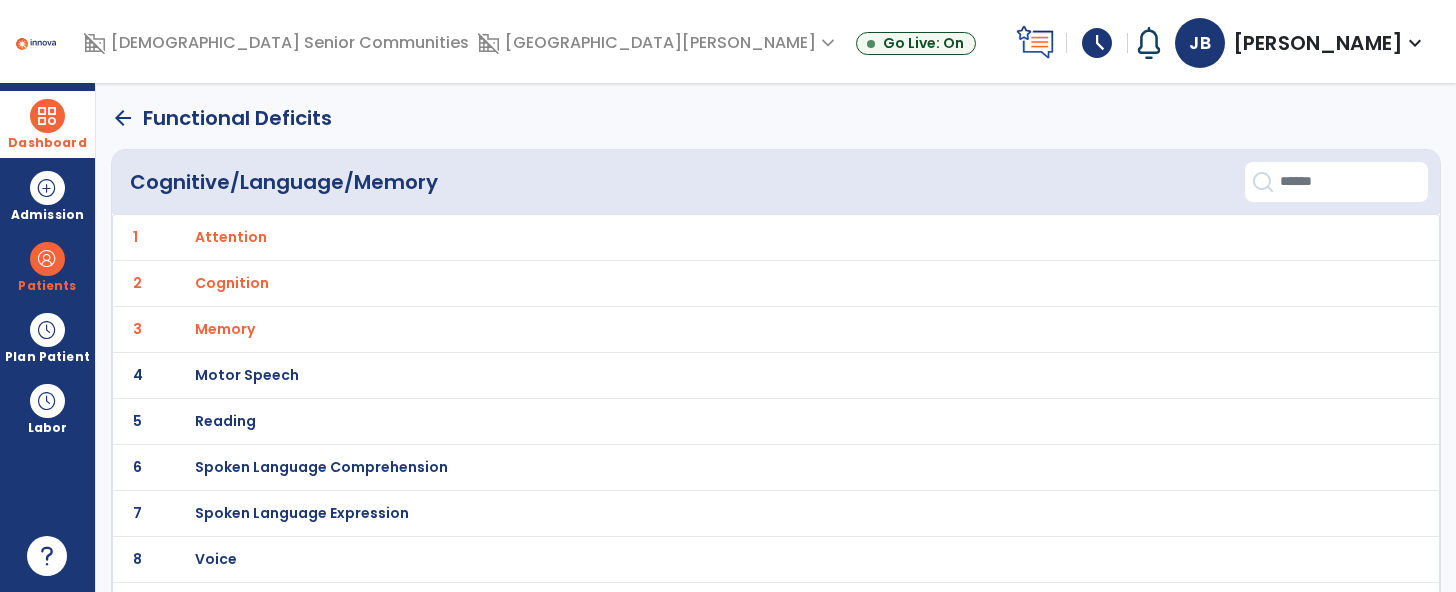 click on "arrow_back" 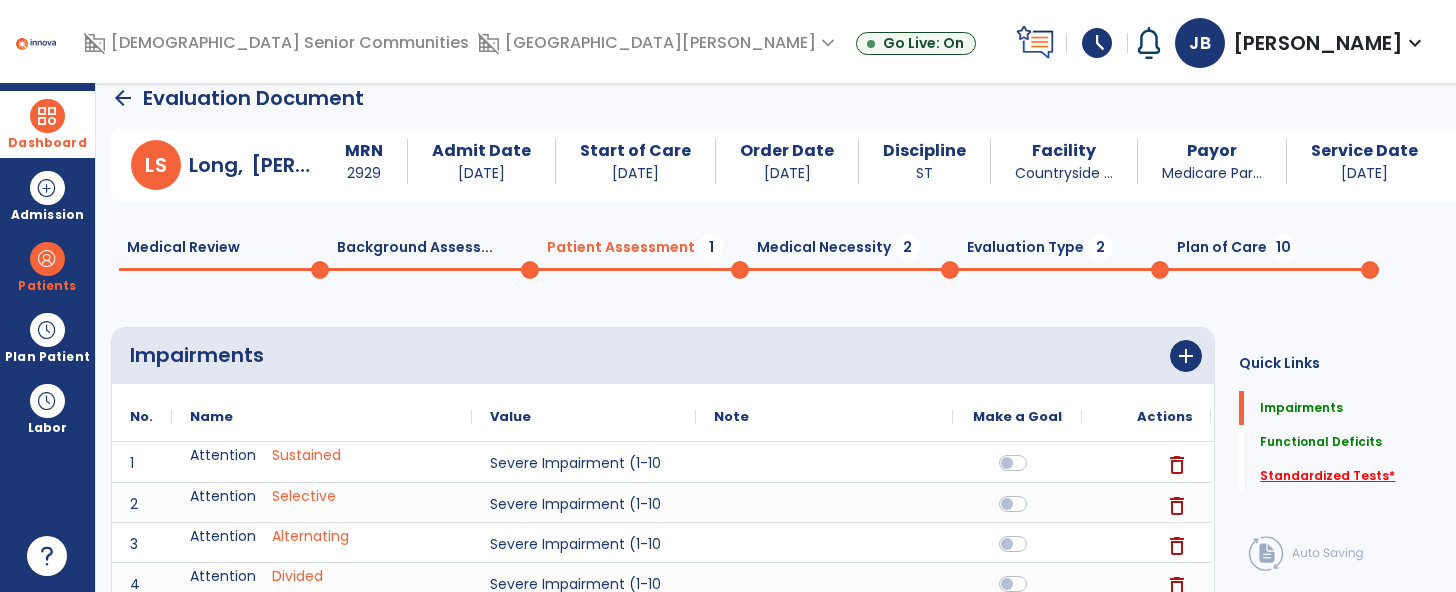 click on "Standardized Tests   *" 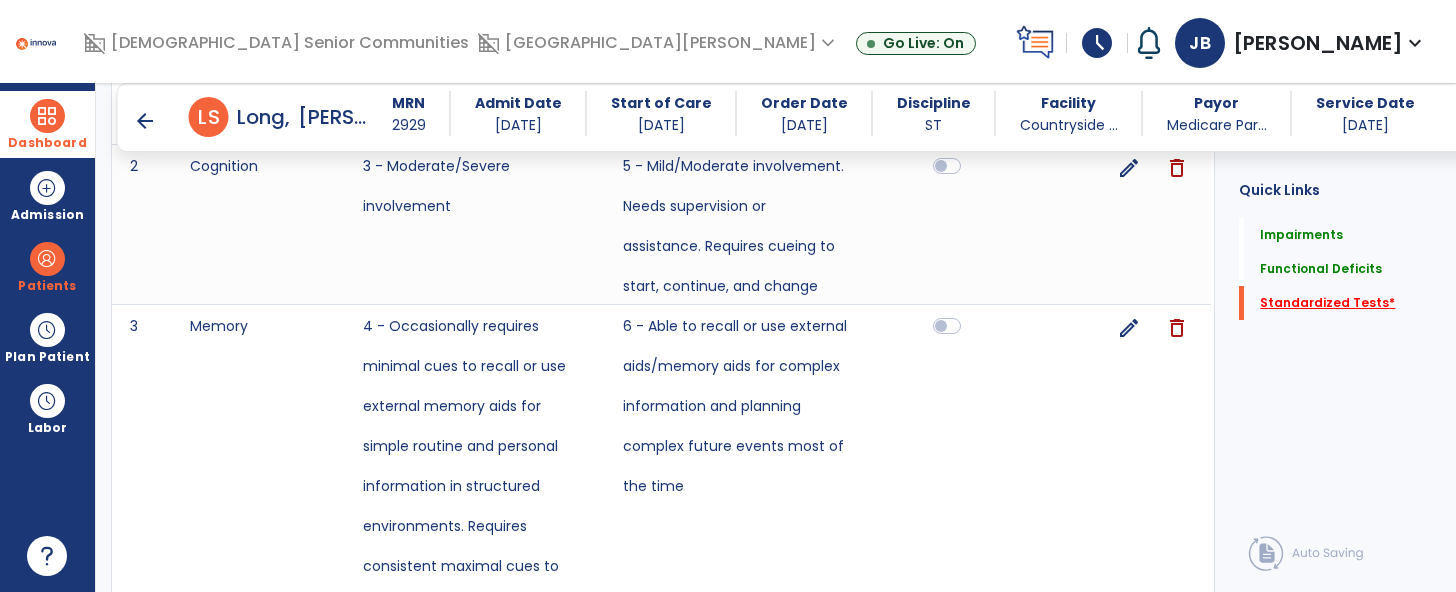 scroll, scrollTop: 1734, scrollLeft: 0, axis: vertical 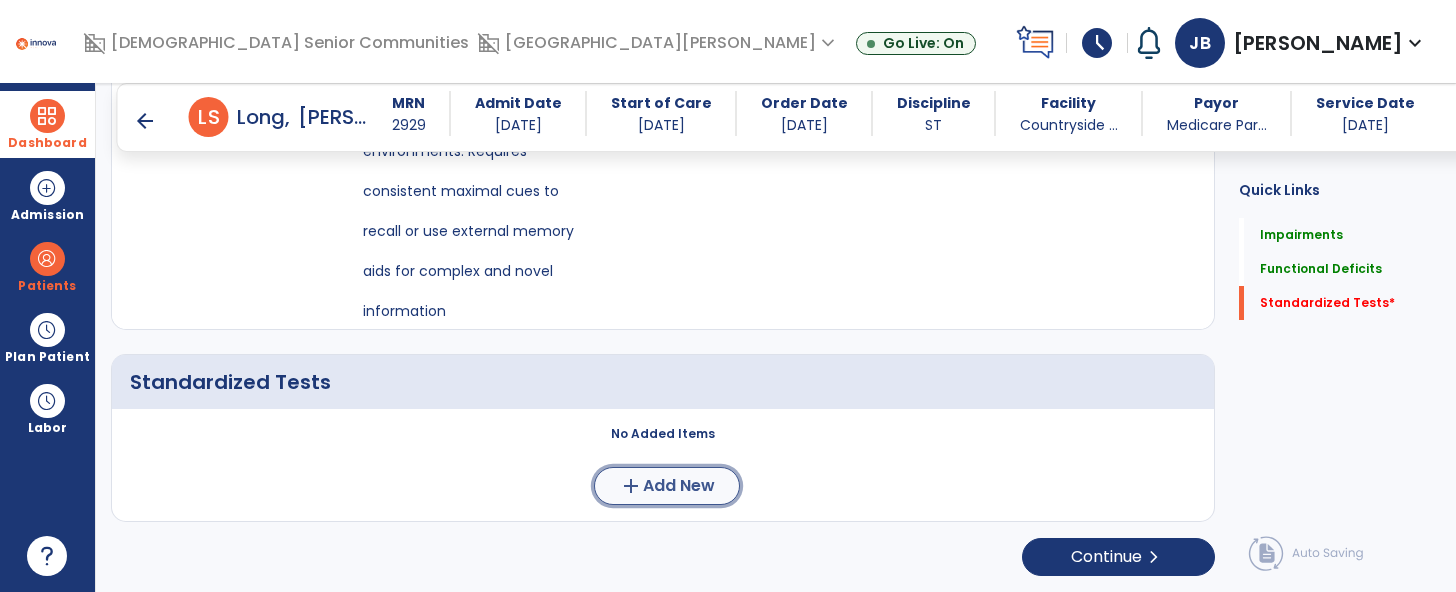click on "Add New" 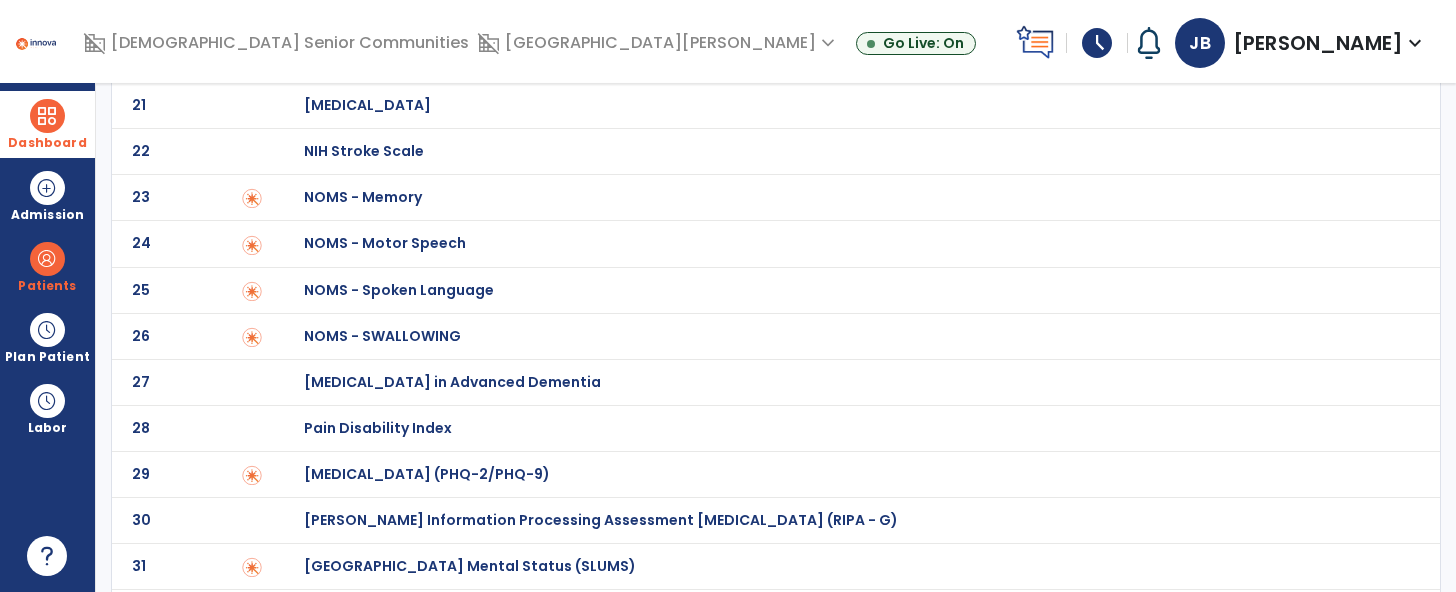 scroll, scrollTop: 1105, scrollLeft: 0, axis: vertical 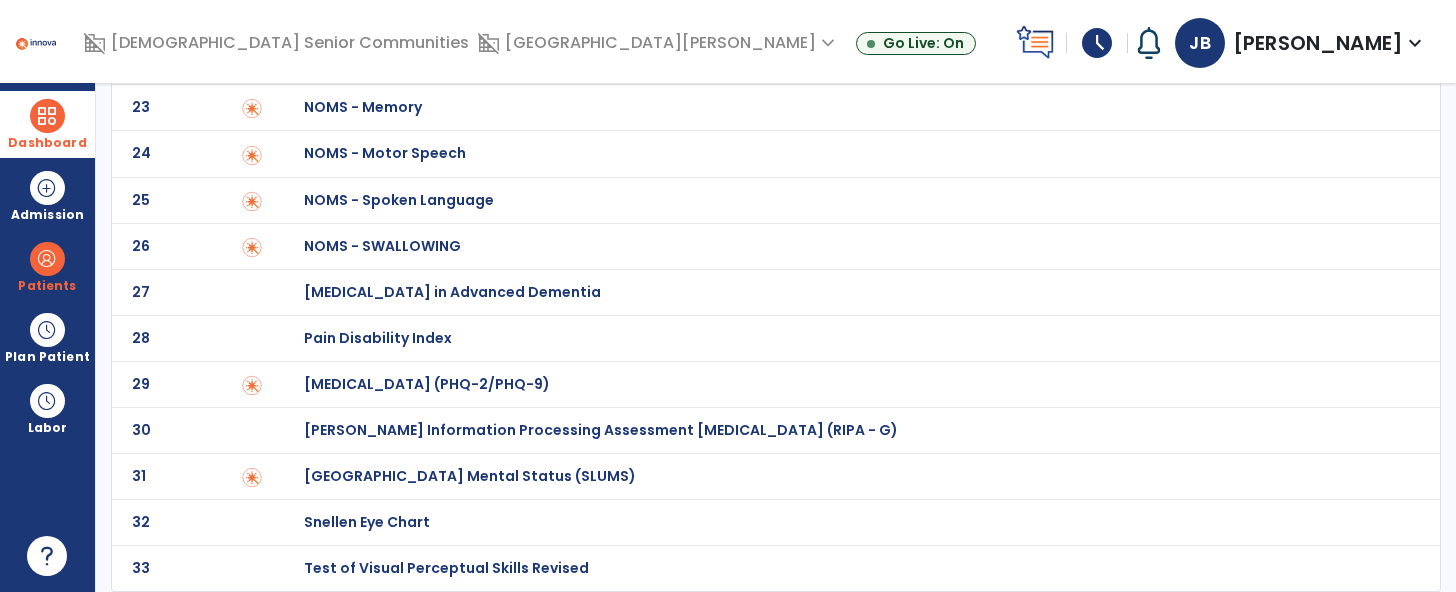click on "[GEOGRAPHIC_DATA] Mental Status (SLUMS)" at bounding box center [425, -905] 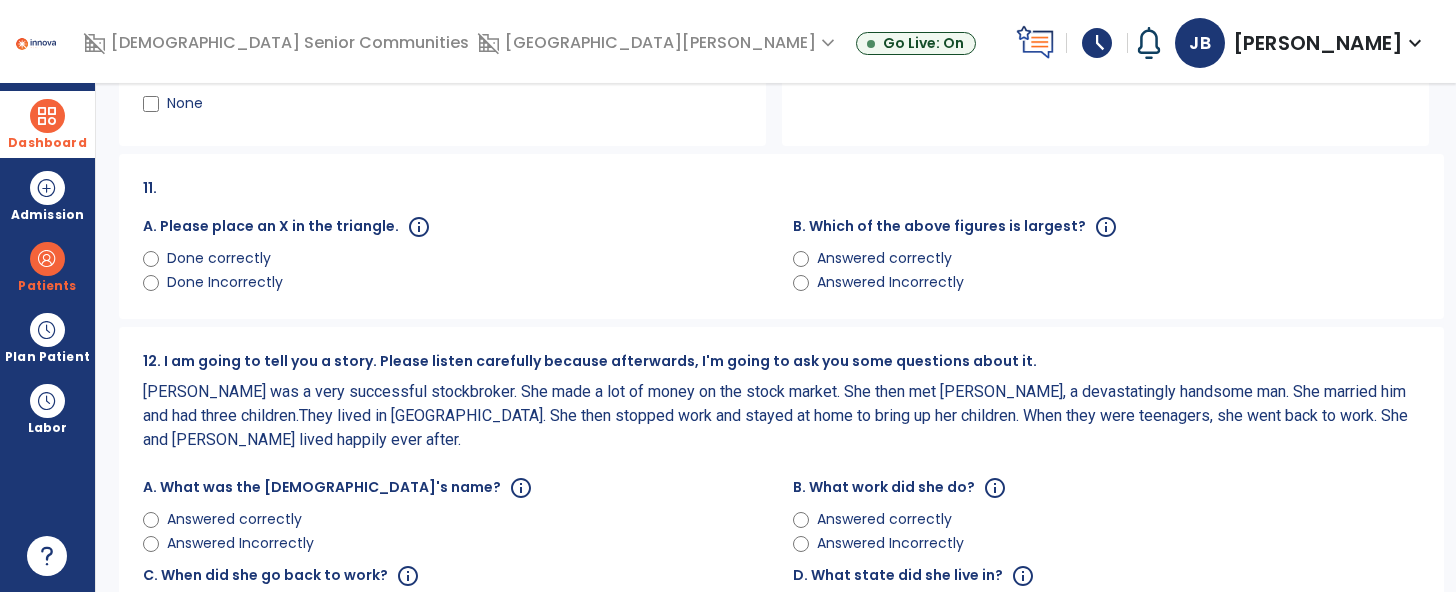 scroll, scrollTop: 0, scrollLeft: 0, axis: both 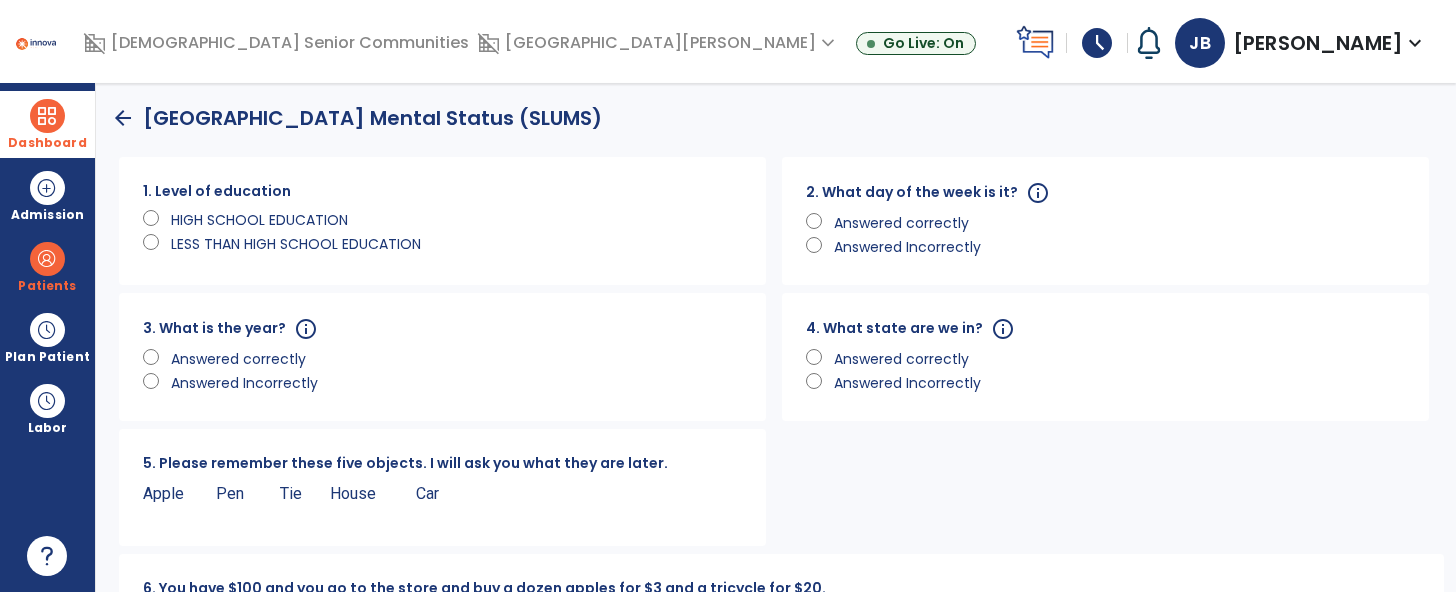 click on "HIGH SCHOOL EDUCATION" 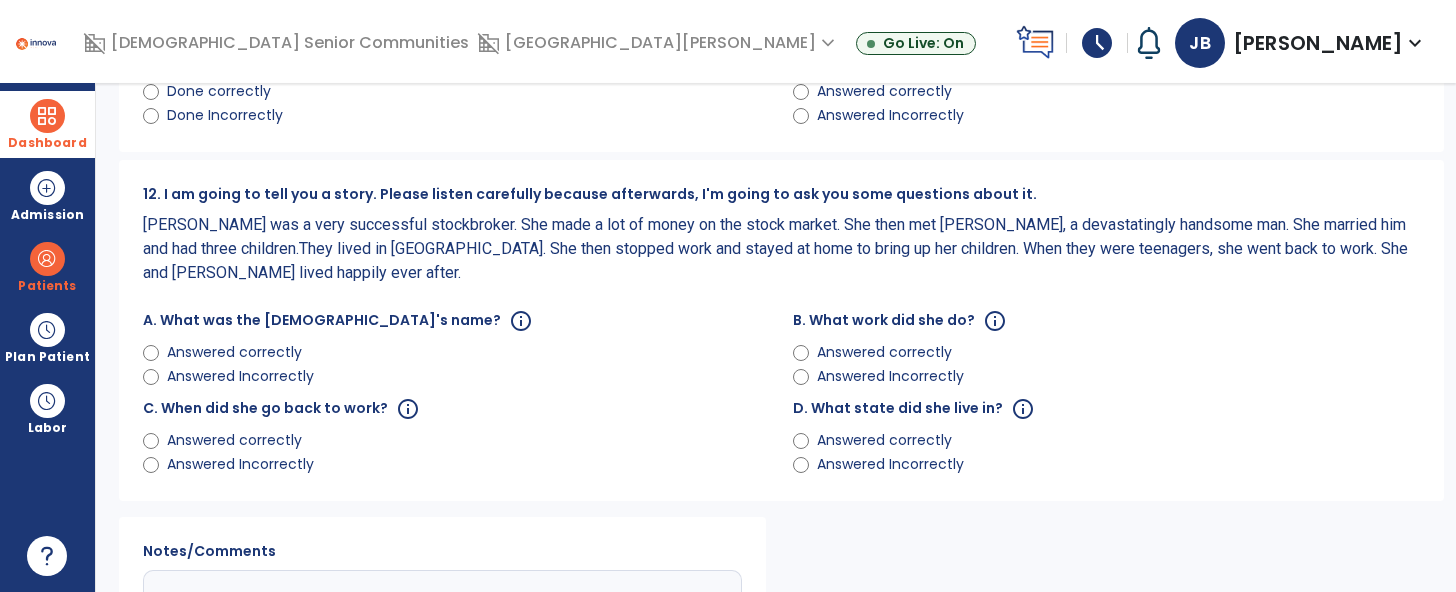scroll, scrollTop: 1273, scrollLeft: 0, axis: vertical 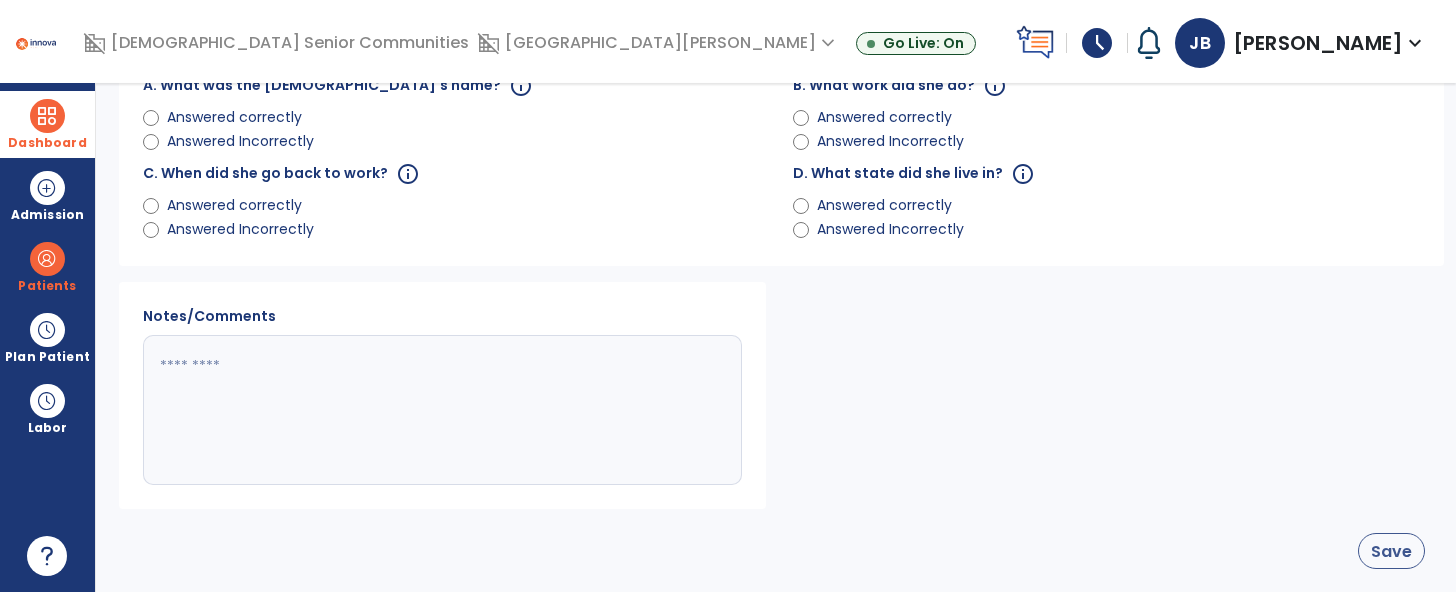 click on "Save" 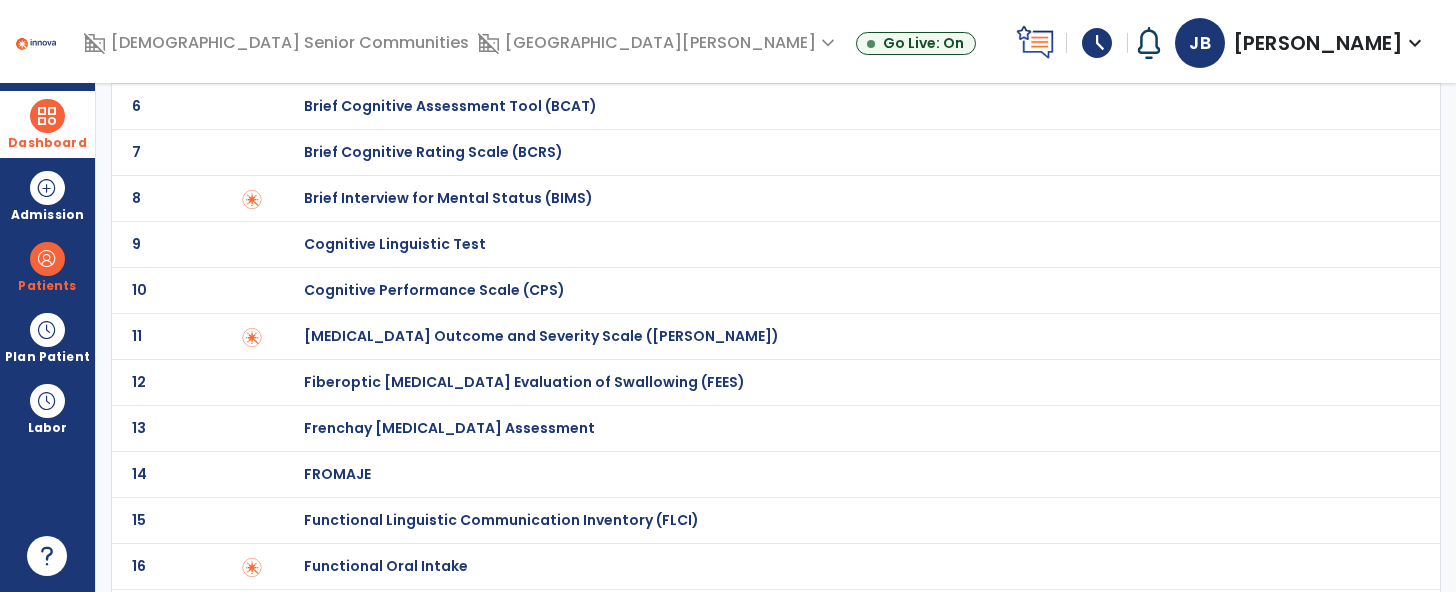 scroll, scrollTop: 0, scrollLeft: 0, axis: both 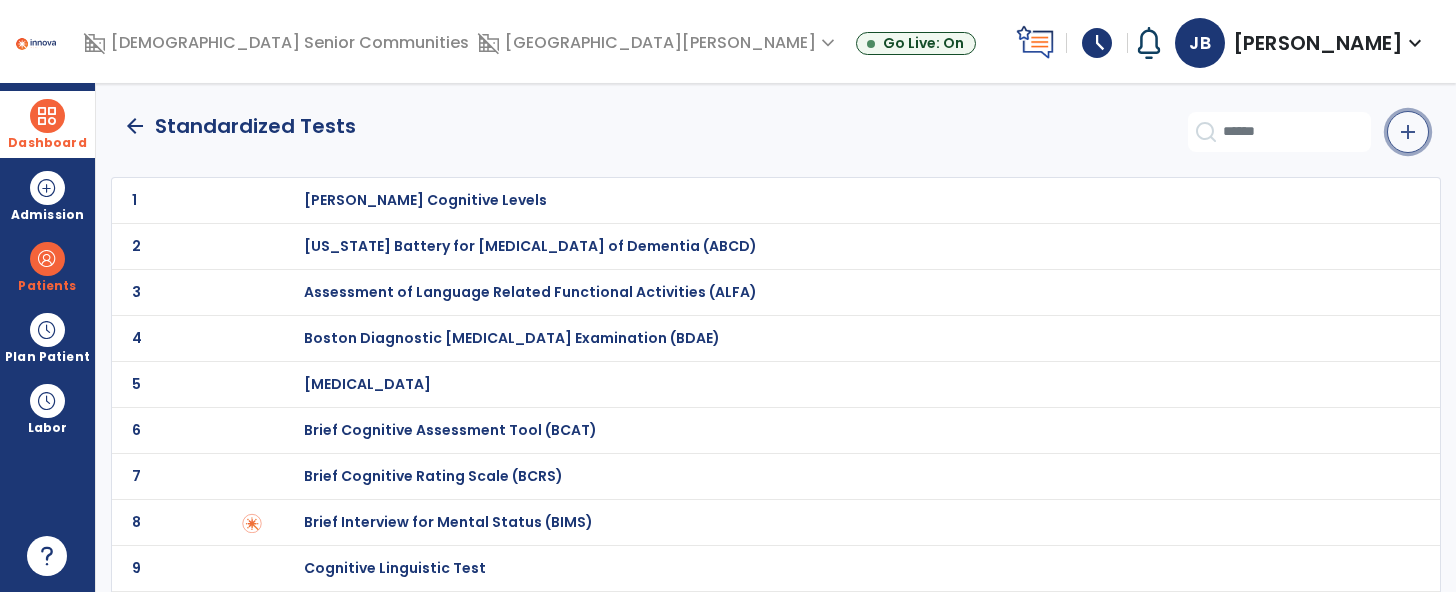 click on "add" 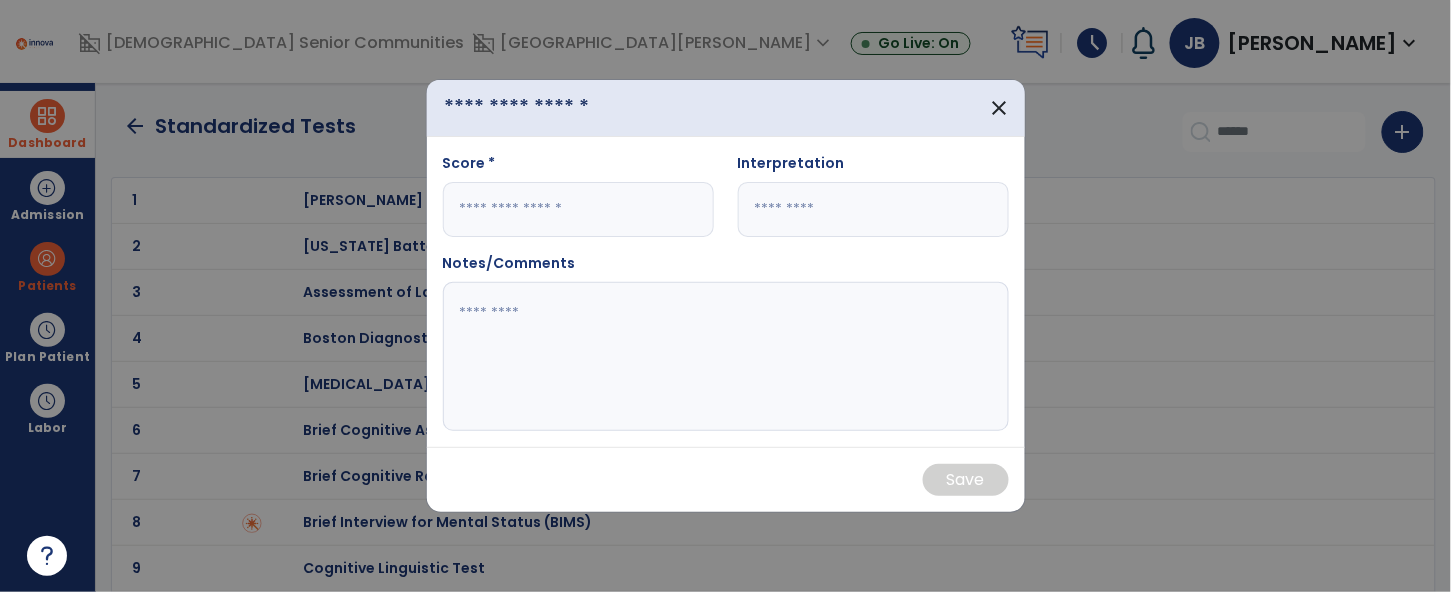 click at bounding box center [552, 108] 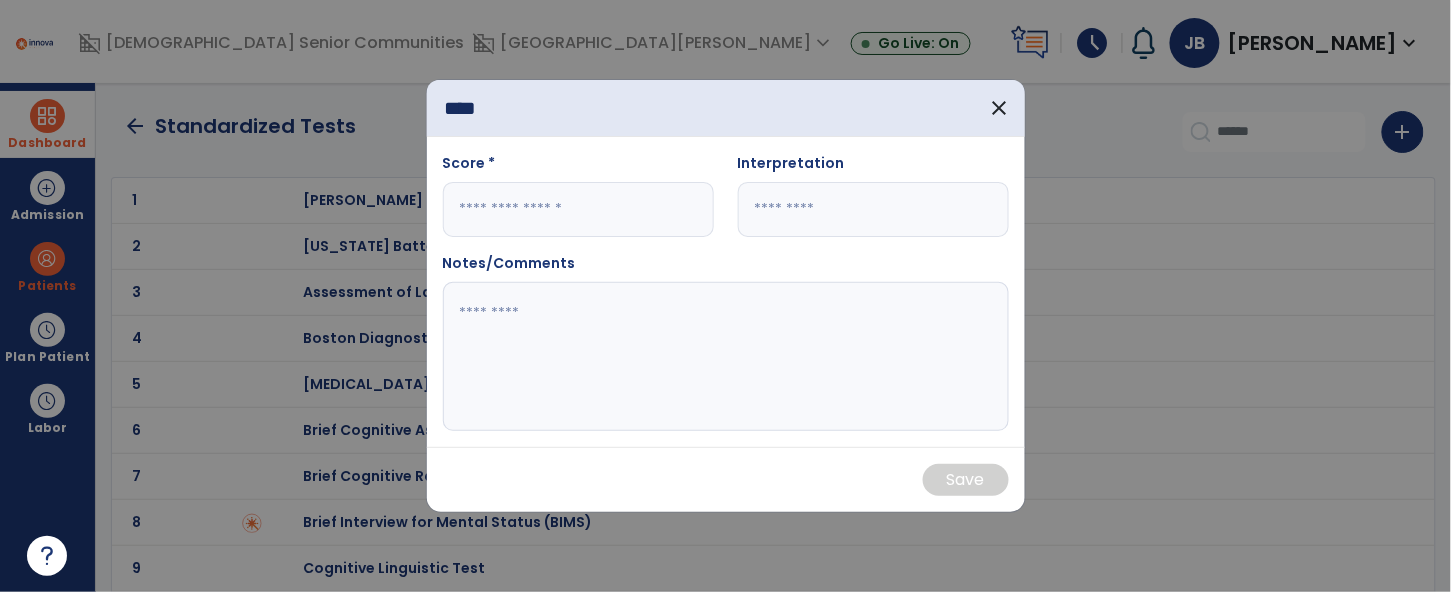 type on "****" 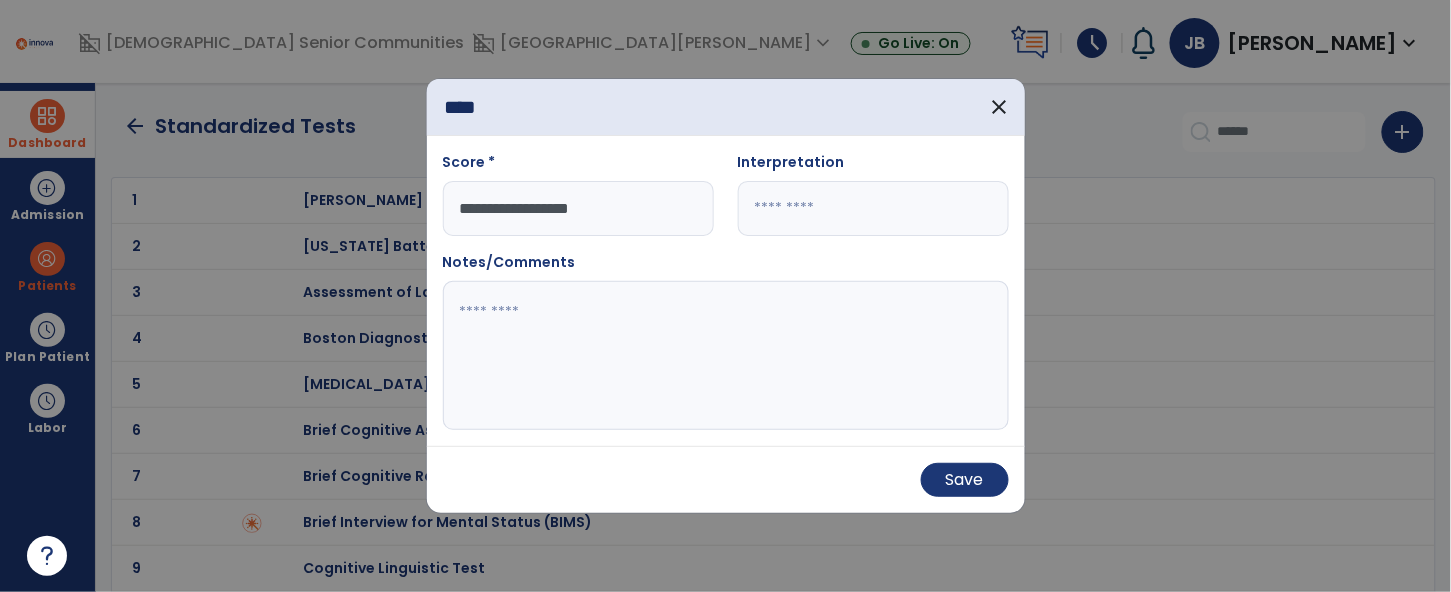 type on "**********" 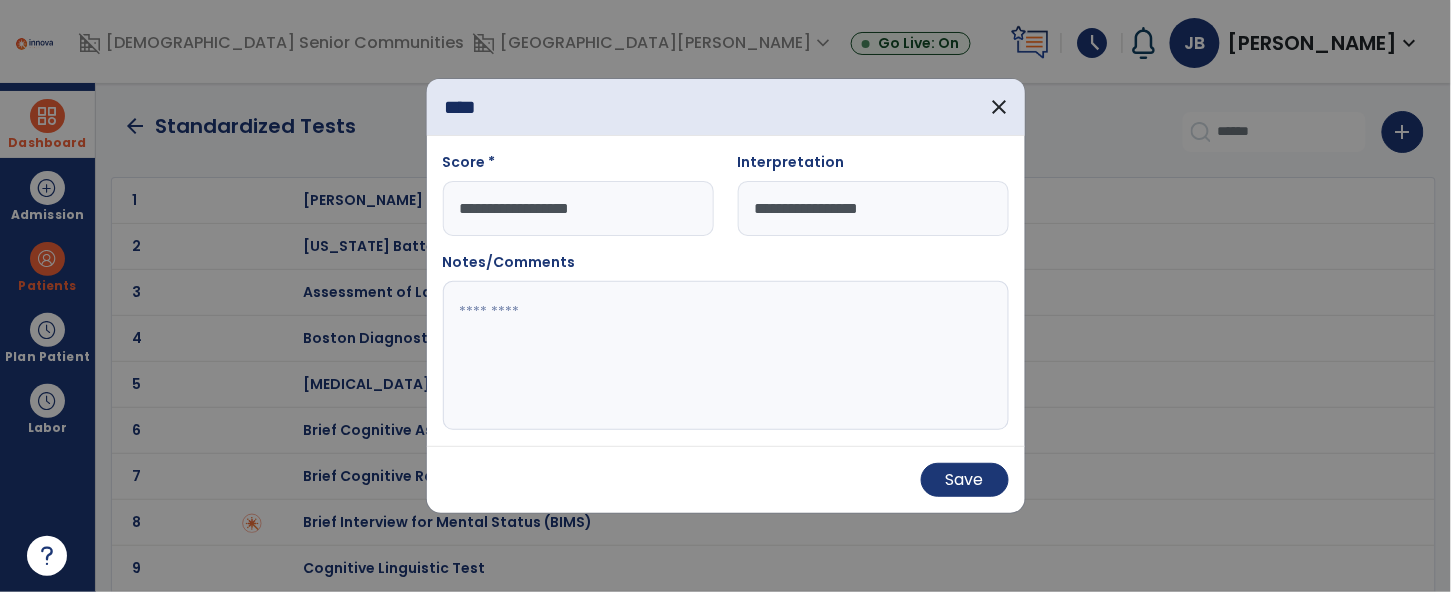 type on "**********" 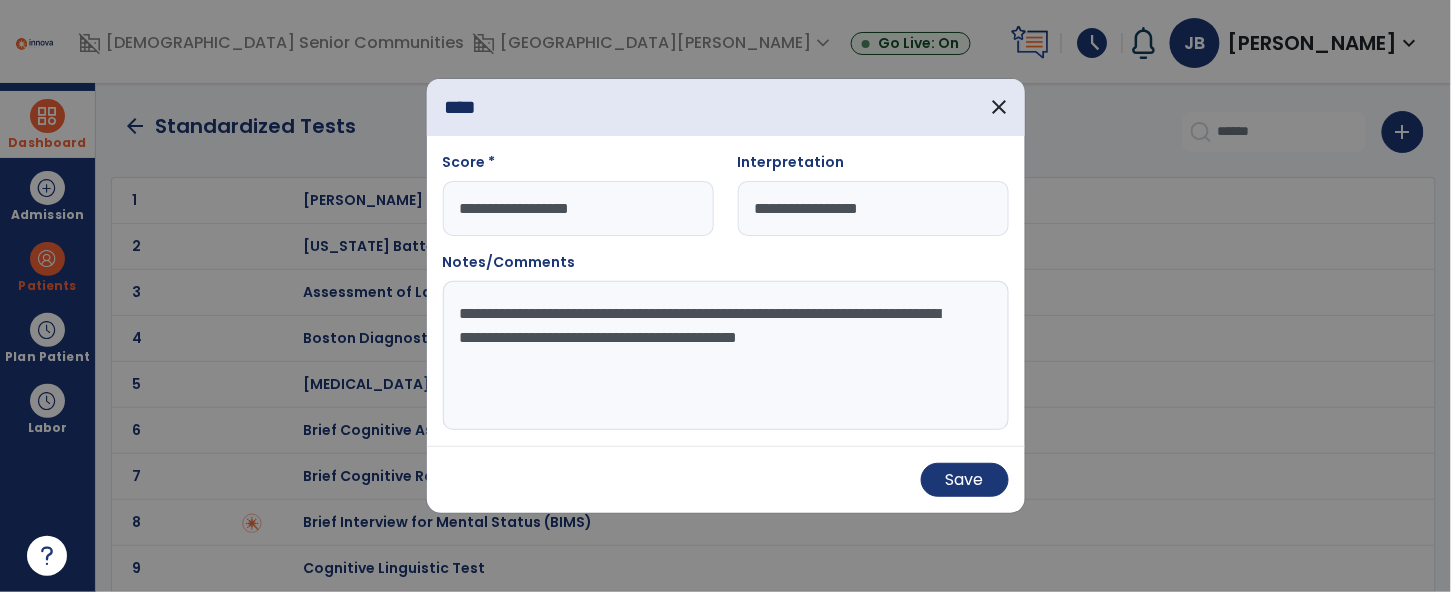 type on "**********" 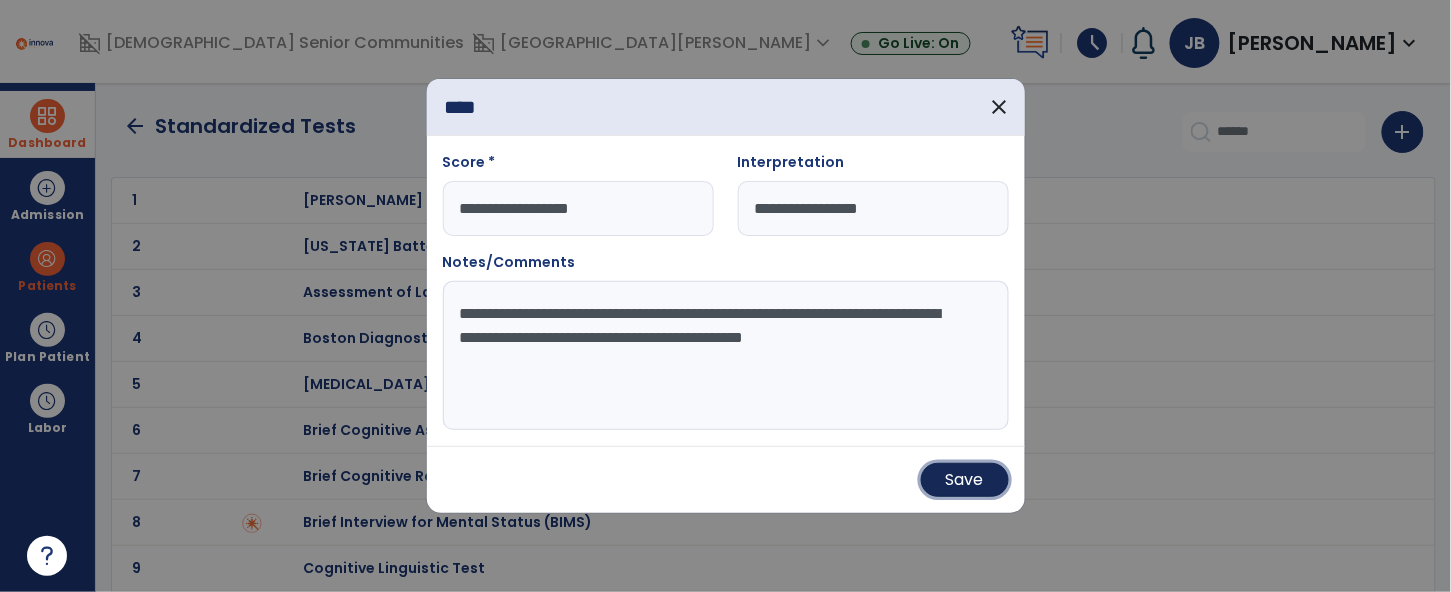 click on "Save" at bounding box center (965, 480) 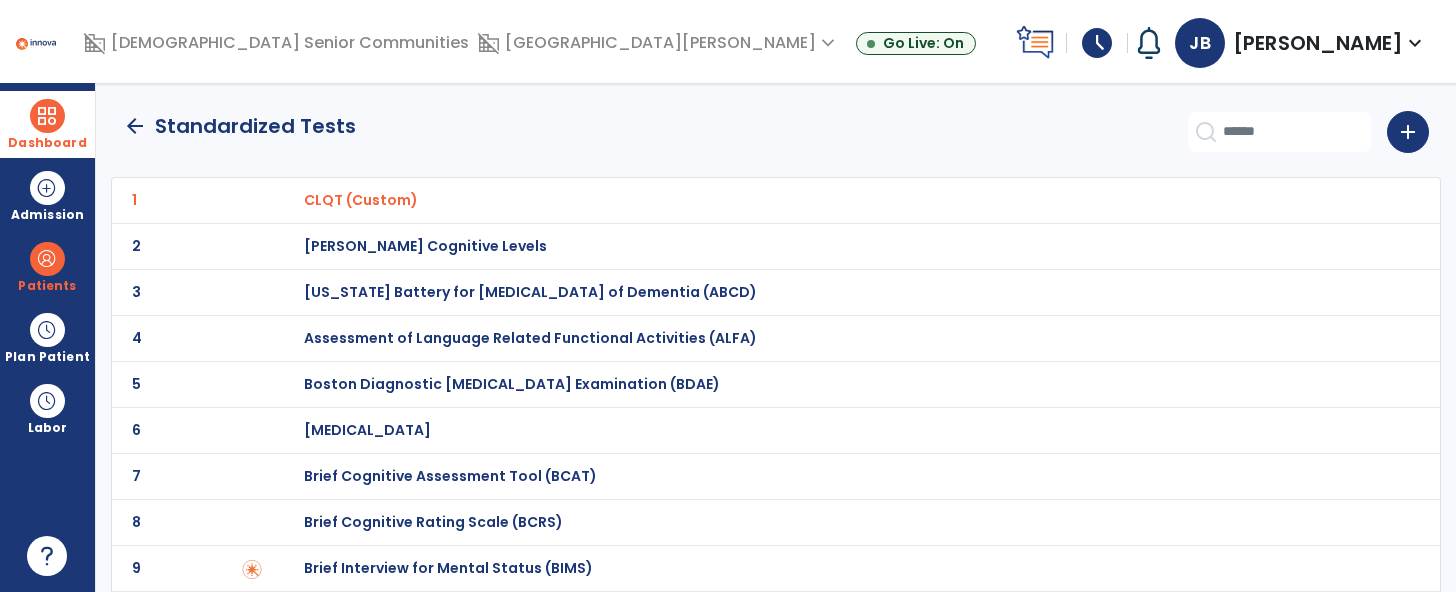 click on "arrow_back" 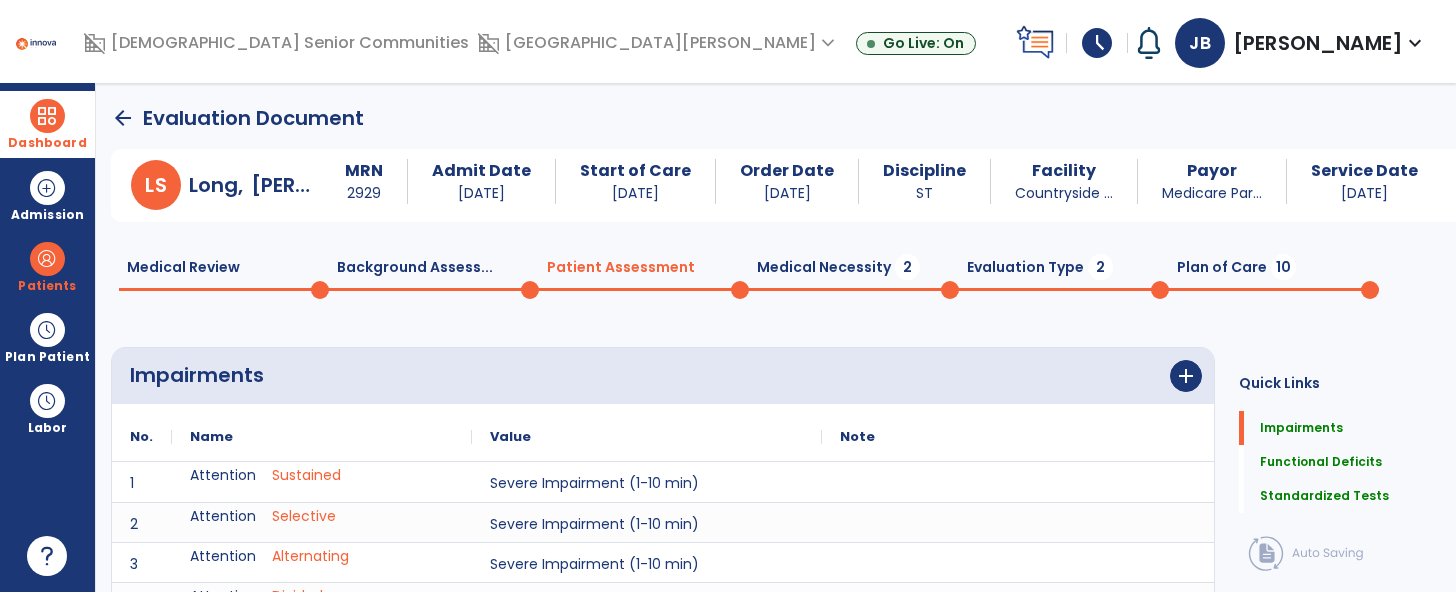 scroll, scrollTop: 20, scrollLeft: 0, axis: vertical 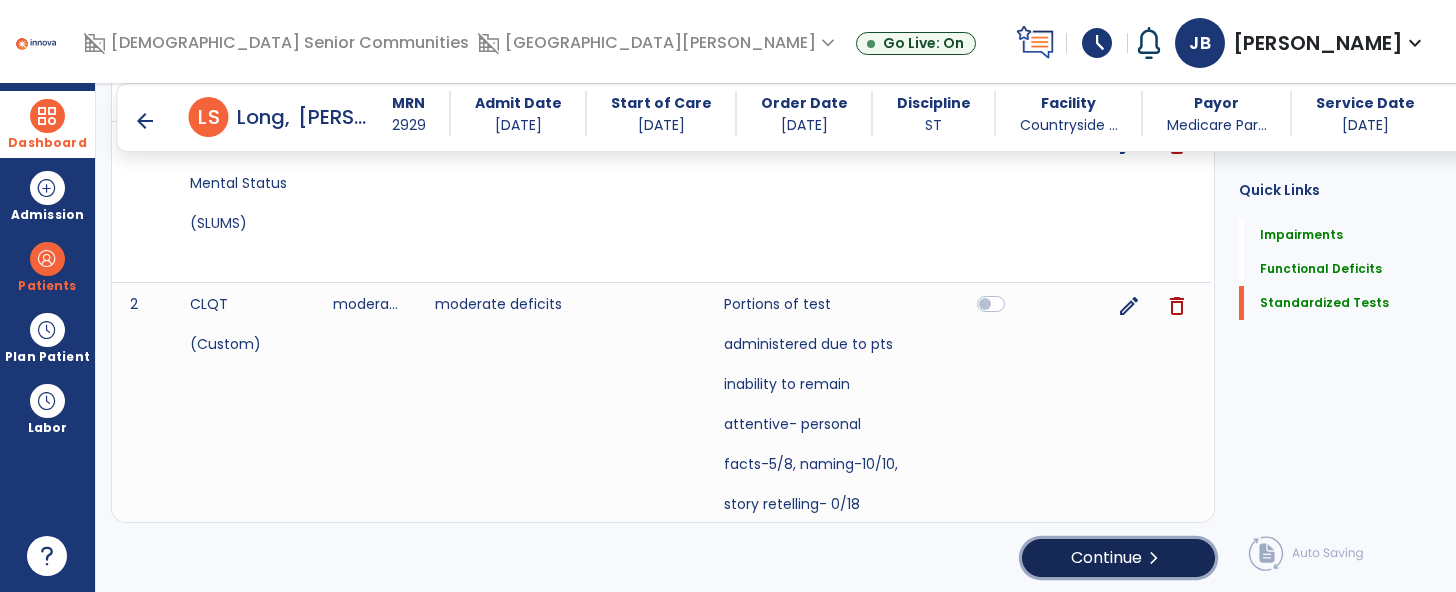 click on "chevron_right" 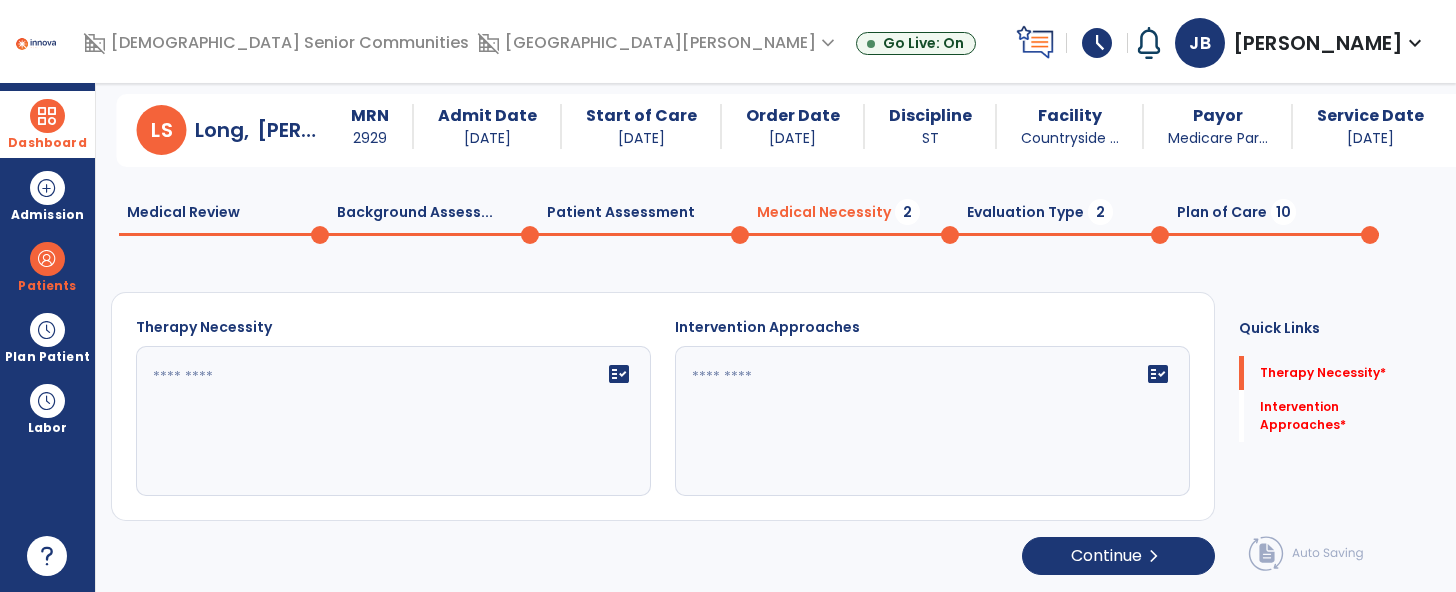 scroll, scrollTop: 34, scrollLeft: 0, axis: vertical 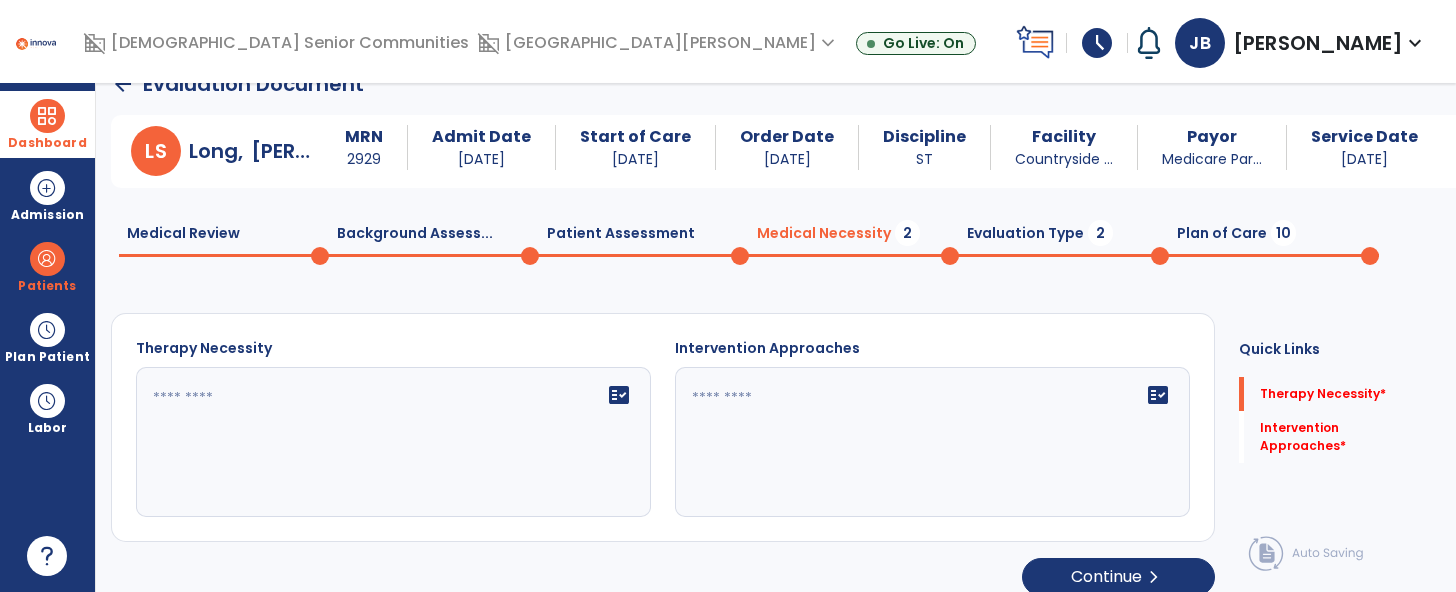 click 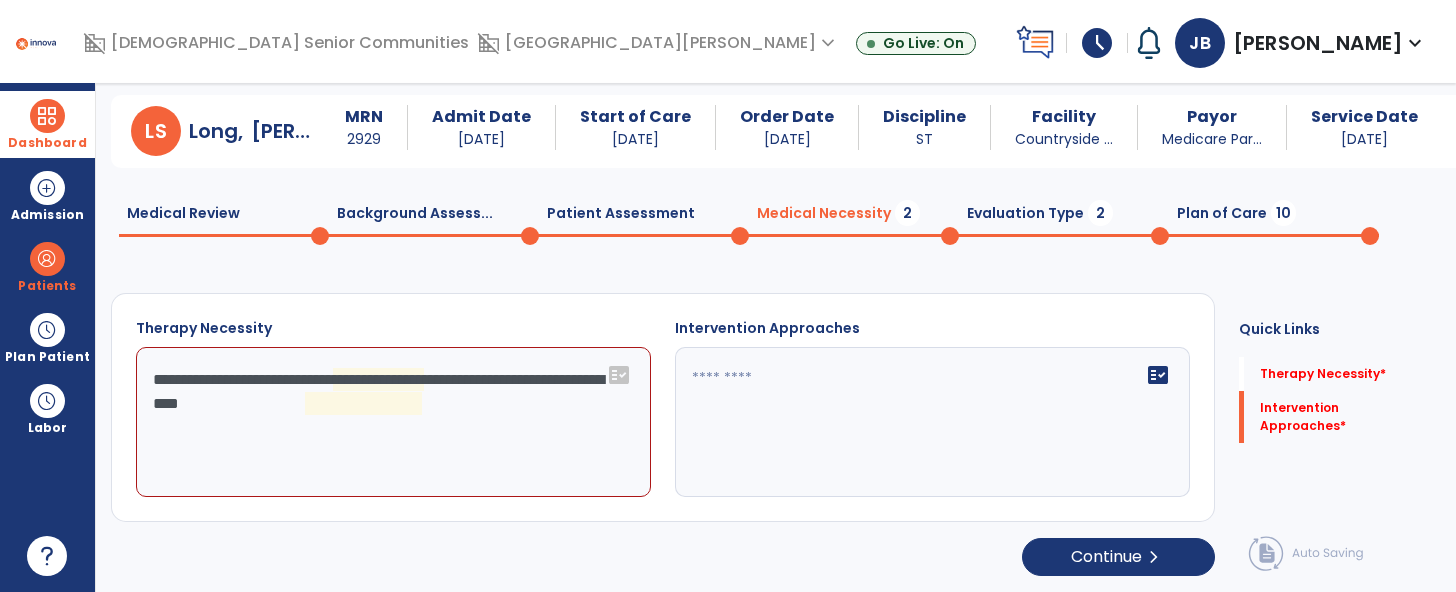 scroll, scrollTop: 35, scrollLeft: 0, axis: vertical 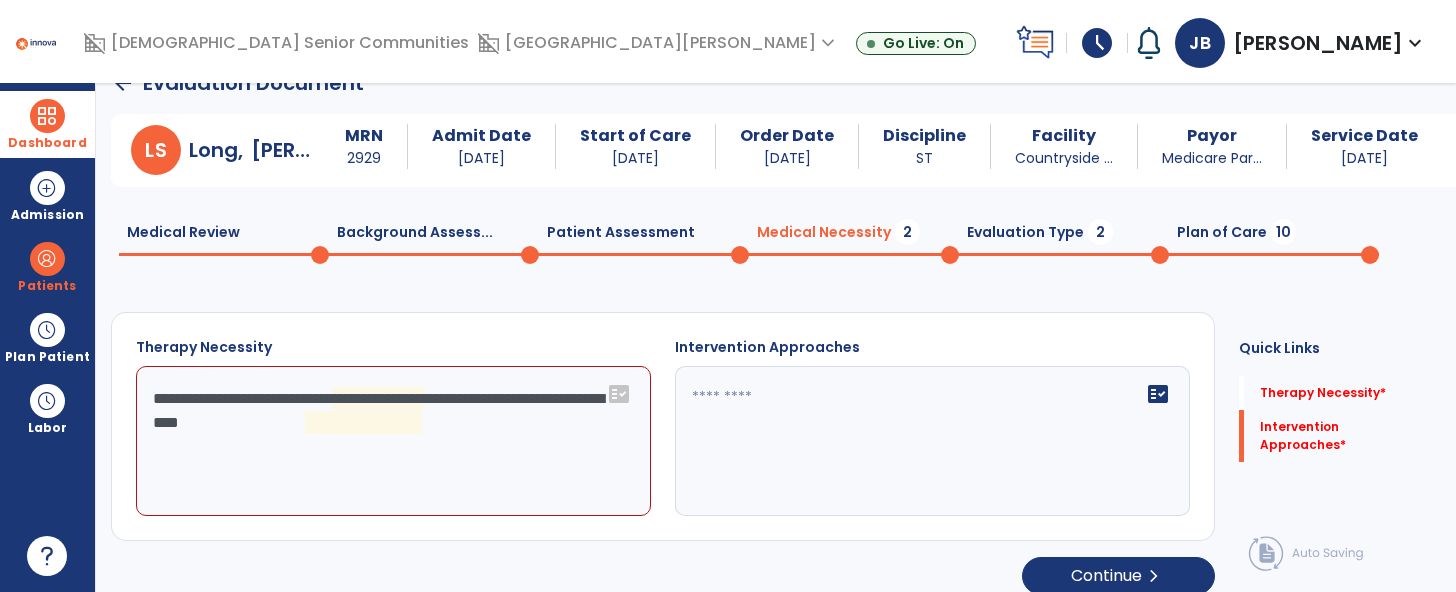 click on "**********" 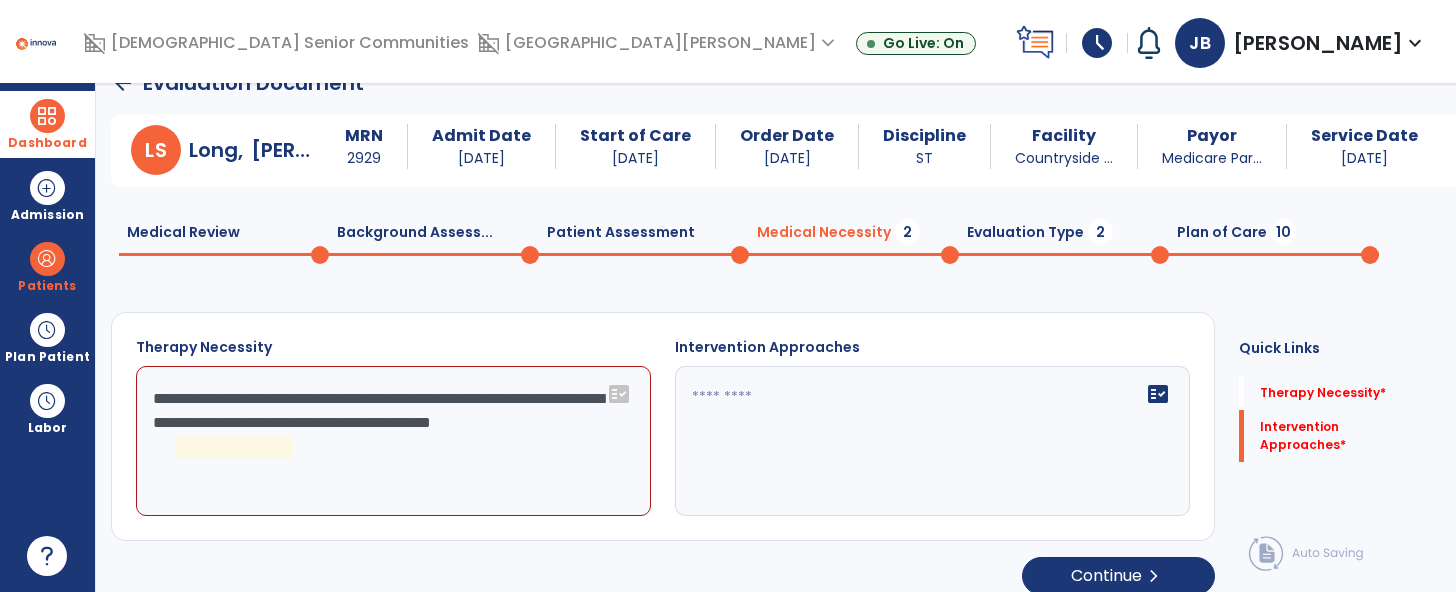 click on "**********" 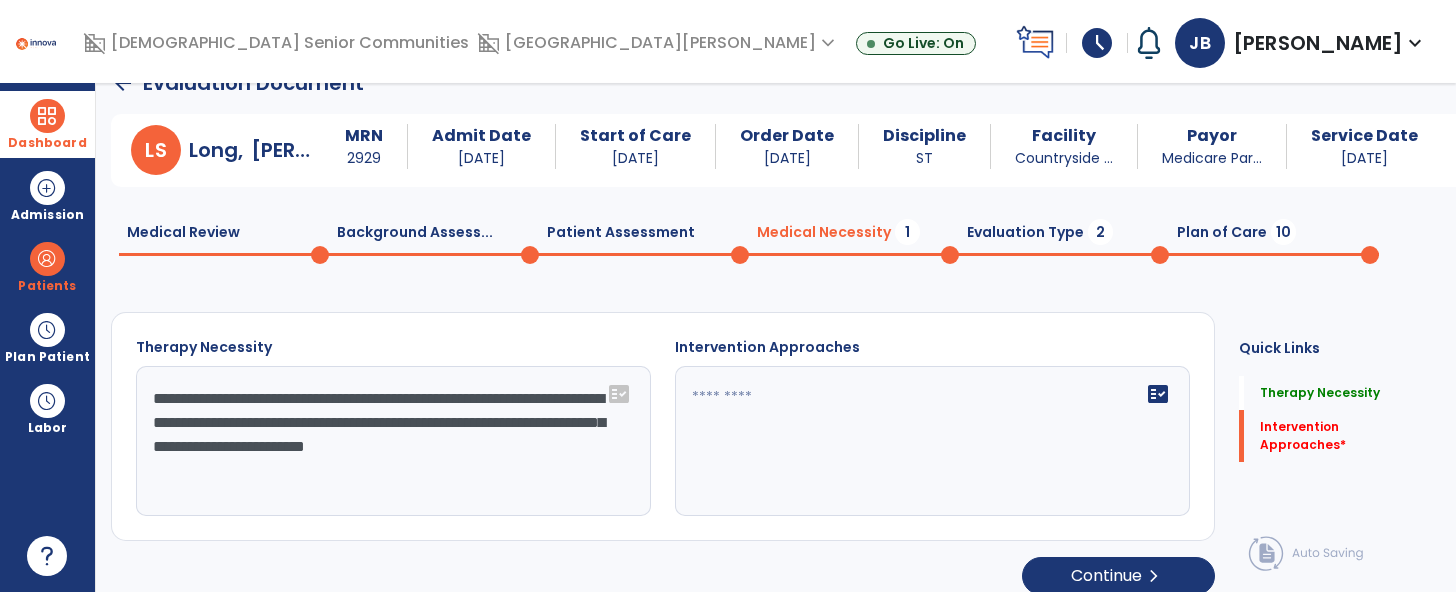 type on "**********" 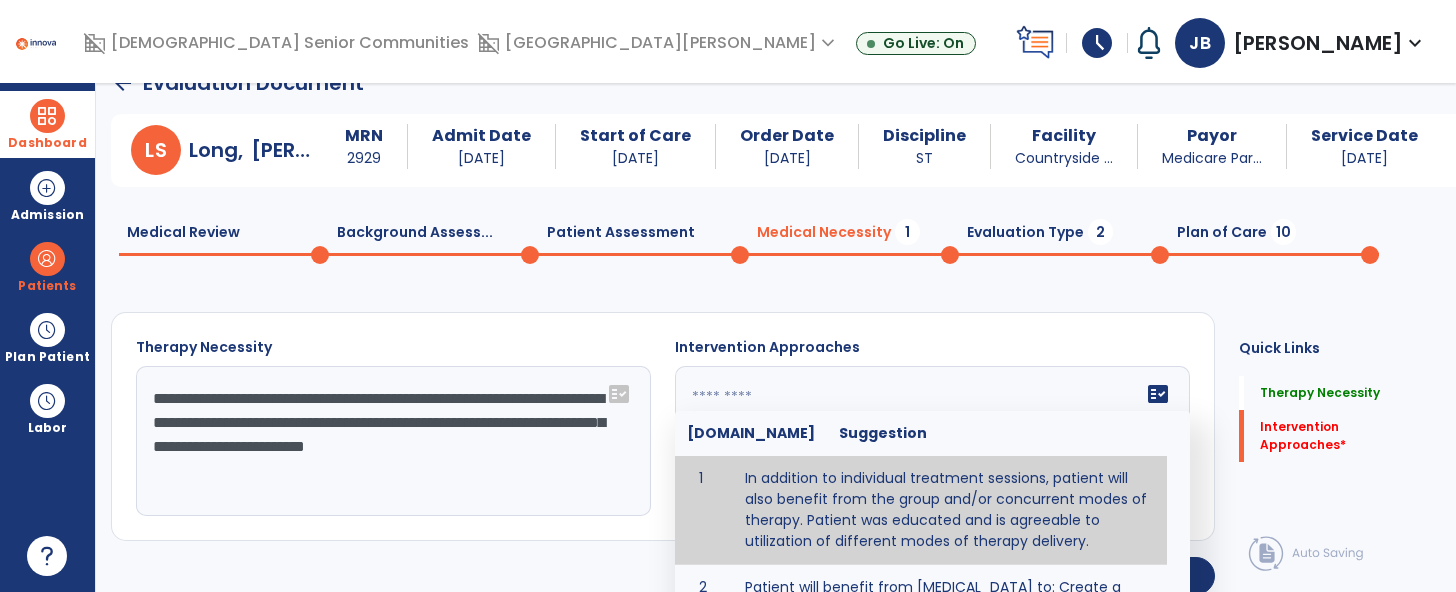 type on "**********" 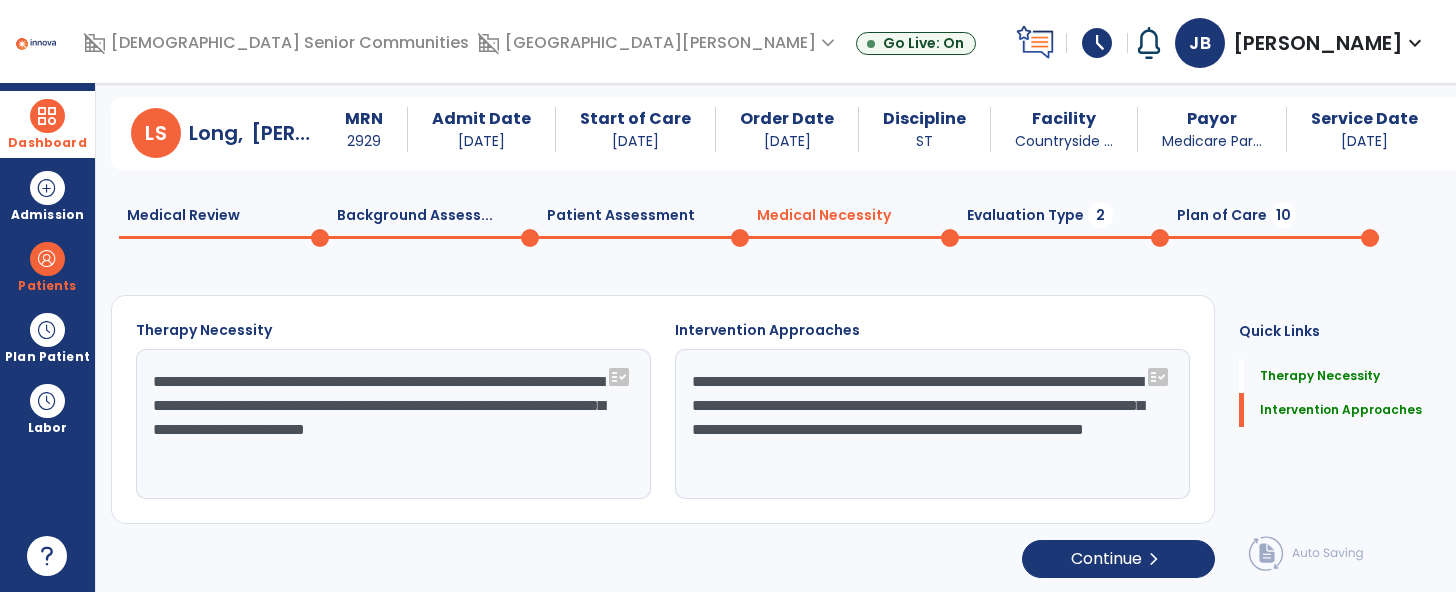 scroll, scrollTop: 54, scrollLeft: 0, axis: vertical 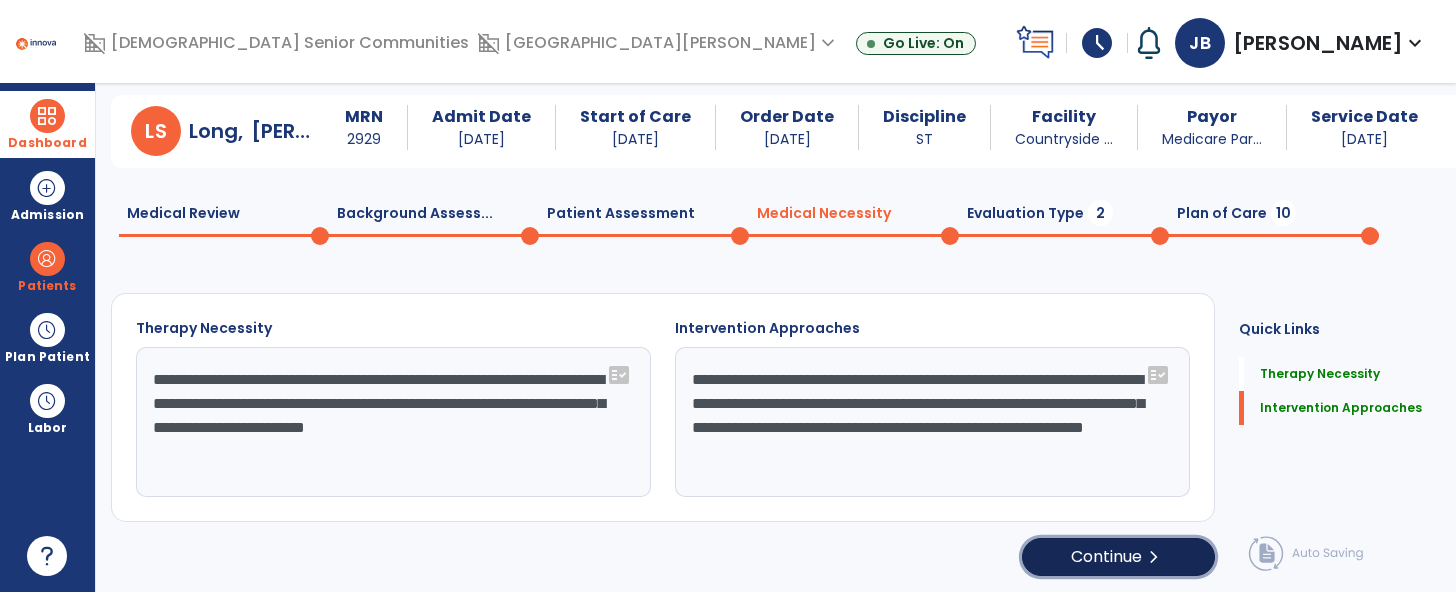 click on "Continue  chevron_right" 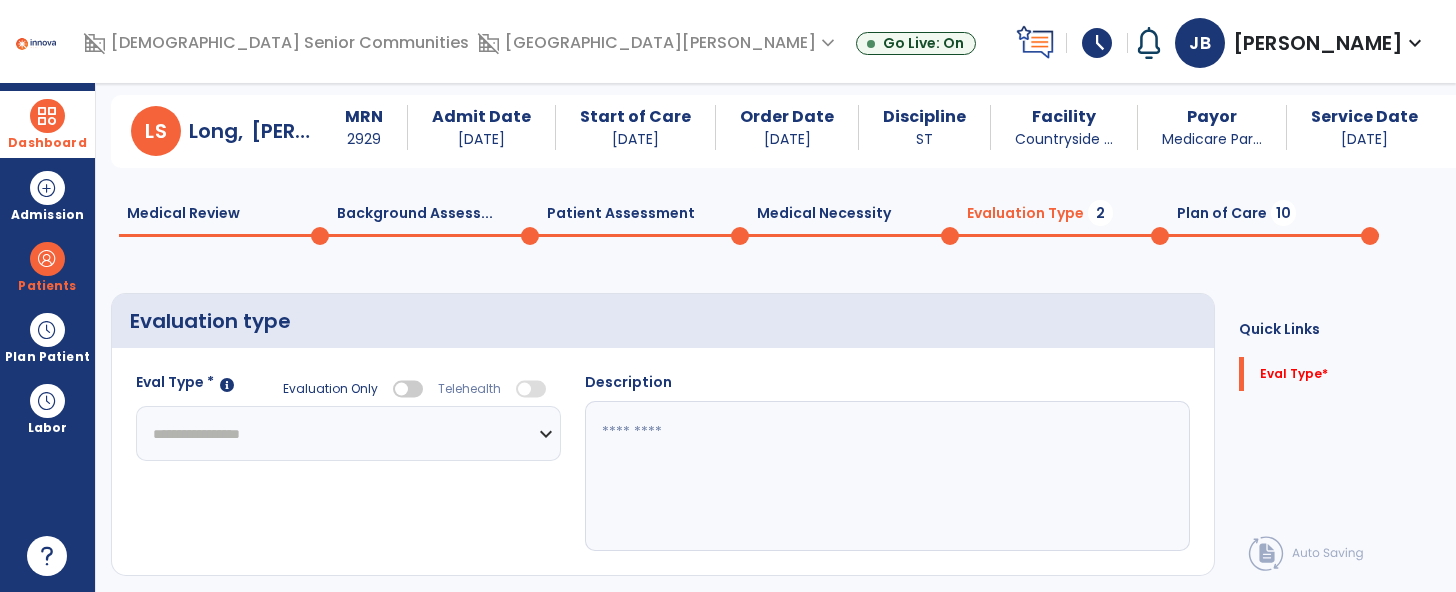 click on "**********" 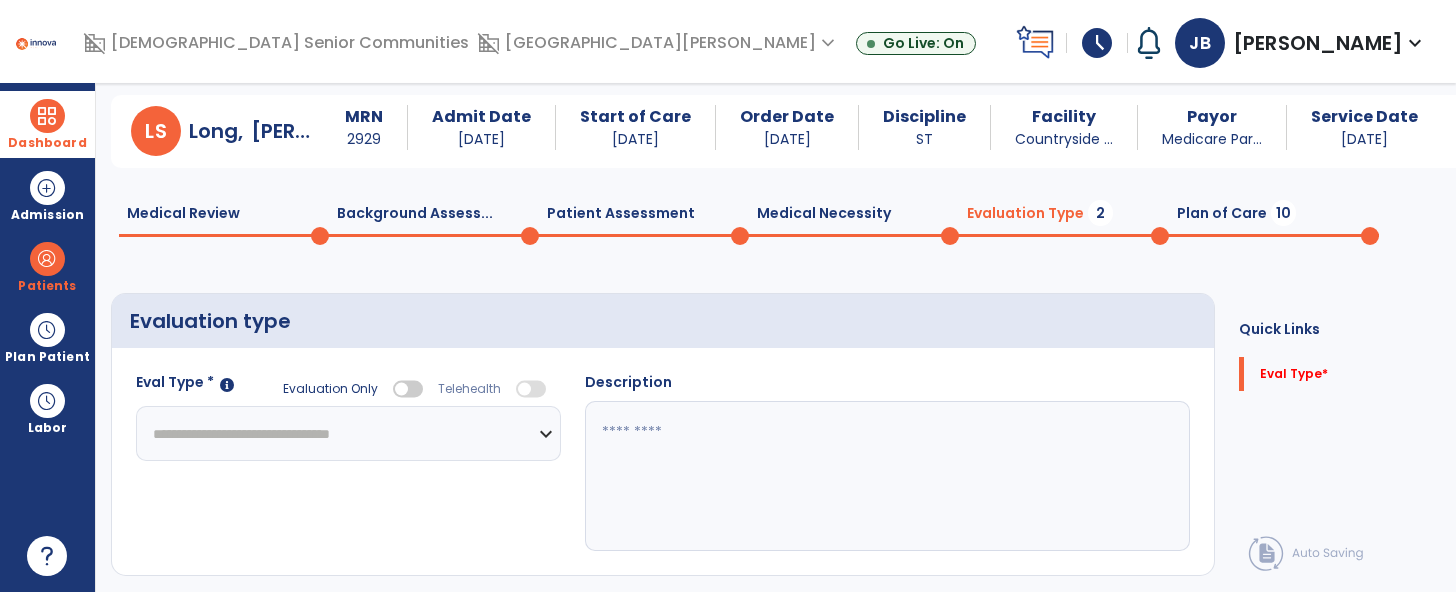 click on "**********" 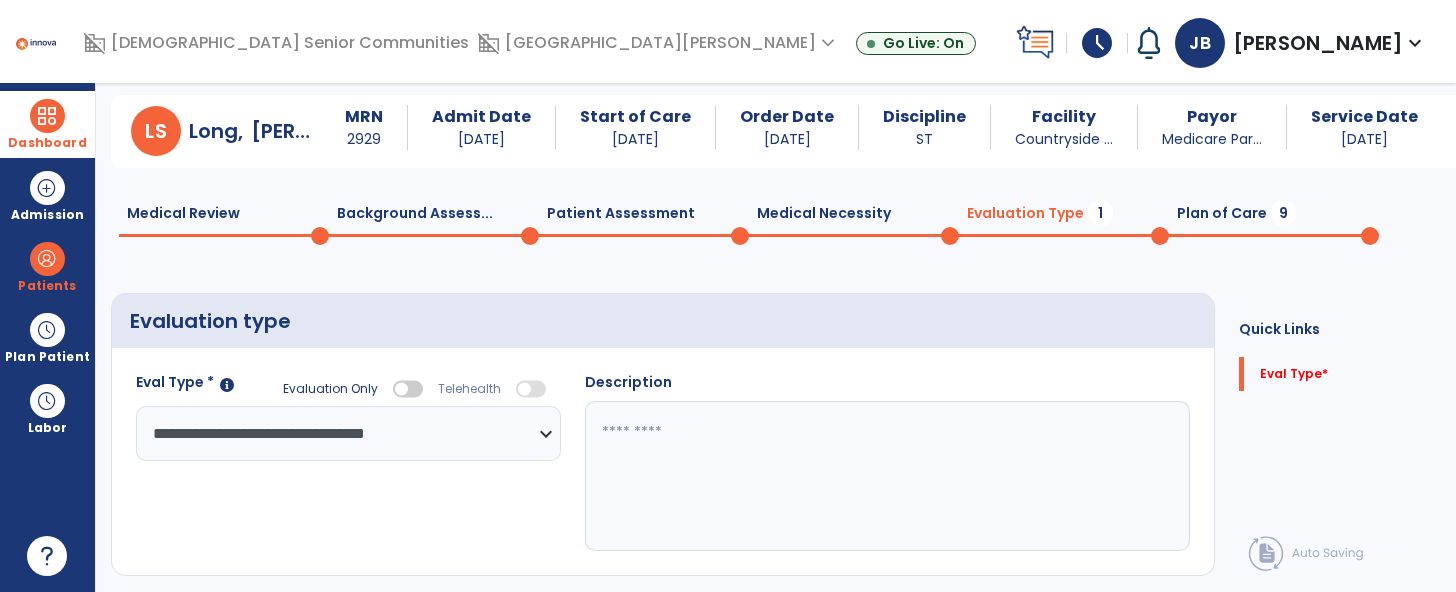 click 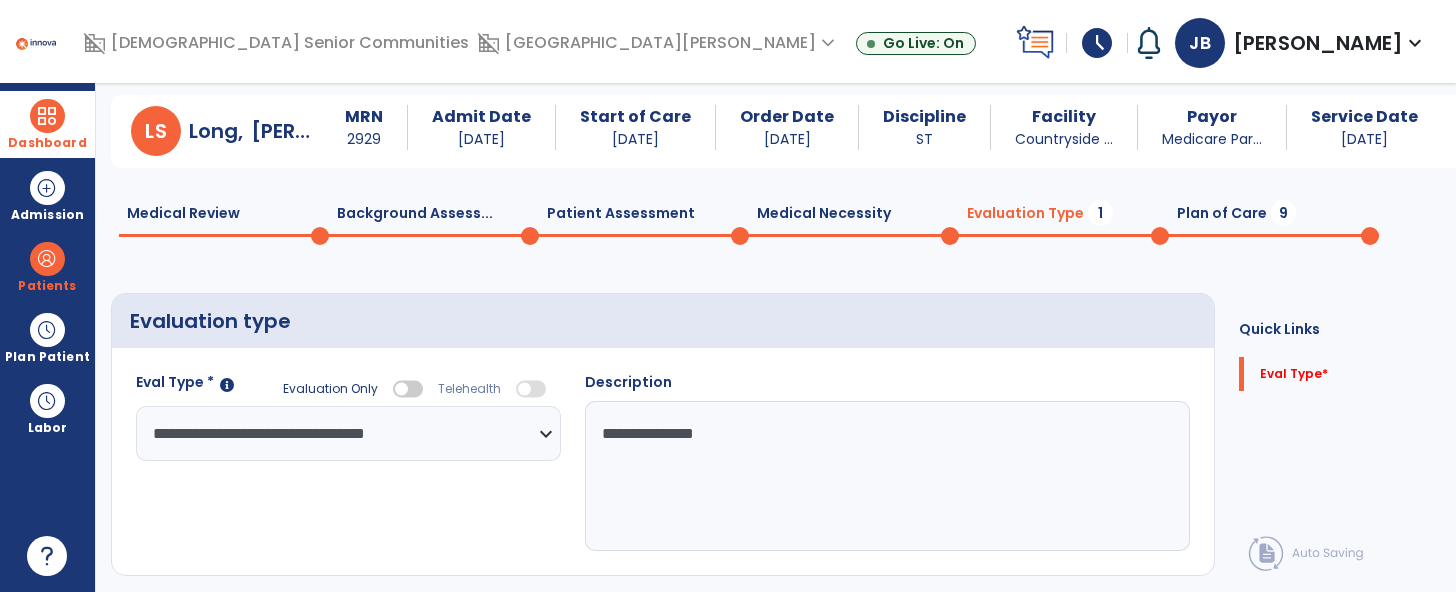 type on "**********" 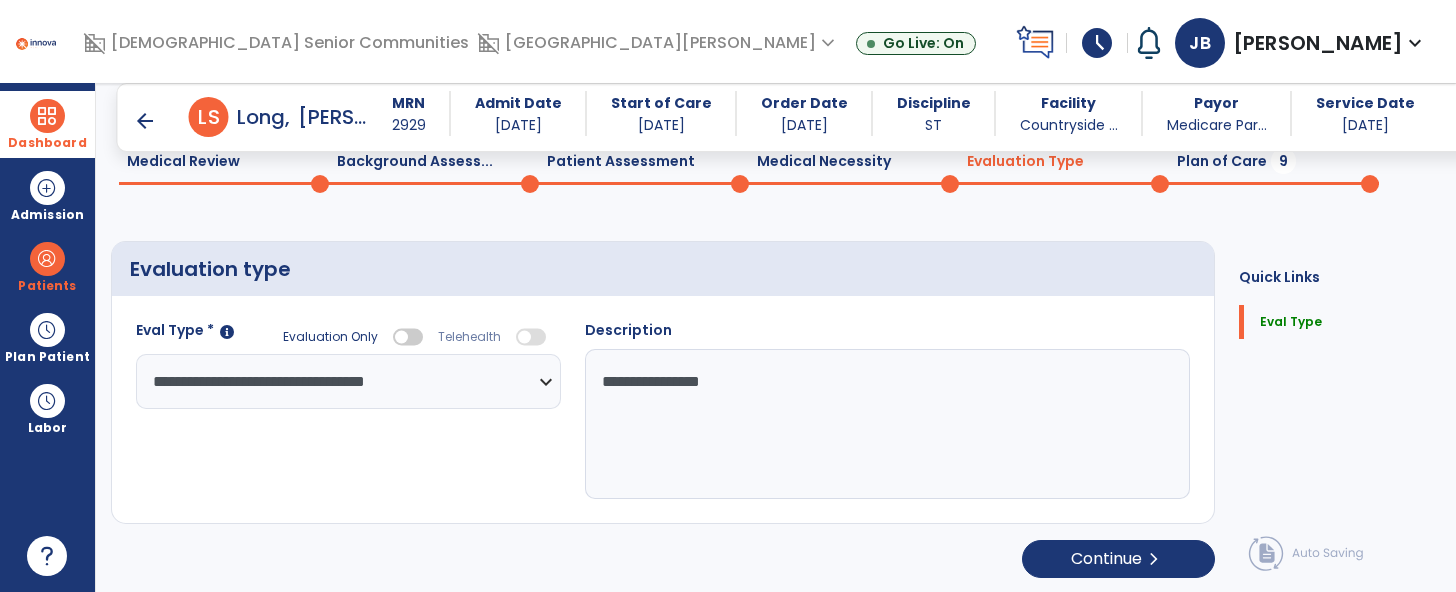 scroll, scrollTop: 88, scrollLeft: 0, axis: vertical 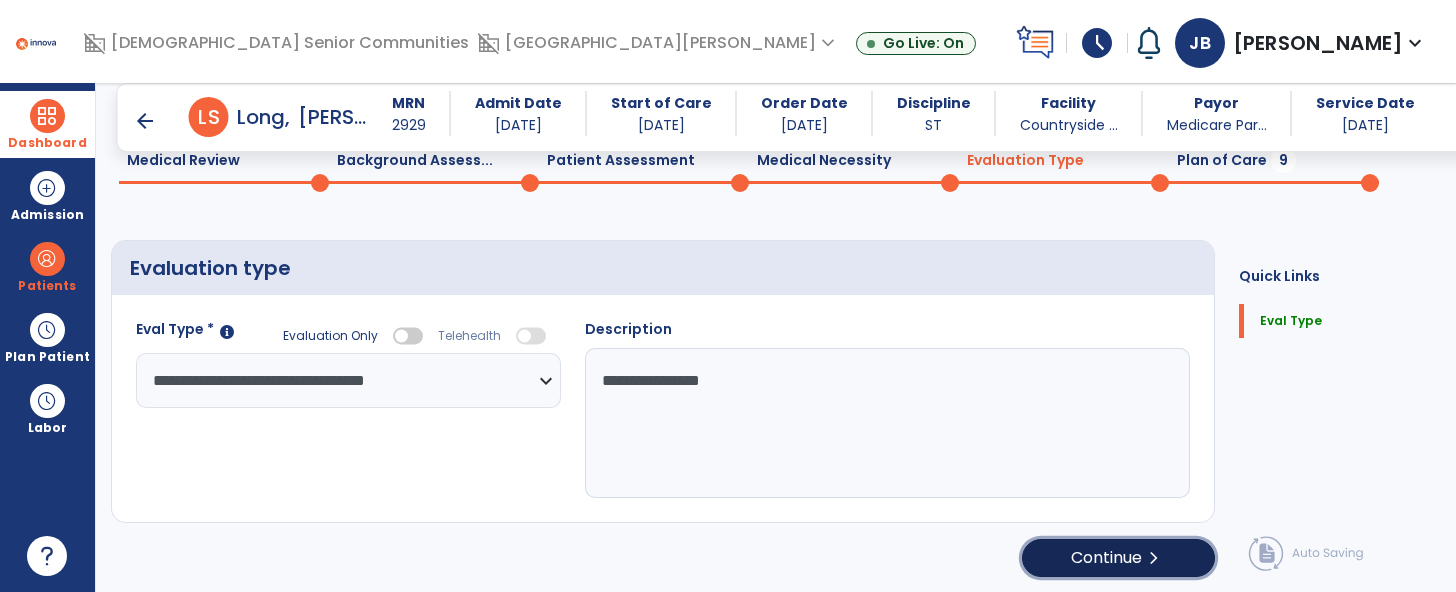 click on "chevron_right" 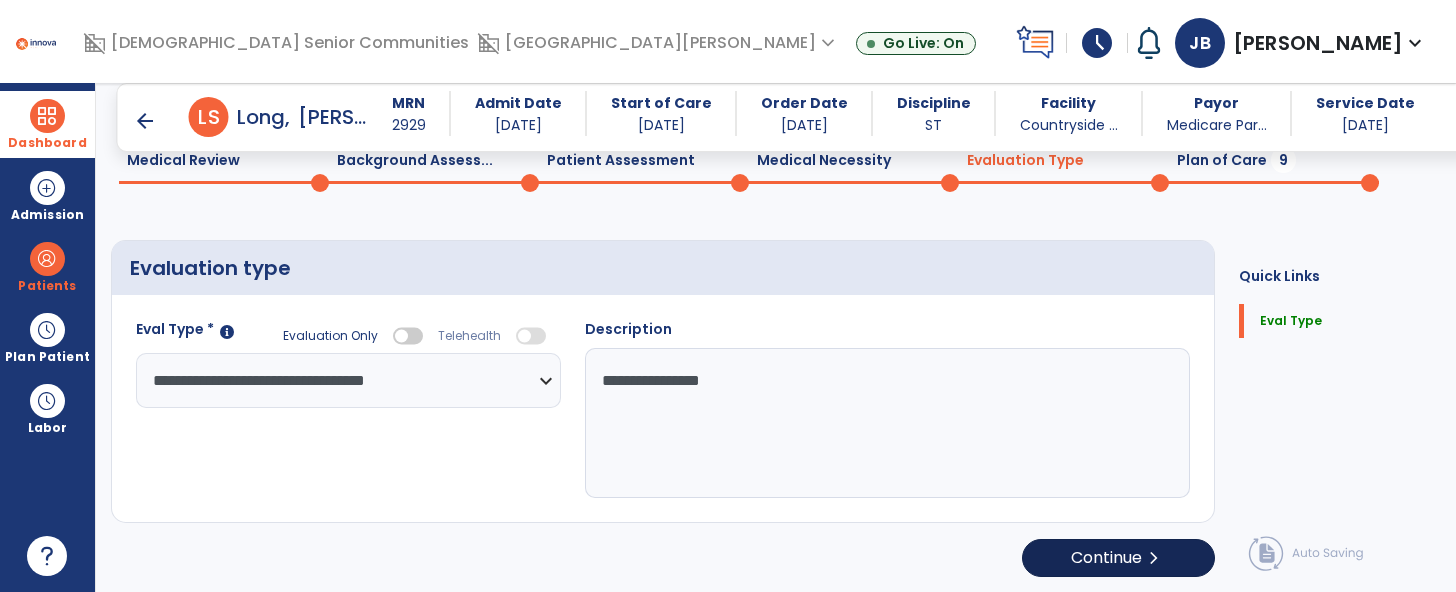 select on "*****" 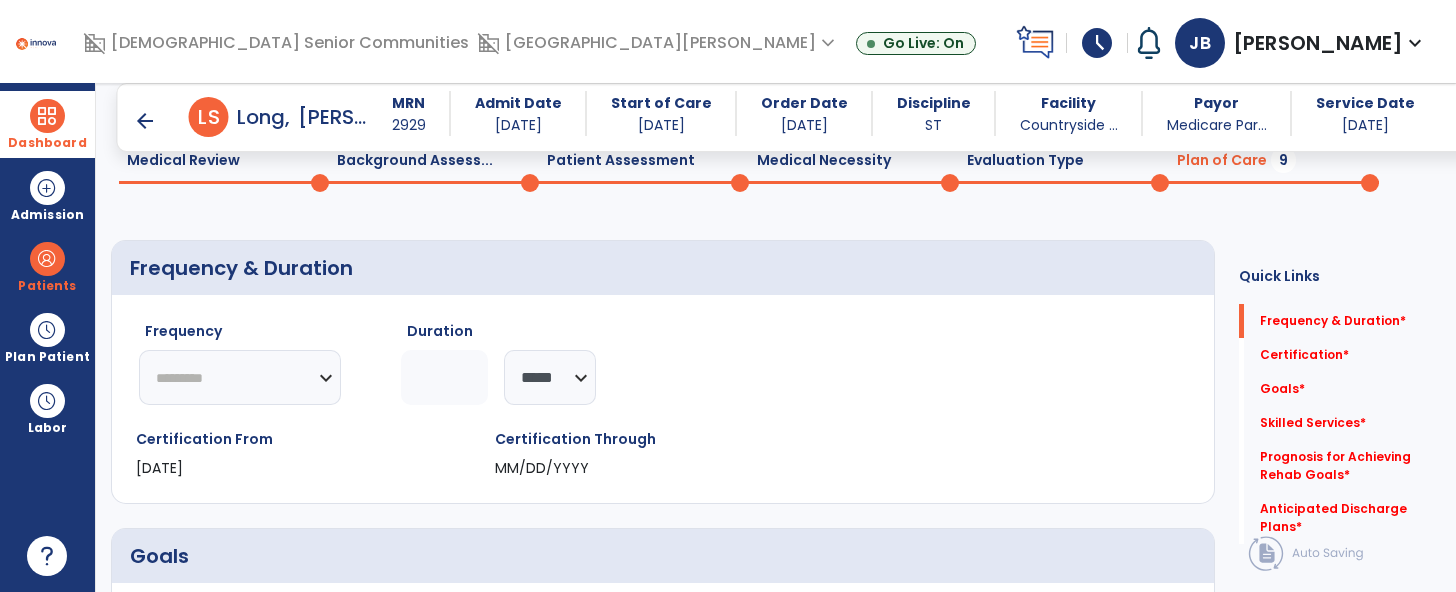 click on "********* ** ** ** ** ** ** **" 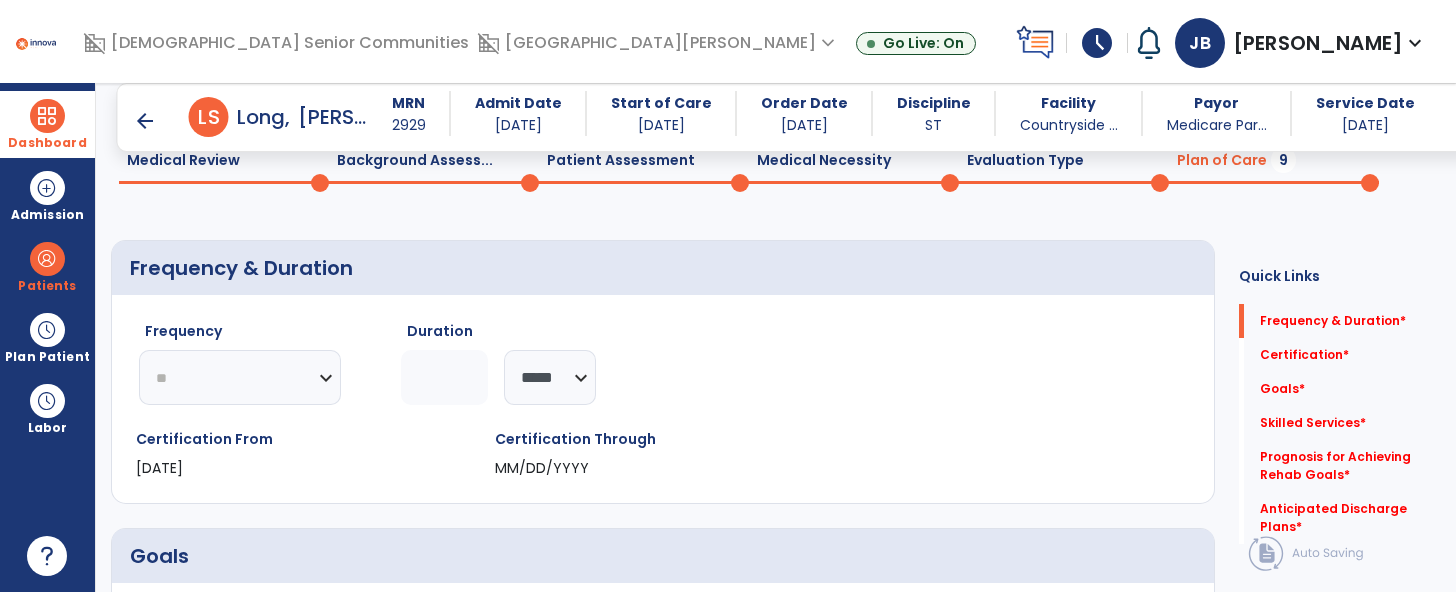 click on "********* ** ** ** ** ** ** **" 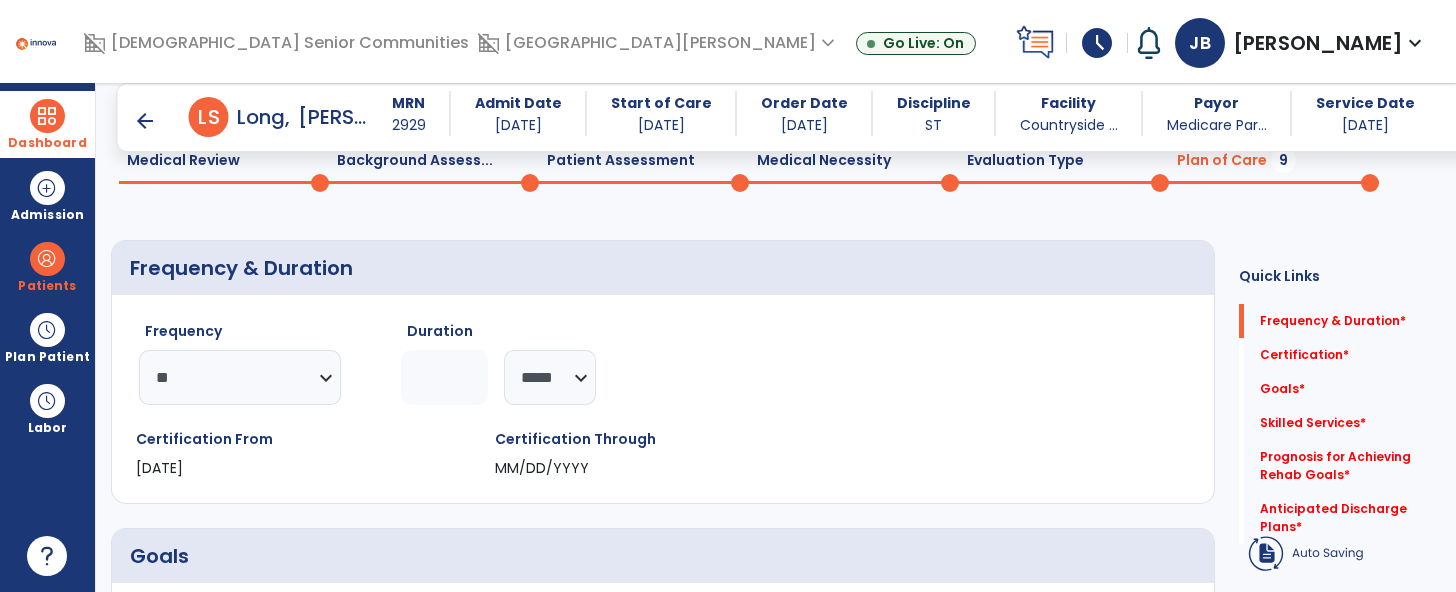 click on "********* ** ** ** ** ** ** **" 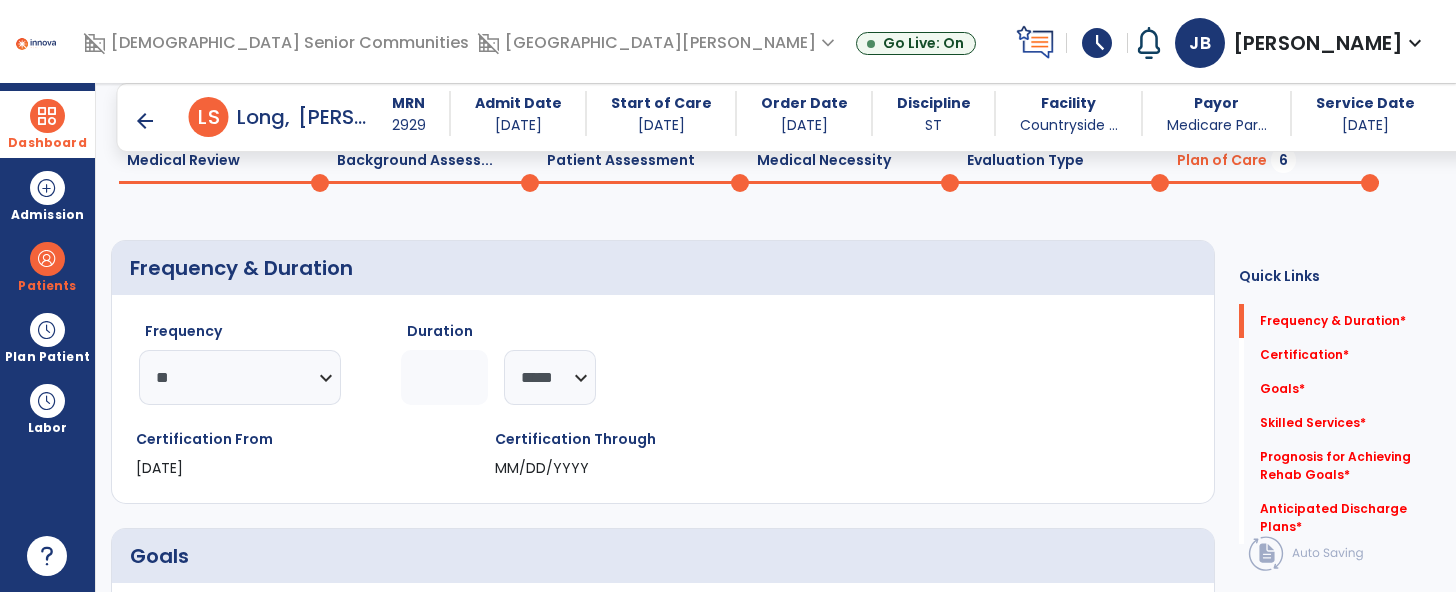 select on "**" 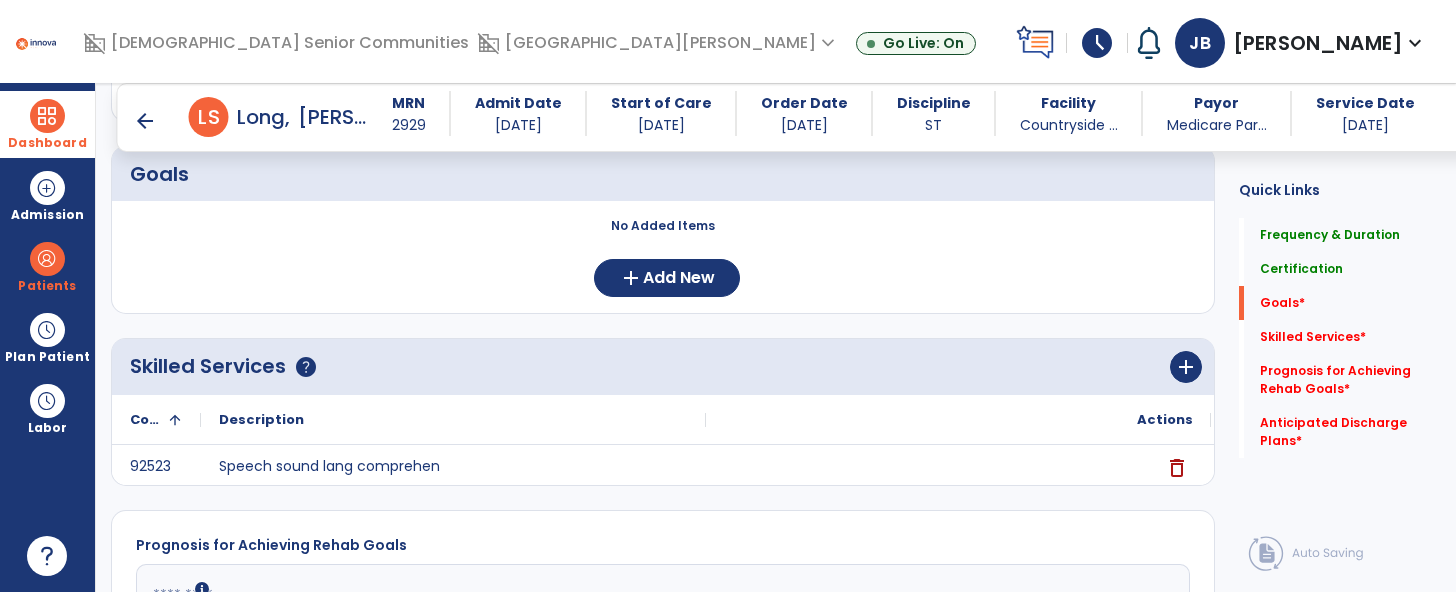 scroll, scrollTop: 484, scrollLeft: 0, axis: vertical 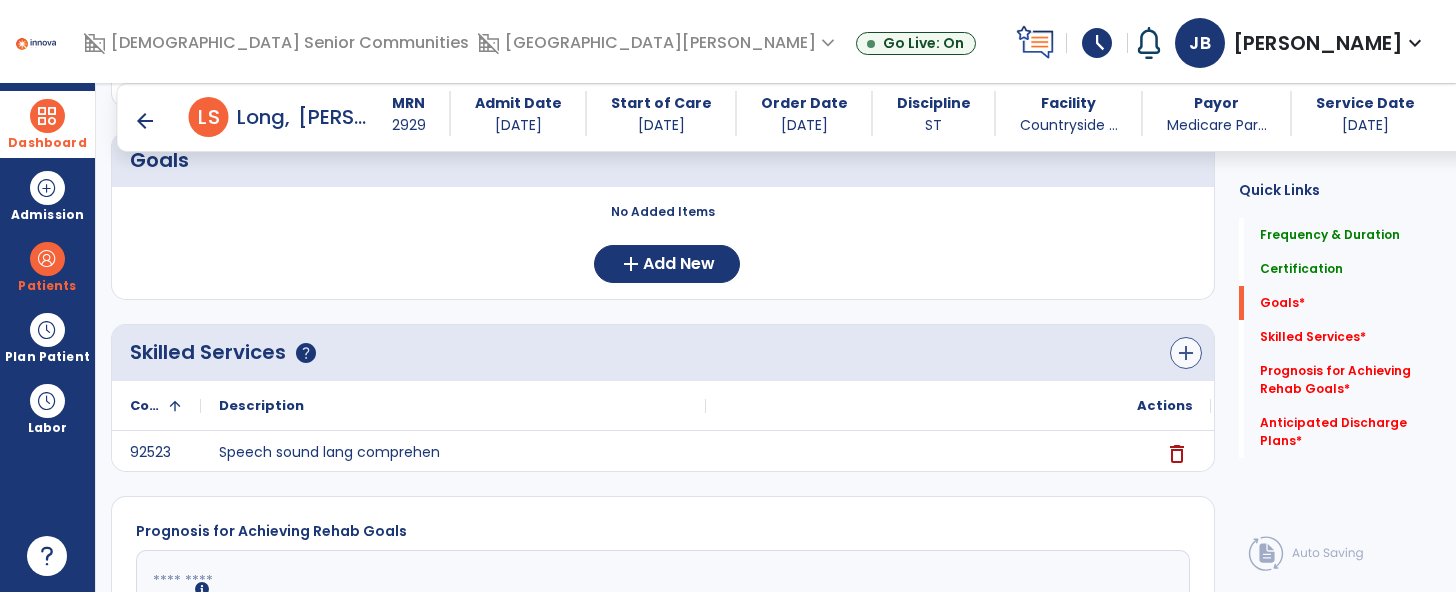 type on "*" 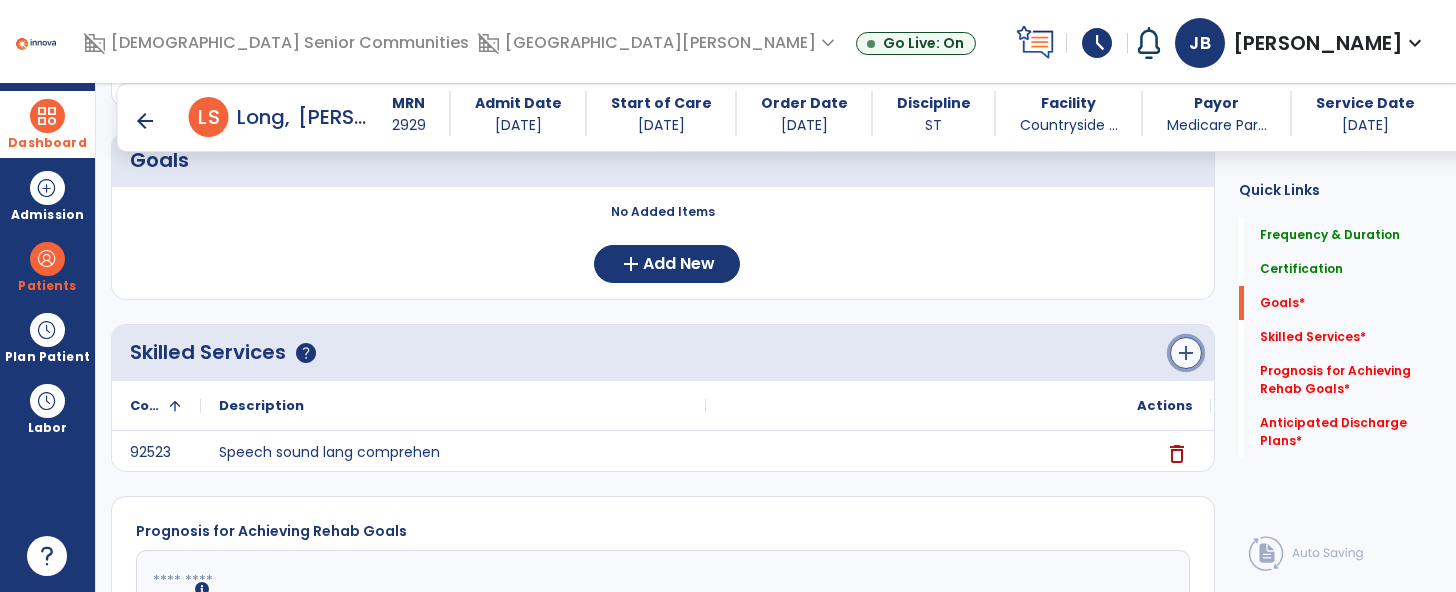 click on "add" 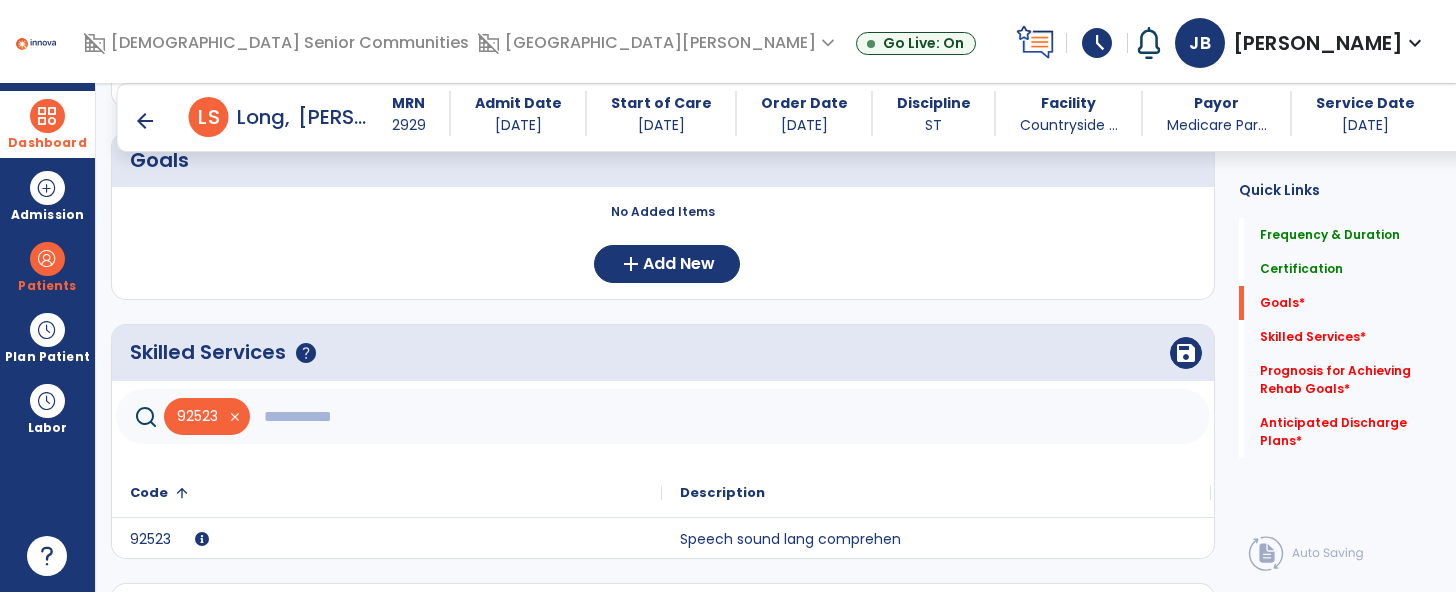 click on "save" 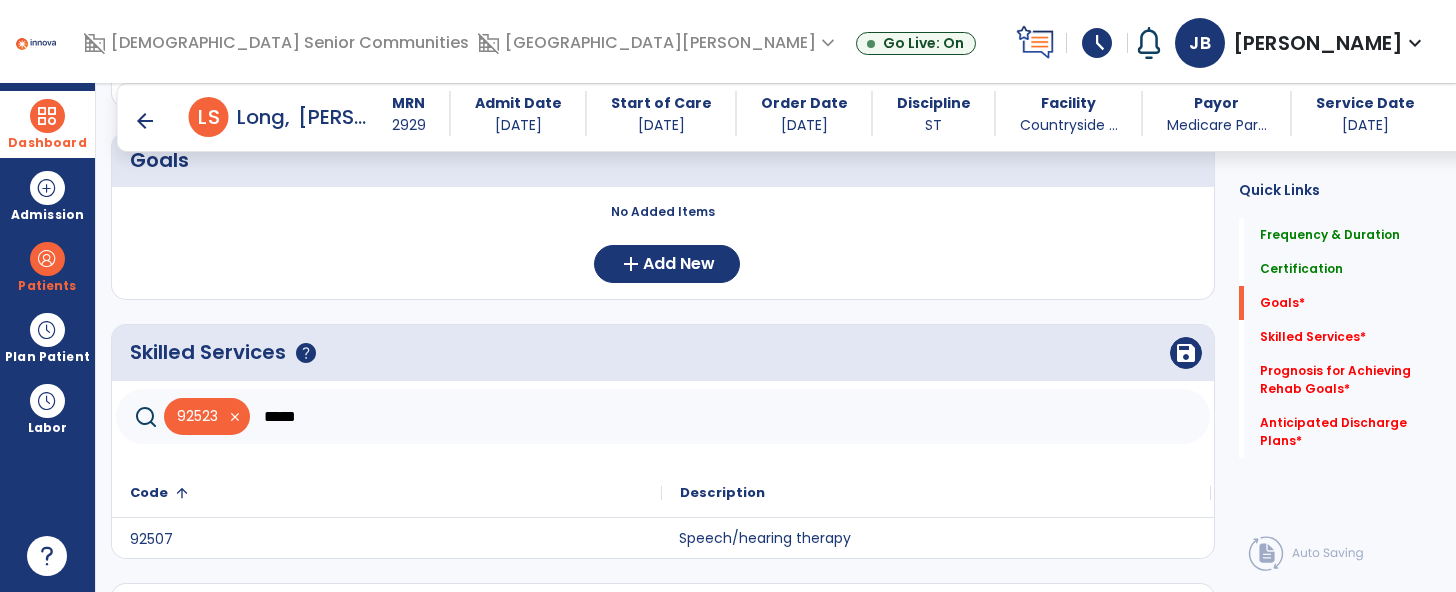 click on "Speech/hearing therapy" 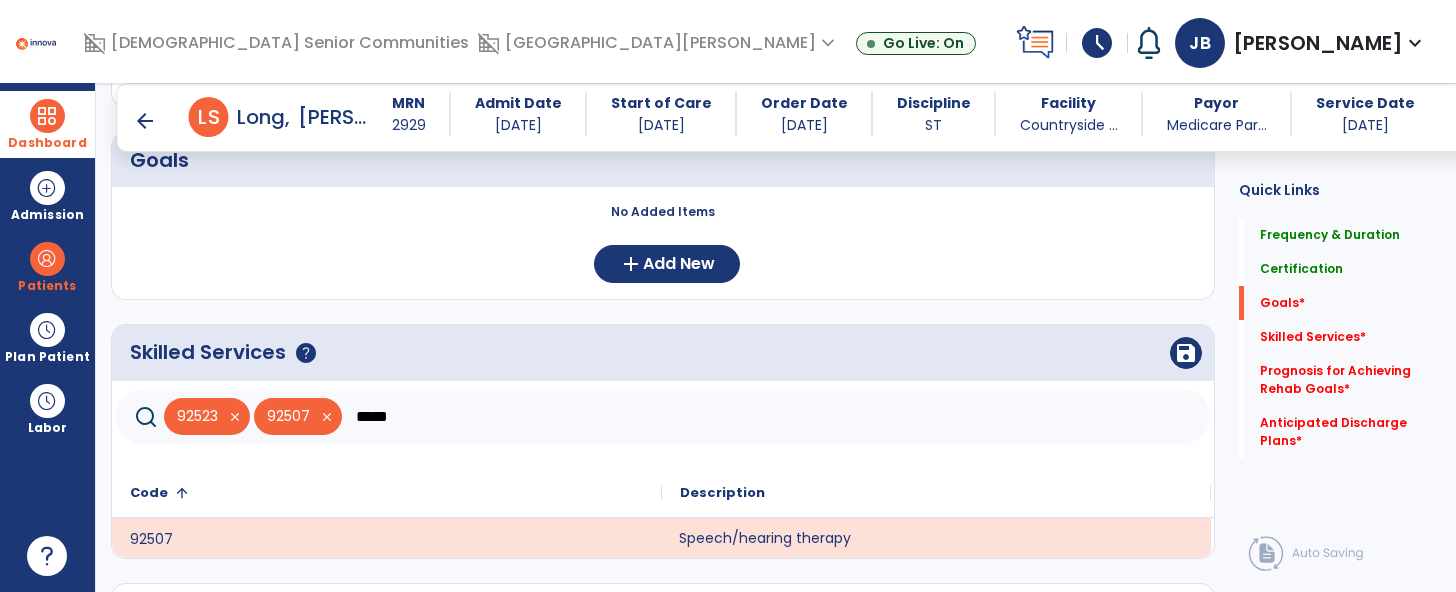 click on "*****" 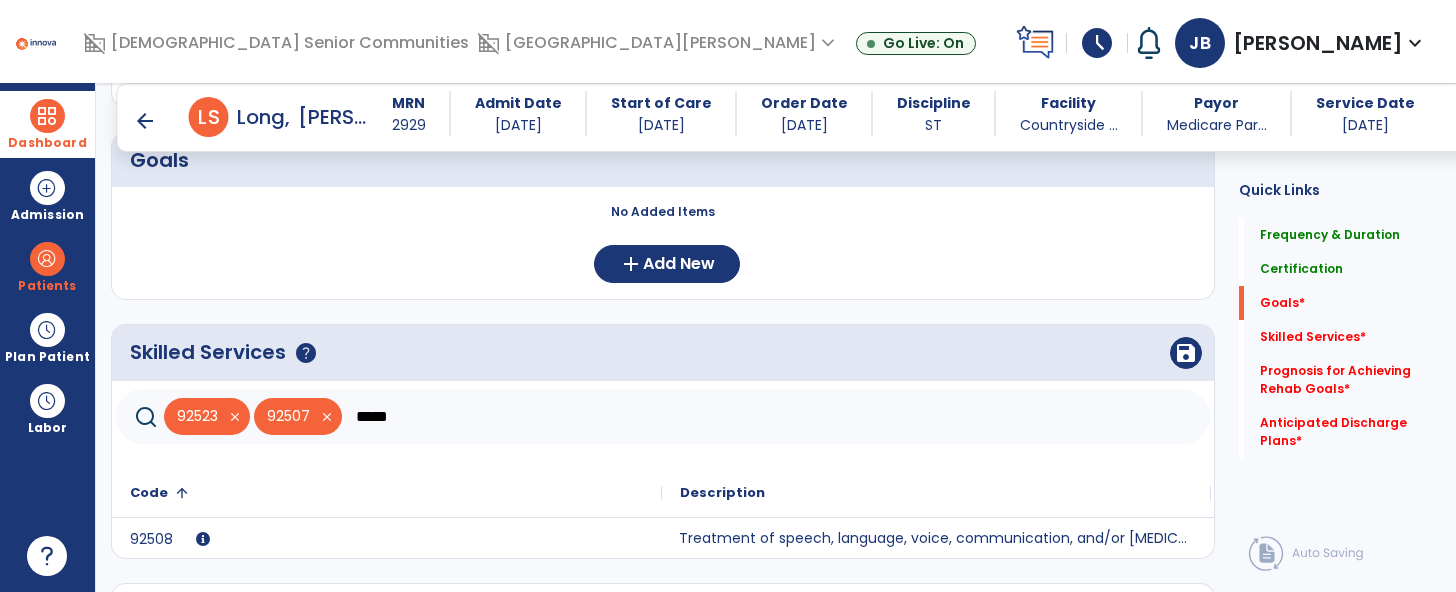type on "*****" 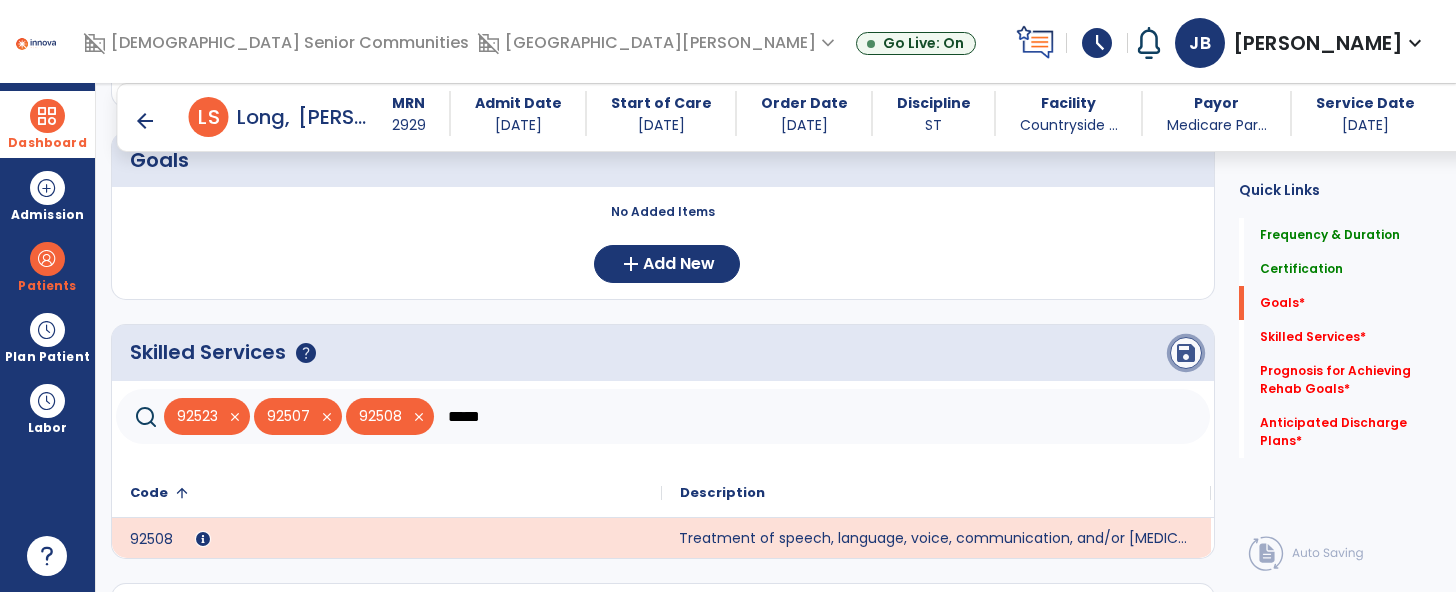 click on "save" 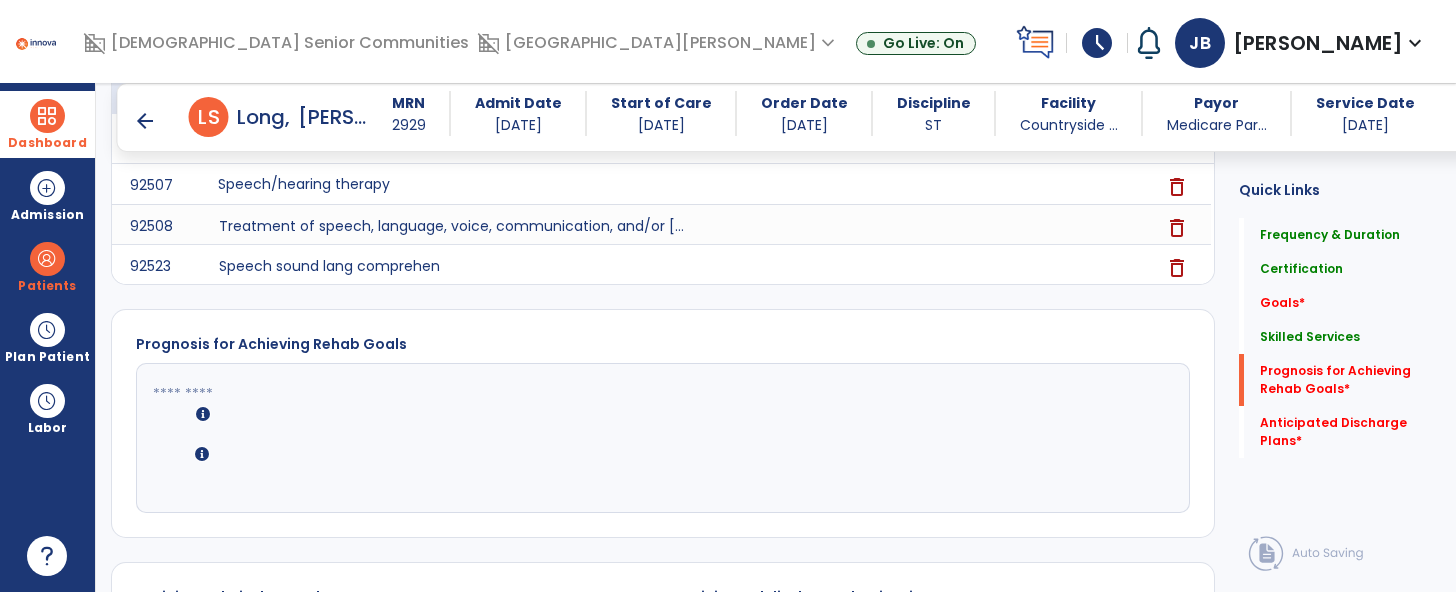 scroll, scrollTop: 802, scrollLeft: 0, axis: vertical 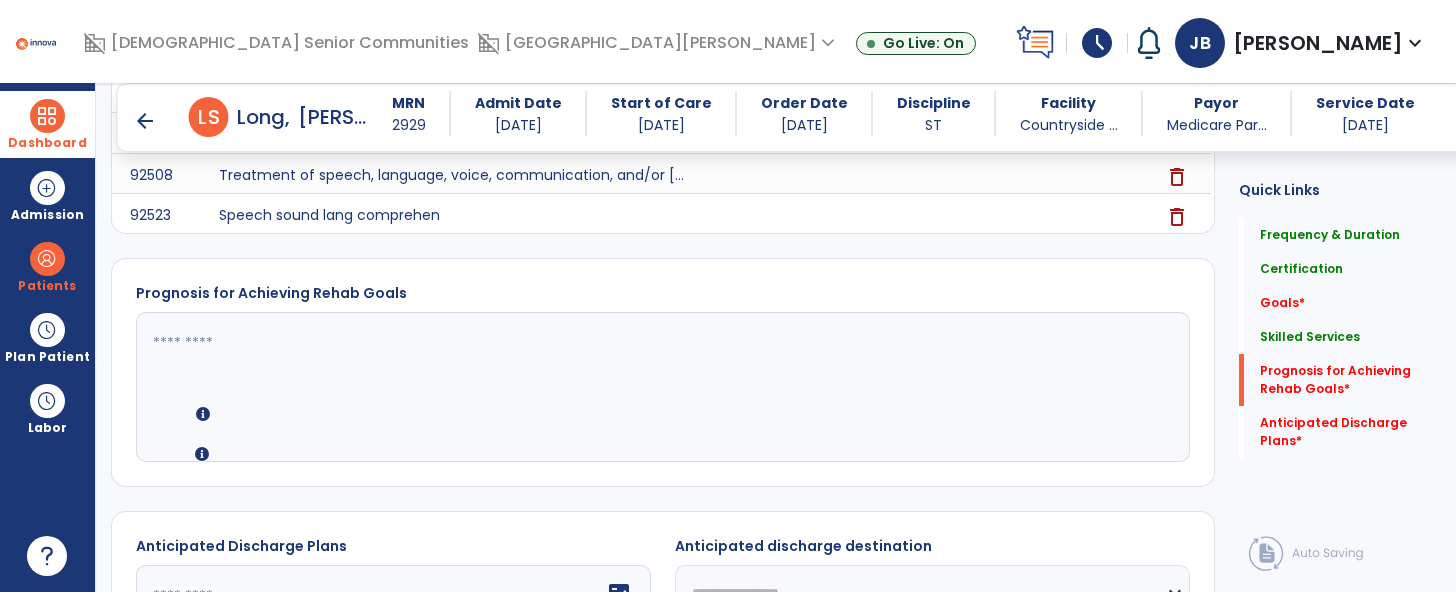 click 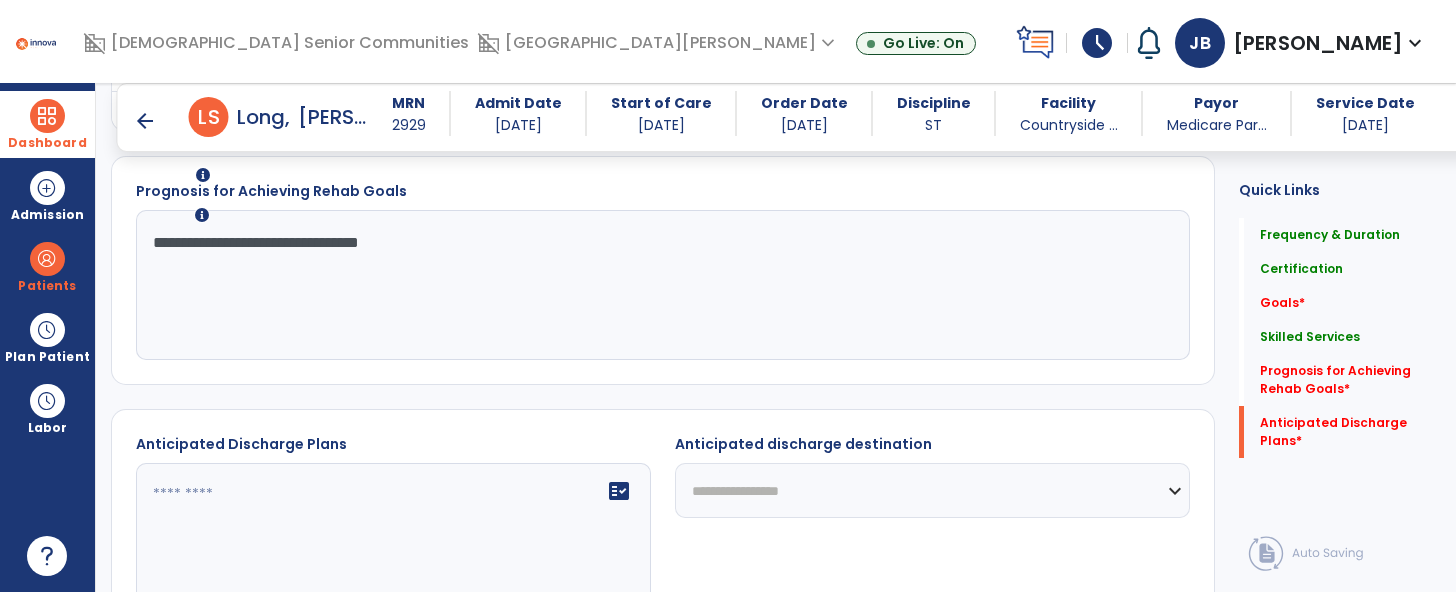 type on "**********" 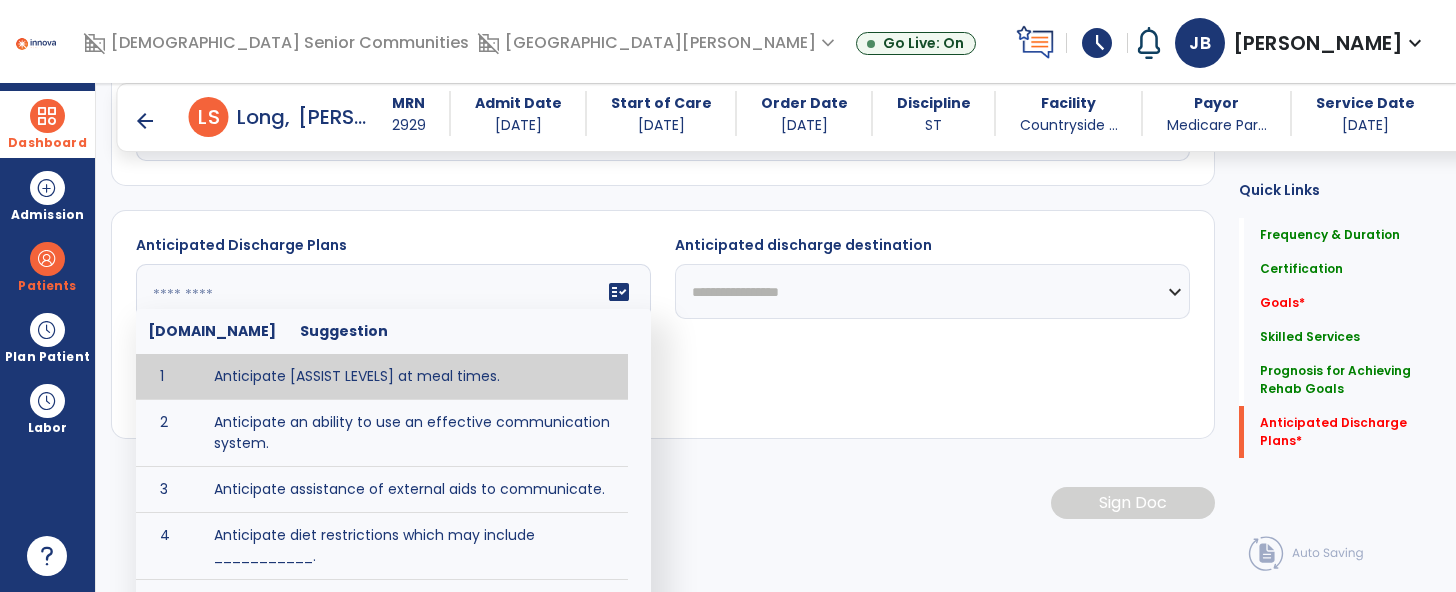 scroll, scrollTop: 1130, scrollLeft: 0, axis: vertical 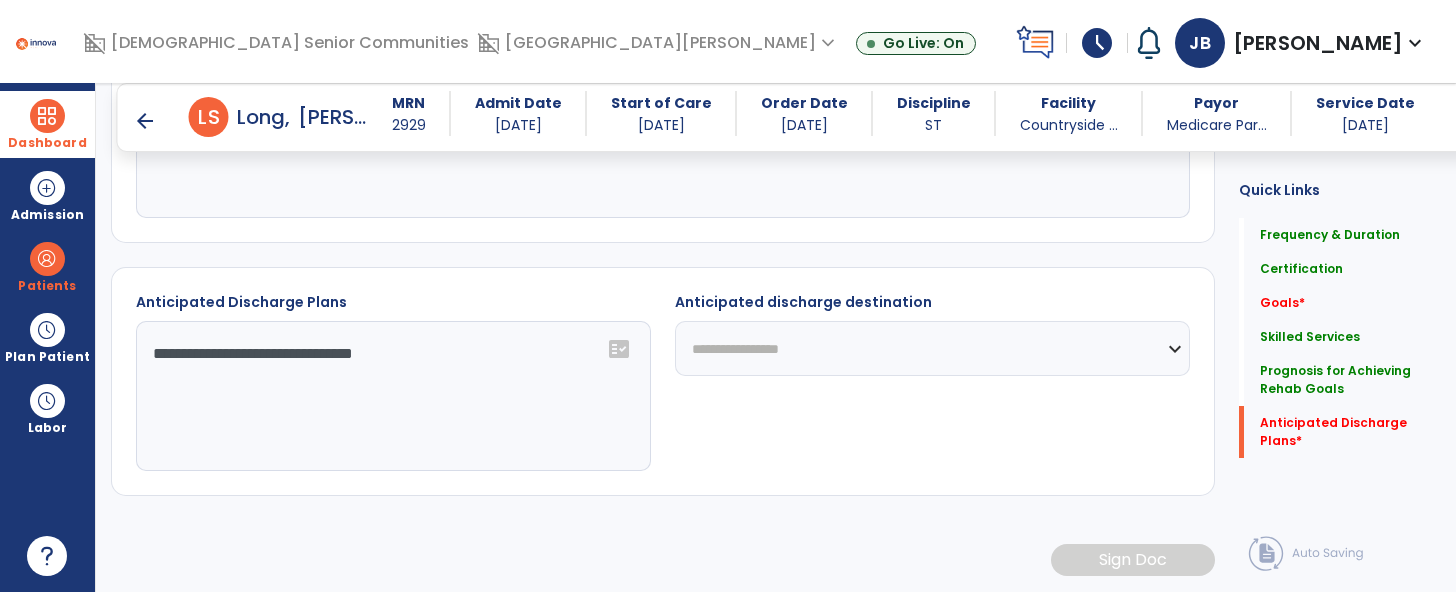 click on "**********" 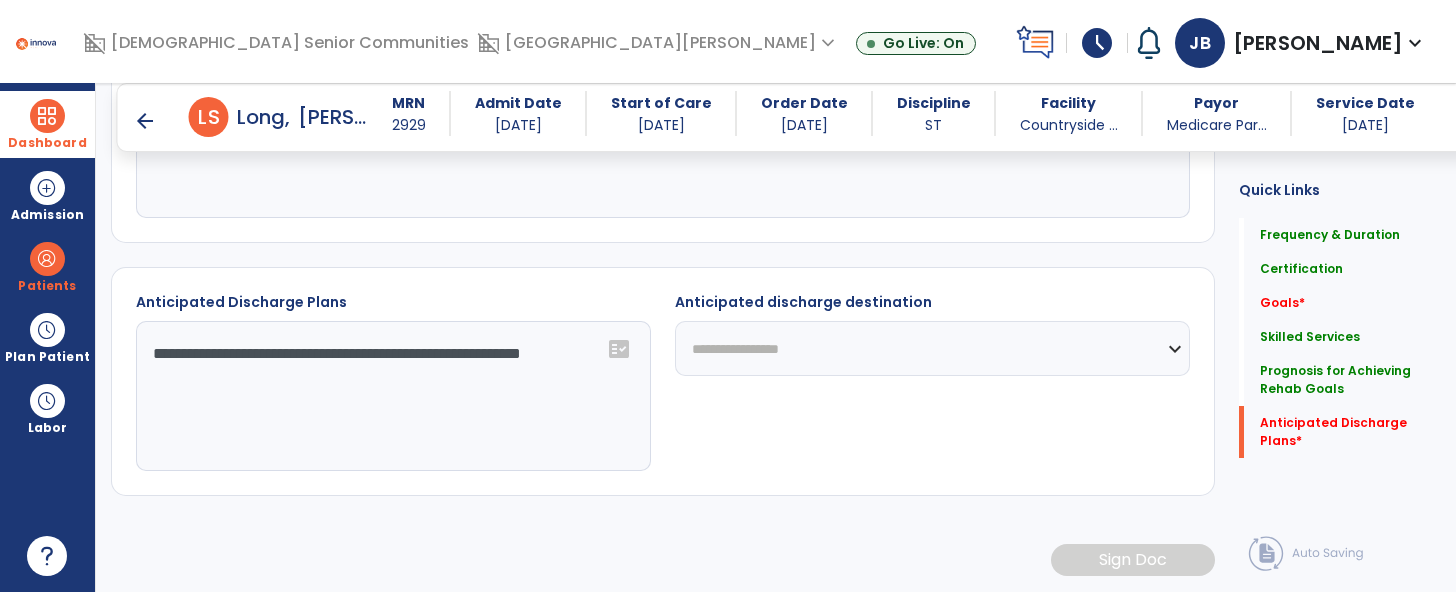 type on "**********" 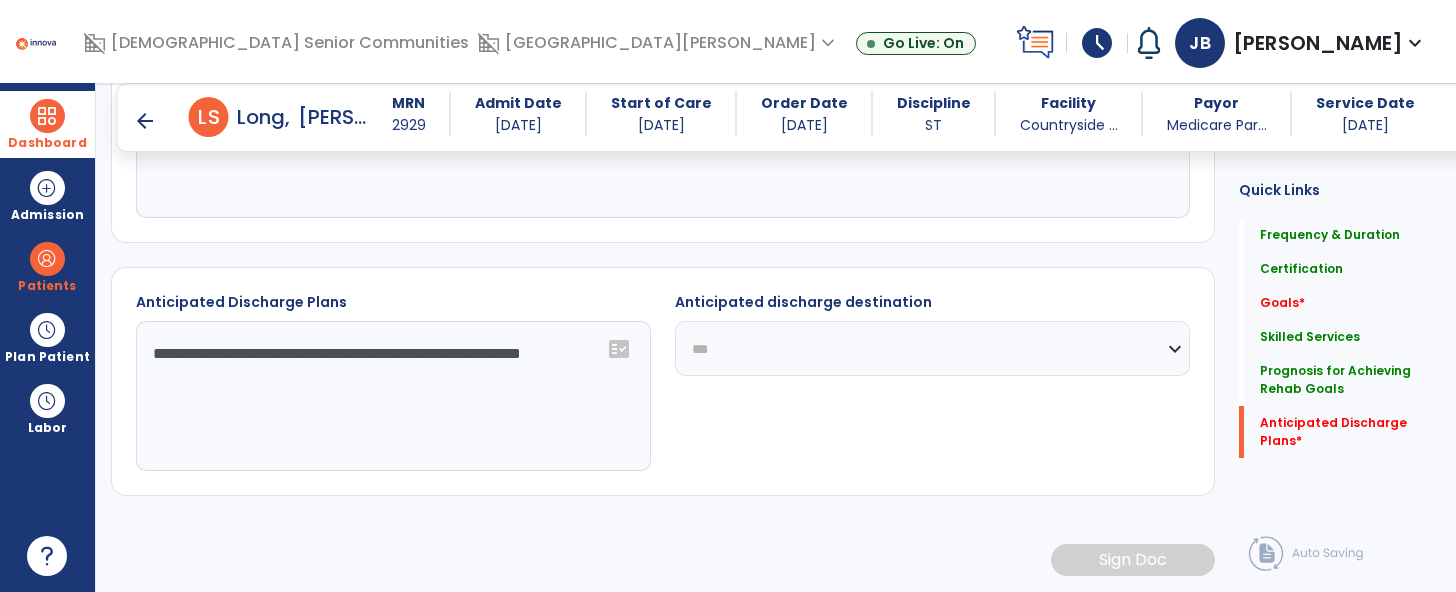 click on "**********" 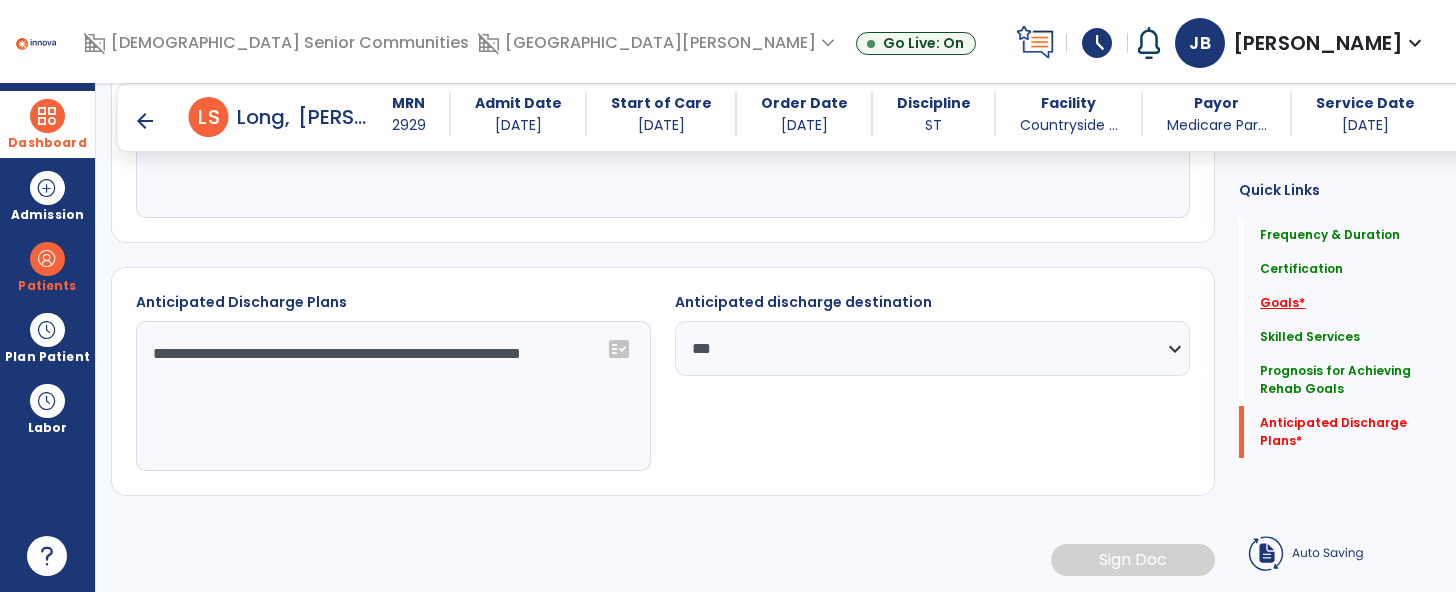 click on "Goals   *" 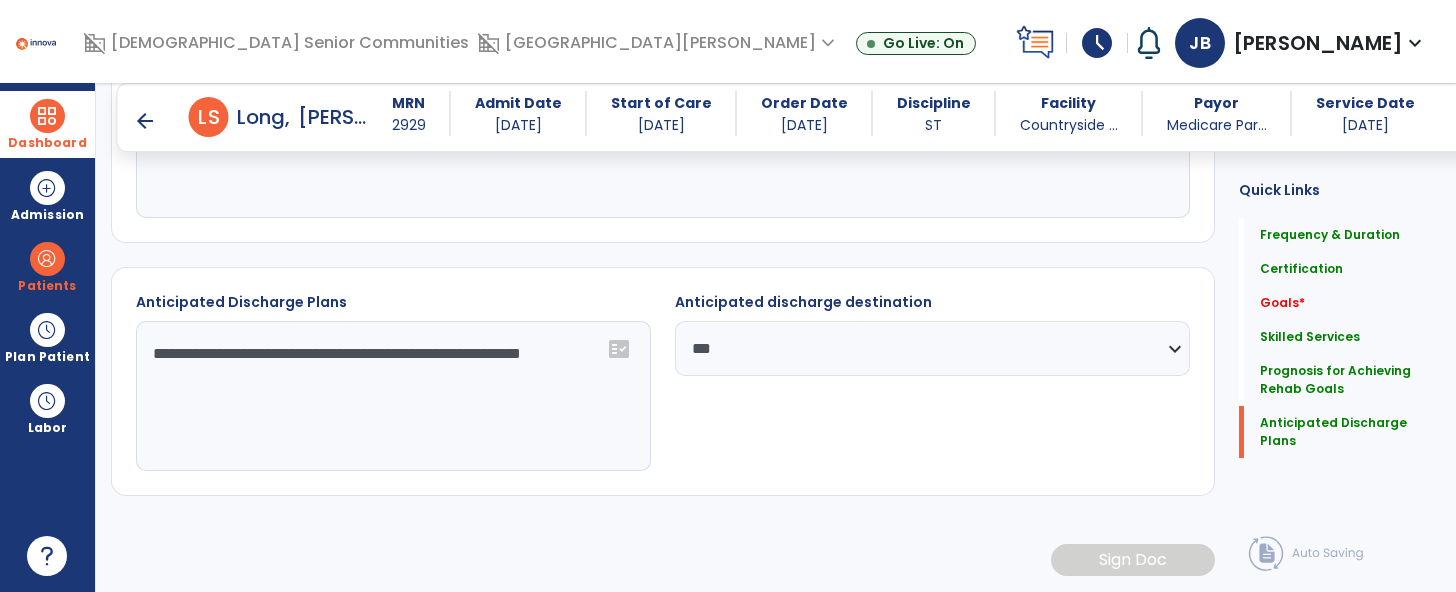 type on "**********" 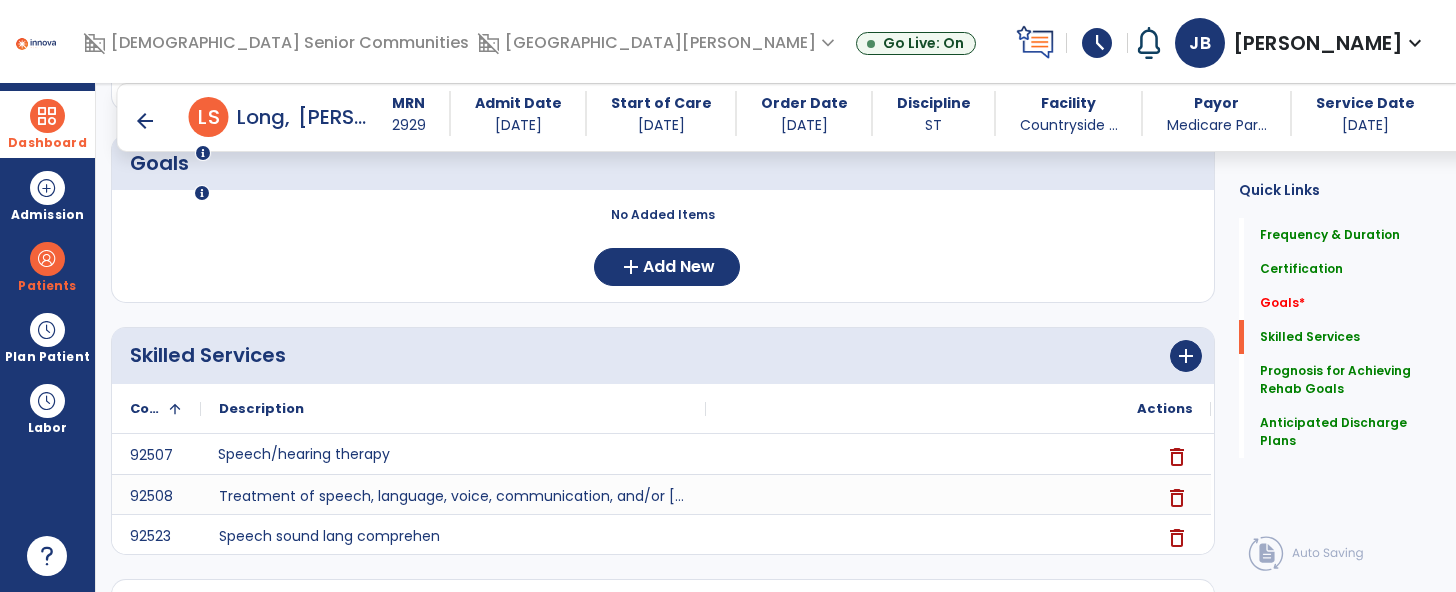 scroll, scrollTop: 363, scrollLeft: 0, axis: vertical 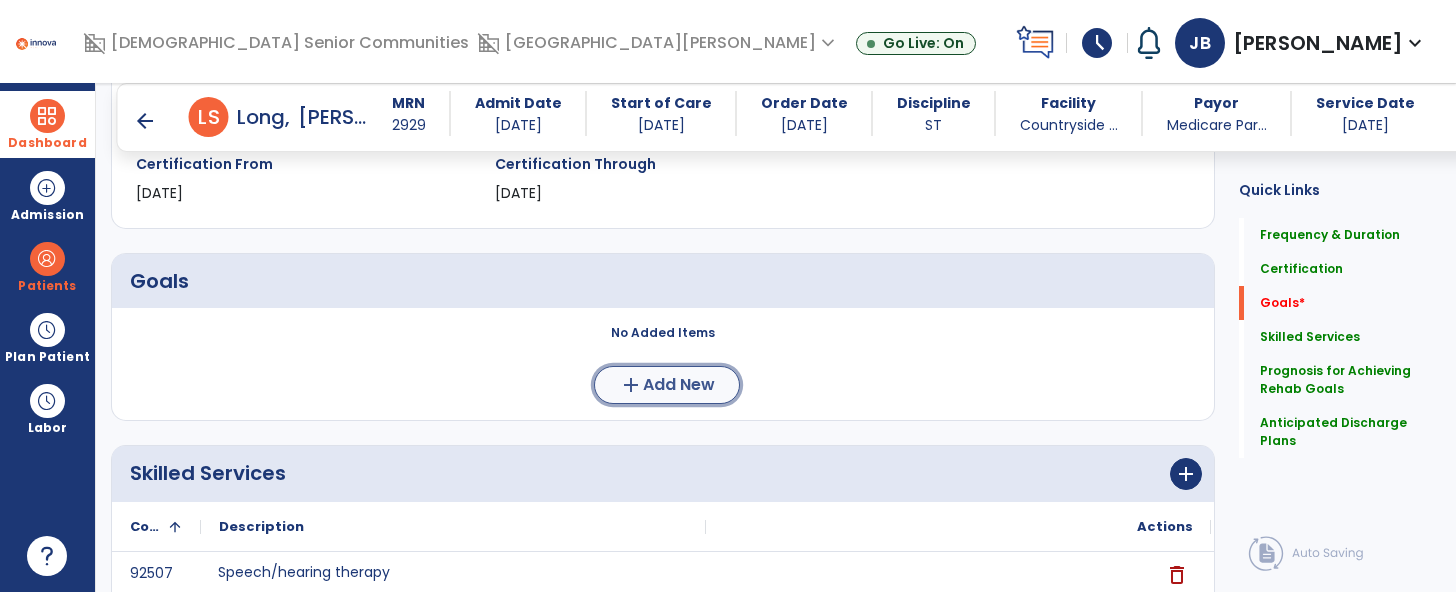 click on "Add New" at bounding box center (679, 385) 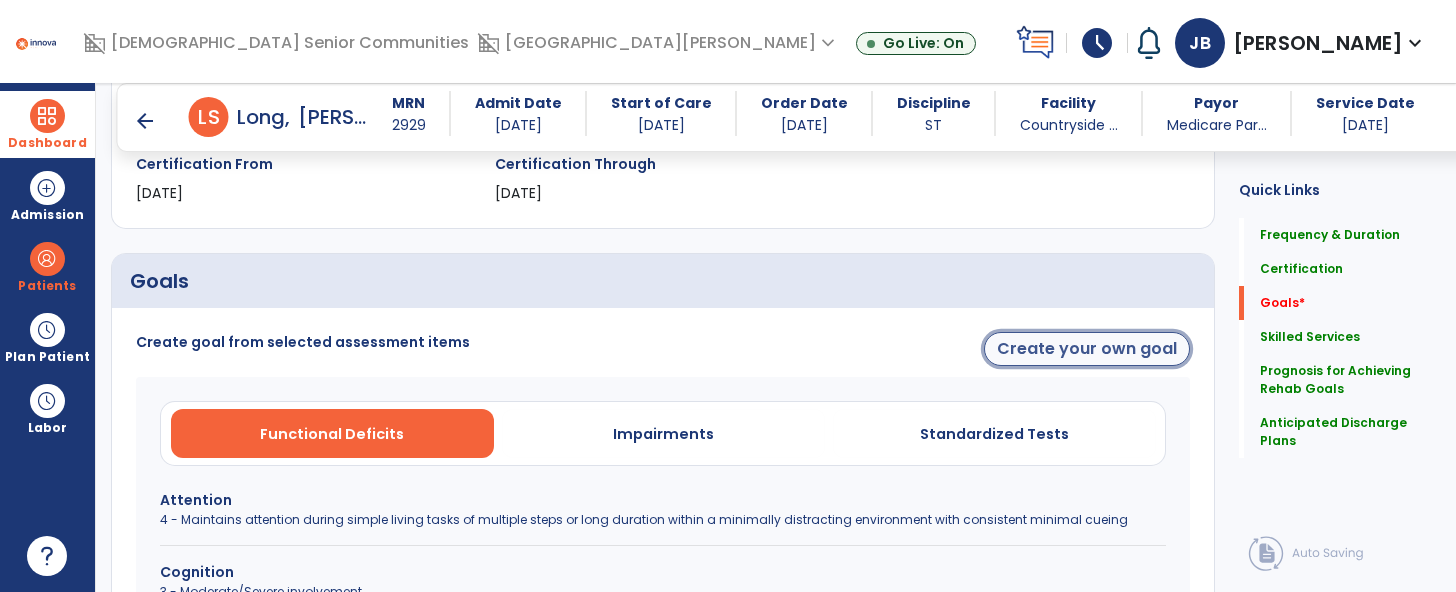 click on "Create your own goal" at bounding box center [1087, 349] 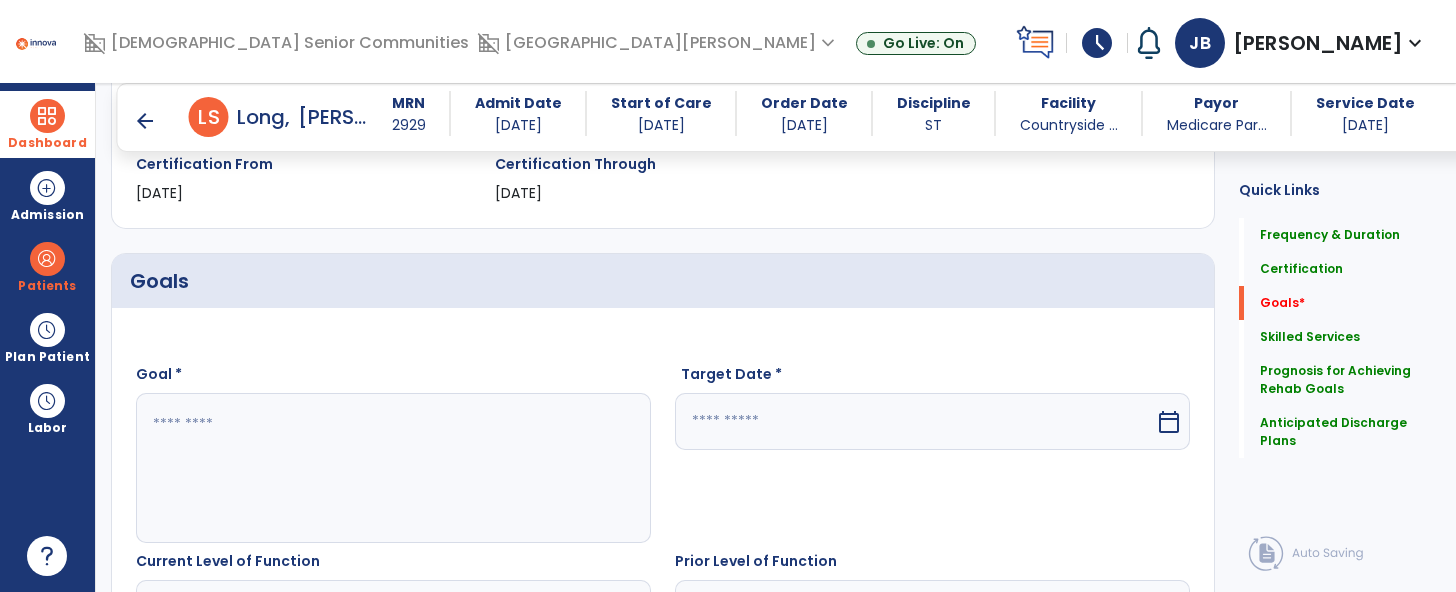click at bounding box center (392, 468) 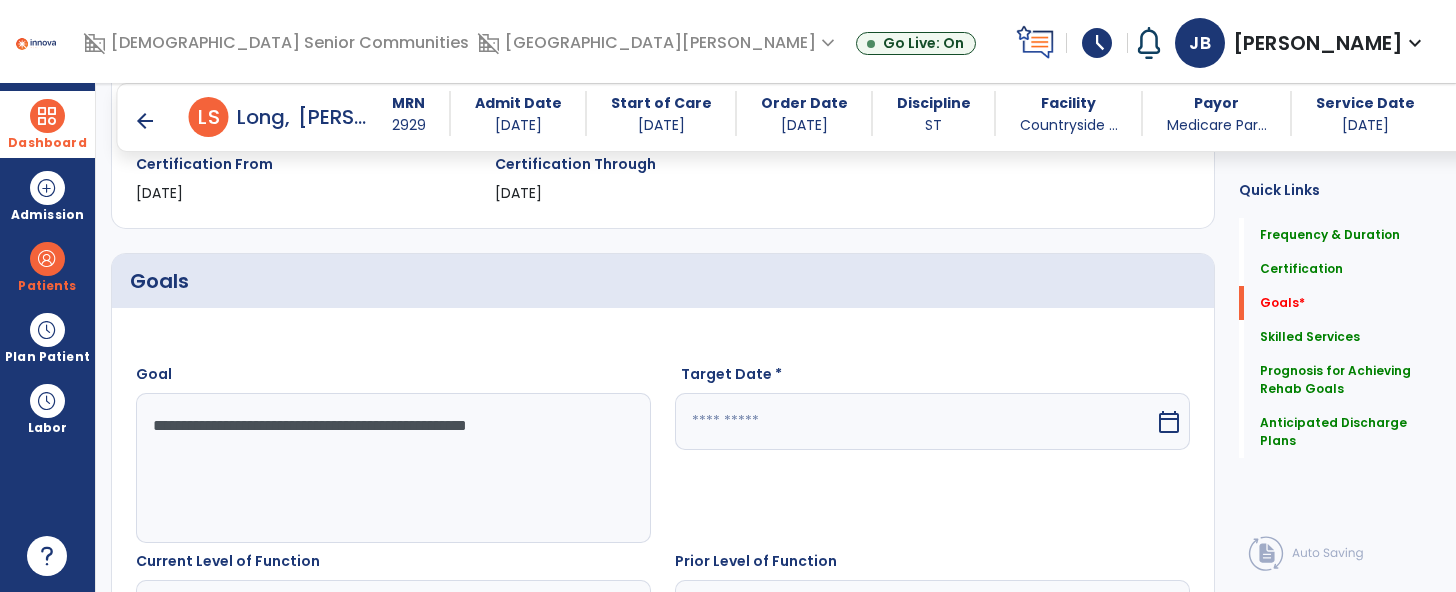 type on "**********" 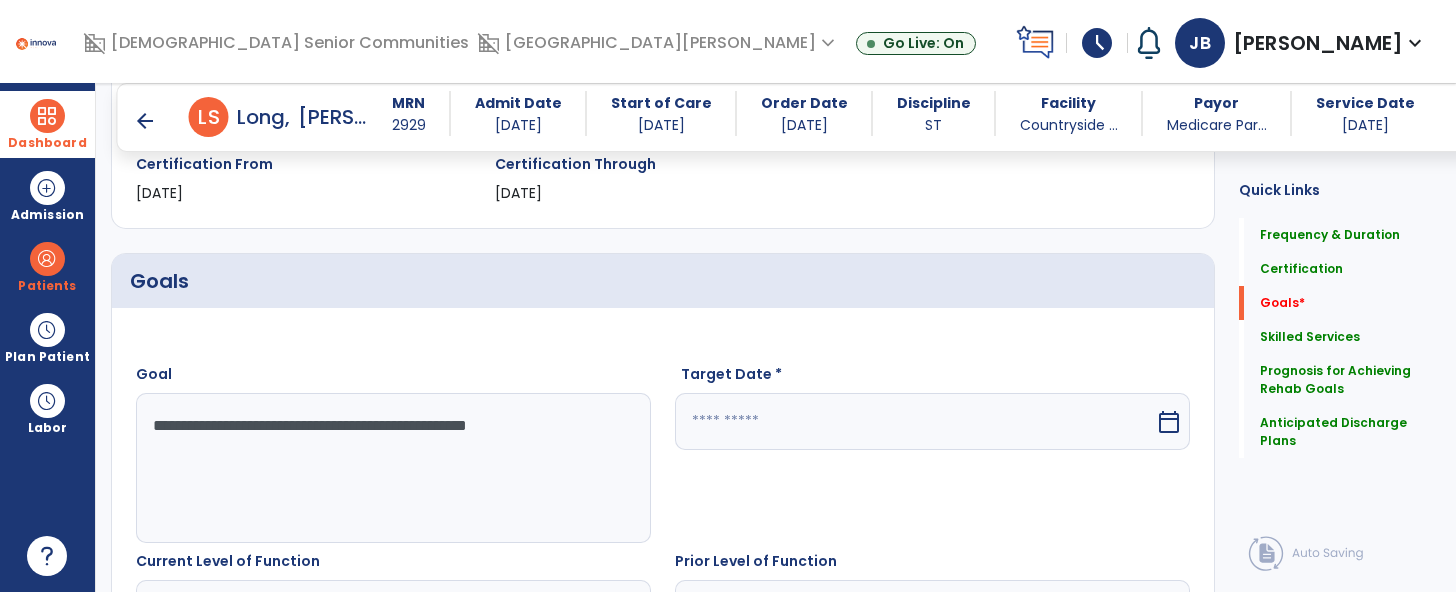 click at bounding box center (915, 421) 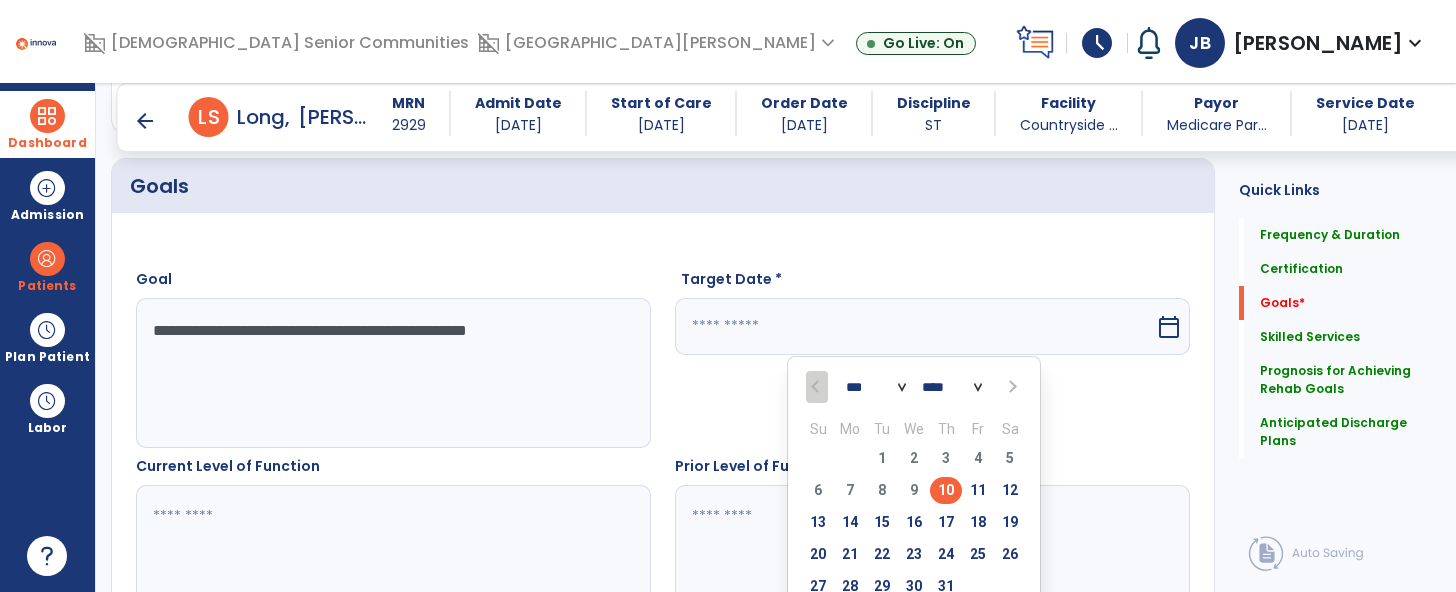 scroll, scrollTop: 481, scrollLeft: 0, axis: vertical 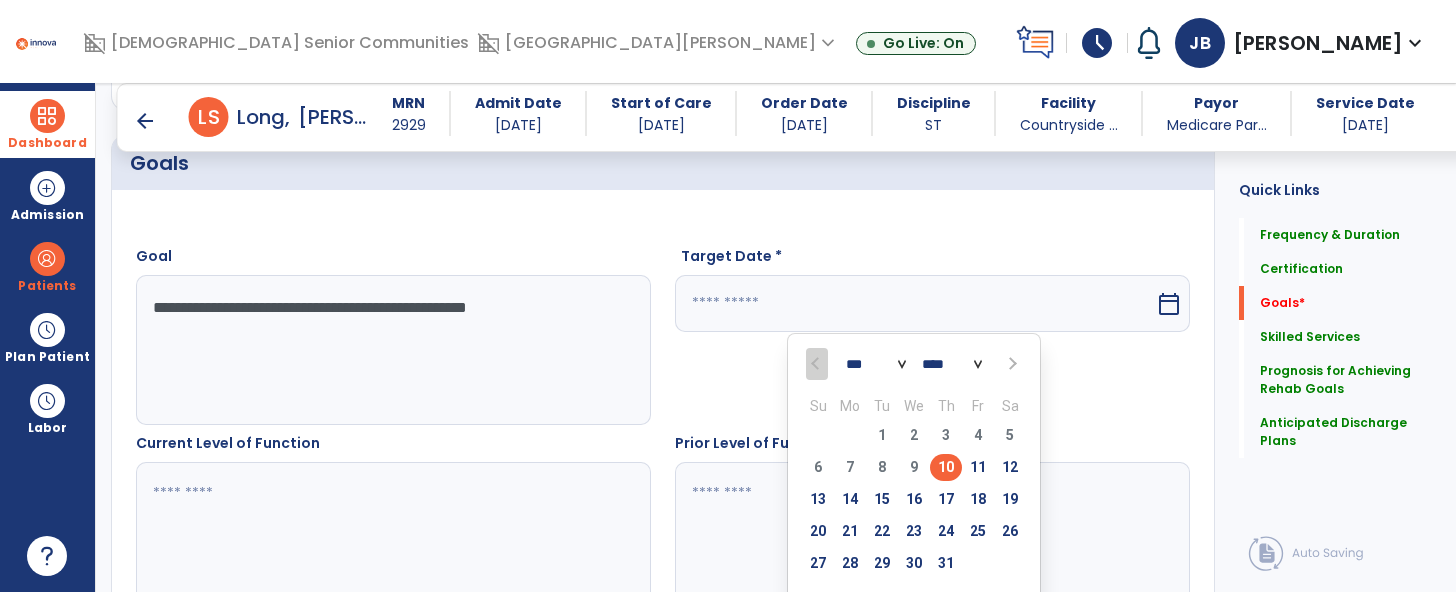 click at bounding box center (1011, 364) 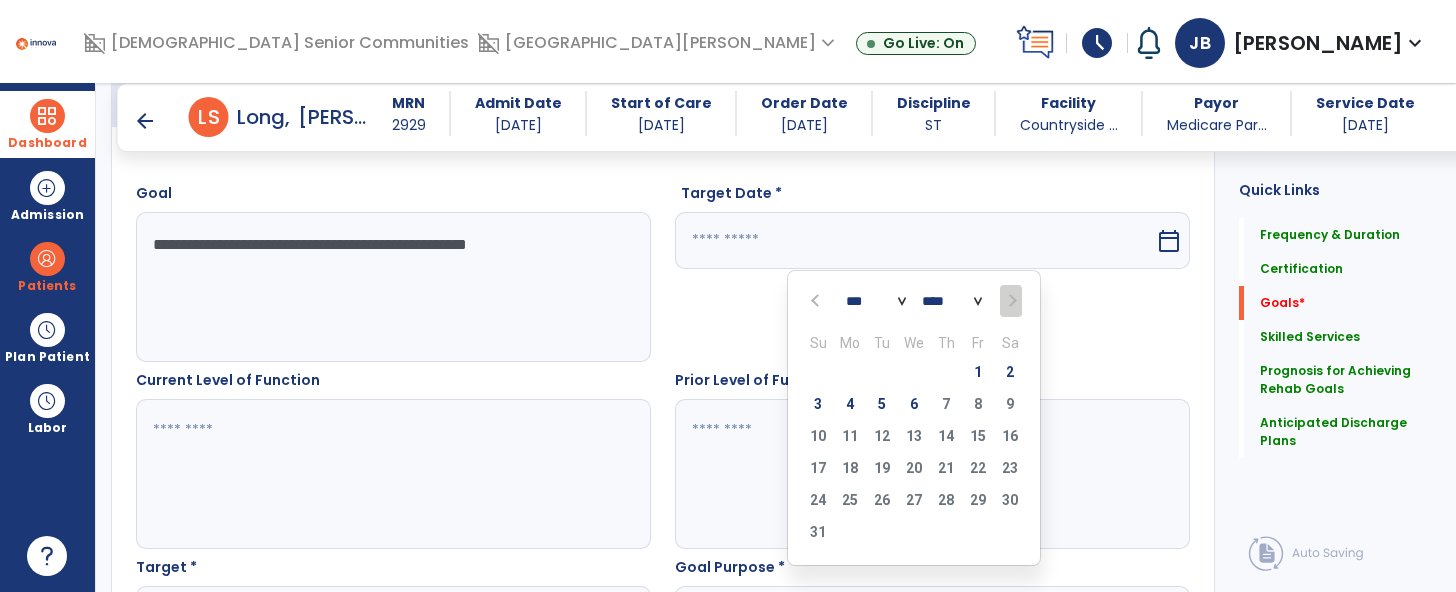 scroll, scrollTop: 565, scrollLeft: 0, axis: vertical 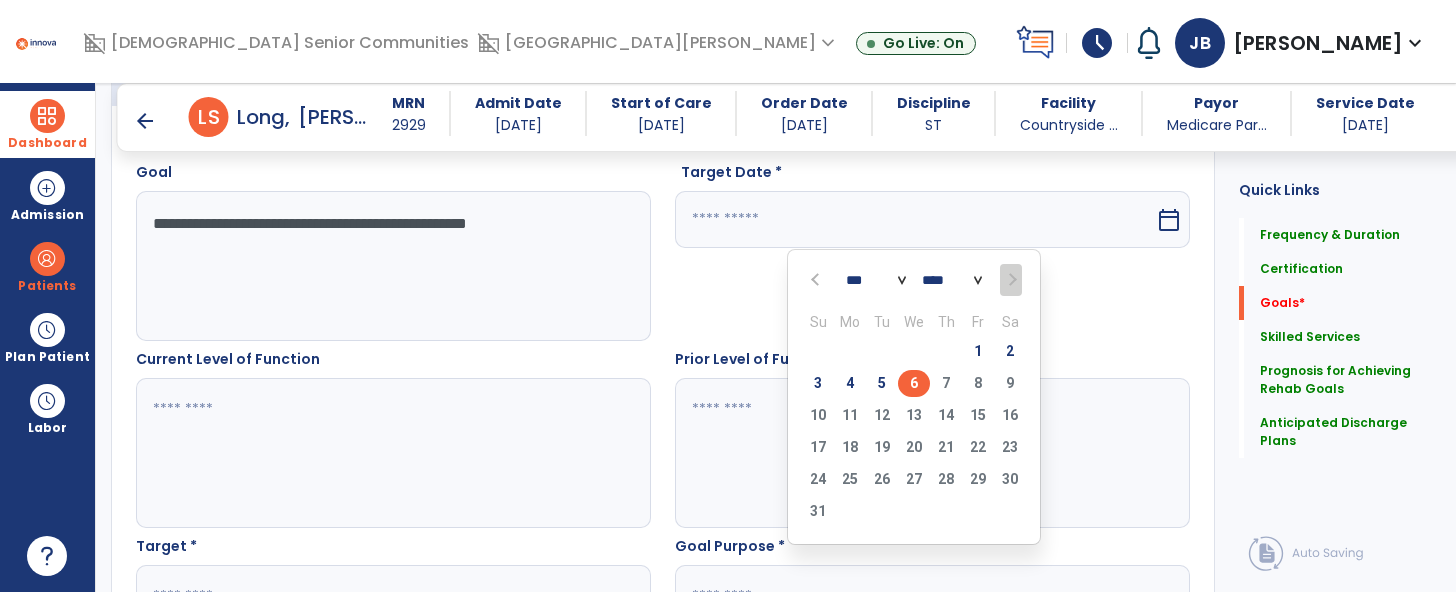 click on "6" at bounding box center [914, 383] 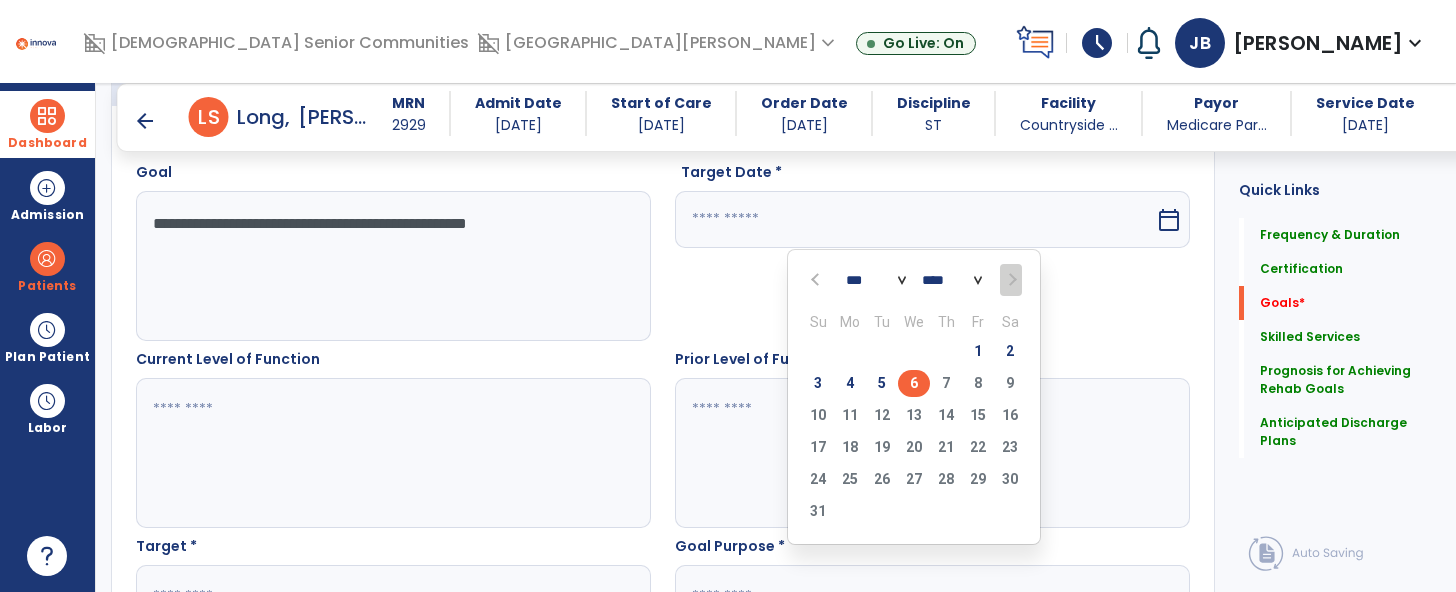 type on "********" 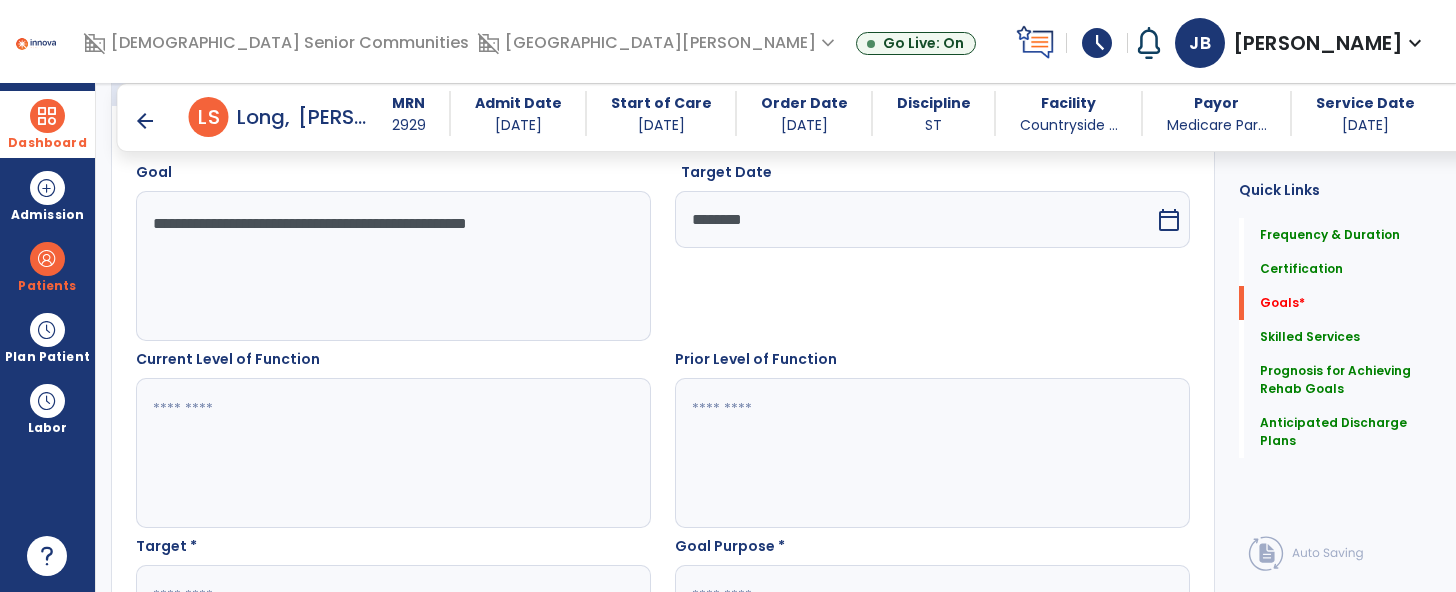 click at bounding box center [392, 453] 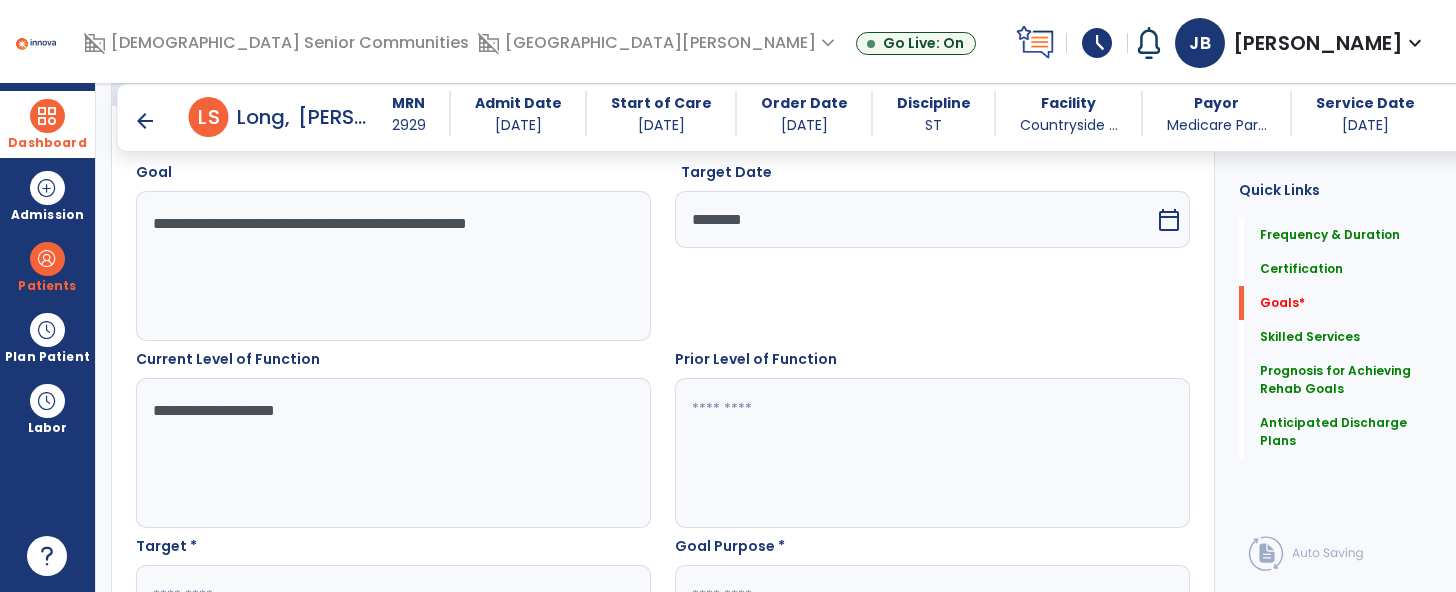 type on "**********" 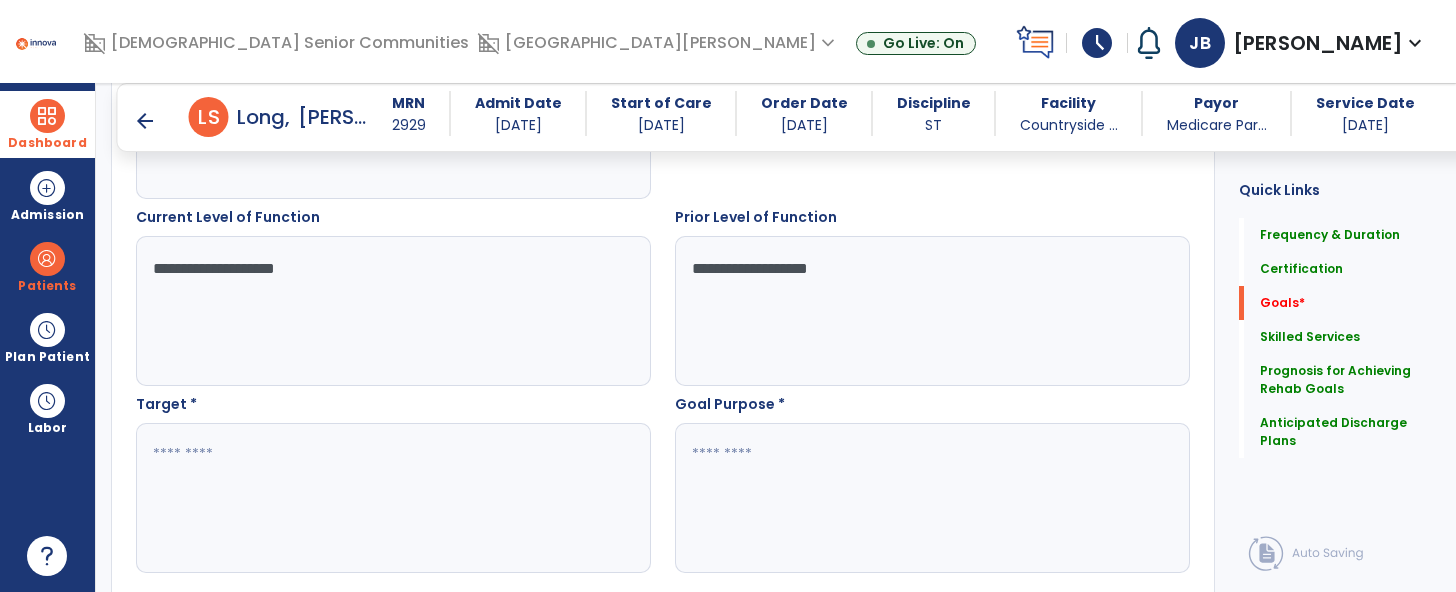 scroll, scrollTop: 737, scrollLeft: 0, axis: vertical 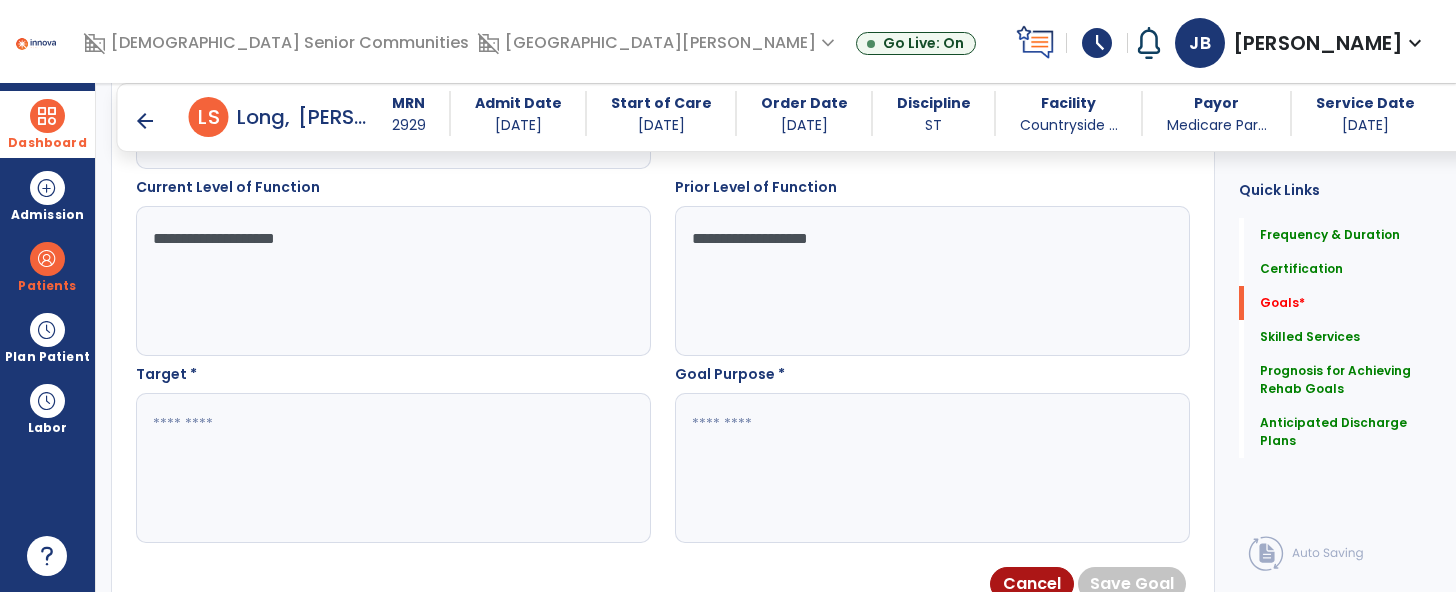 type on "**********" 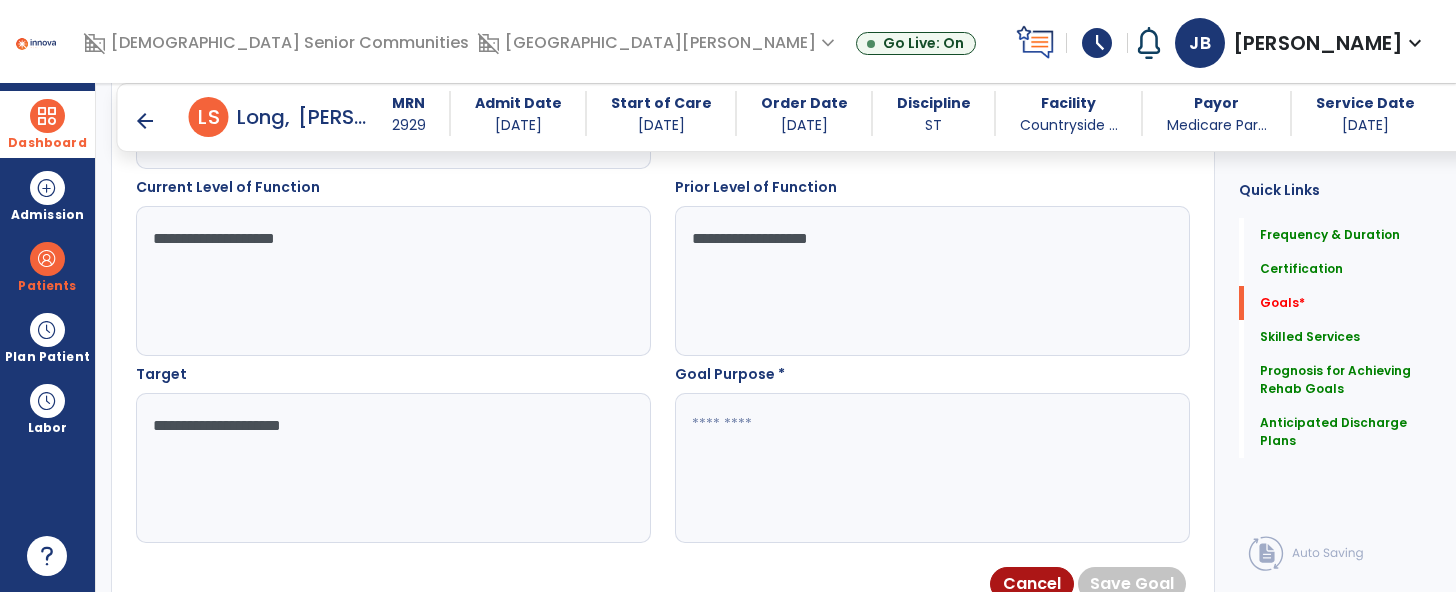 type on "**********" 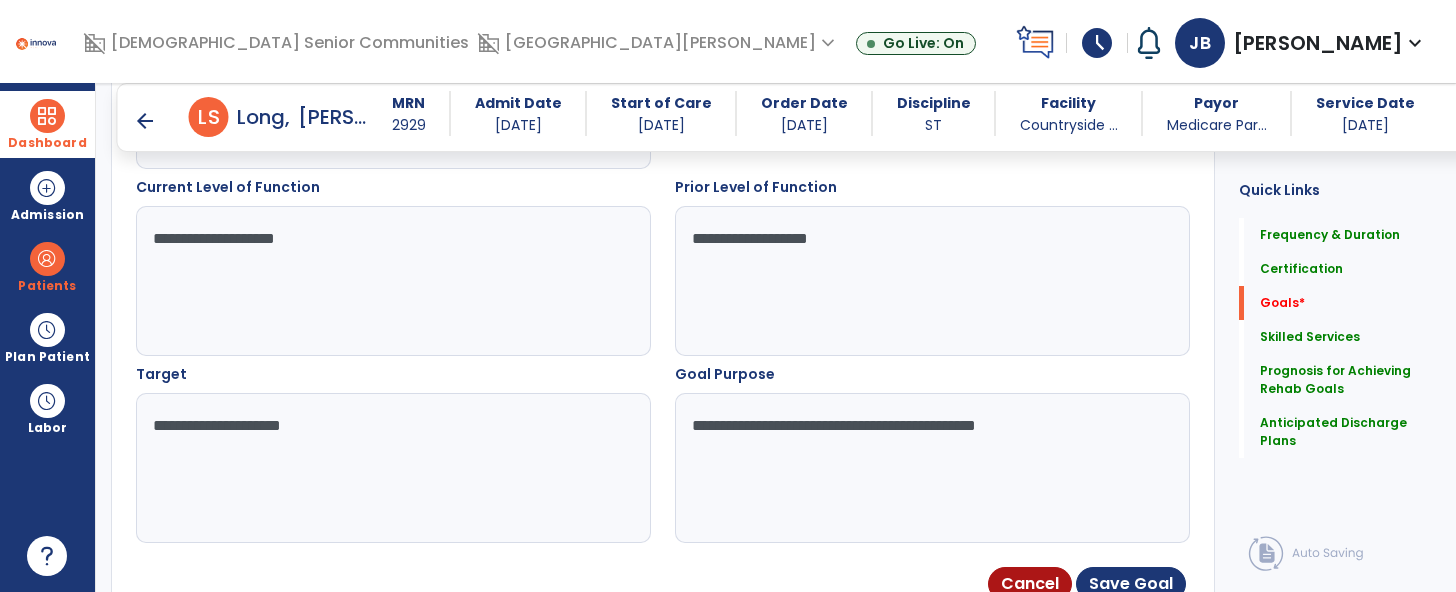 type on "**********" 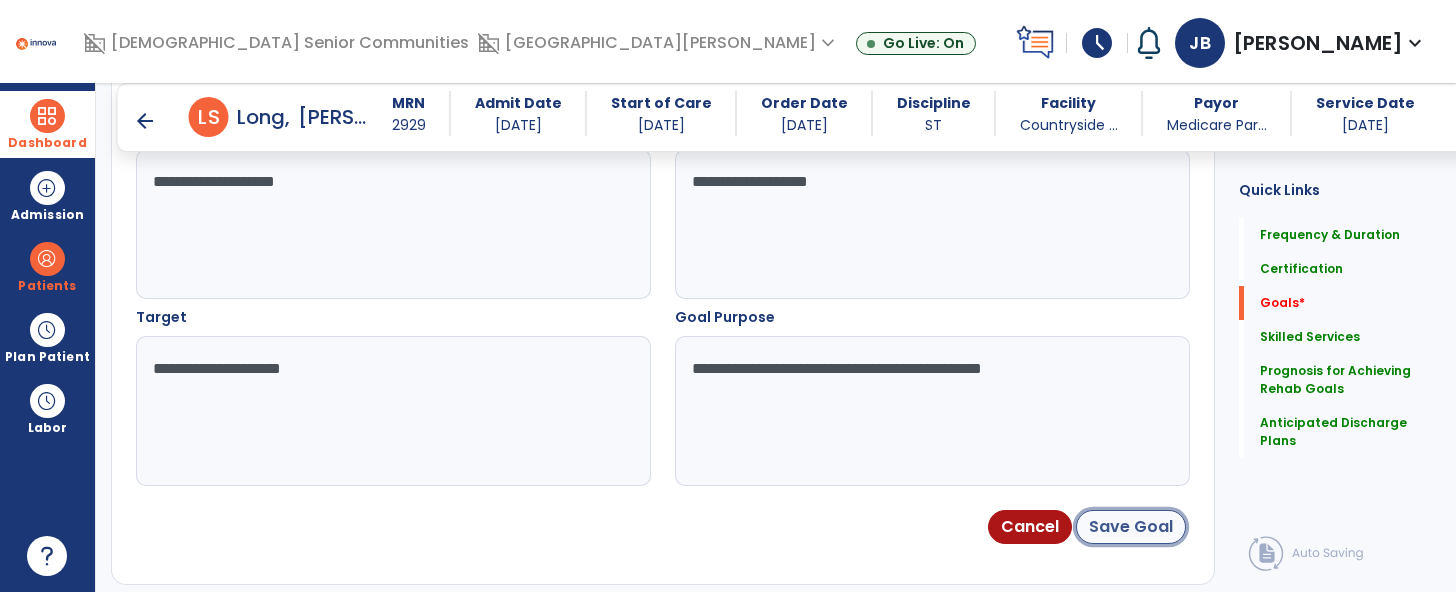 click on "Save Goal" at bounding box center (1131, 527) 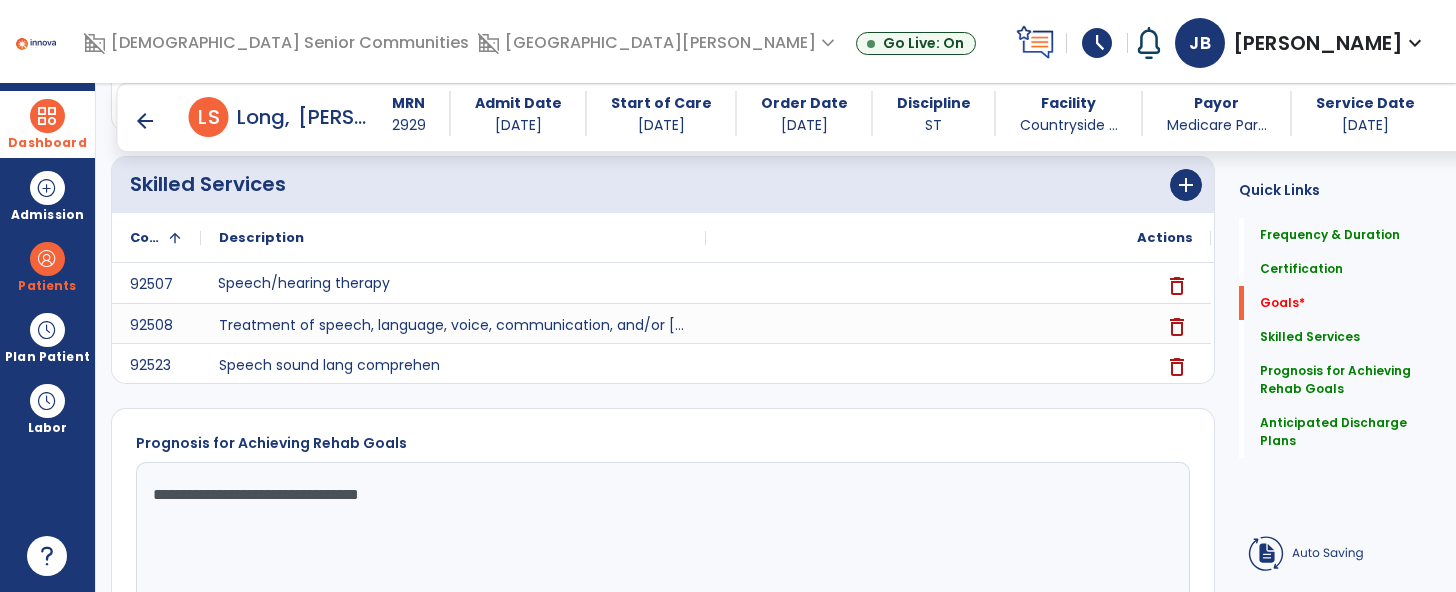 scroll, scrollTop: 88, scrollLeft: 0, axis: vertical 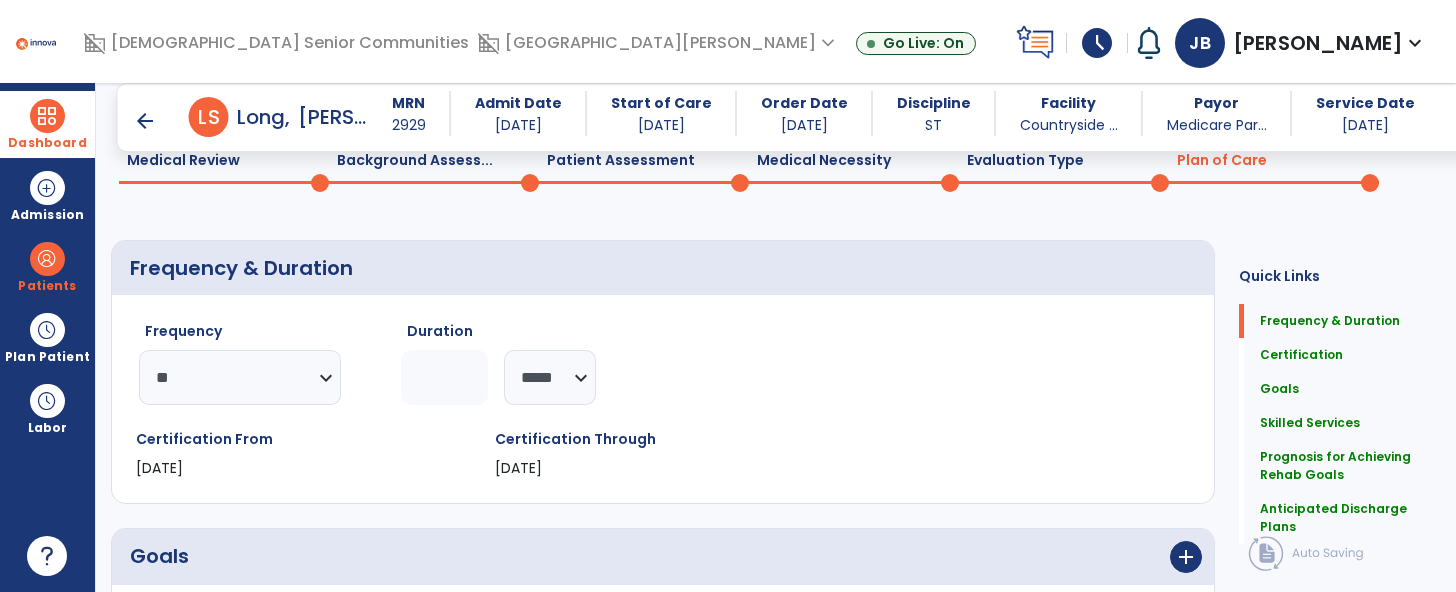click on "add  Add Short Term Goal" at bounding box center [653, 769] 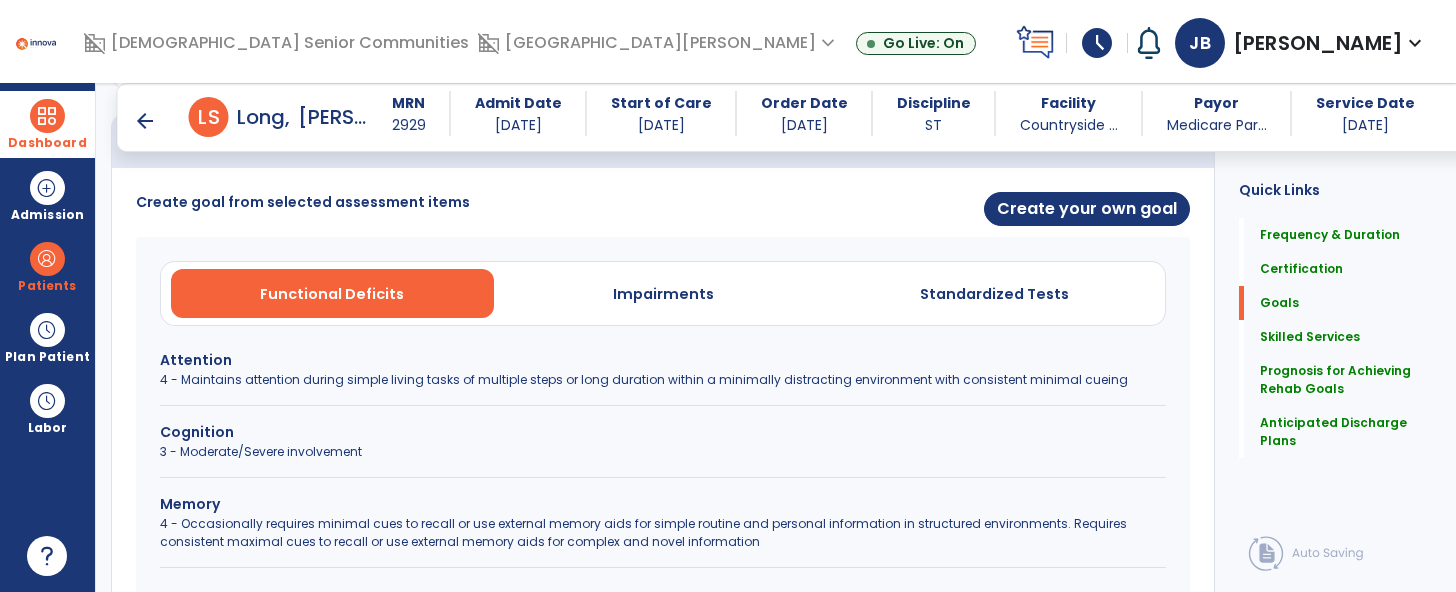 scroll, scrollTop: 531, scrollLeft: 0, axis: vertical 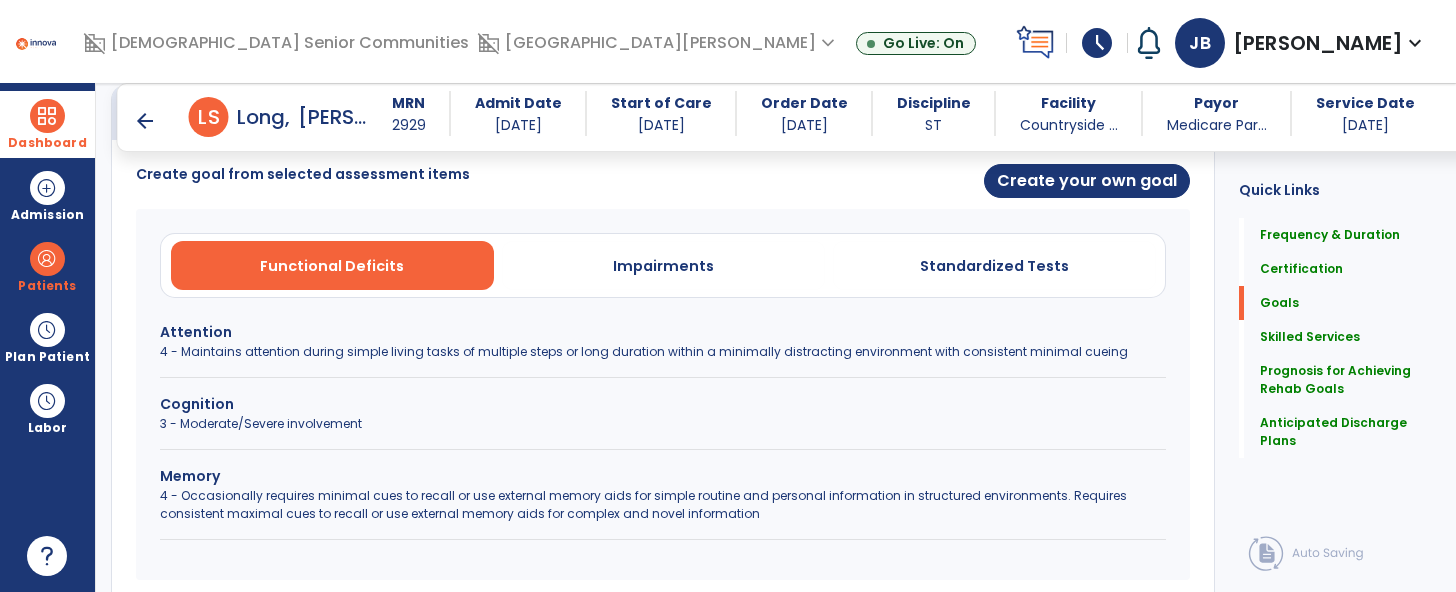 click on "4 - Maintains attention during simple living tasks of multiple steps or long duration within a minimally distracting environment with consistent minimal cueing" at bounding box center (663, 352) 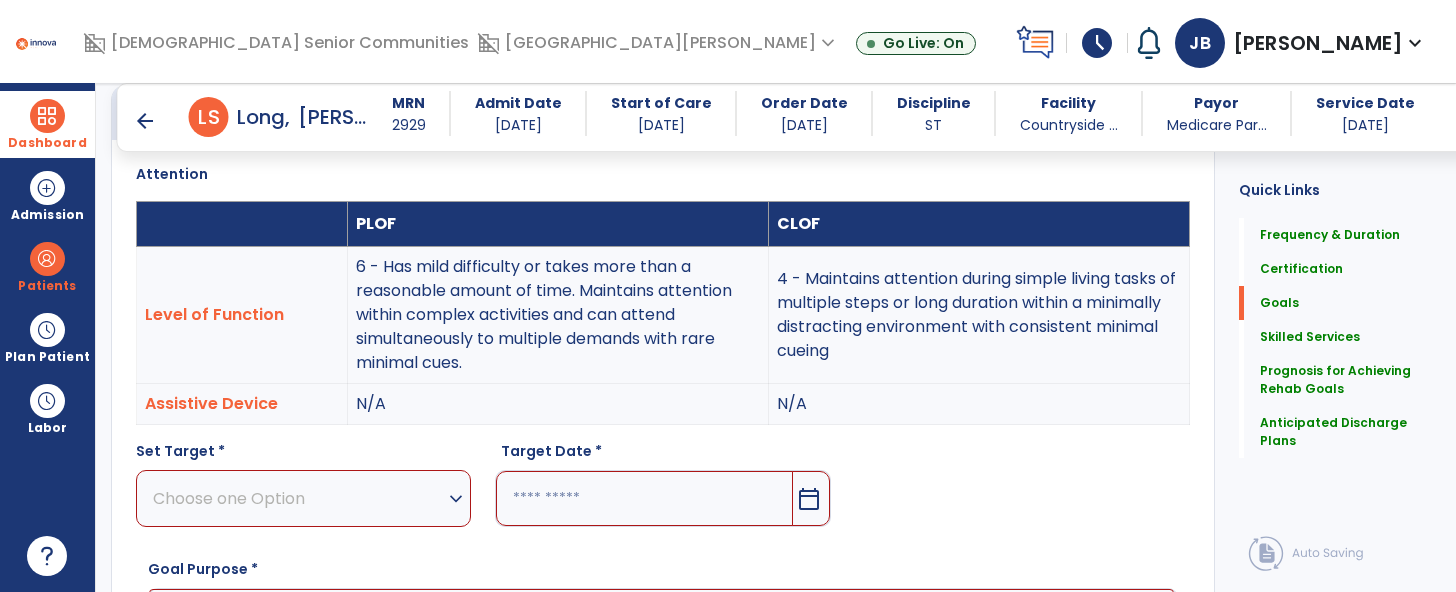 click on "Choose one Option" at bounding box center [298, 498] 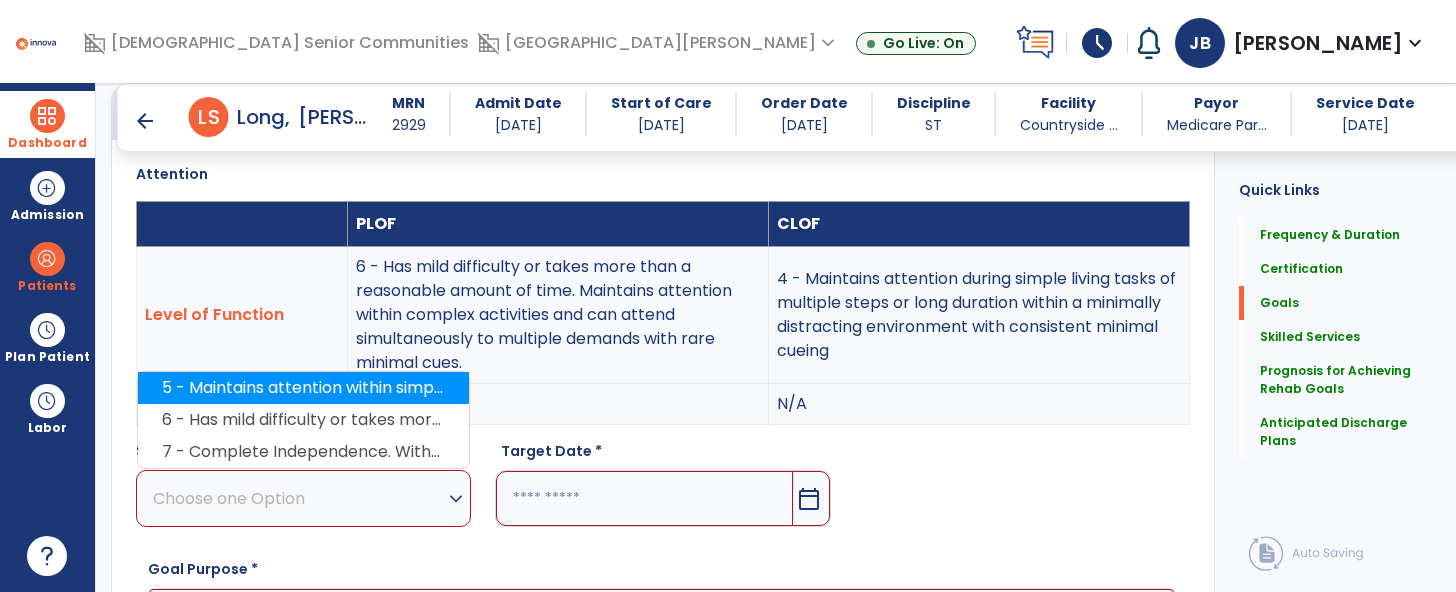 click on "5 - Maintains attention within simple living activities with occasional minimal cues within distracting environments. The individual requires increased cueing to restart, continue, and attend simultaneously to multiple demands" at bounding box center [303, 388] 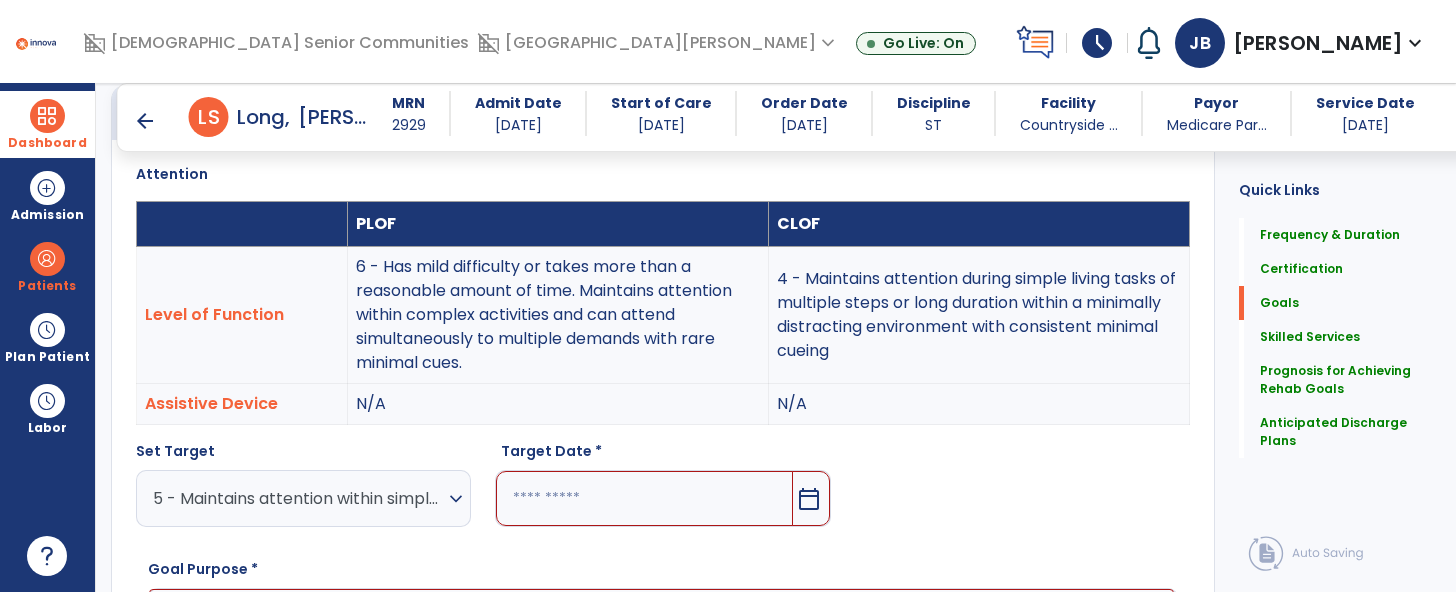 click at bounding box center [644, 498] 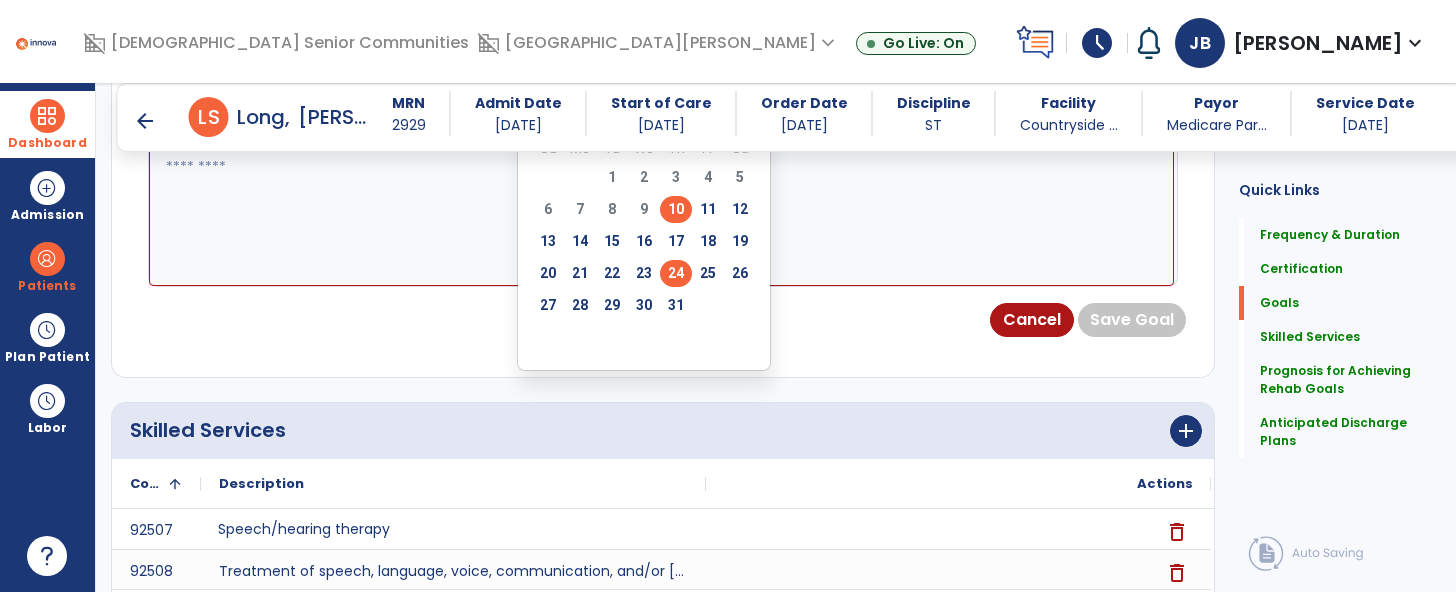 click on "24" at bounding box center (676, 273) 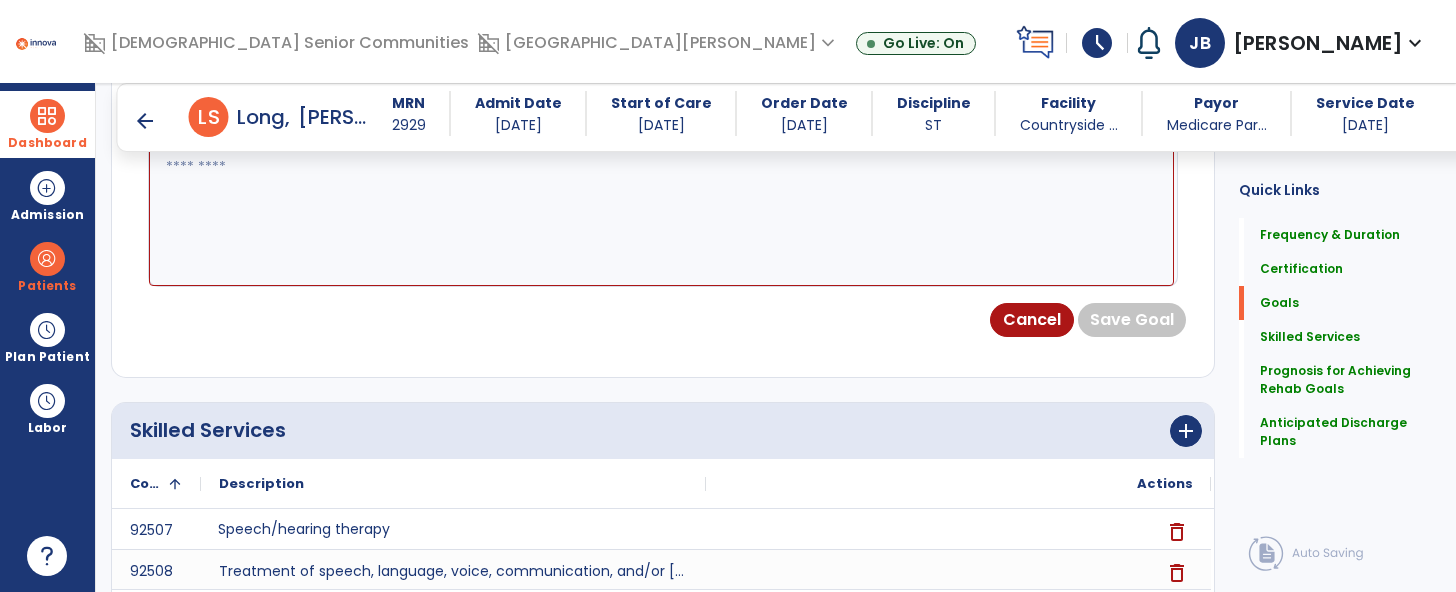 scroll, scrollTop: 692, scrollLeft: 0, axis: vertical 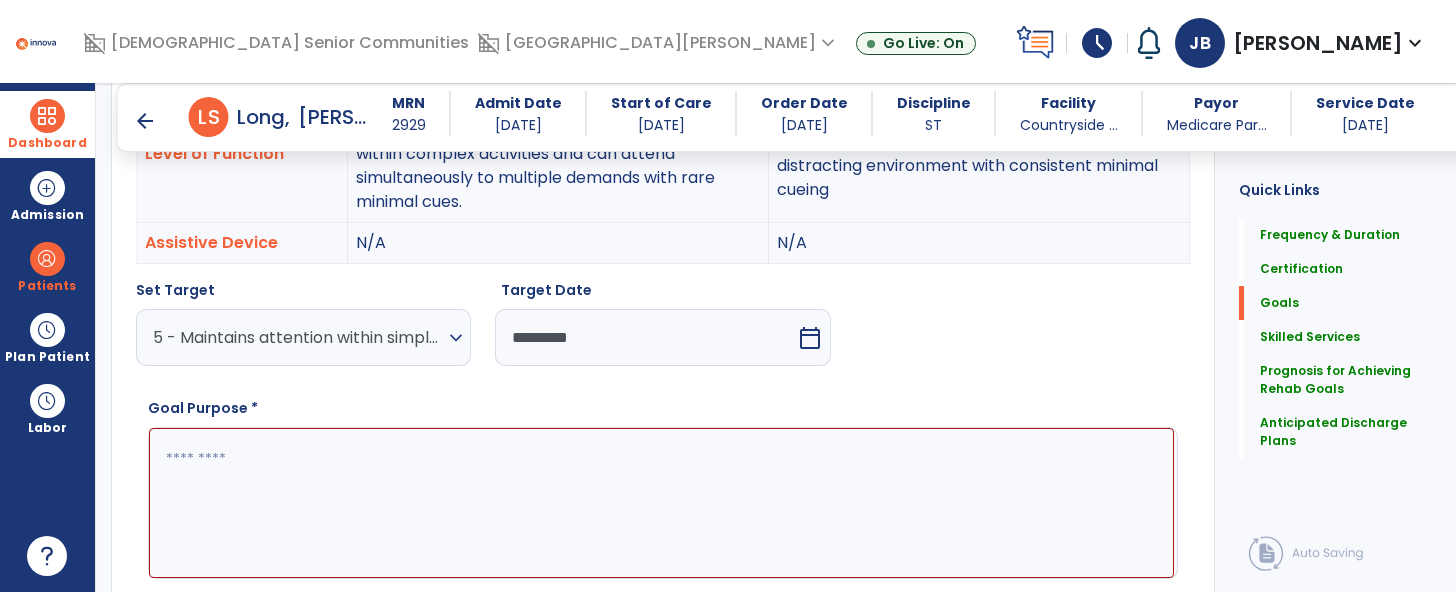 click on "N/A" at bounding box center [557, 243] 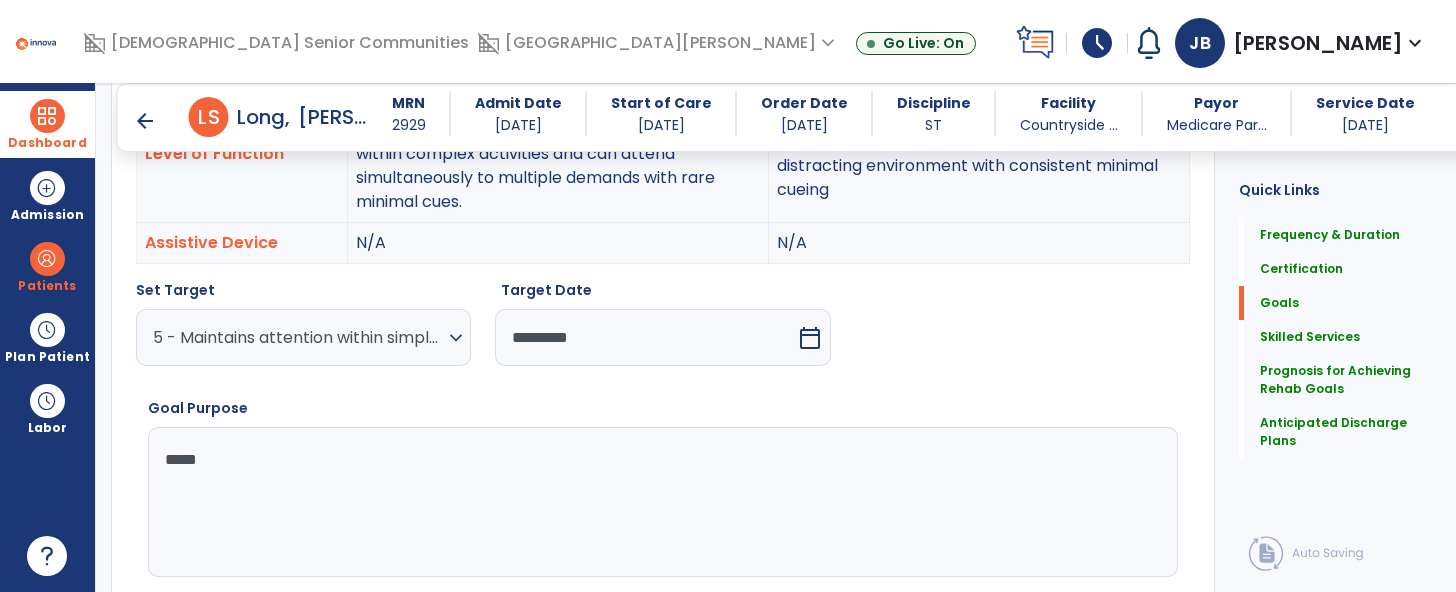 type on "******" 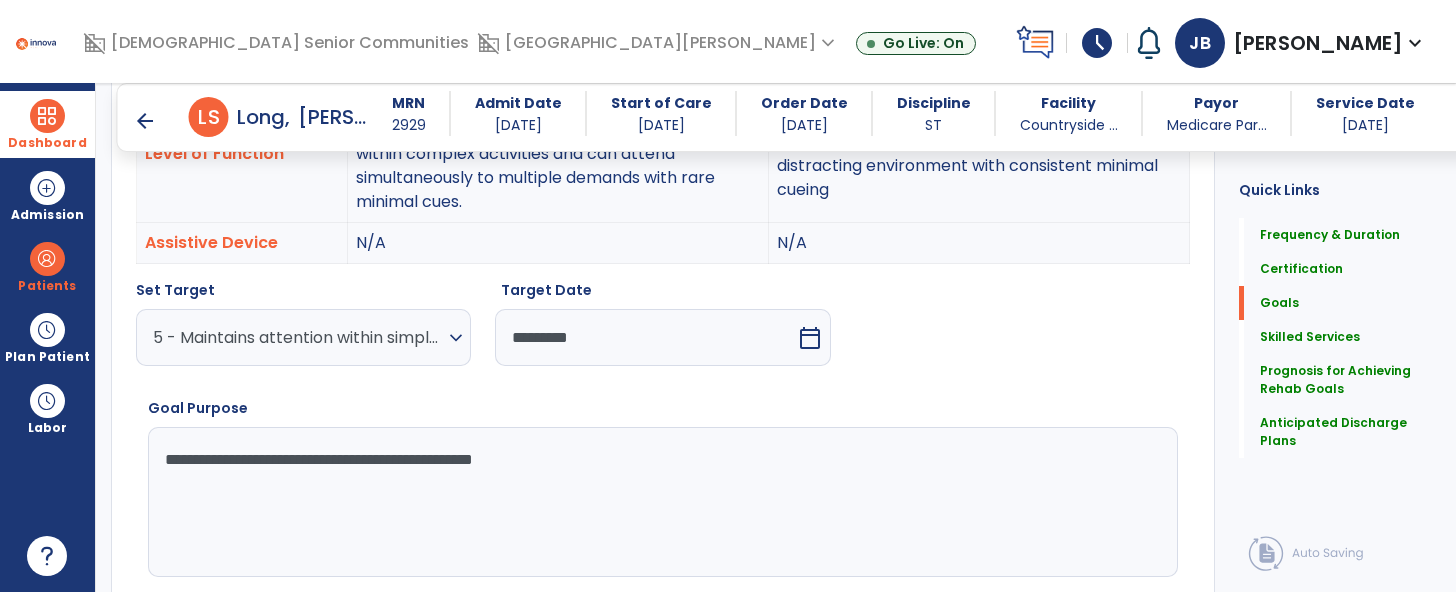 type on "**********" 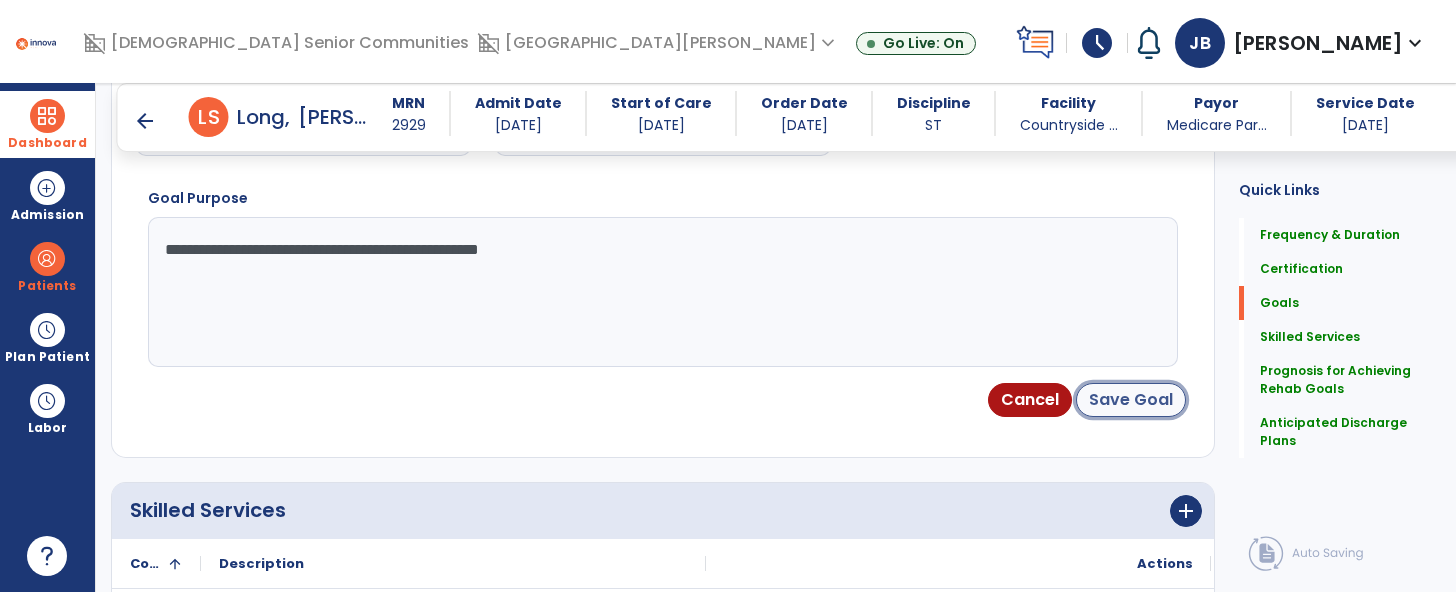 click on "Save Goal" at bounding box center (1131, 400) 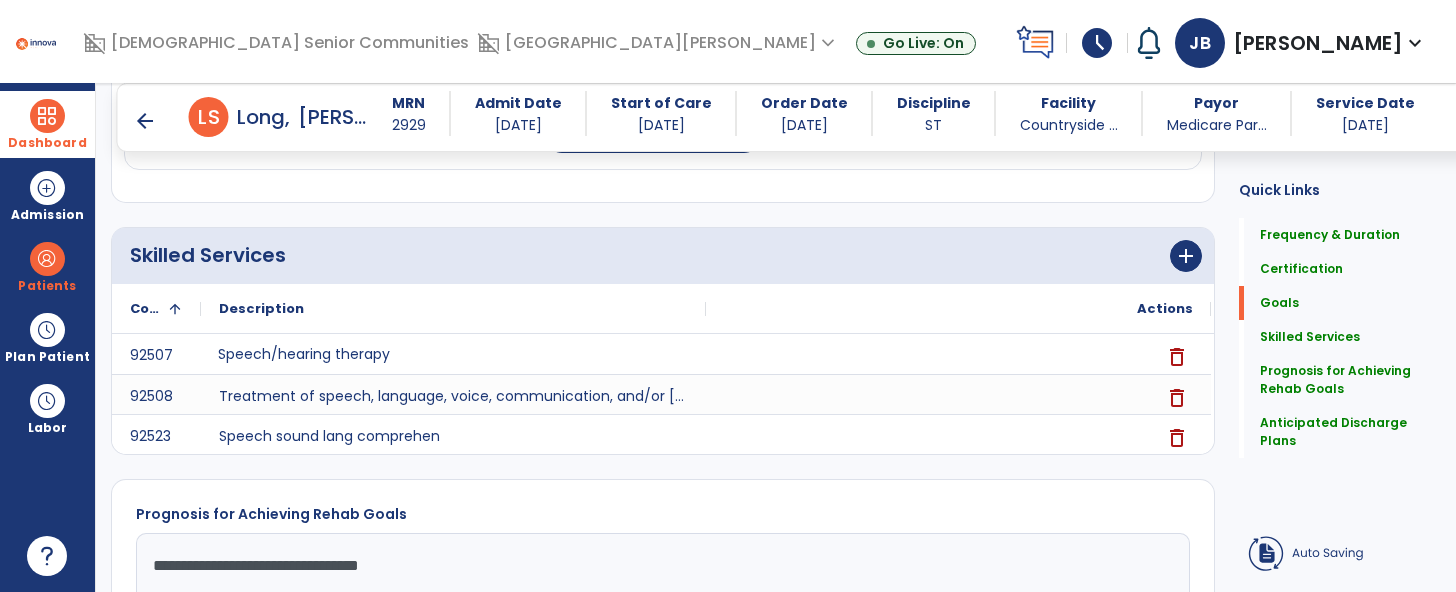 scroll, scrollTop: 216, scrollLeft: 0, axis: vertical 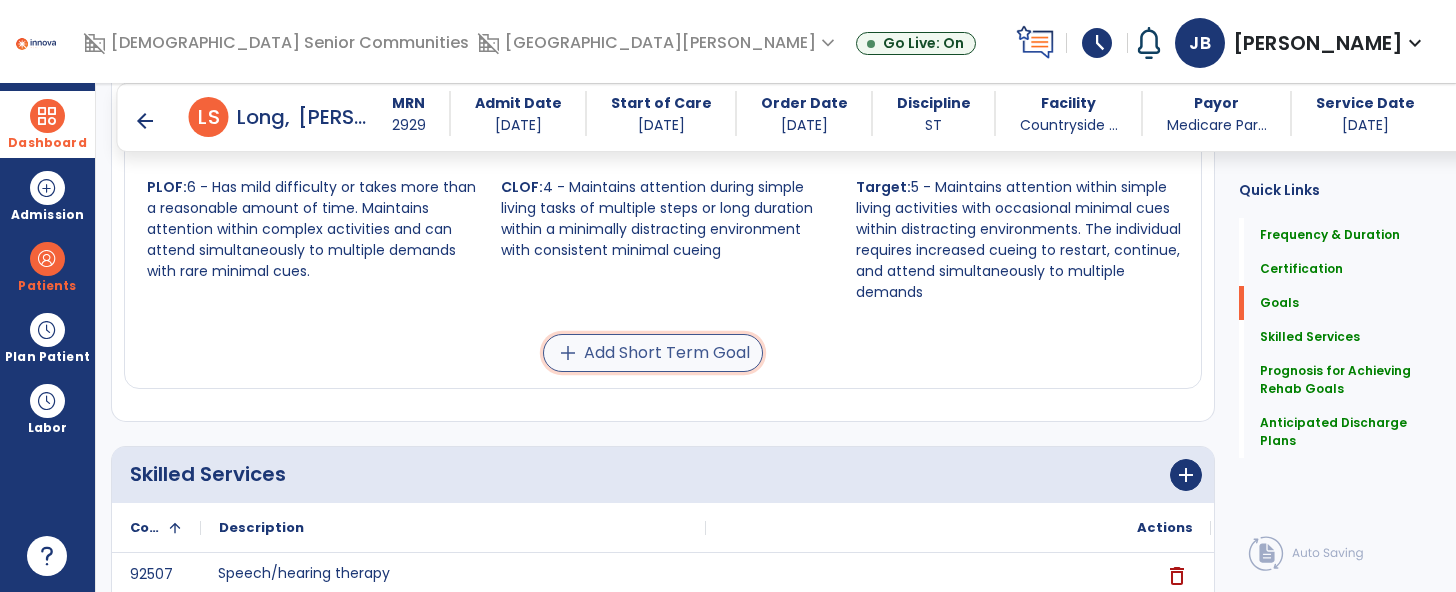click on "add  Add Short Term Goal" at bounding box center (653, 353) 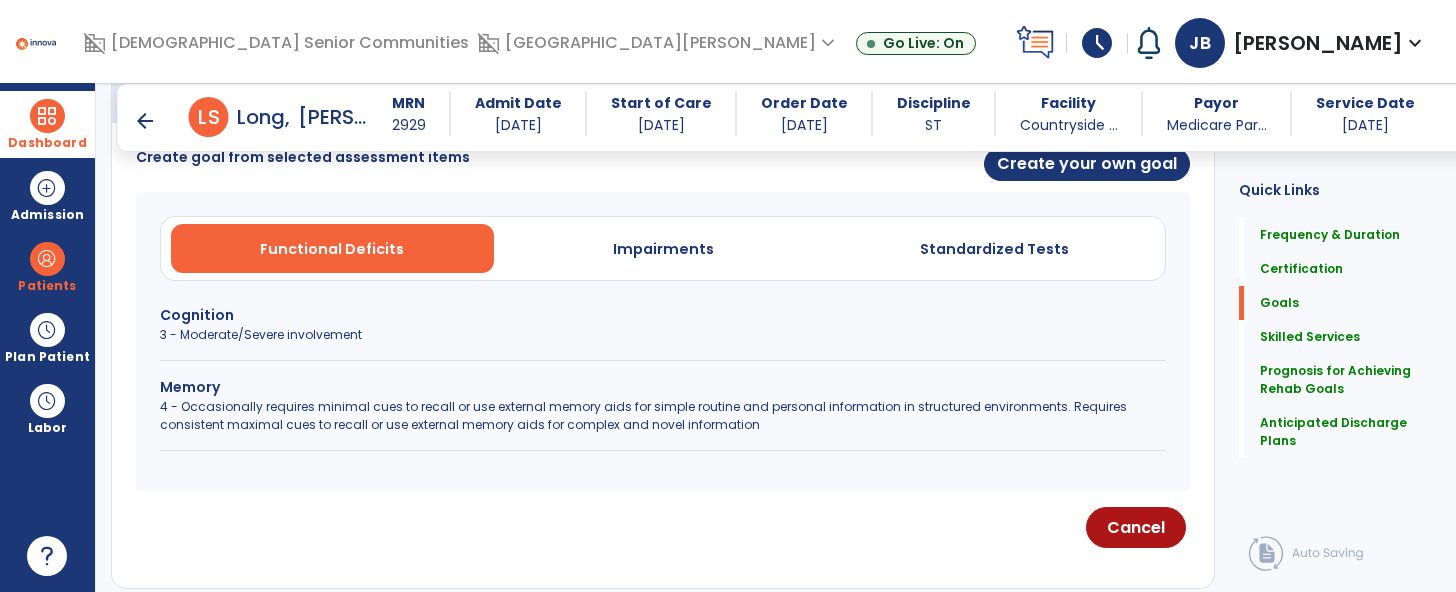 scroll, scrollTop: 545, scrollLeft: 0, axis: vertical 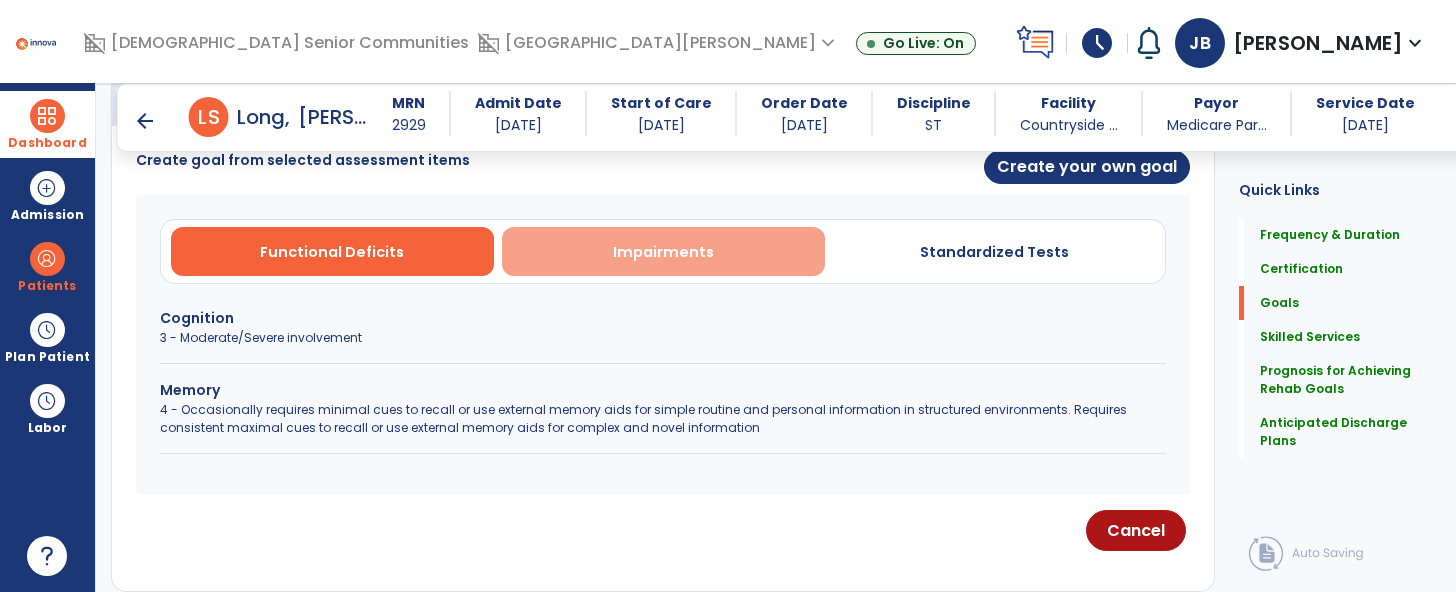 click on "Impairments" at bounding box center (663, 252) 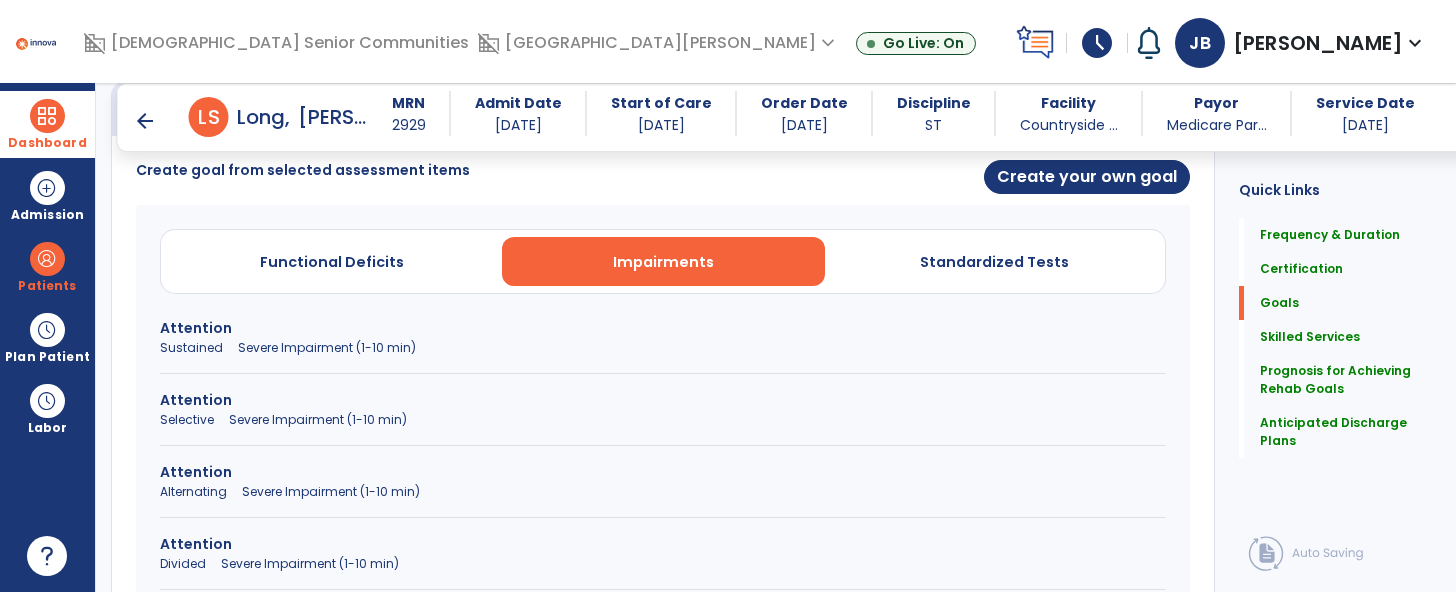scroll, scrollTop: 530, scrollLeft: 0, axis: vertical 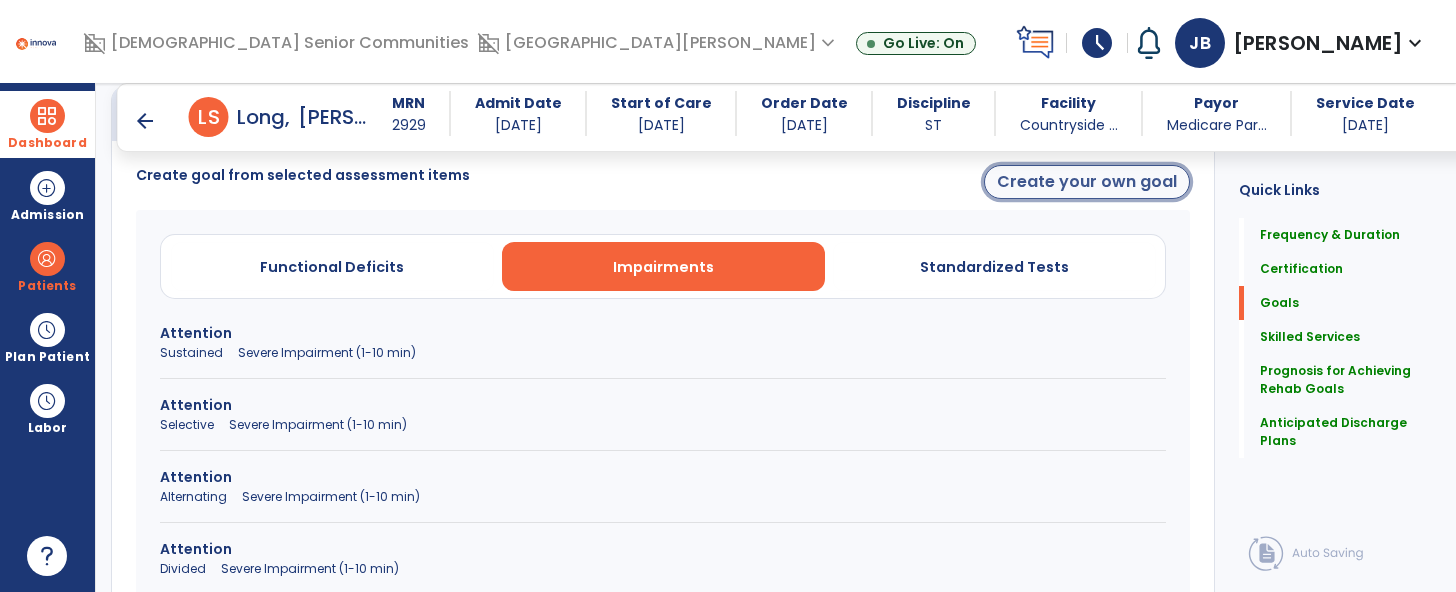 click on "Create your own goal" at bounding box center (1087, 182) 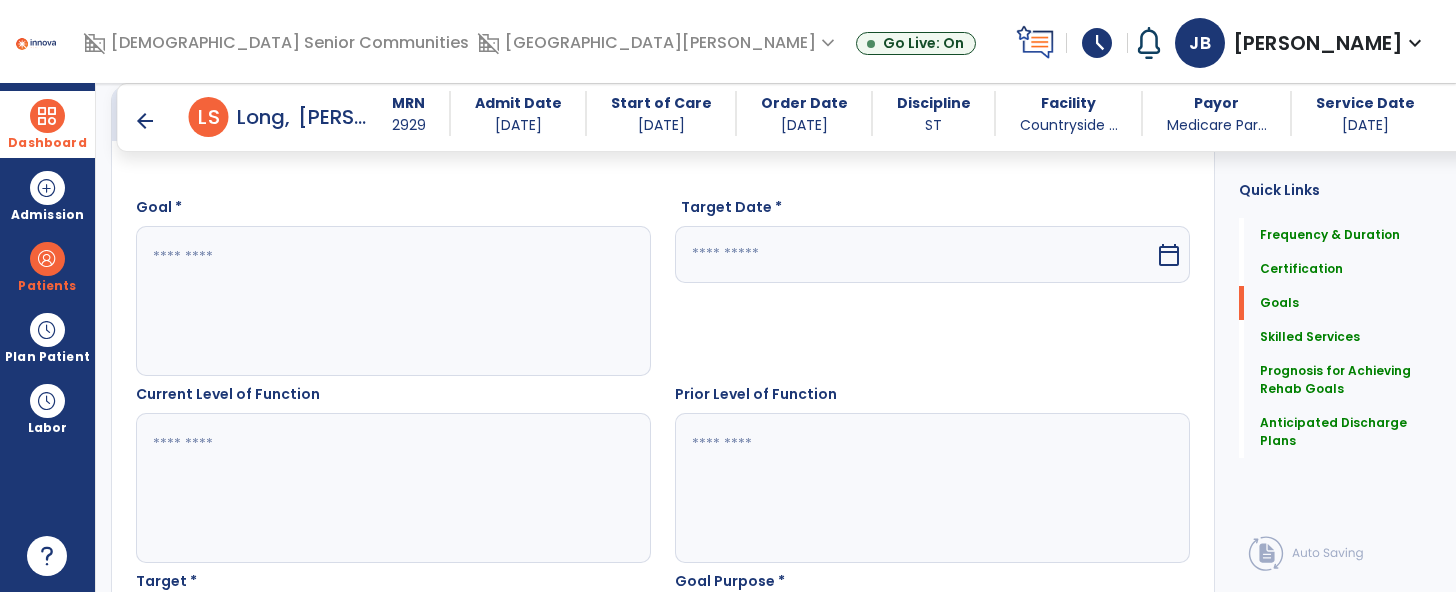 click at bounding box center [392, 301] 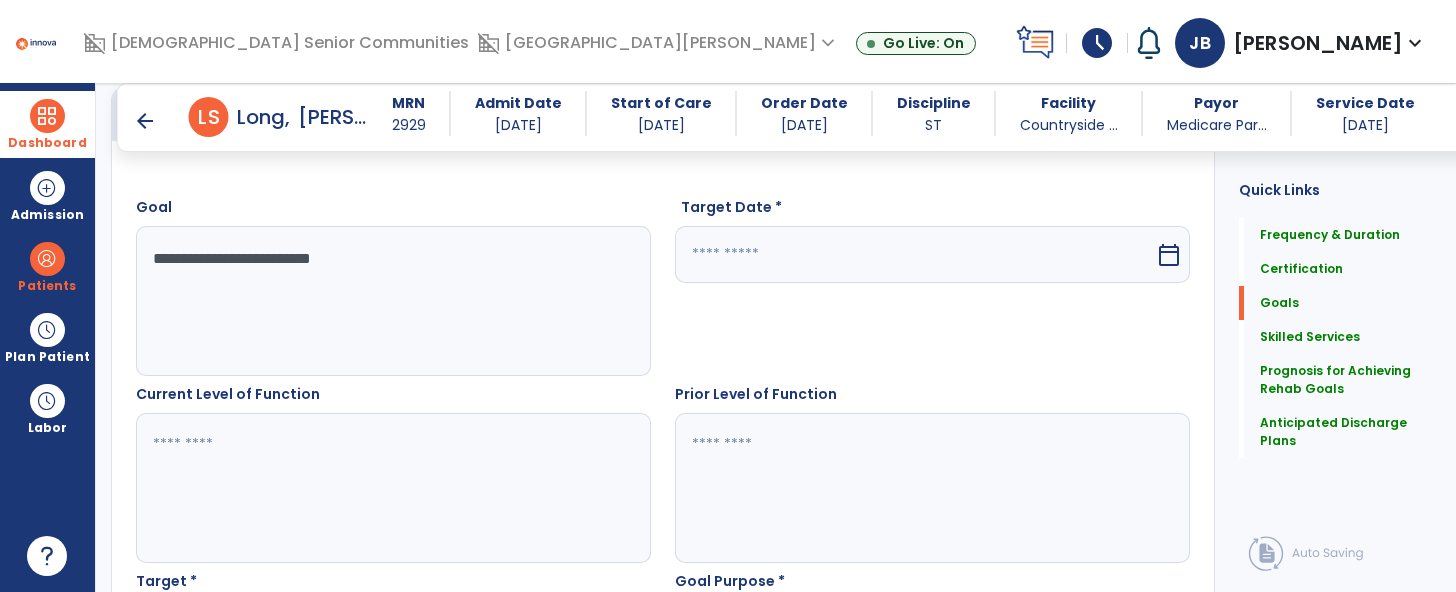 type on "**********" 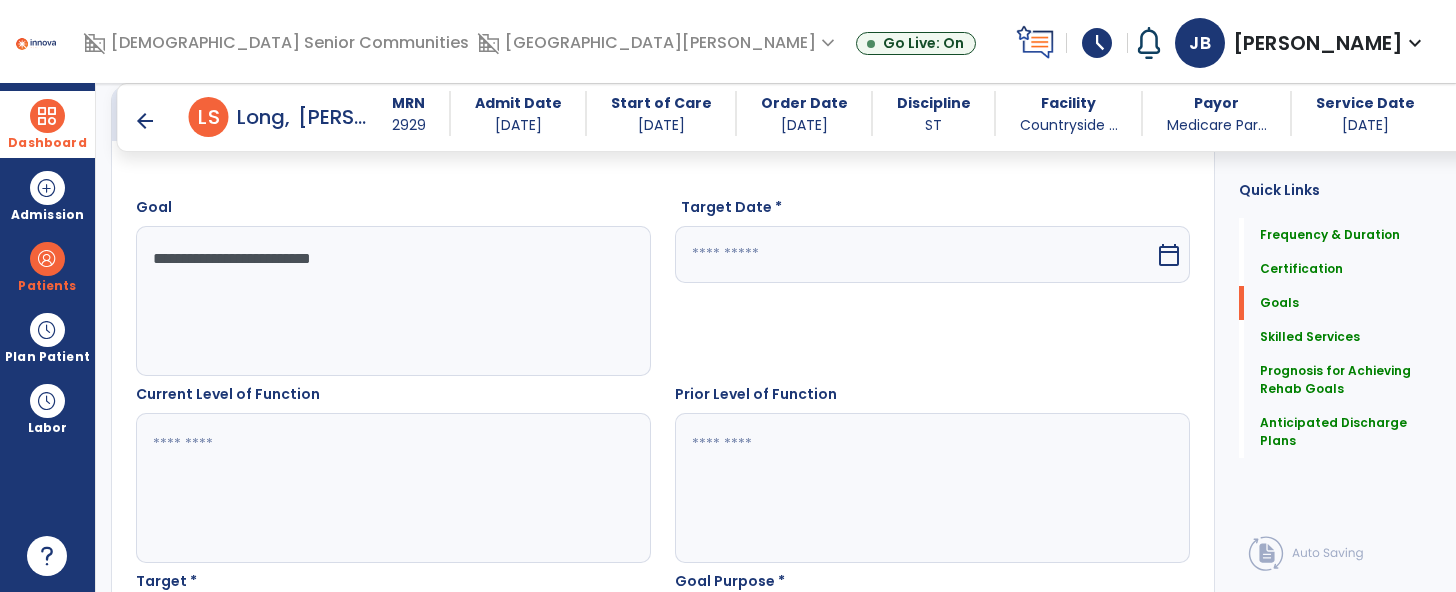 click at bounding box center [915, 254] 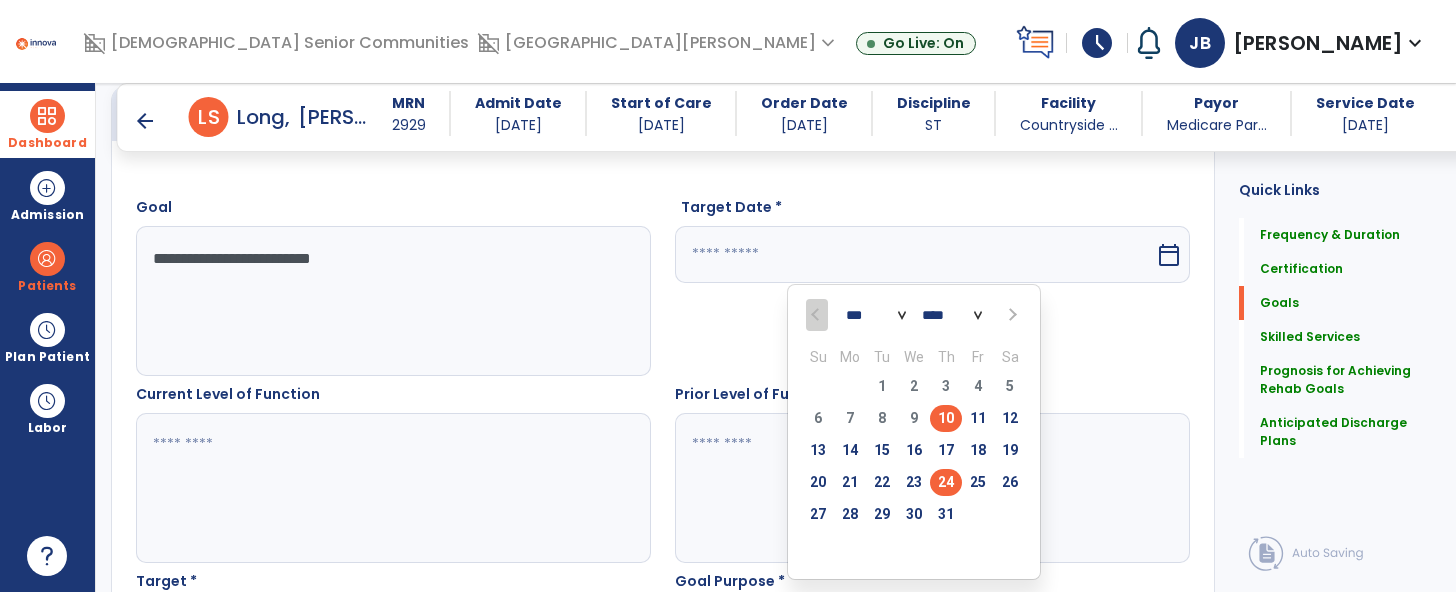 click on "24" at bounding box center [946, 482] 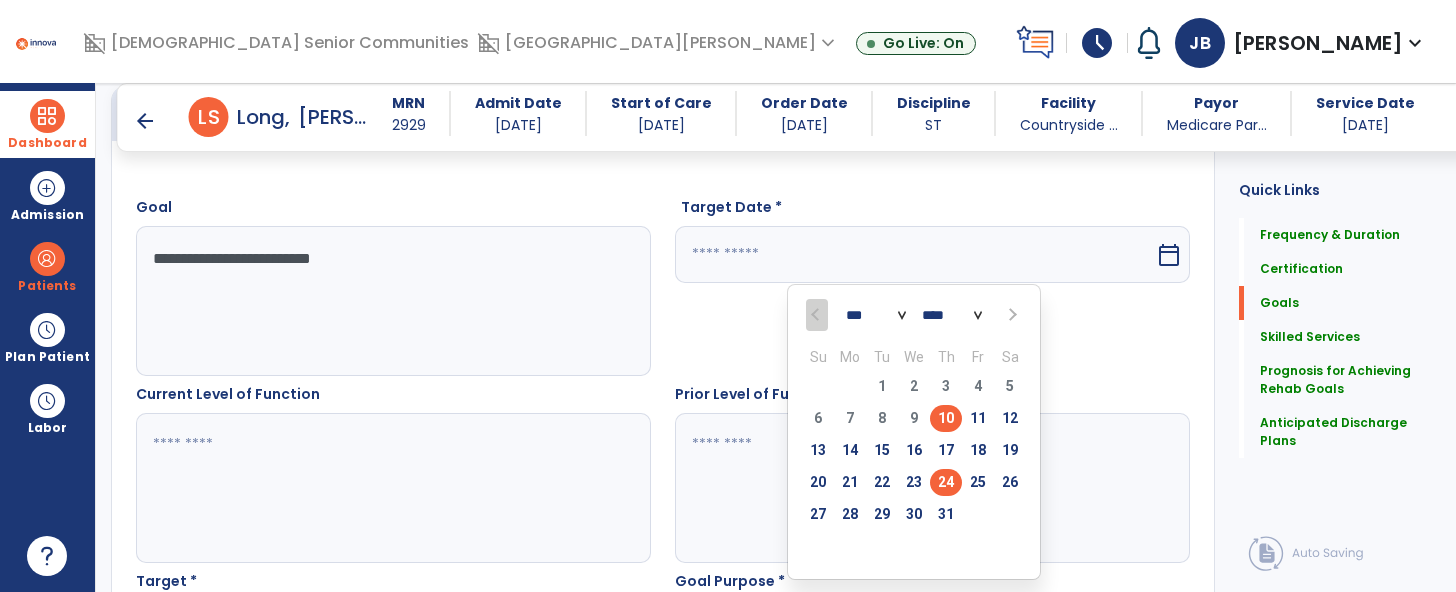 type on "*********" 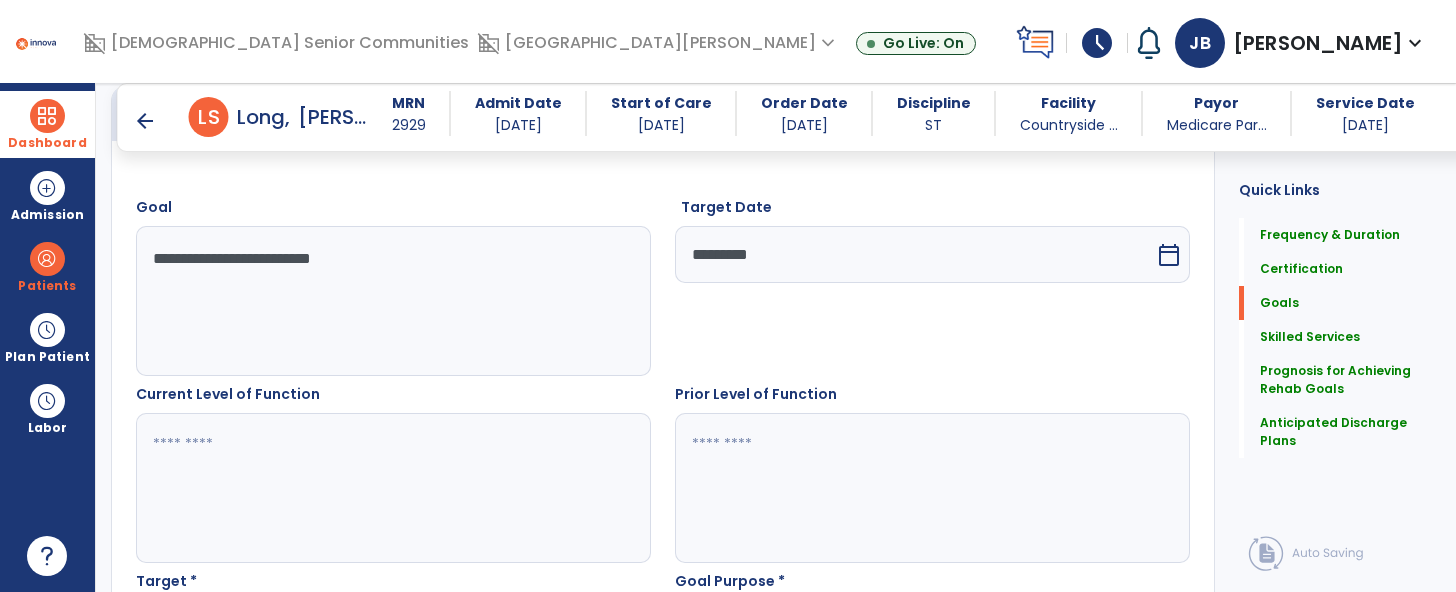 click at bounding box center (392, 488) 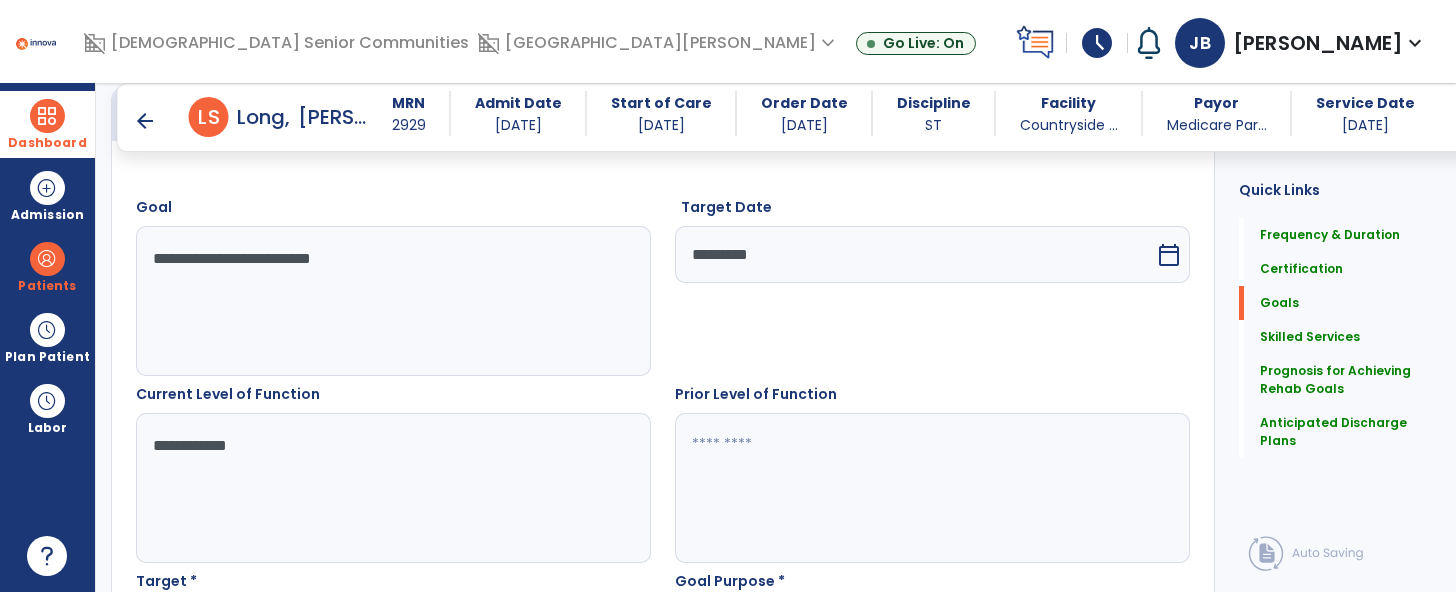 type on "**********" 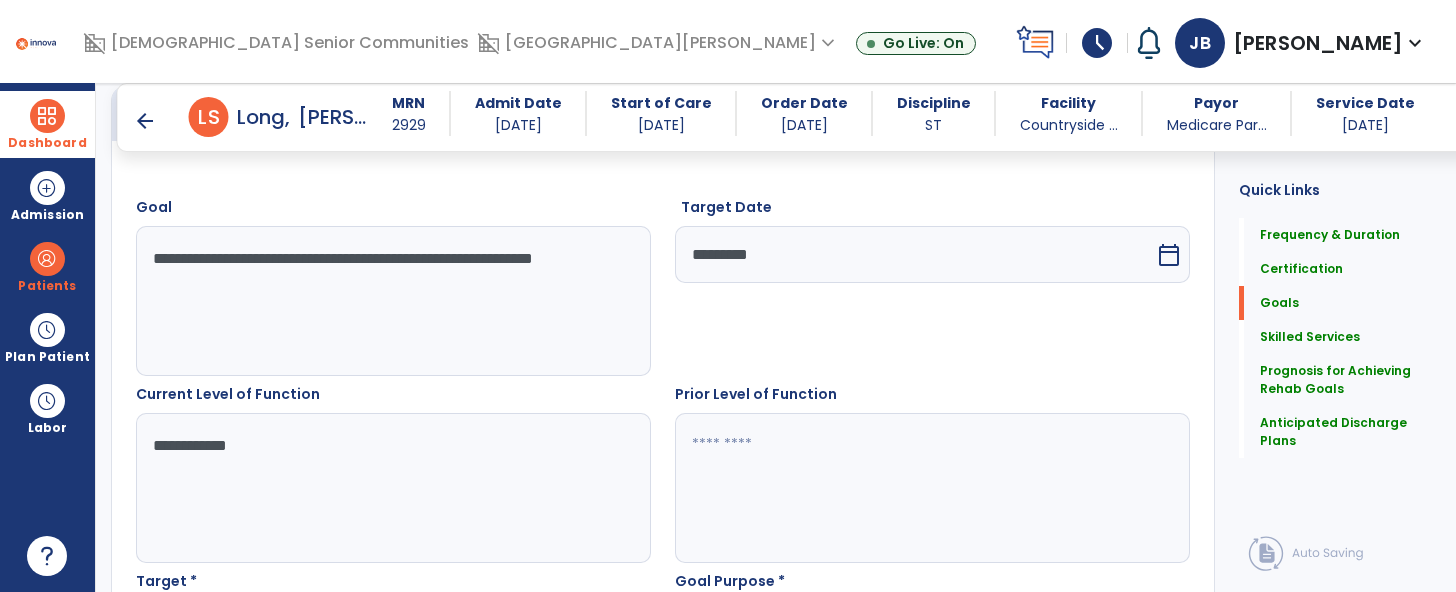 click on "**********" at bounding box center [392, 301] 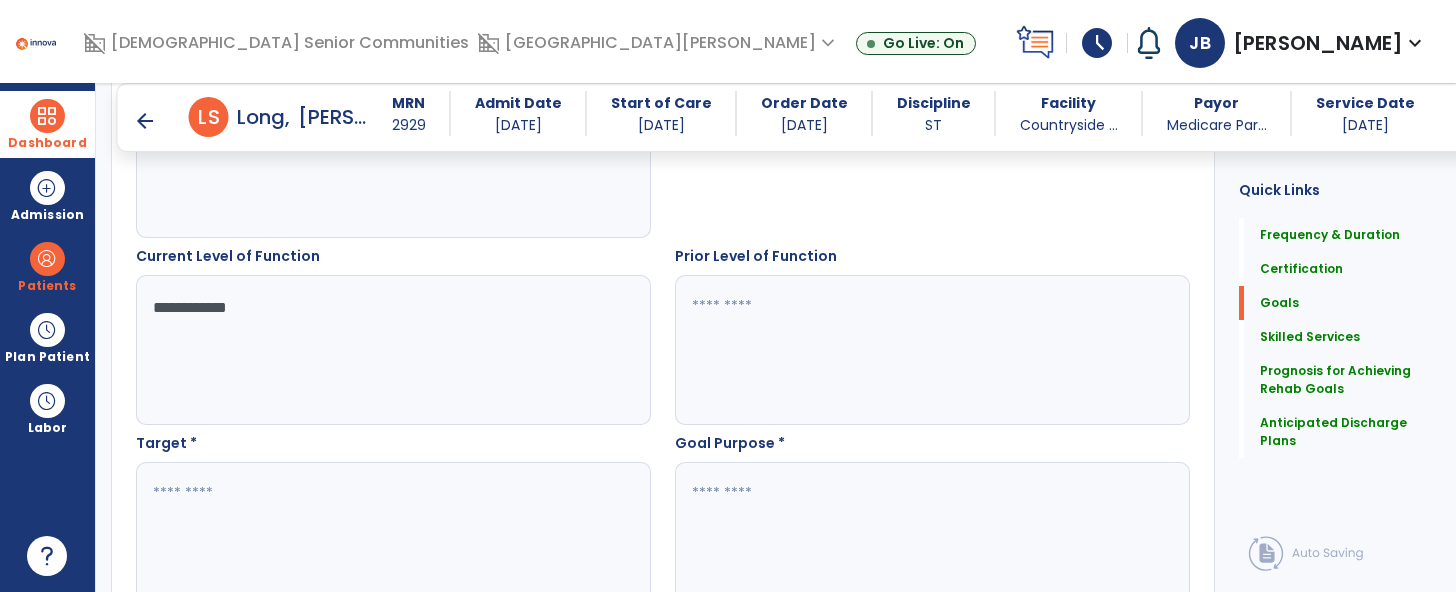 scroll, scrollTop: 676, scrollLeft: 0, axis: vertical 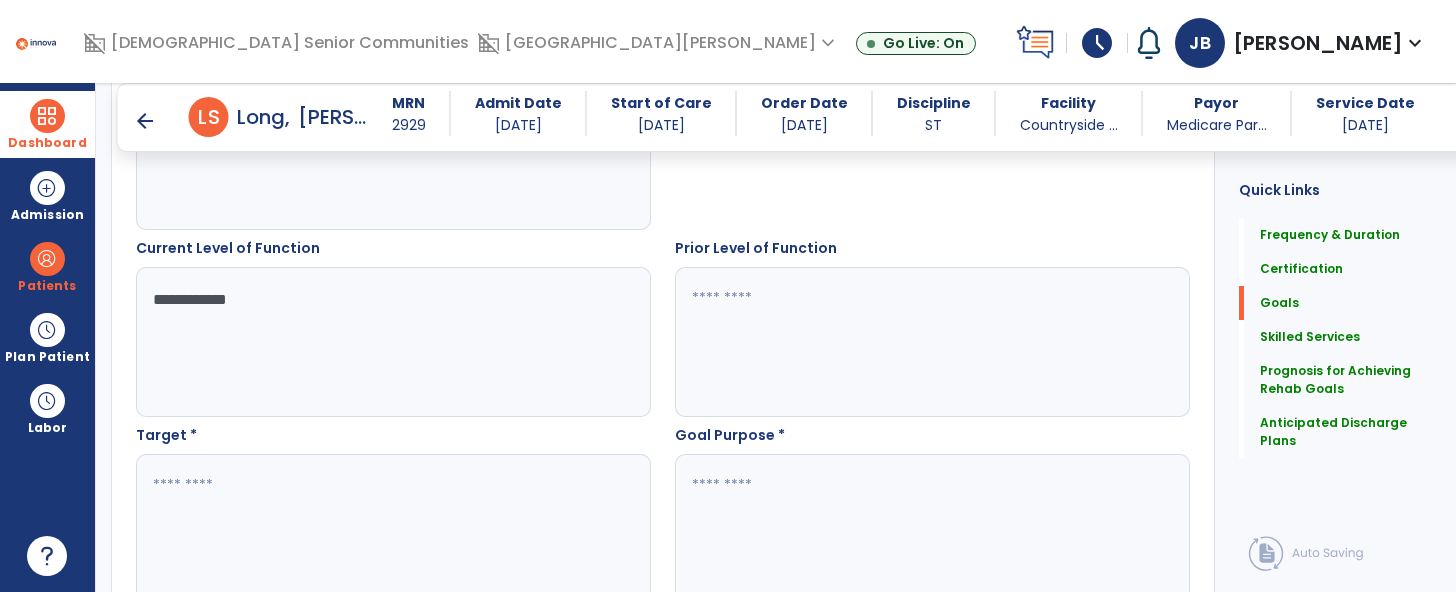 type on "**********" 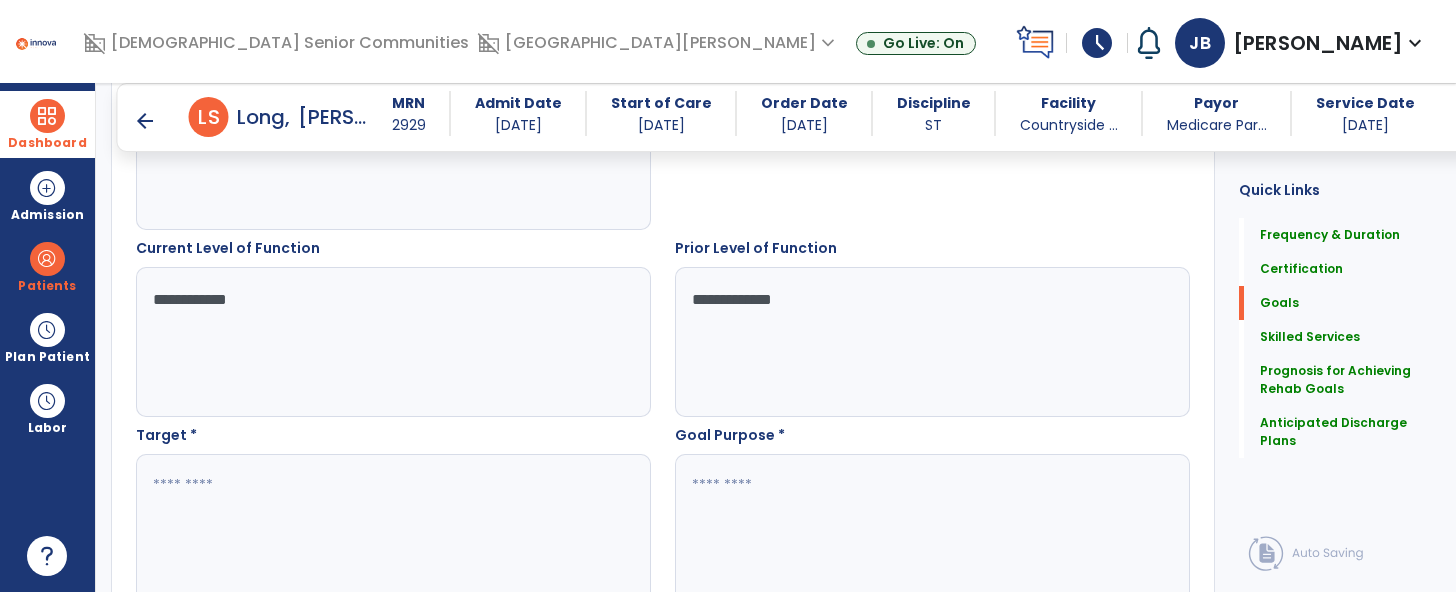type on "**********" 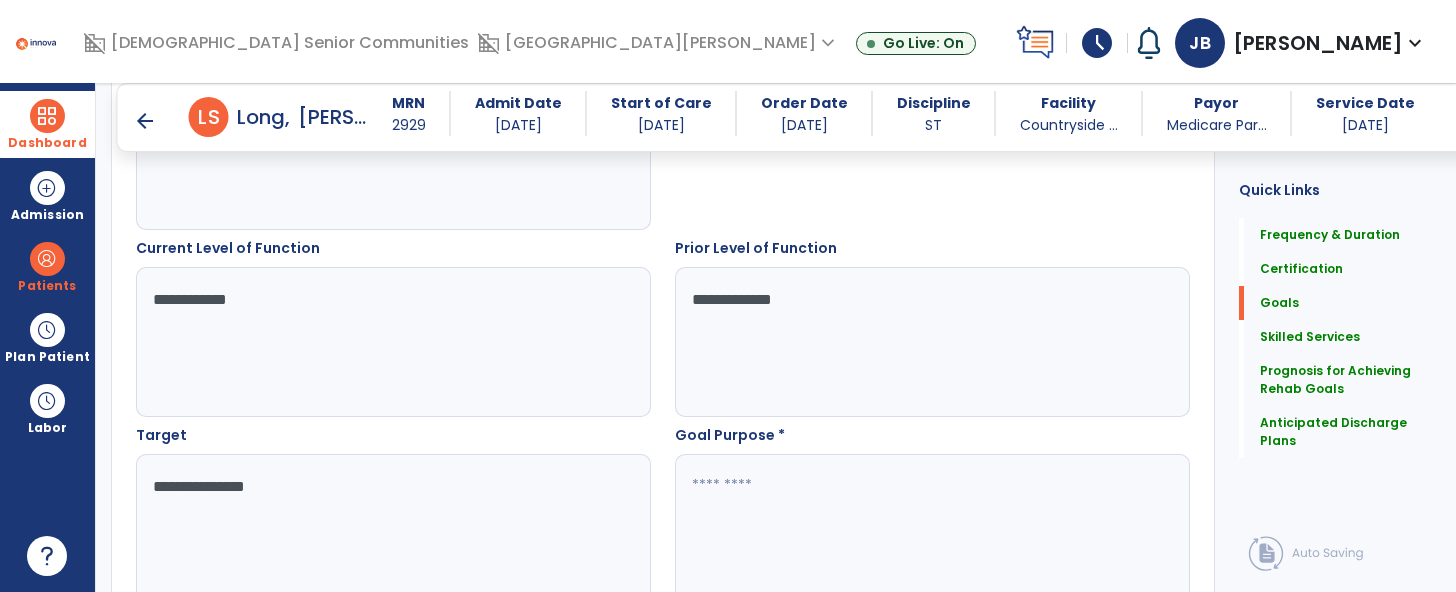 click on "**********" at bounding box center [392, 529] 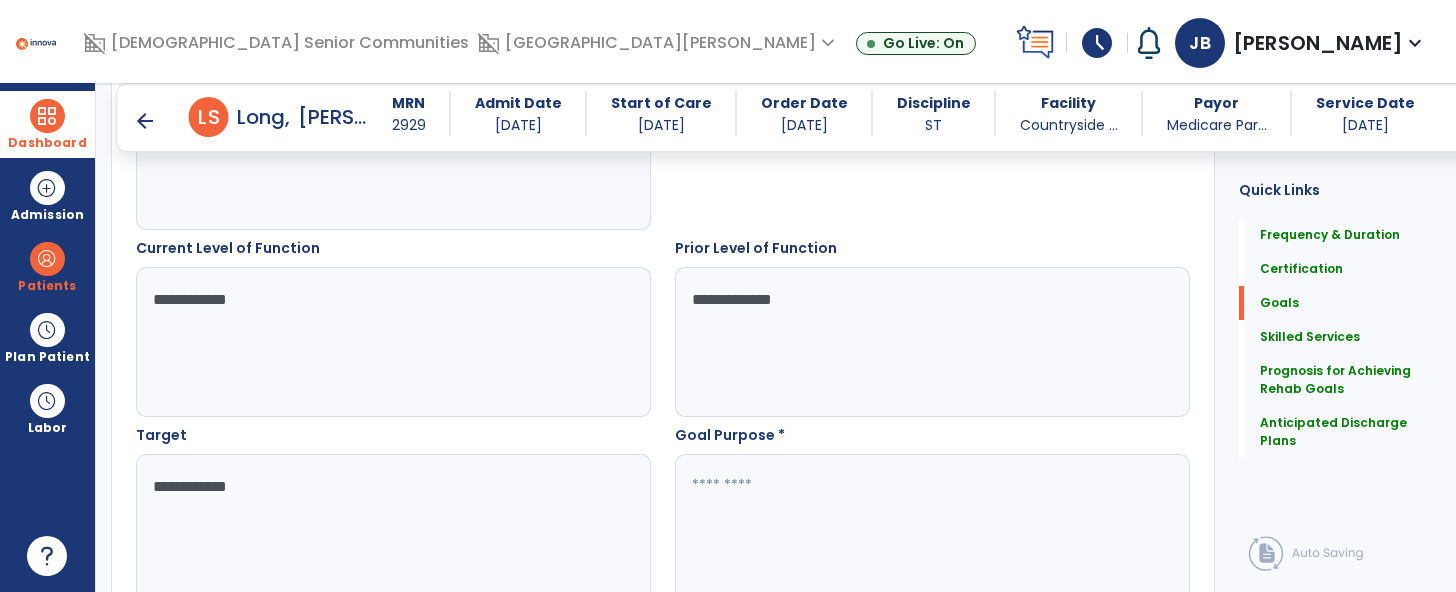 type on "**********" 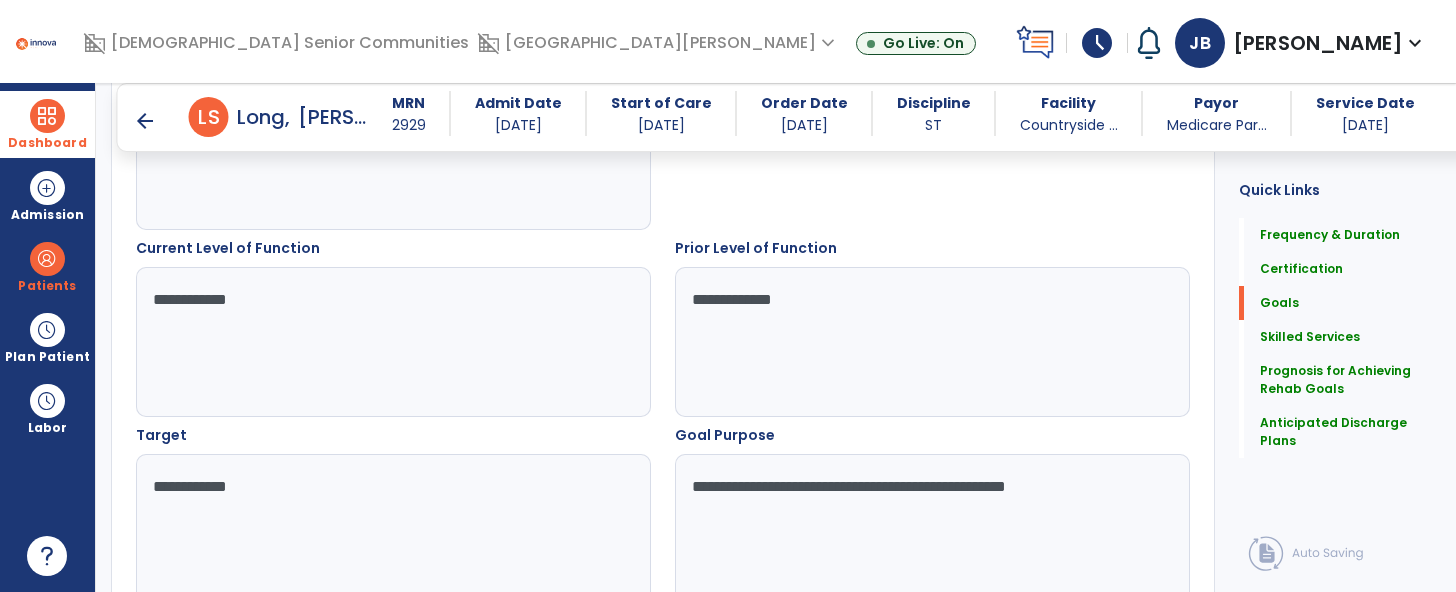 type on "**********" 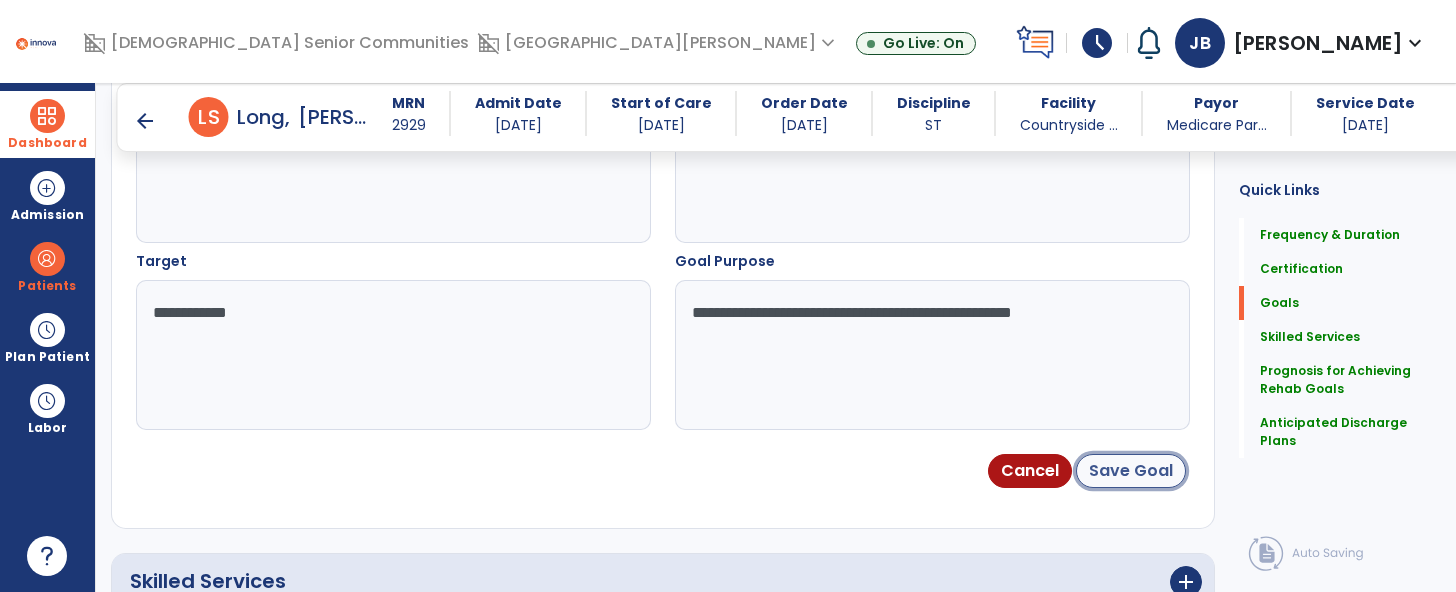 click on "Save Goal" at bounding box center [1131, 471] 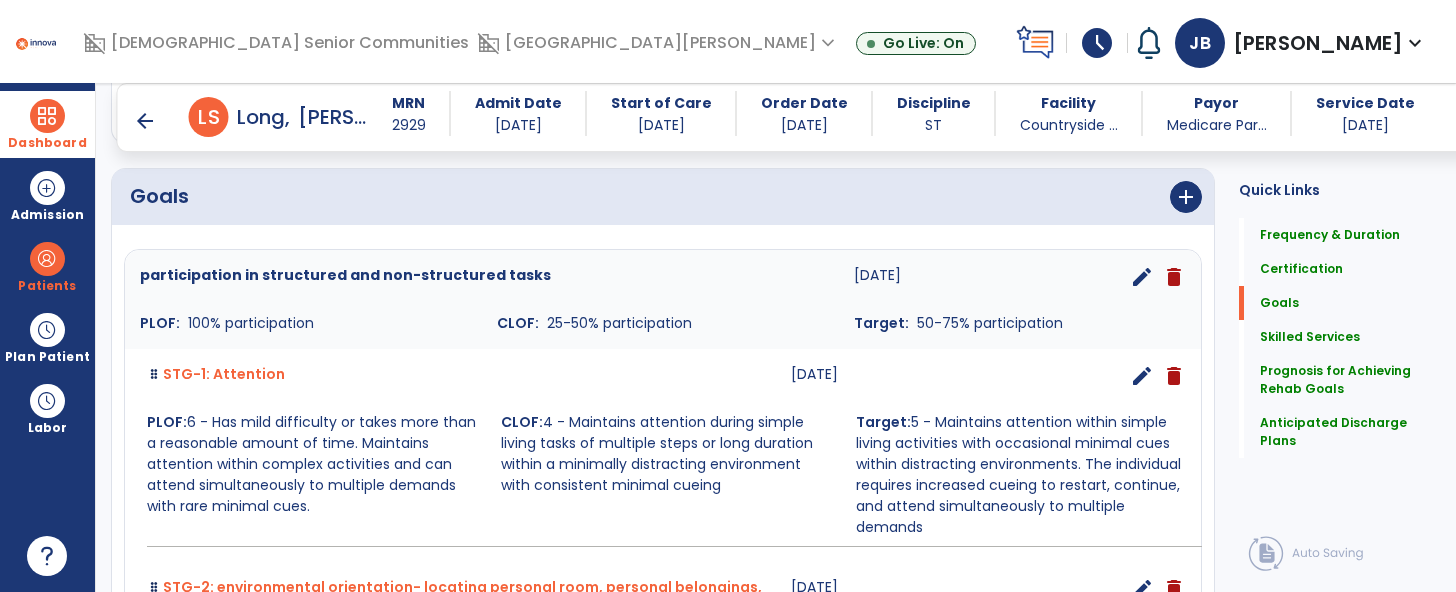 scroll, scrollTop: 454, scrollLeft: 0, axis: vertical 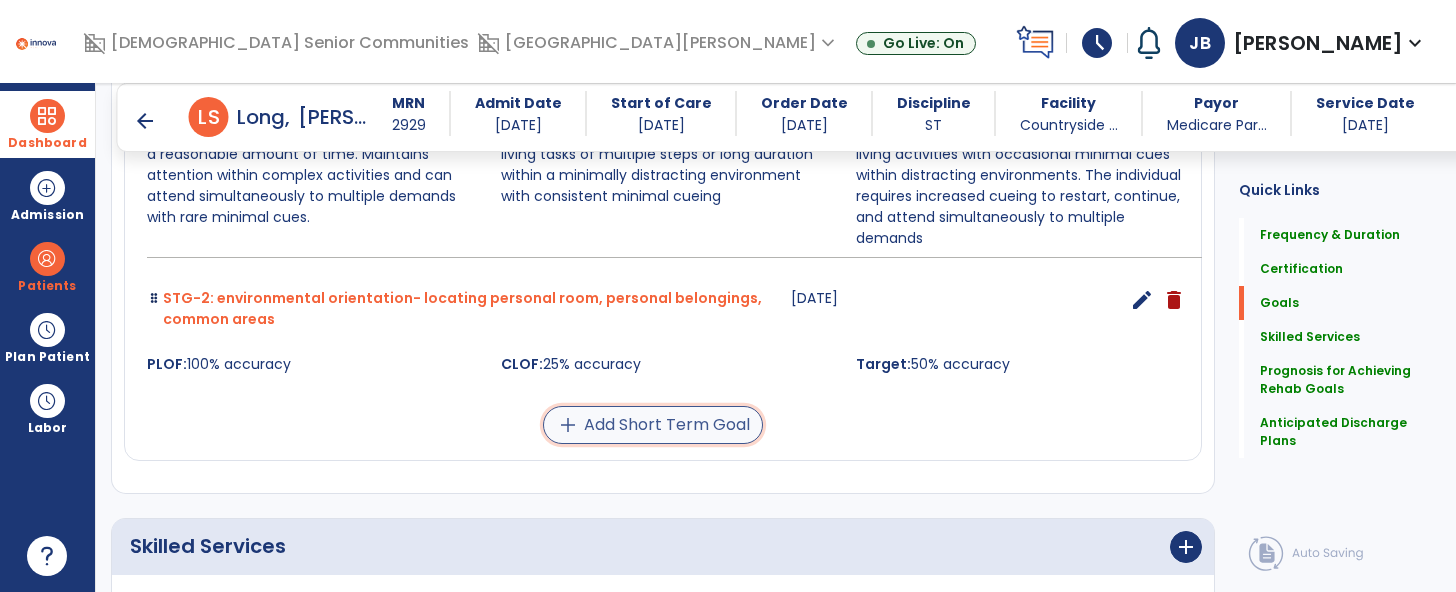 click on "add  Add Short Term Goal" at bounding box center (653, 425) 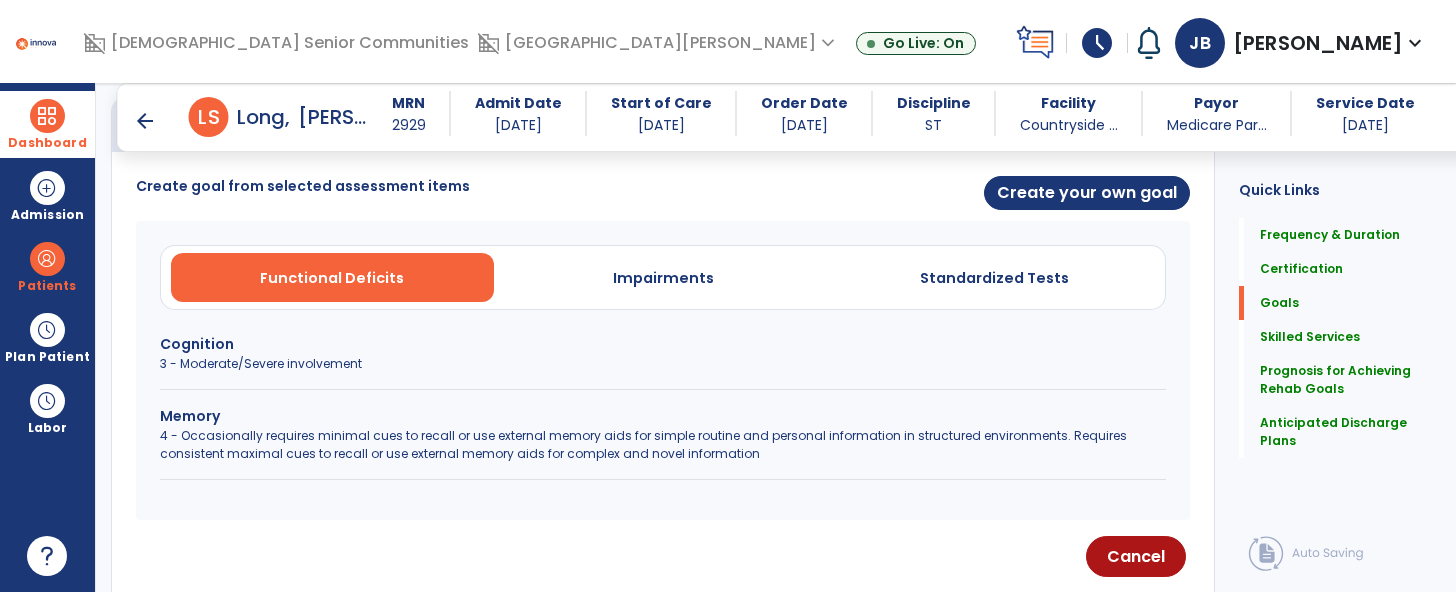 scroll, scrollTop: 523, scrollLeft: 0, axis: vertical 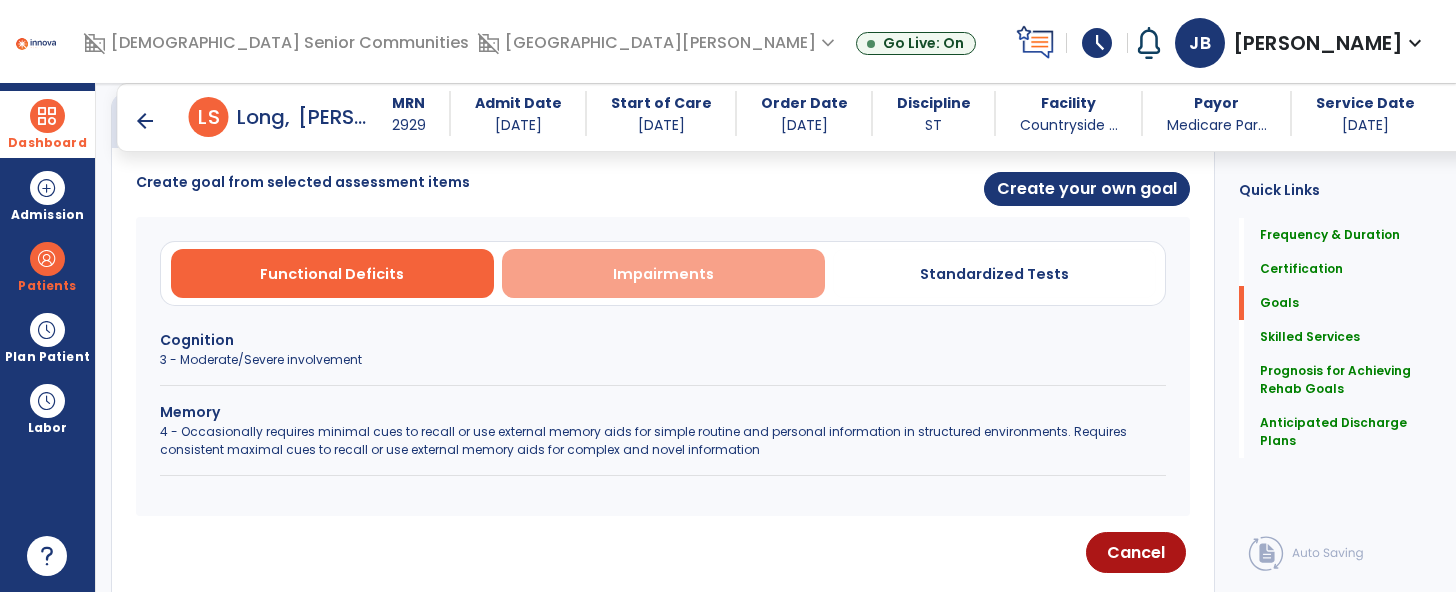 click on "Impairments" at bounding box center [663, 273] 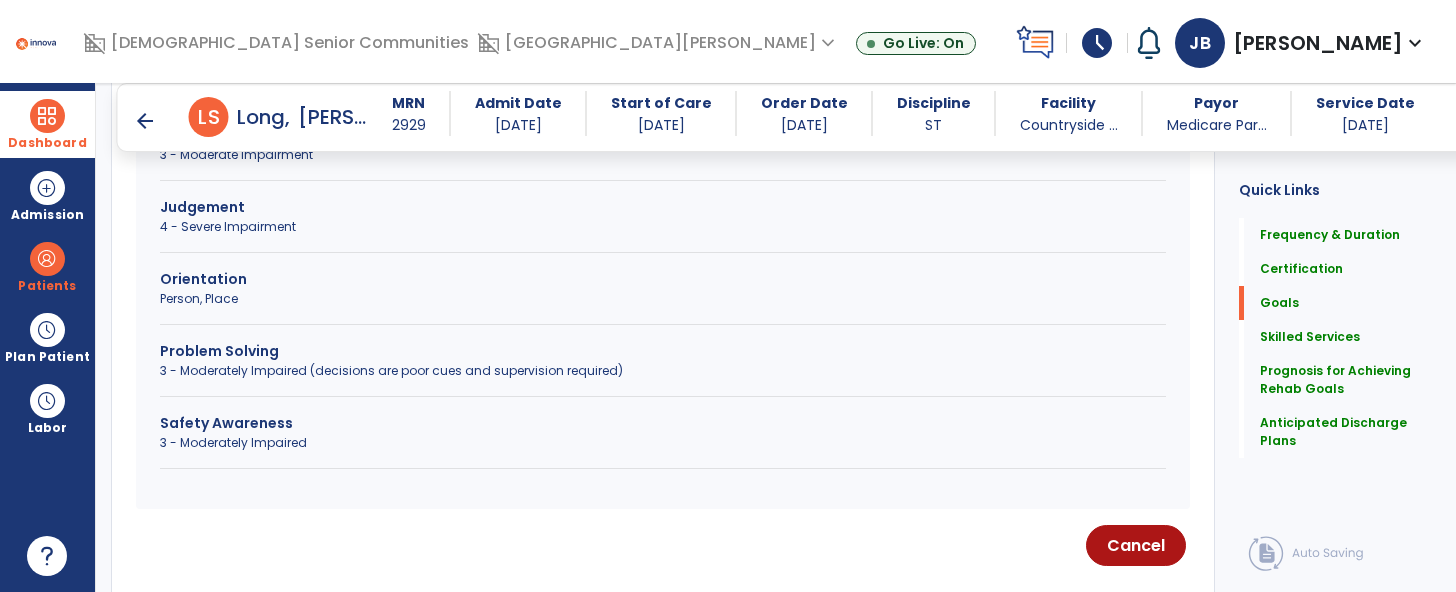 scroll, scrollTop: 1018, scrollLeft: 0, axis: vertical 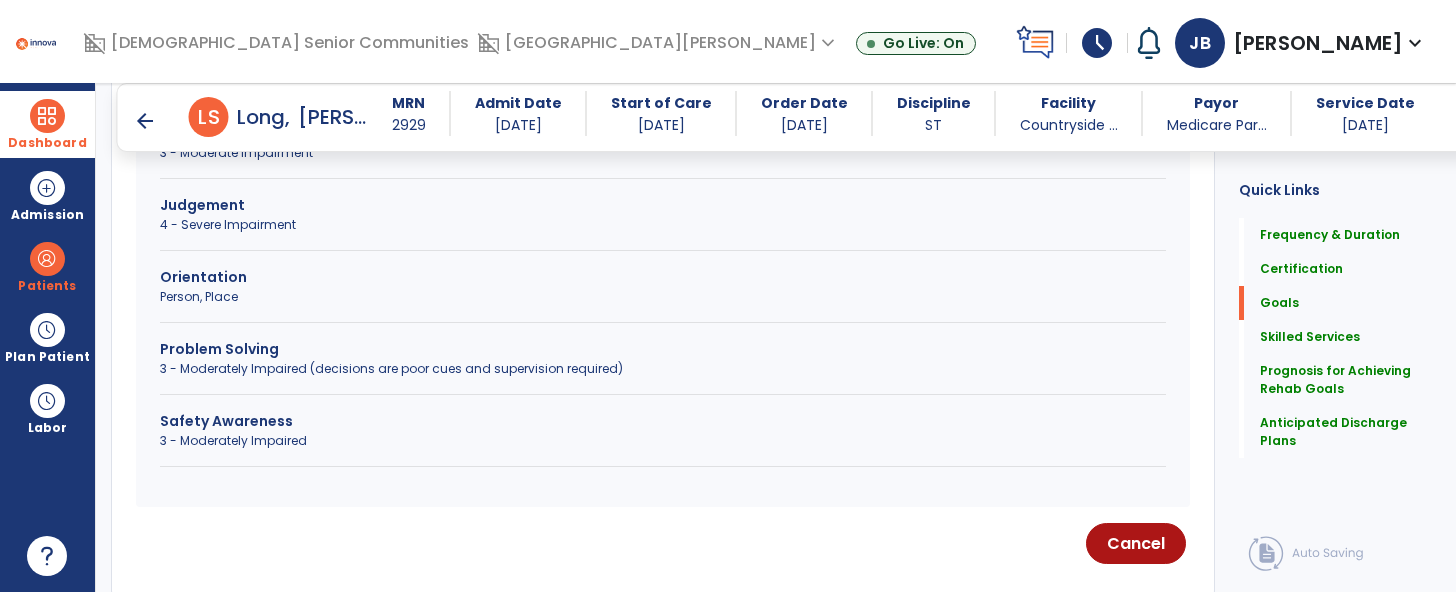 click on "Problem Solving" at bounding box center (663, 349) 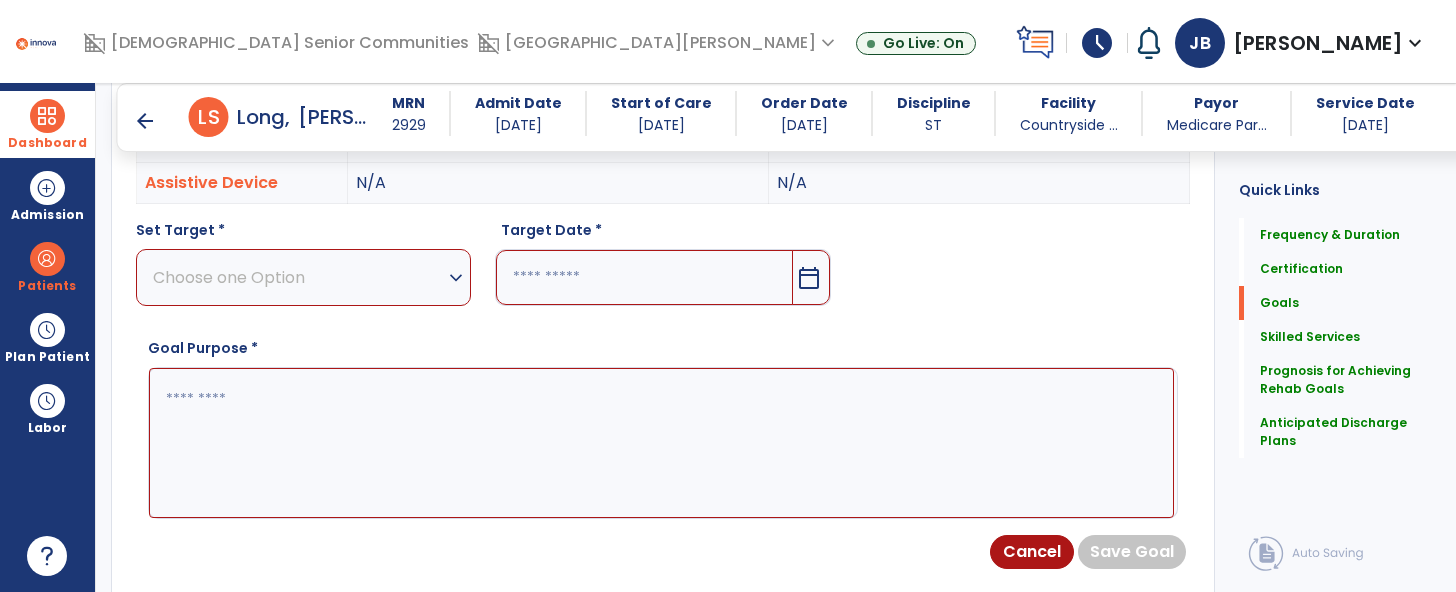 scroll, scrollTop: 678, scrollLeft: 0, axis: vertical 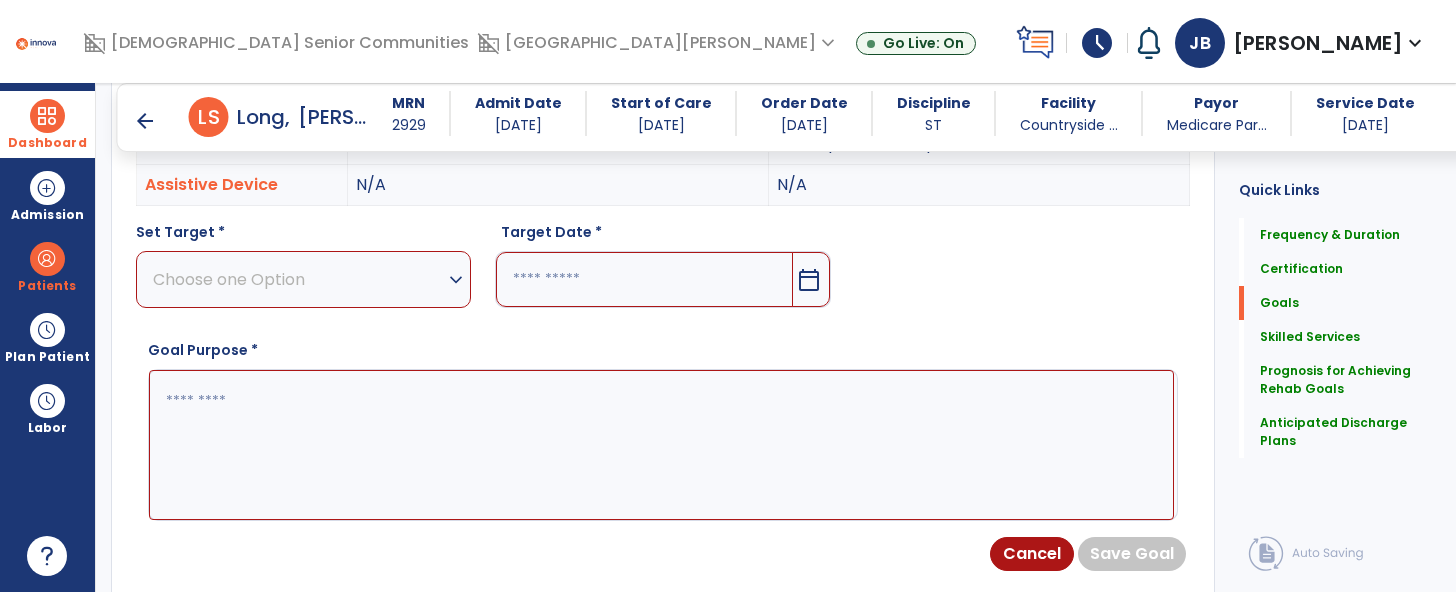 click on "Choose one Option" at bounding box center (298, 279) 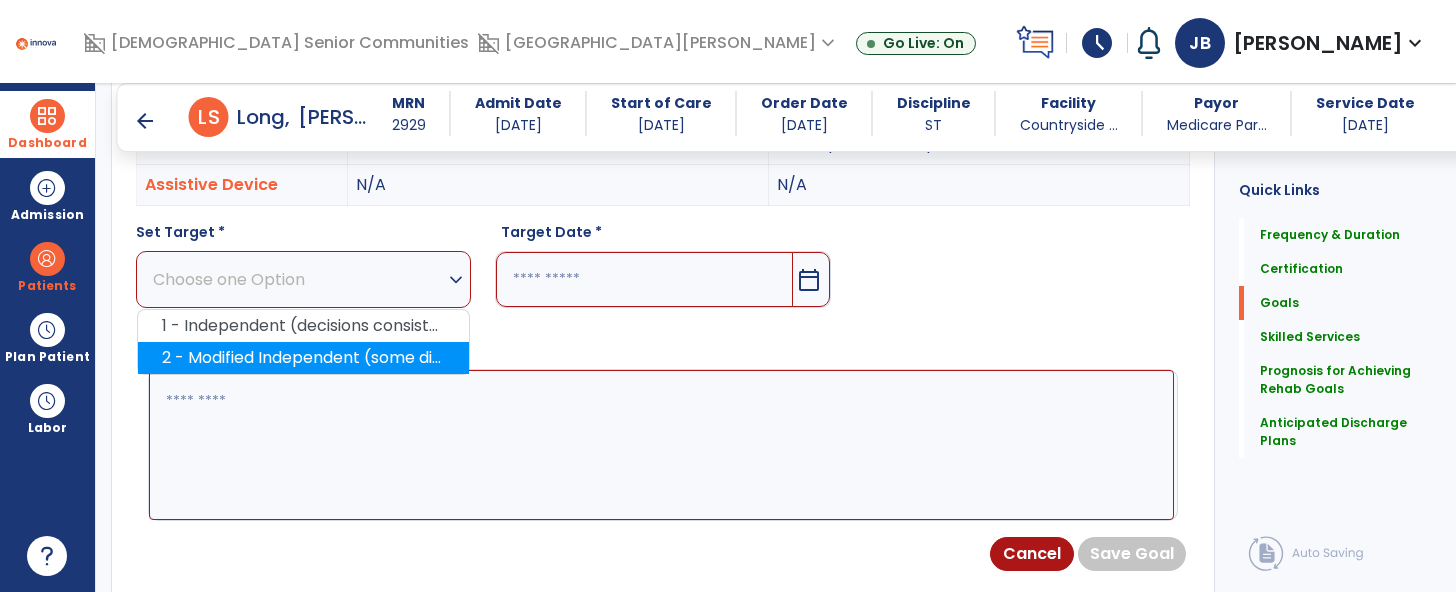 click on "2 - Modified Independent (some difficulty in new situation)" at bounding box center (303, 358) 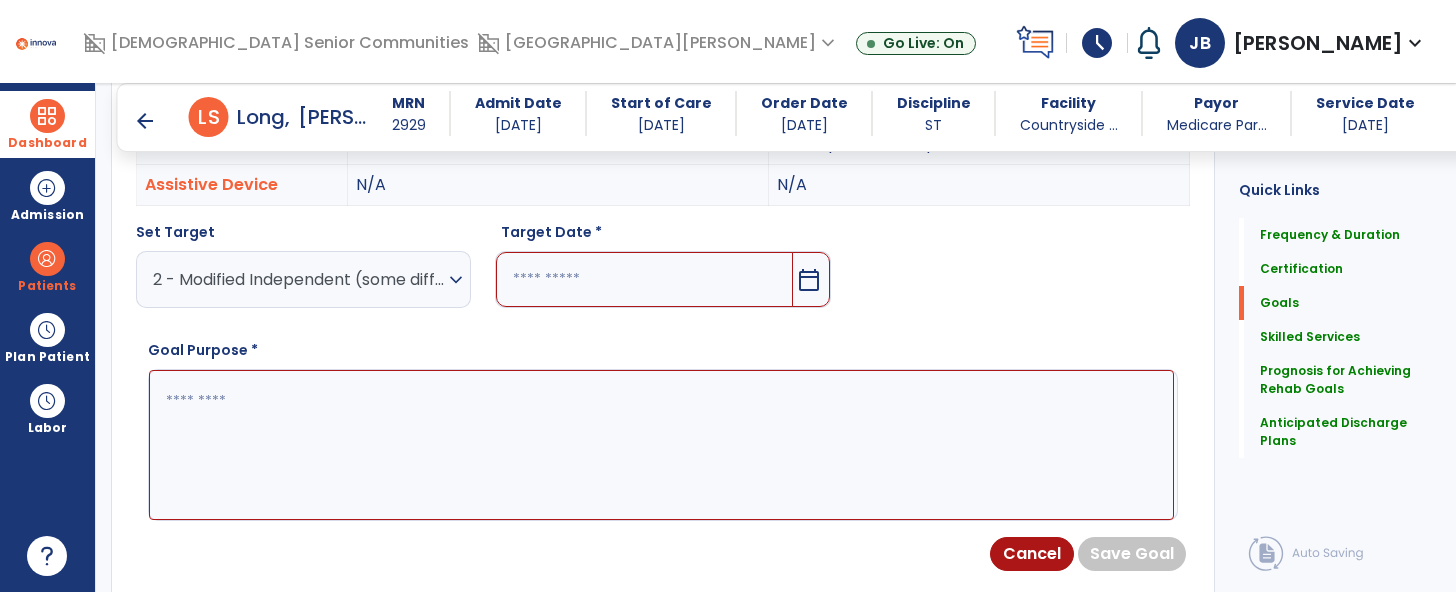 click at bounding box center [644, 279] 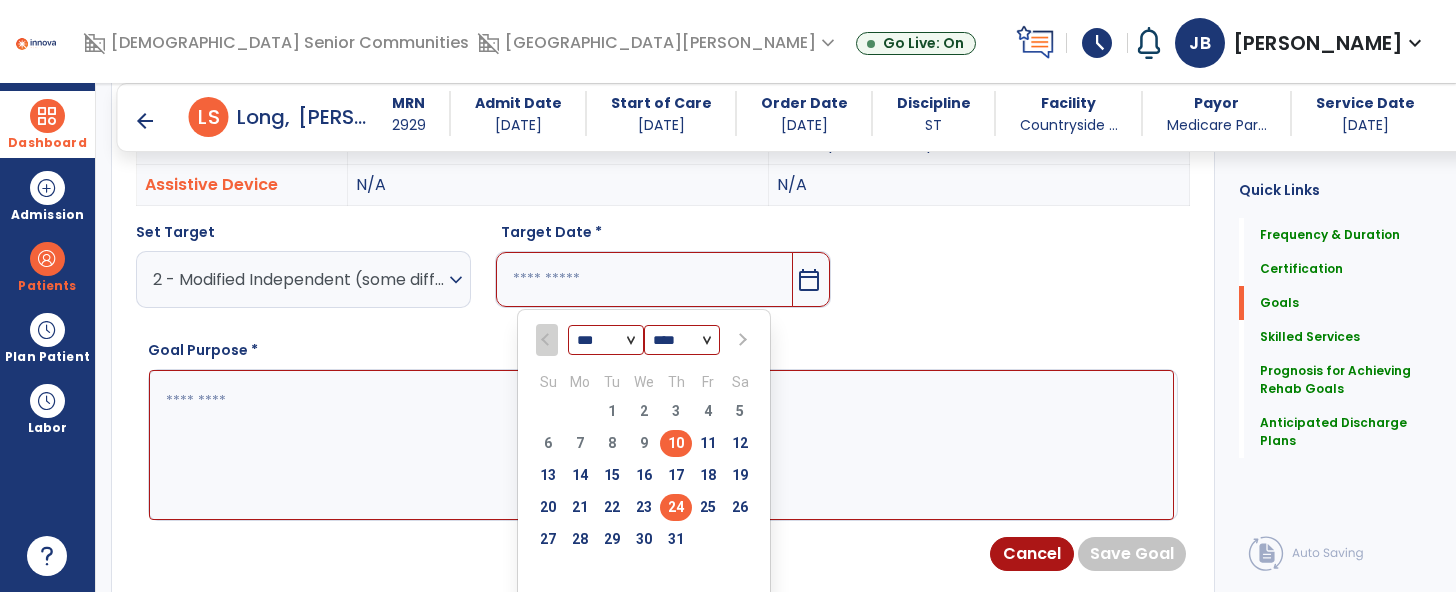 click on "24" at bounding box center (676, 507) 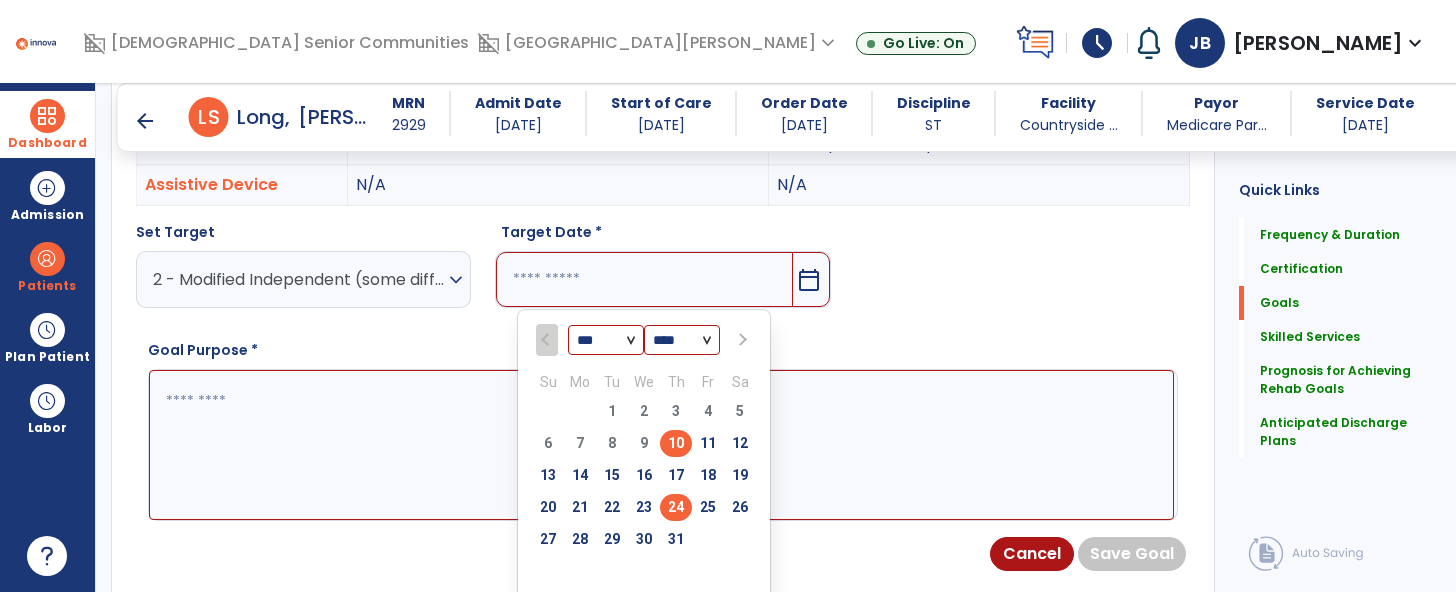 type on "*********" 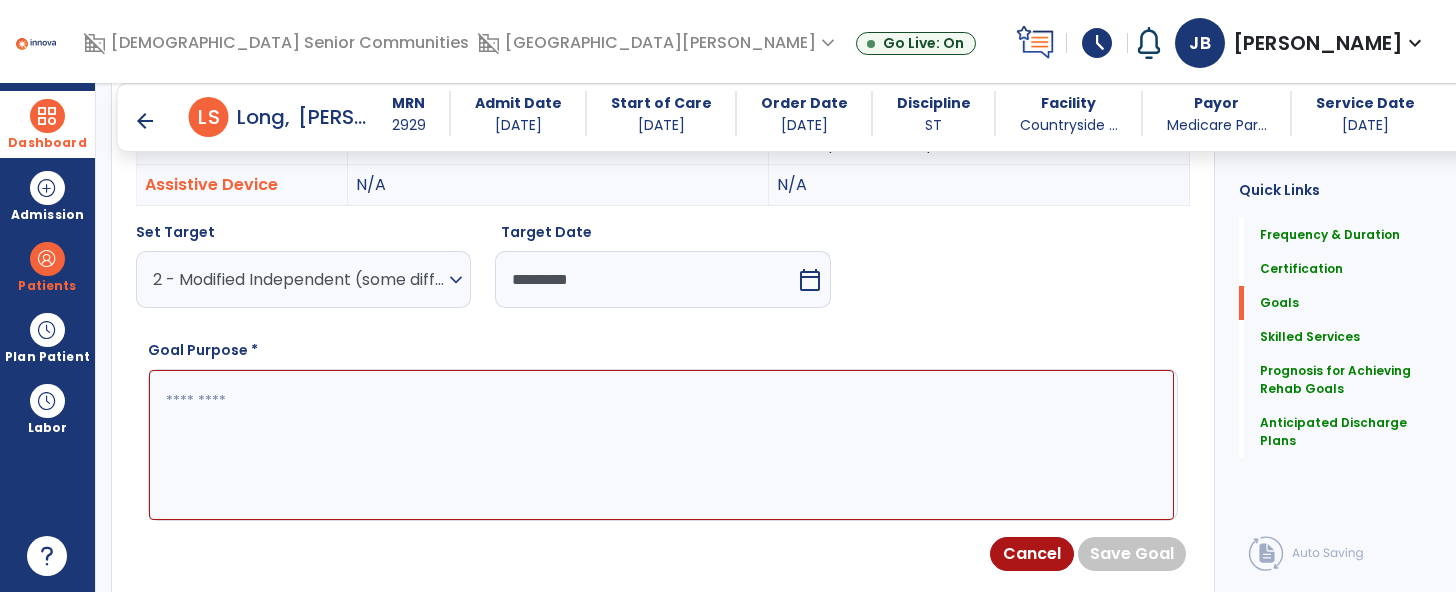 click at bounding box center (661, 445) 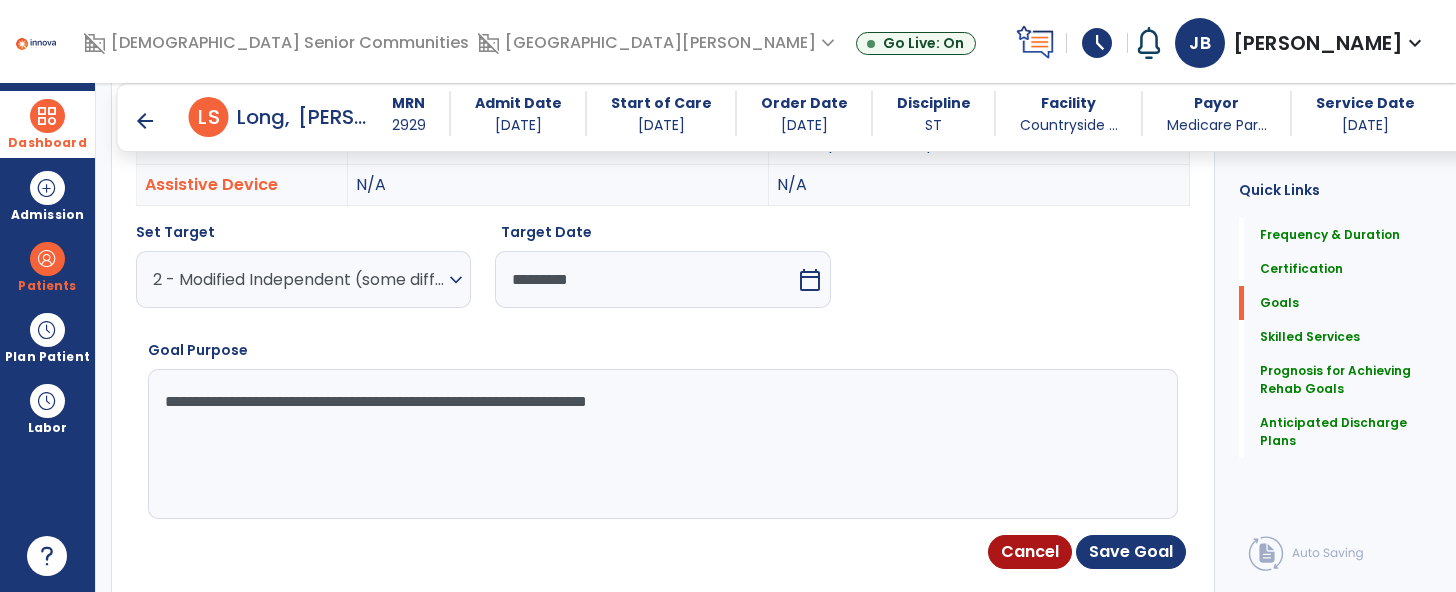 type on "**********" 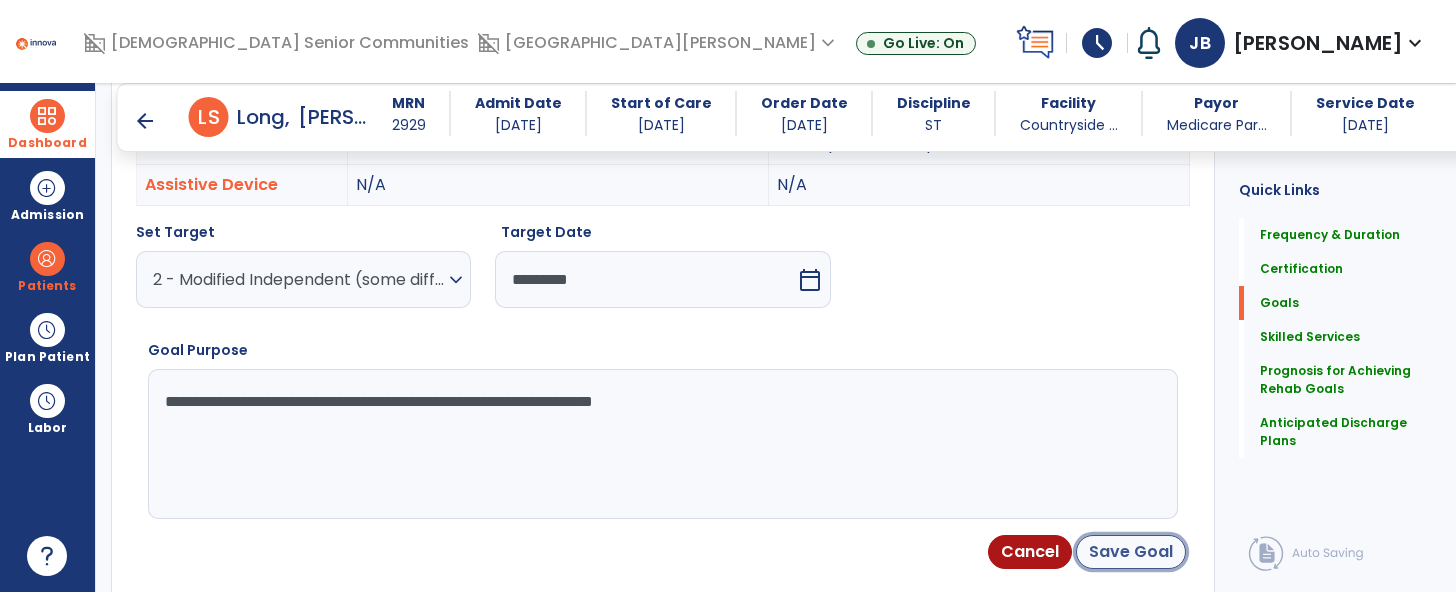 click on "Save Goal" at bounding box center [1131, 552] 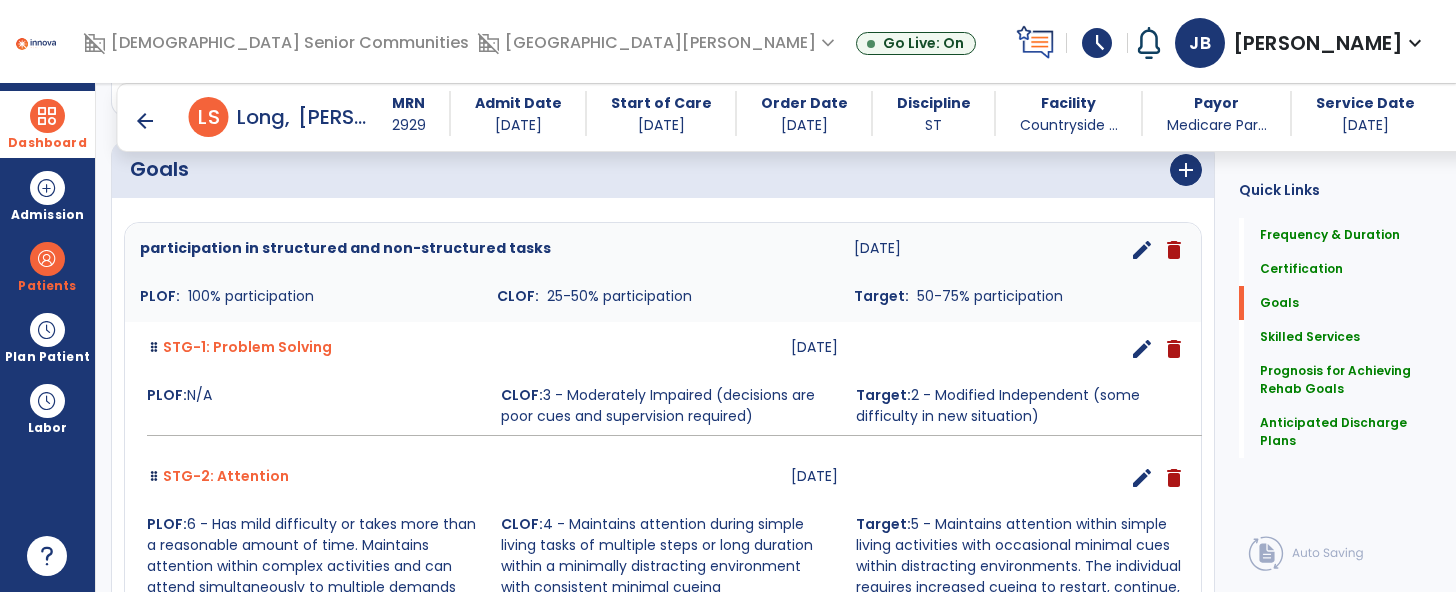 scroll, scrollTop: 466, scrollLeft: 0, axis: vertical 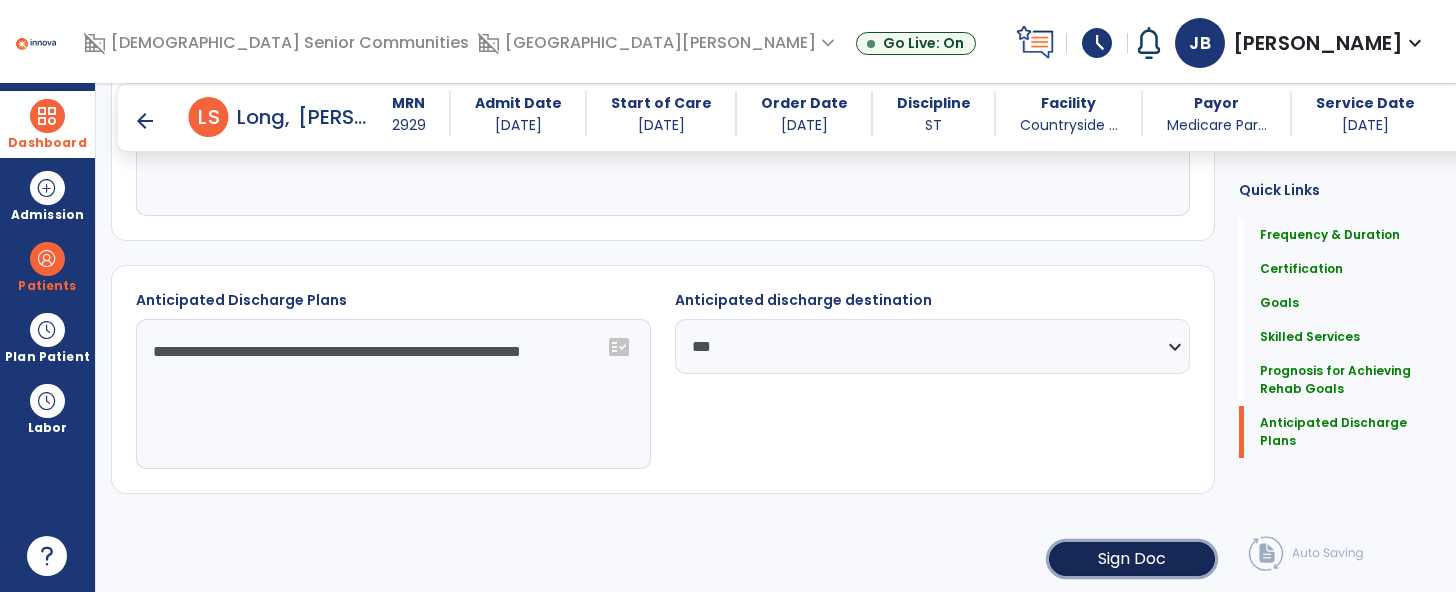 click on "Sign Doc" 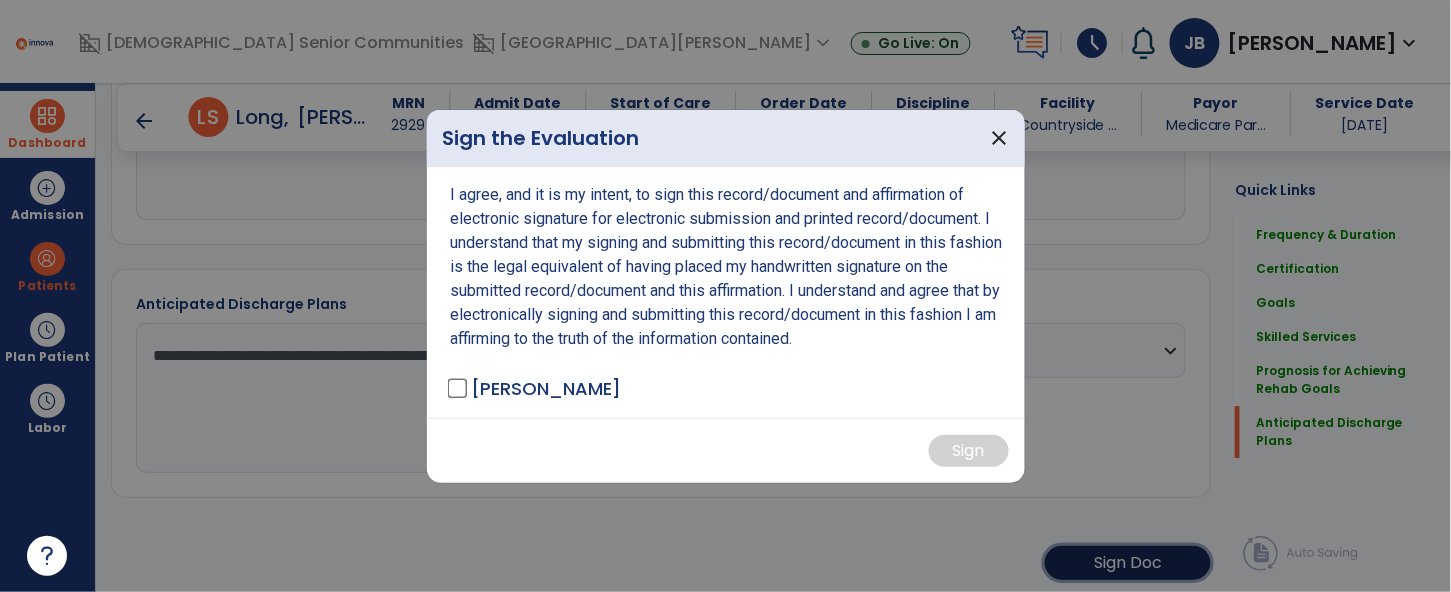 scroll, scrollTop: 1624, scrollLeft: 0, axis: vertical 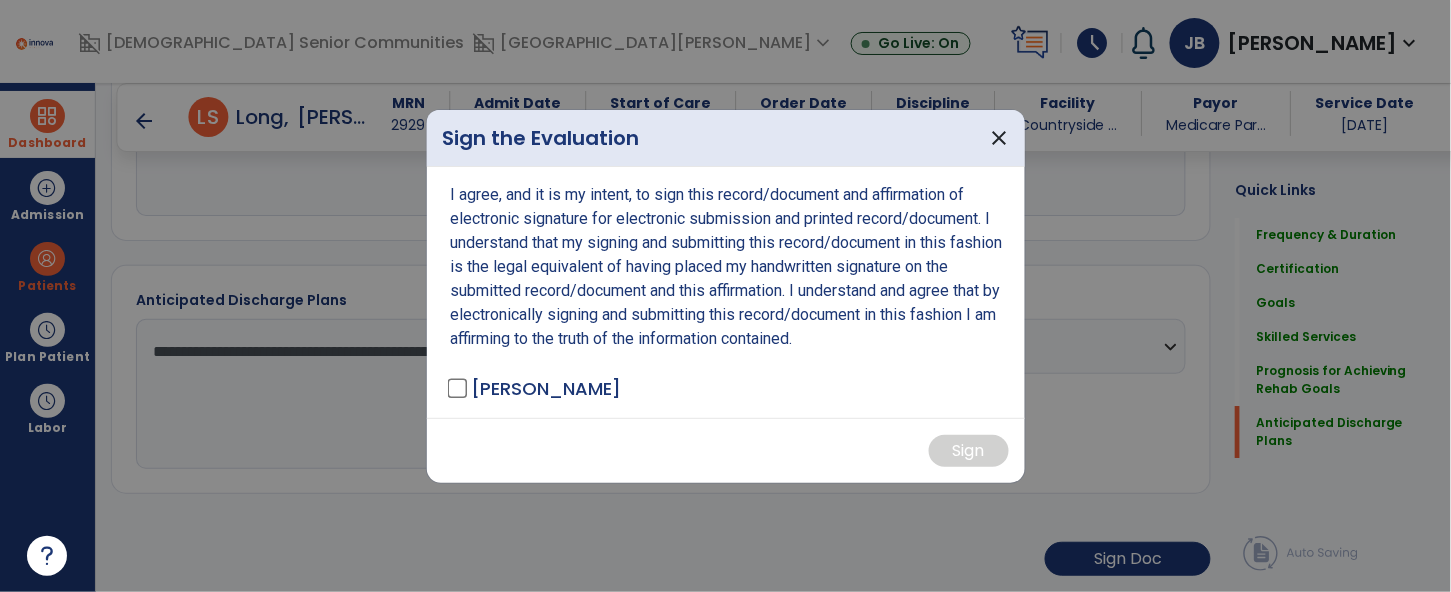 click on "I agree, and it is my intent, to sign this record/document and affirmation of electronic signature for electronic submission and printed record/document. I understand that my signing and submitting this record/document in this fashion is the legal equivalent of having placed my handwritten signature on the submitted record/document and this affirmation. I understand and agree that by electronically signing and submitting this record/document in this fashion I am affirming to the truth of the information contained.  [PERSON_NAME]" at bounding box center [726, 292] 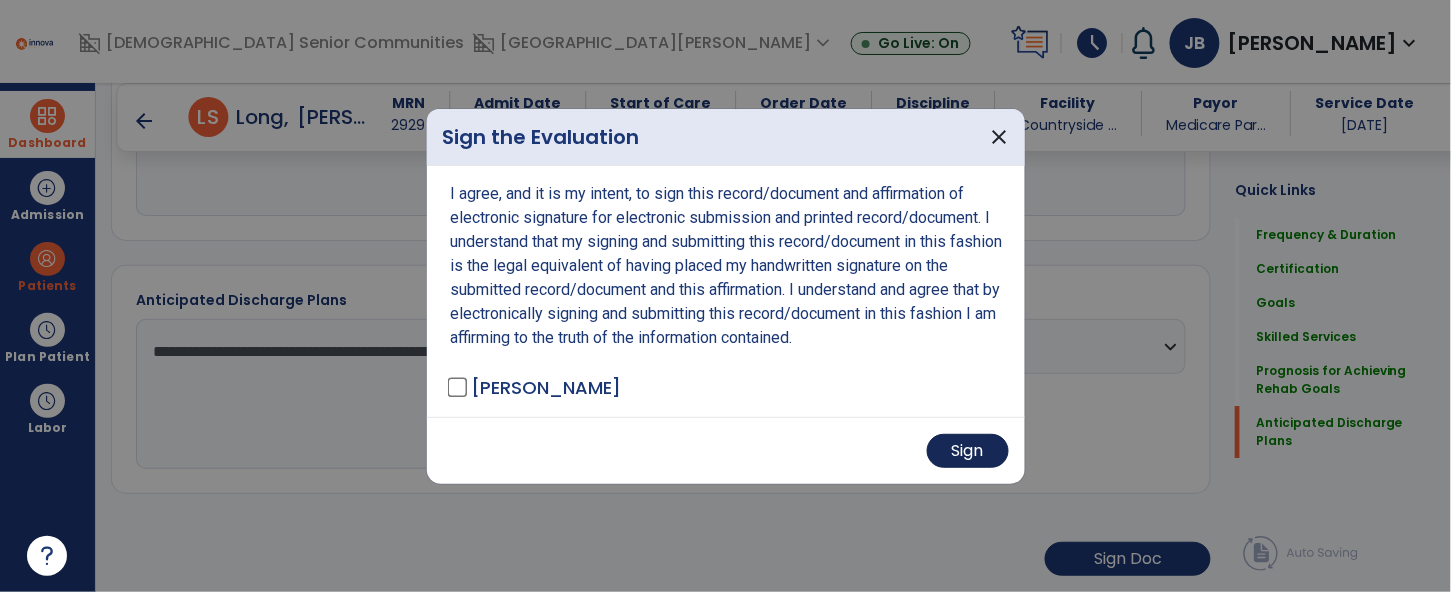 click on "Sign" at bounding box center [968, 451] 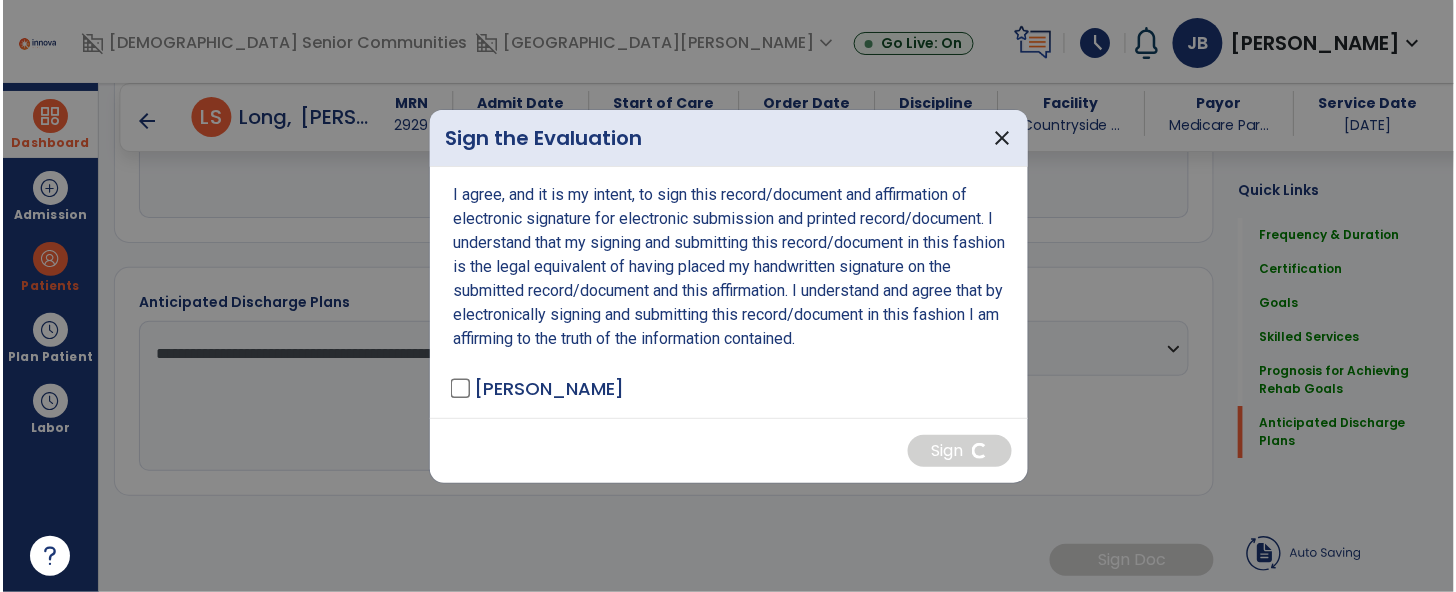 scroll, scrollTop: 1623, scrollLeft: 0, axis: vertical 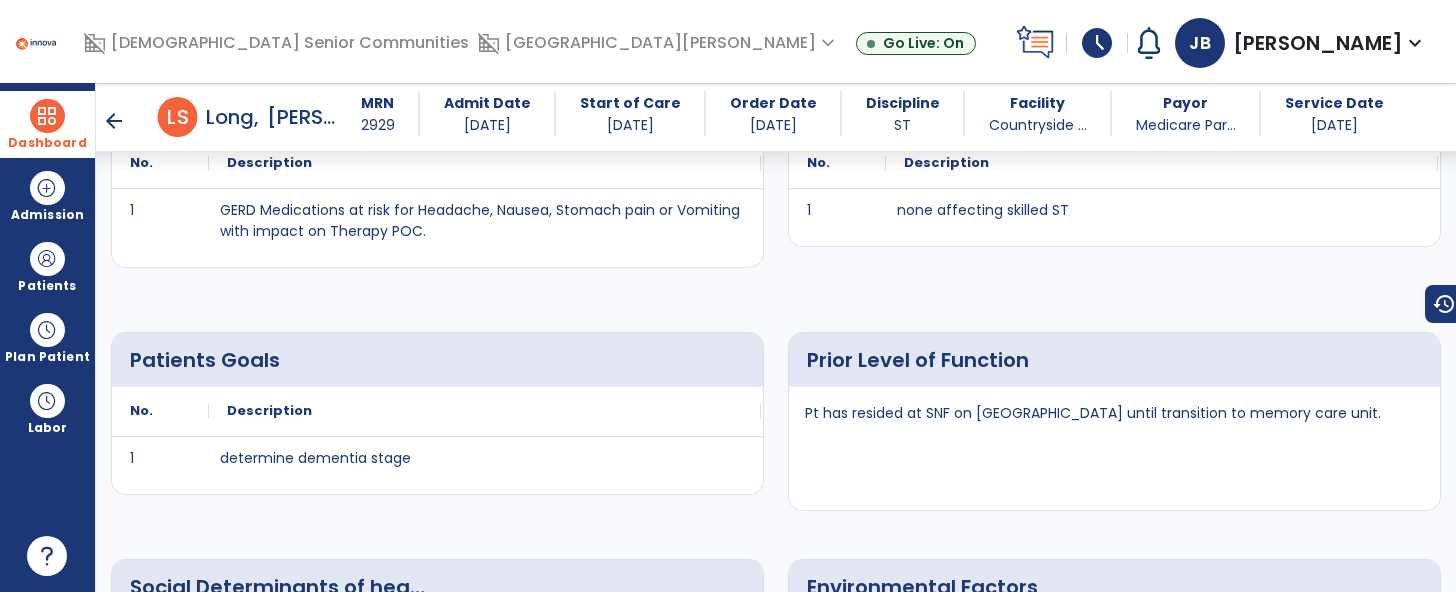 click at bounding box center [47, 116] 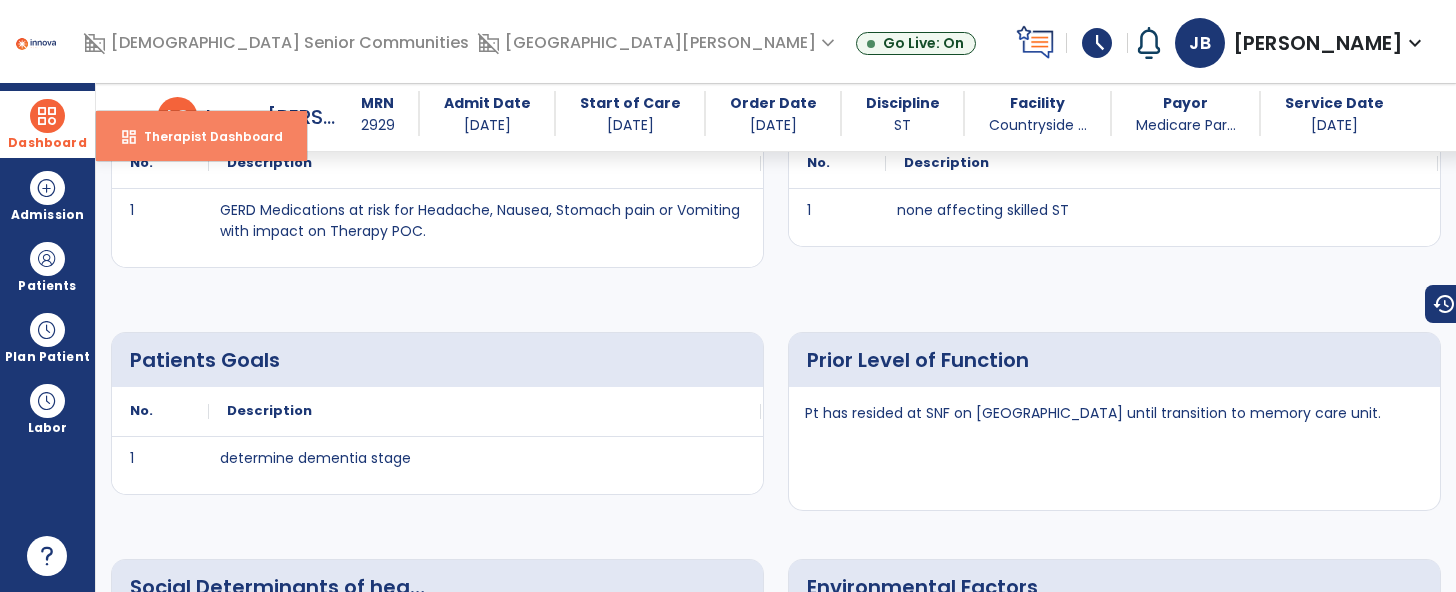 click on "Therapist Dashboard" at bounding box center (205, 136) 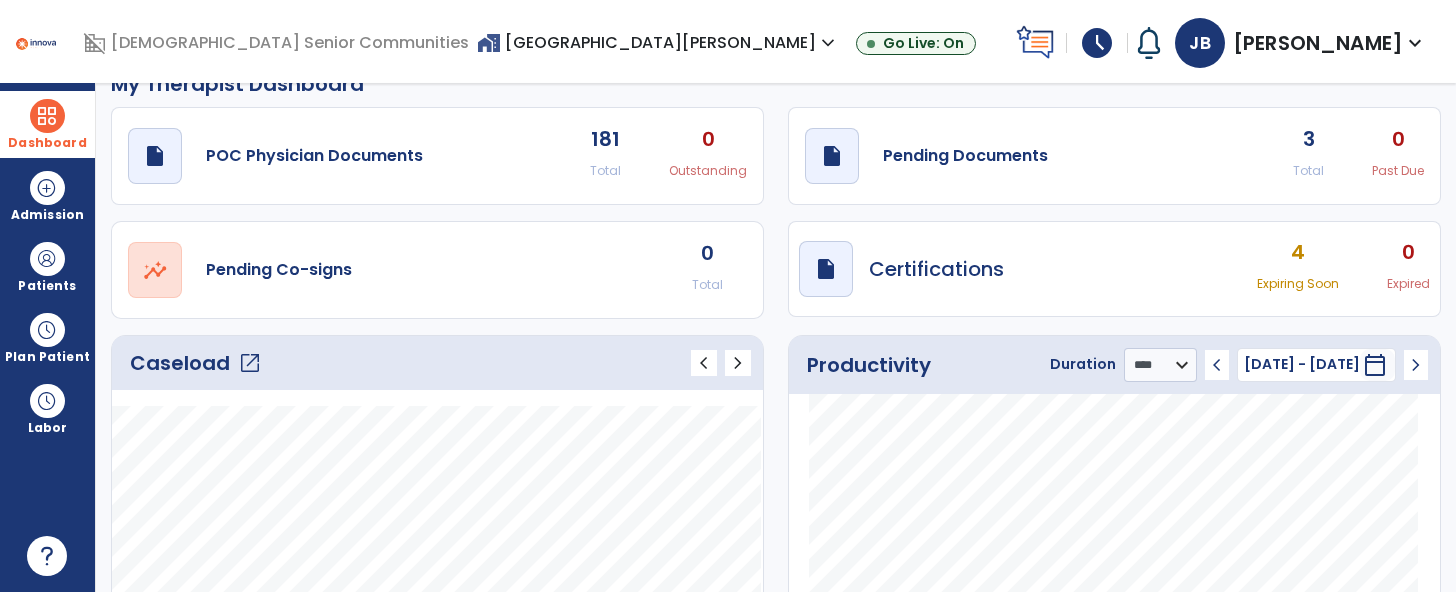 scroll, scrollTop: 0, scrollLeft: 0, axis: both 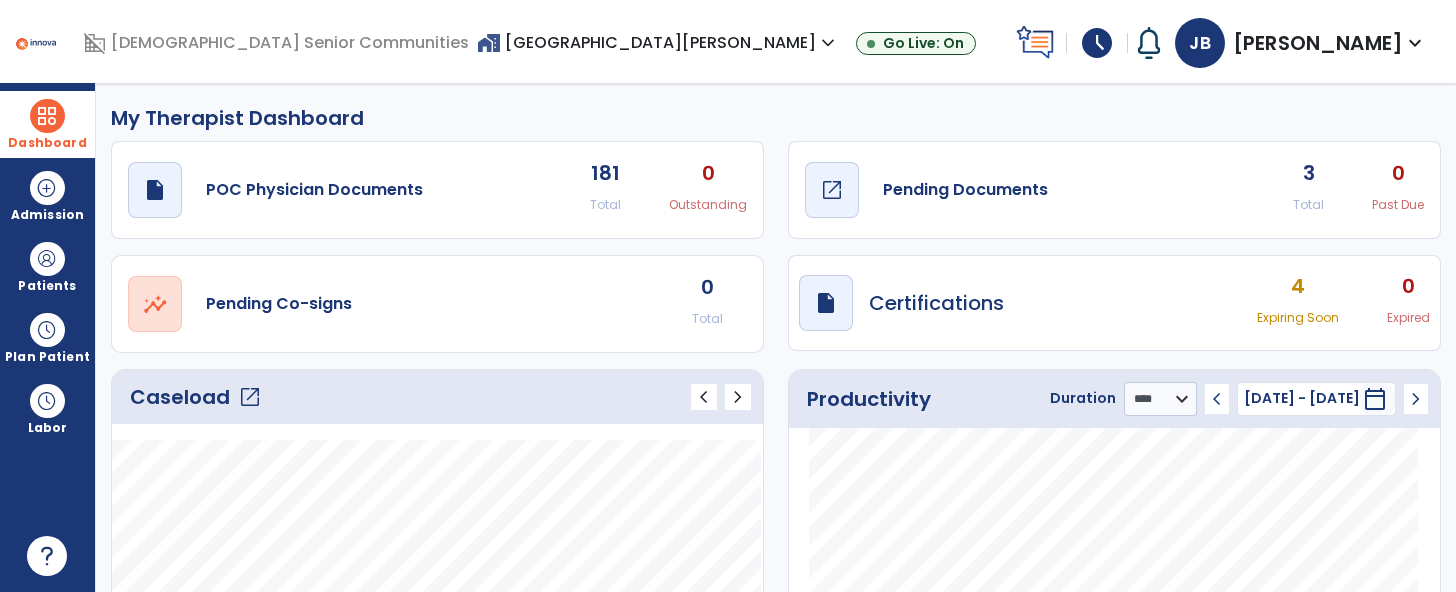 click on "Pending Documents" 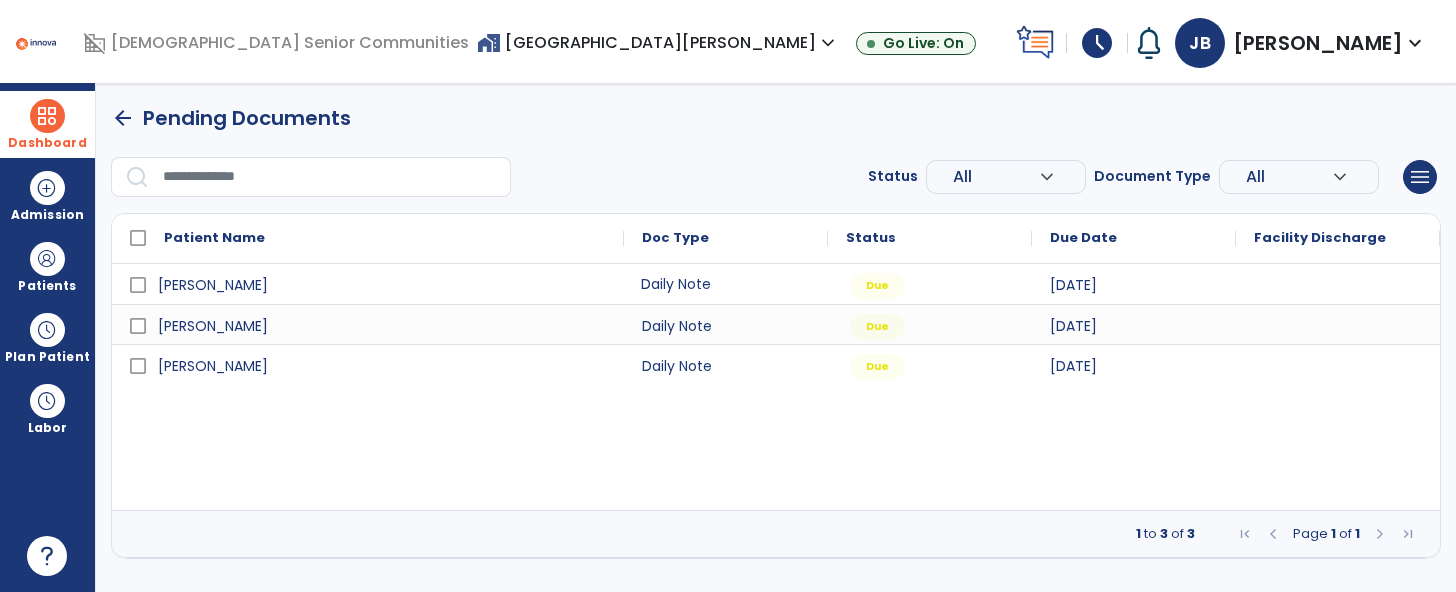 click on "Daily Note" at bounding box center (726, 284) 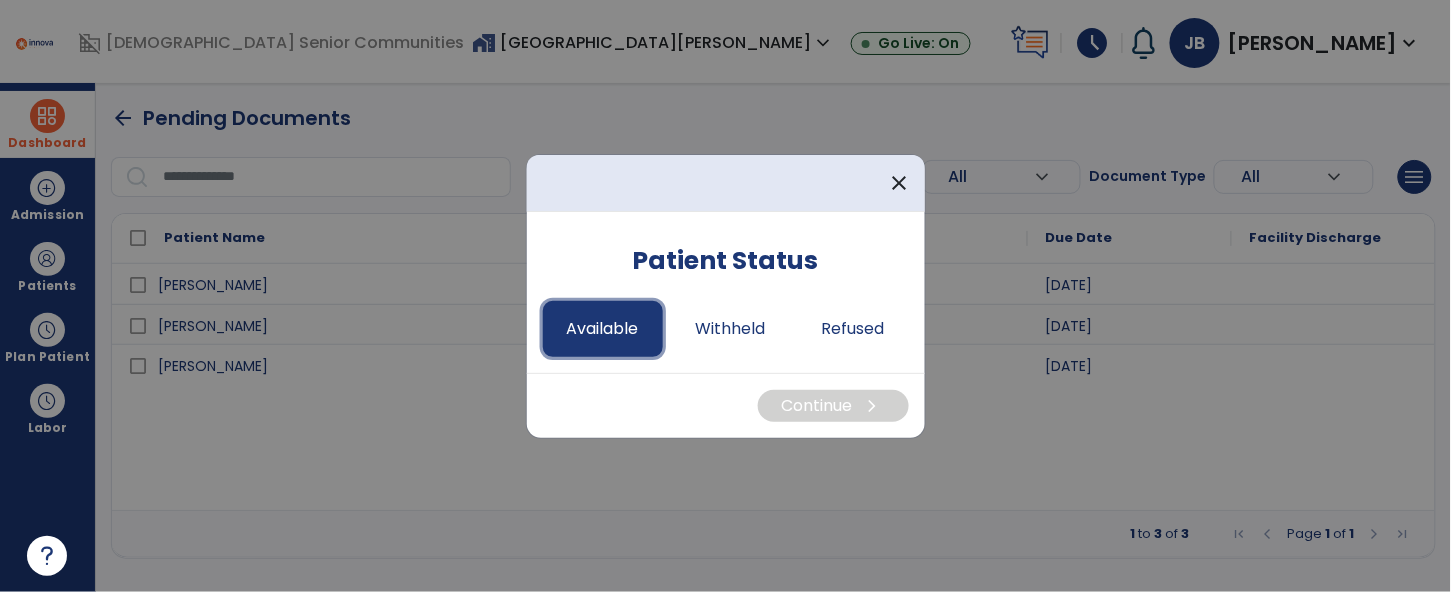 click on "Available" at bounding box center [603, 329] 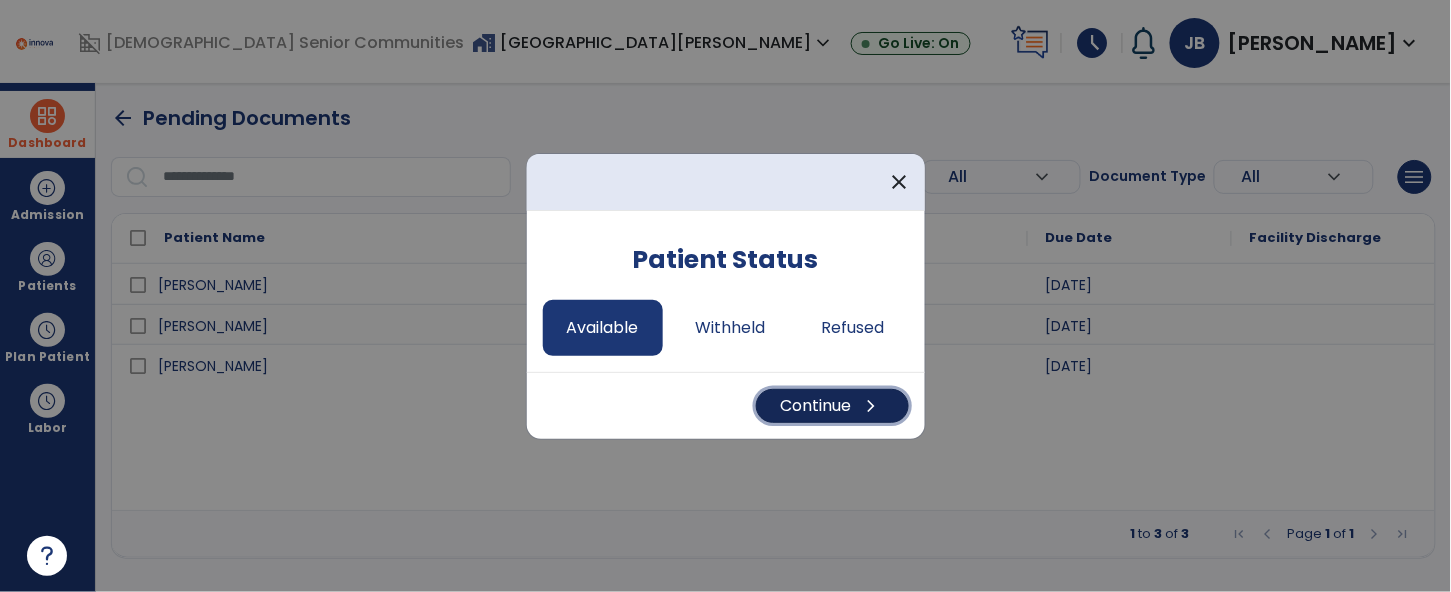 click on "Continue   chevron_right" at bounding box center [832, 406] 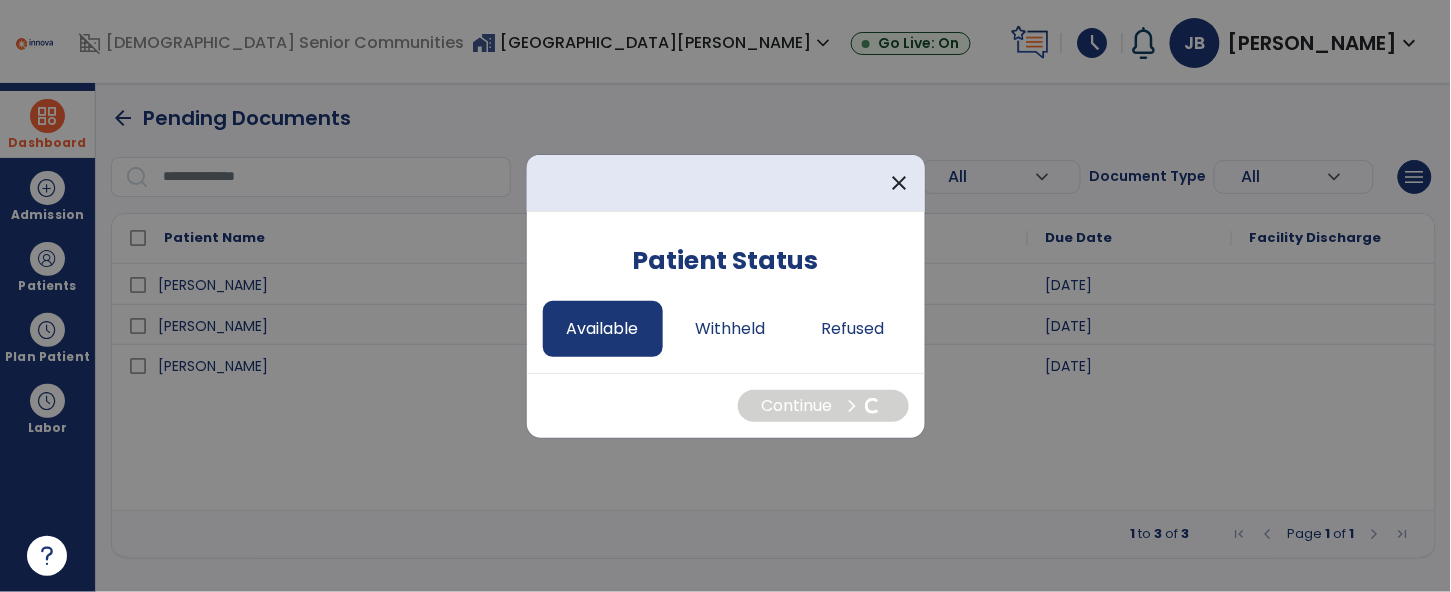 select on "*" 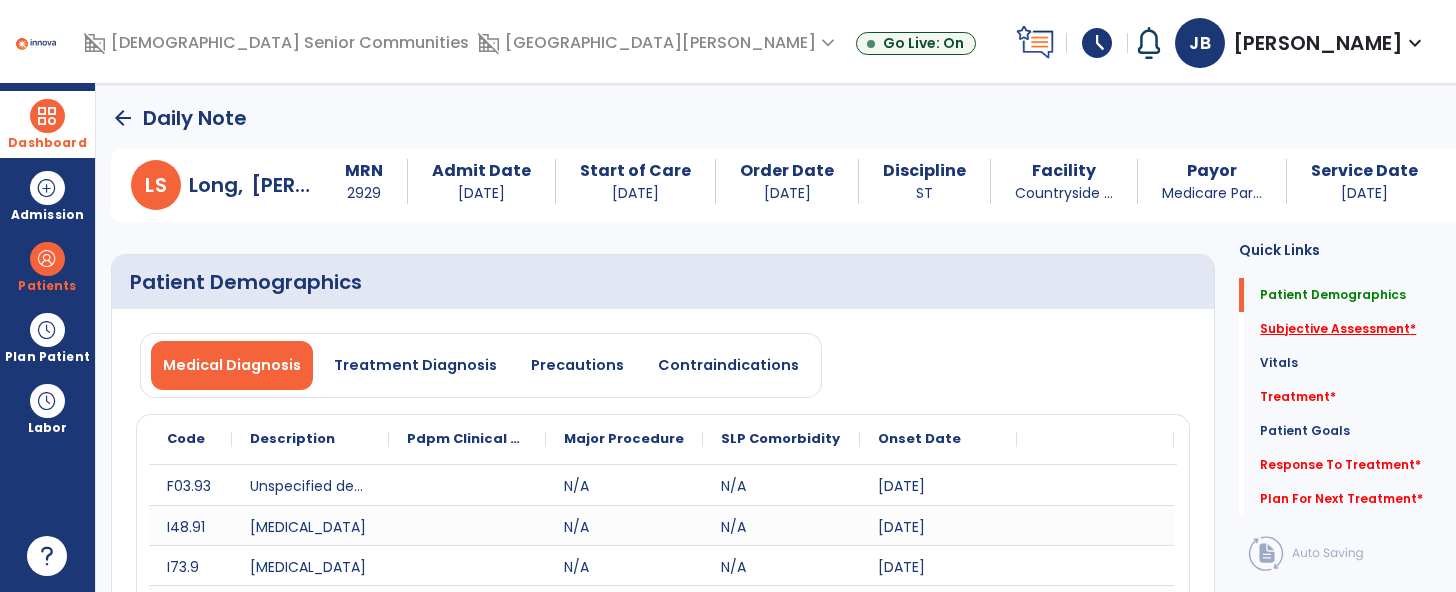 click on "Subjective Assessment   *" 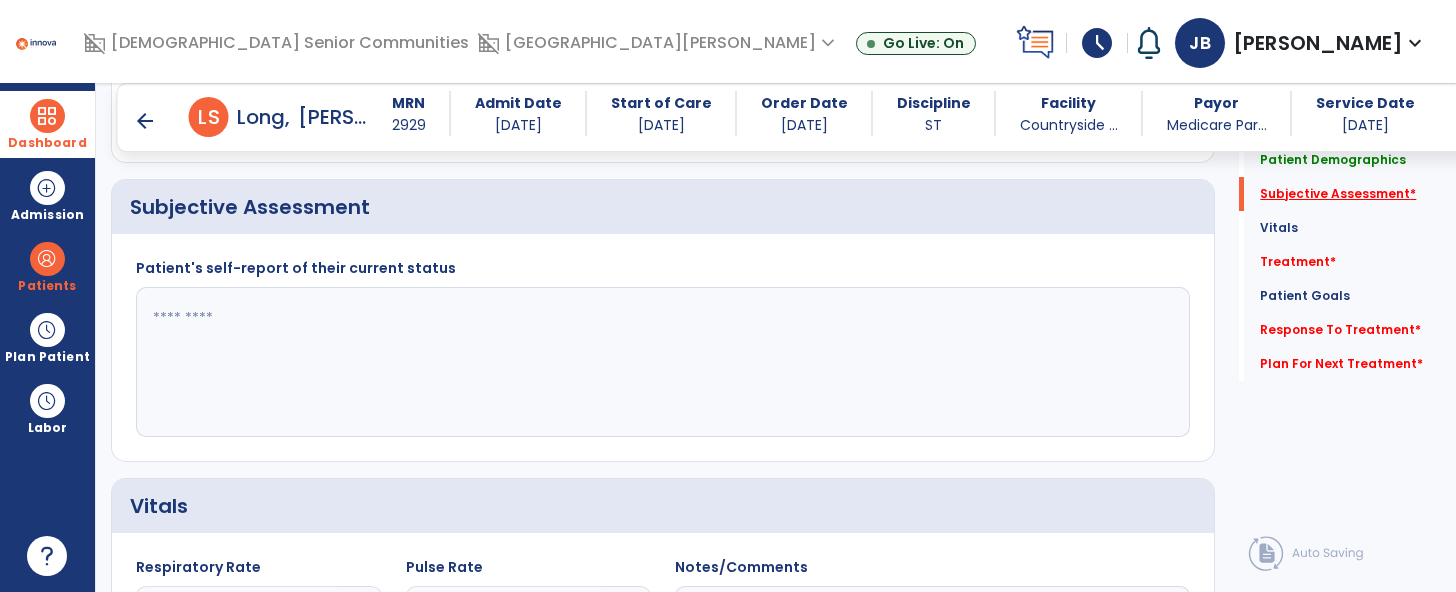 scroll, scrollTop: 510, scrollLeft: 0, axis: vertical 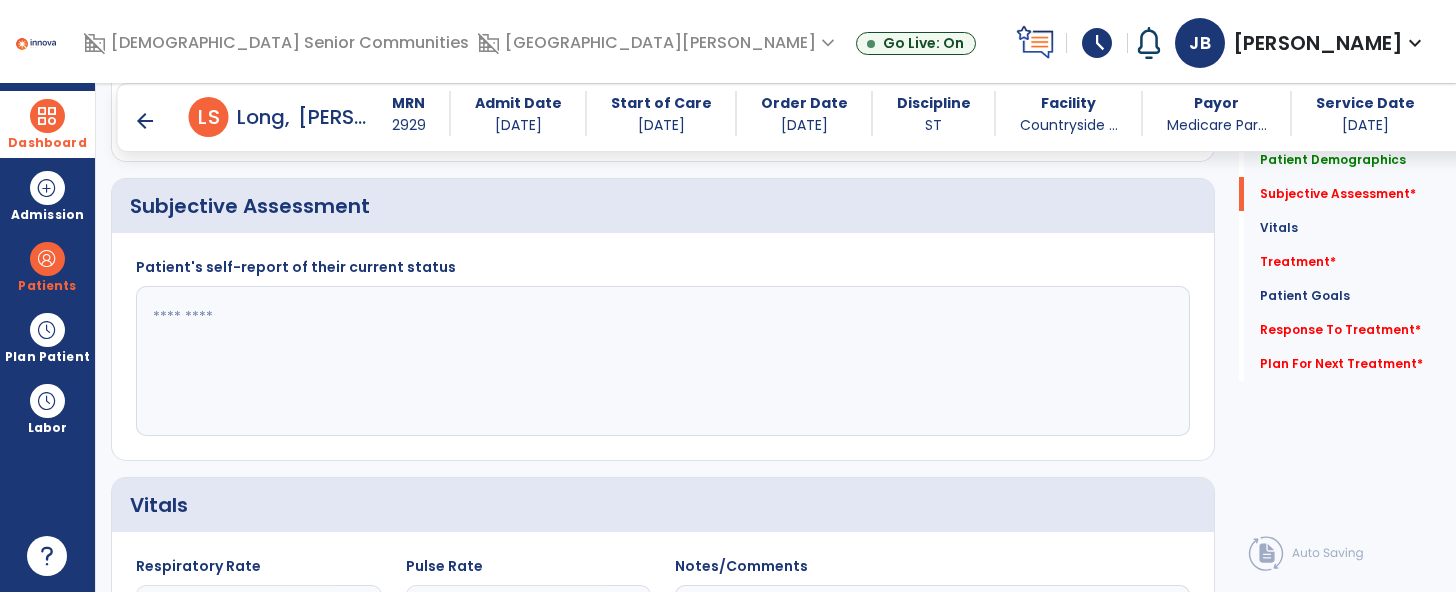 click 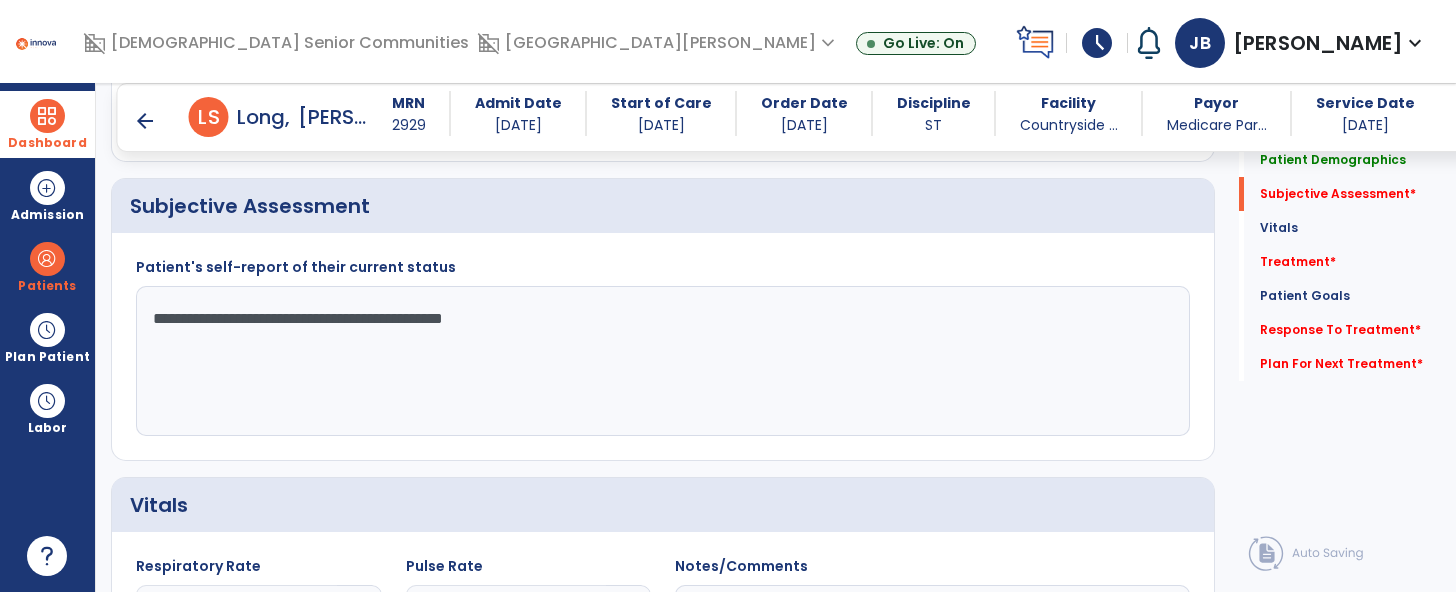 type on "**********" 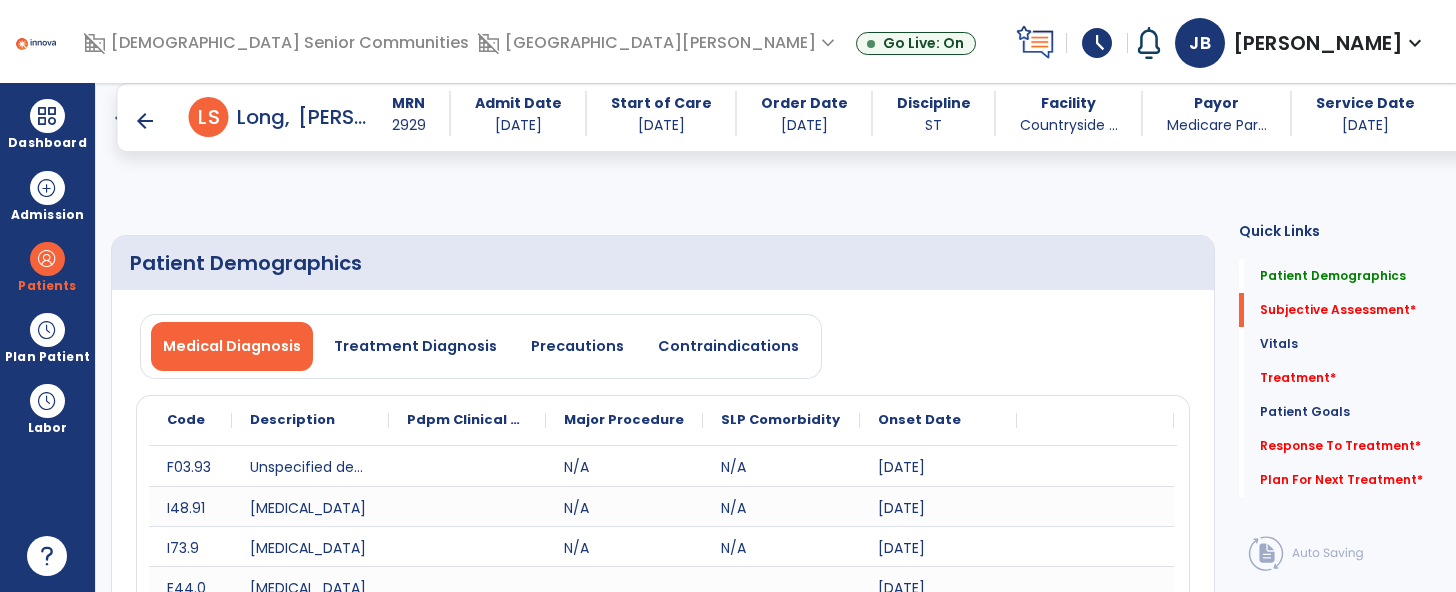 select on "*" 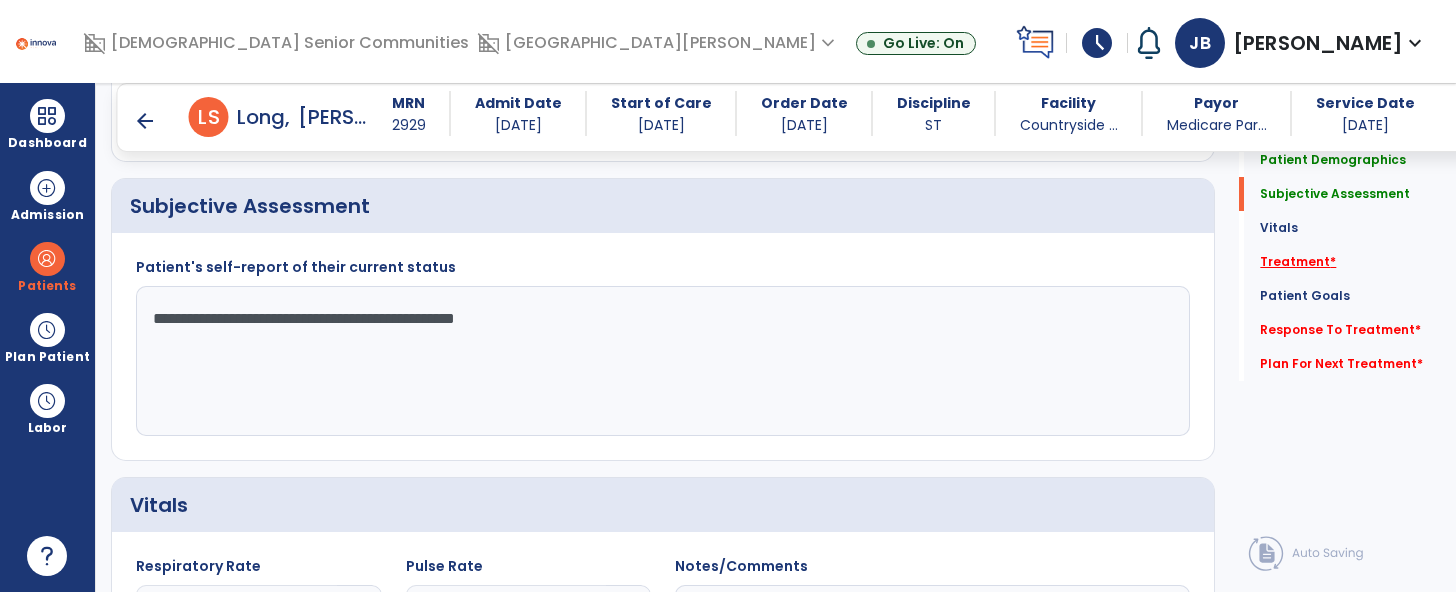 type on "**********" 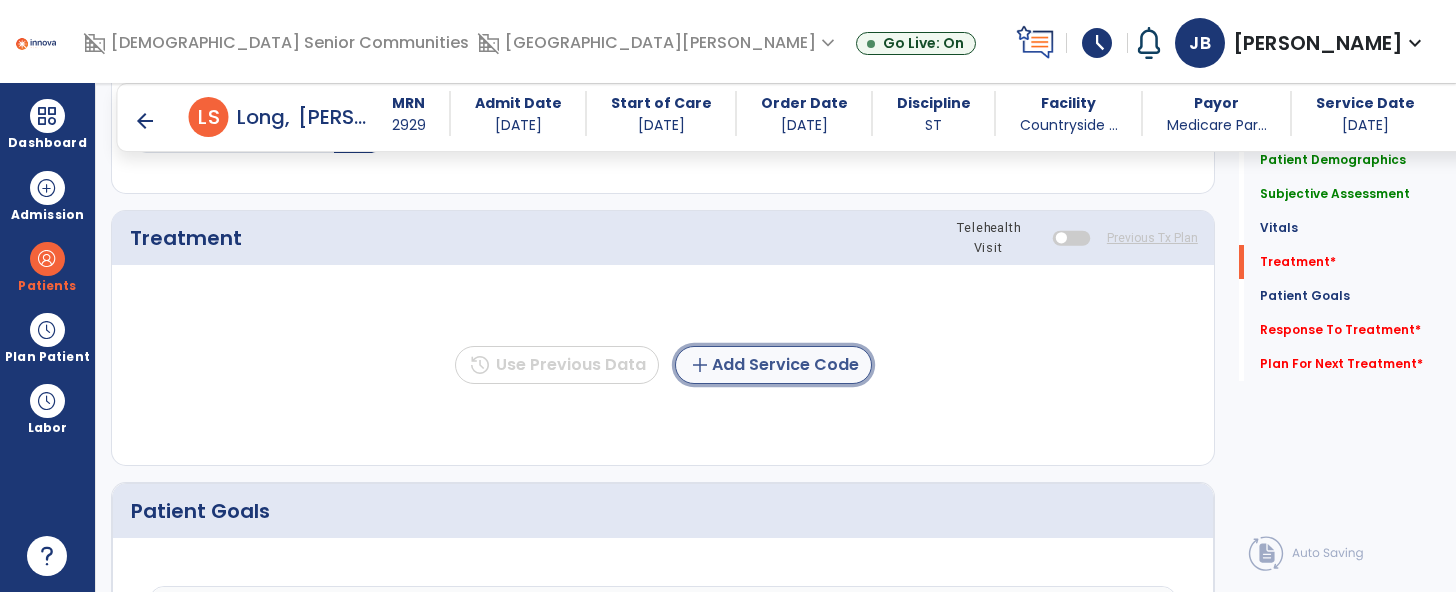 click on "add  Add Service Code" 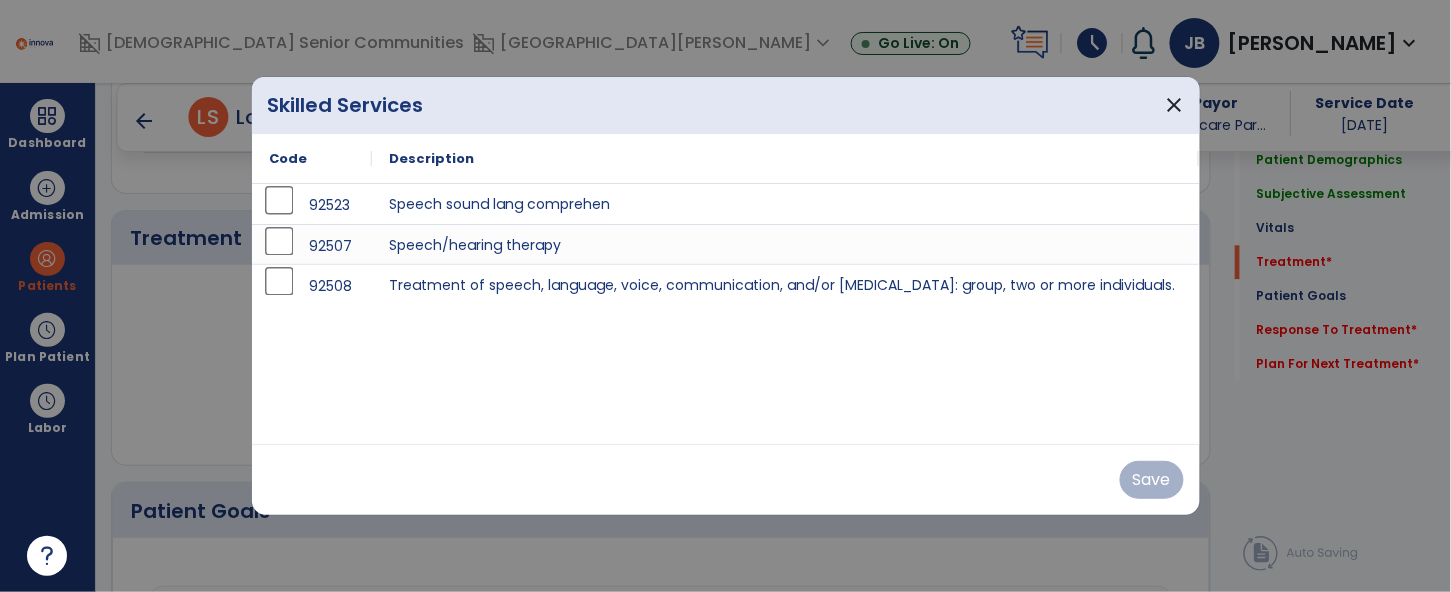 scroll, scrollTop: 1199, scrollLeft: 0, axis: vertical 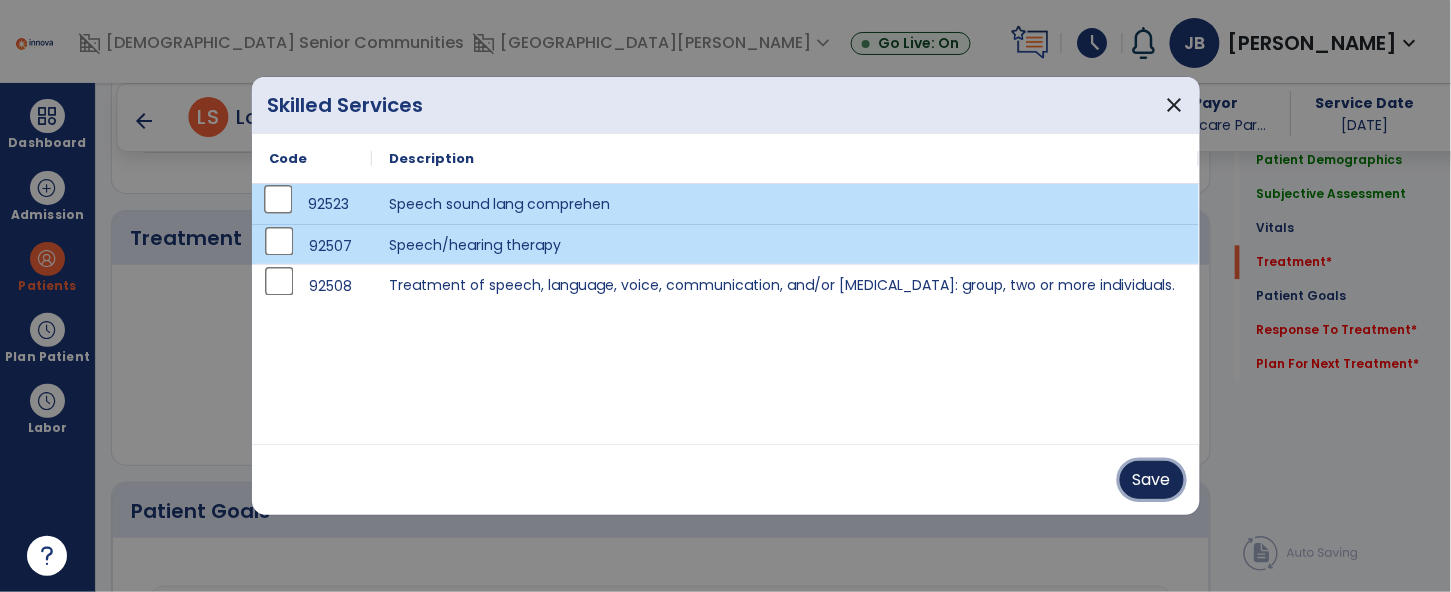 click on "Save" at bounding box center (1152, 480) 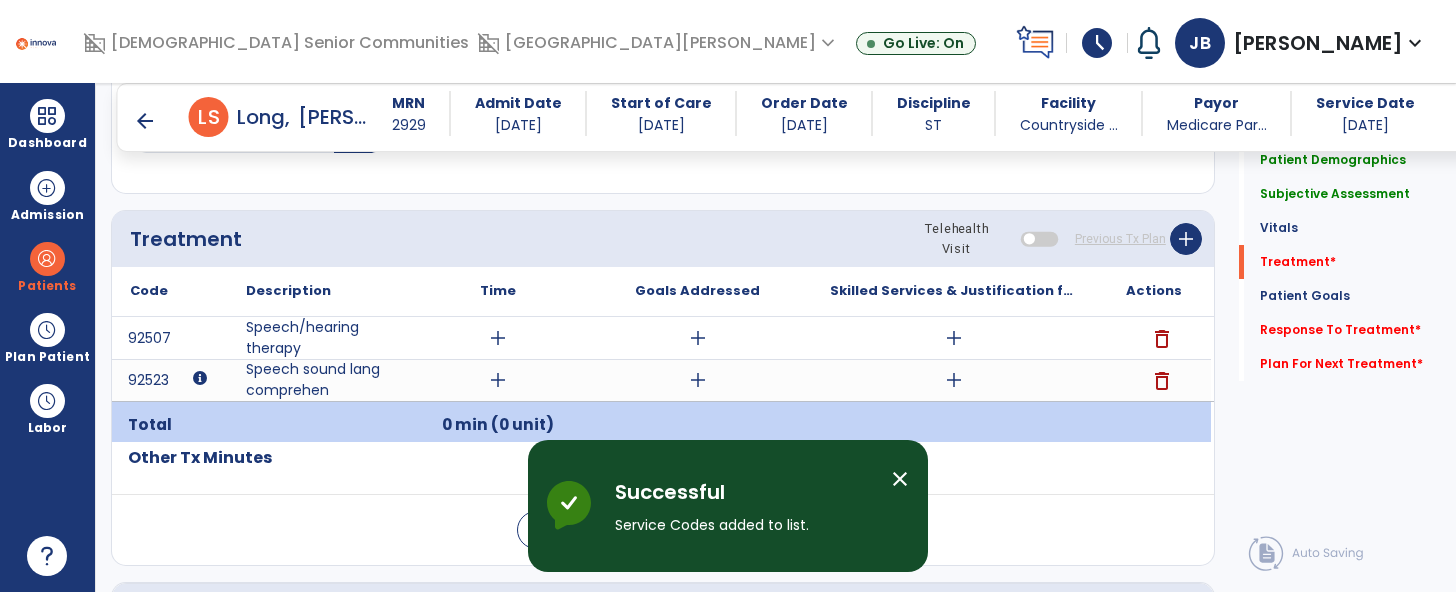 click on "add" at bounding box center (498, 338) 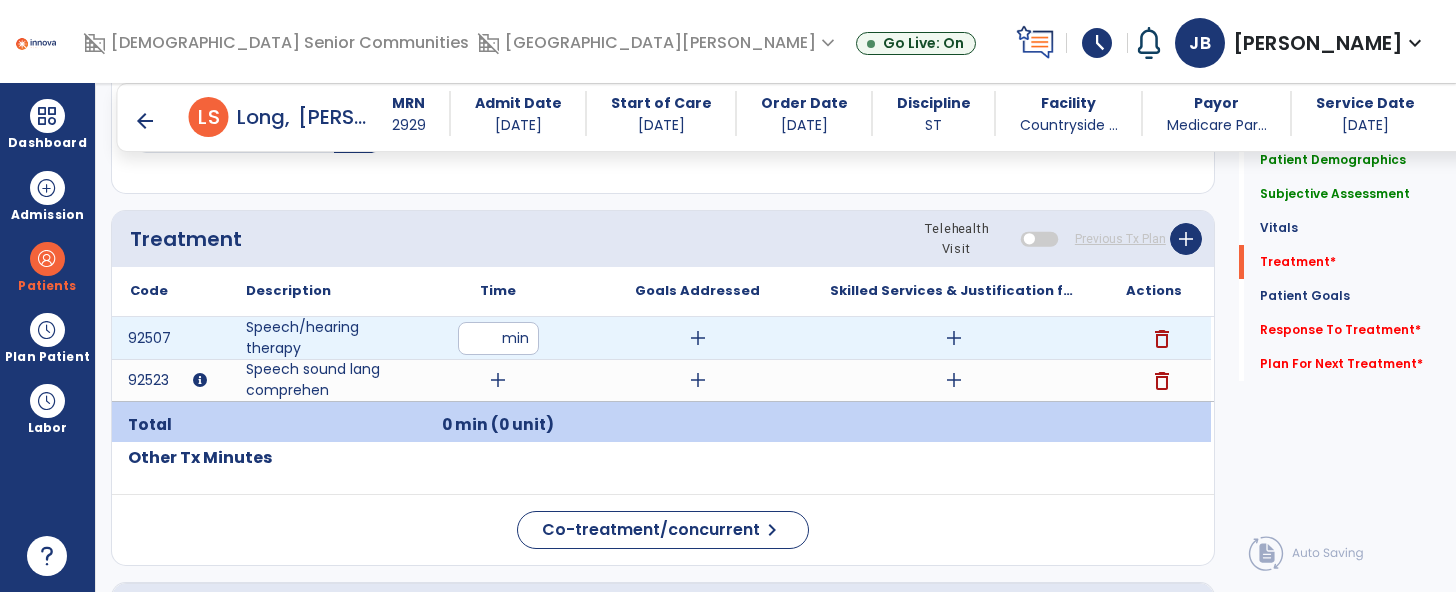 type on "**" 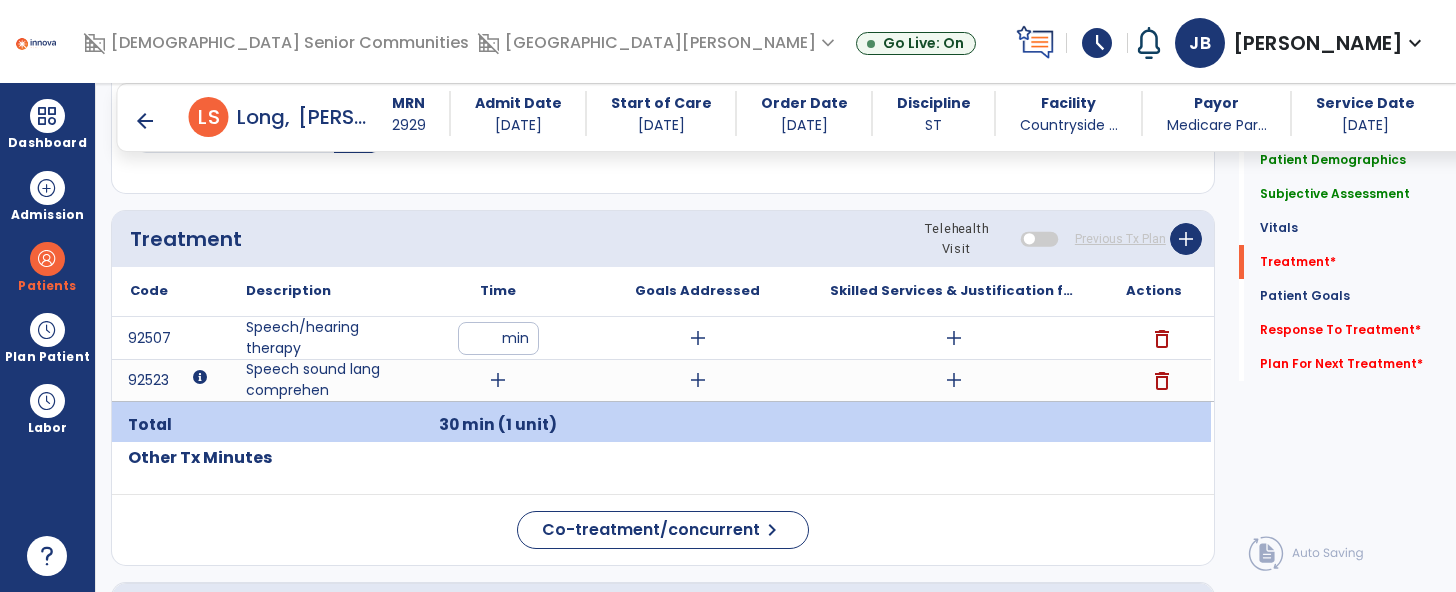 click on "add" at bounding box center (498, 380) 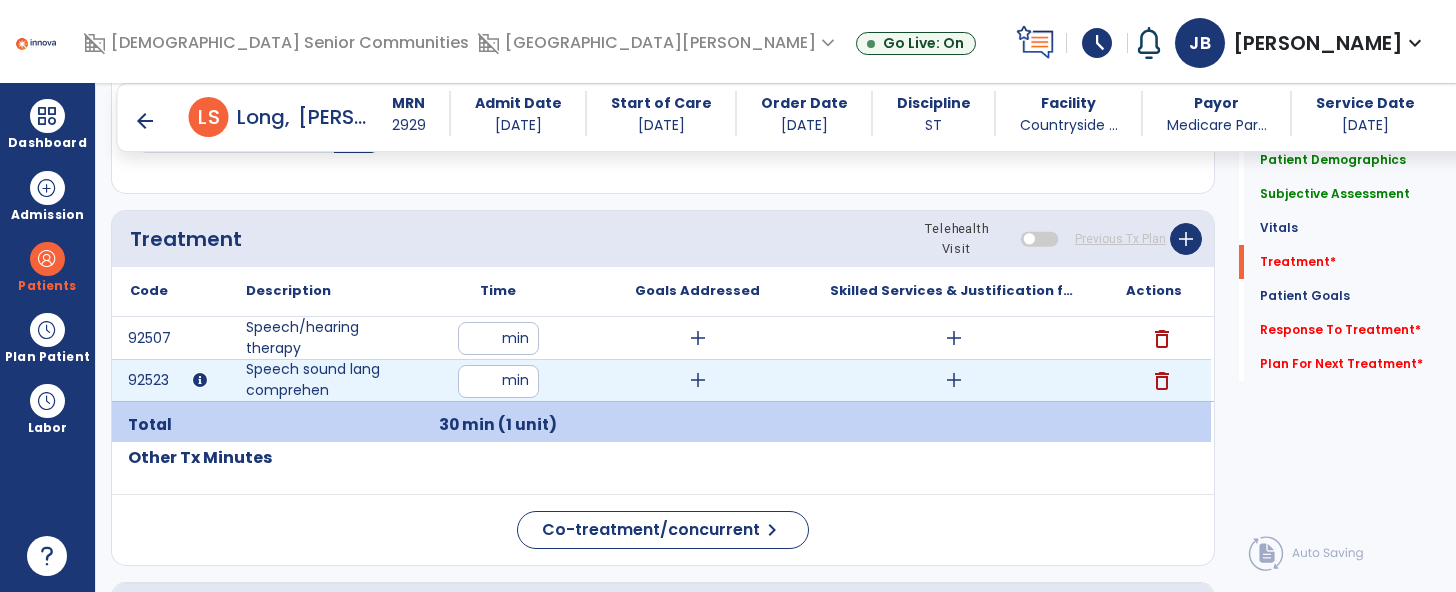 type on "**" 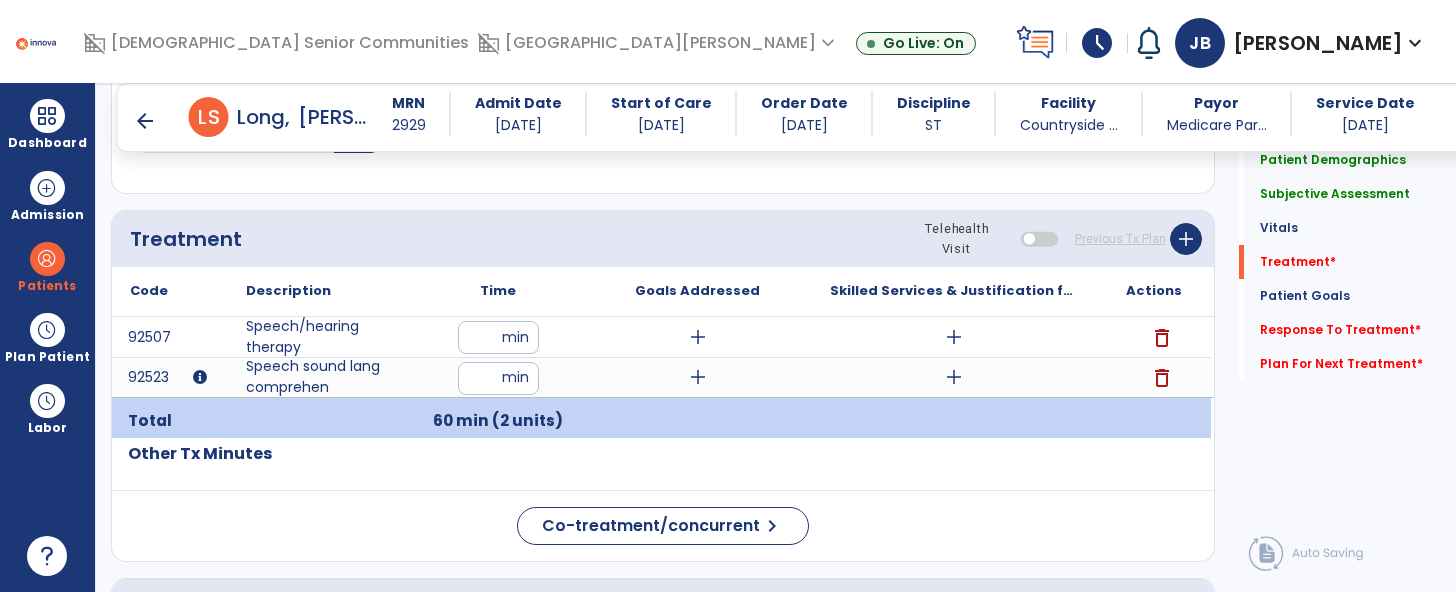 click on "add" at bounding box center [954, 377] 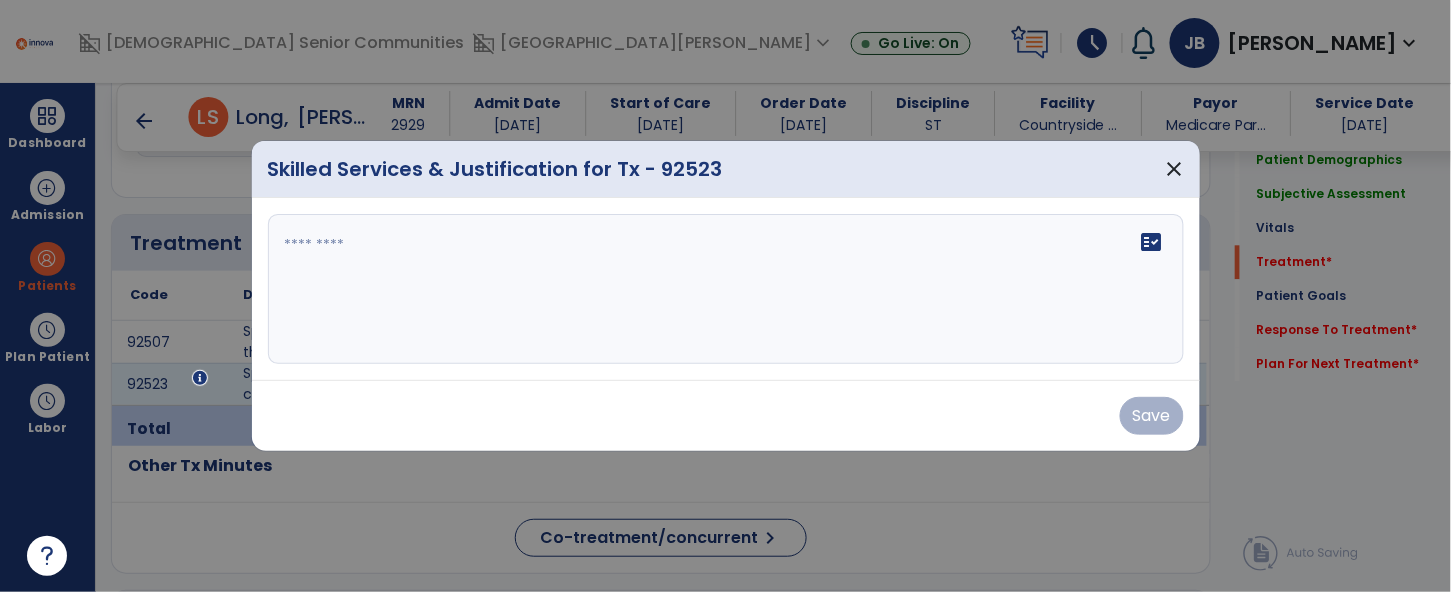 scroll, scrollTop: 1199, scrollLeft: 0, axis: vertical 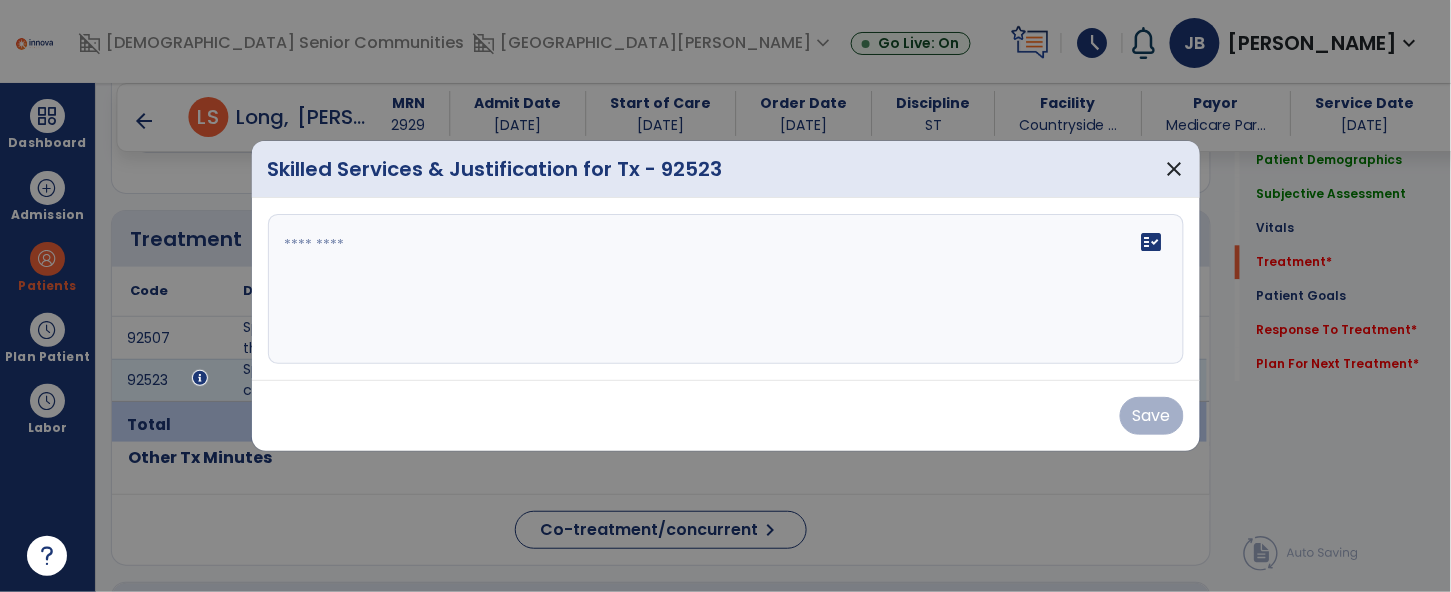 click on "fact_check" at bounding box center [726, 289] 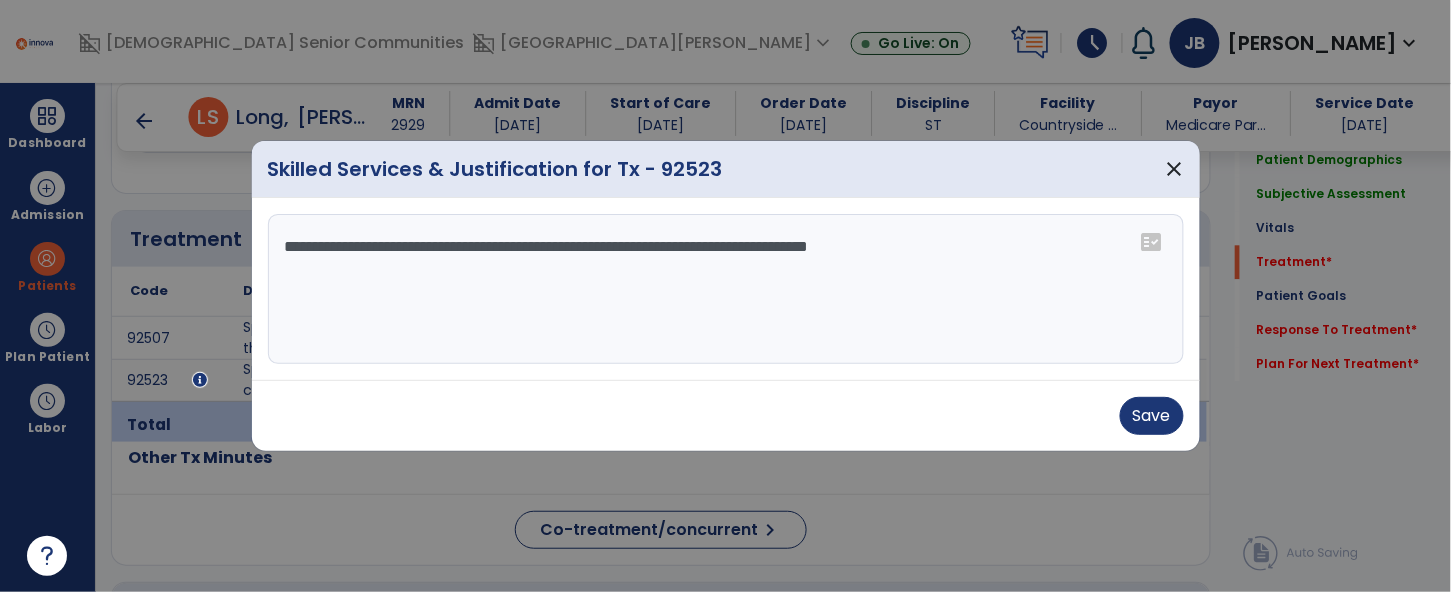 click on "**********" at bounding box center [726, 289] 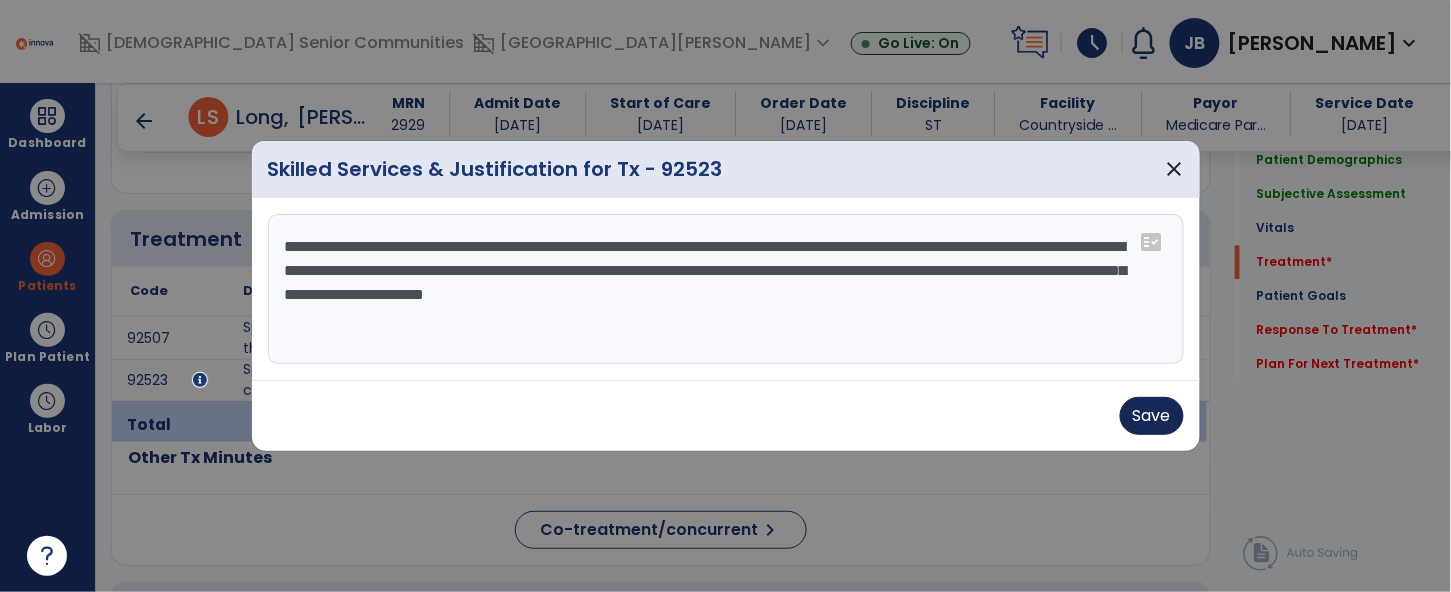 type on "**********" 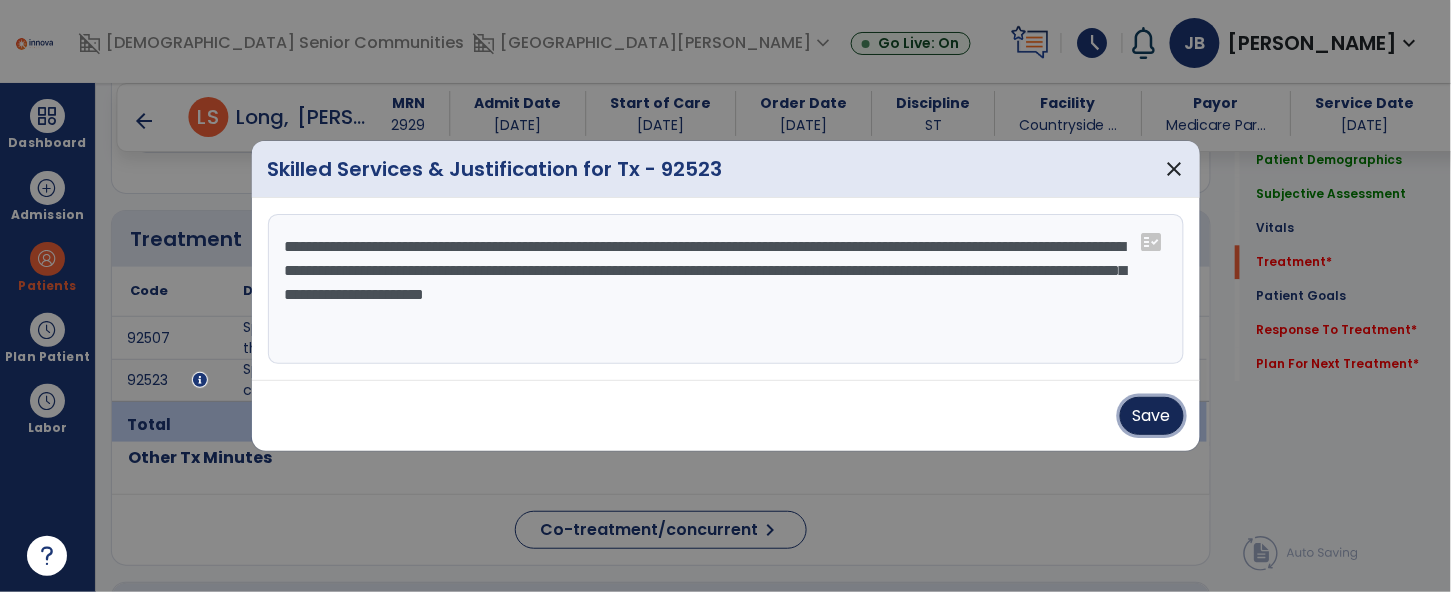 click on "Save" at bounding box center [1152, 416] 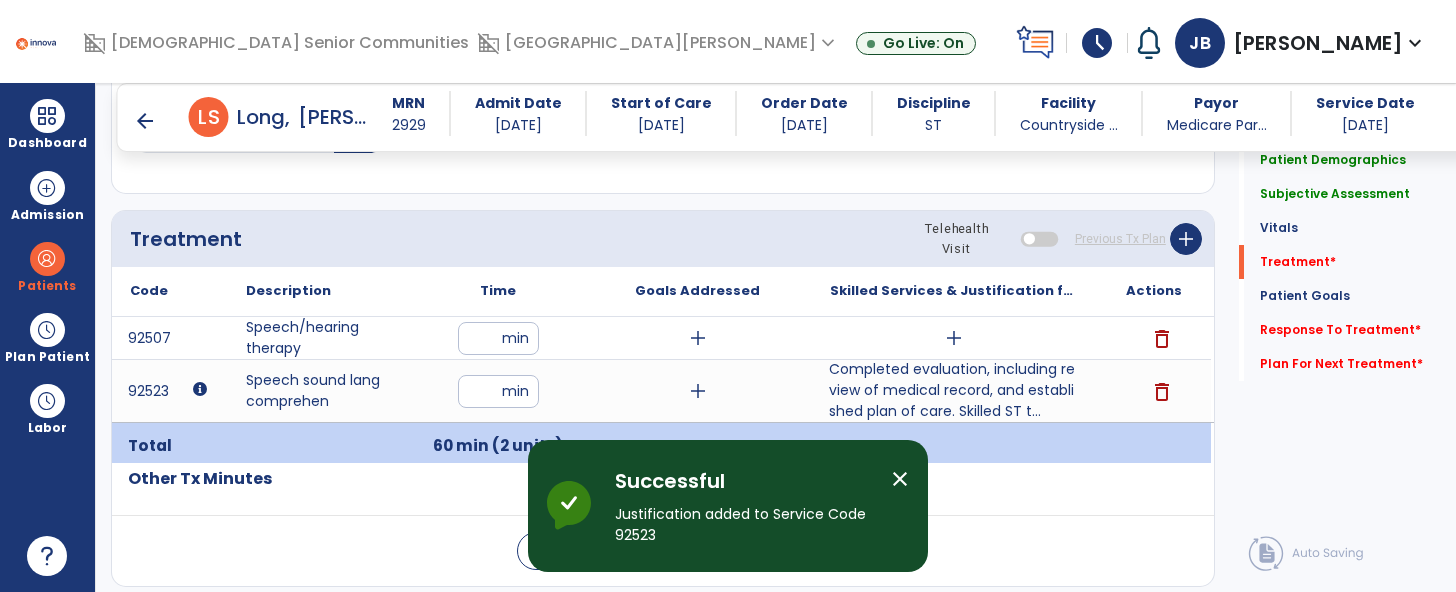 click on "add" at bounding box center (954, 338) 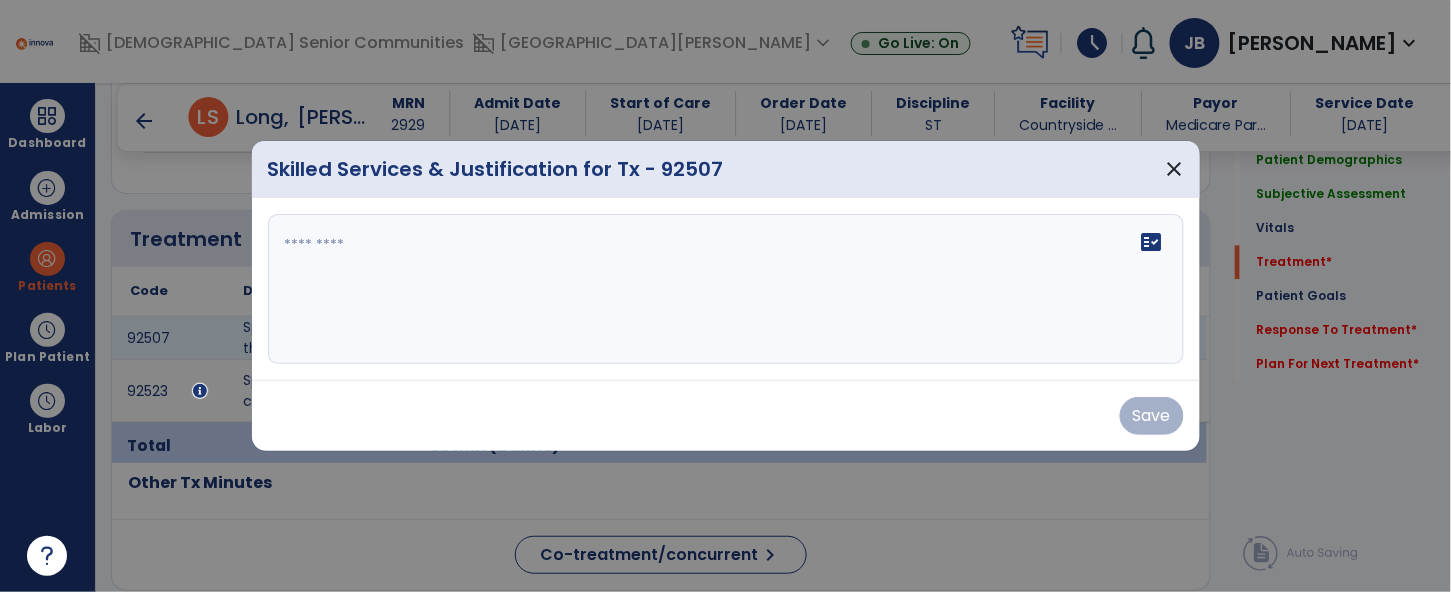 click on "fact_check" at bounding box center (726, 289) 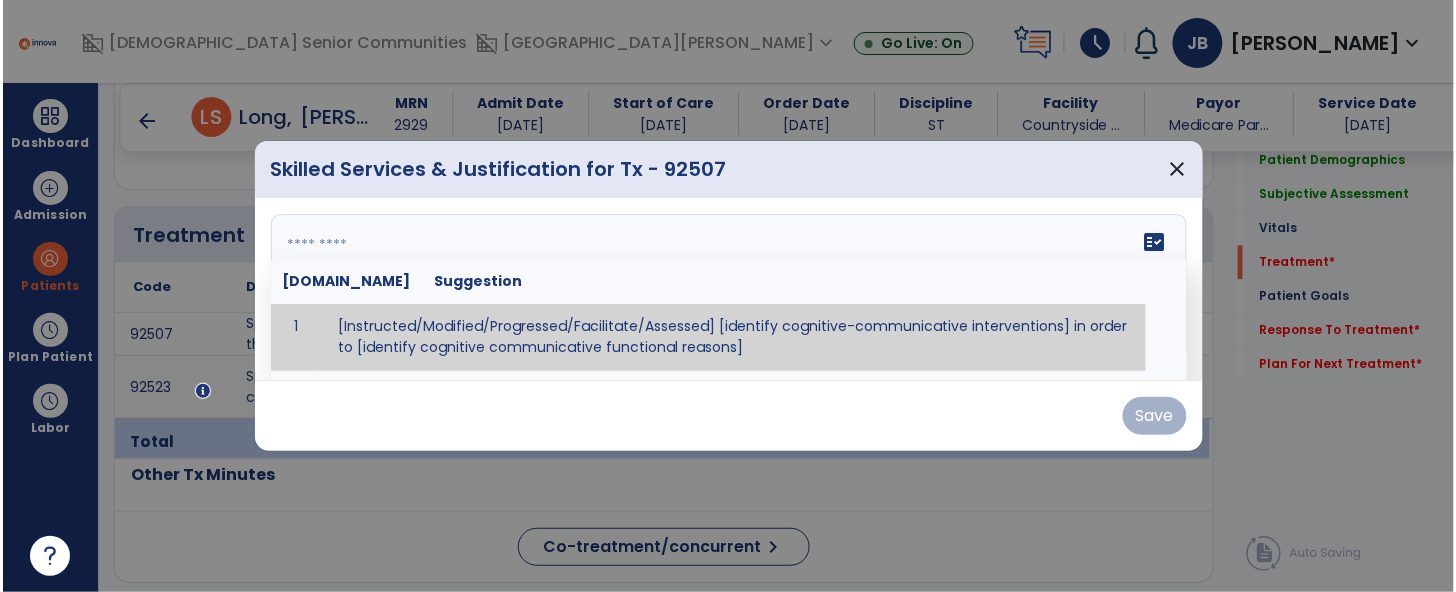 scroll, scrollTop: 1199, scrollLeft: 0, axis: vertical 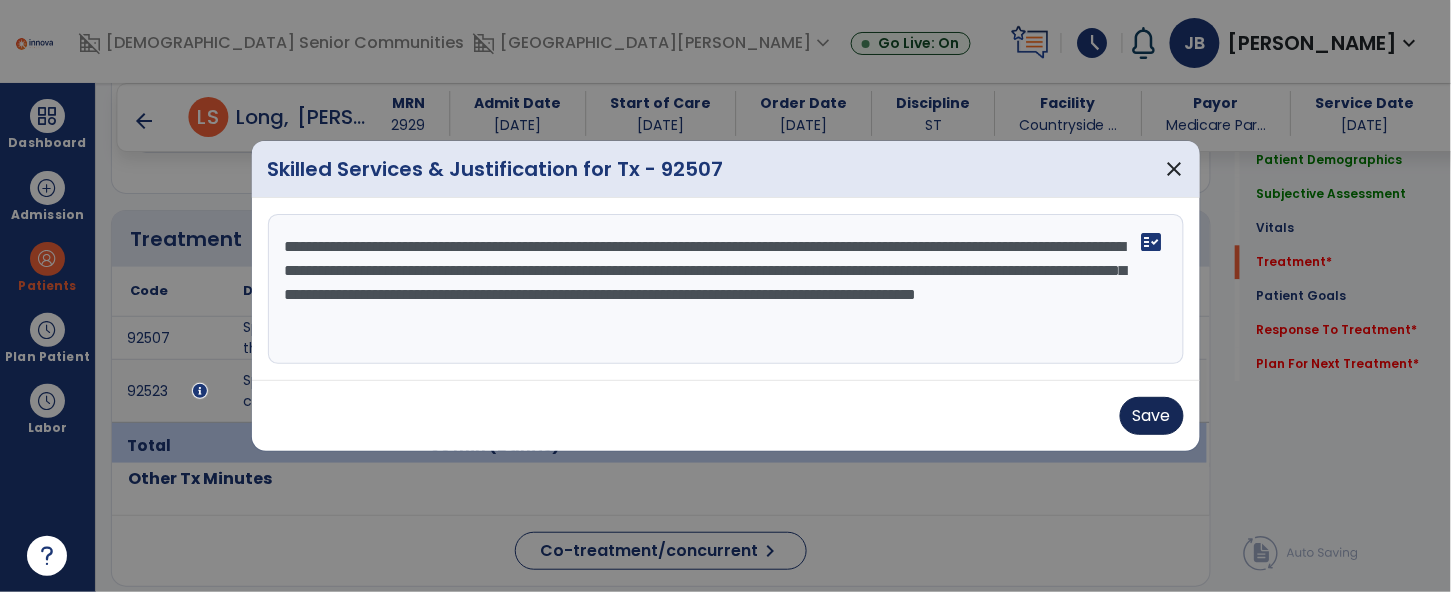 type on "**********" 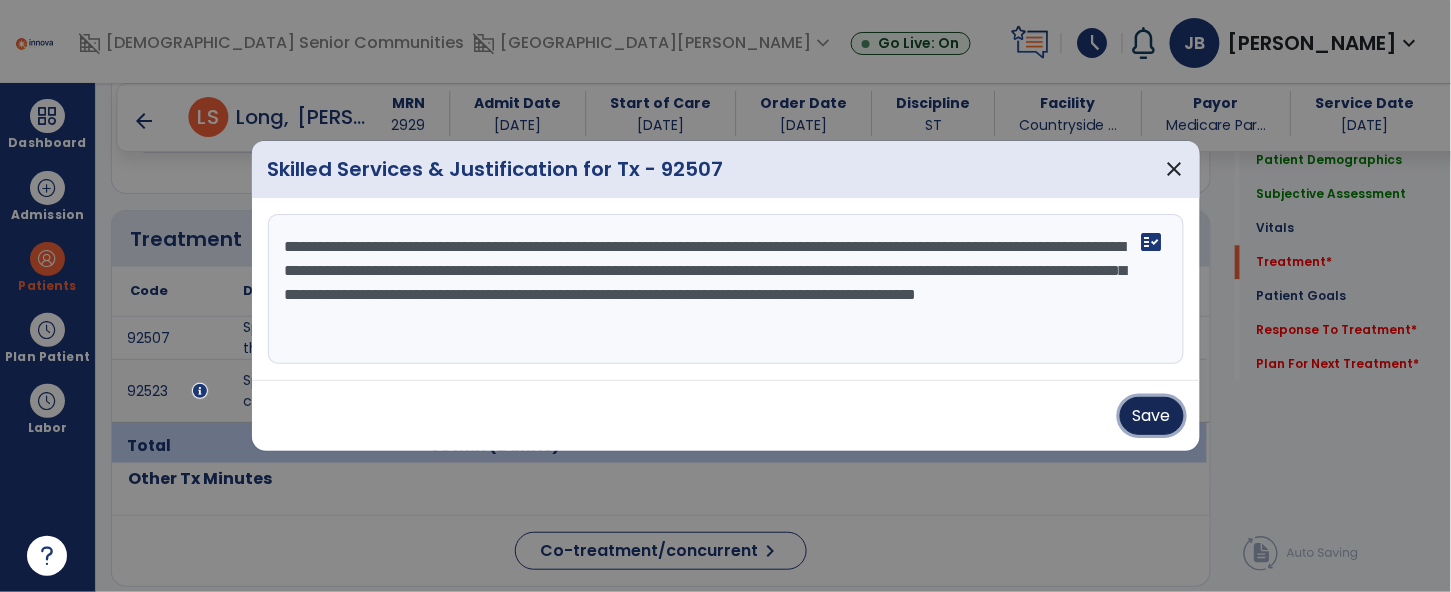 click on "Save" at bounding box center (1152, 416) 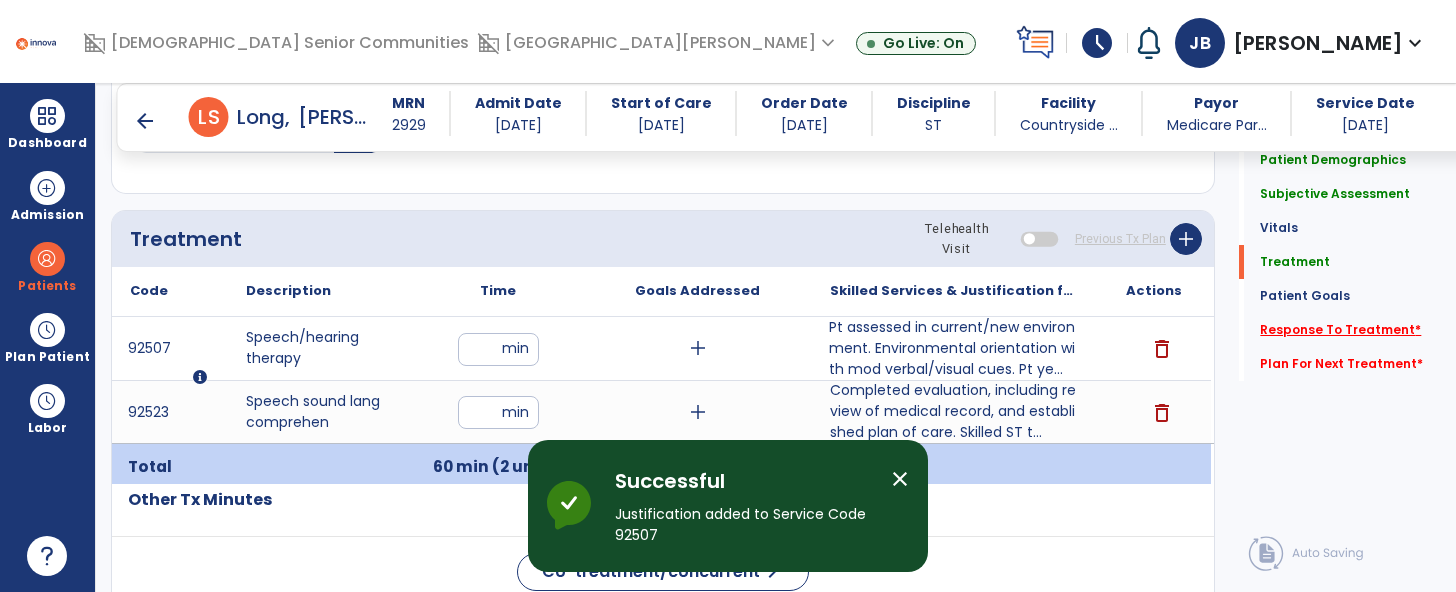 click on "Response To Treatment   *" 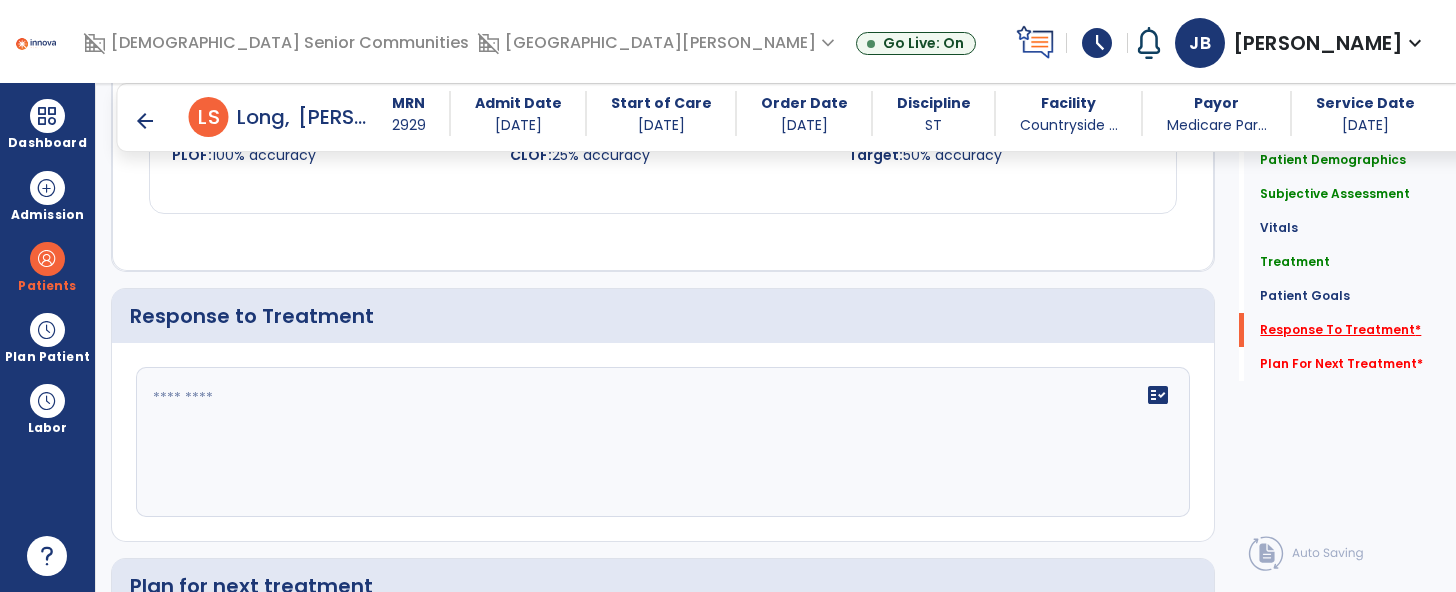 scroll, scrollTop: 2431, scrollLeft: 0, axis: vertical 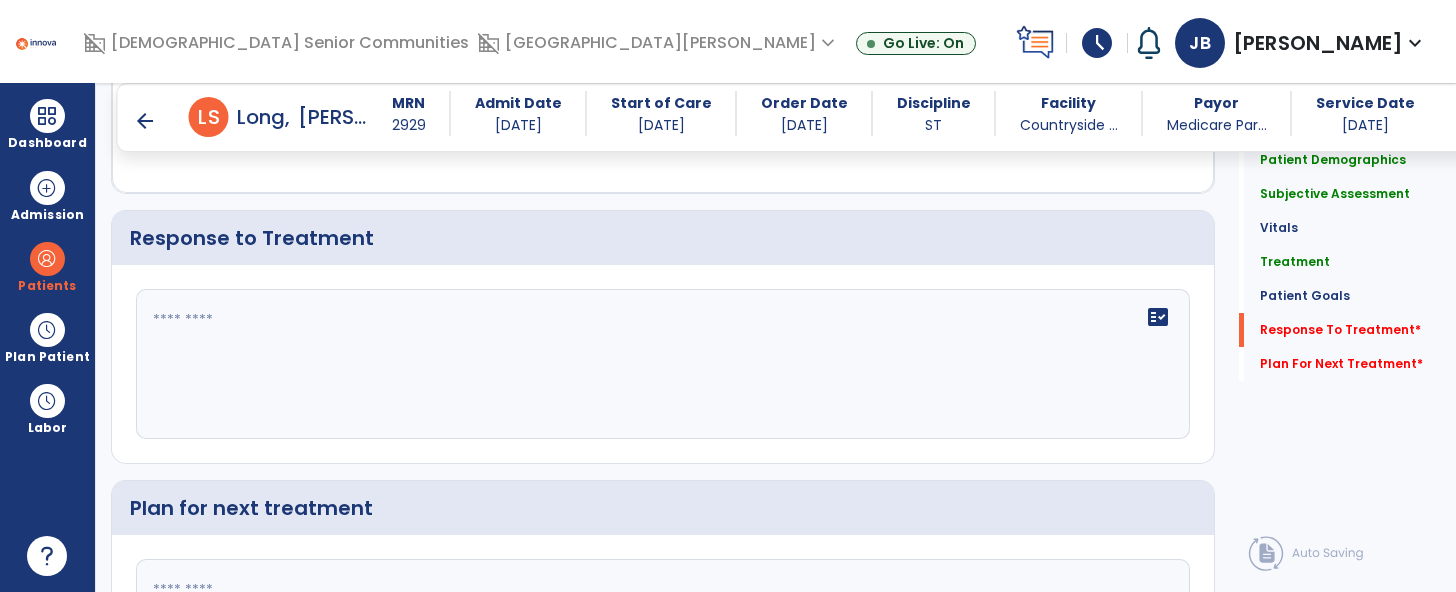 click on "fact_check" 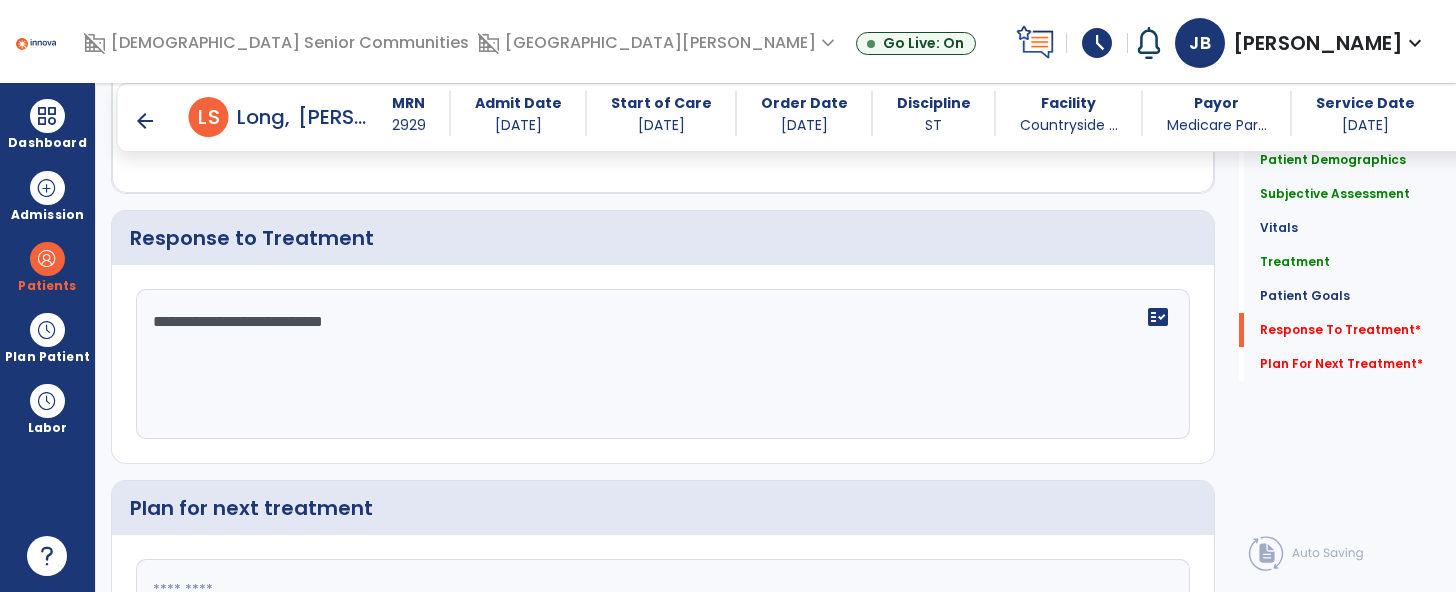 scroll, scrollTop: 2518, scrollLeft: 0, axis: vertical 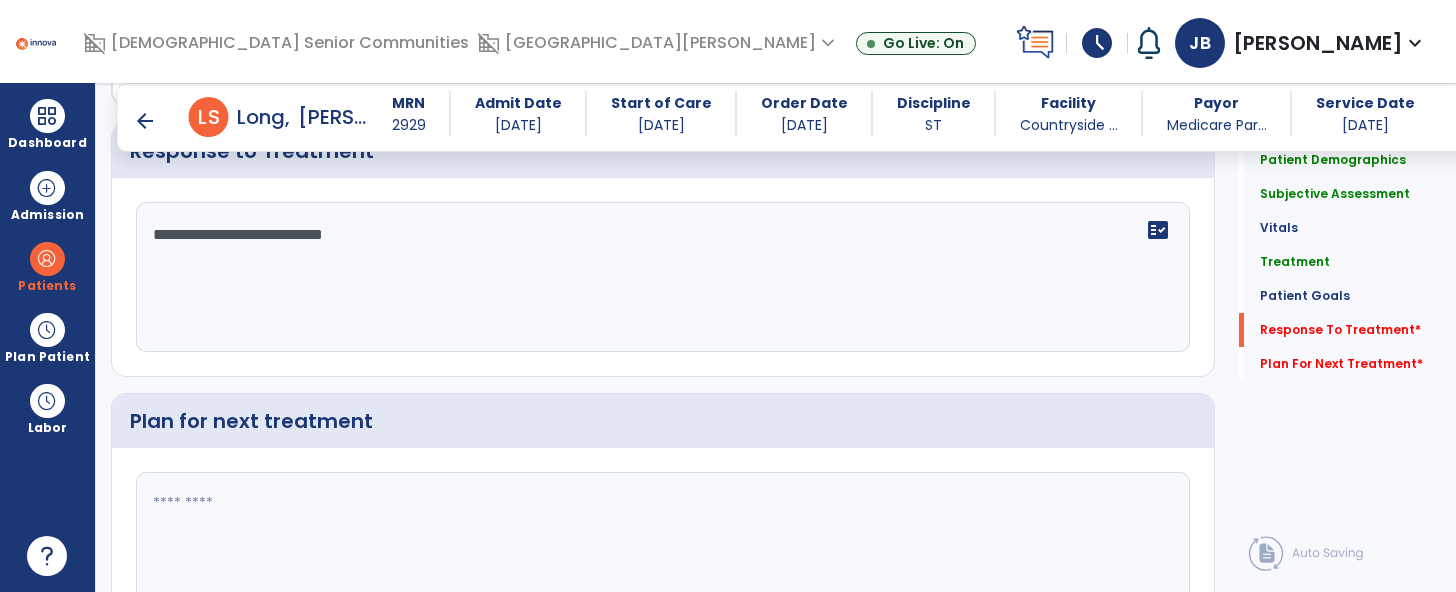 type on "**********" 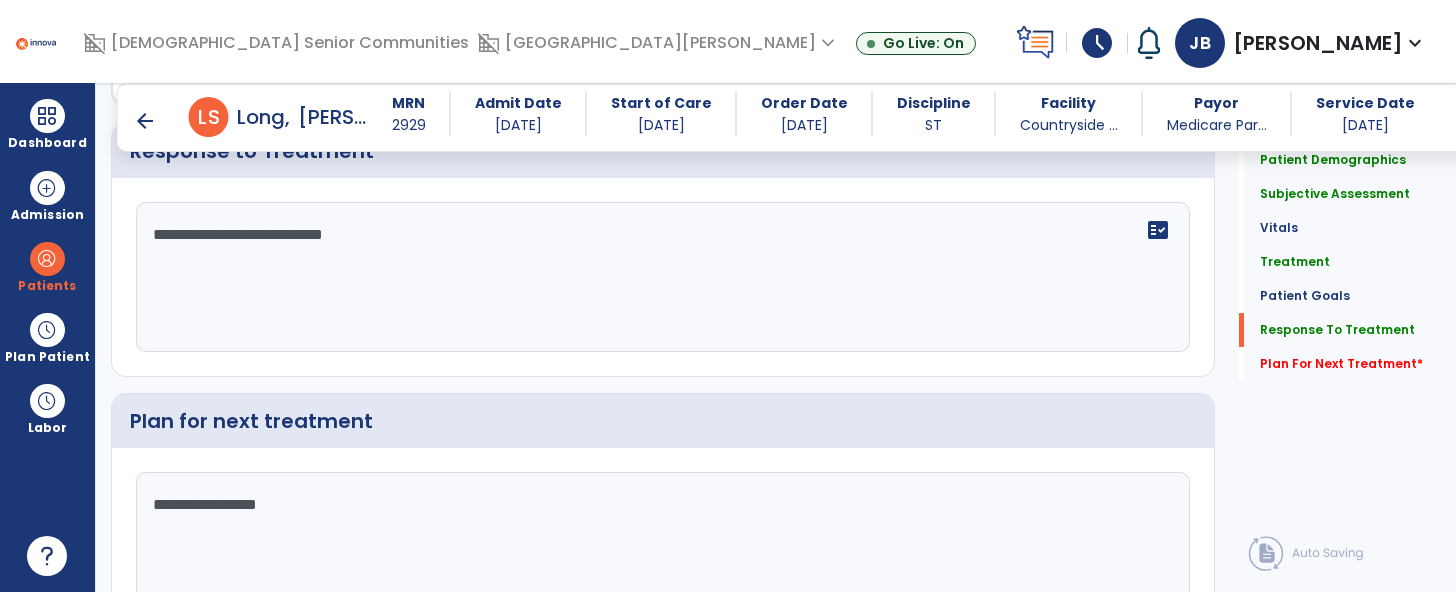 scroll, scrollTop: 2639, scrollLeft: 0, axis: vertical 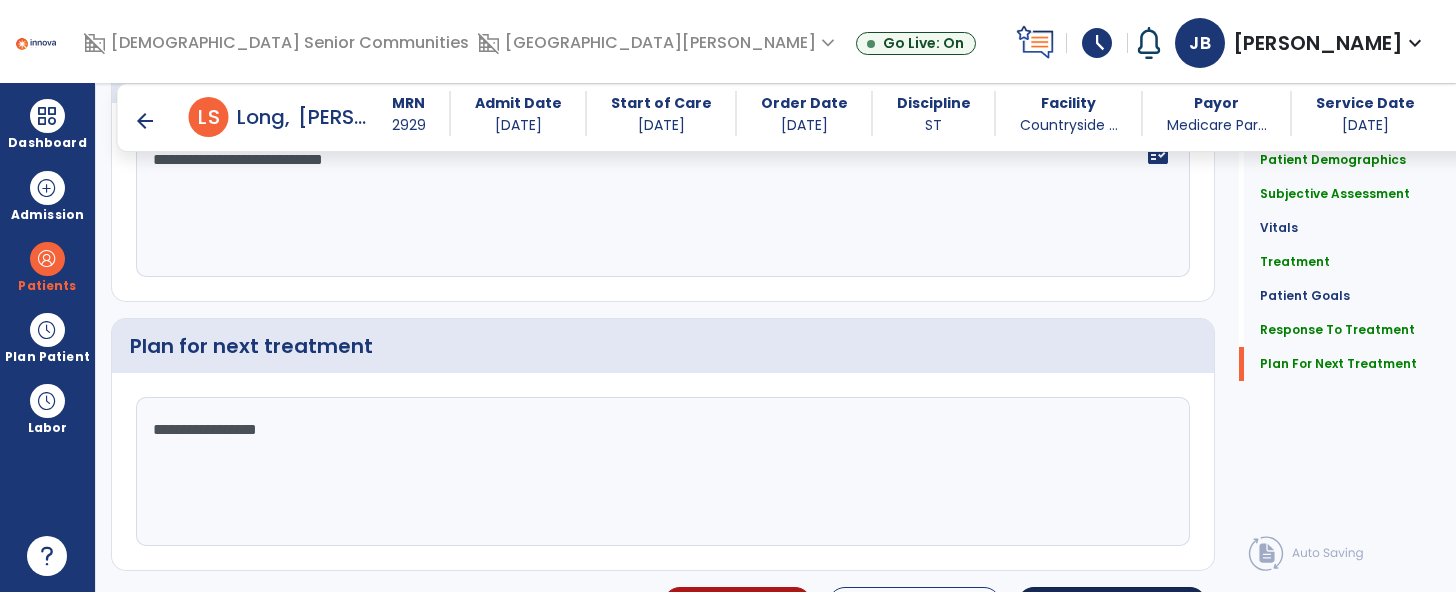 type on "**********" 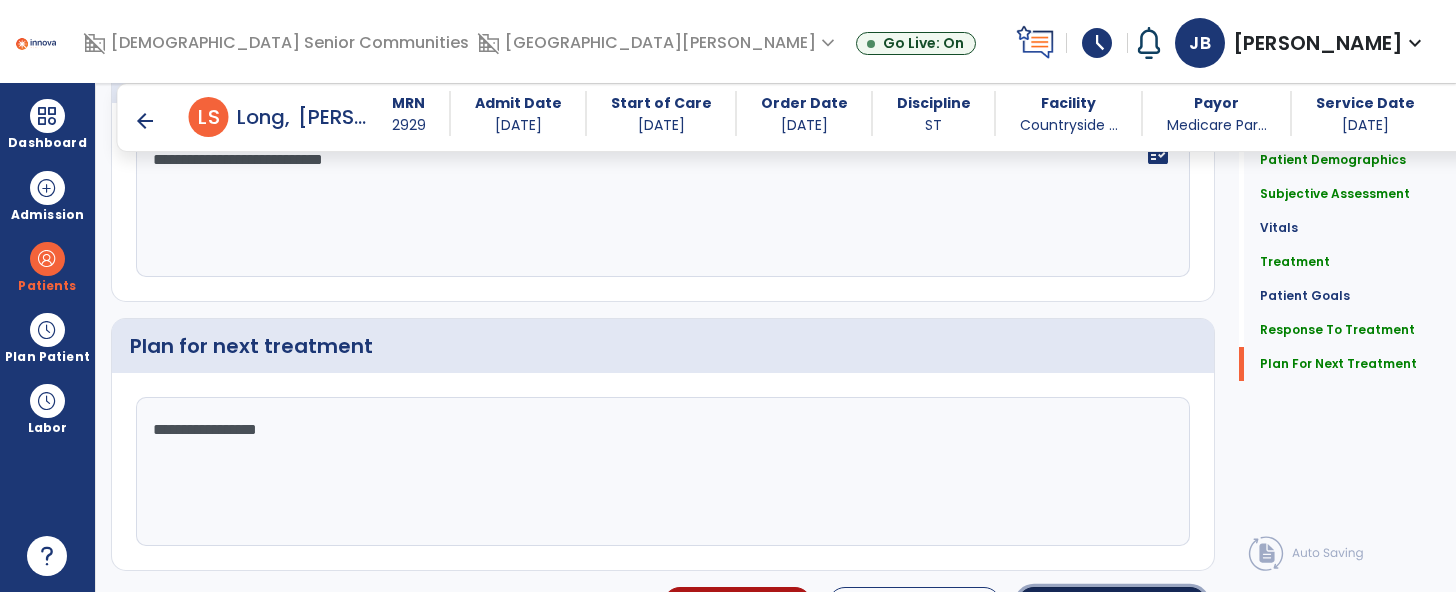 click on "Sign Doc" 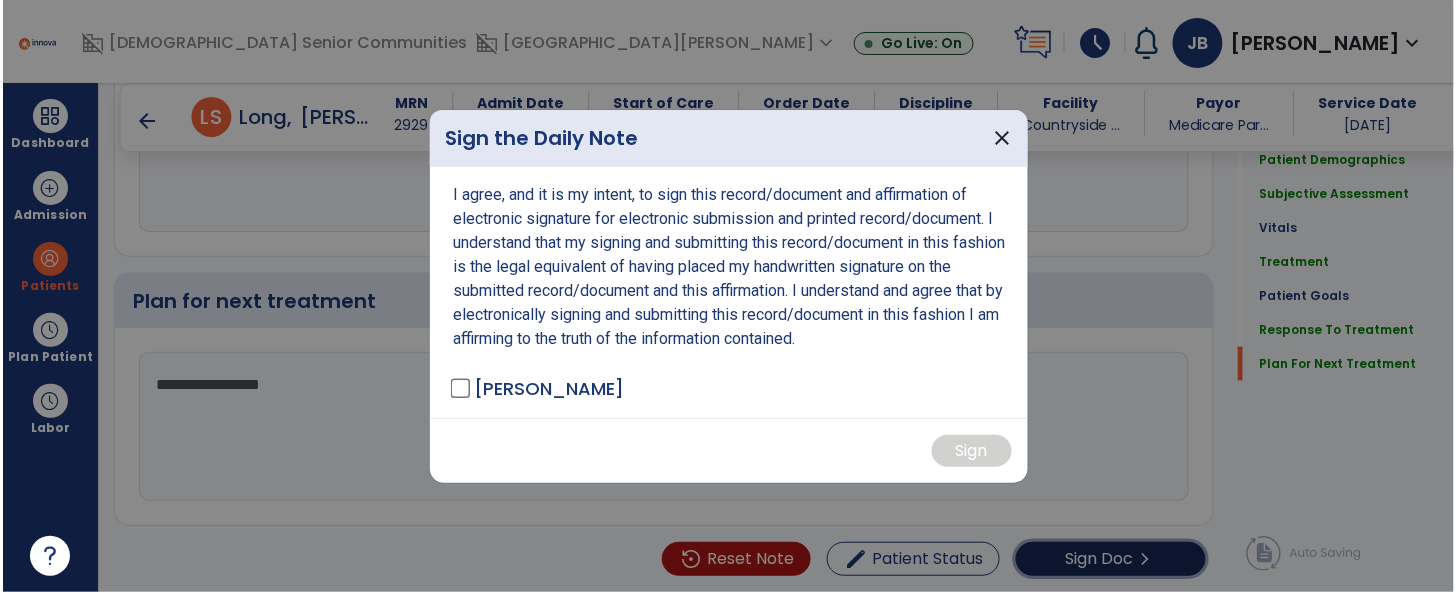 scroll, scrollTop: 2639, scrollLeft: 0, axis: vertical 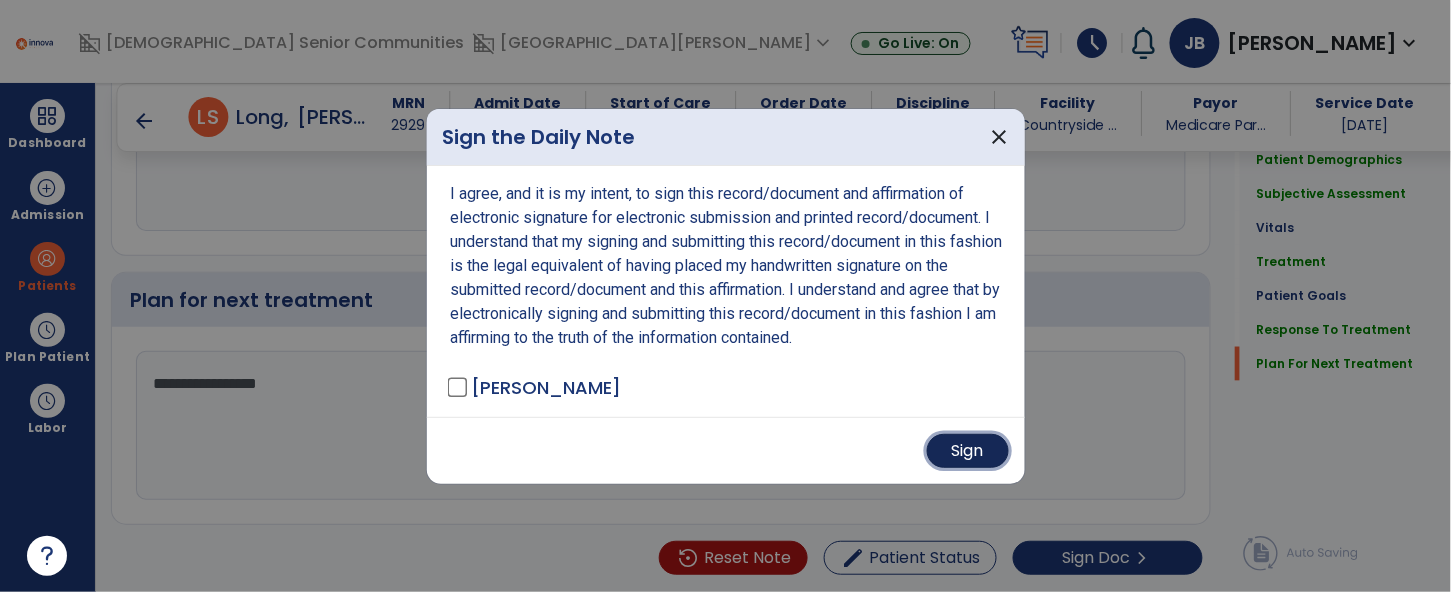 click on "Sign" at bounding box center (968, 451) 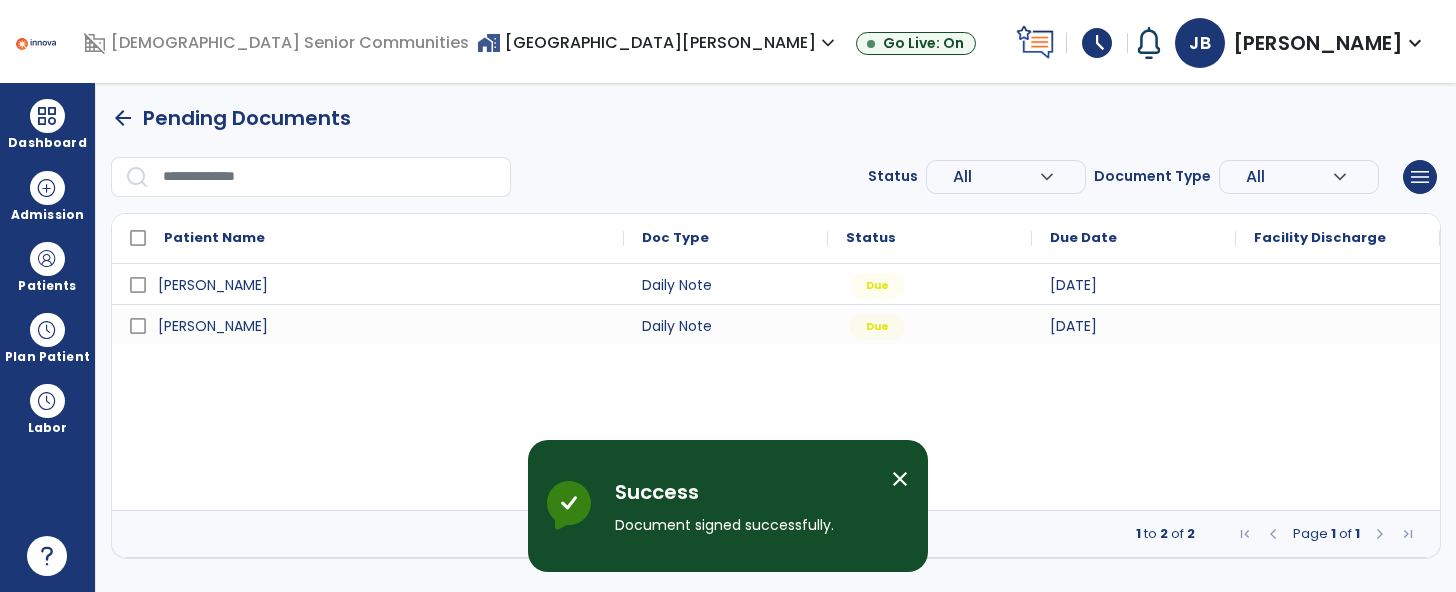 scroll, scrollTop: 0, scrollLeft: 0, axis: both 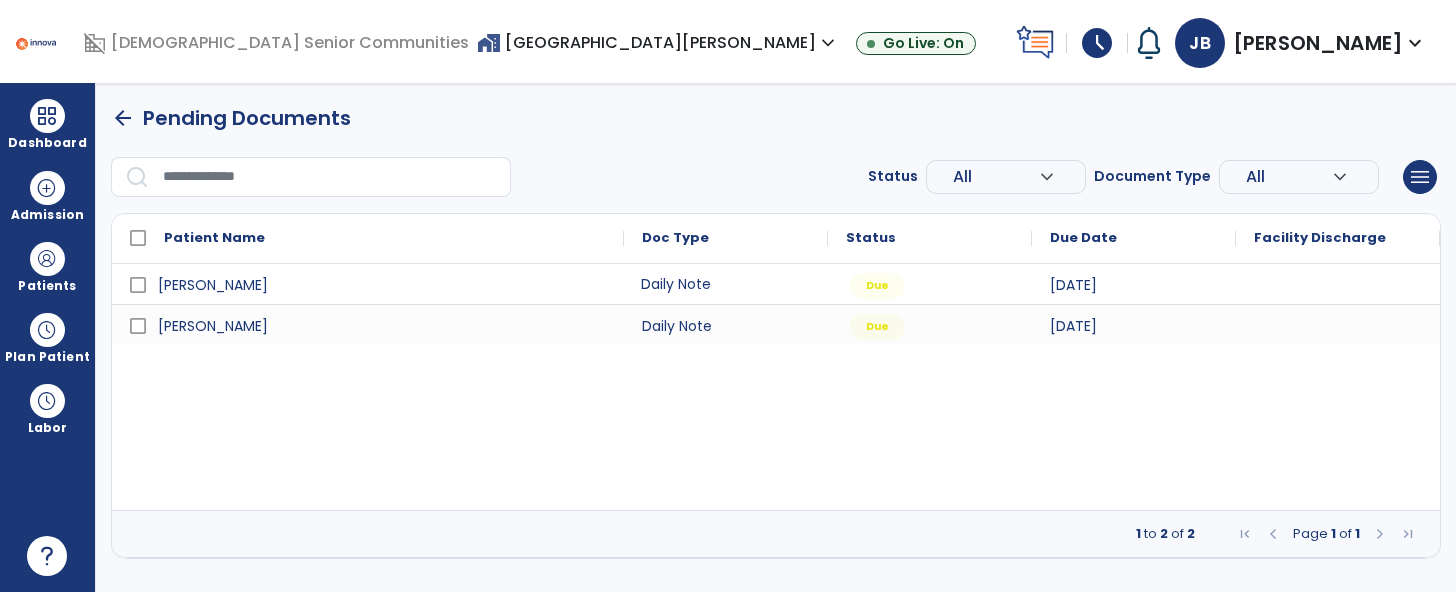 click on "Daily Note" at bounding box center [726, 284] 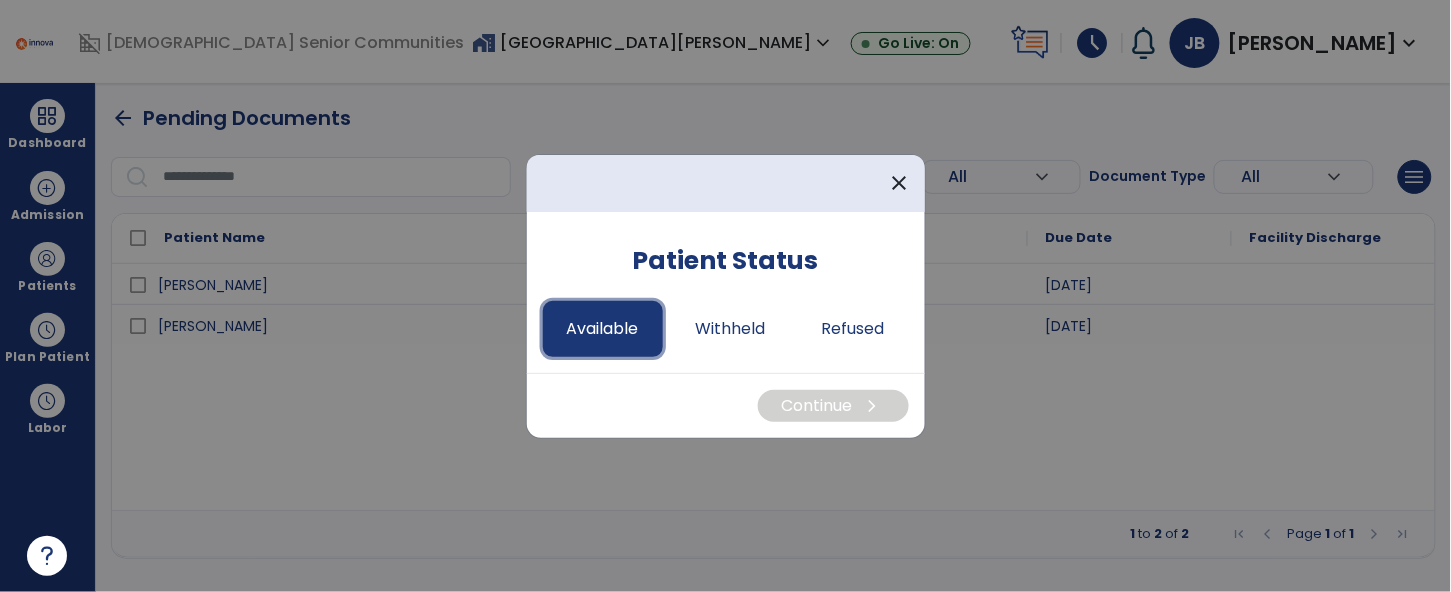 click on "Available" at bounding box center (603, 329) 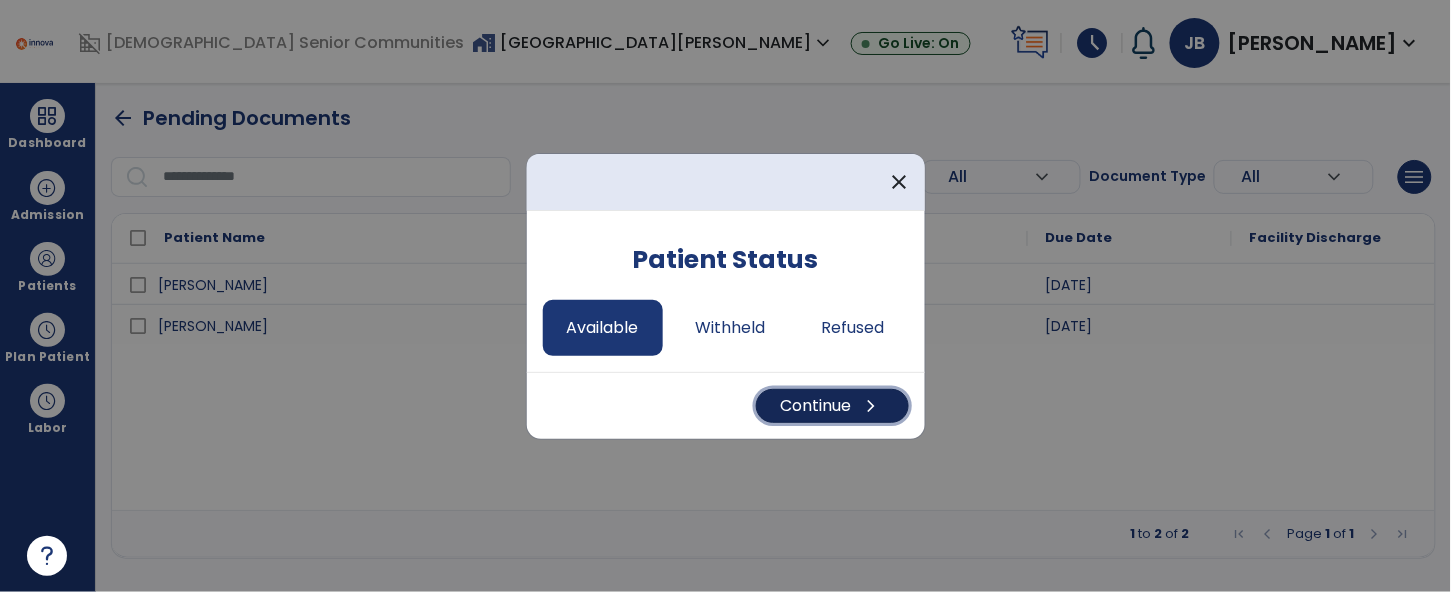 click on "chevron_right" at bounding box center [872, 406] 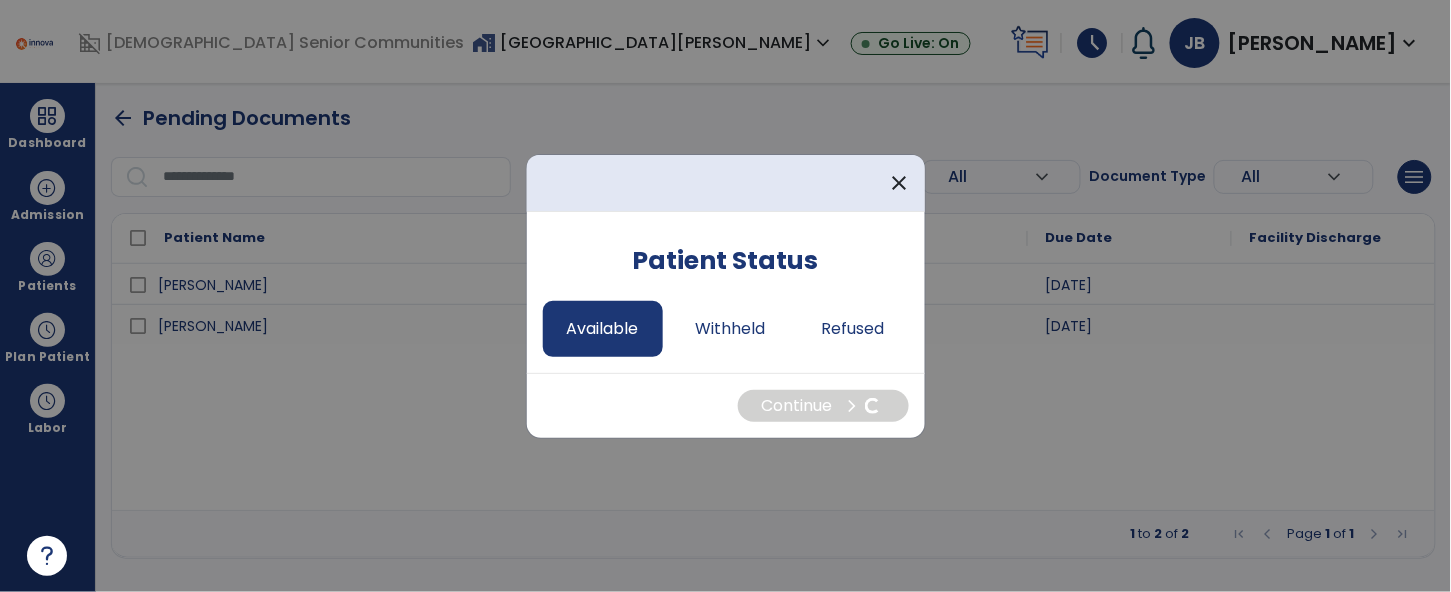 select on "*" 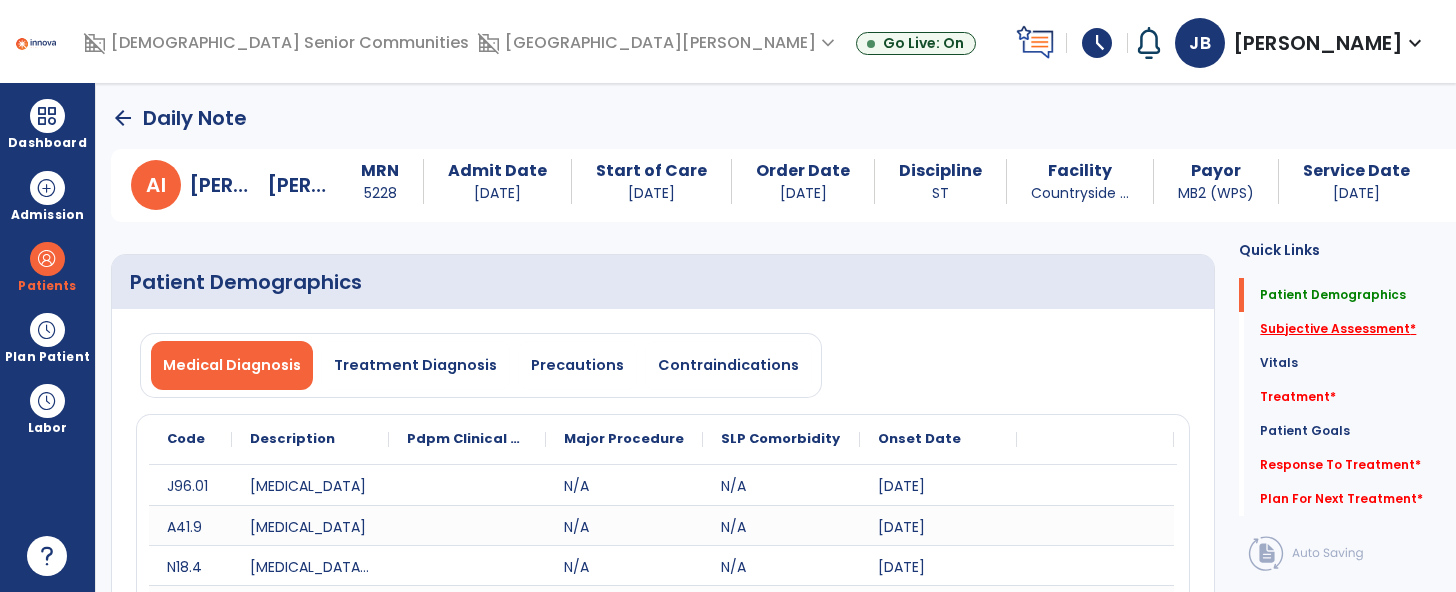click on "Subjective Assessment   *" 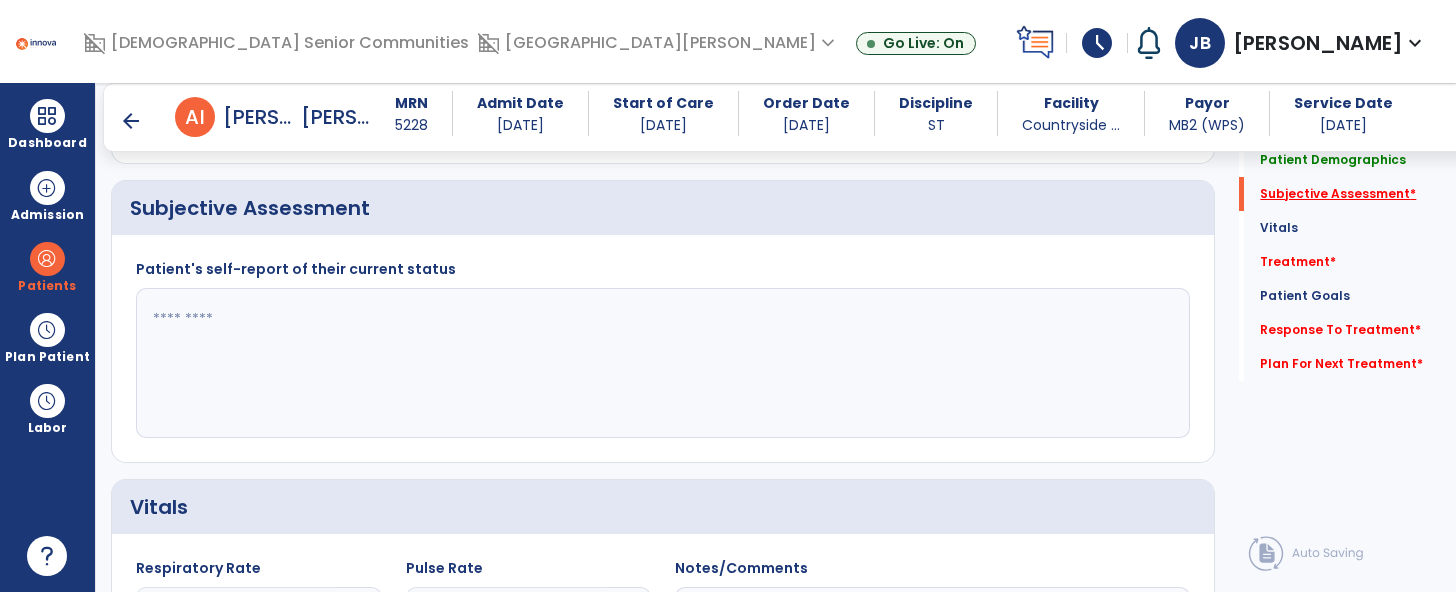 scroll, scrollTop: 471, scrollLeft: 0, axis: vertical 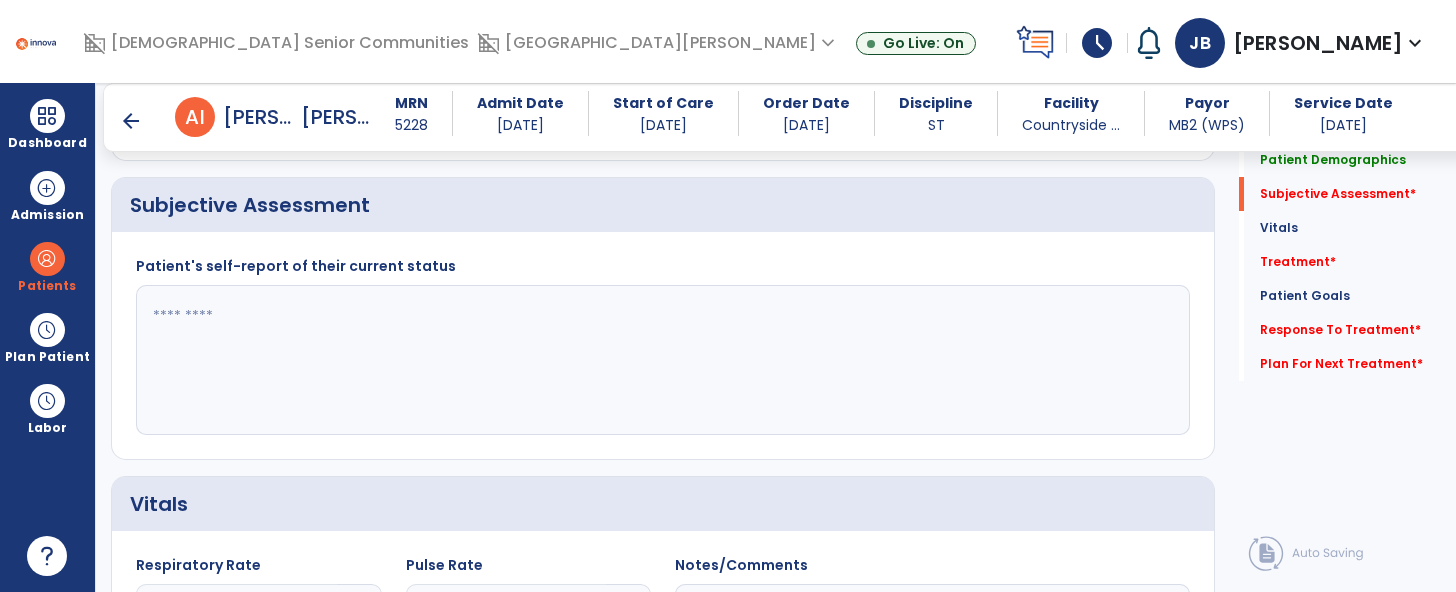 click 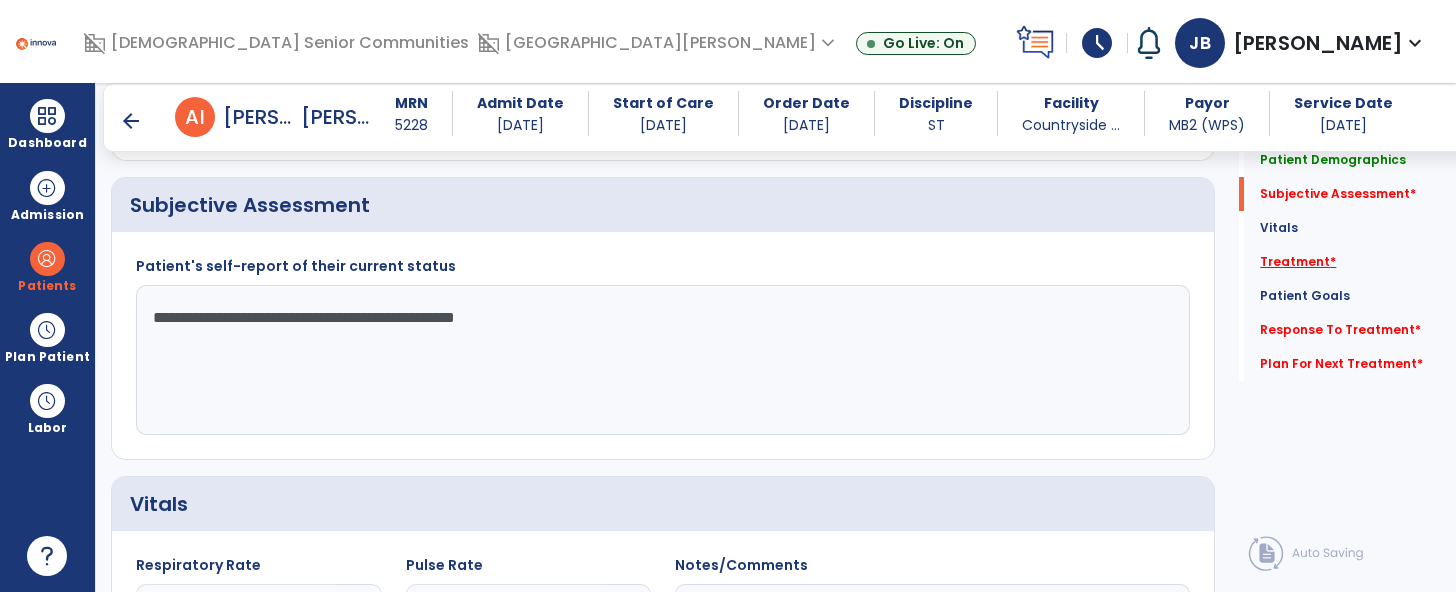 type on "**********" 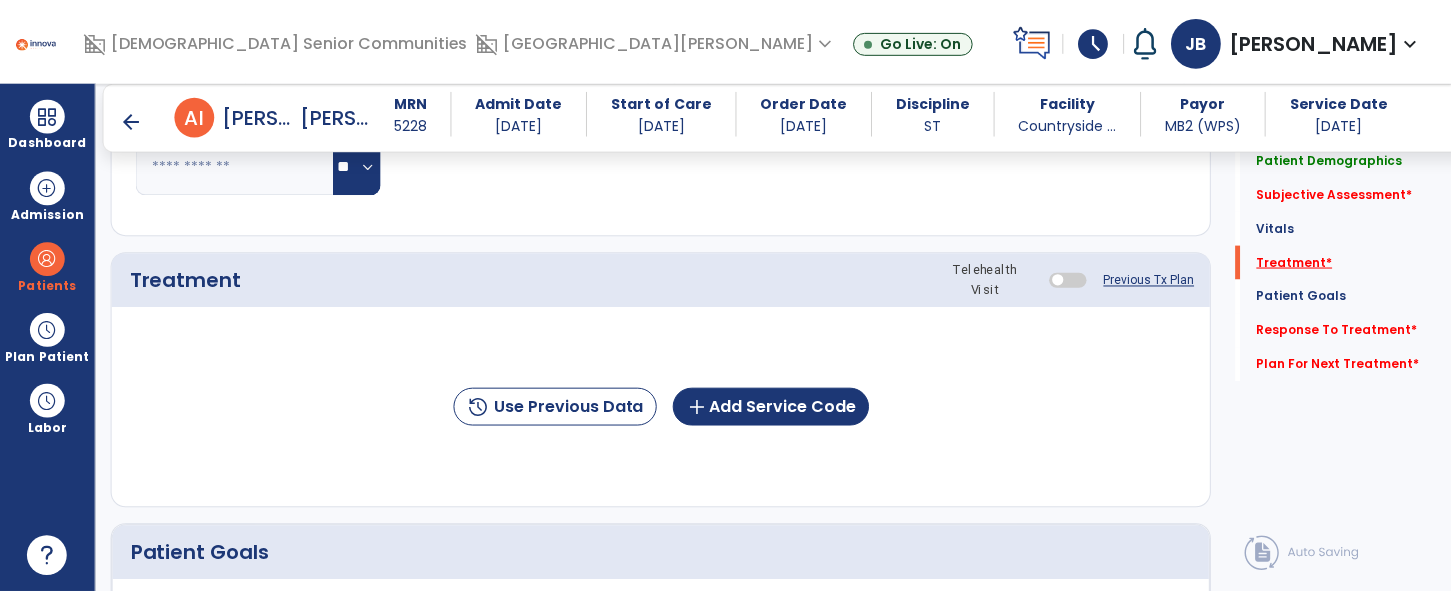 scroll, scrollTop: 1159, scrollLeft: 0, axis: vertical 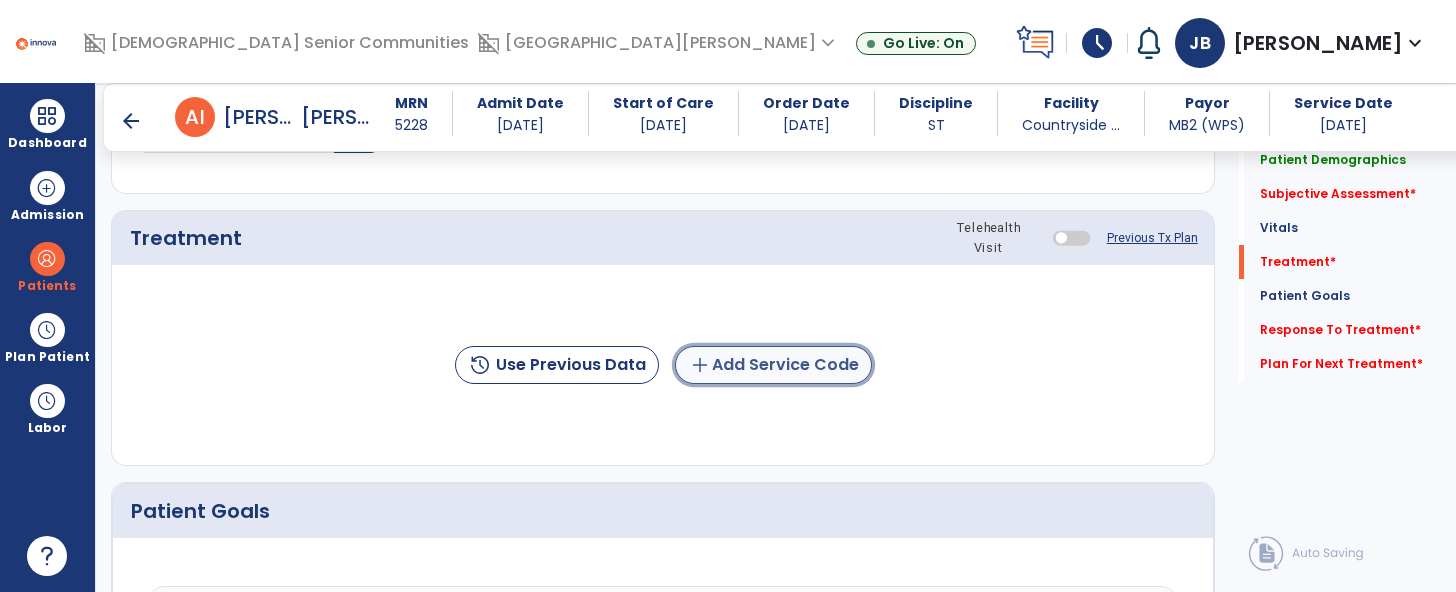 click on "add  Add Service Code" 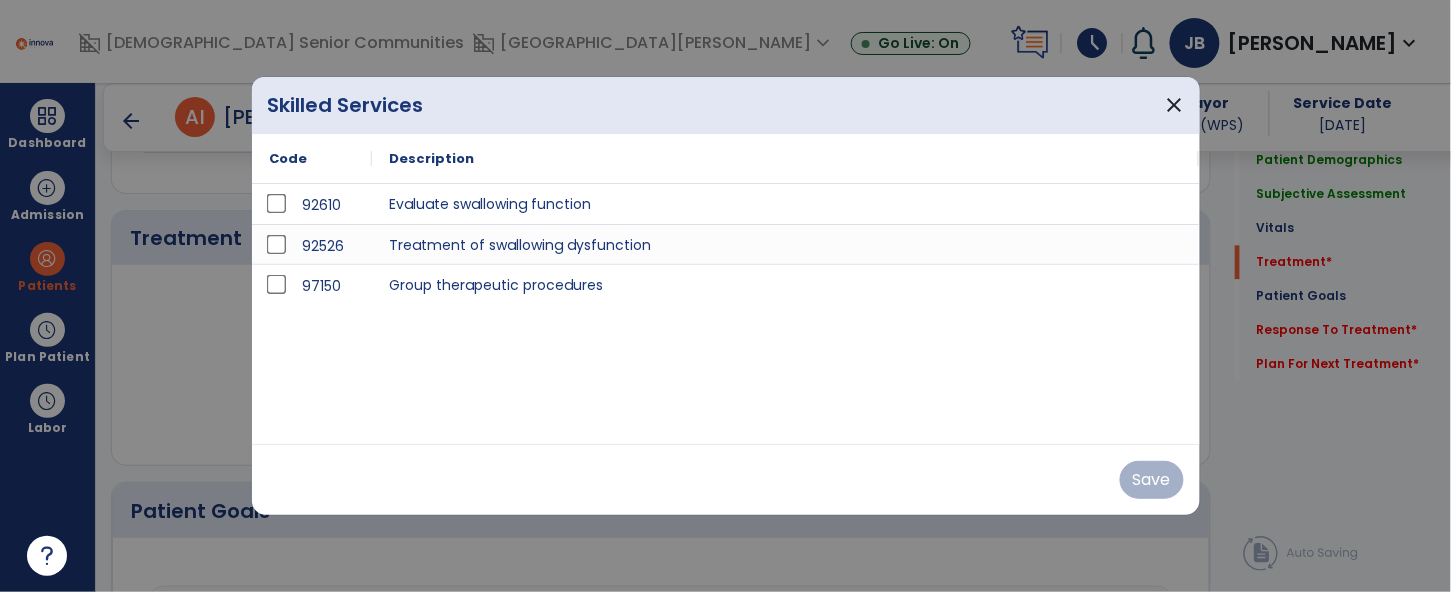 scroll, scrollTop: 1159, scrollLeft: 0, axis: vertical 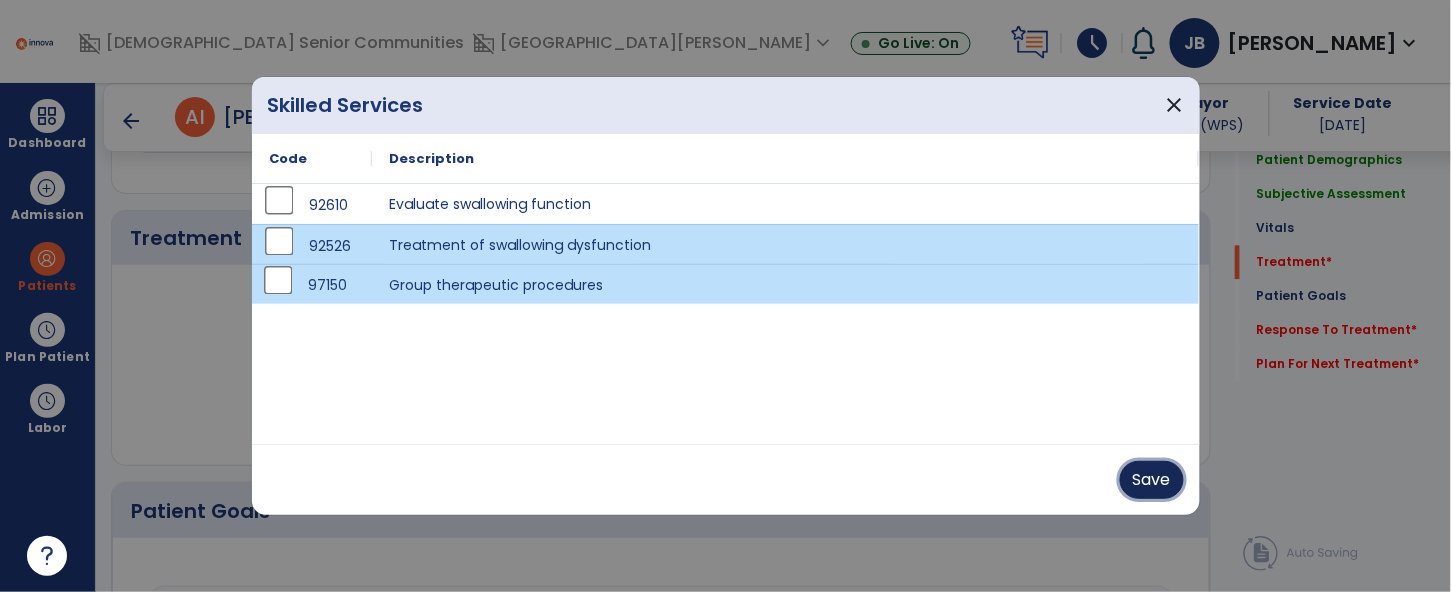 click on "Save" at bounding box center (1152, 480) 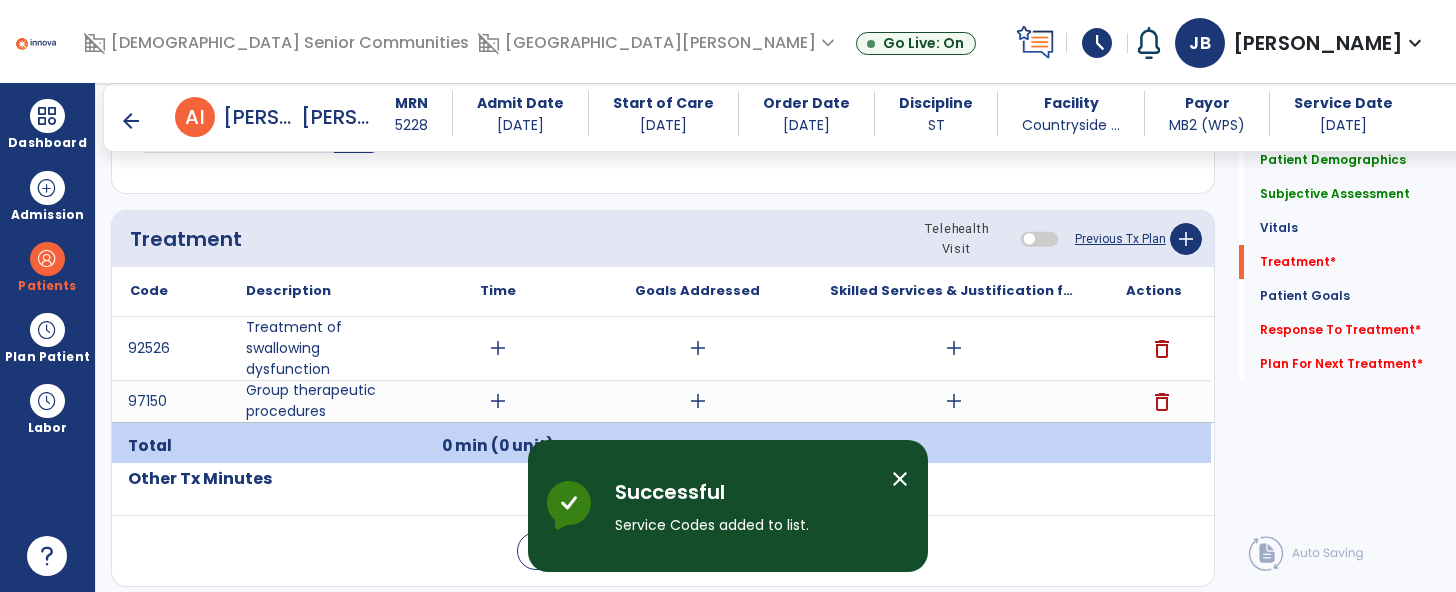 click on "add" at bounding box center [498, 348] 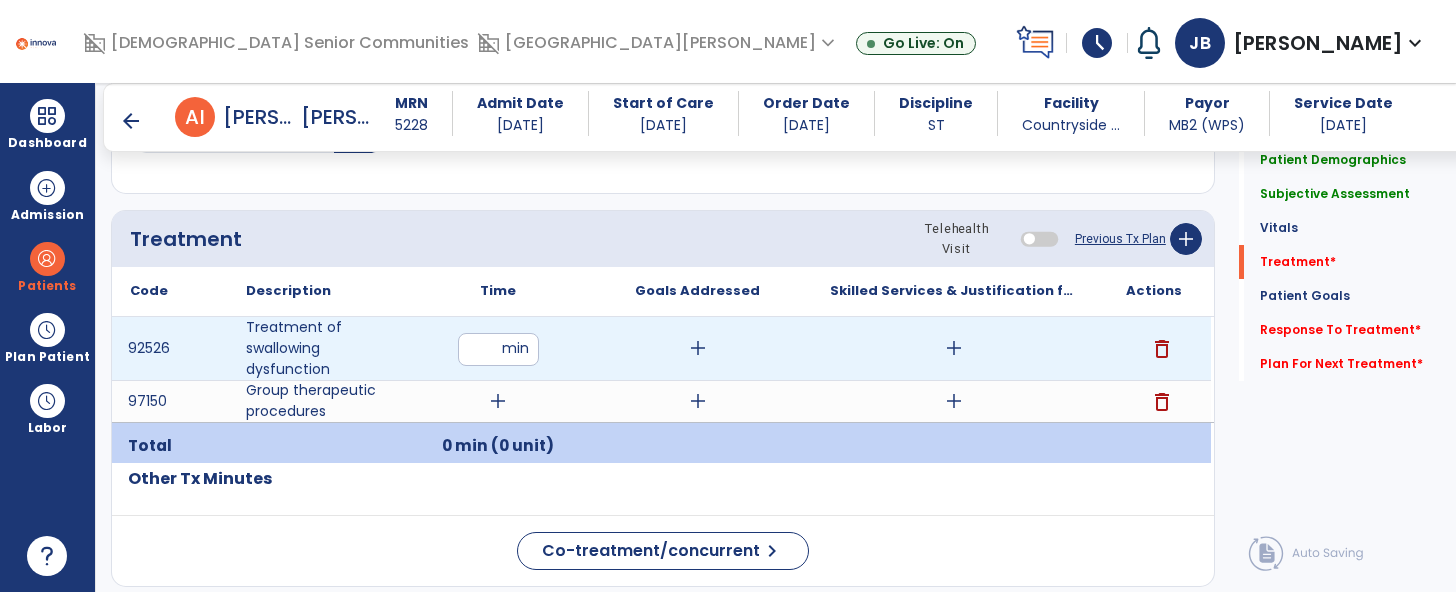 type on "**" 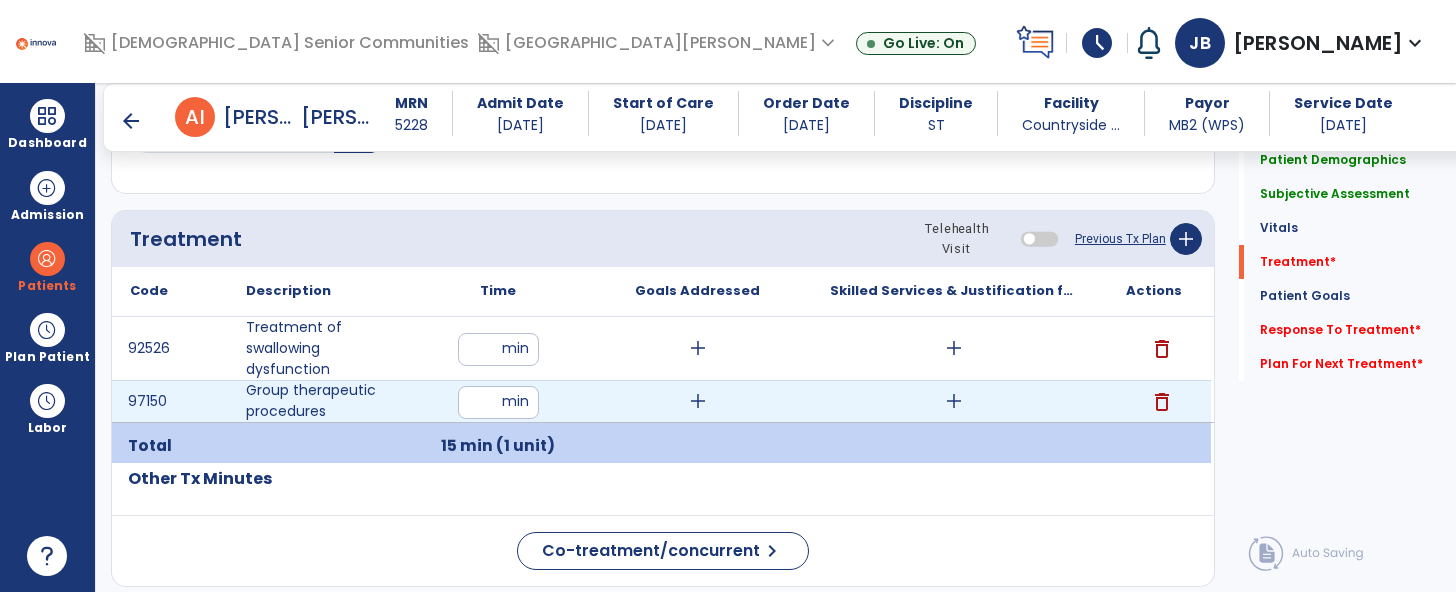 type on "**" 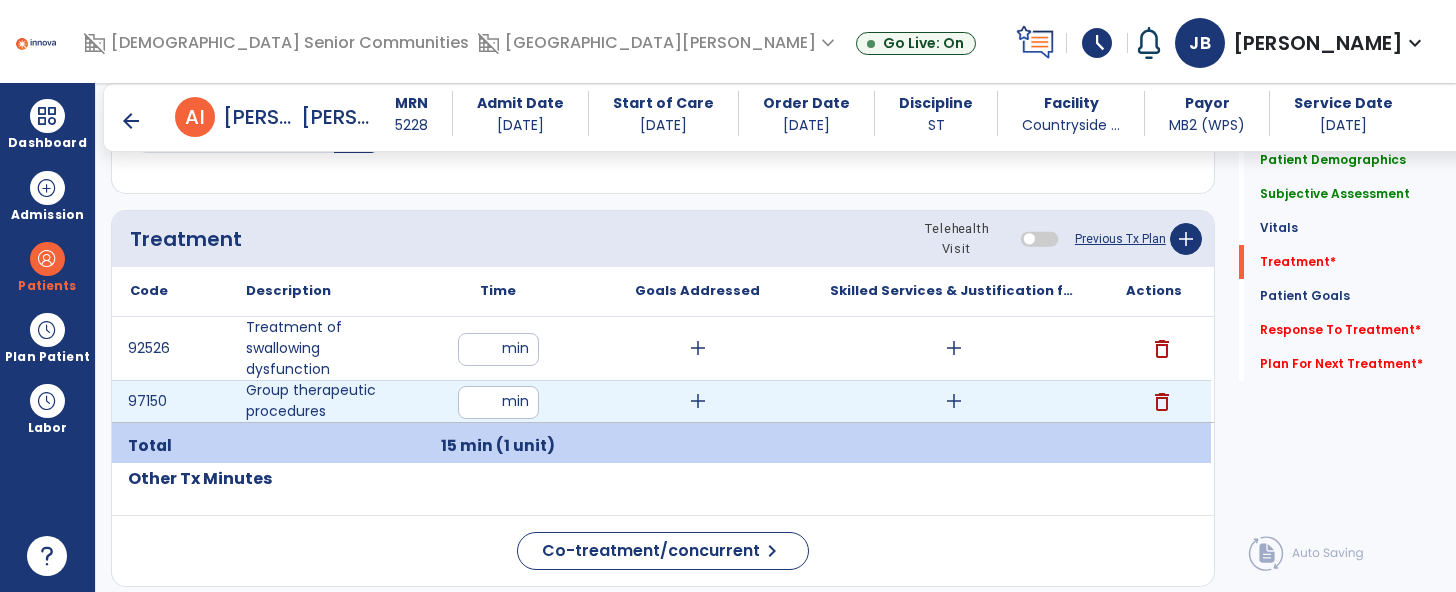 click on "Code
Description
Time" 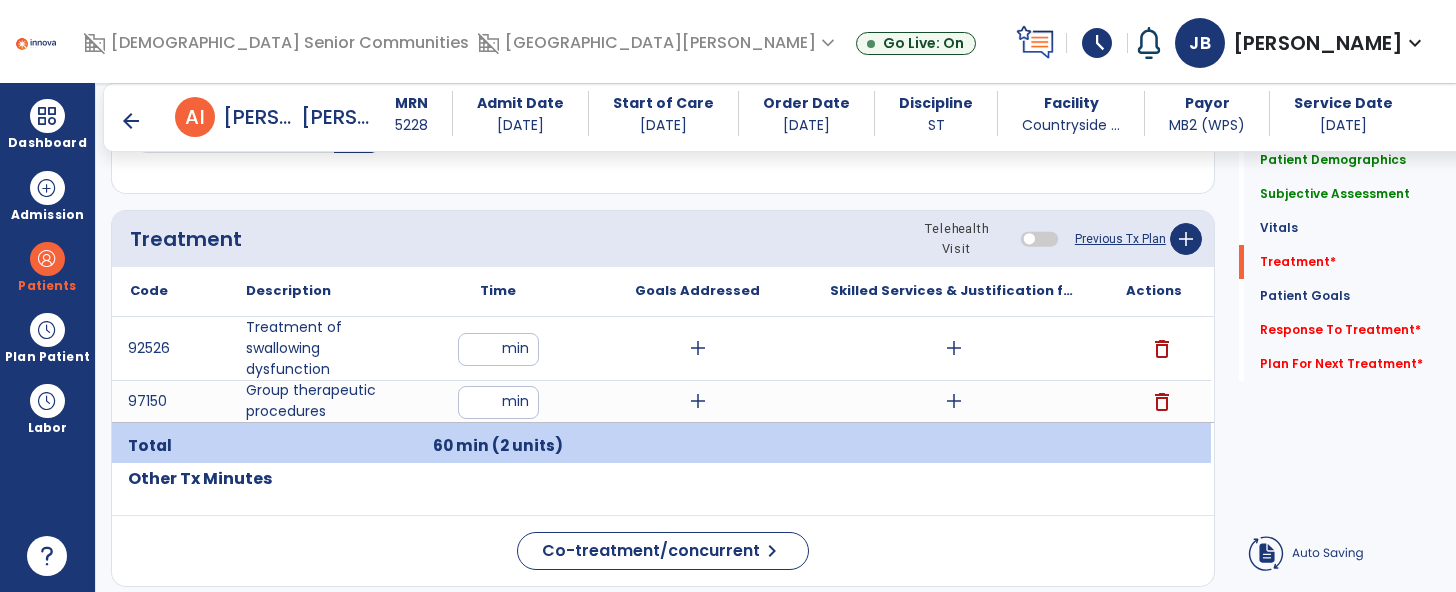 click on "add" at bounding box center [954, 401] 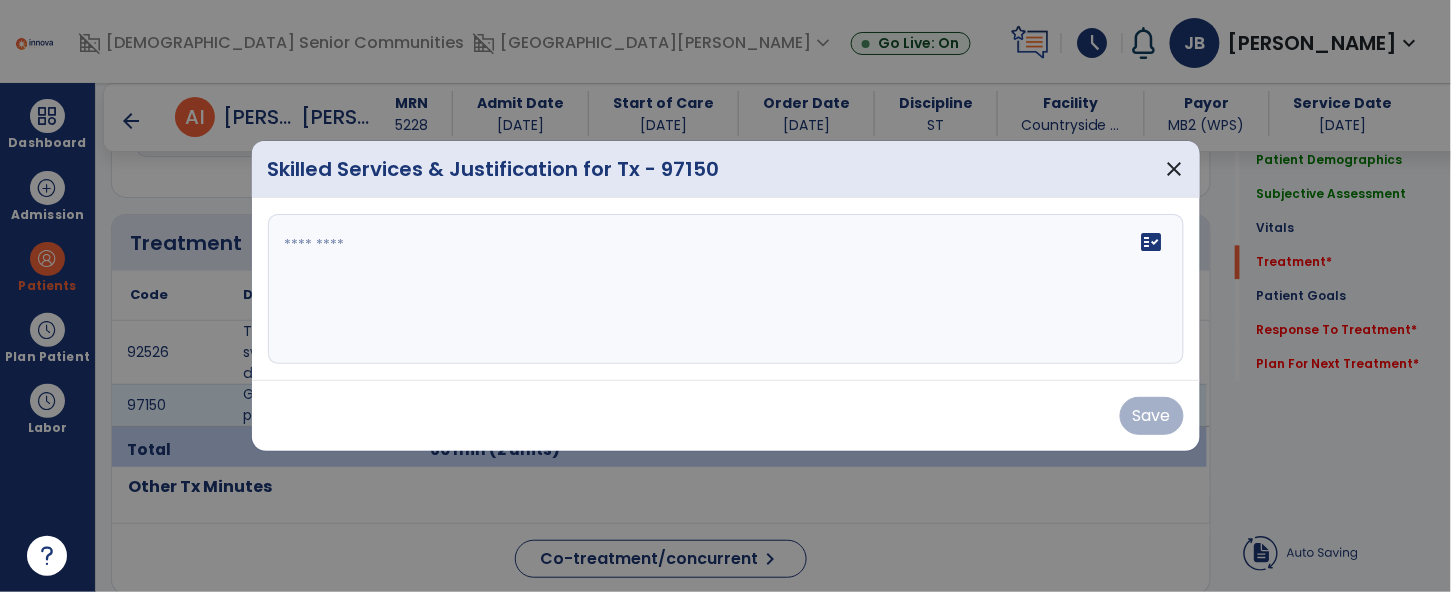 scroll, scrollTop: 1159, scrollLeft: 0, axis: vertical 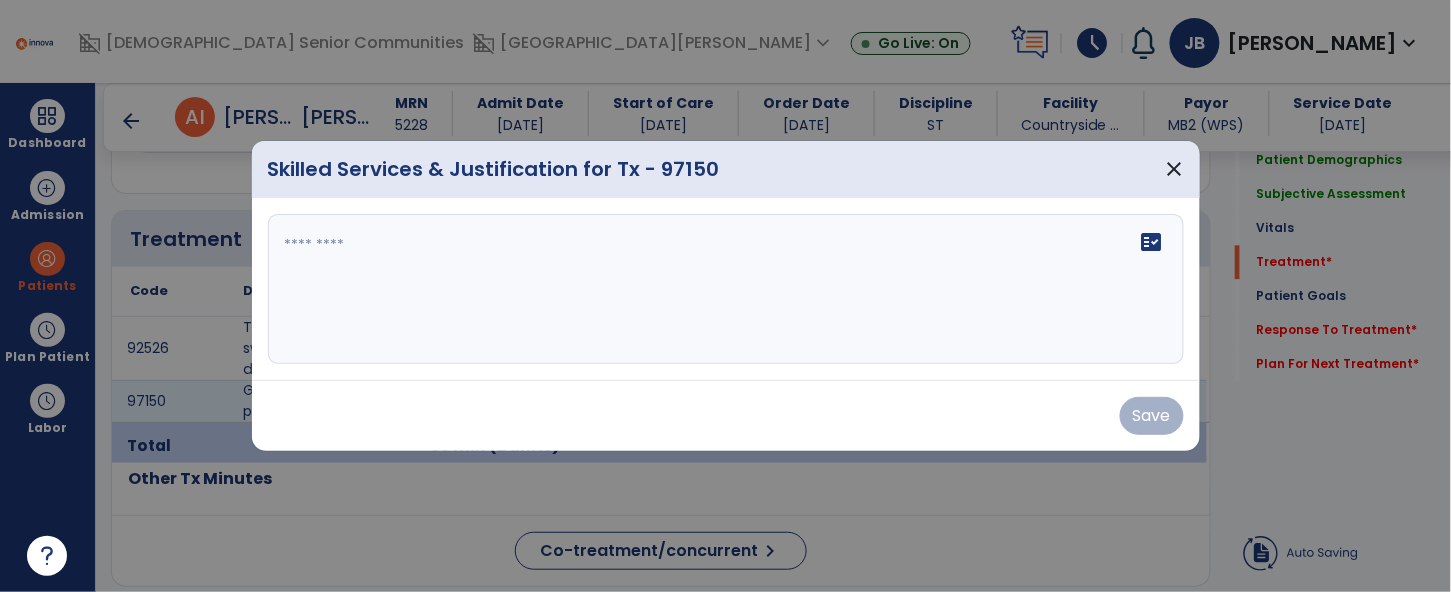 click at bounding box center (726, 289) 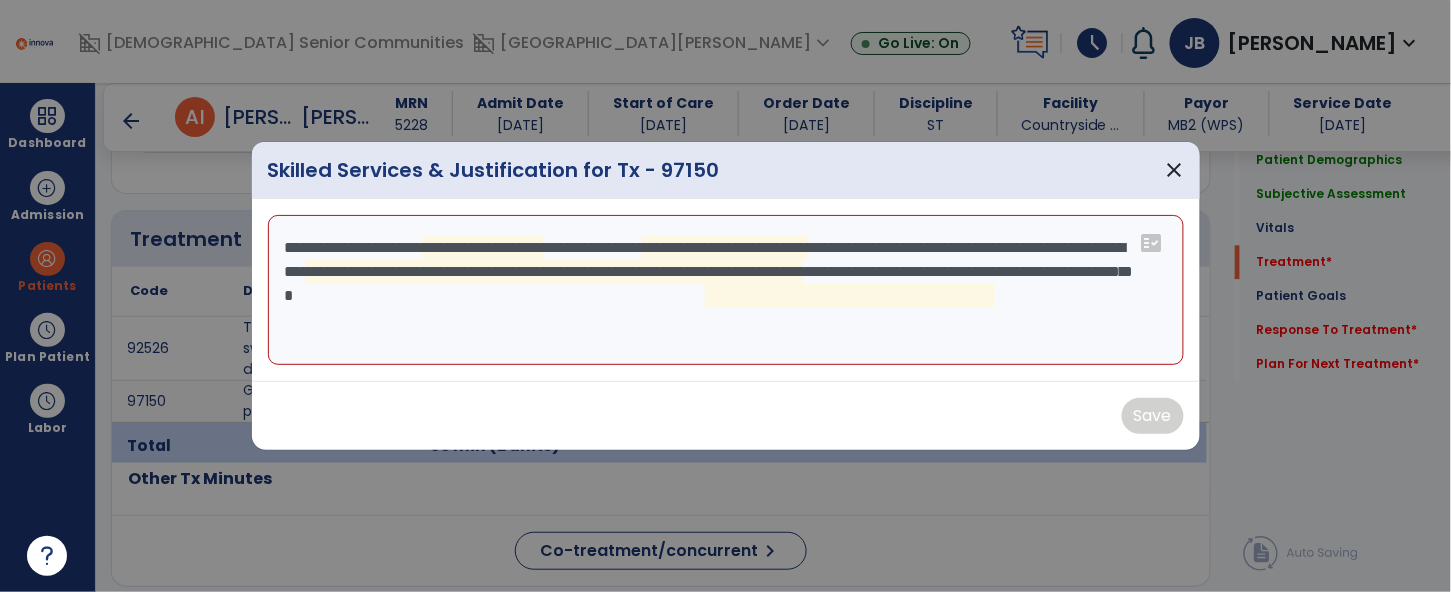 click on "**********" at bounding box center [726, 290] 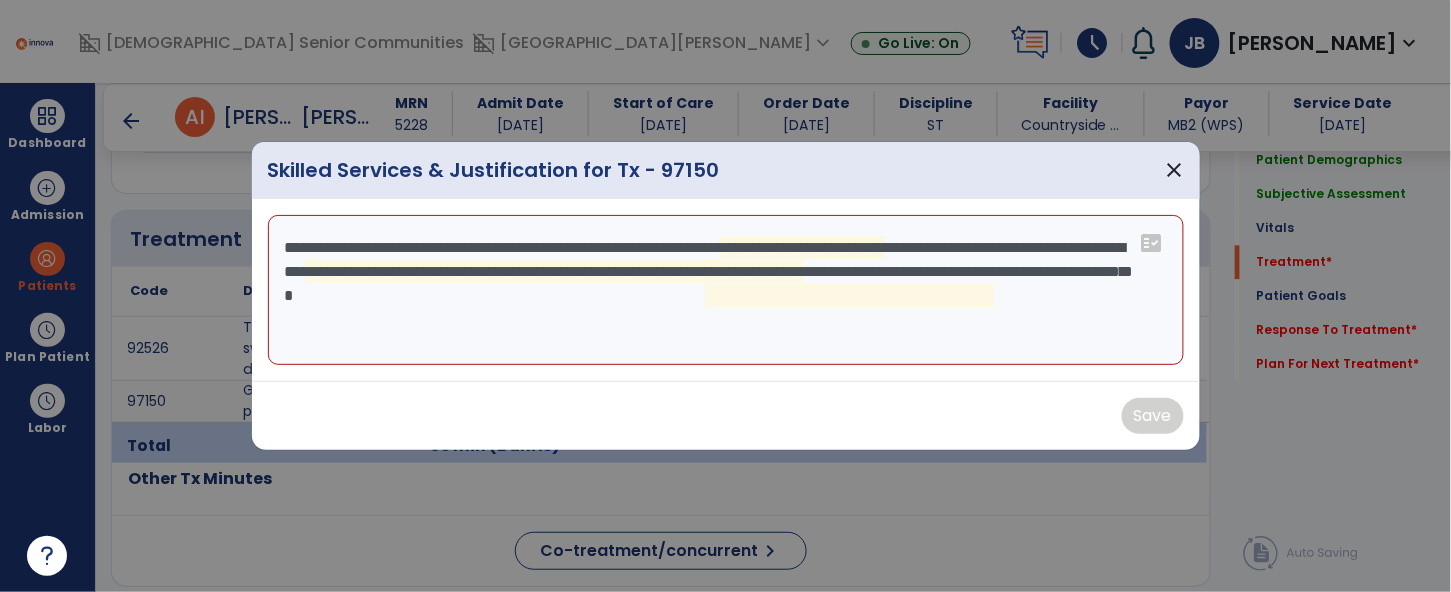 click on "**********" at bounding box center [726, 290] 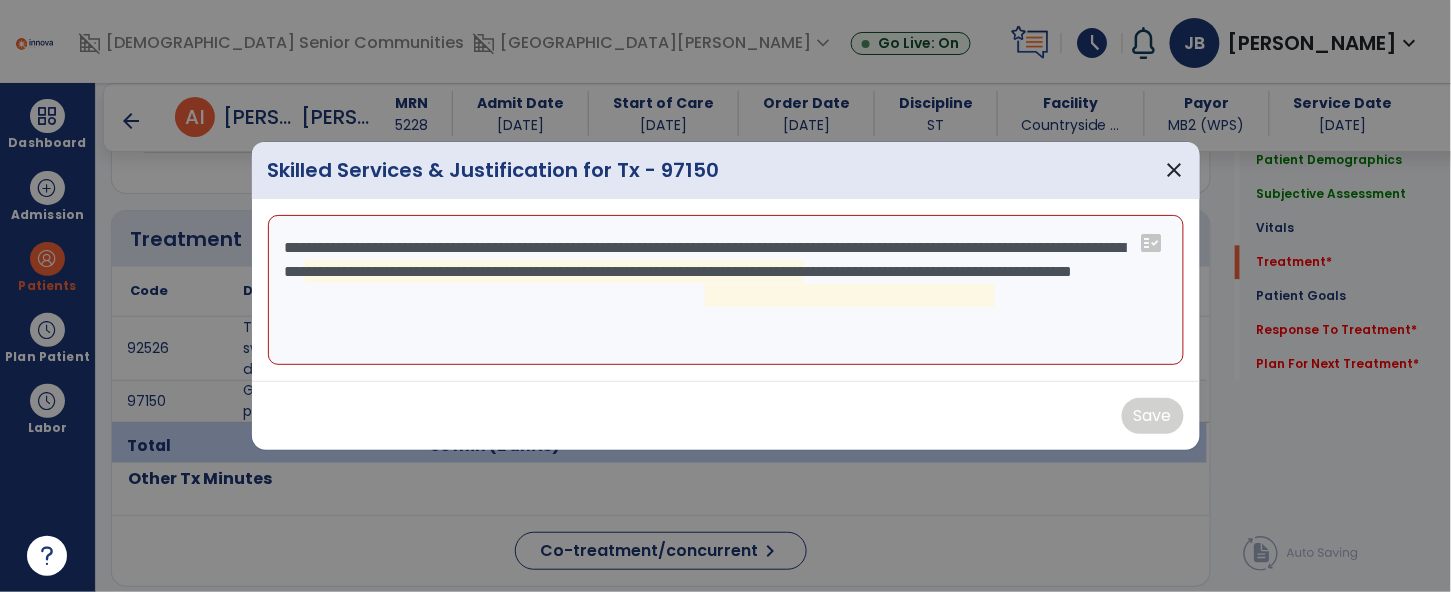 click on "**********" at bounding box center (726, 290) 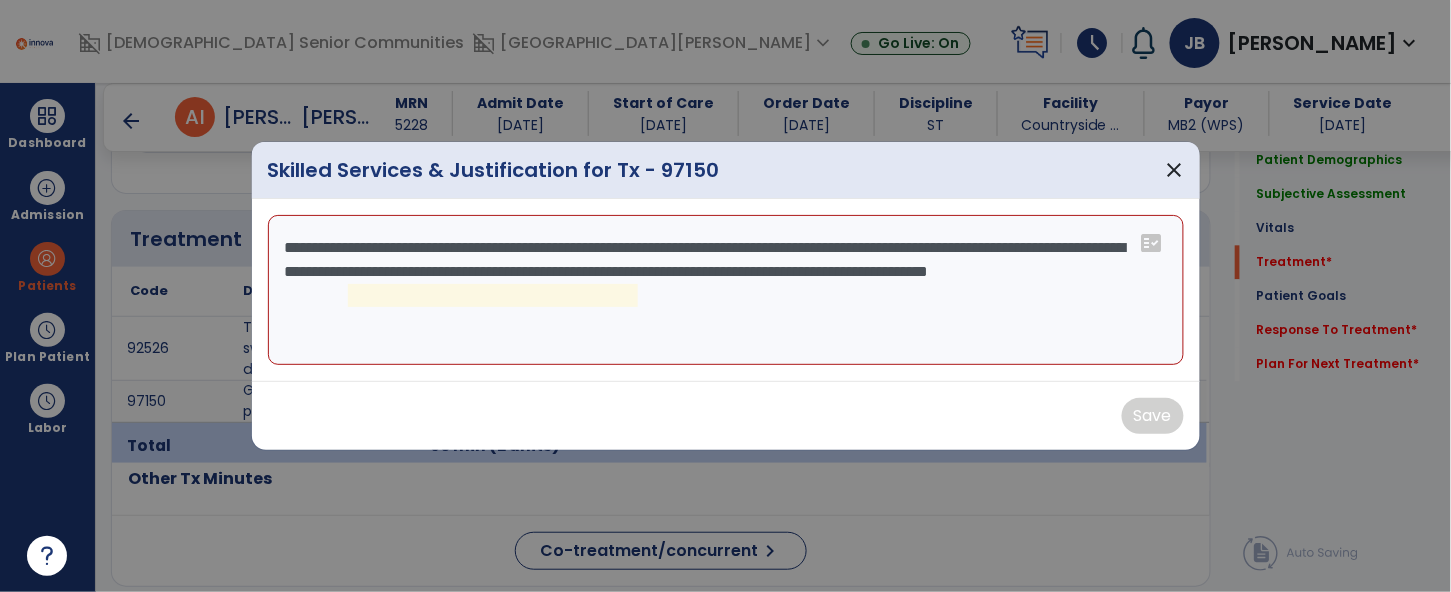 drag, startPoint x: 688, startPoint y: 284, endPoint x: 370, endPoint y: 267, distance: 318.45407 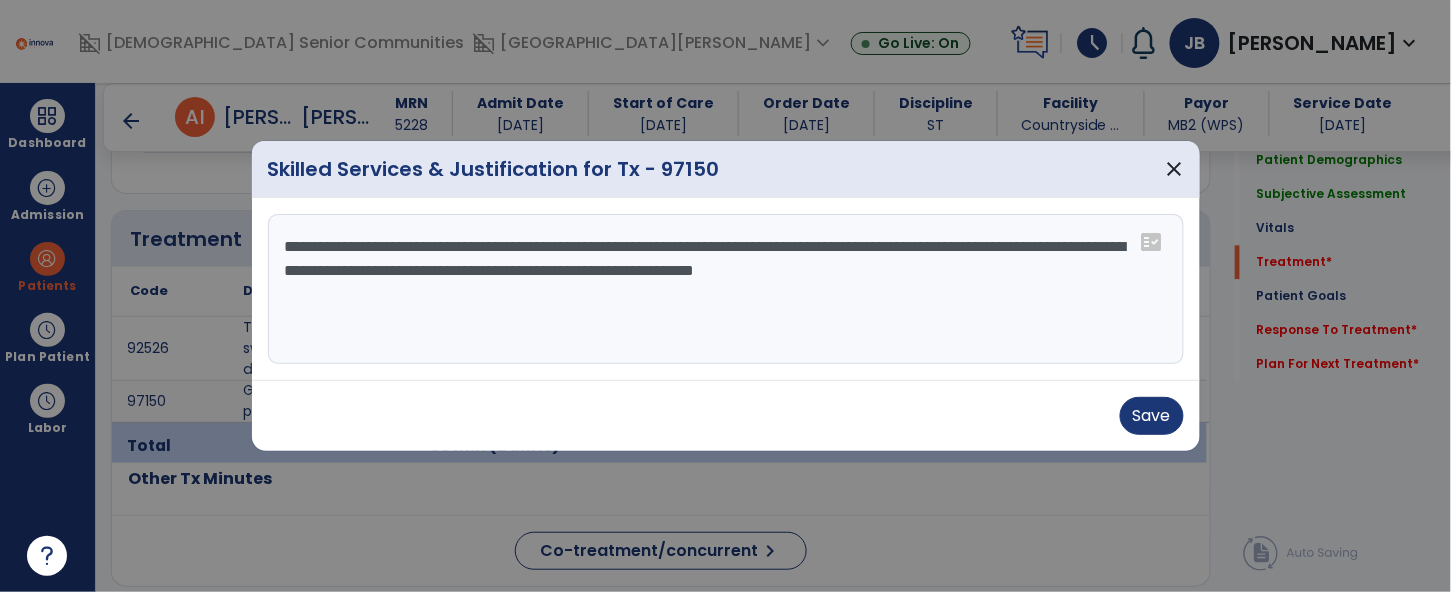 drag, startPoint x: 922, startPoint y: 266, endPoint x: 381, endPoint y: 266, distance: 541 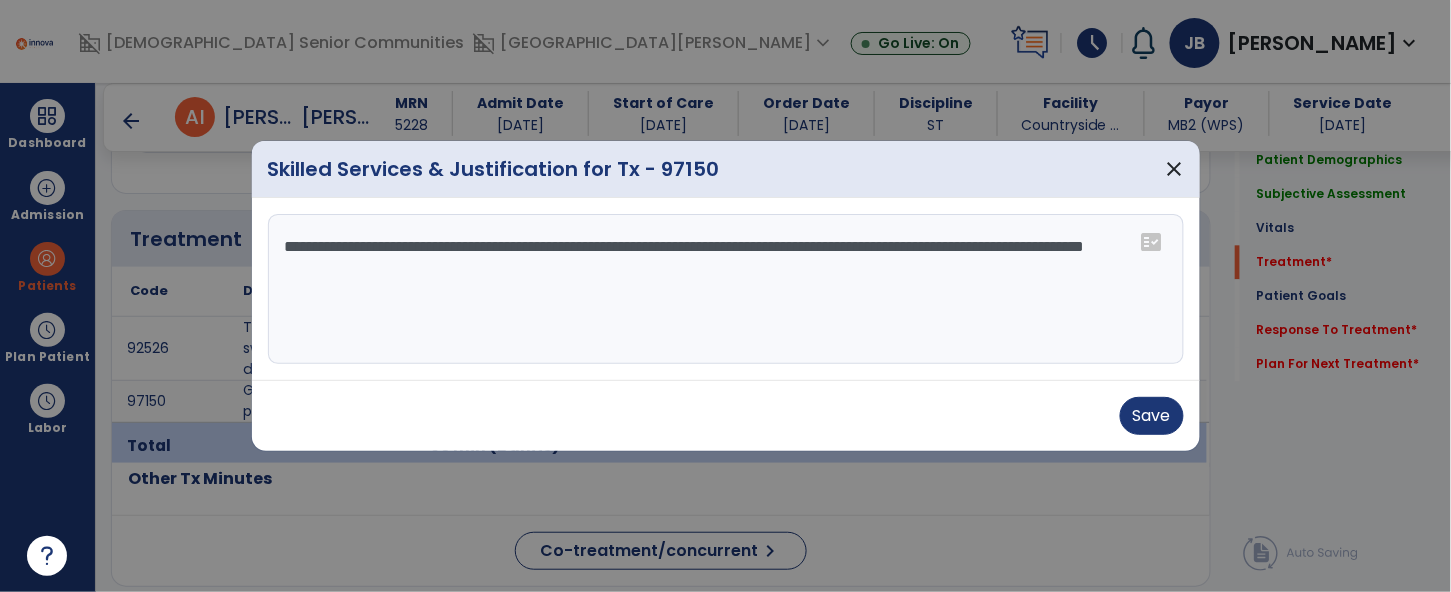 click on "**********" at bounding box center [726, 289] 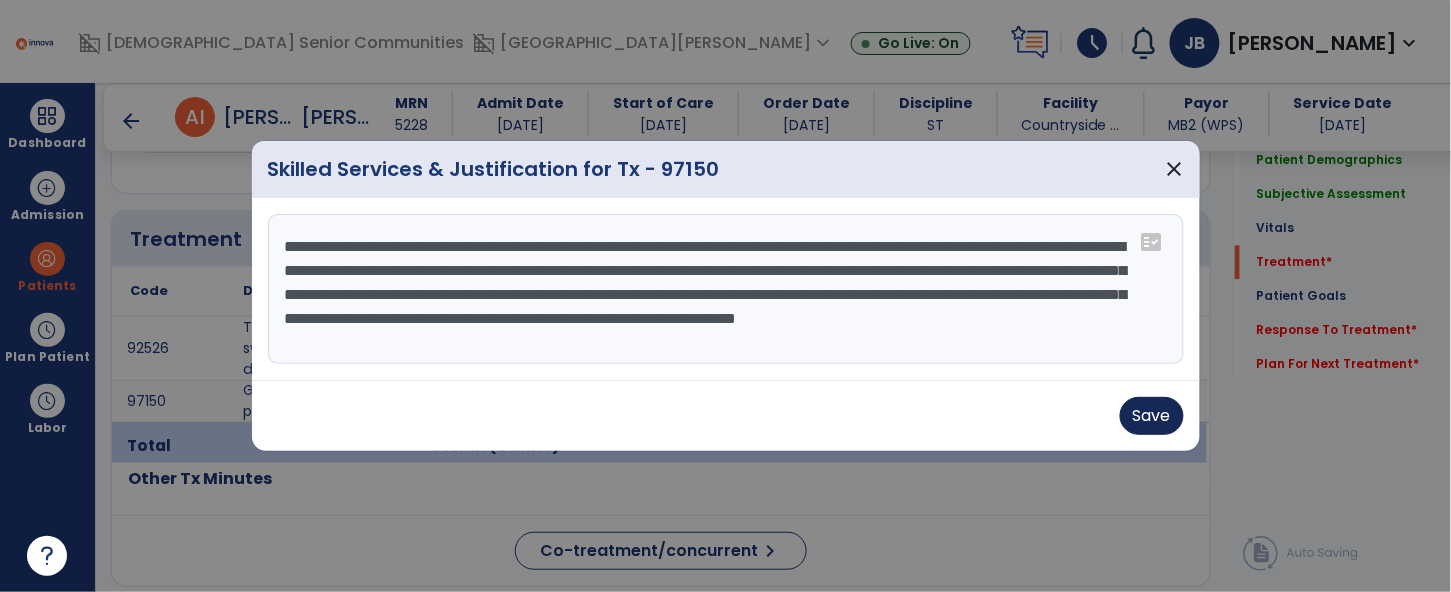 type on "**********" 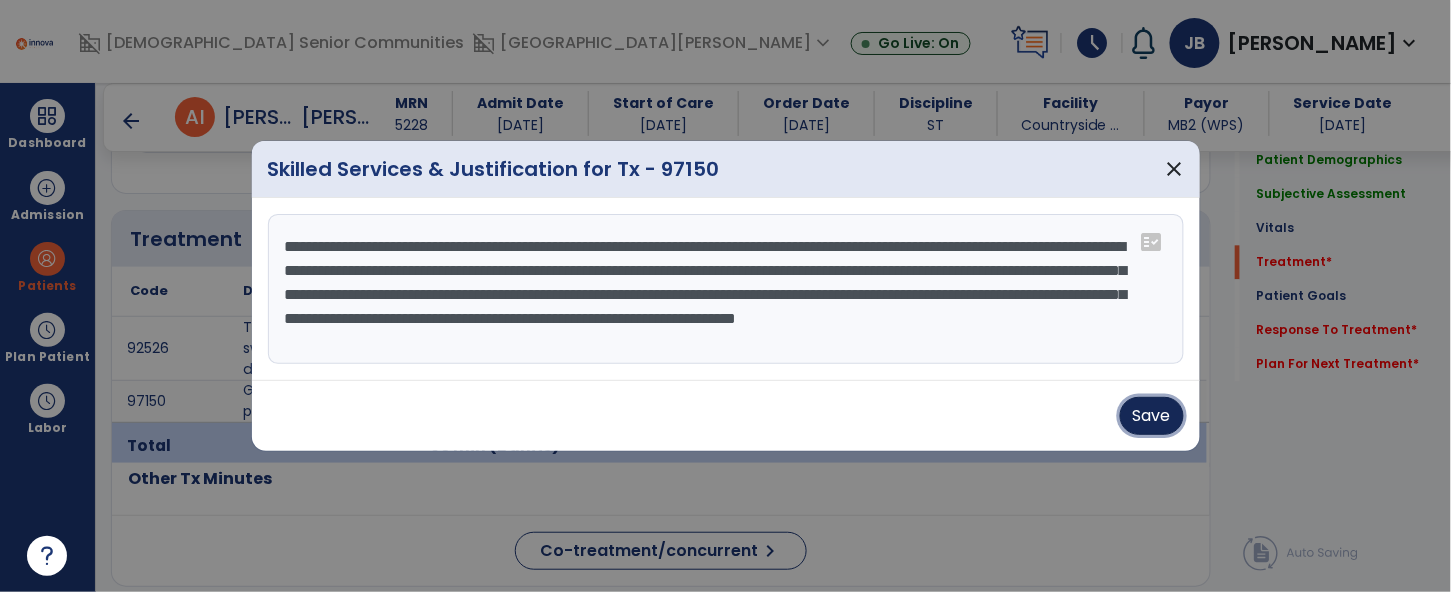 click on "Save" at bounding box center [1152, 416] 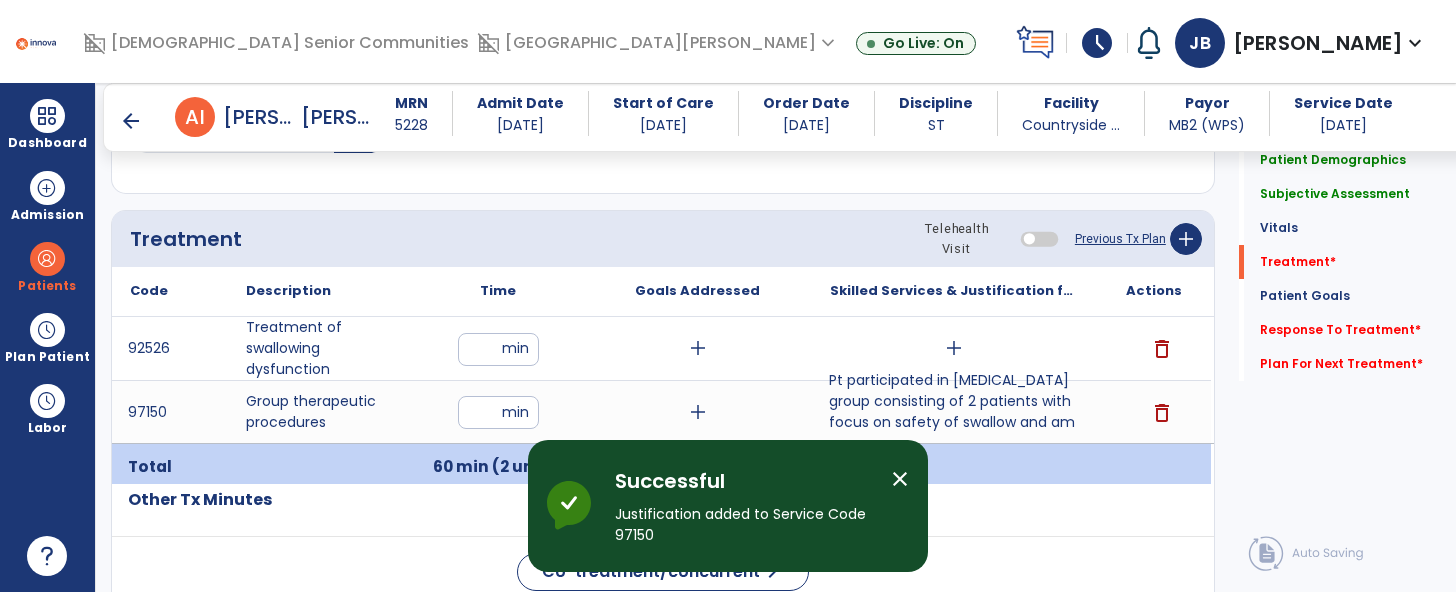 click on "add" at bounding box center (954, 348) 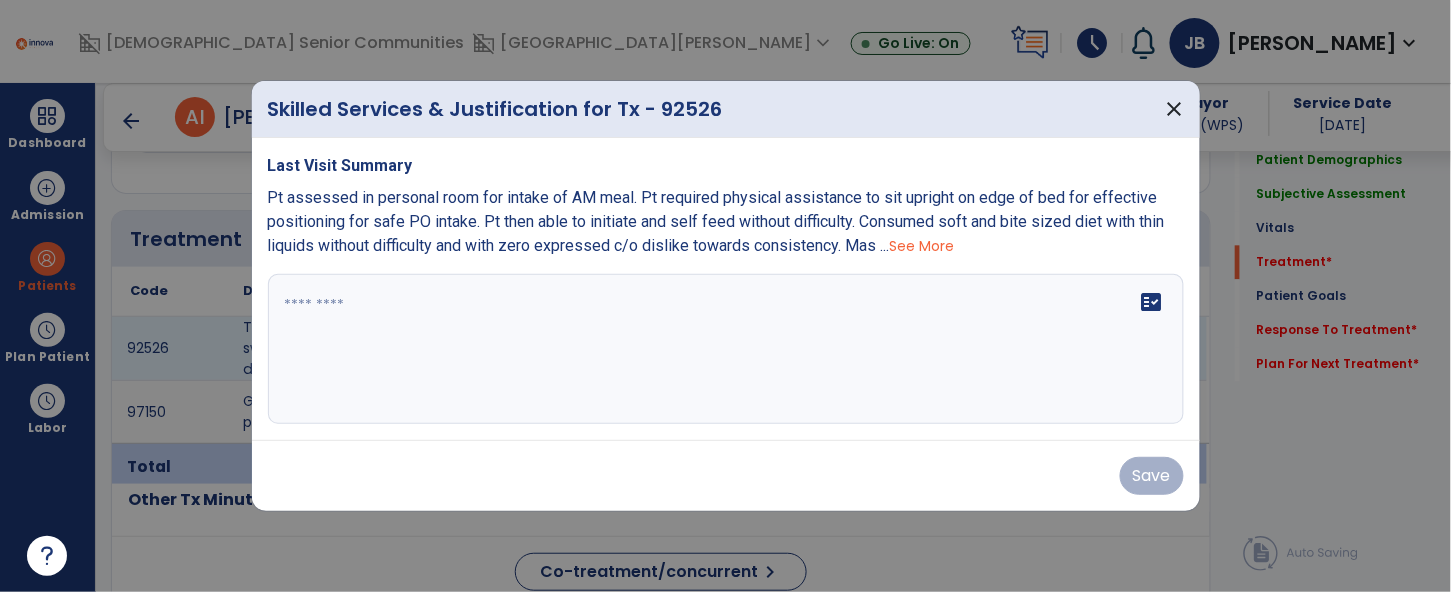 scroll, scrollTop: 1159, scrollLeft: 0, axis: vertical 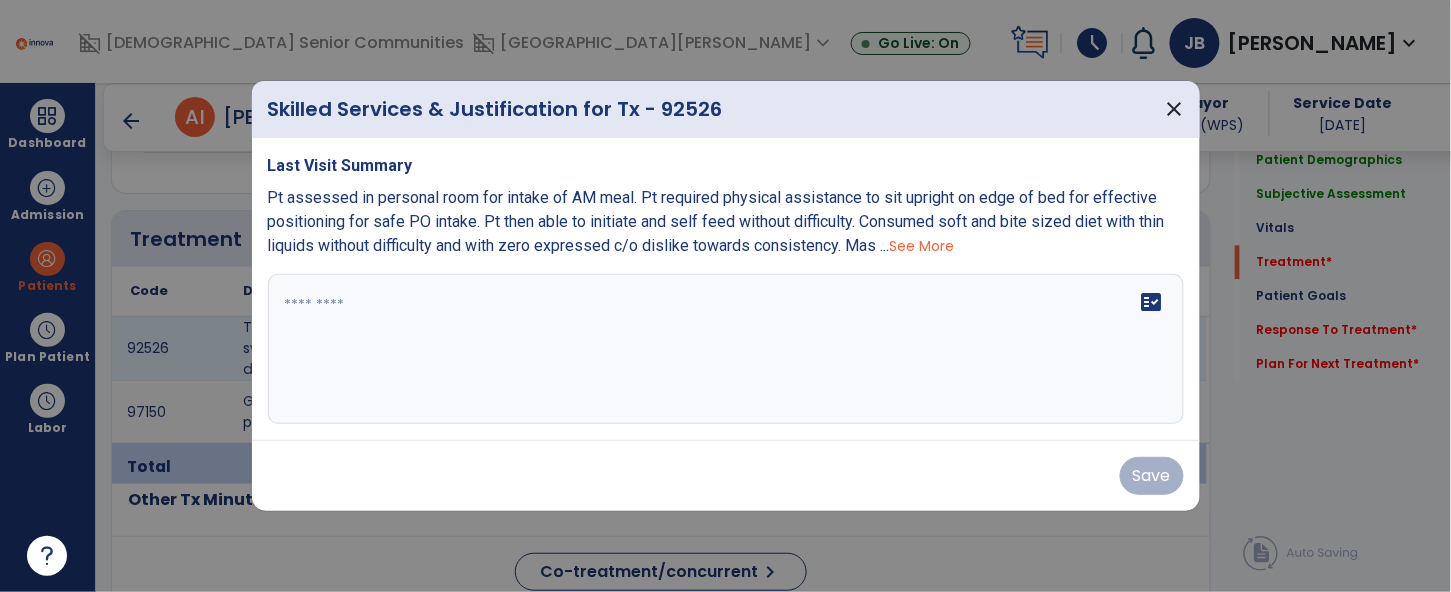 click on "fact_check" at bounding box center [726, 349] 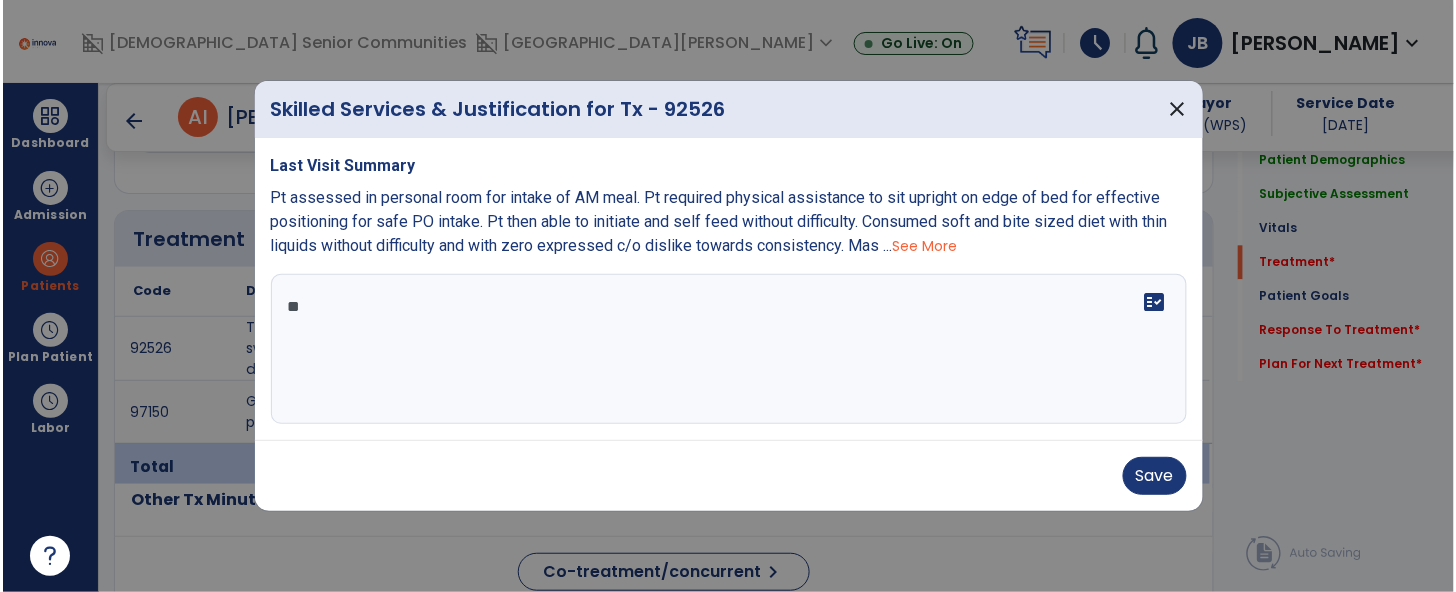scroll, scrollTop: 0, scrollLeft: 0, axis: both 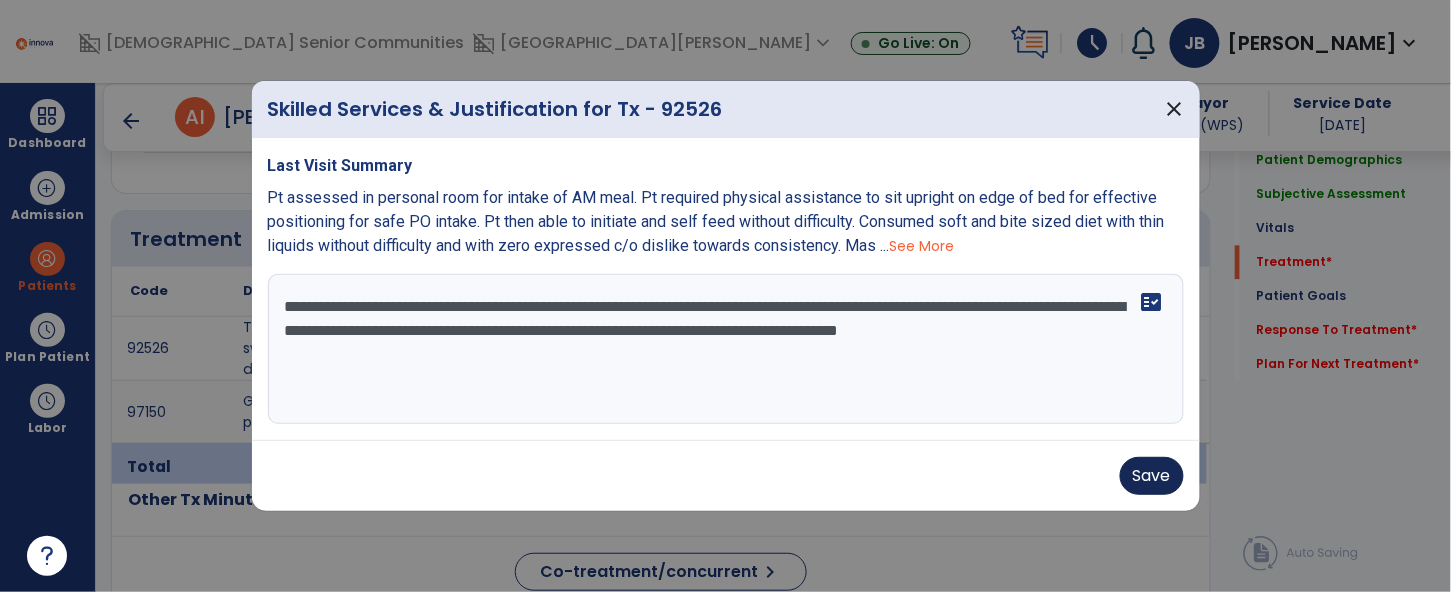 type on "**********" 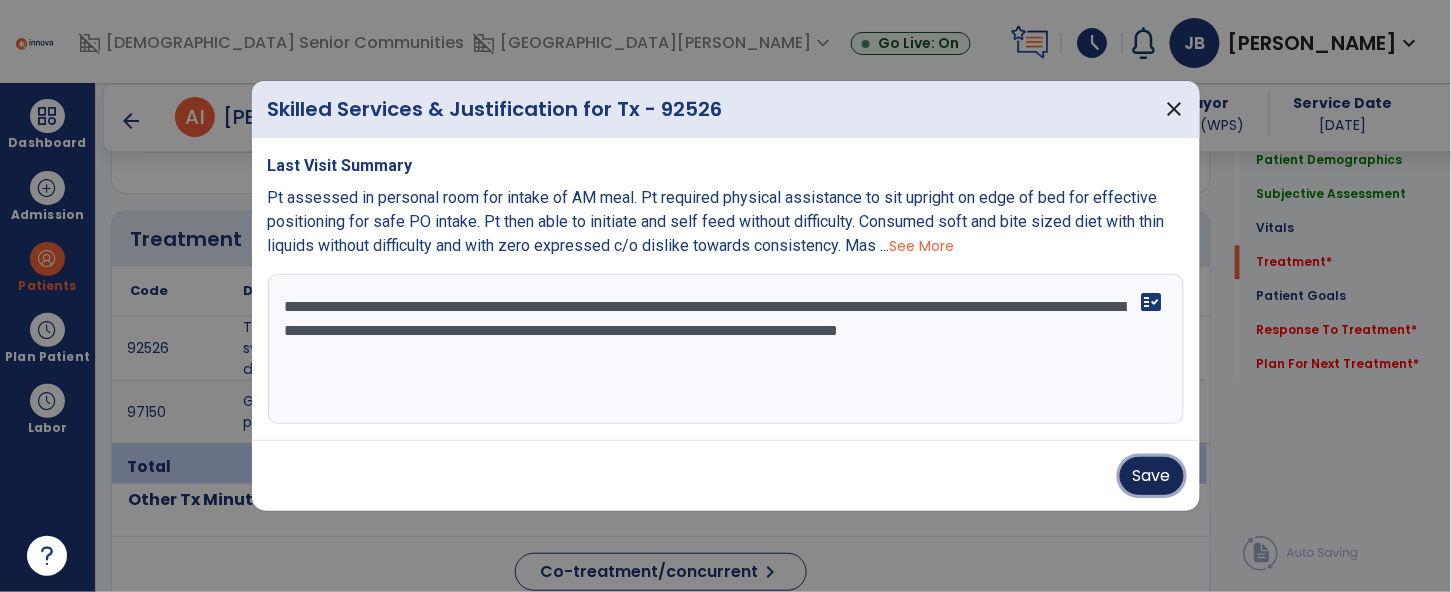 click on "Save" at bounding box center (1152, 476) 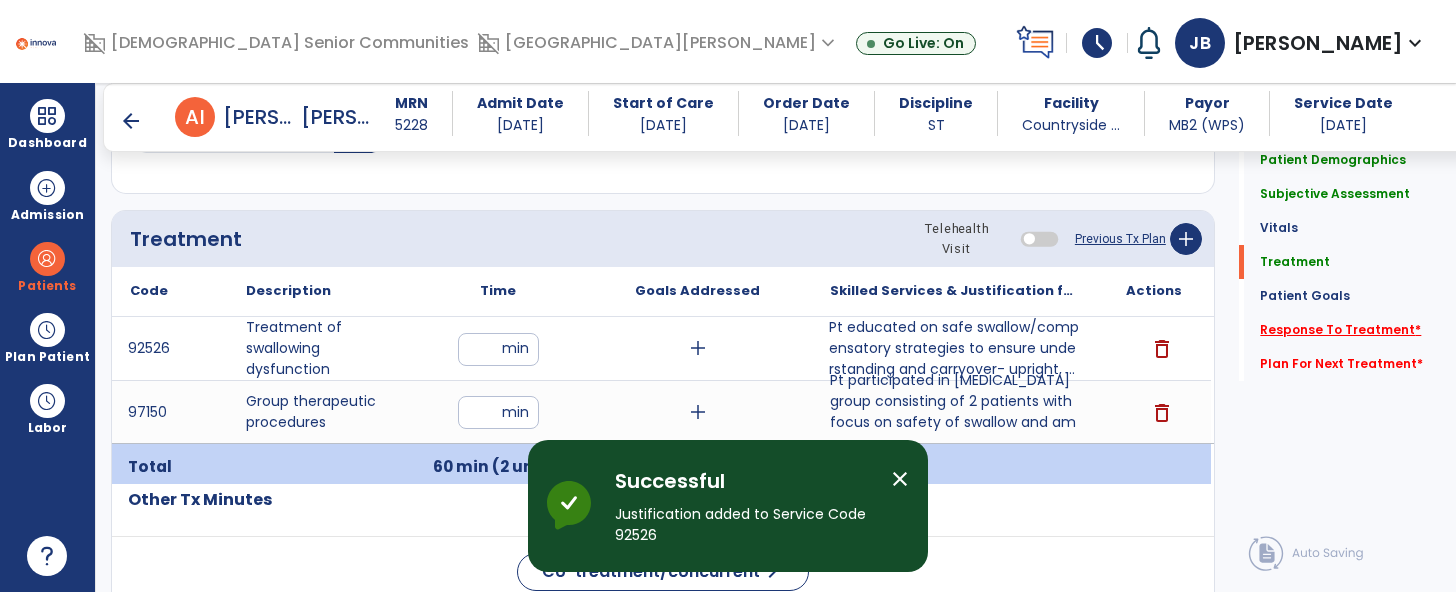 click on "Response To Treatment   *" 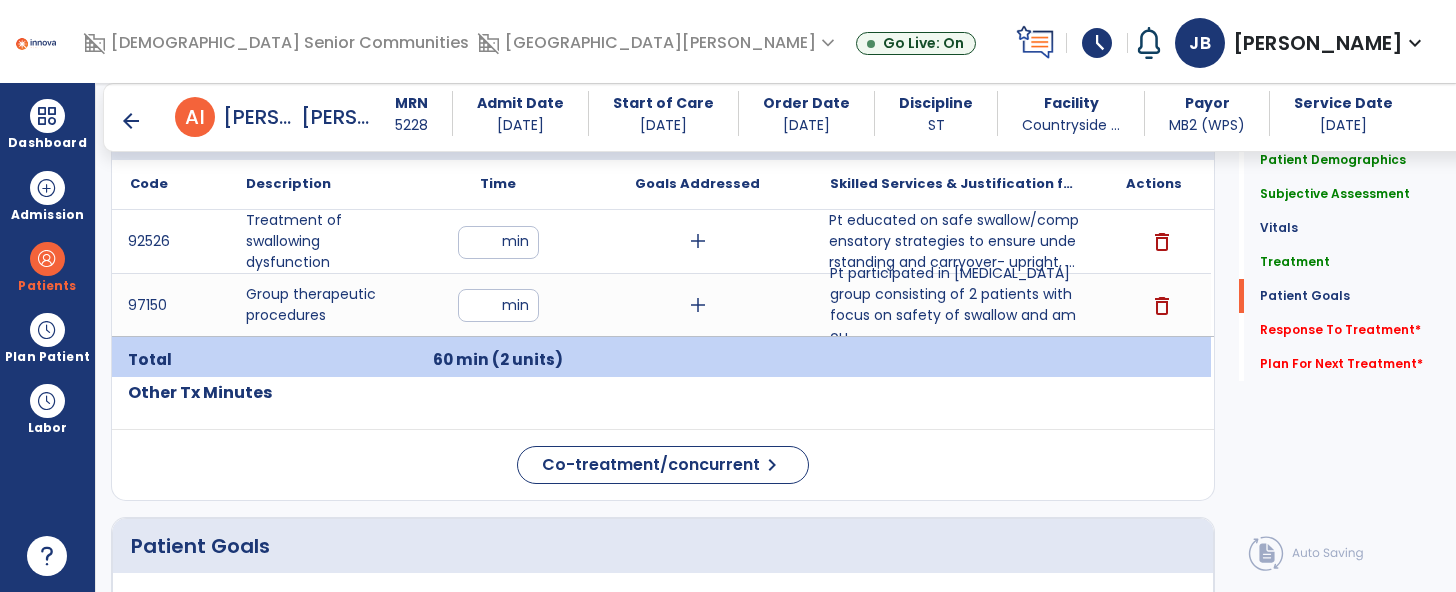 click on "fact_check" 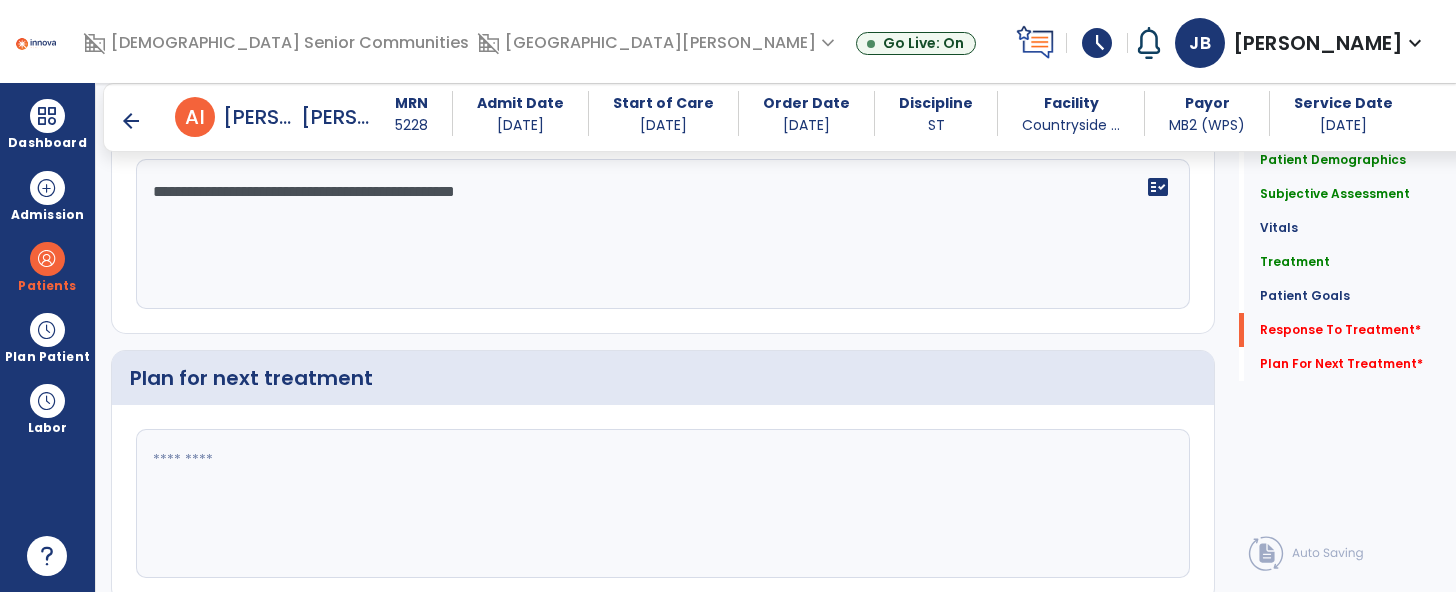 scroll, scrollTop: 2561, scrollLeft: 0, axis: vertical 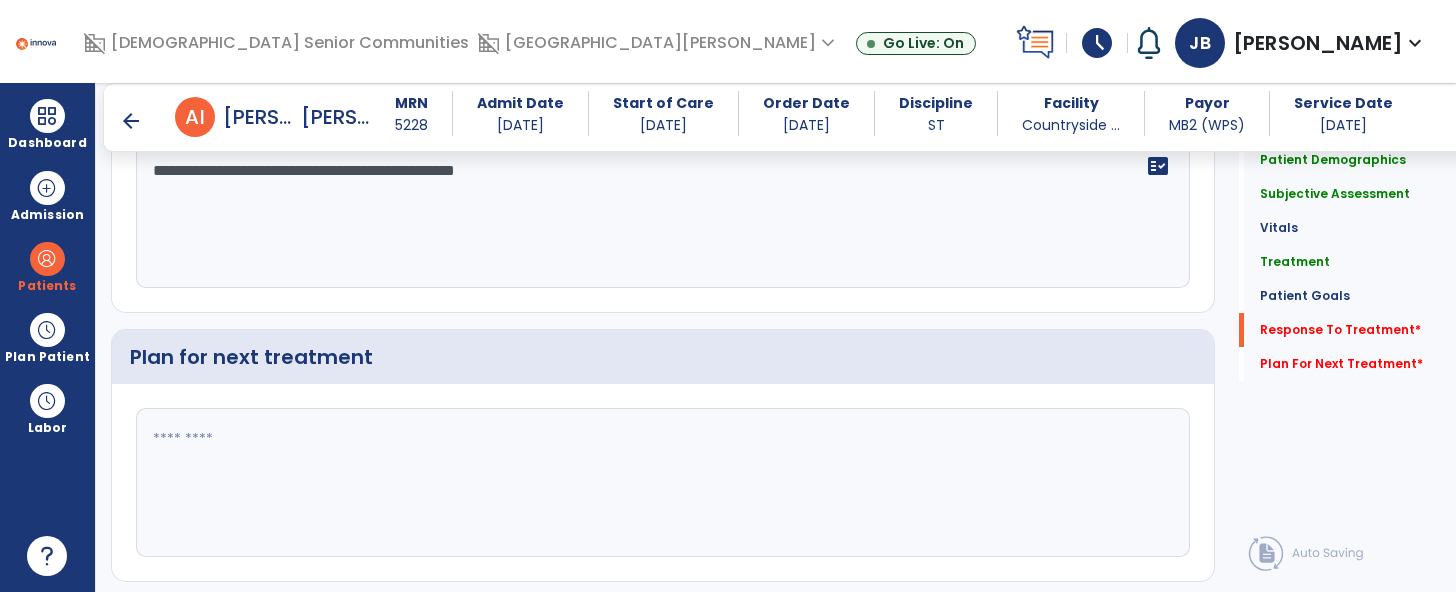 type on "**********" 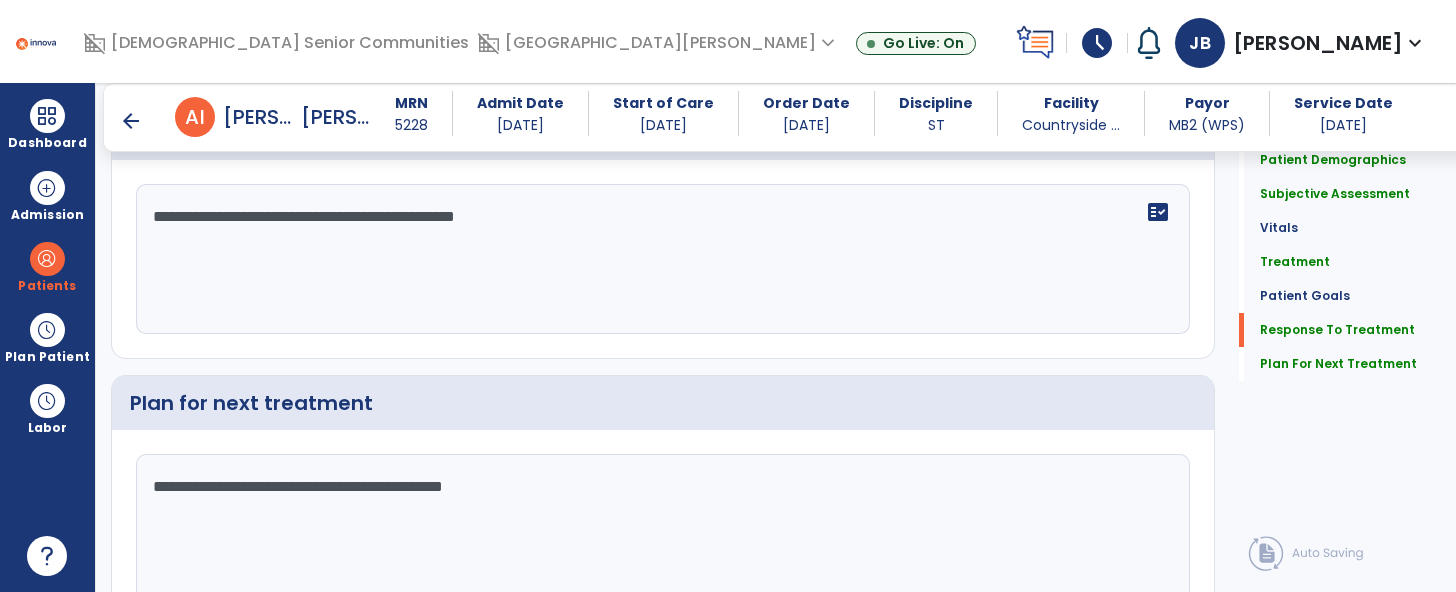 scroll, scrollTop: 2561, scrollLeft: 0, axis: vertical 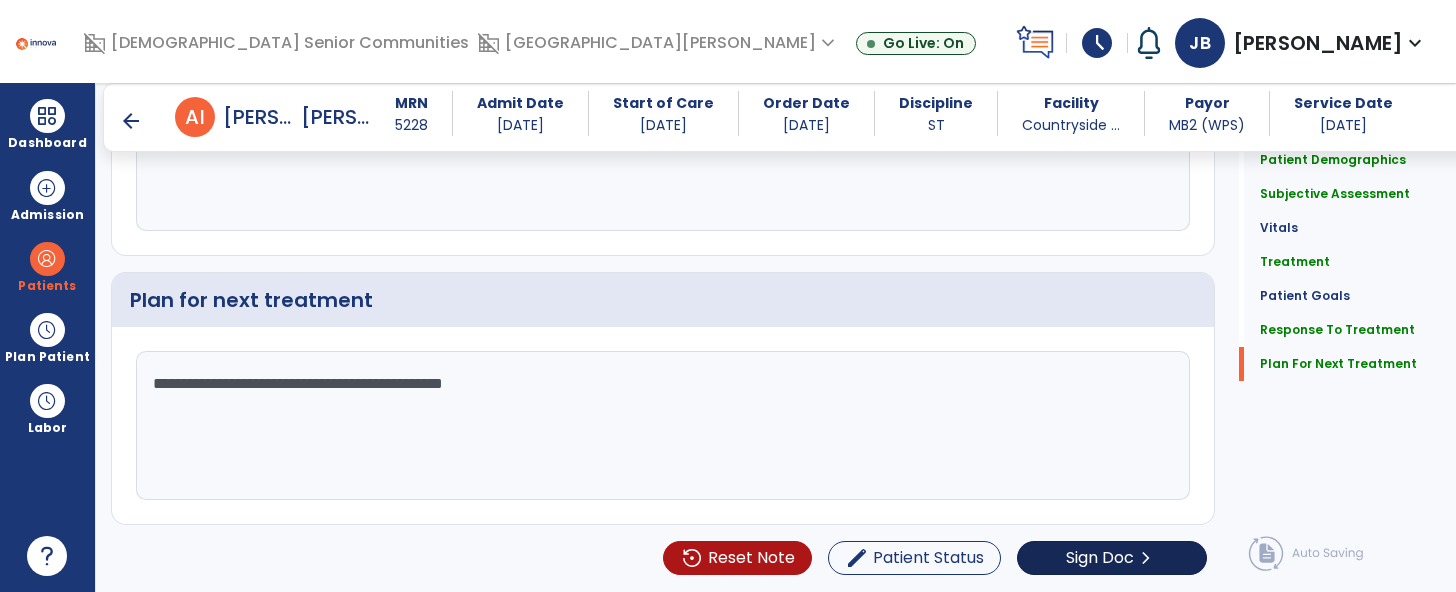 type on "**********" 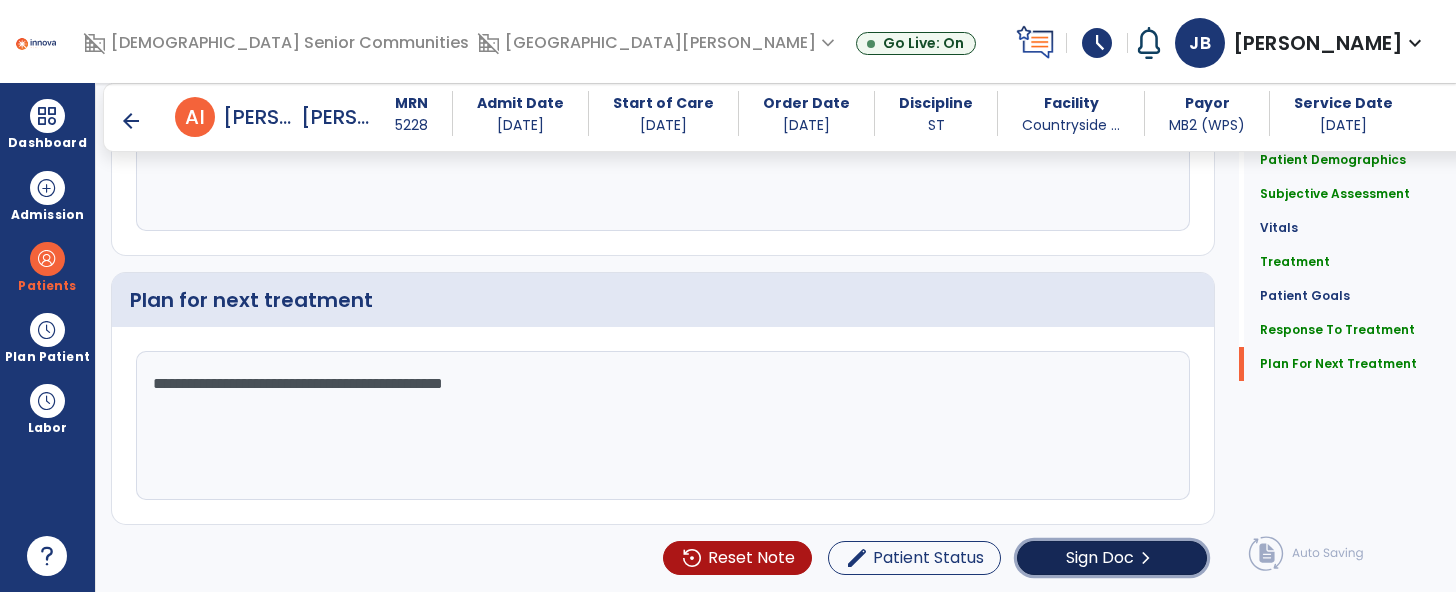 click on "chevron_right" 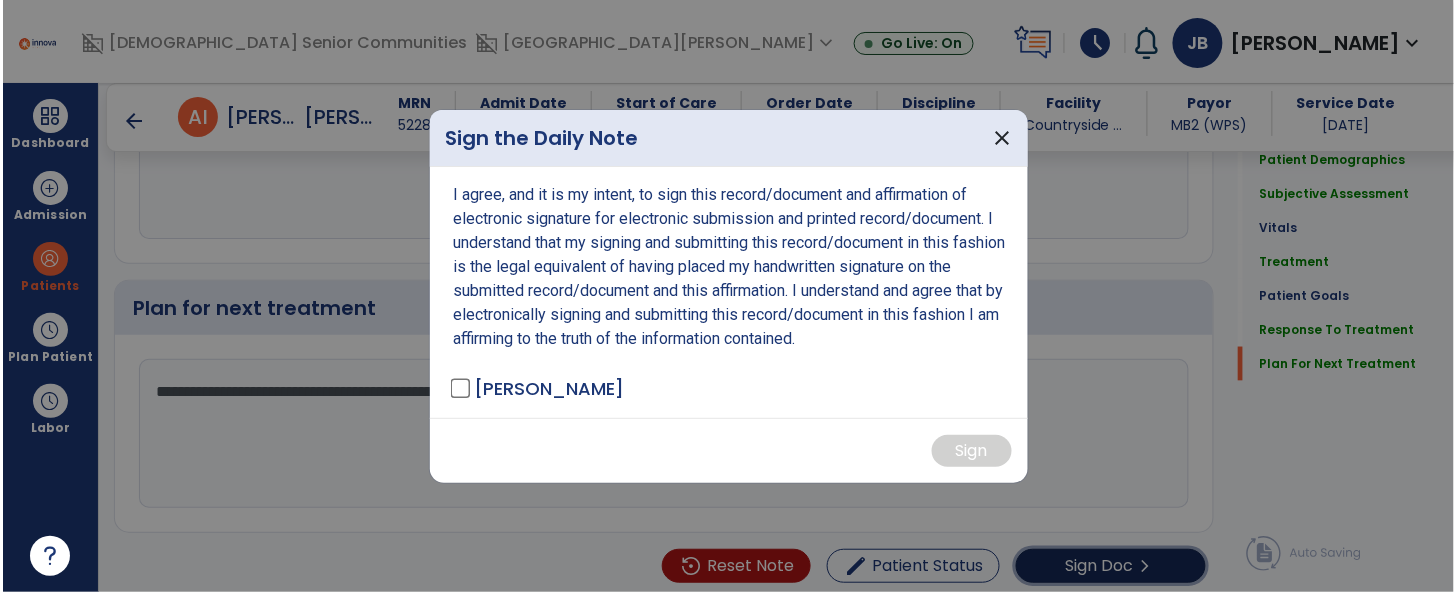 scroll, scrollTop: 2618, scrollLeft: 0, axis: vertical 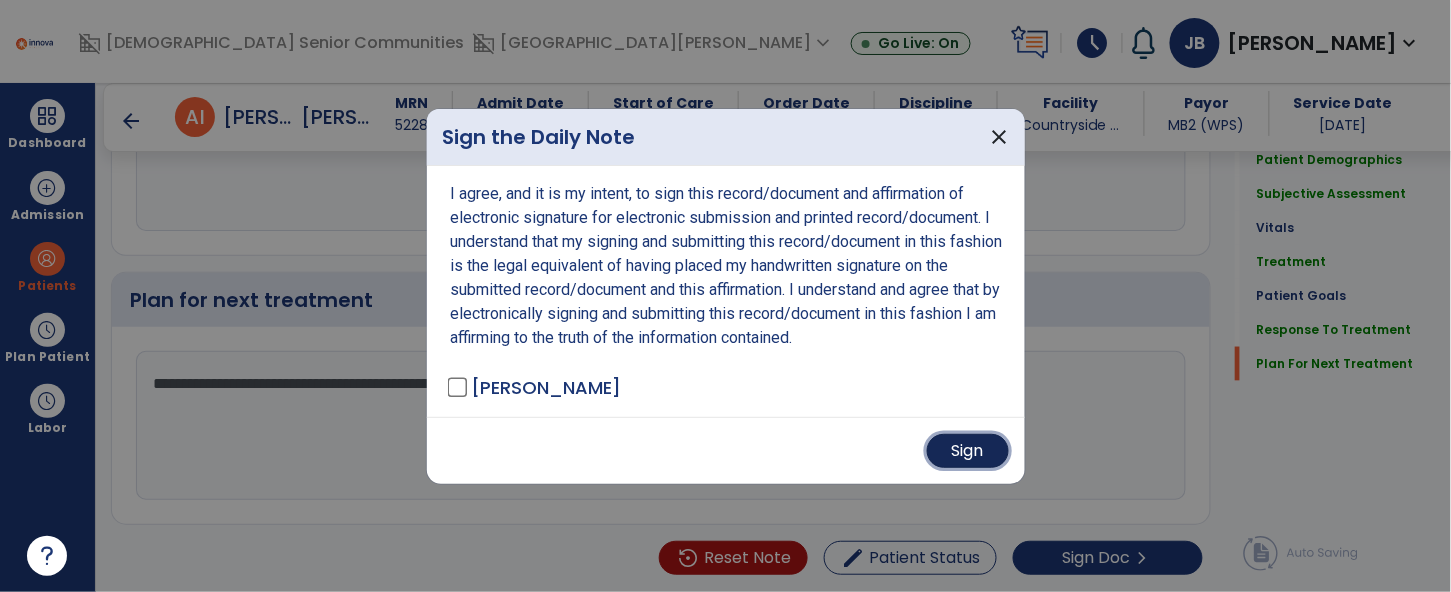 click on "Sign" at bounding box center (968, 451) 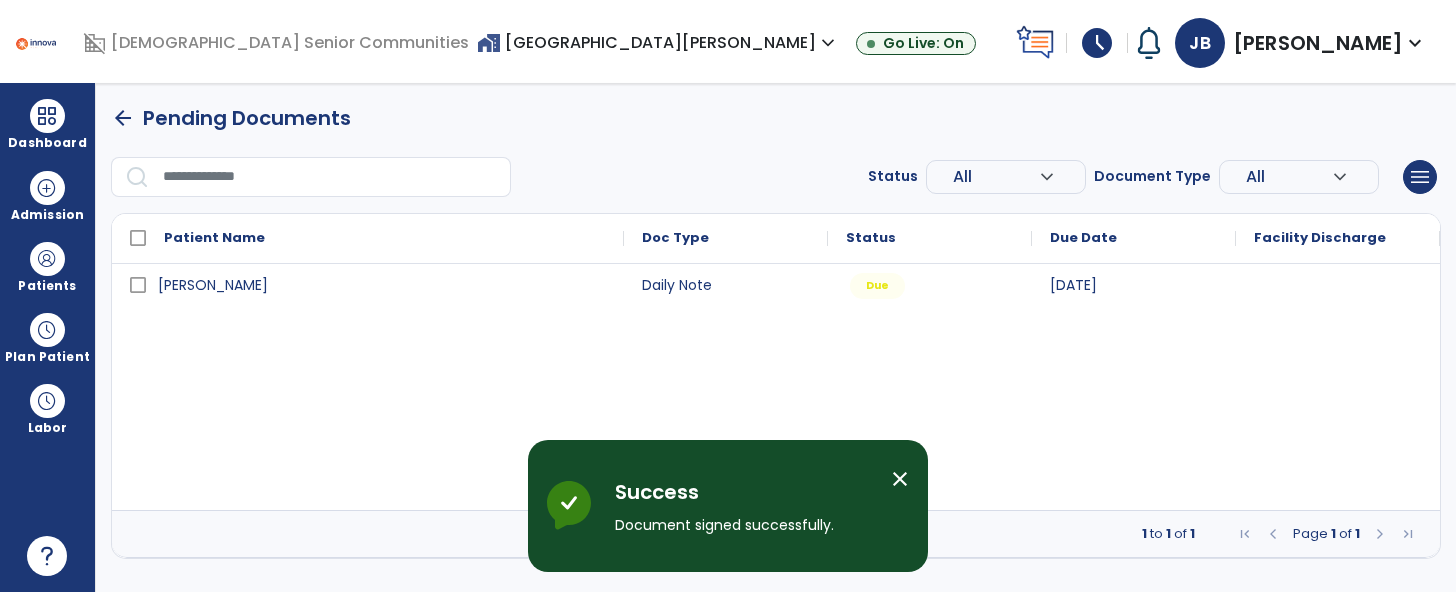 scroll, scrollTop: 0, scrollLeft: 0, axis: both 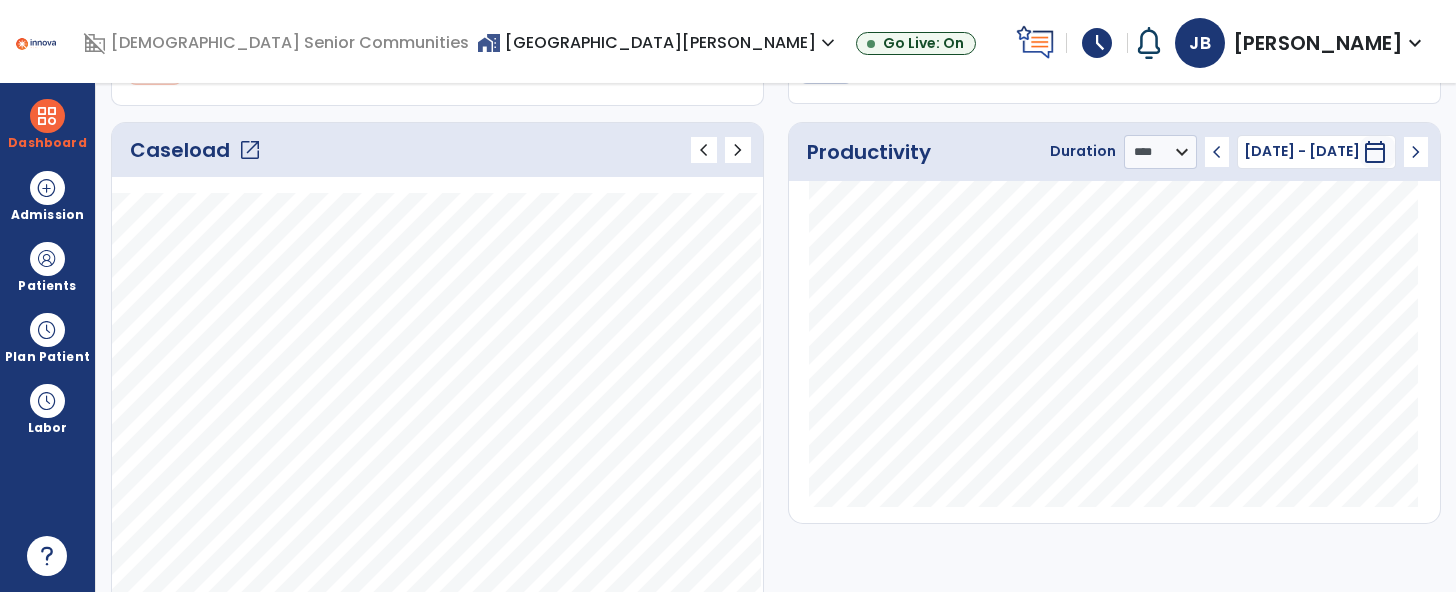 click on "chevron_left" 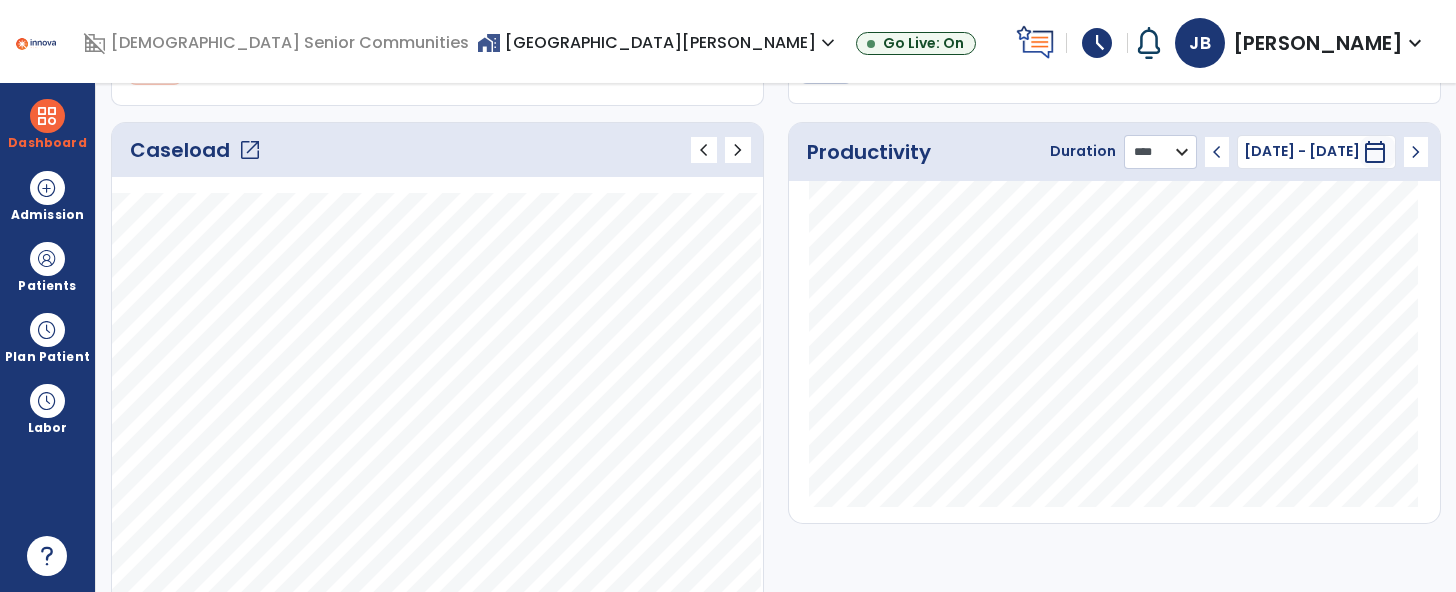 click on "******** **** ***" 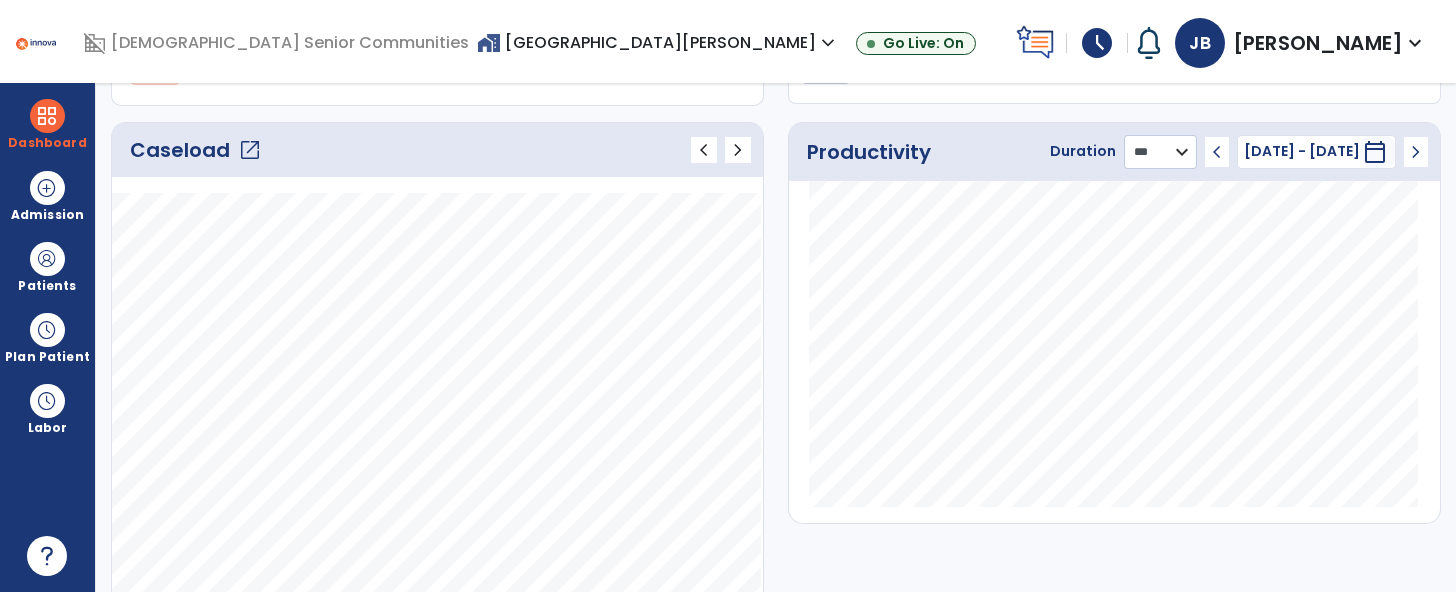click on "******** **** ***" 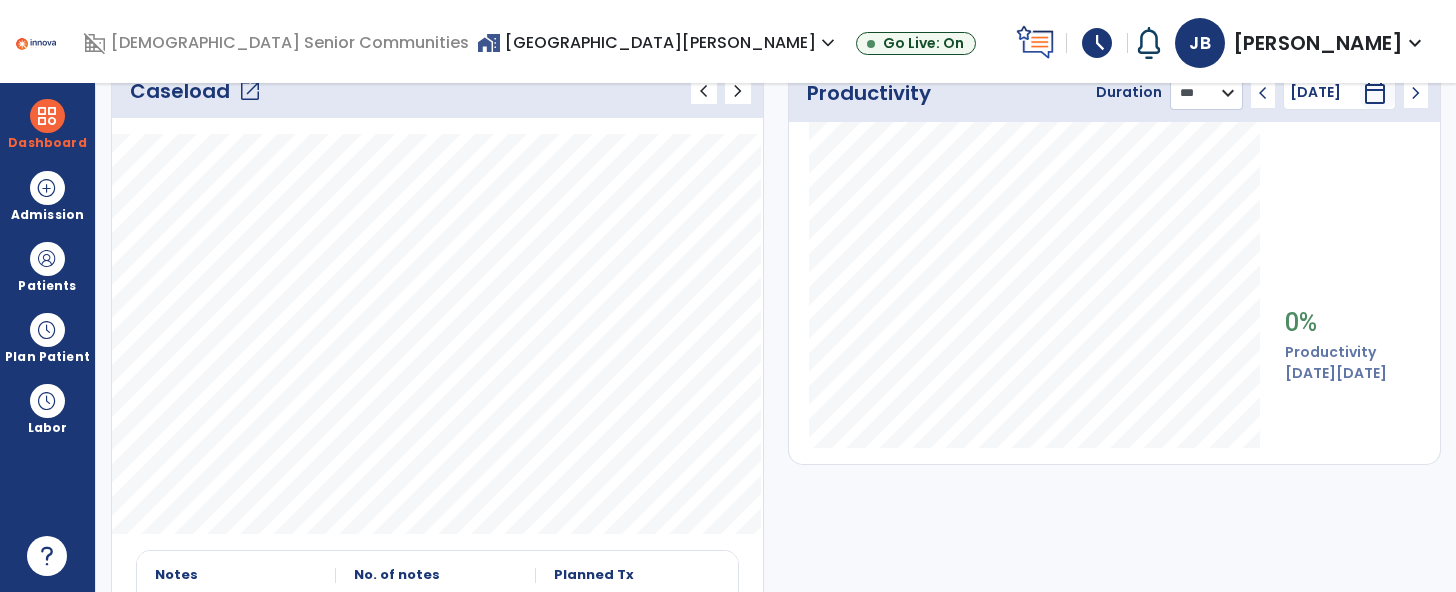 scroll, scrollTop: 0, scrollLeft: 0, axis: both 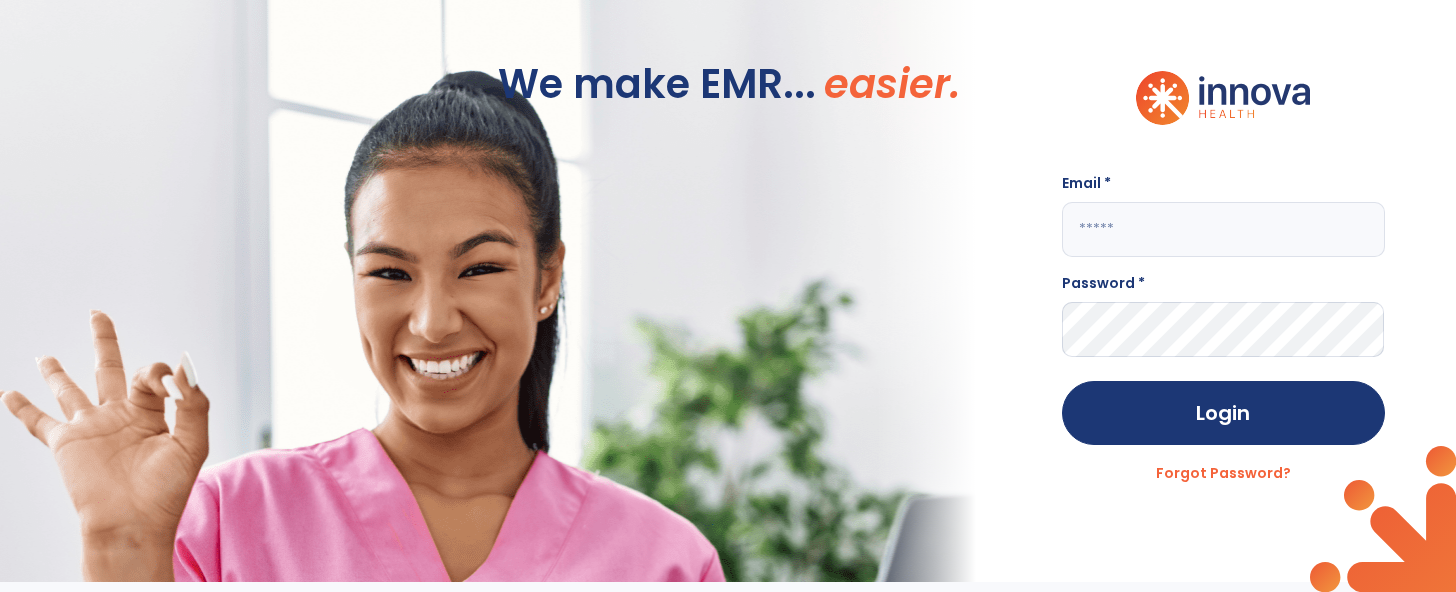 click 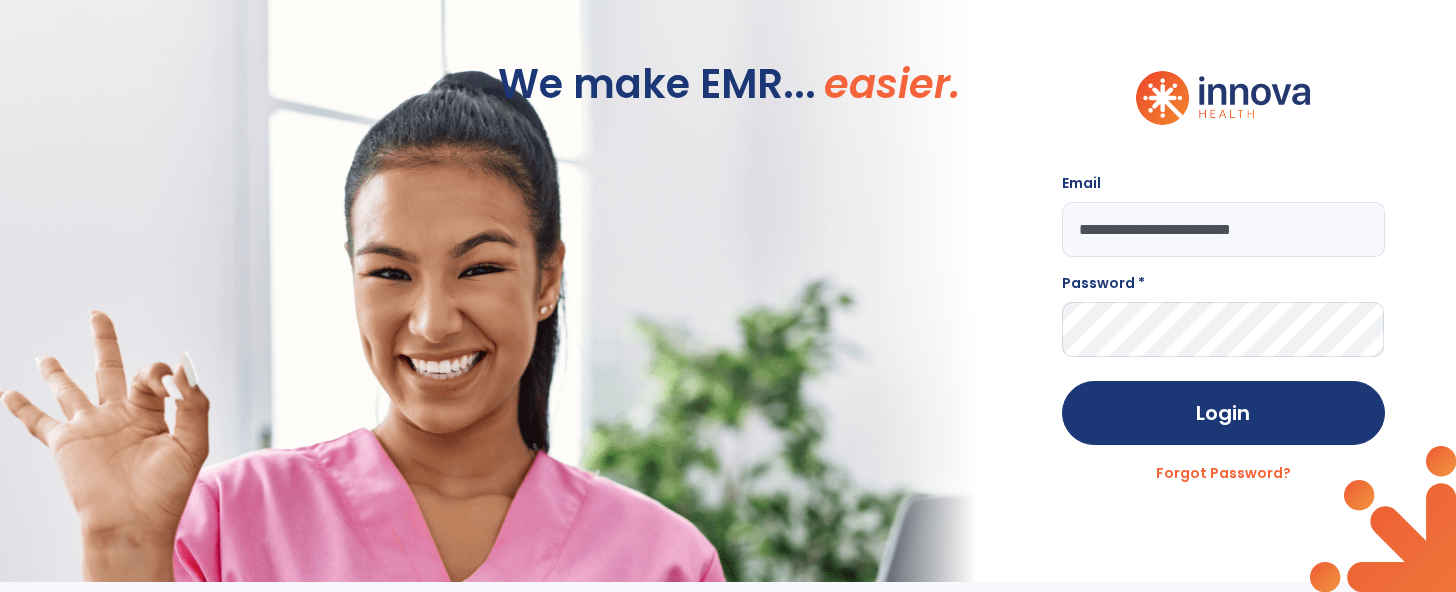 type on "**********" 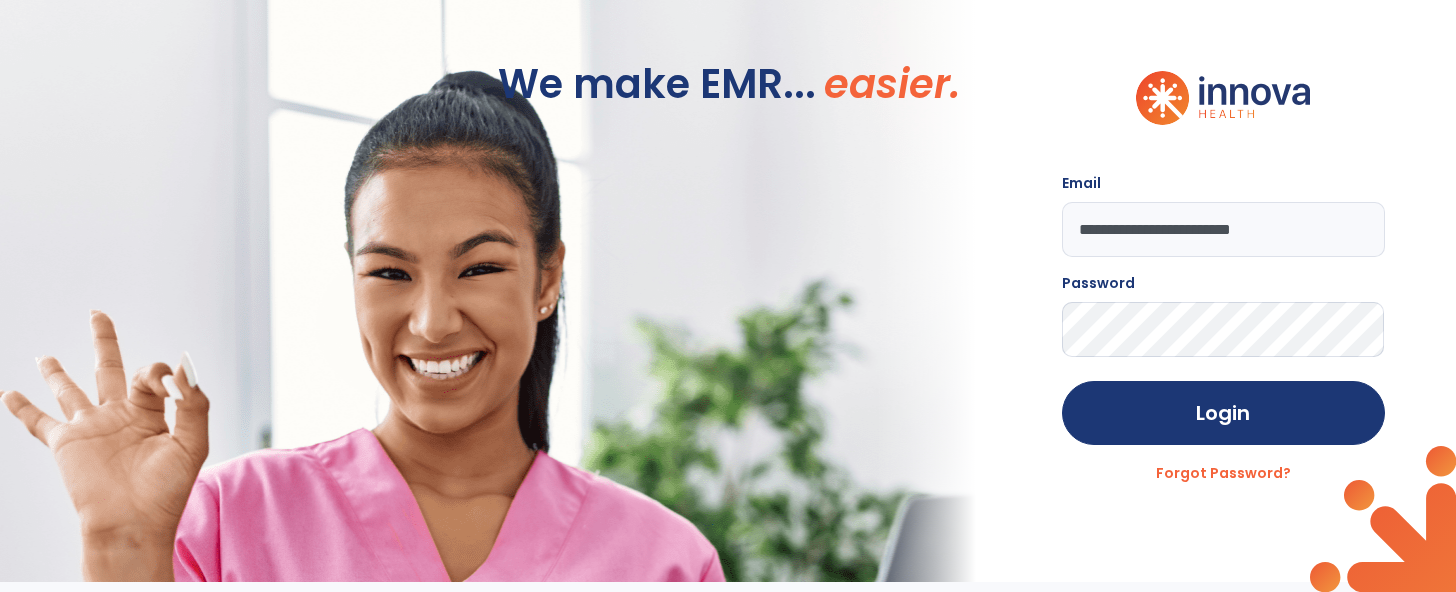 click on "Login" 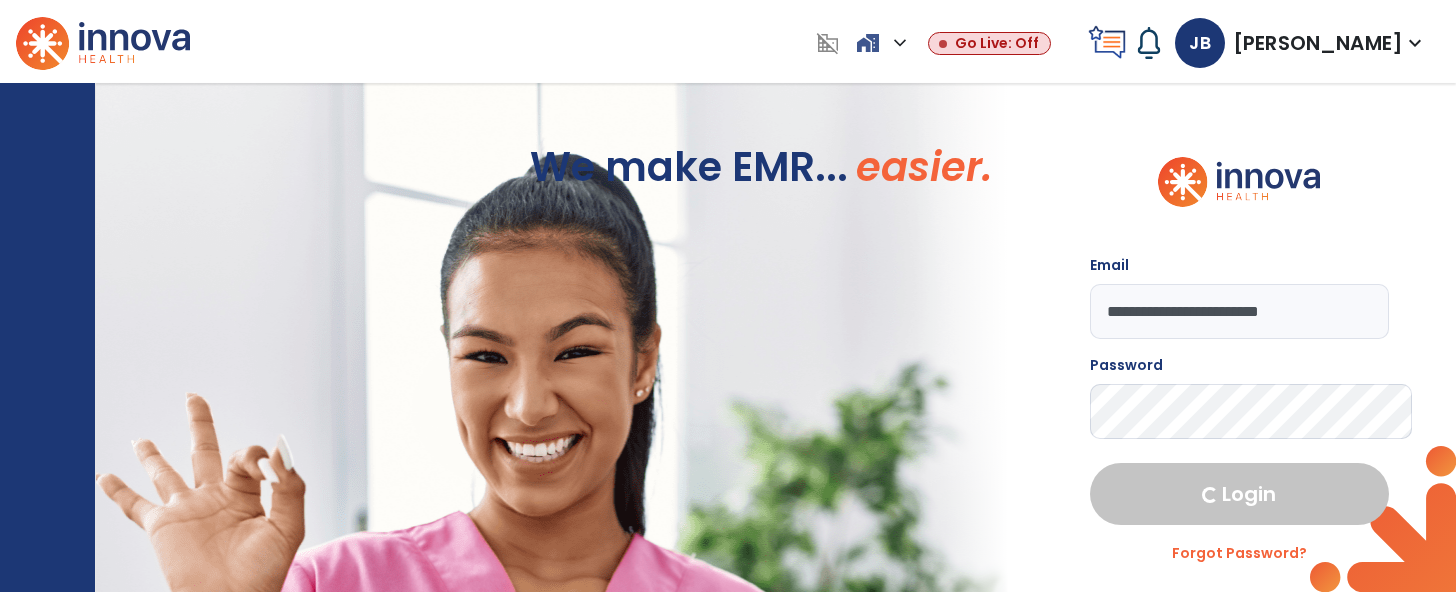 select on "****" 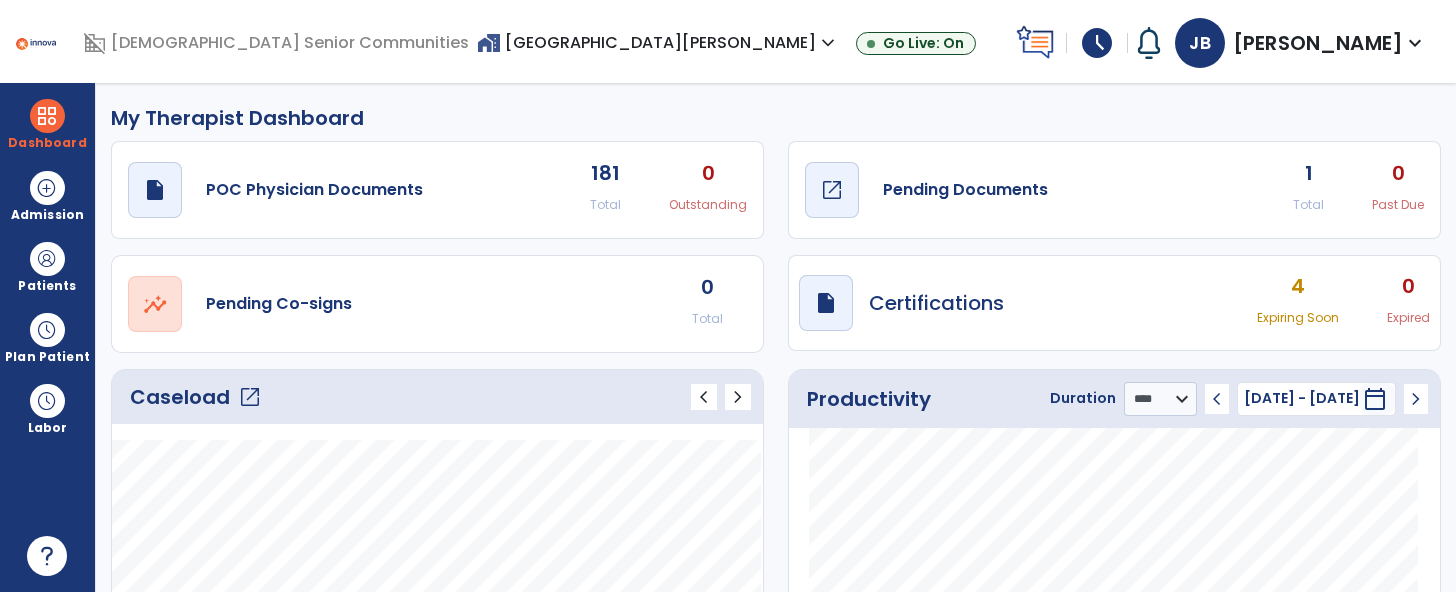 click on "Pending Documents" 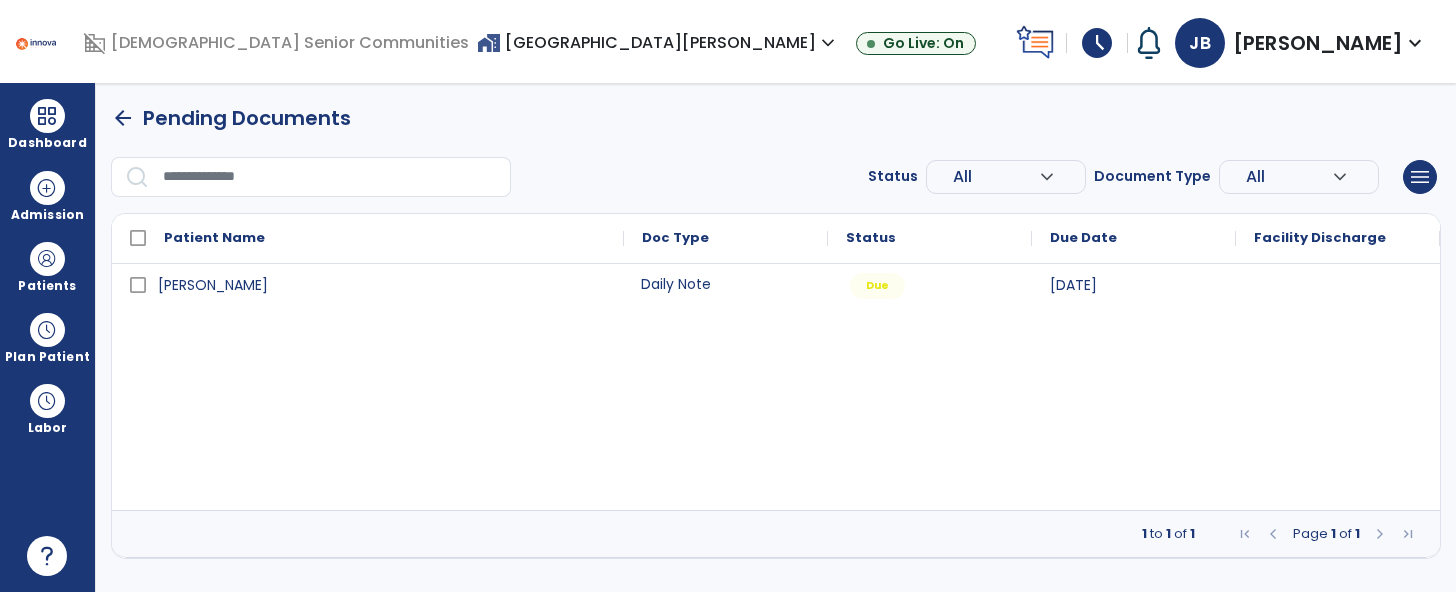 click on "Daily Note" at bounding box center (726, 284) 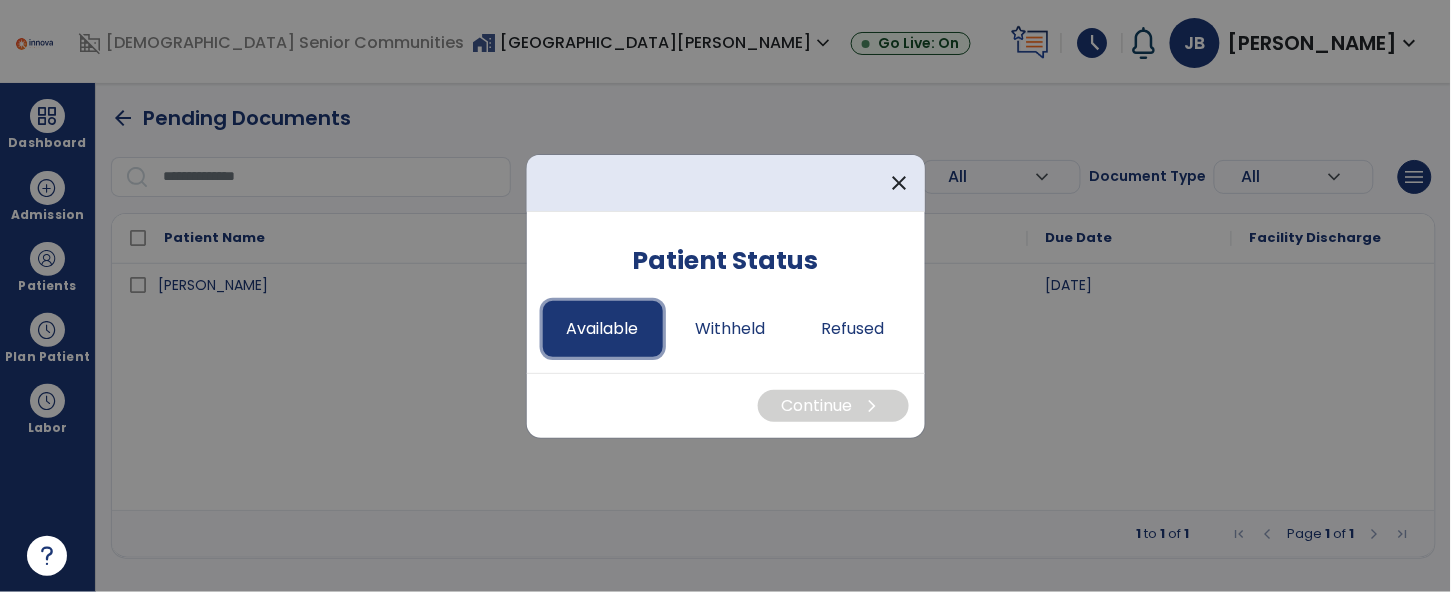 click on "Available" at bounding box center (603, 329) 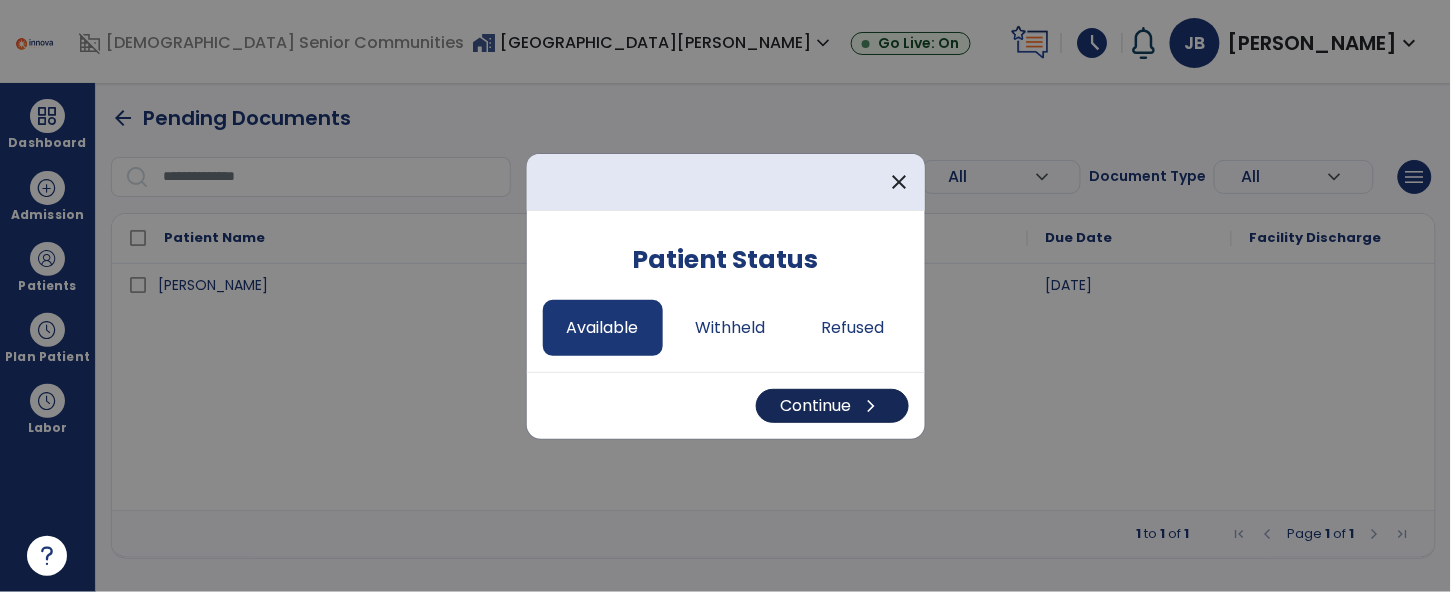 click on "Continue   chevron_right" at bounding box center [832, 406] 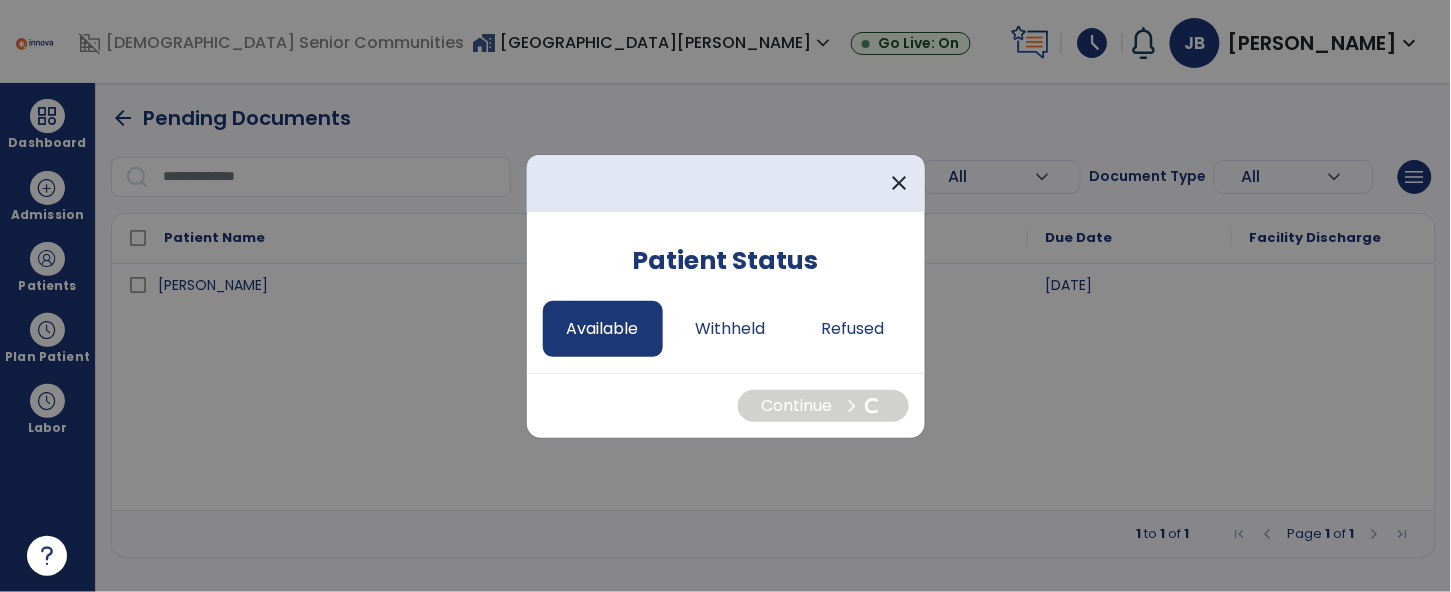 select on "*" 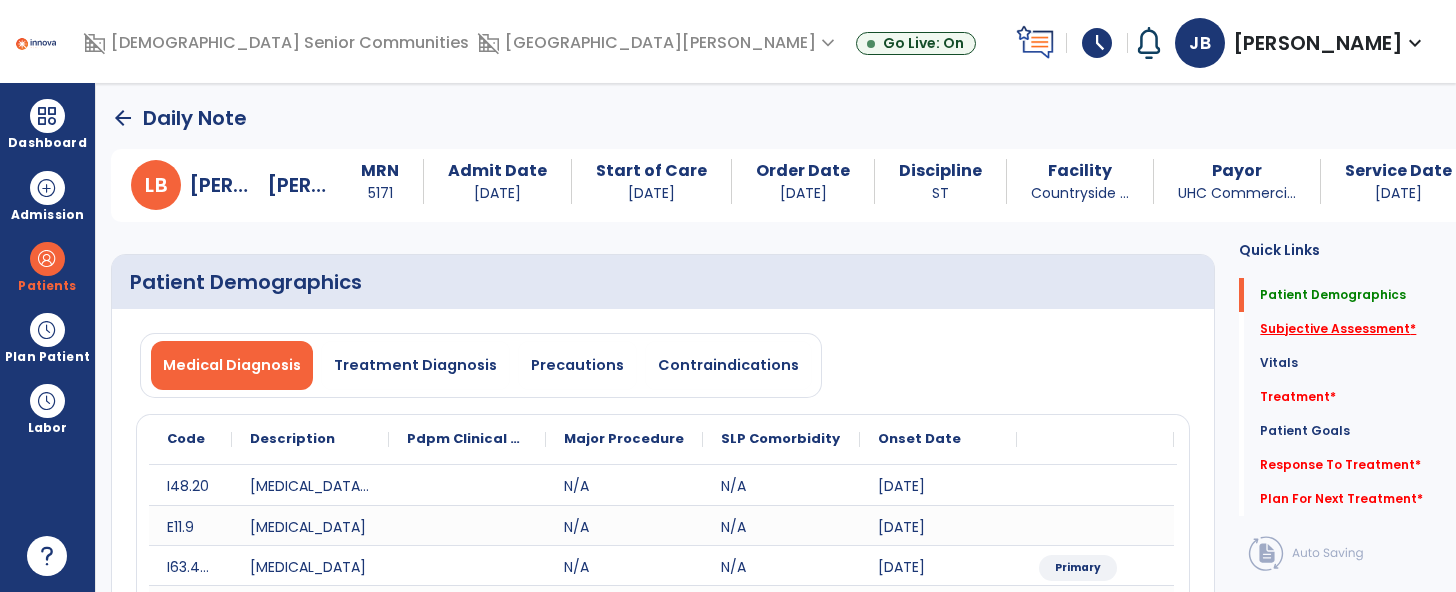 click on "Subjective Assessment   *" 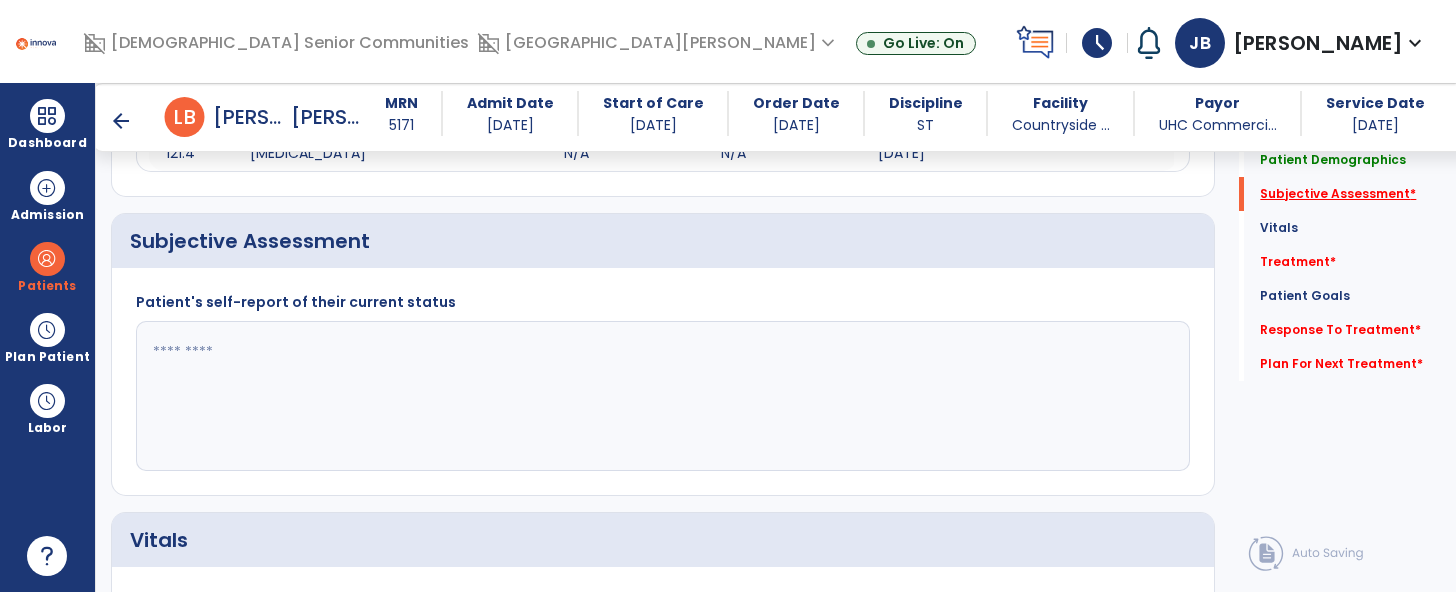 scroll, scrollTop: 471, scrollLeft: 0, axis: vertical 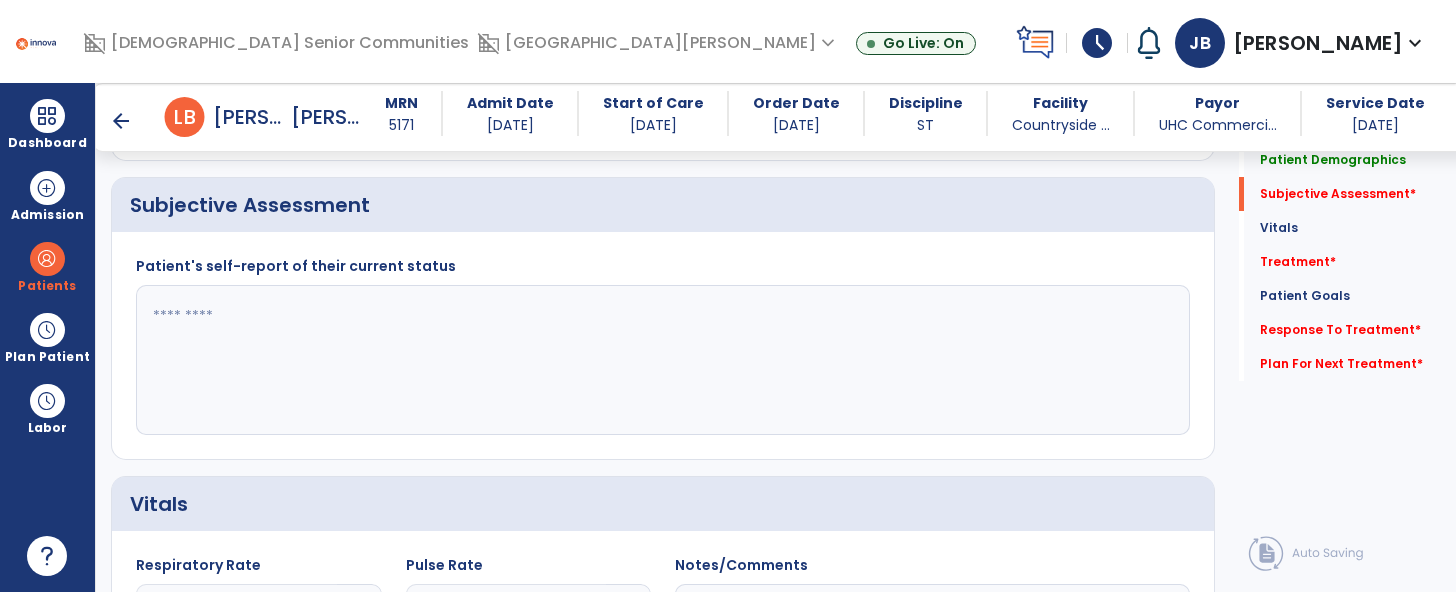 click 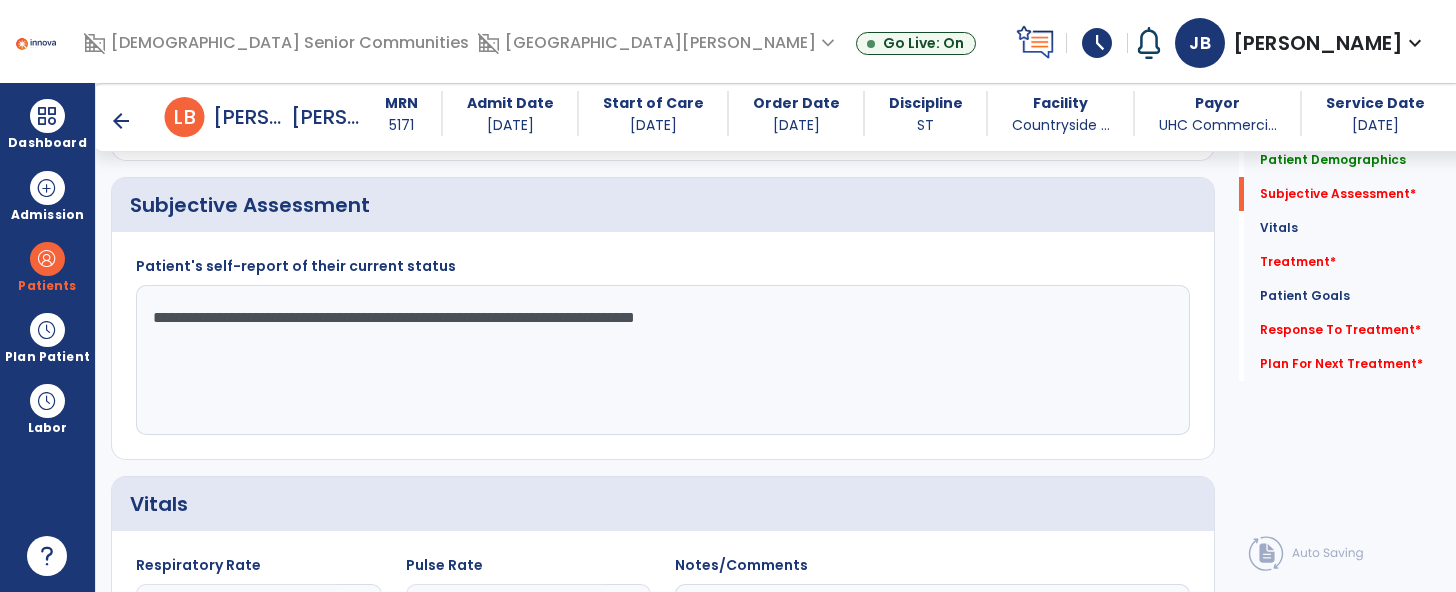 click on "**********" 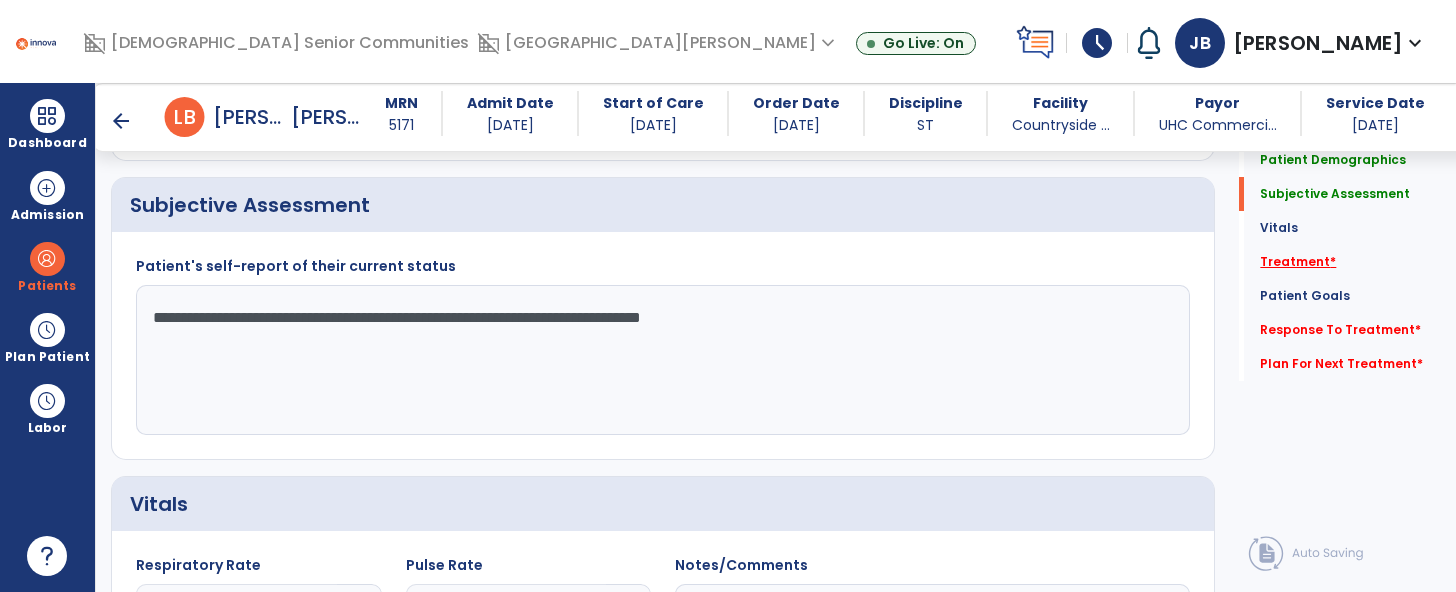 type on "**********" 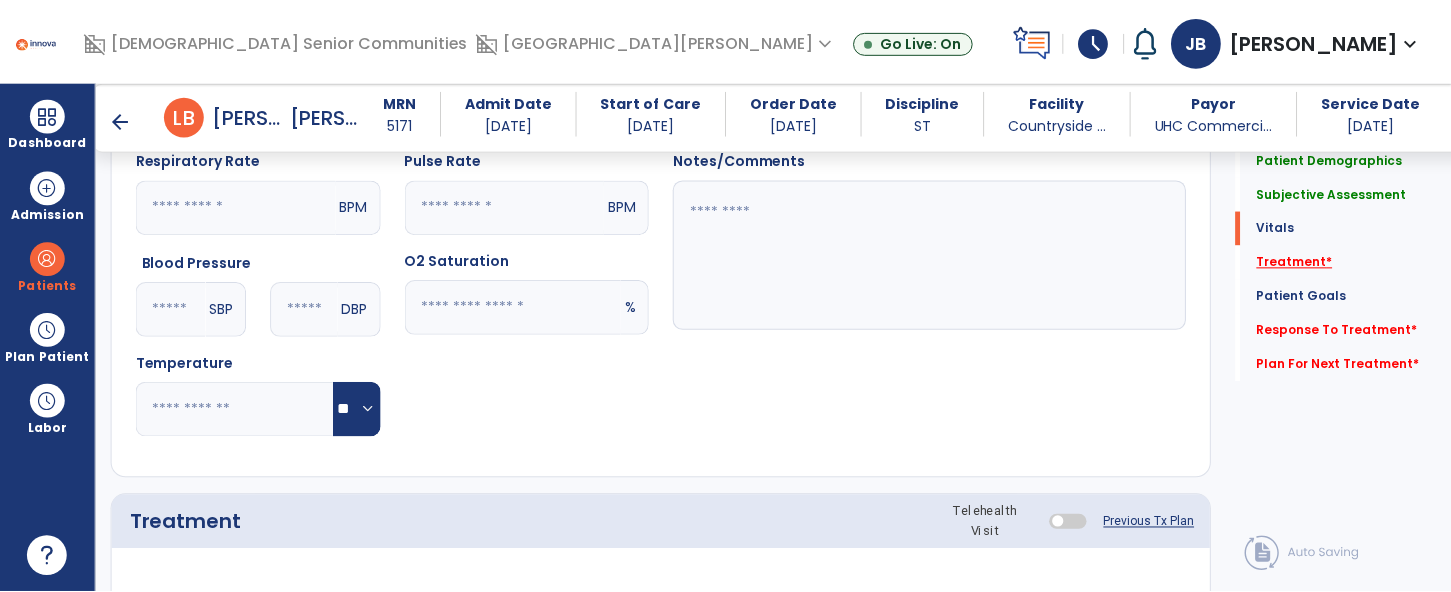 scroll, scrollTop: 1159, scrollLeft: 0, axis: vertical 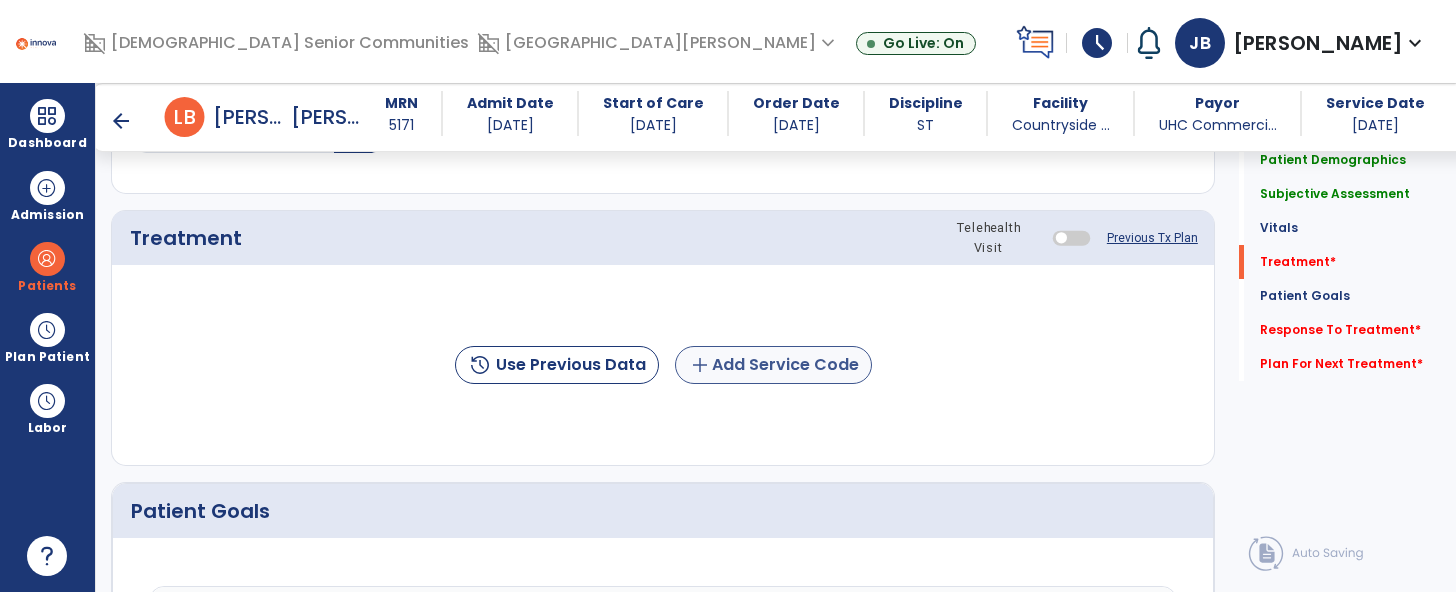 click on "add  Add Service Code" 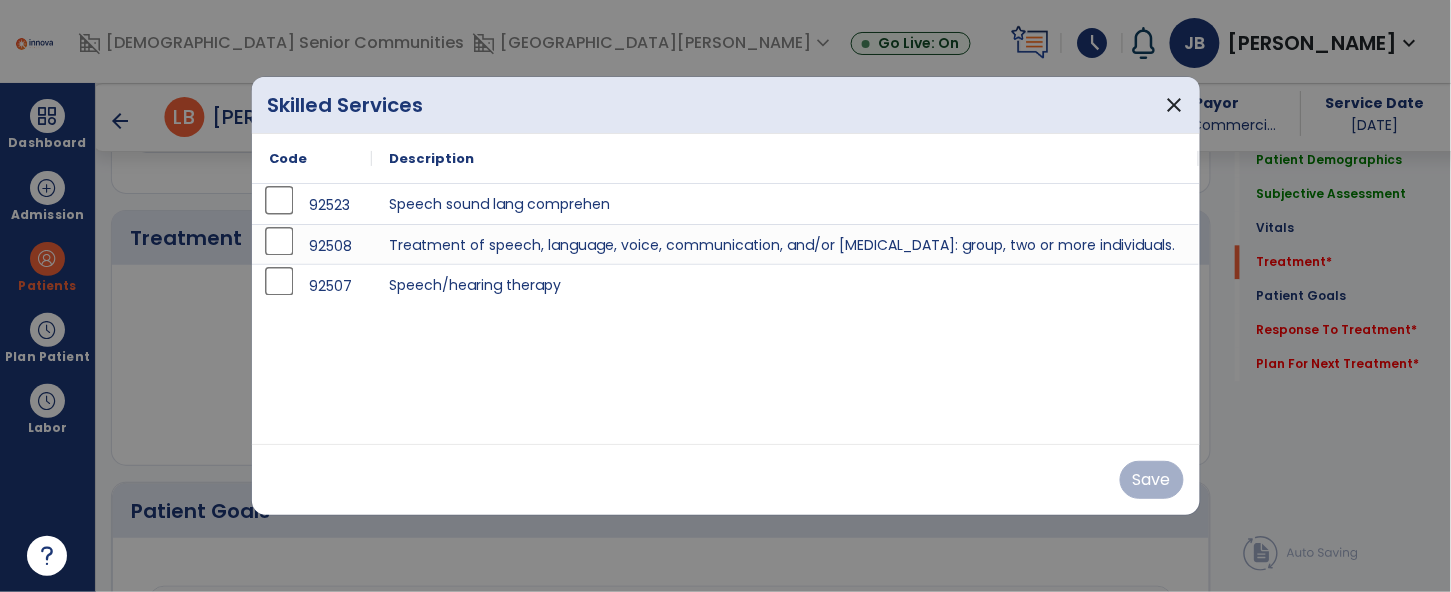 scroll, scrollTop: 1159, scrollLeft: 0, axis: vertical 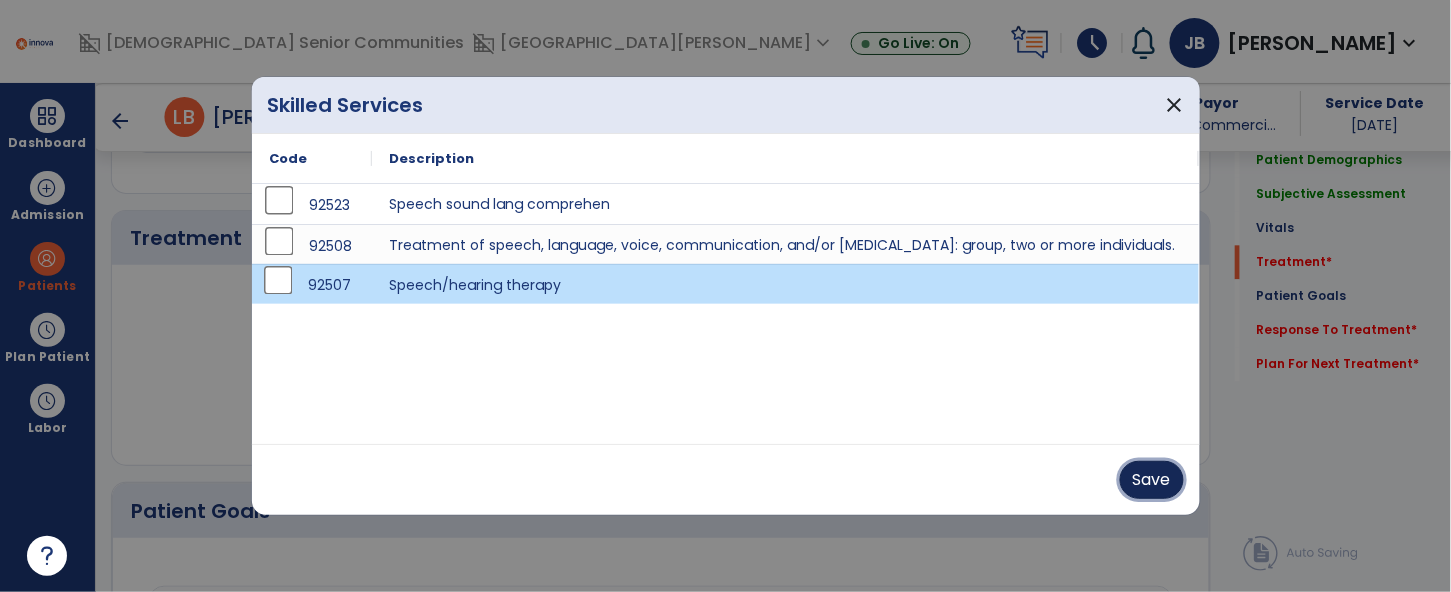 click on "Save" at bounding box center (1152, 480) 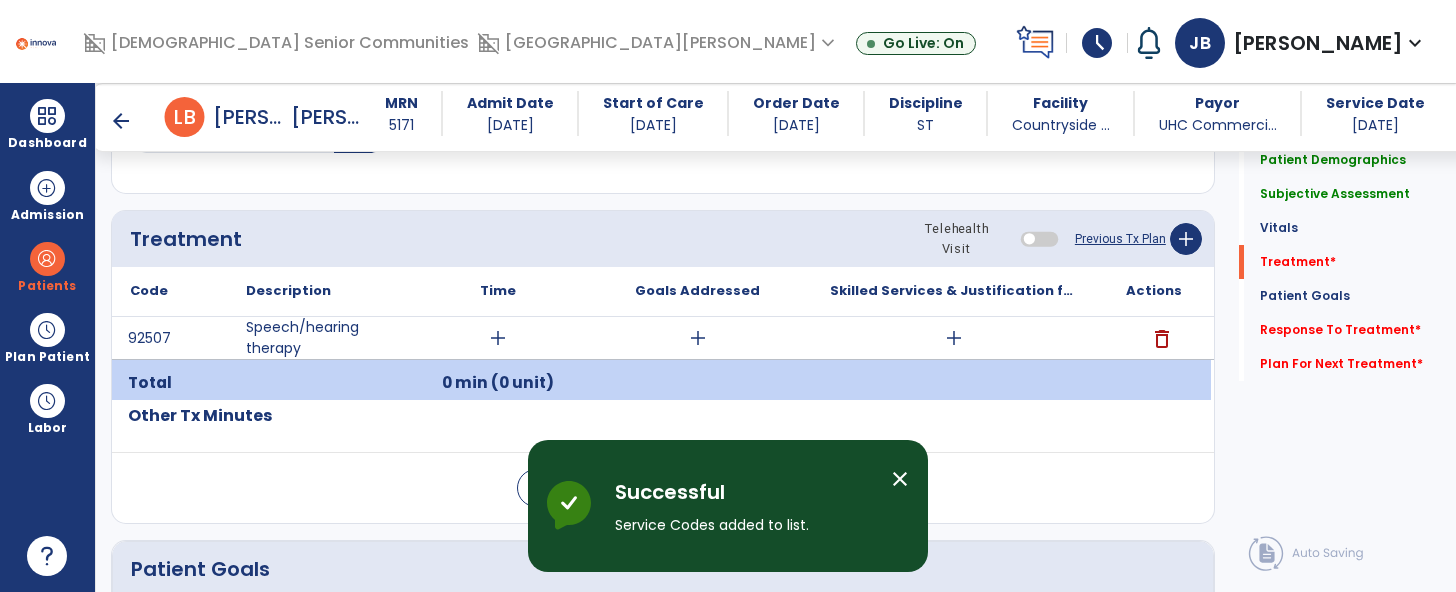 click on "add" at bounding box center [498, 338] 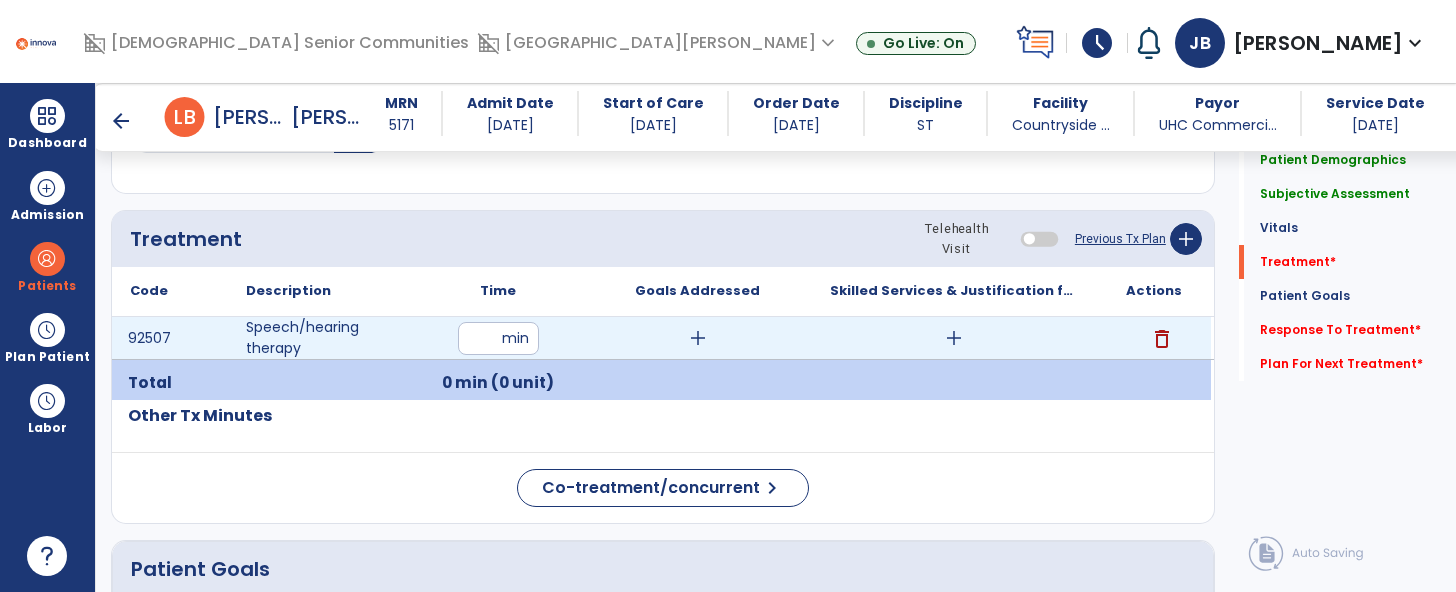 type on "**" 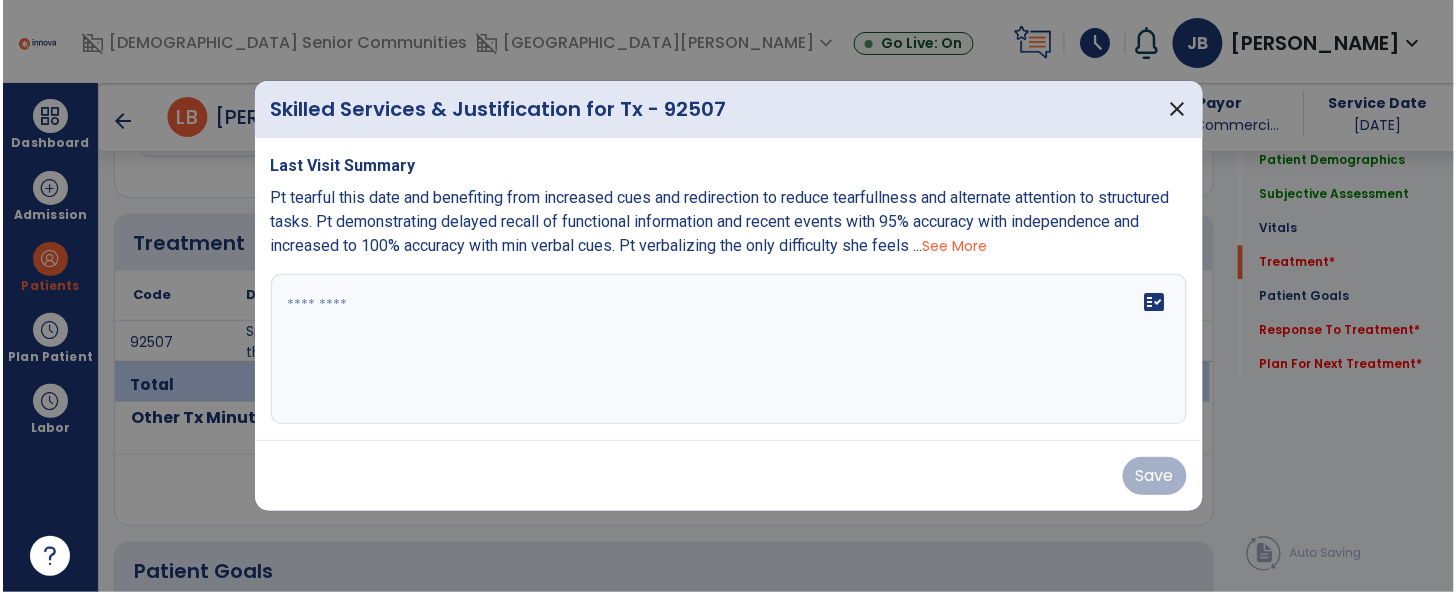 scroll, scrollTop: 1159, scrollLeft: 0, axis: vertical 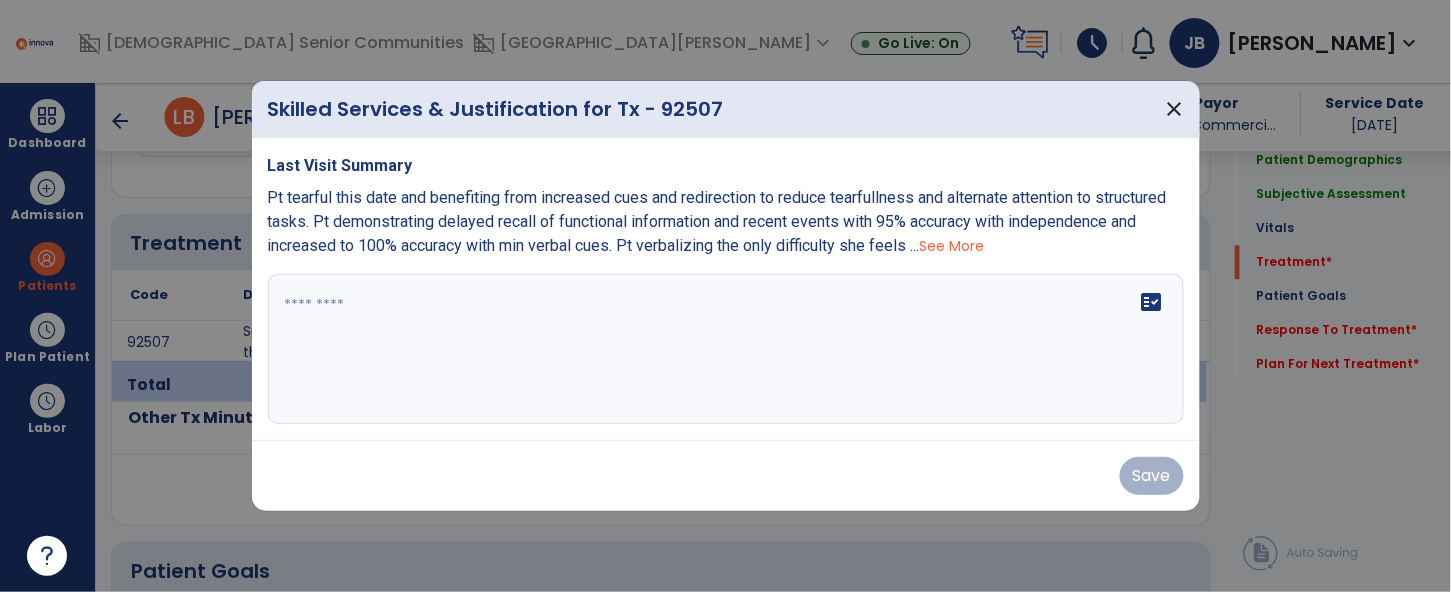 click at bounding box center (726, 349) 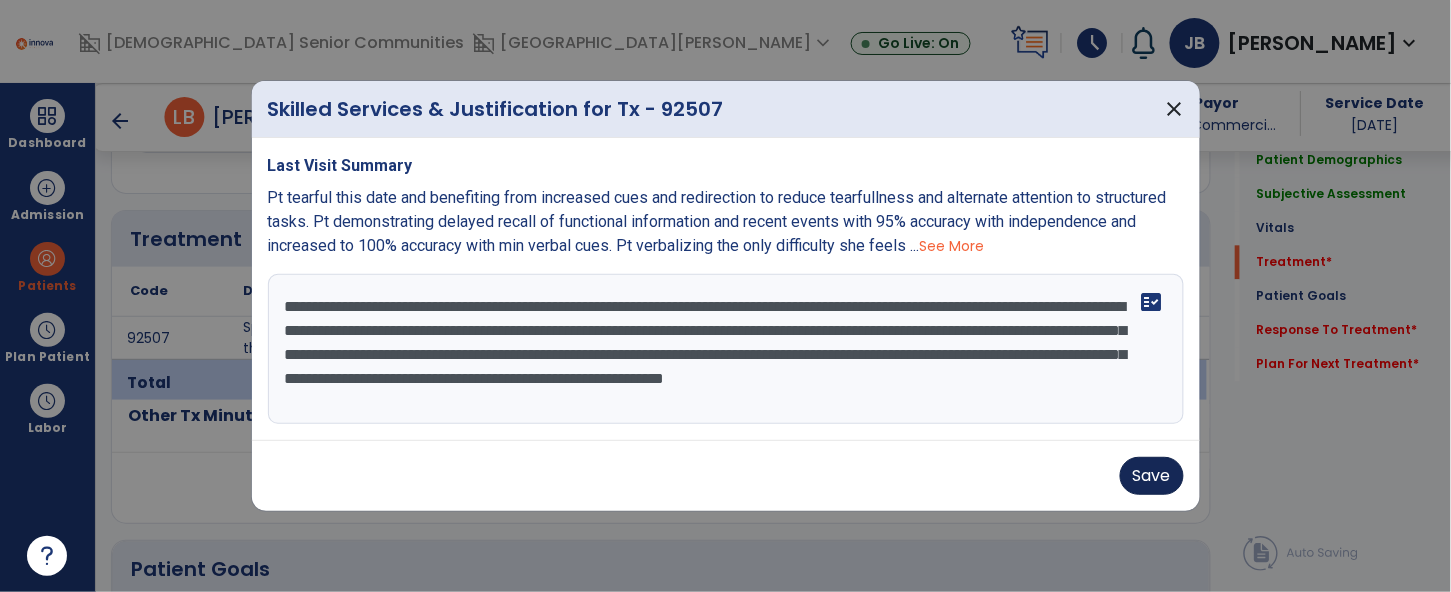 type on "**********" 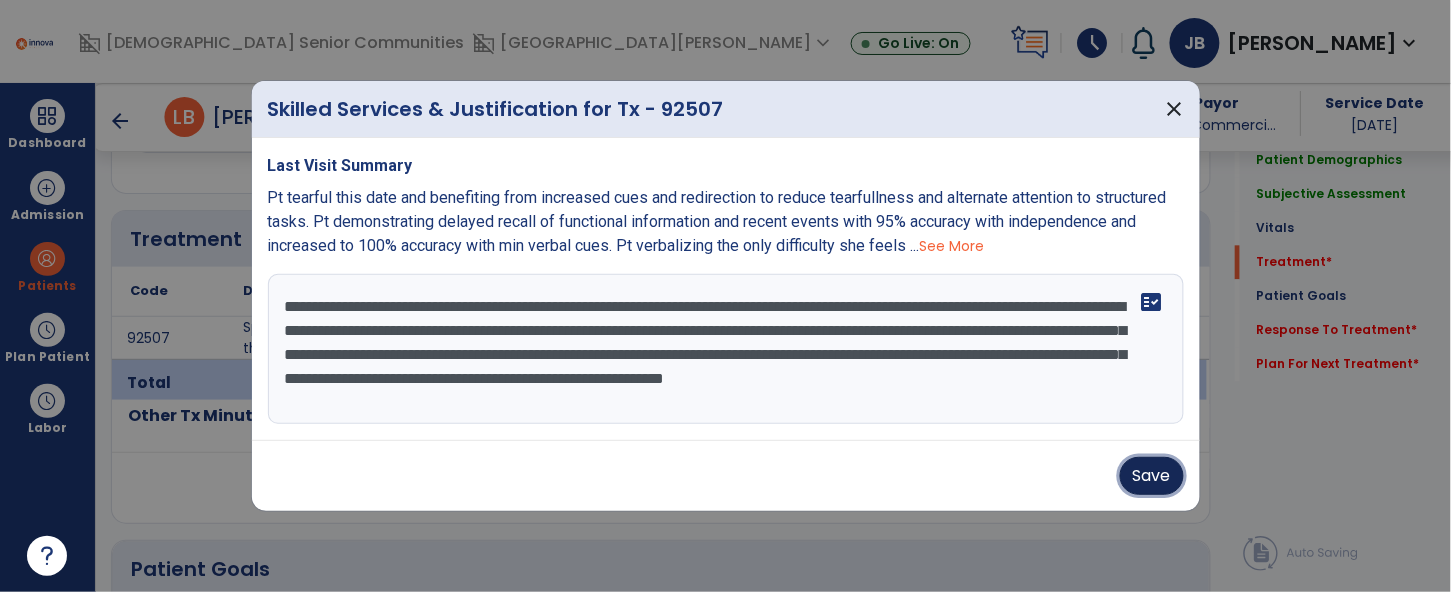 click on "Save" at bounding box center (1152, 476) 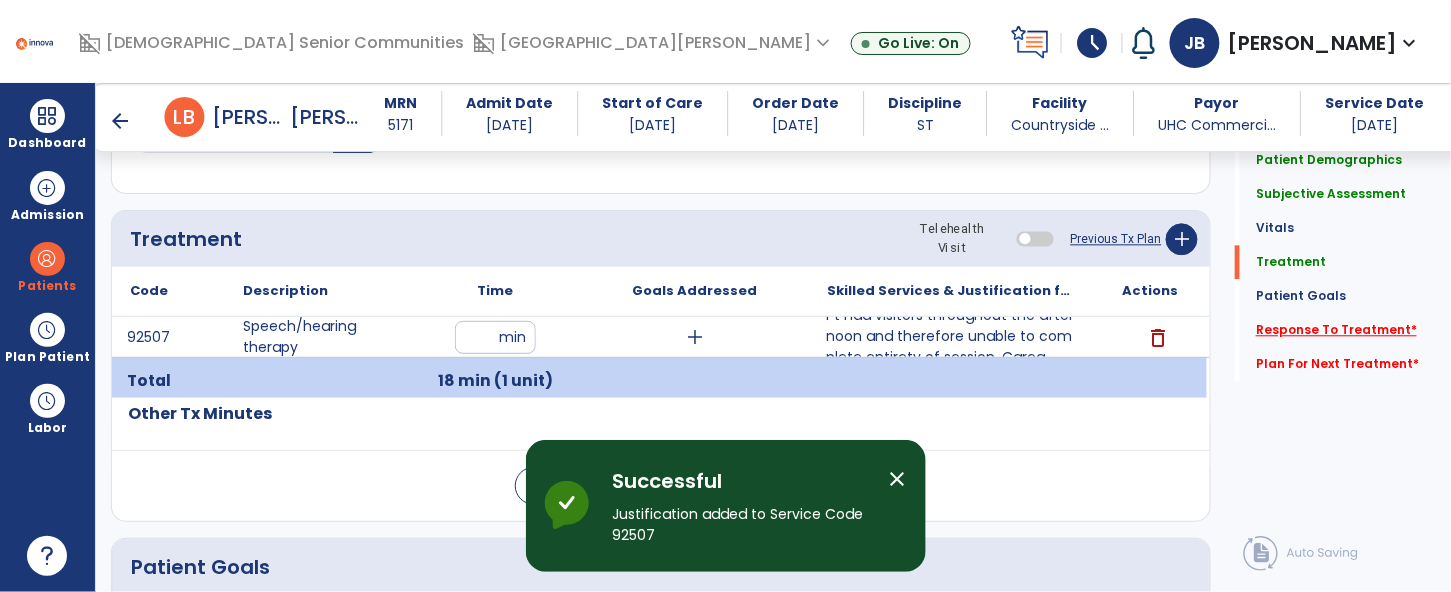 click on "Response To Treatment   *" 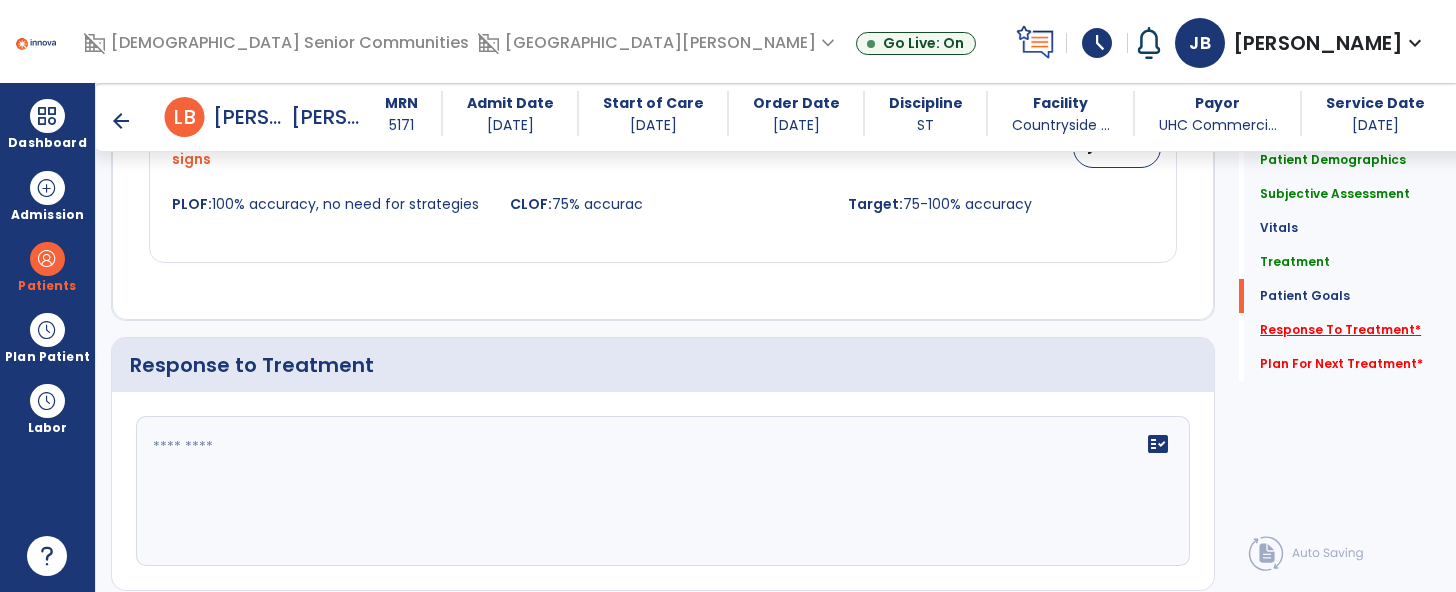 scroll, scrollTop: 2240, scrollLeft: 0, axis: vertical 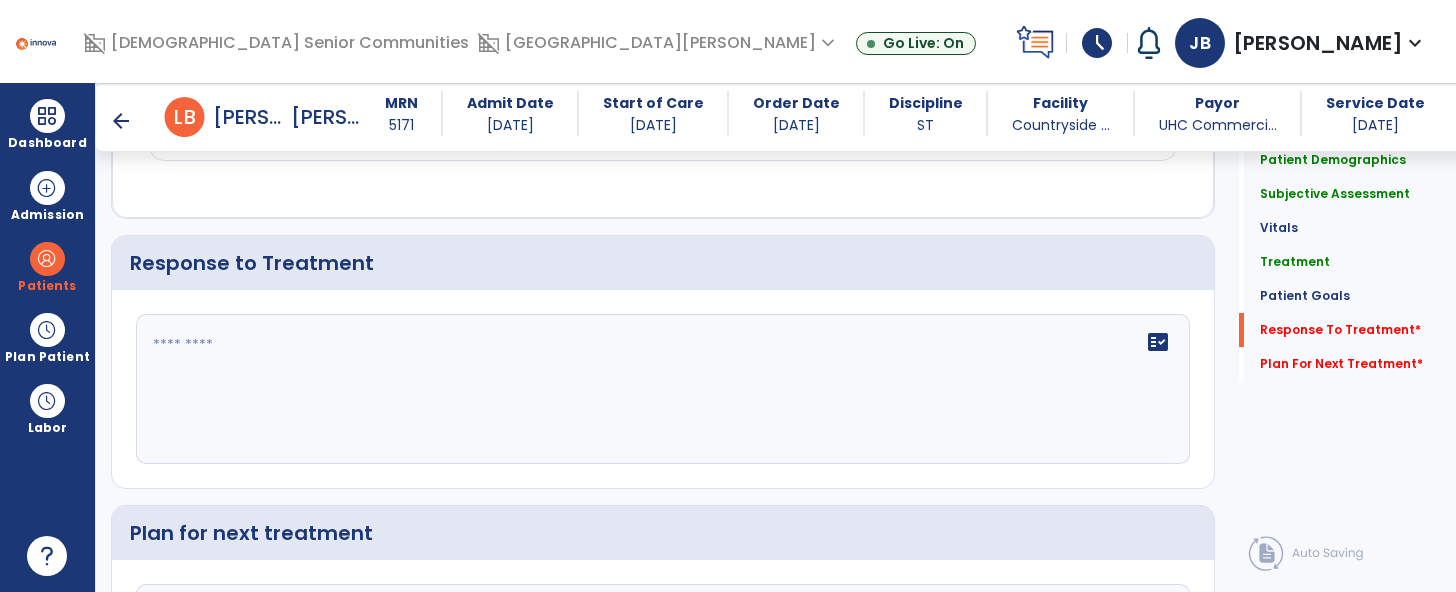 click on "fact_check" 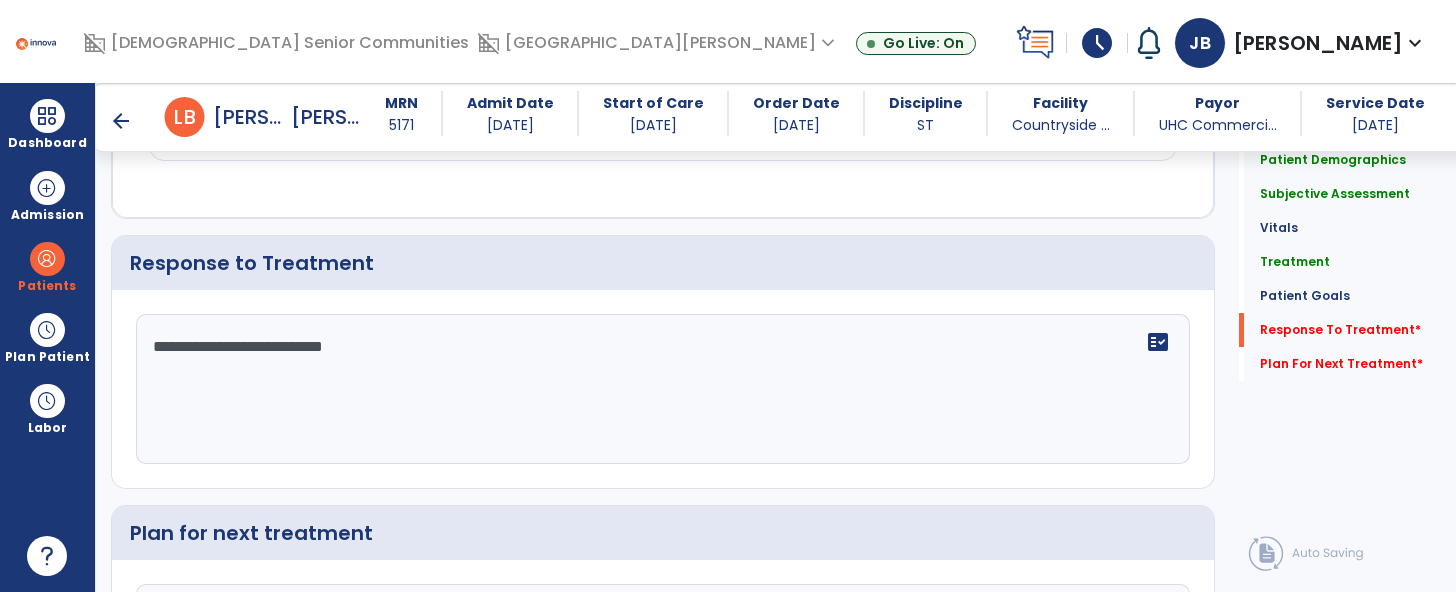 scroll, scrollTop: 2310, scrollLeft: 0, axis: vertical 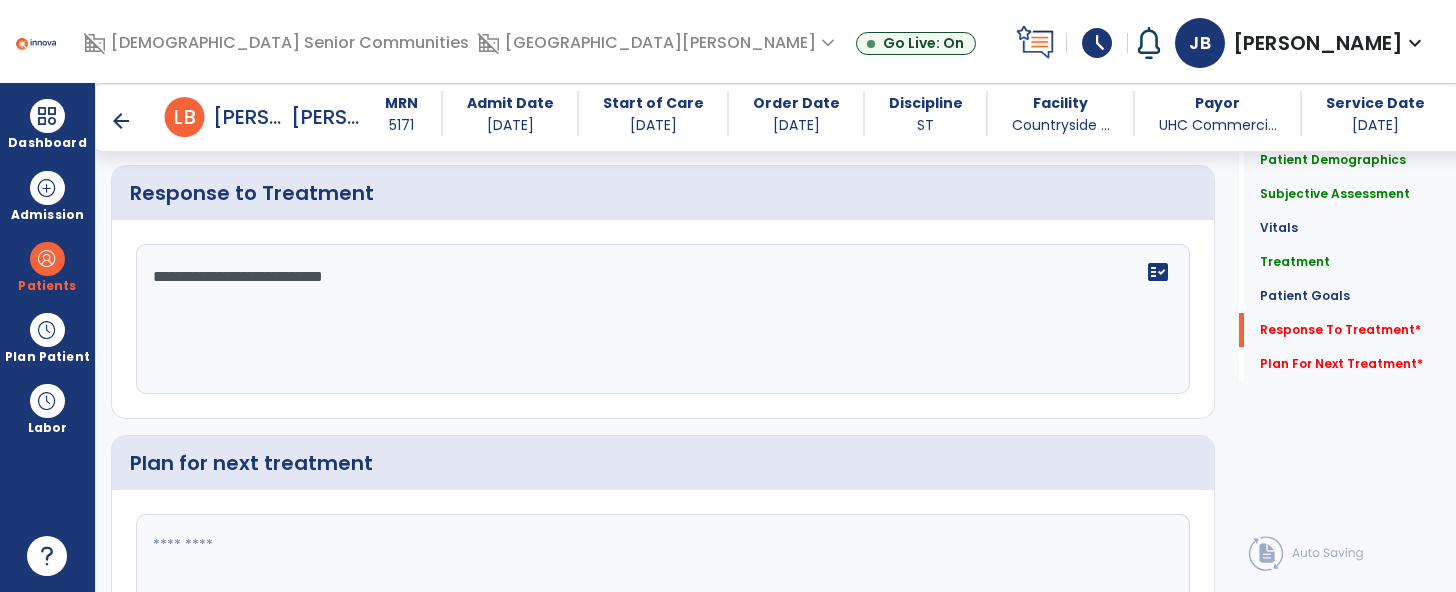 type on "**********" 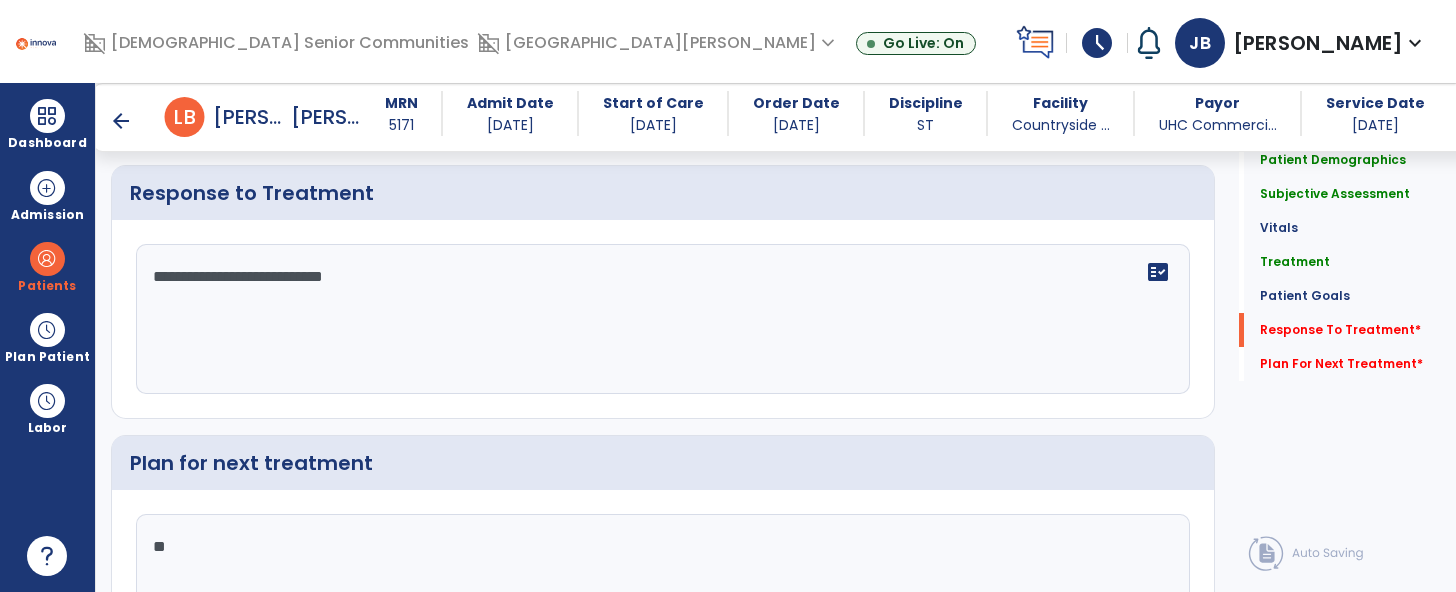 type on "*" 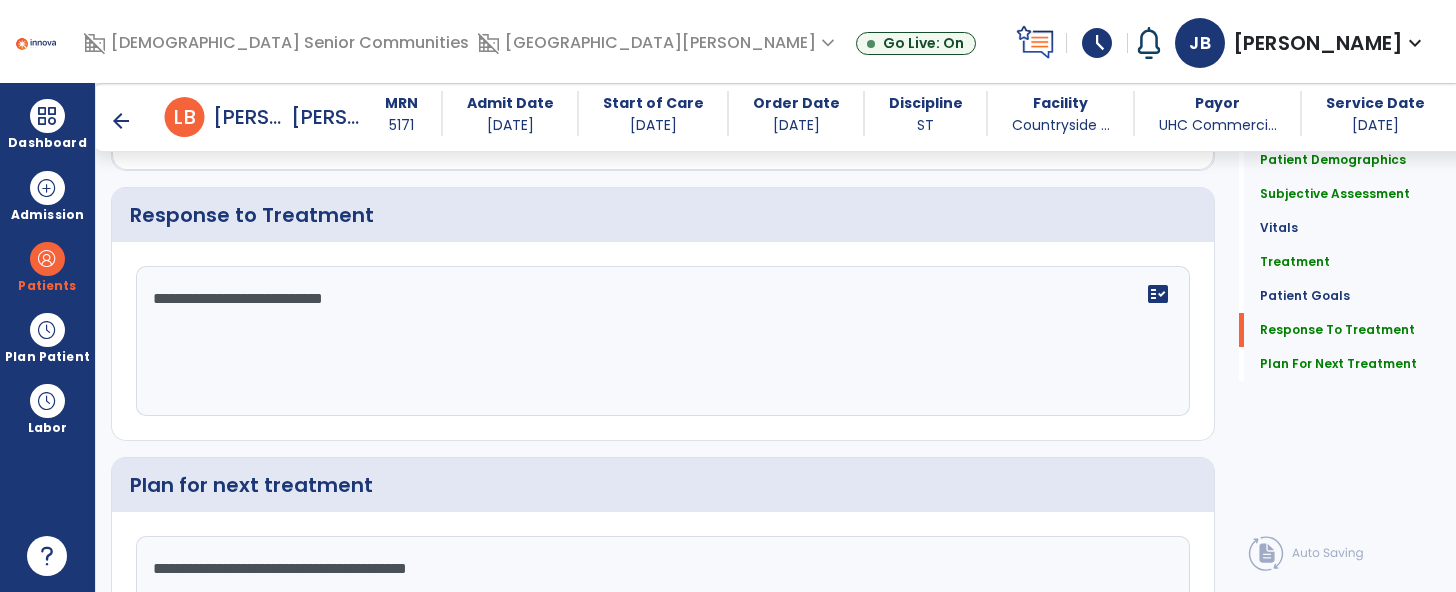 scroll, scrollTop: 2311, scrollLeft: 0, axis: vertical 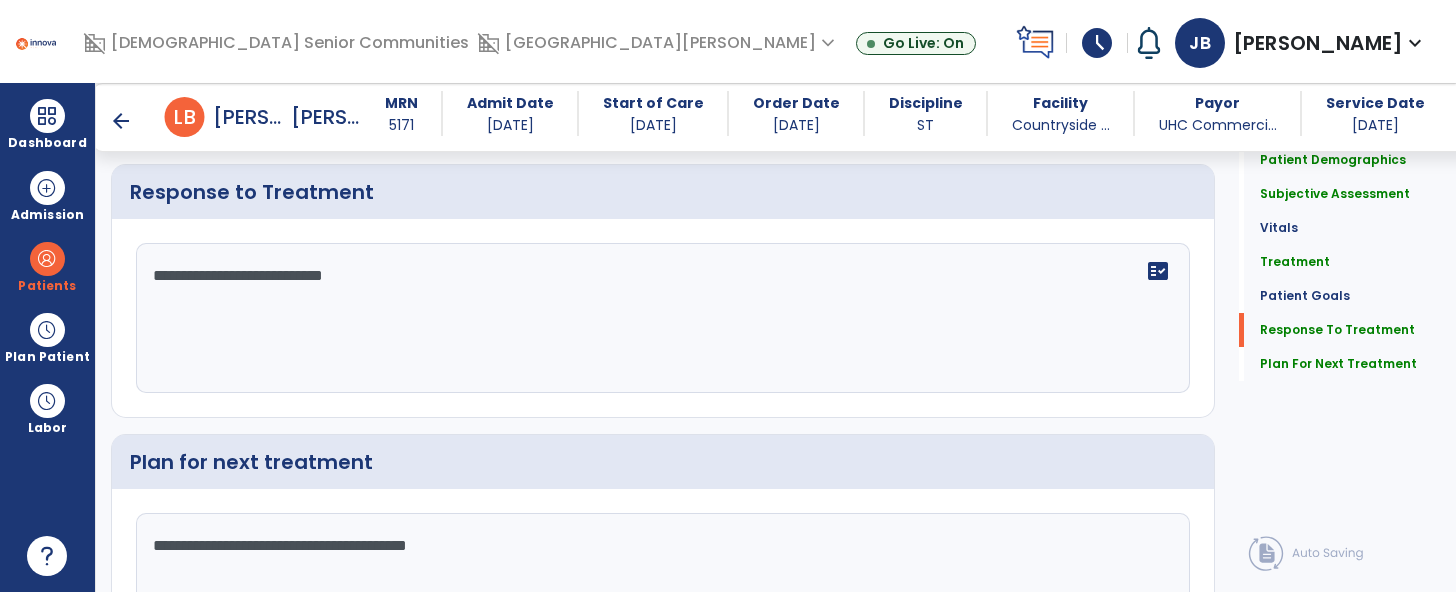 type on "**********" 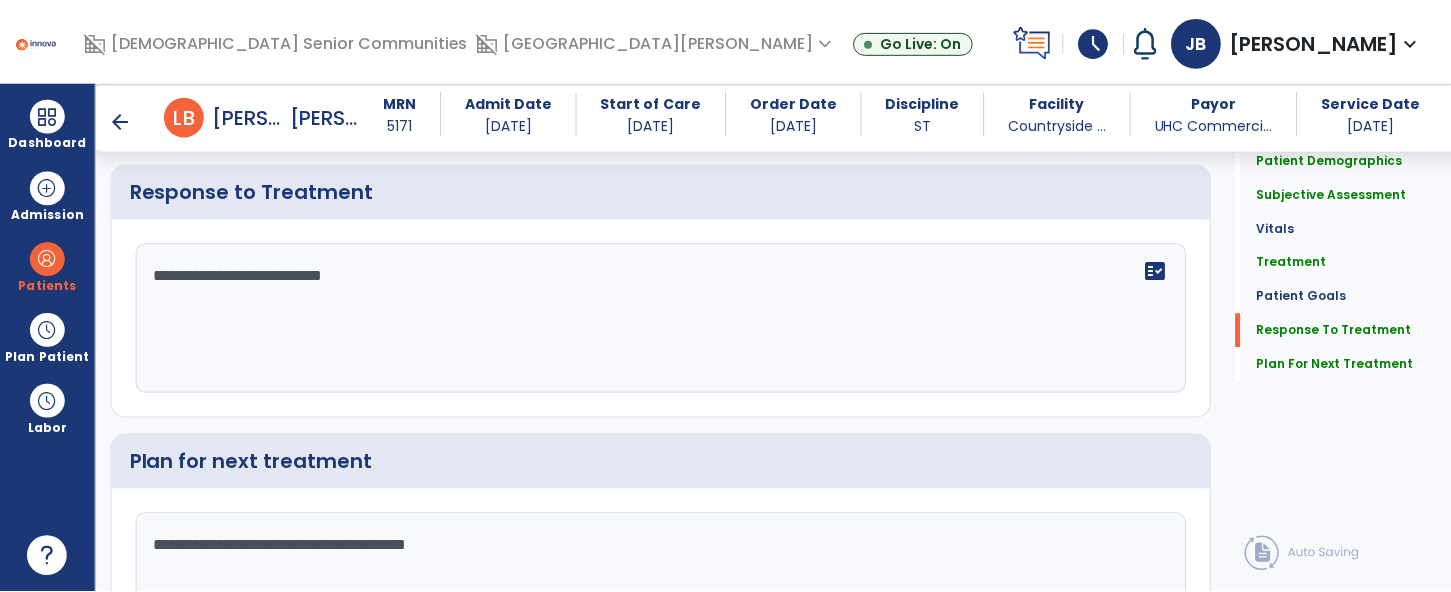 scroll, scrollTop: 2471, scrollLeft: 0, axis: vertical 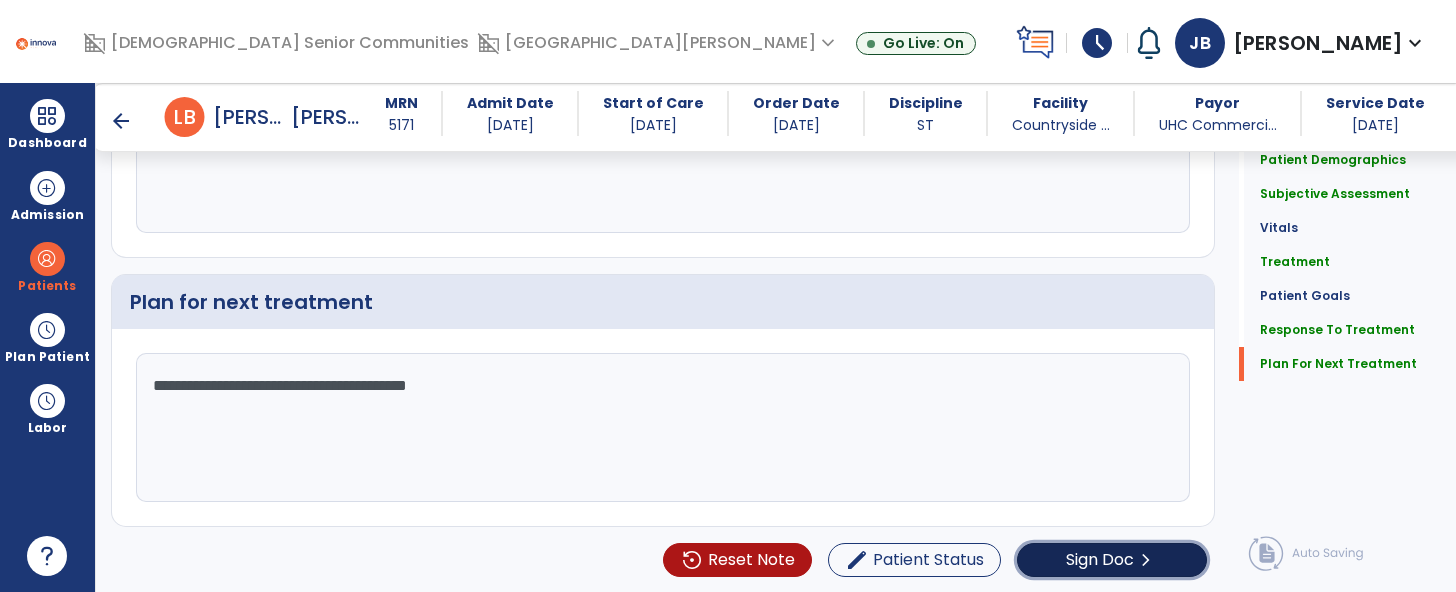 click on "chevron_right" 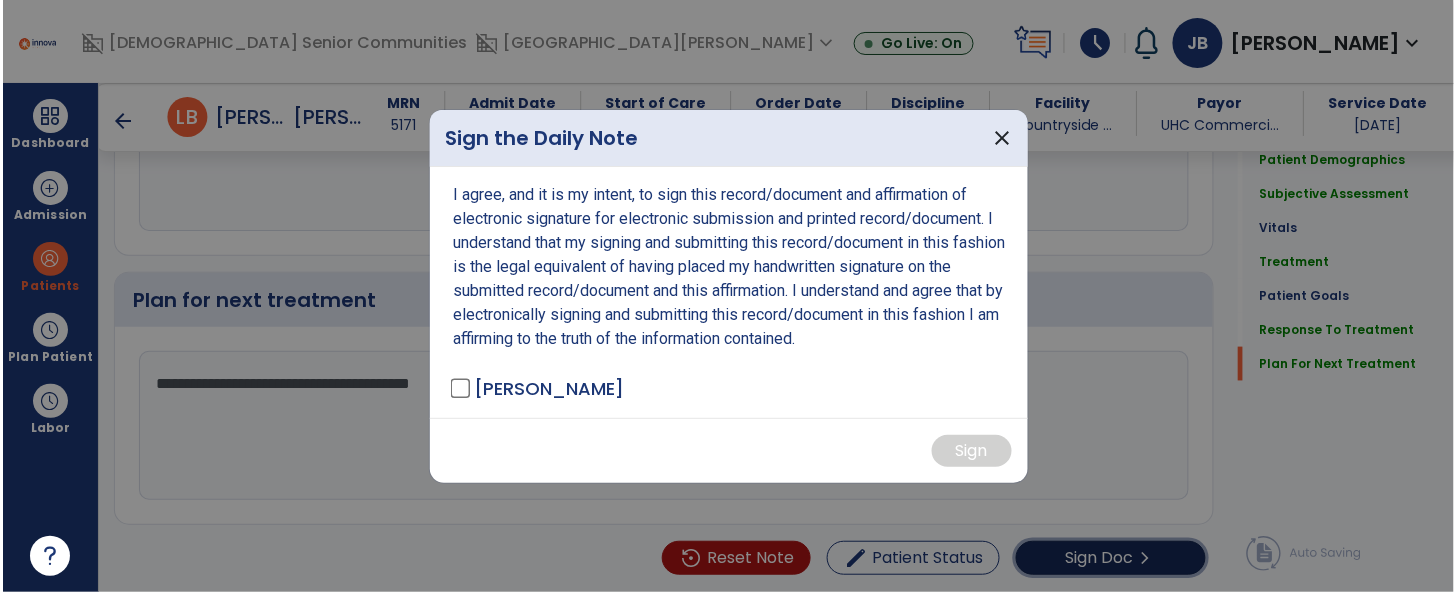 scroll, scrollTop: 2471, scrollLeft: 0, axis: vertical 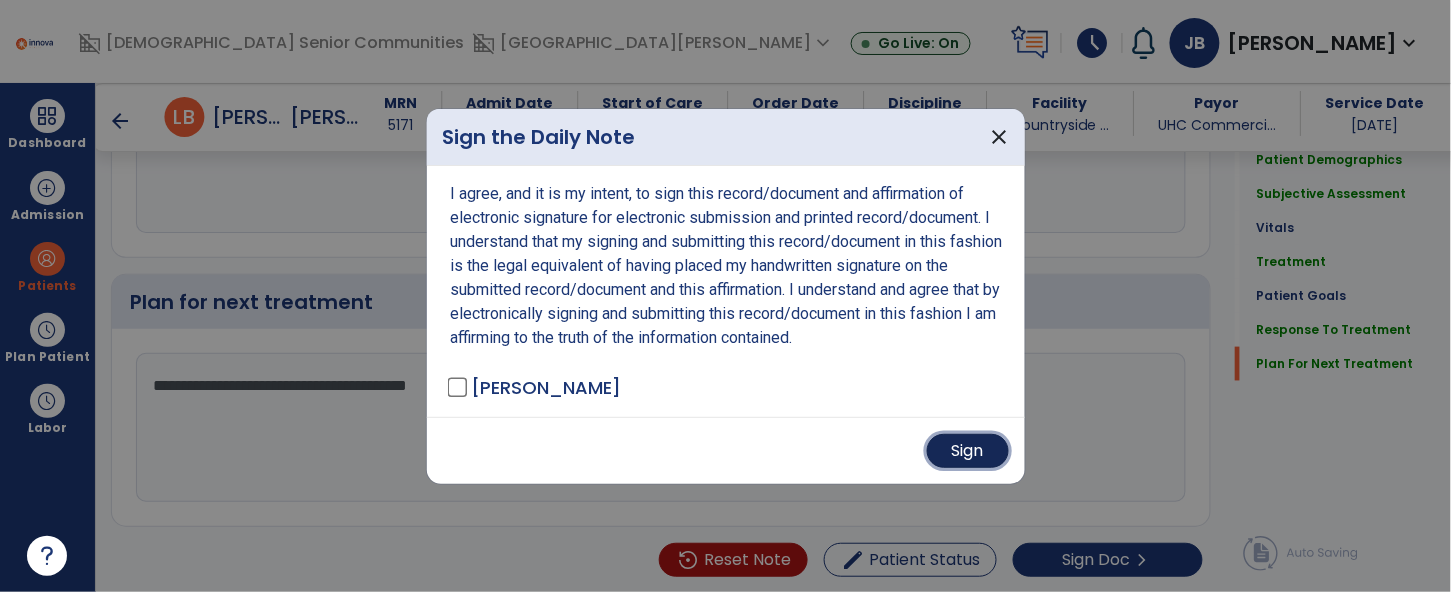click on "Sign" at bounding box center (968, 451) 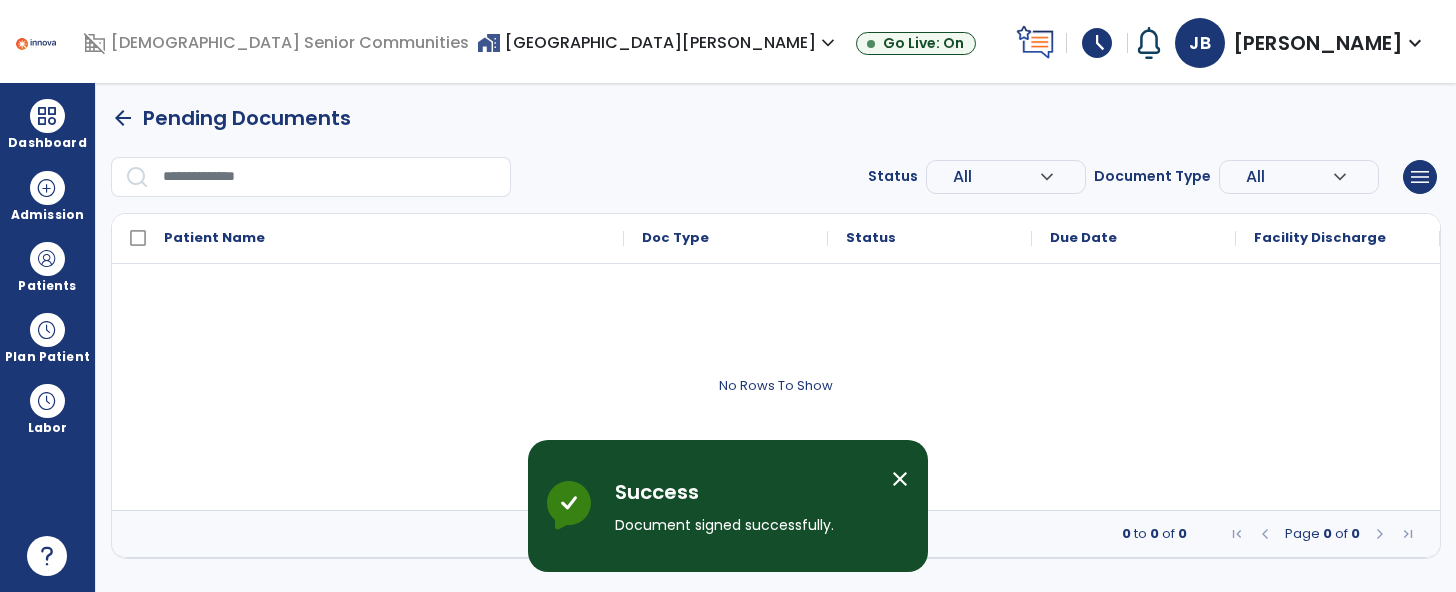 scroll, scrollTop: 0, scrollLeft: 0, axis: both 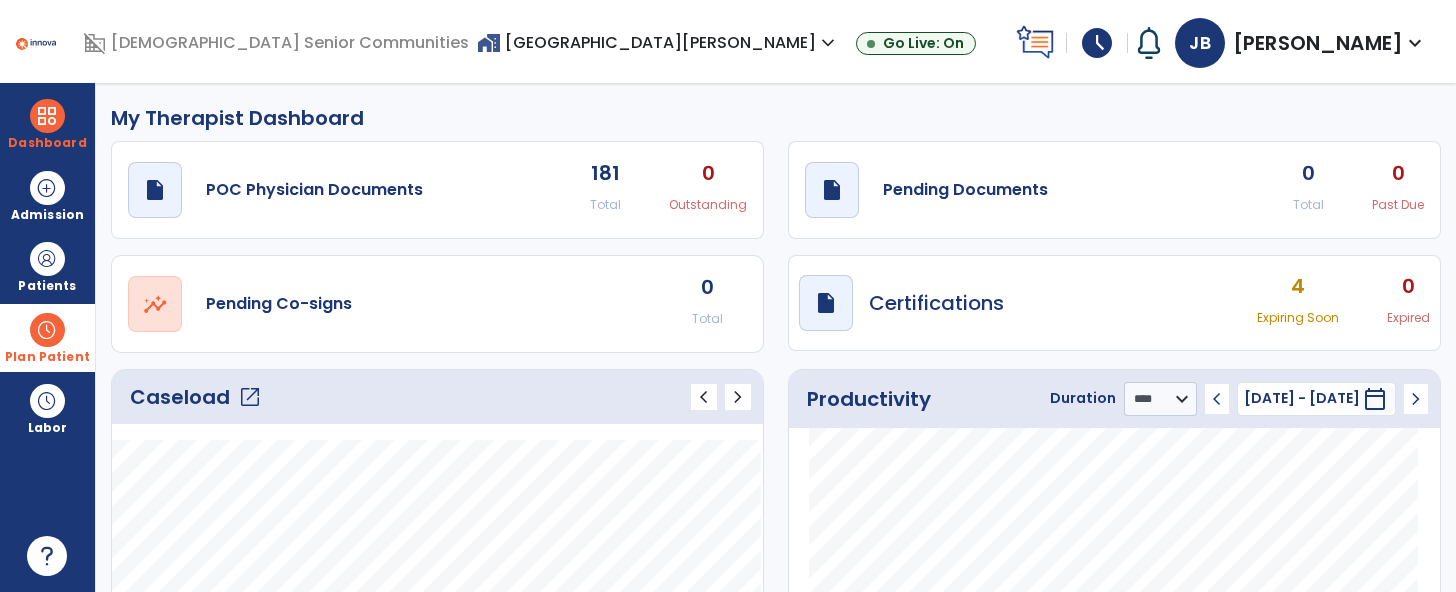 click at bounding box center (47, 330) 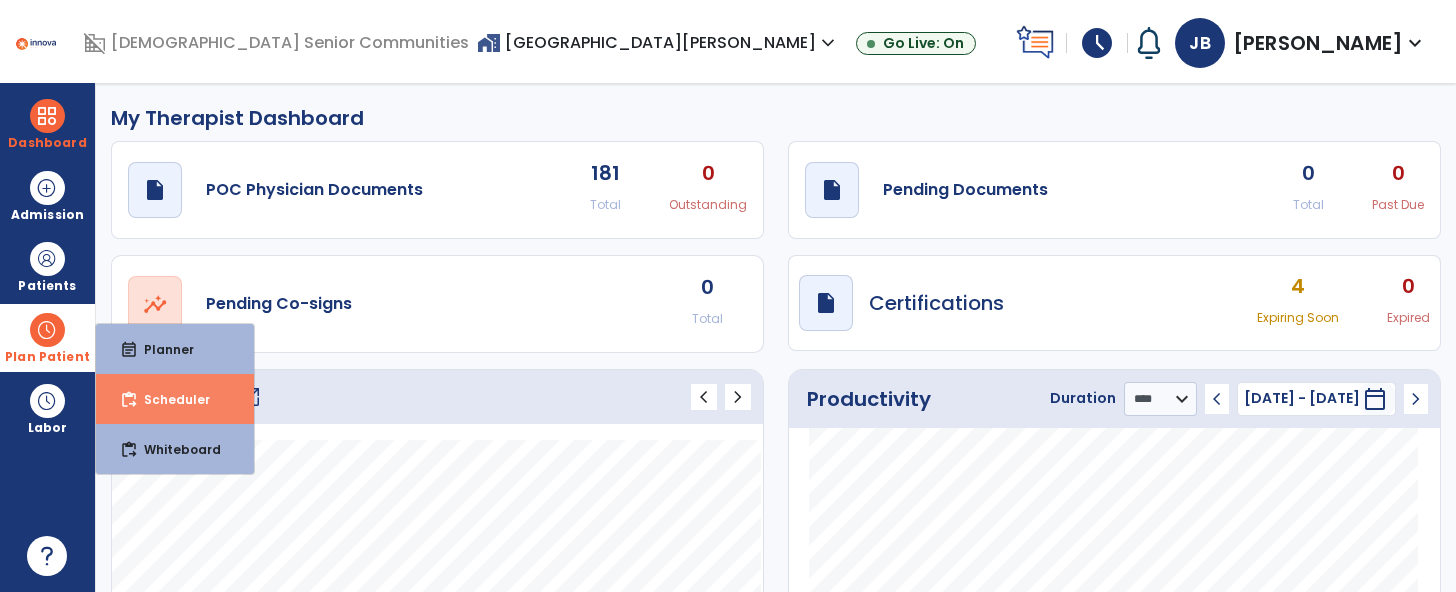 click on "Scheduler" at bounding box center (169, 399) 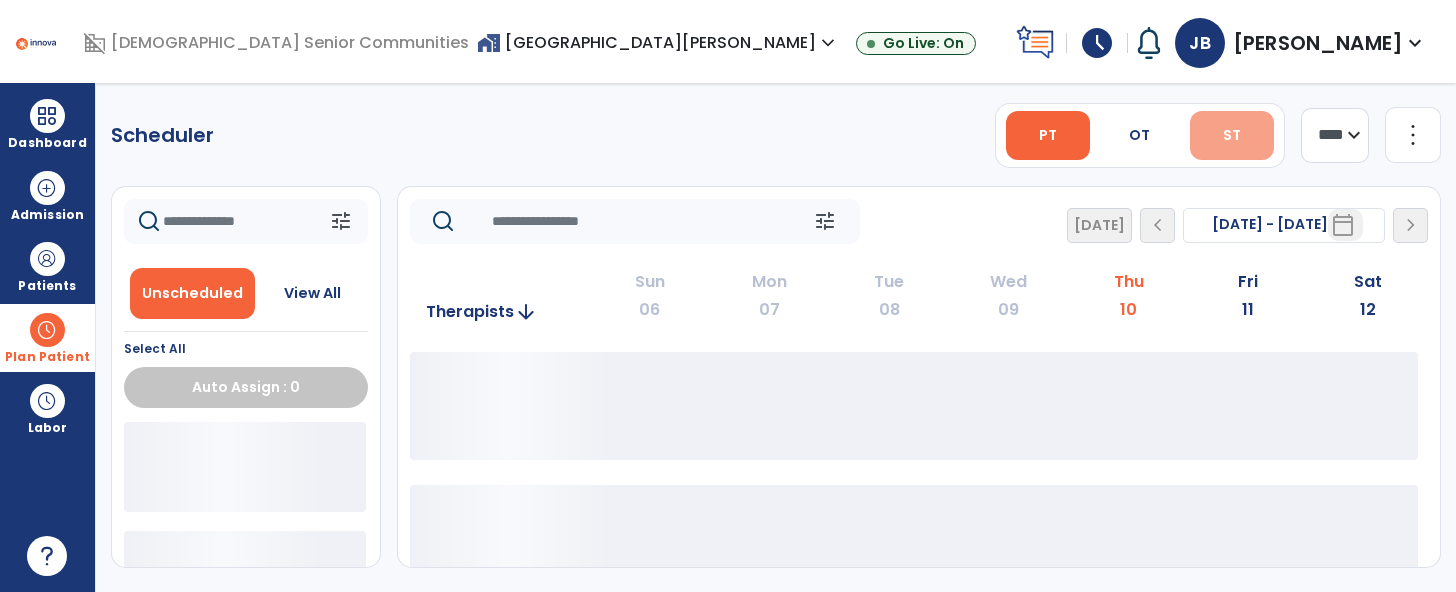 click on "ST" at bounding box center [1232, 135] 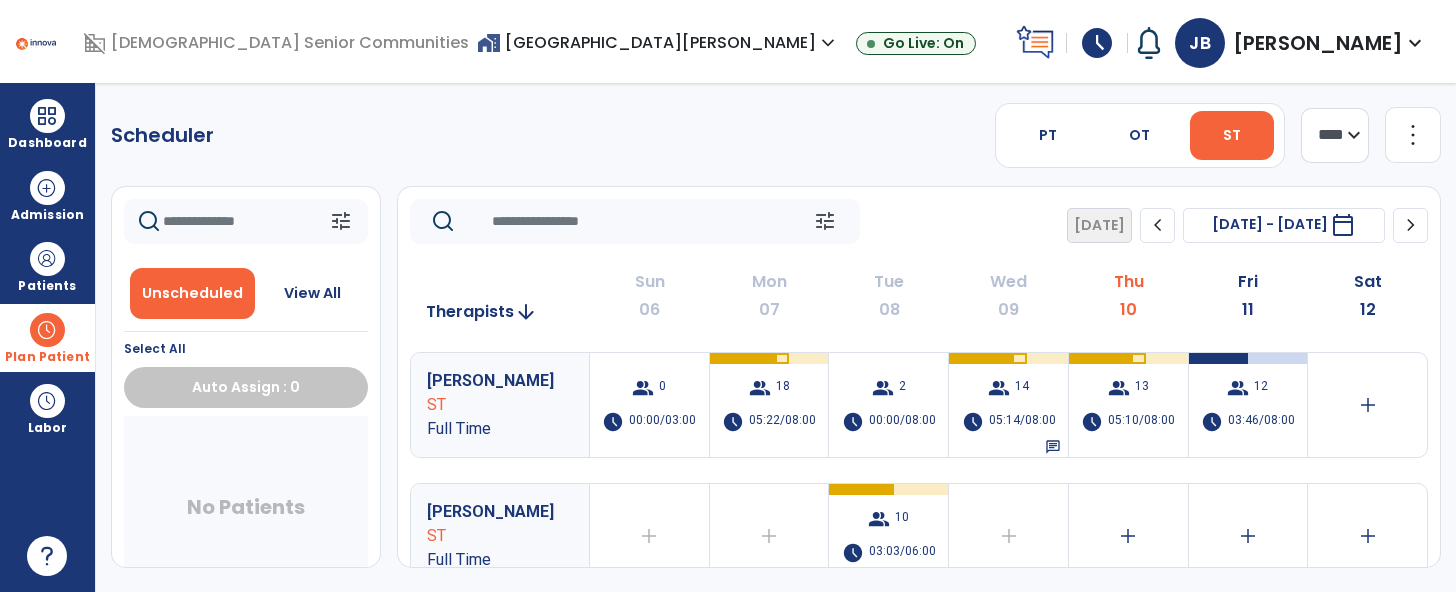 scroll, scrollTop: 28, scrollLeft: 0, axis: vertical 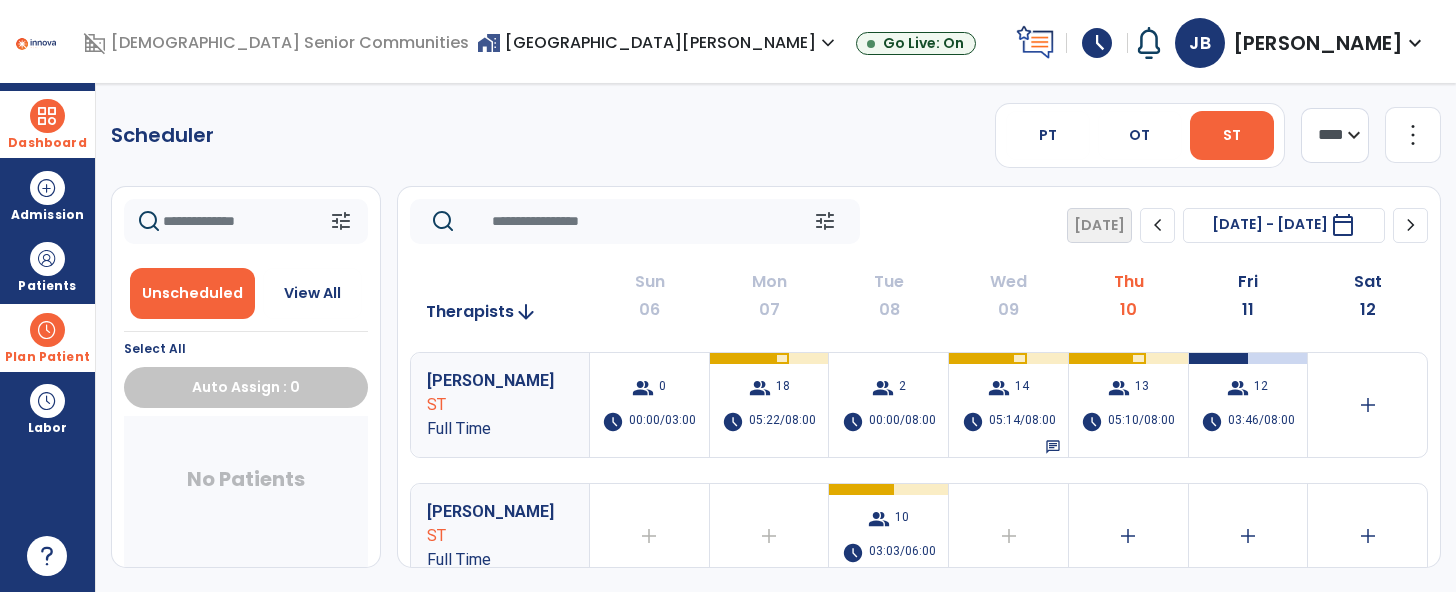 click at bounding box center (47, 116) 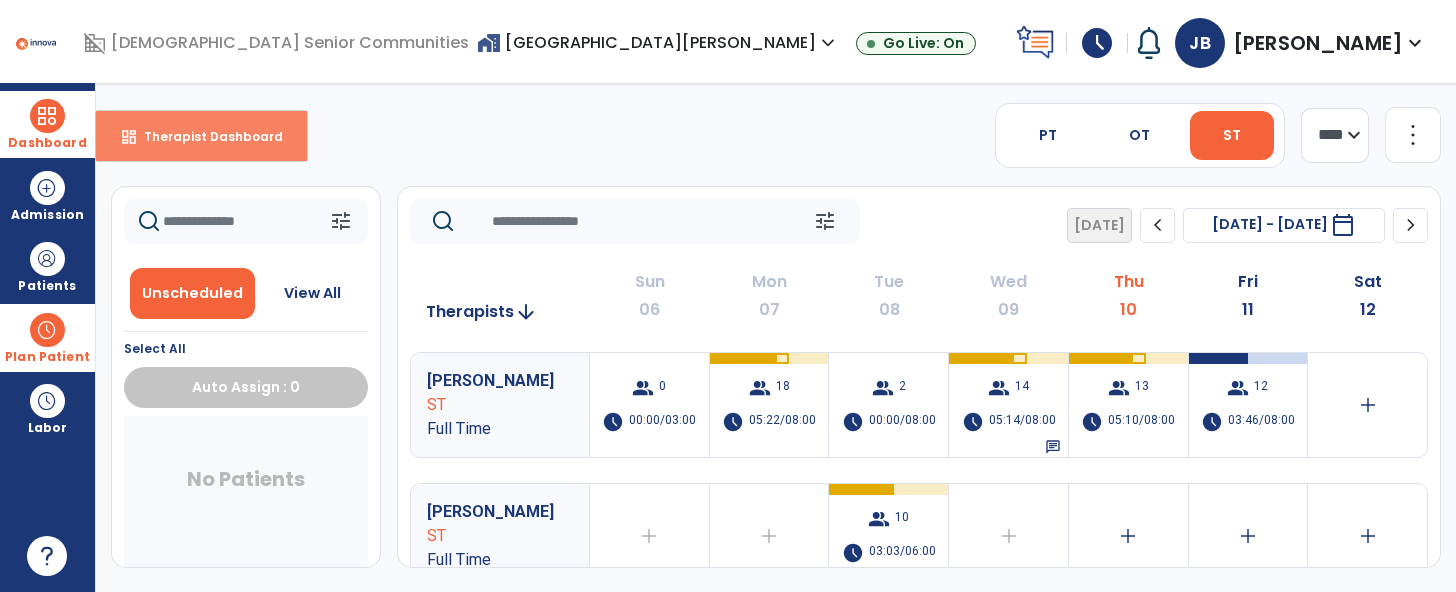click on "Therapist Dashboard" at bounding box center [205, 136] 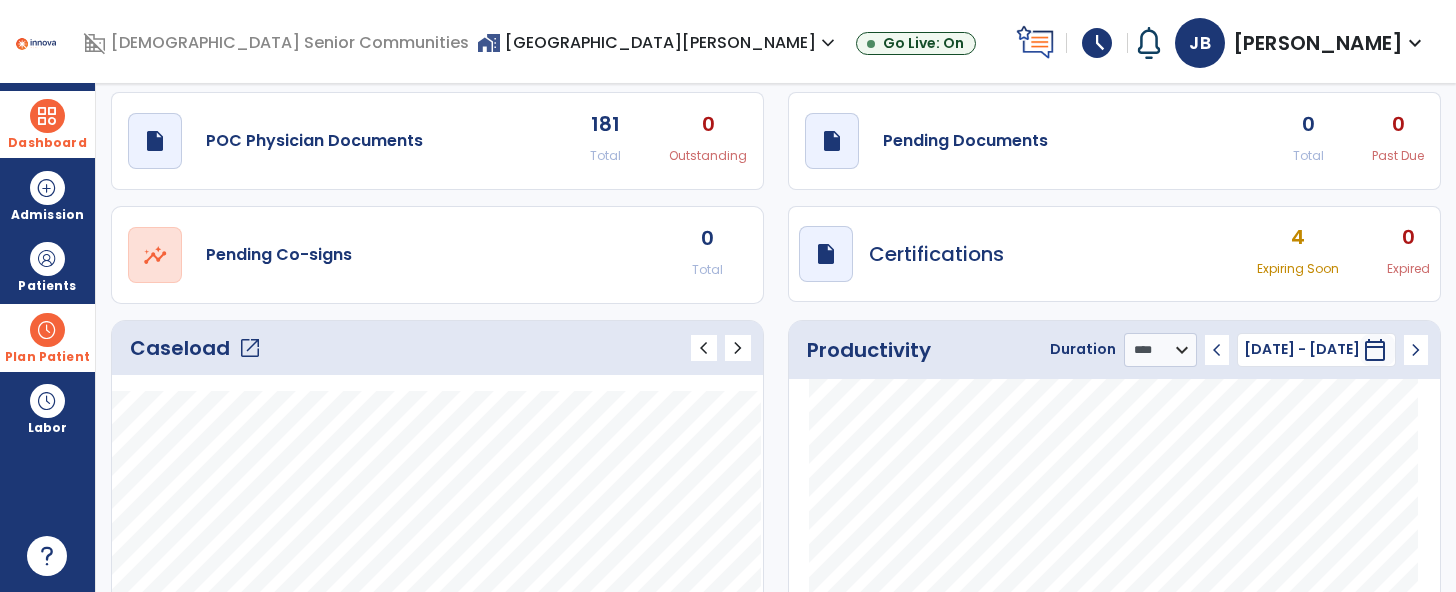 scroll, scrollTop: 50, scrollLeft: 0, axis: vertical 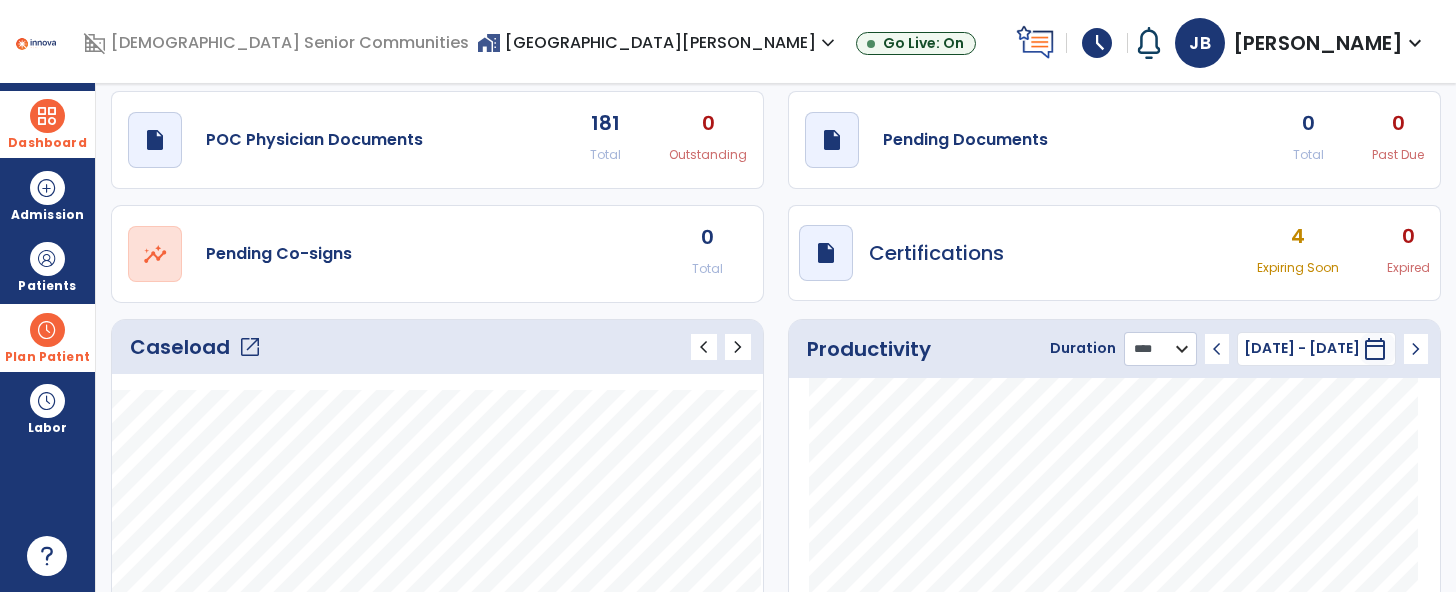 click on "******** **** ***" 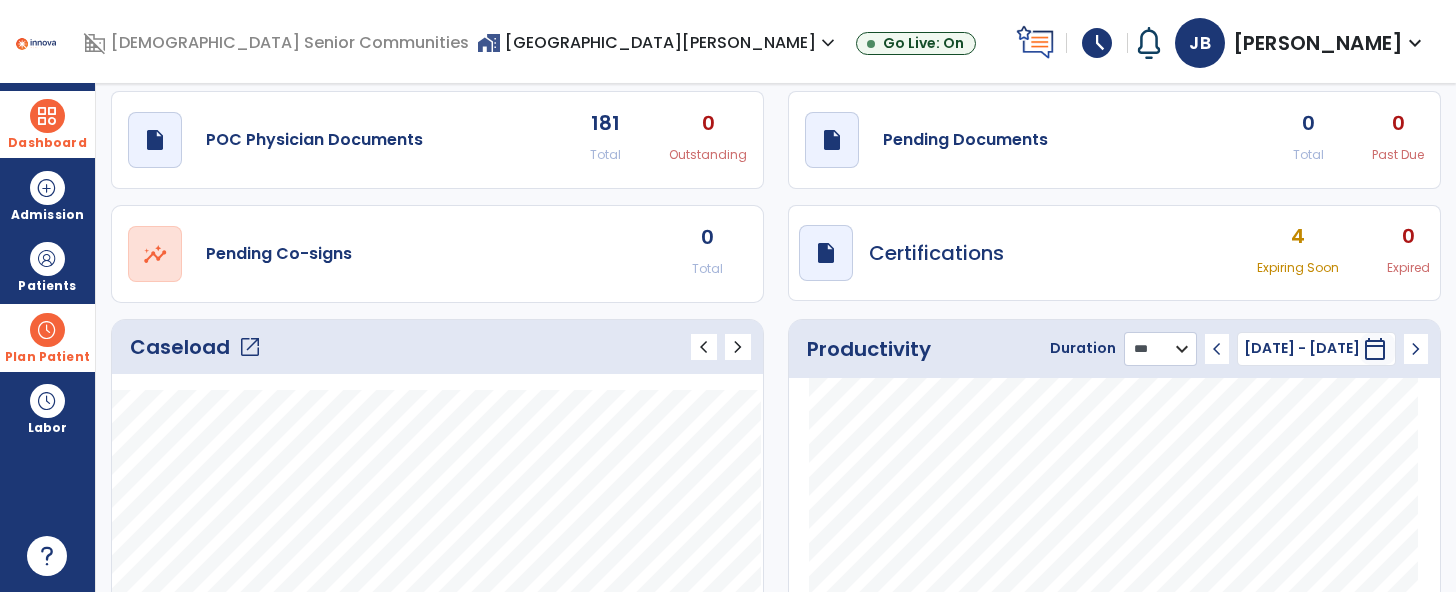 click on "******** **** ***" 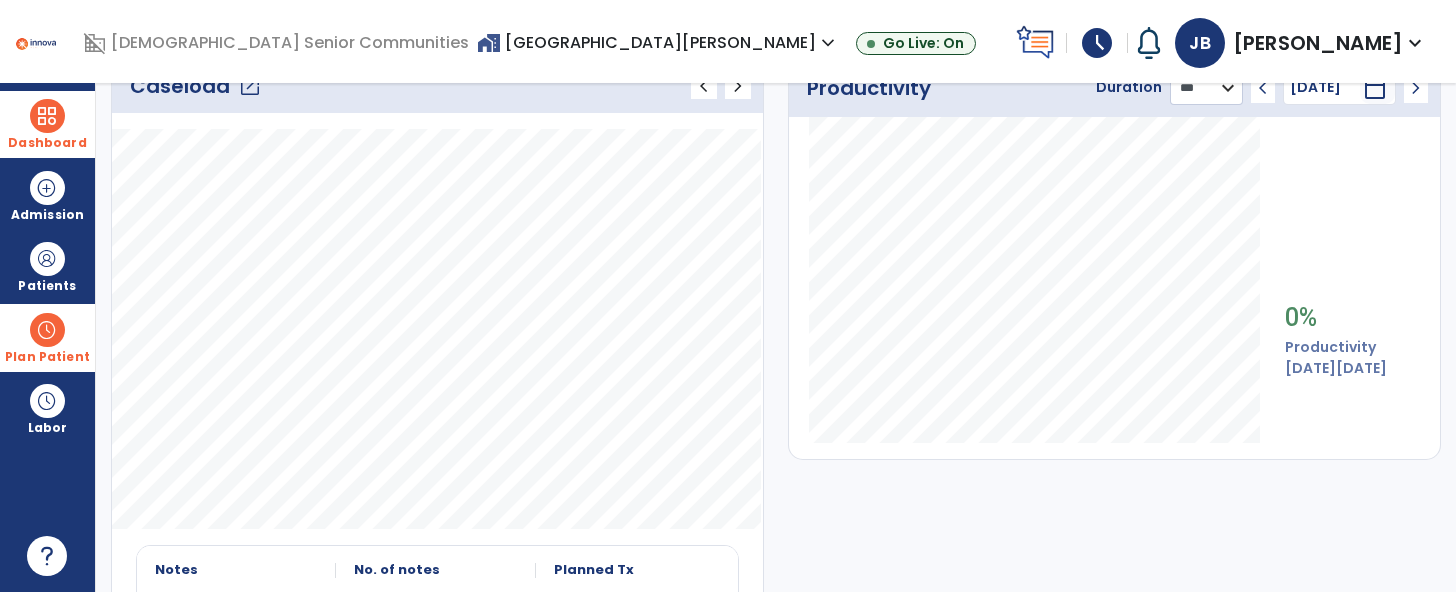 scroll, scrollTop: 343, scrollLeft: 0, axis: vertical 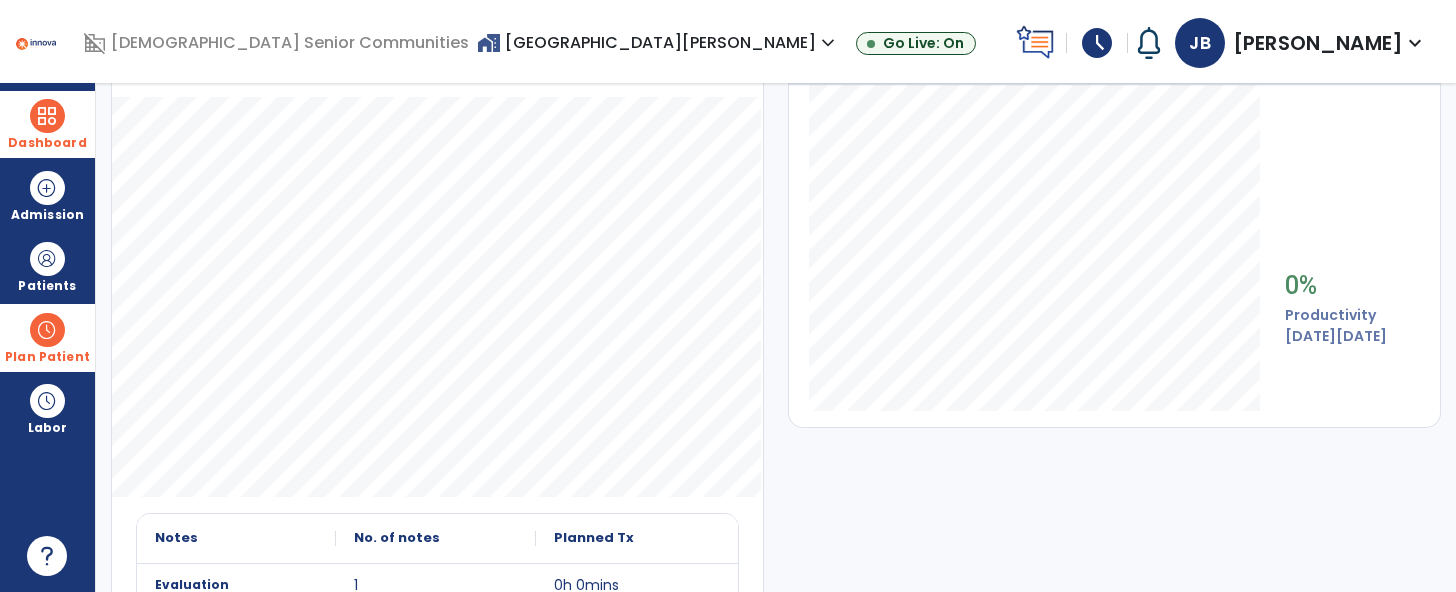 click on "Plan Patient" at bounding box center (47, 286) 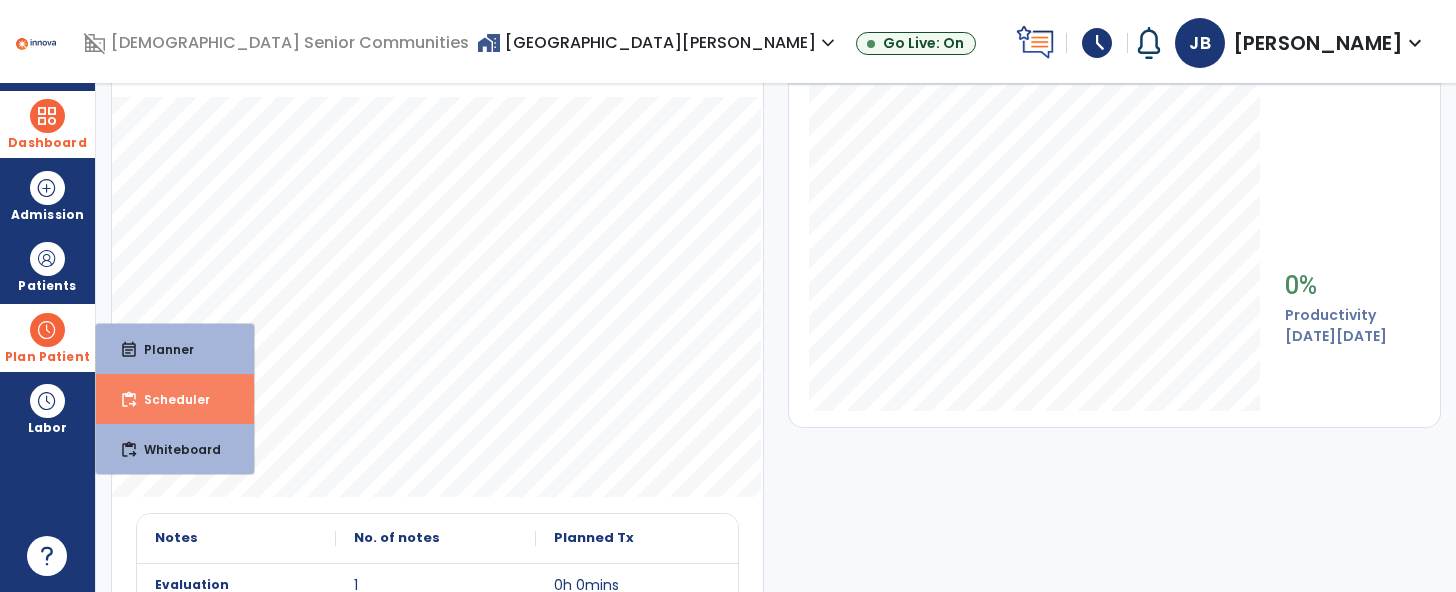 click on "Scheduler" at bounding box center (169, 399) 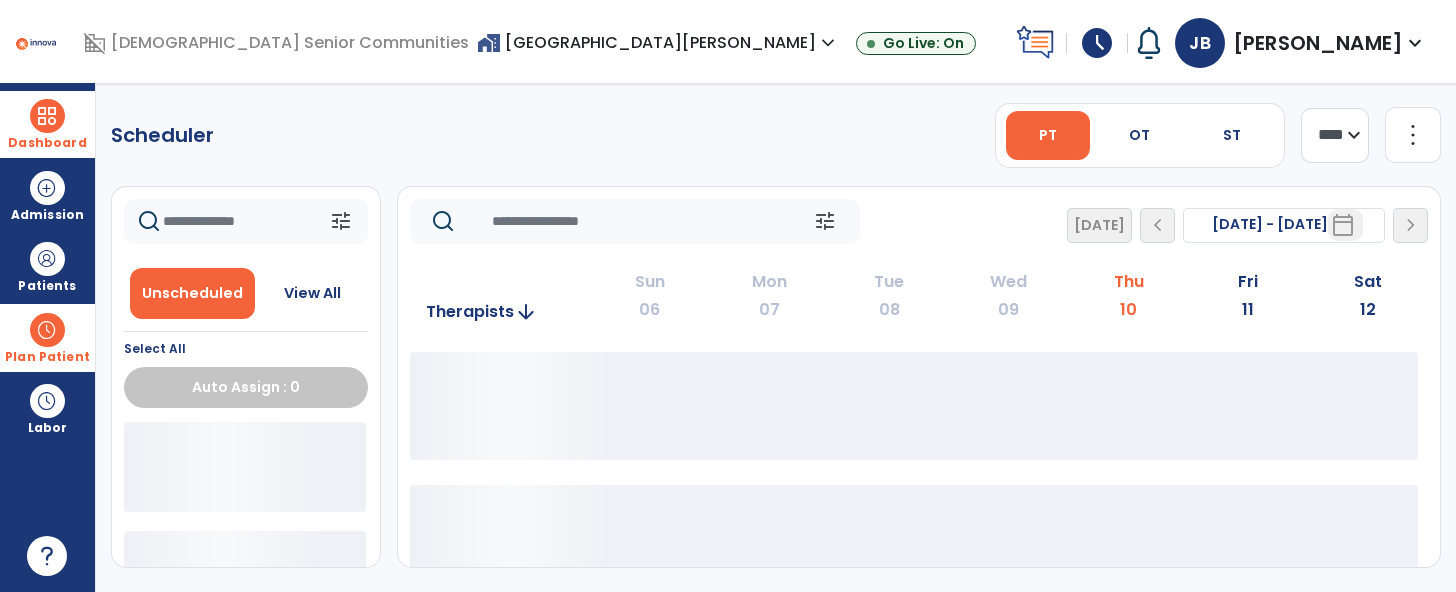 scroll, scrollTop: 0, scrollLeft: 0, axis: both 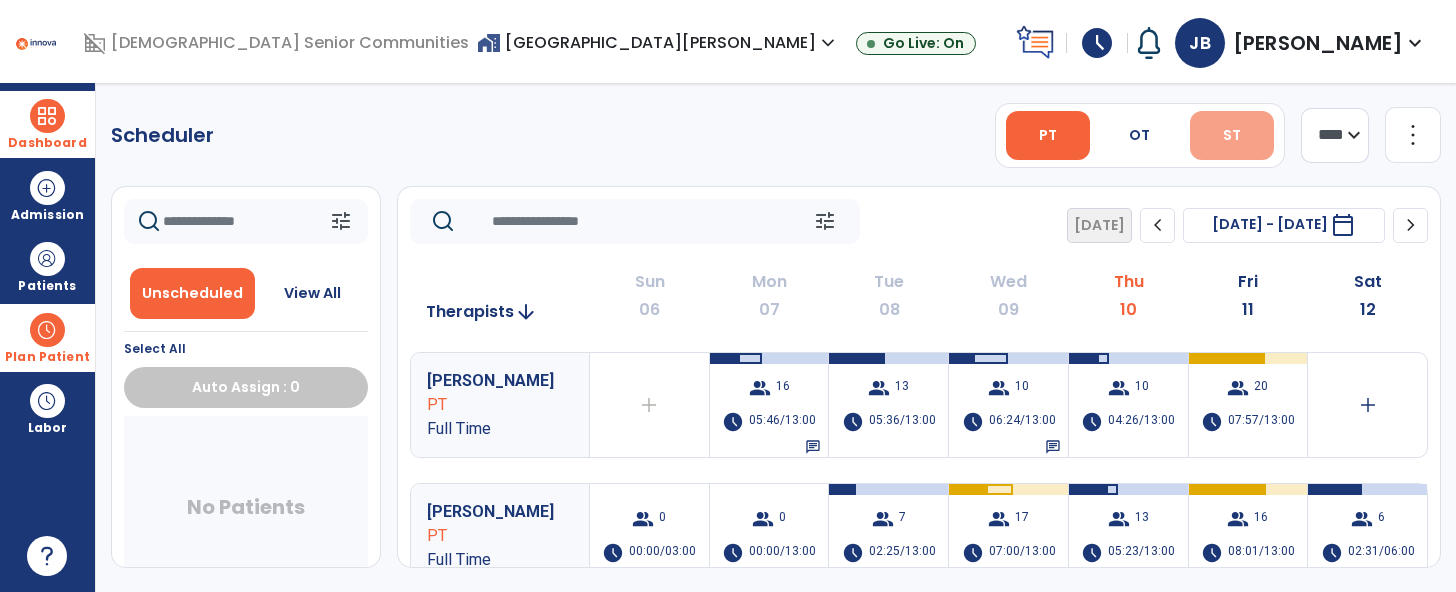 click on "ST" at bounding box center (1232, 135) 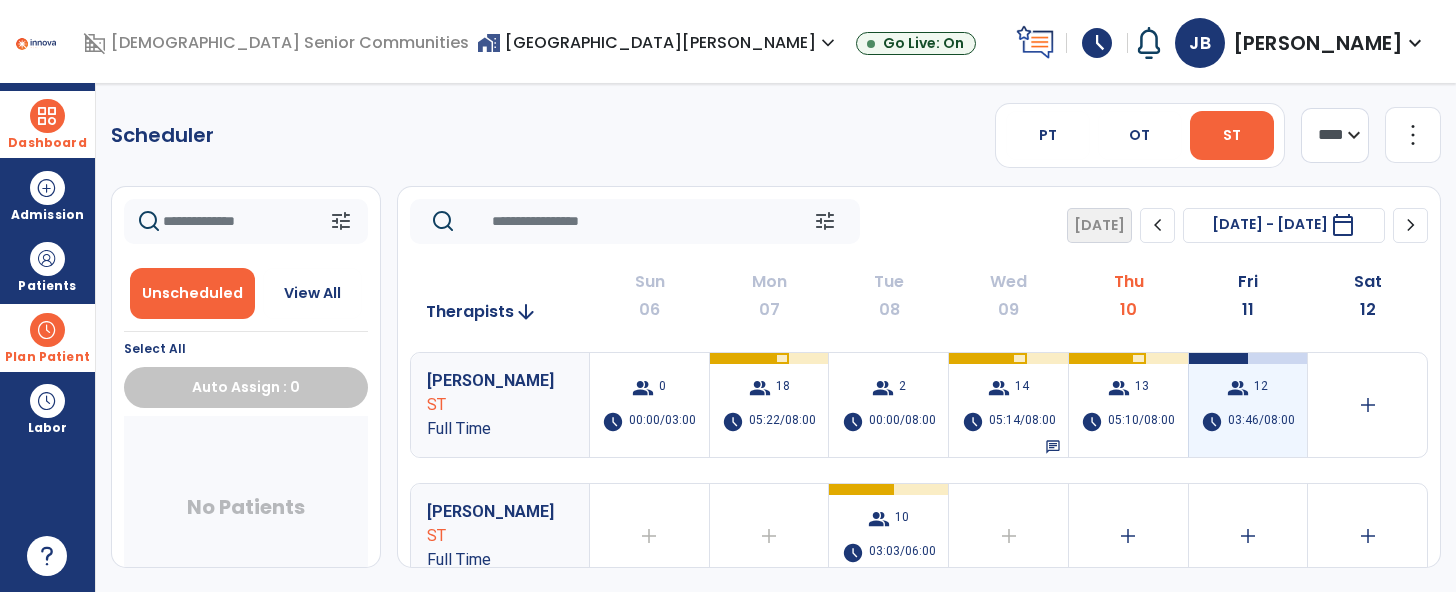 click on "03:46/08:00" at bounding box center (1261, 422) 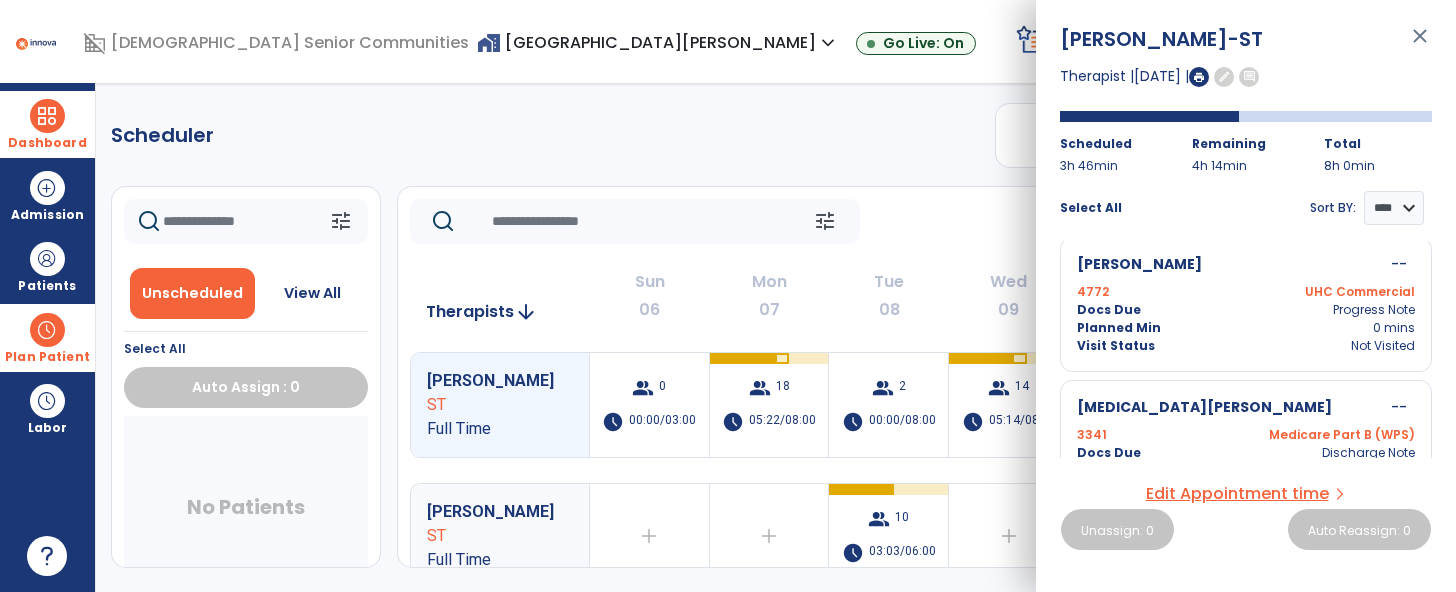 scroll, scrollTop: 1327, scrollLeft: 0, axis: vertical 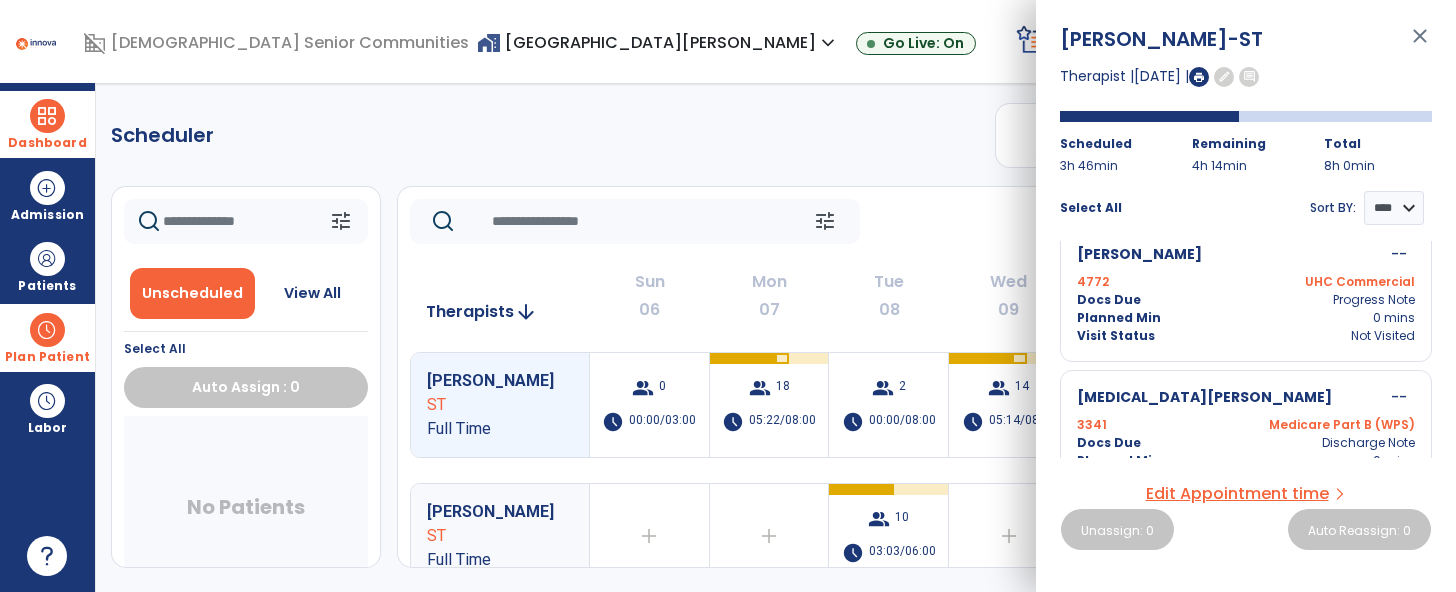 click on "close" at bounding box center (1420, 45) 